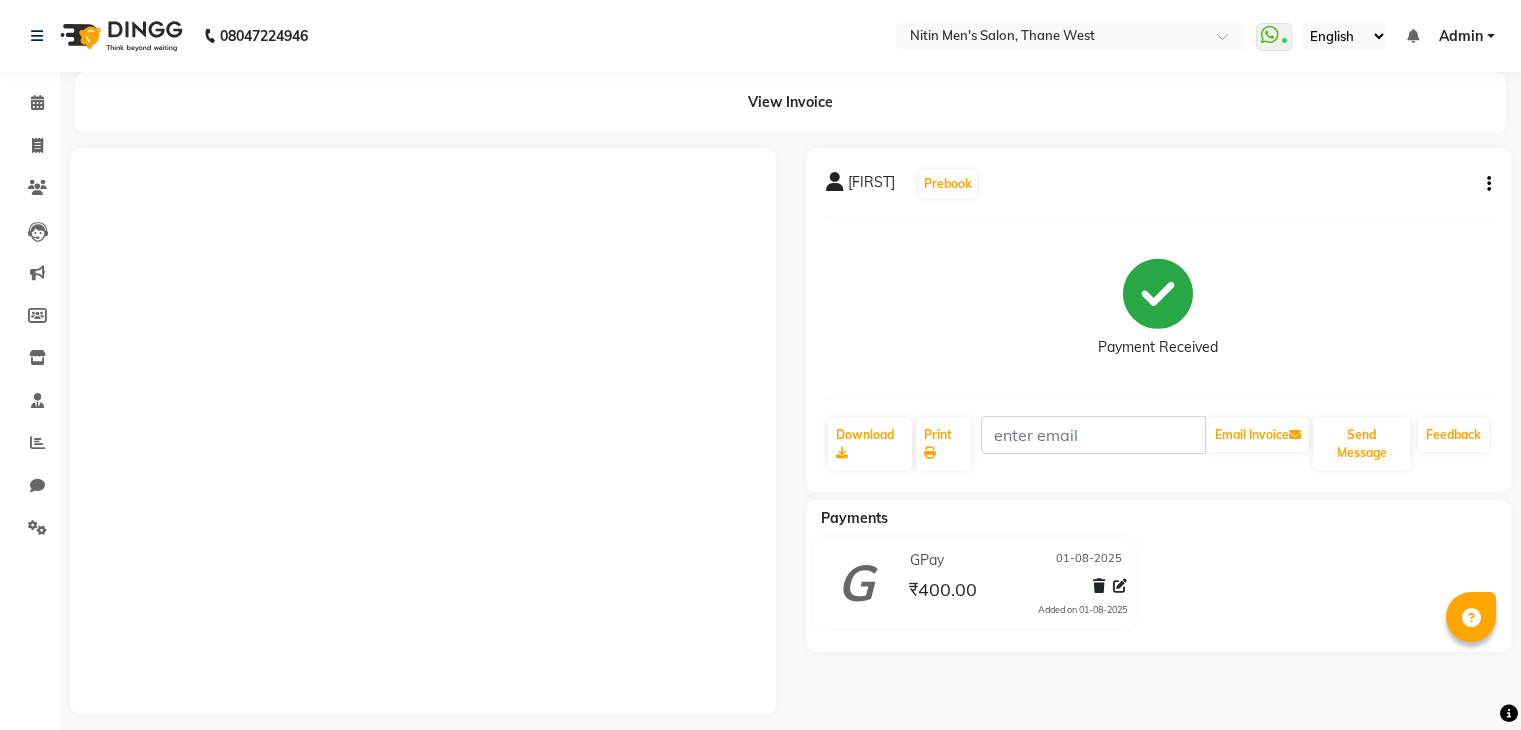 scroll, scrollTop: 0, scrollLeft: 0, axis: both 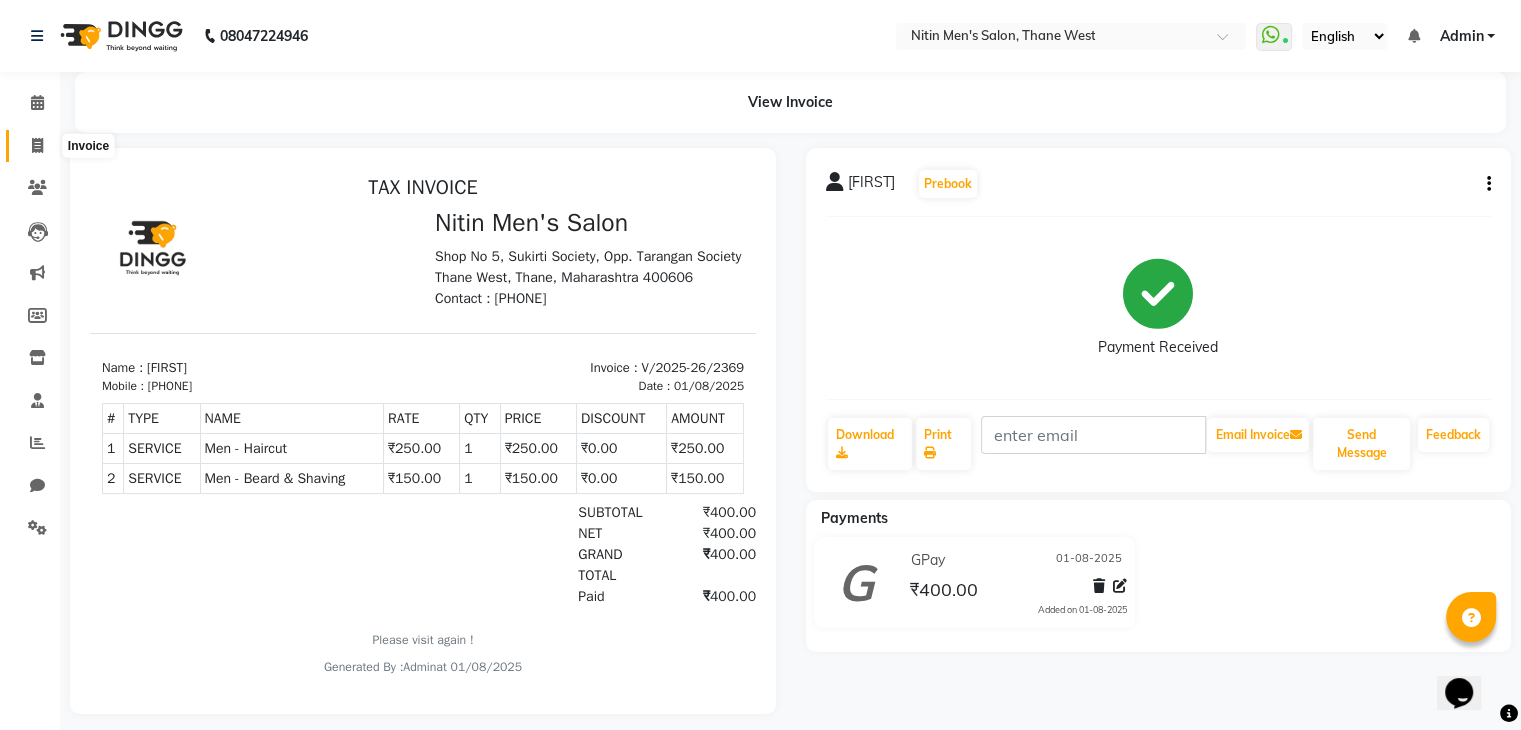 click 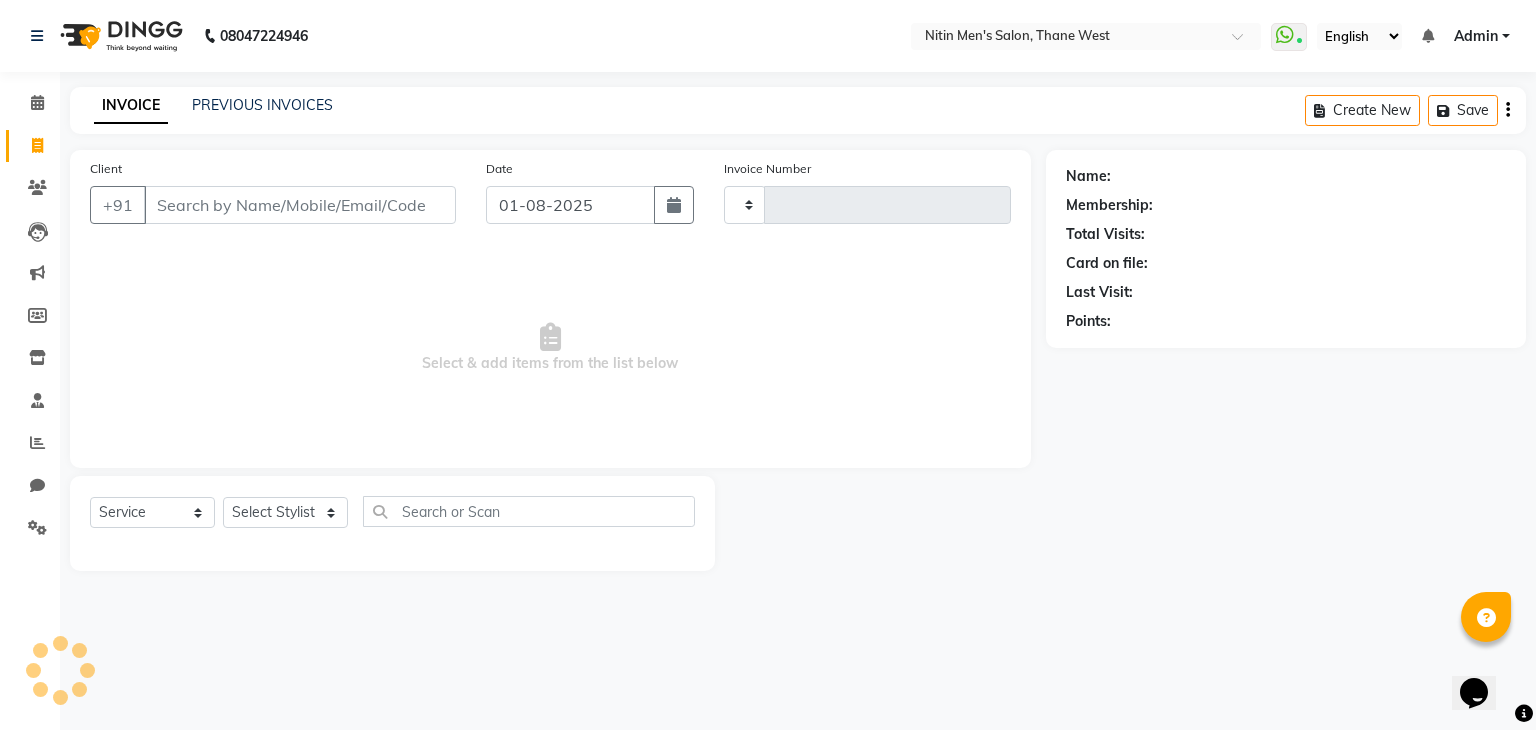 type on "2370" 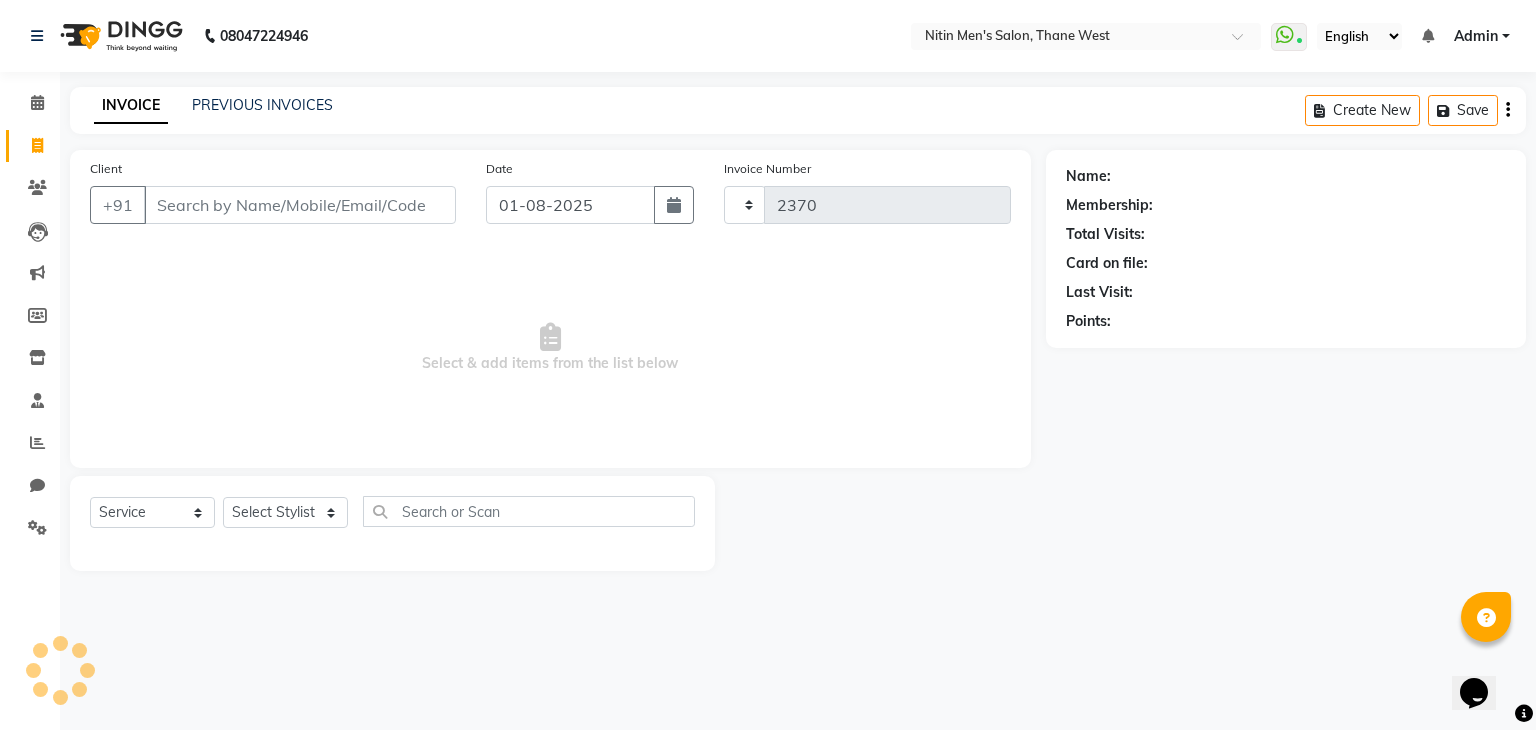 select on "7981" 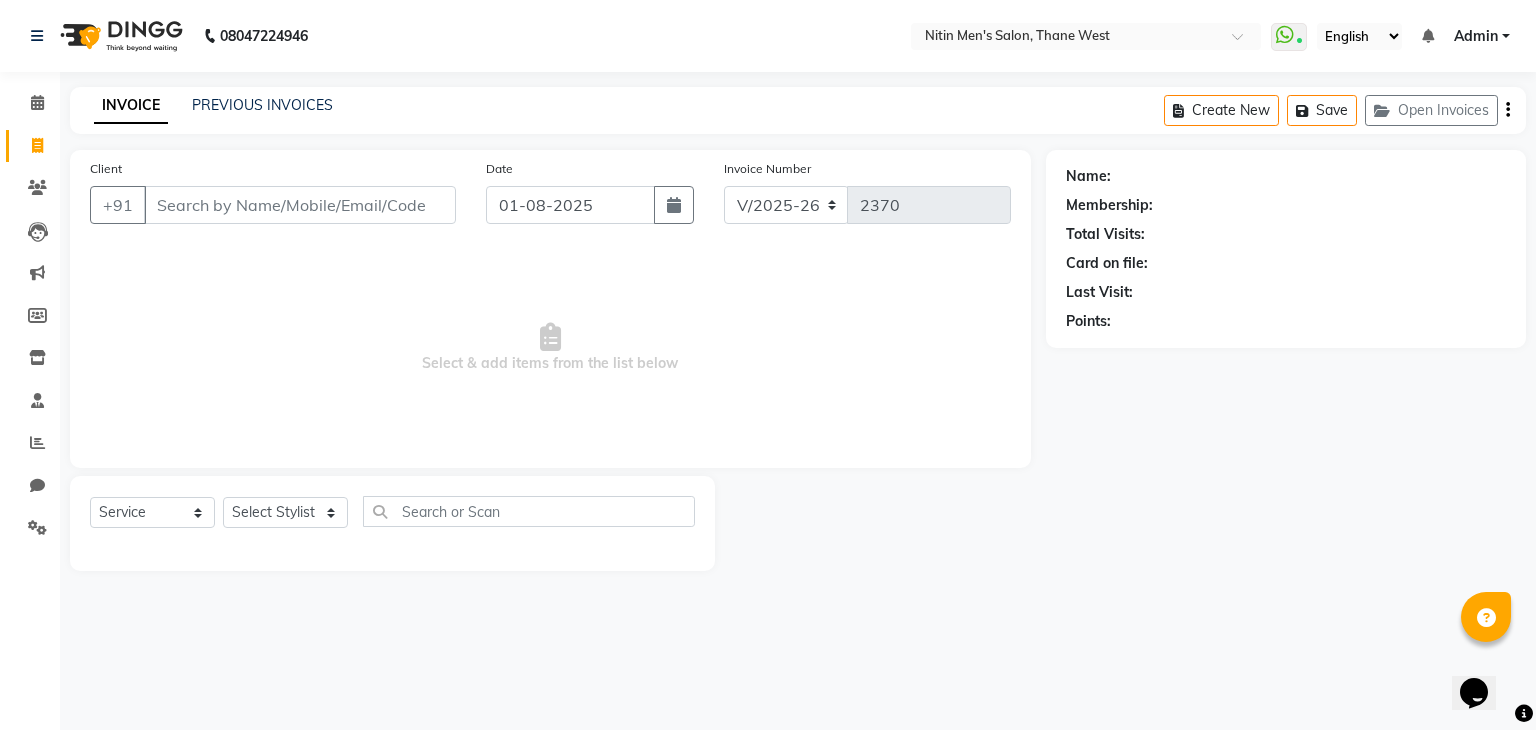 click on "Client" at bounding box center (300, 205) 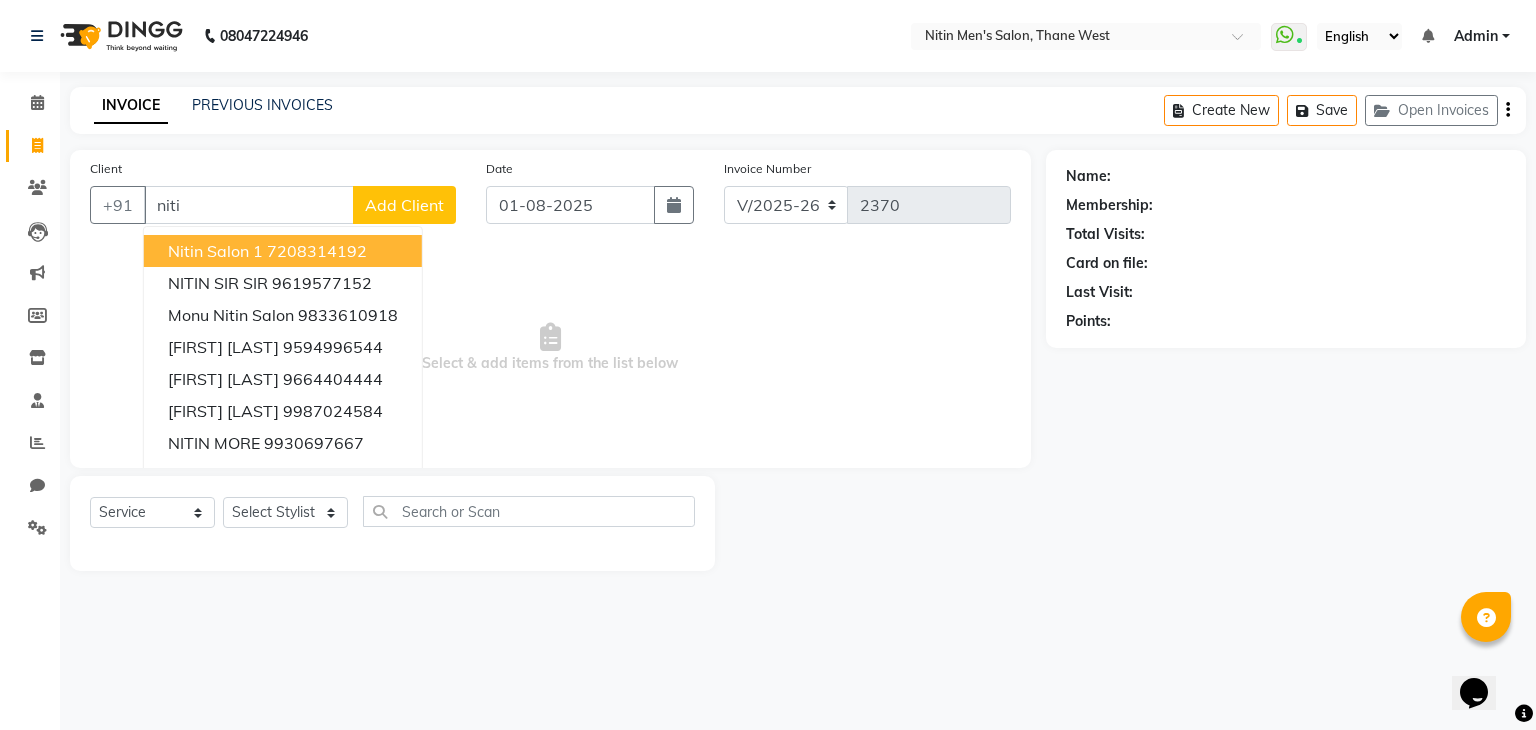 click on "Nitin Salon 1" at bounding box center [215, 251] 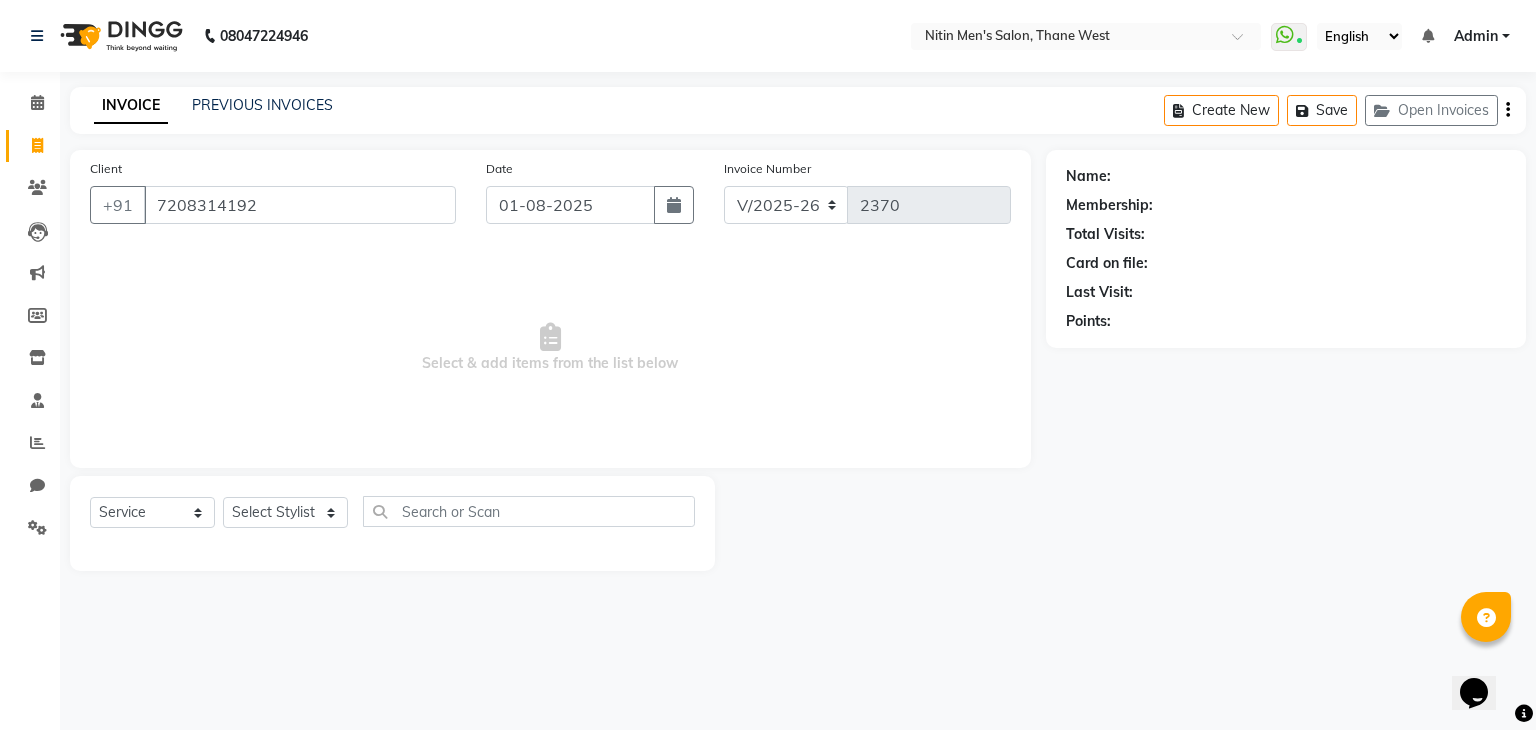 type on "7208314192" 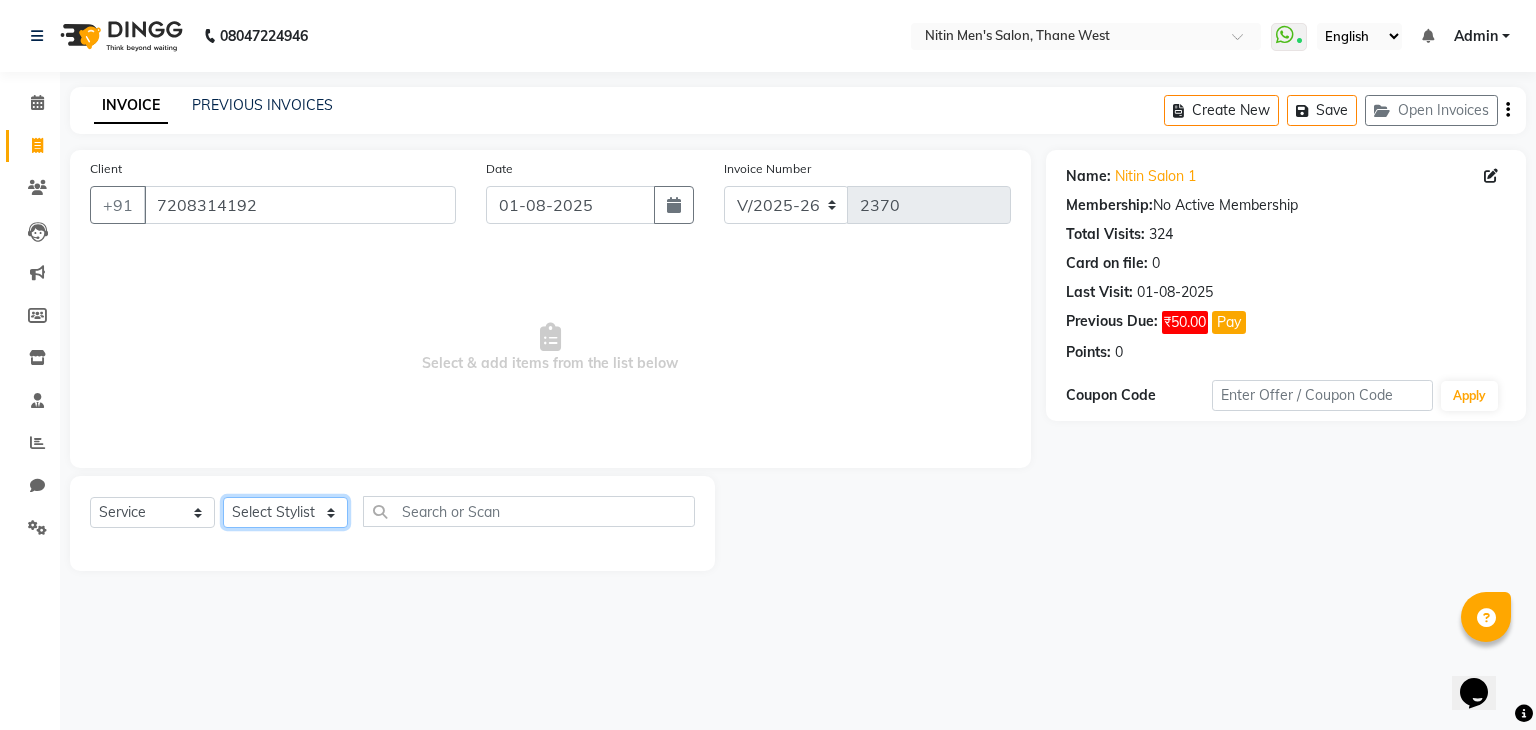 drag, startPoint x: 264, startPoint y: 518, endPoint x: 278, endPoint y: 429, distance: 90.0944 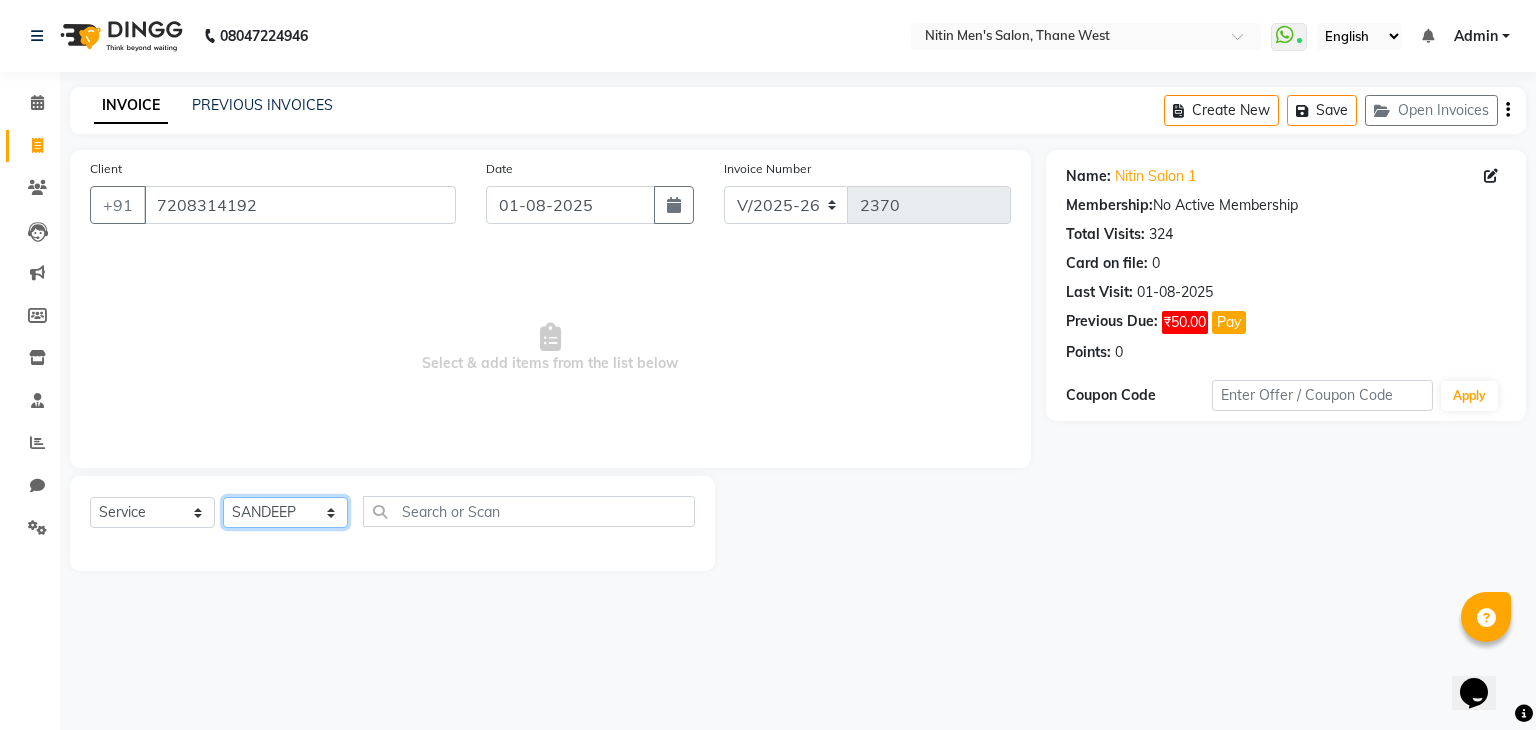 click on "Select Stylist ALAM ASHISH DEEPA HASIB JITU MEENAKSHI NITIN SIR PRAJAKTA Rupa SANDEEP SHAHIM YASEEN" 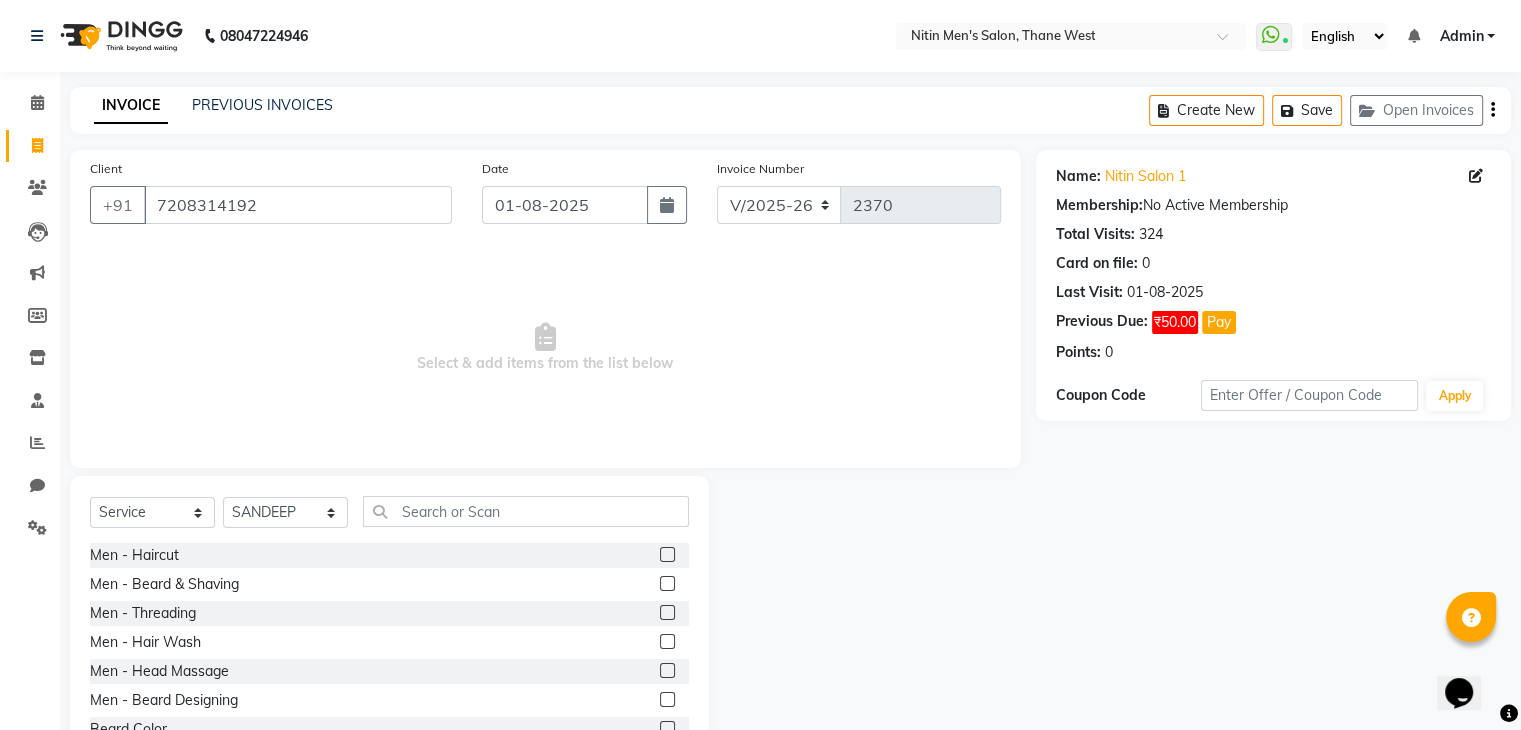 drag, startPoint x: 287, startPoint y: 177, endPoint x: 295, endPoint y: 230, distance: 53.600372 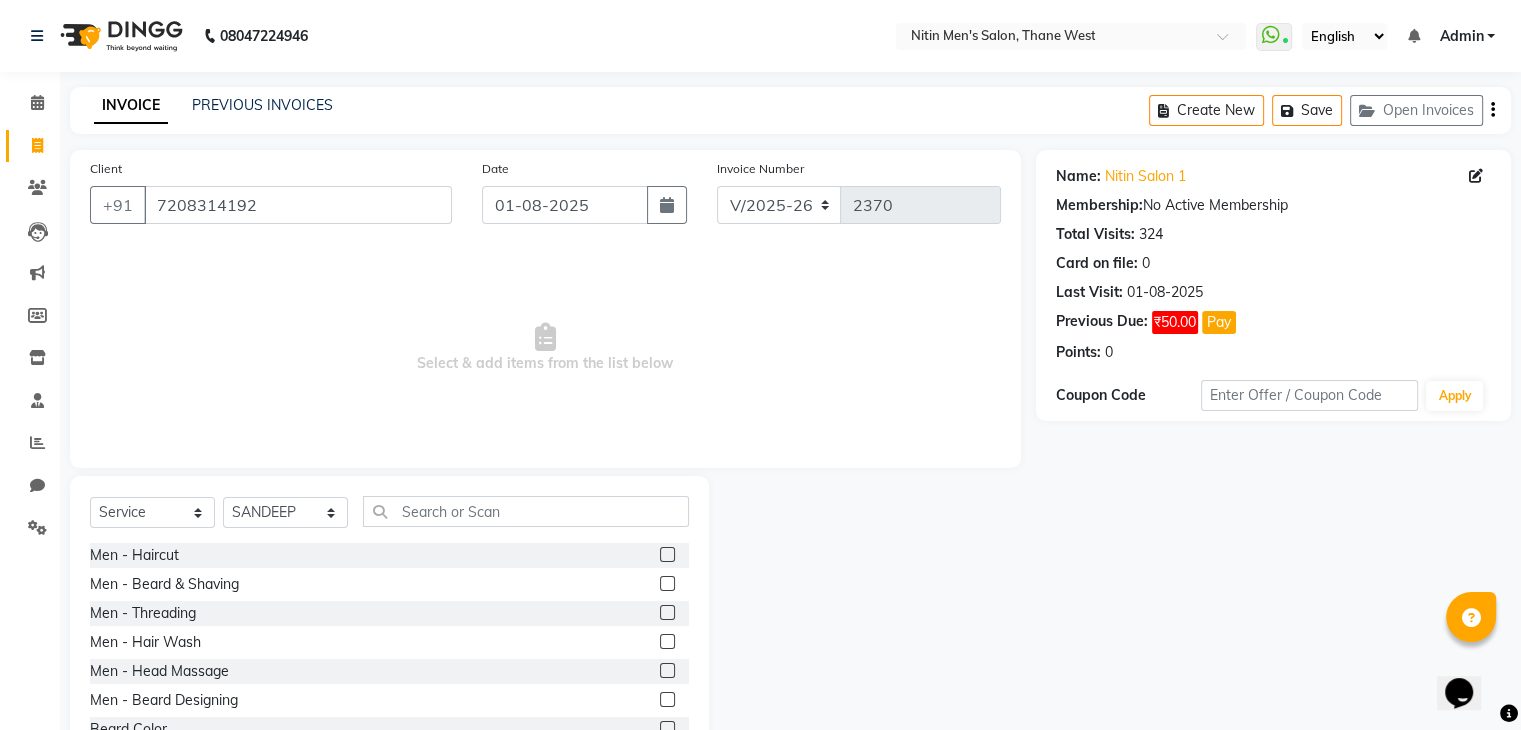 click on "Client +91 7208314192" 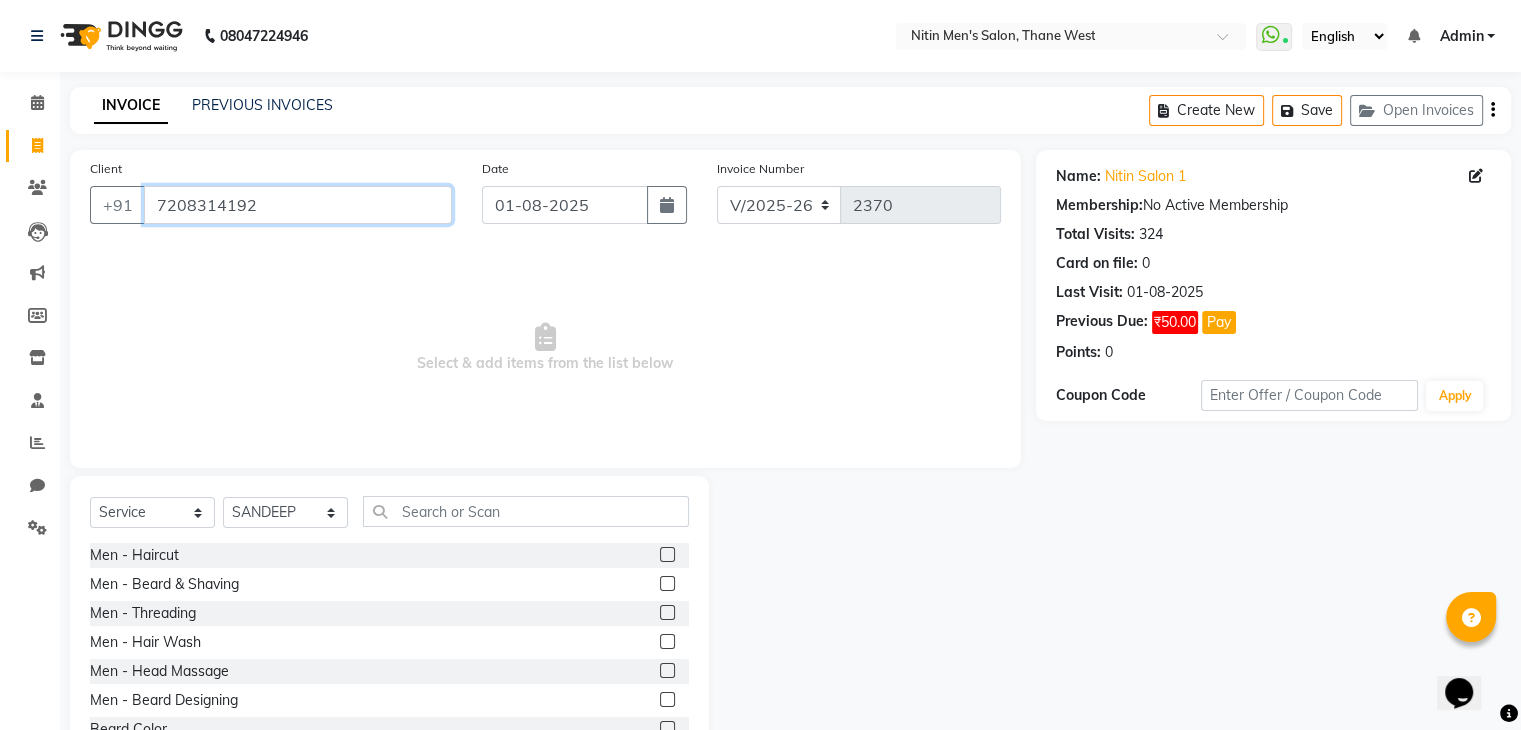 click on "7208314192" at bounding box center (298, 205) 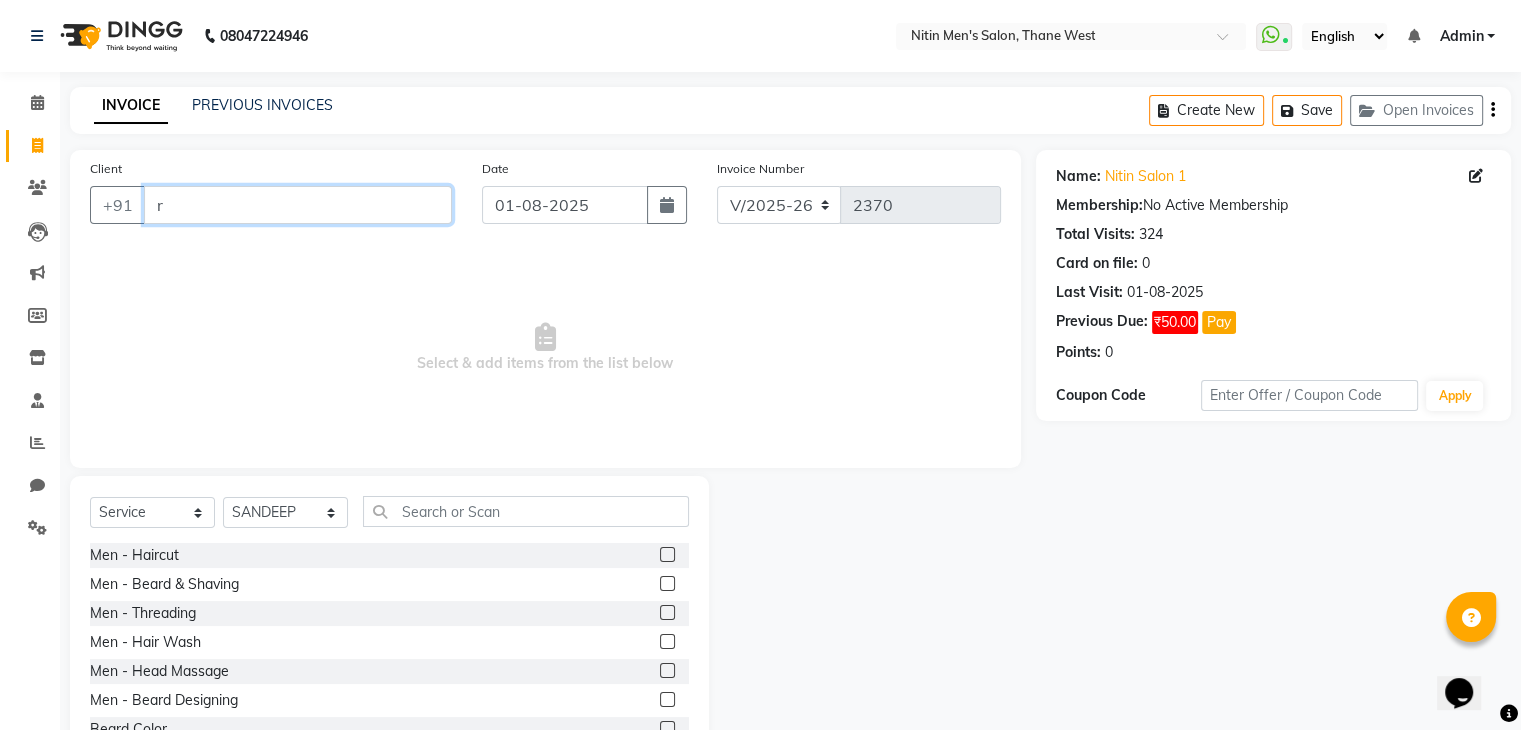 click on "r" at bounding box center (298, 205) 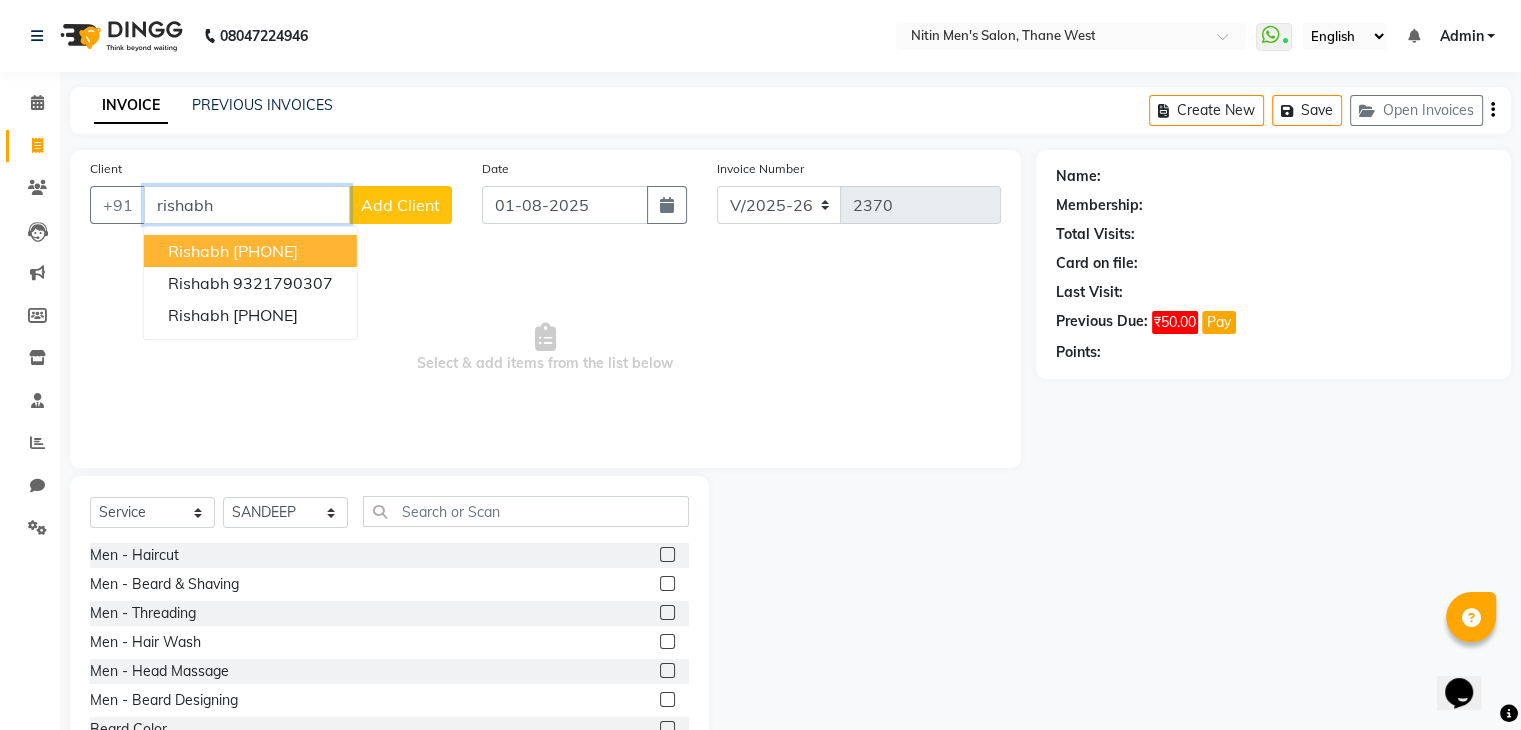 click on "rishabh" at bounding box center [247, 205] 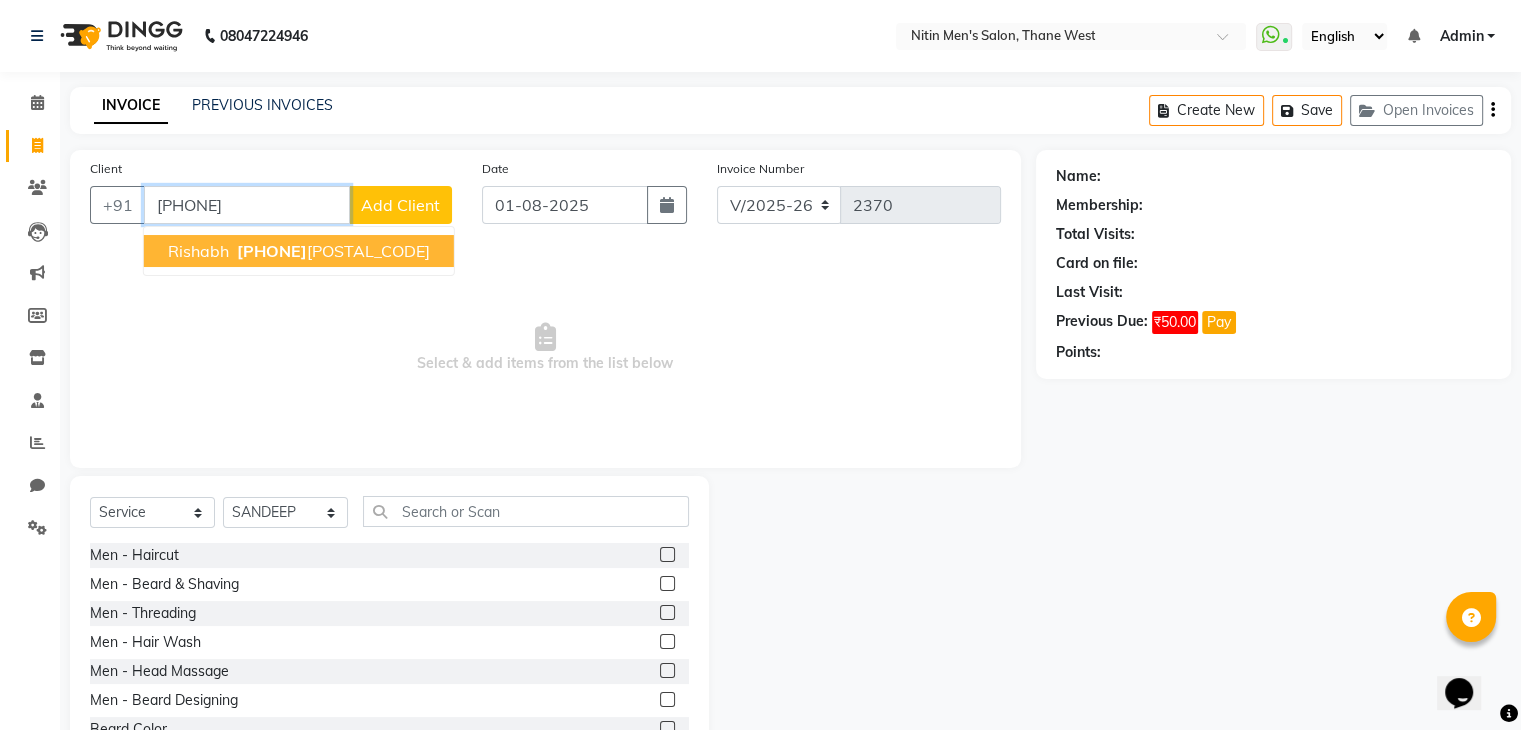 click on "932179" at bounding box center (272, 251) 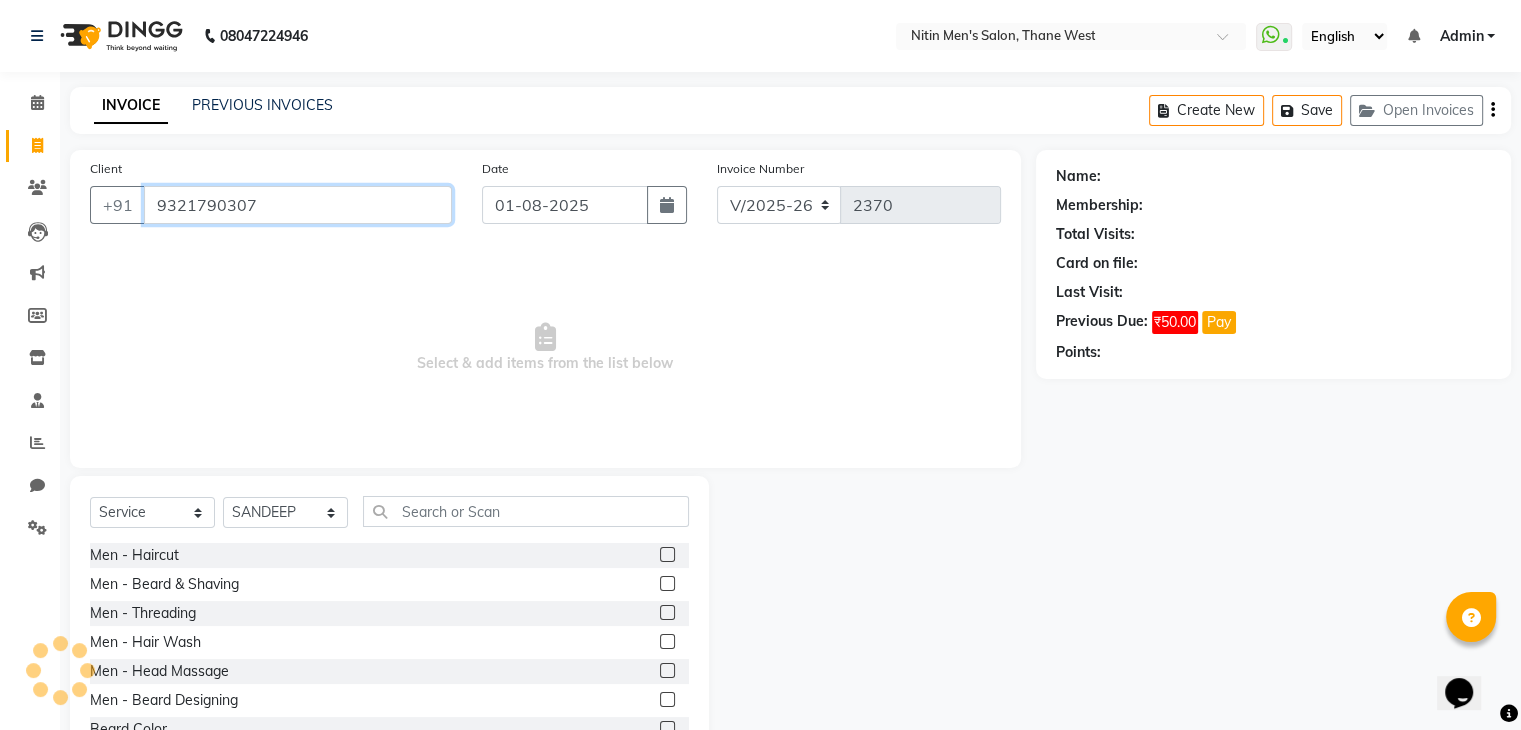 type on "9321790307" 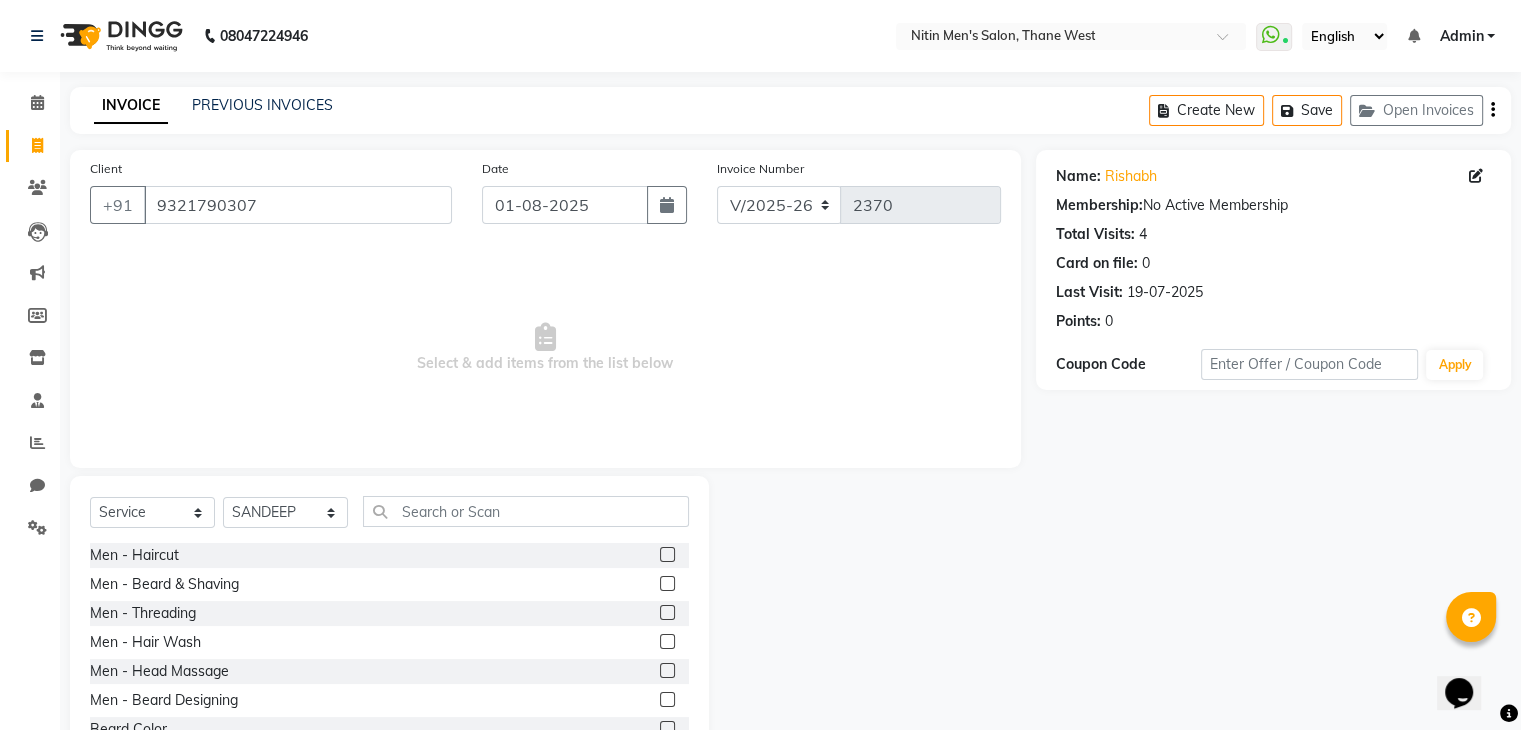 click 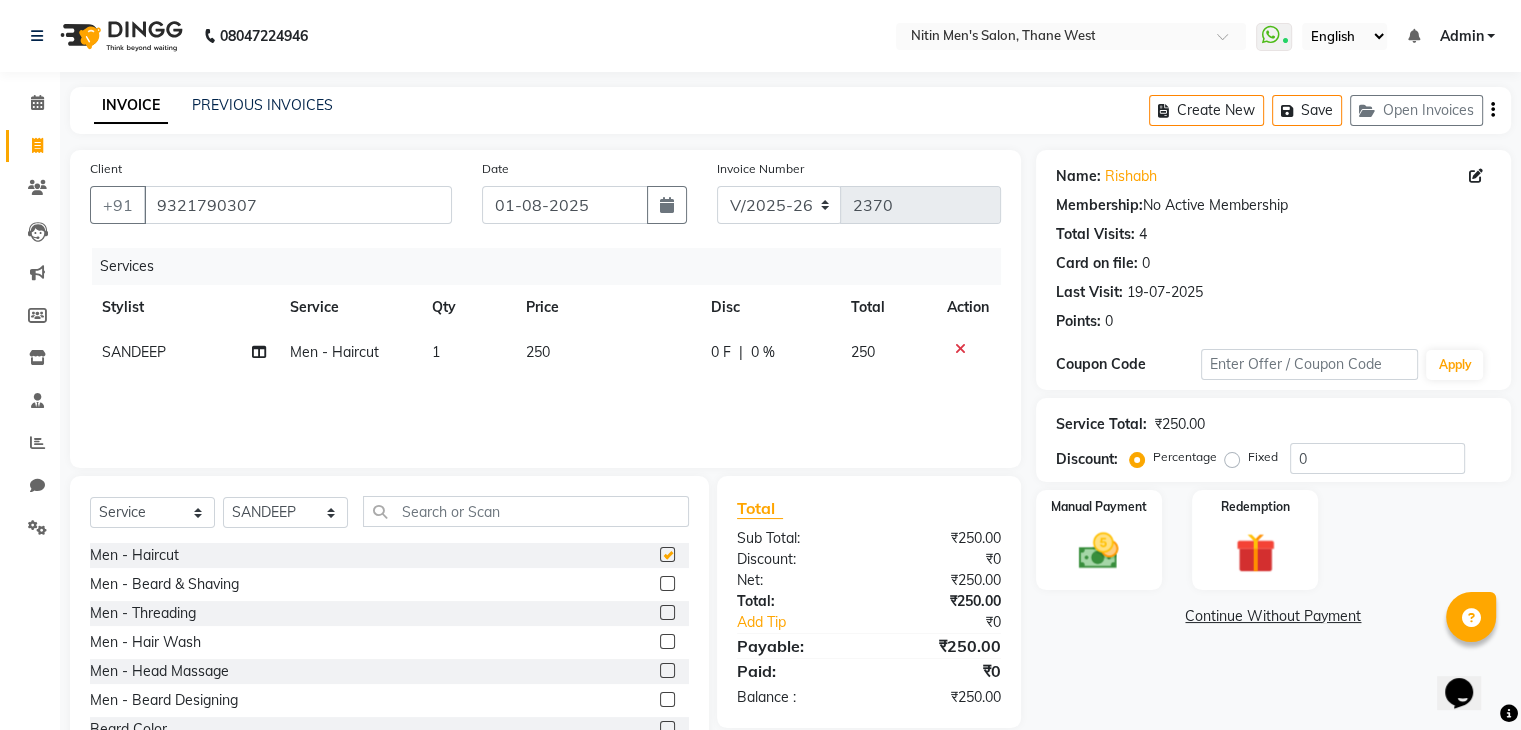 checkbox on "false" 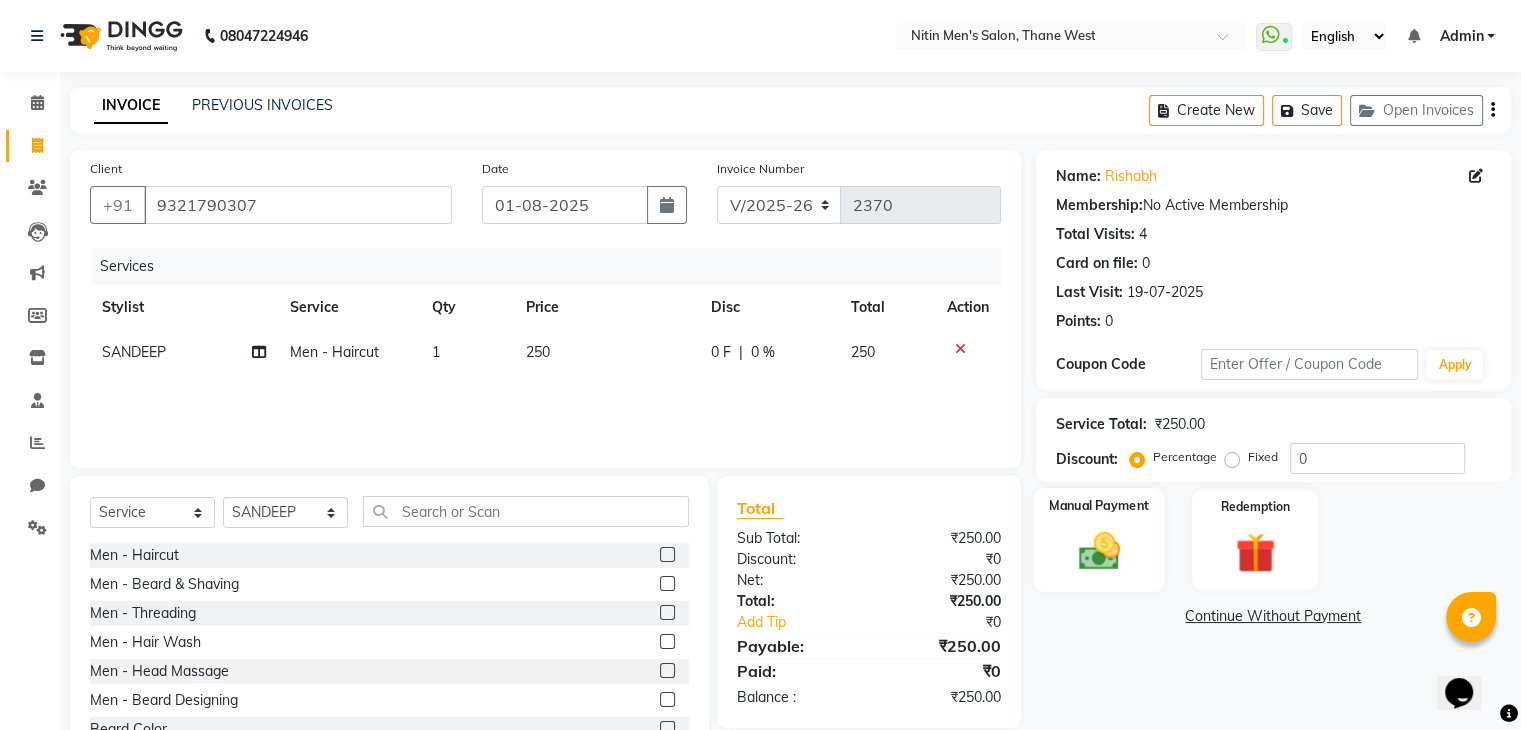 click on "Manual Payment" 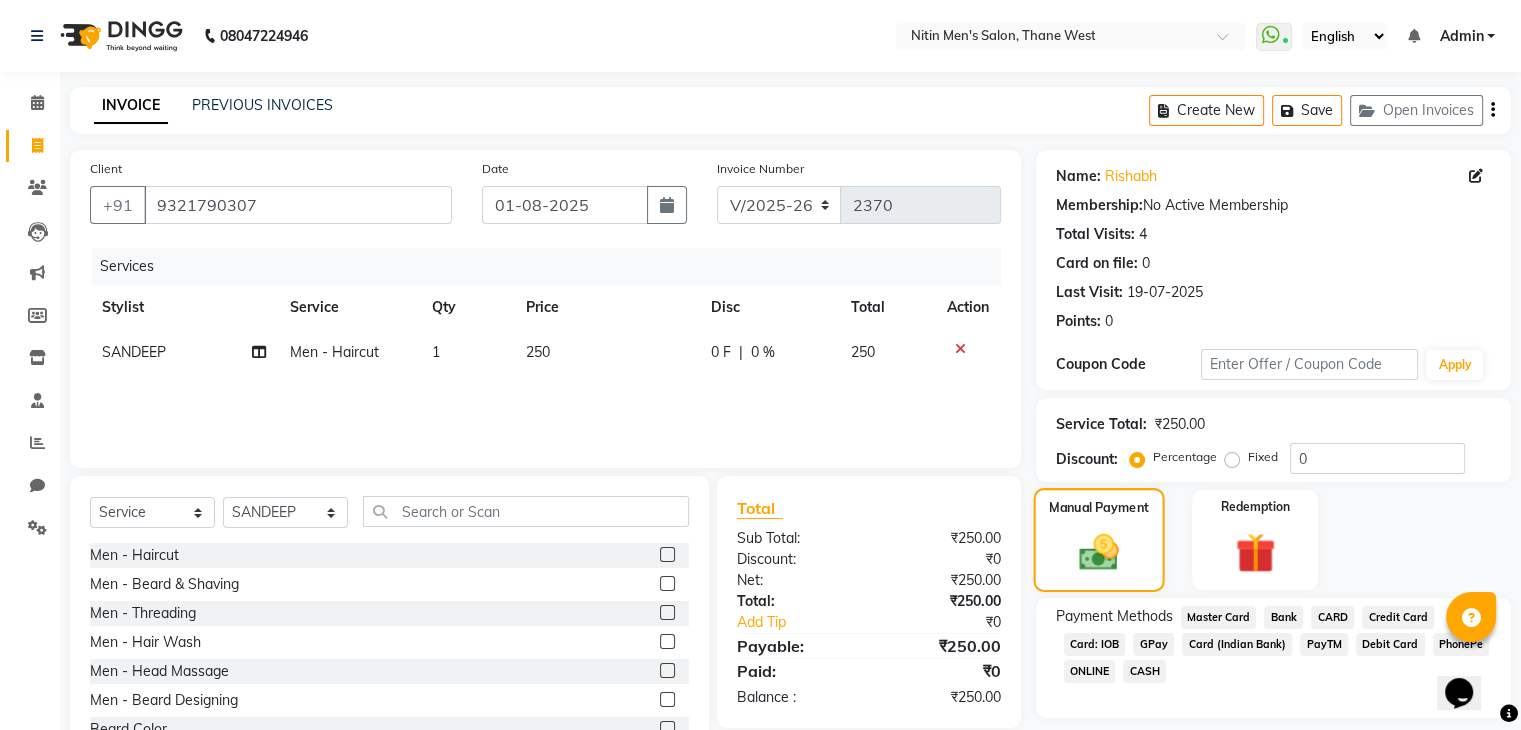 scroll, scrollTop: 72, scrollLeft: 0, axis: vertical 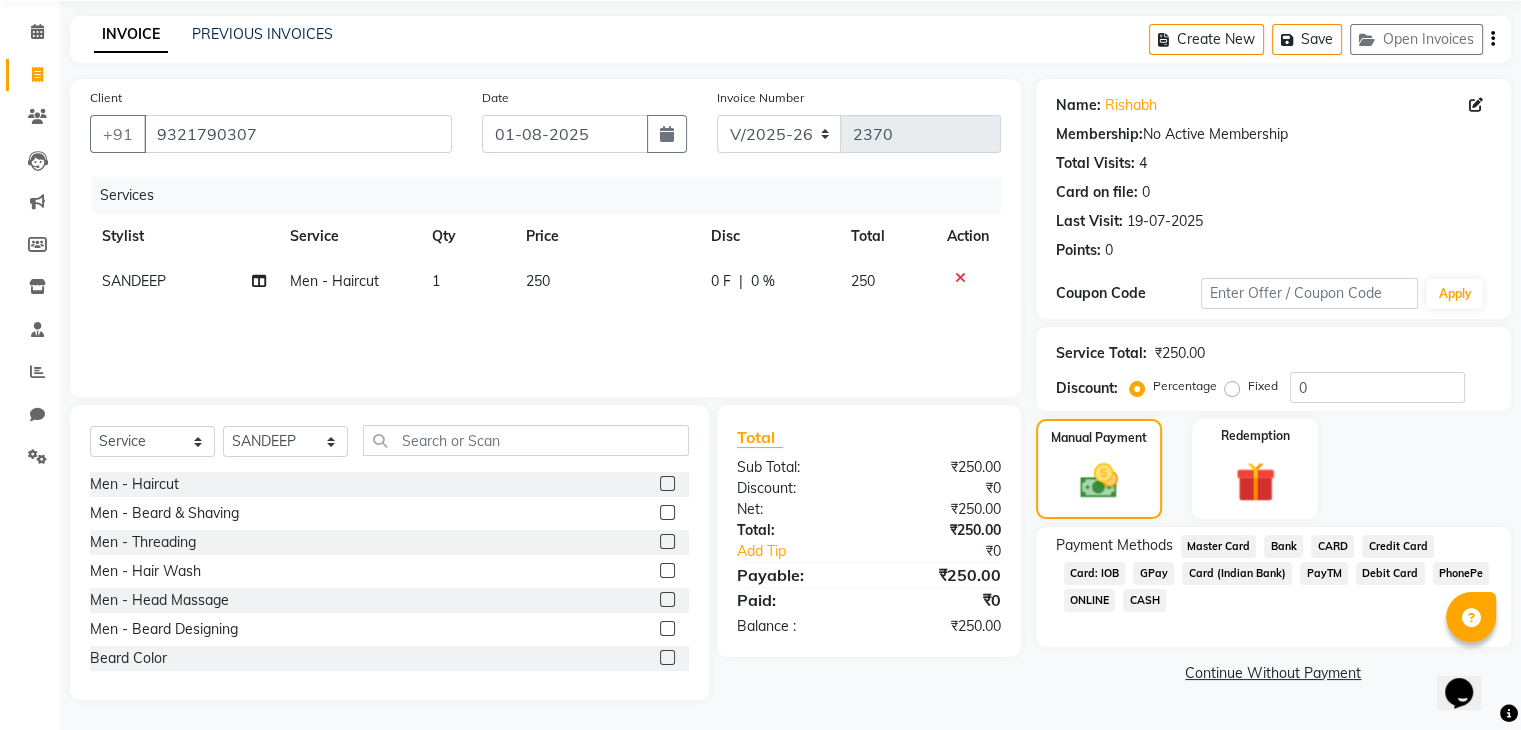 click on "CASH" 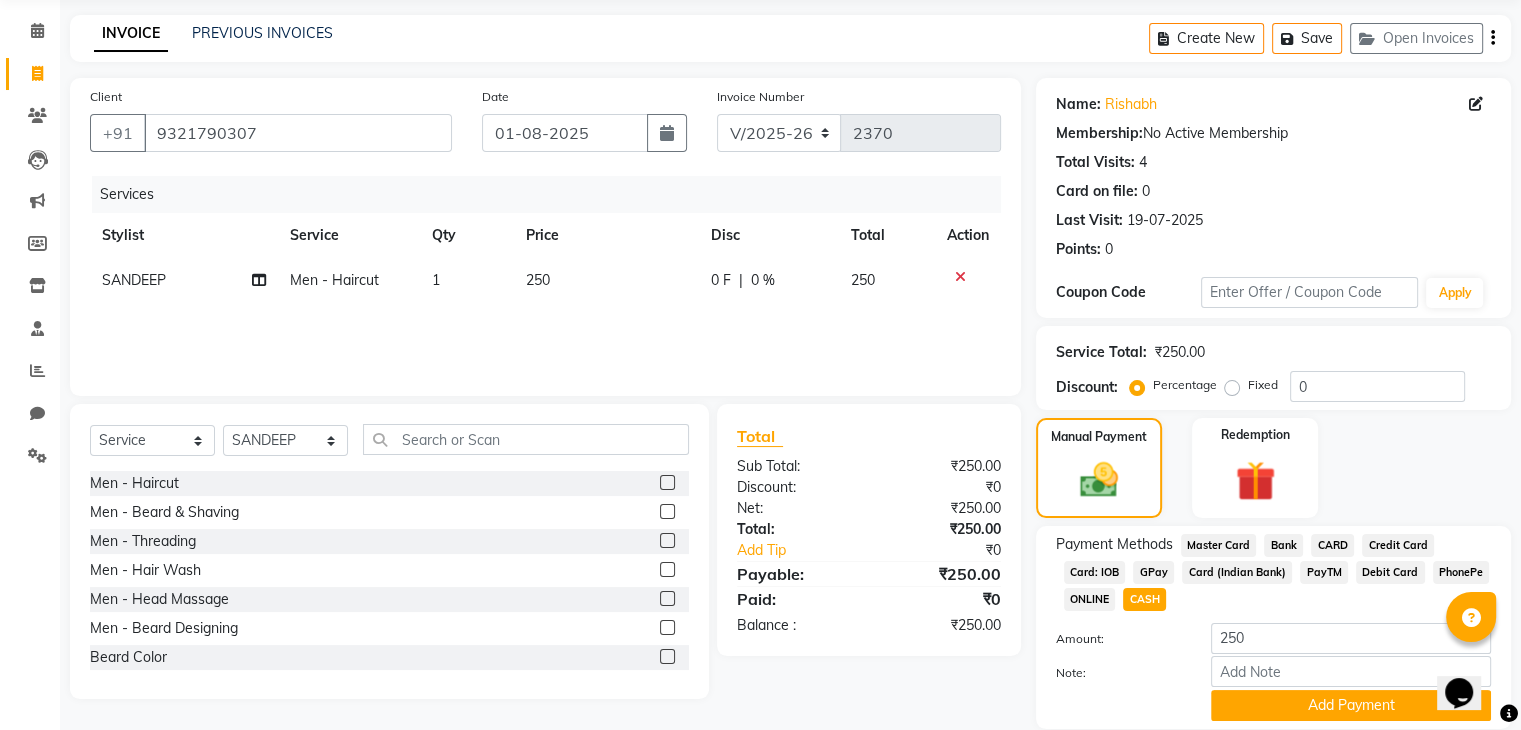 scroll, scrollTop: 145, scrollLeft: 0, axis: vertical 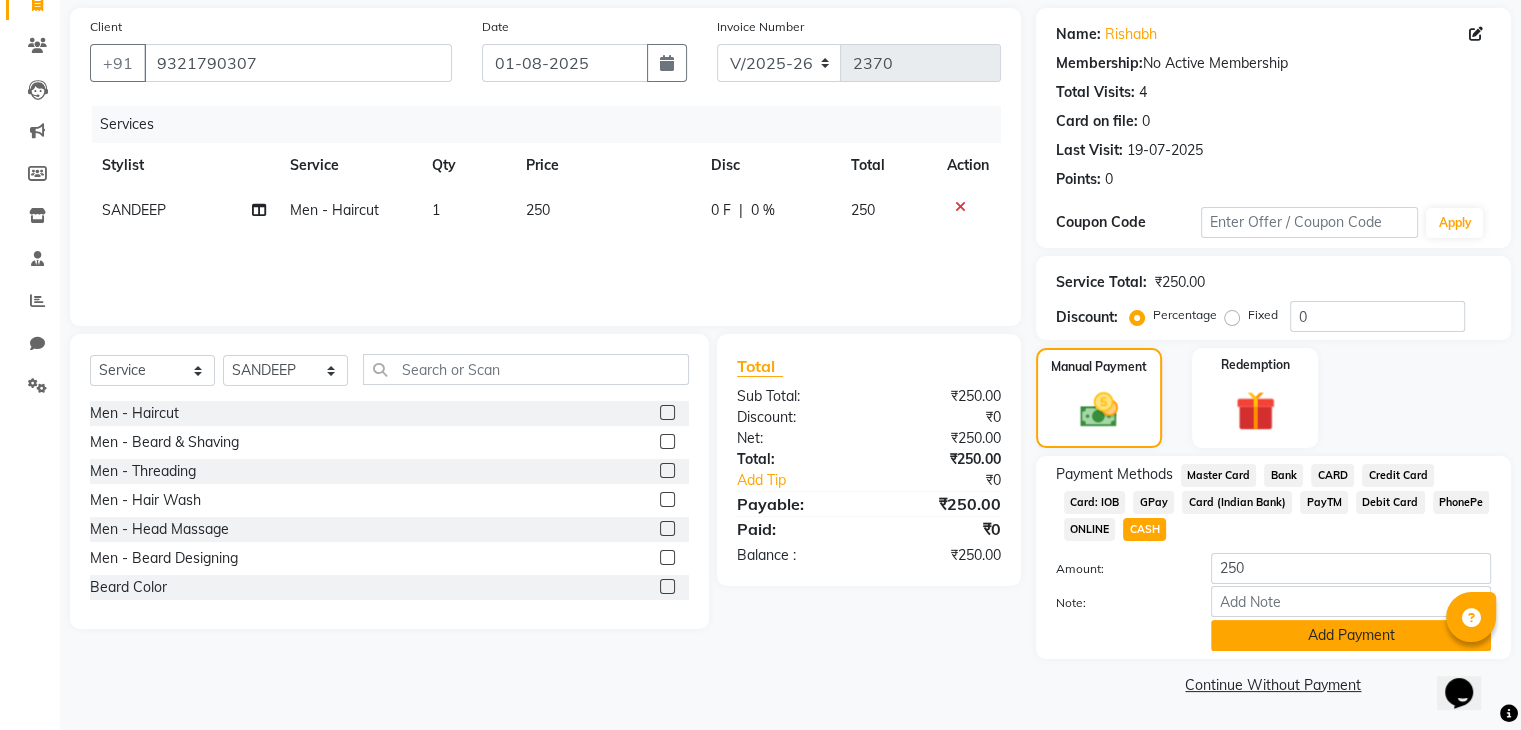 click on "Add Payment" 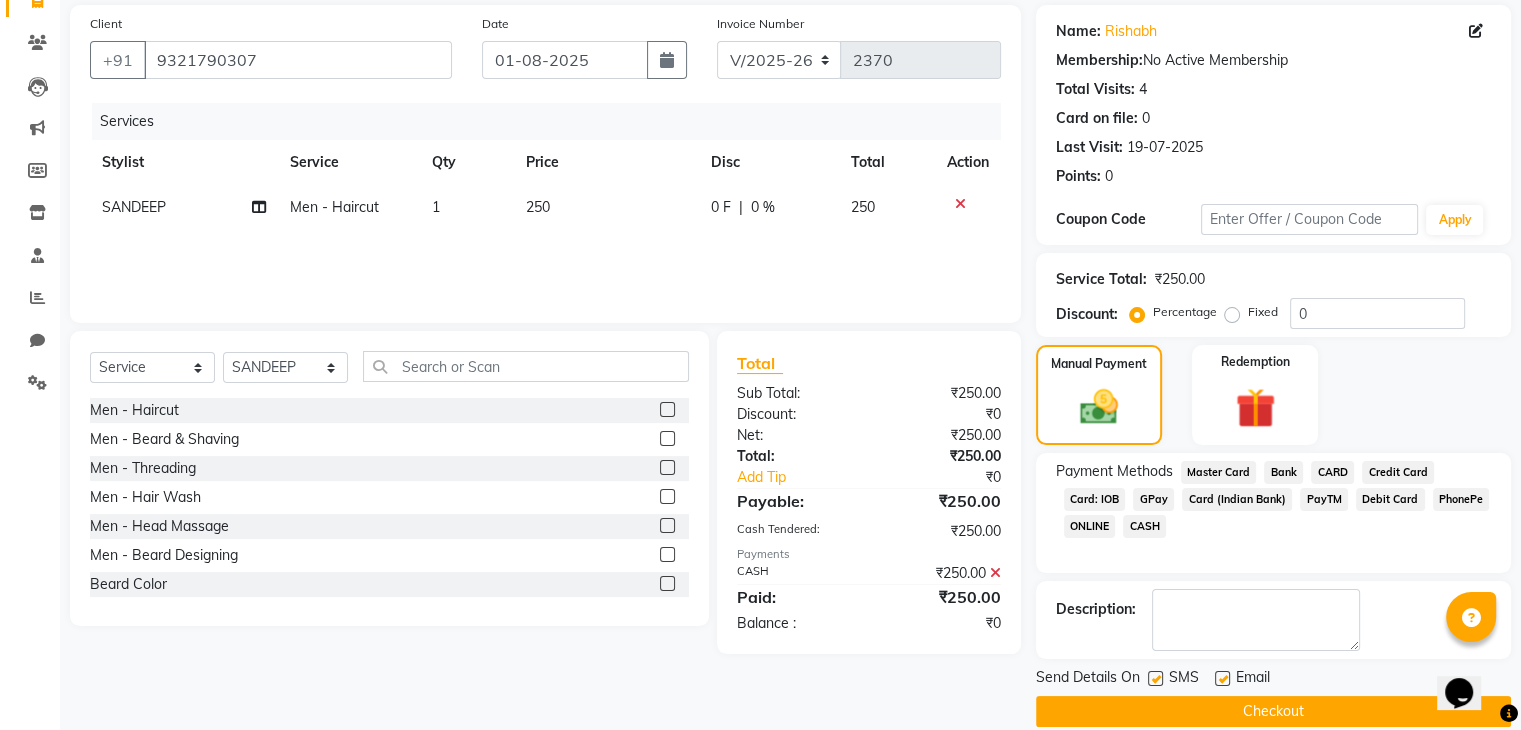 click 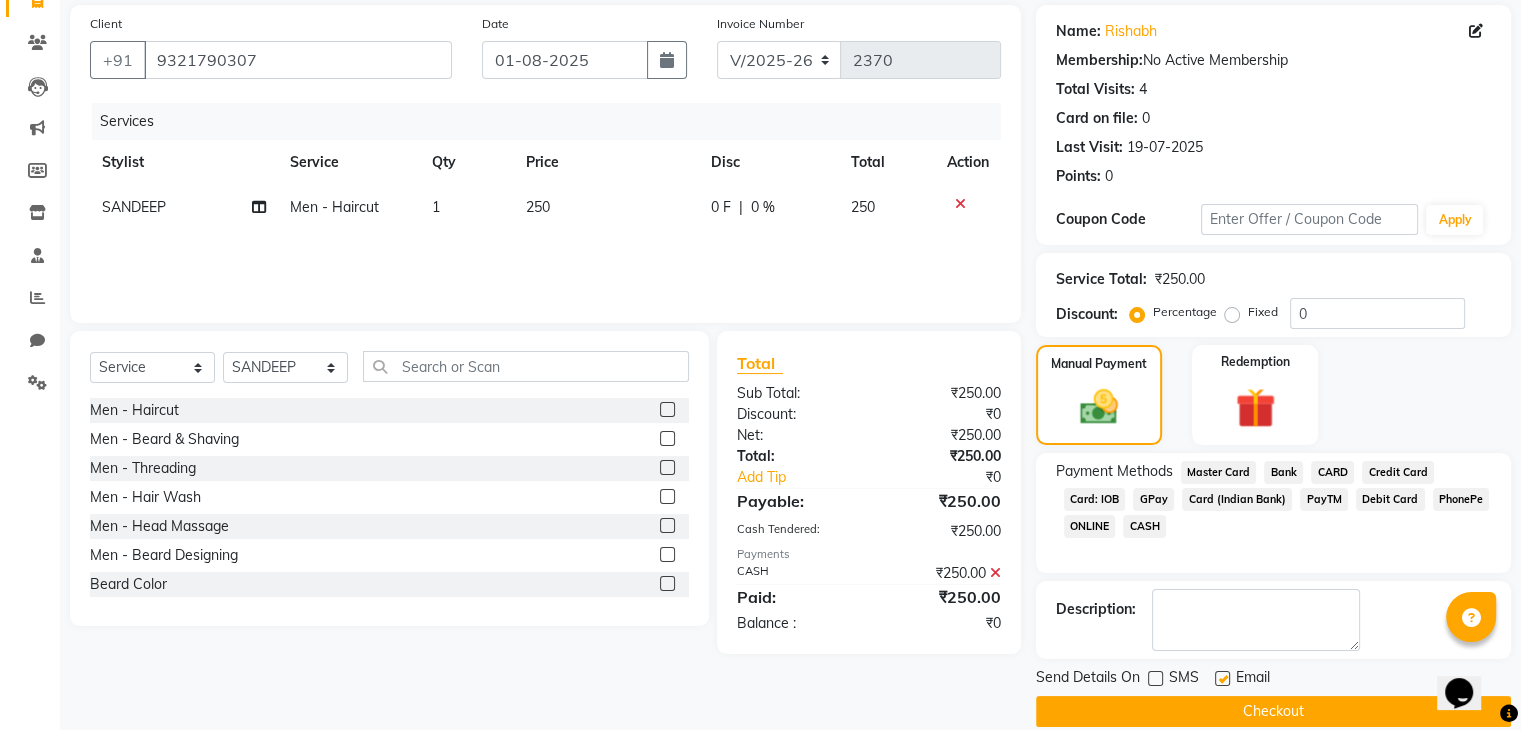 click on "Checkout" 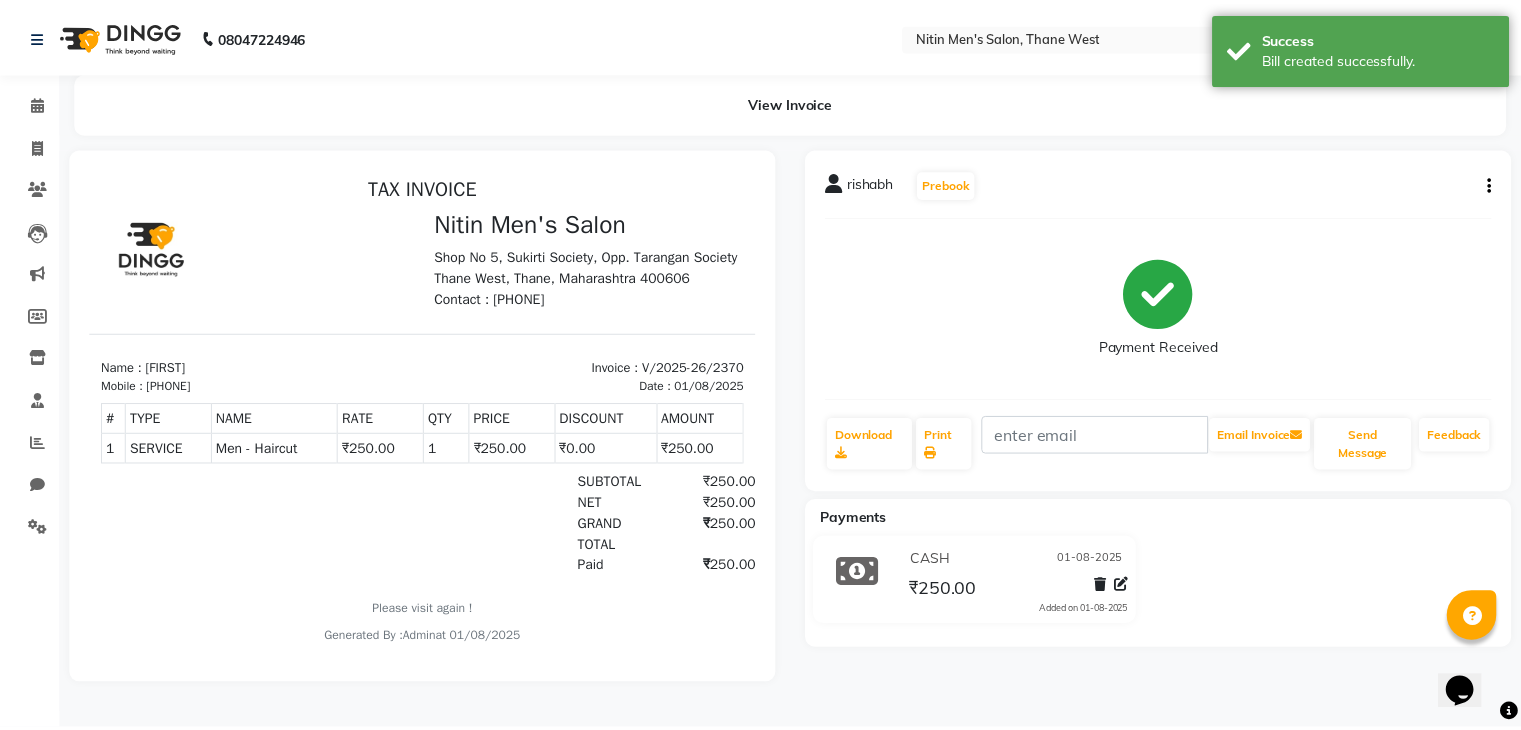 scroll, scrollTop: 0, scrollLeft: 0, axis: both 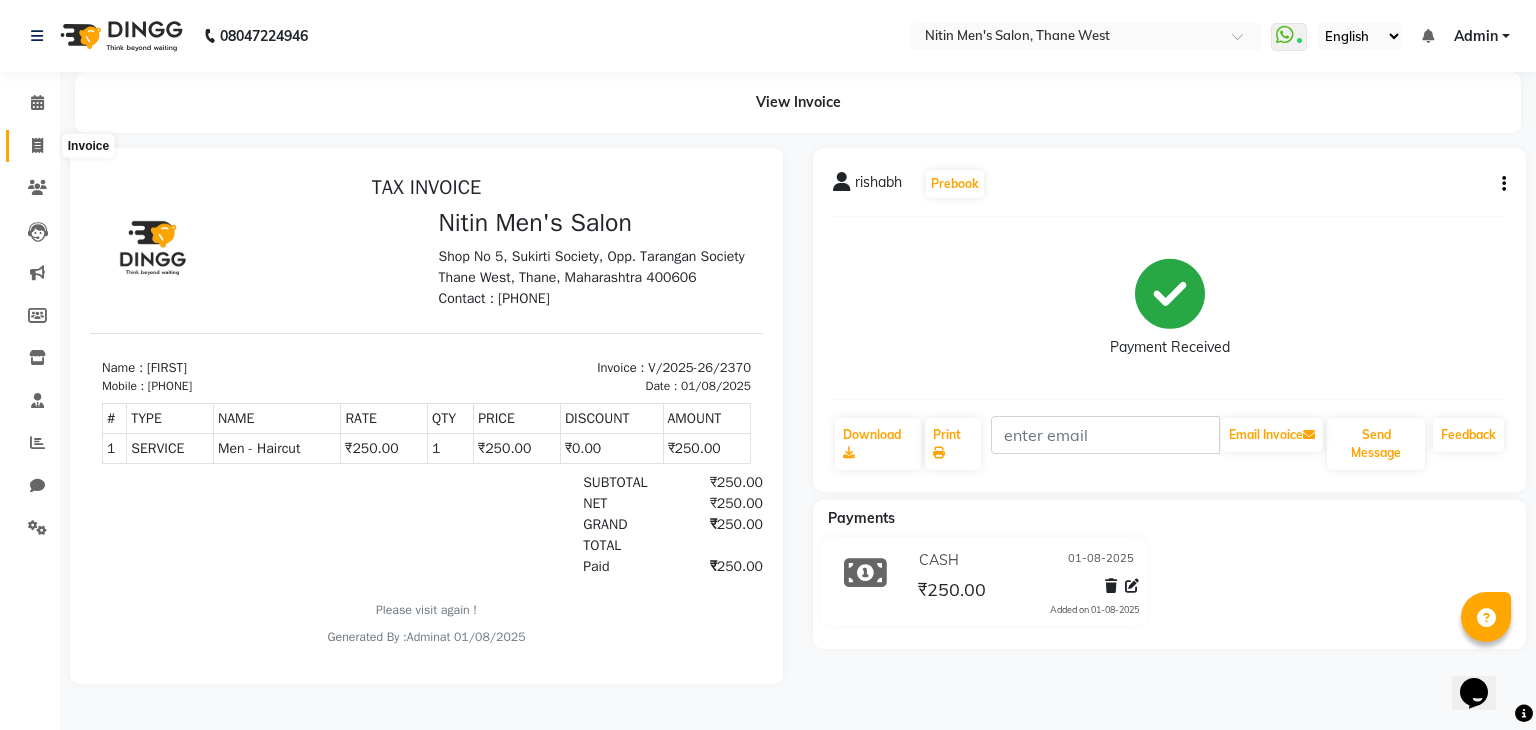 click 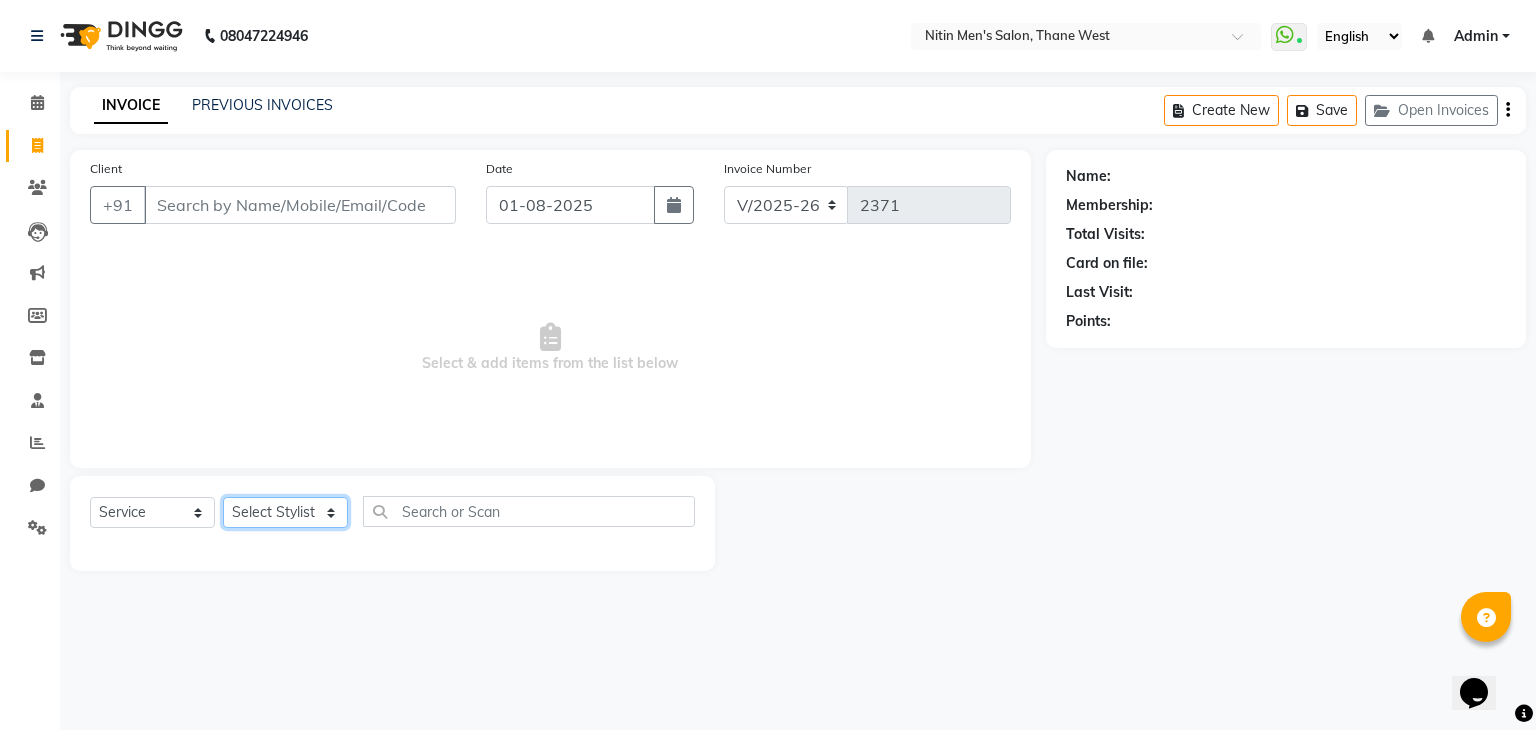 click on "Select Stylist ALAM ASHISH DEEPA HASIB JITU MEENAKSHI NITIN SIR PRAJAKTA Rupa SANDEEP SHAHIM YASEEN" 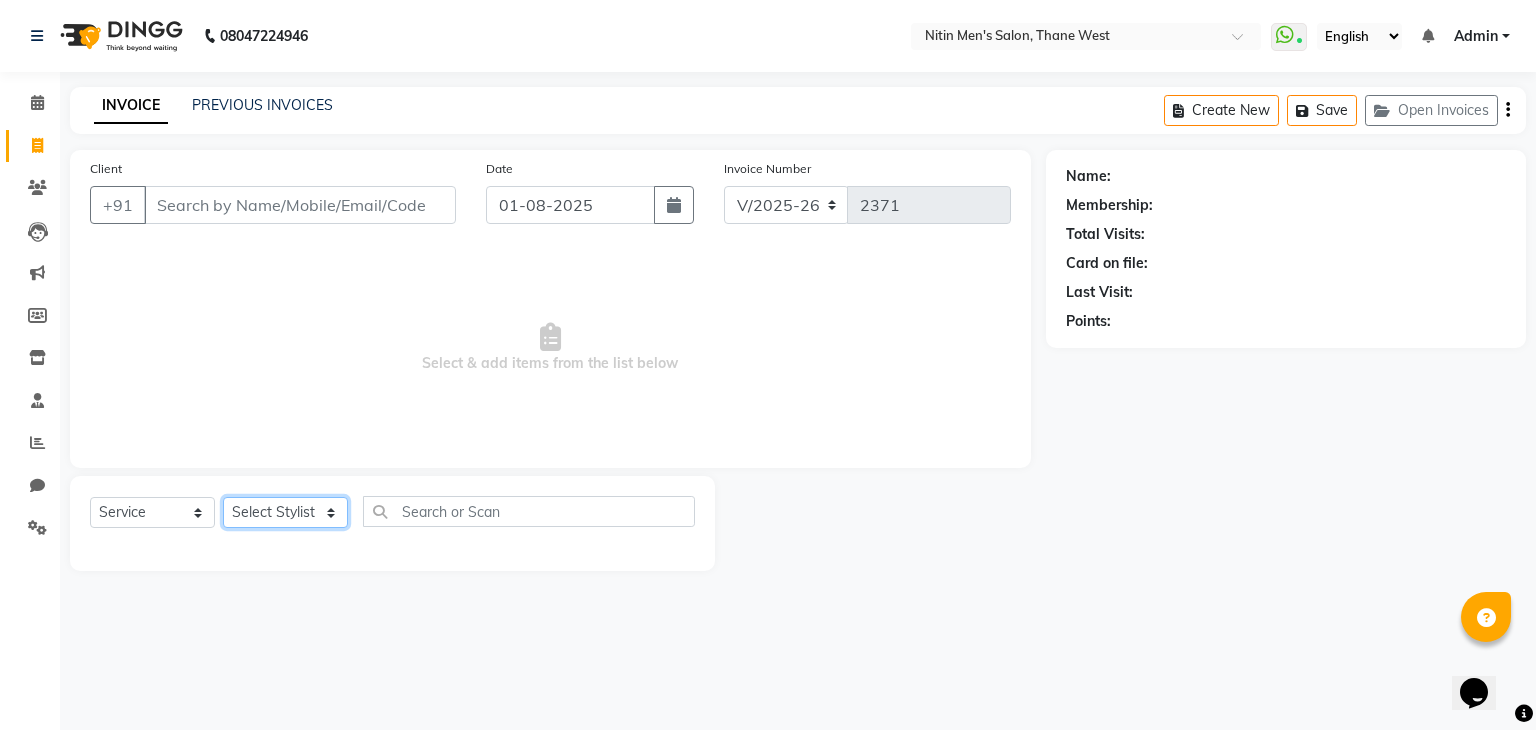 select on "87617" 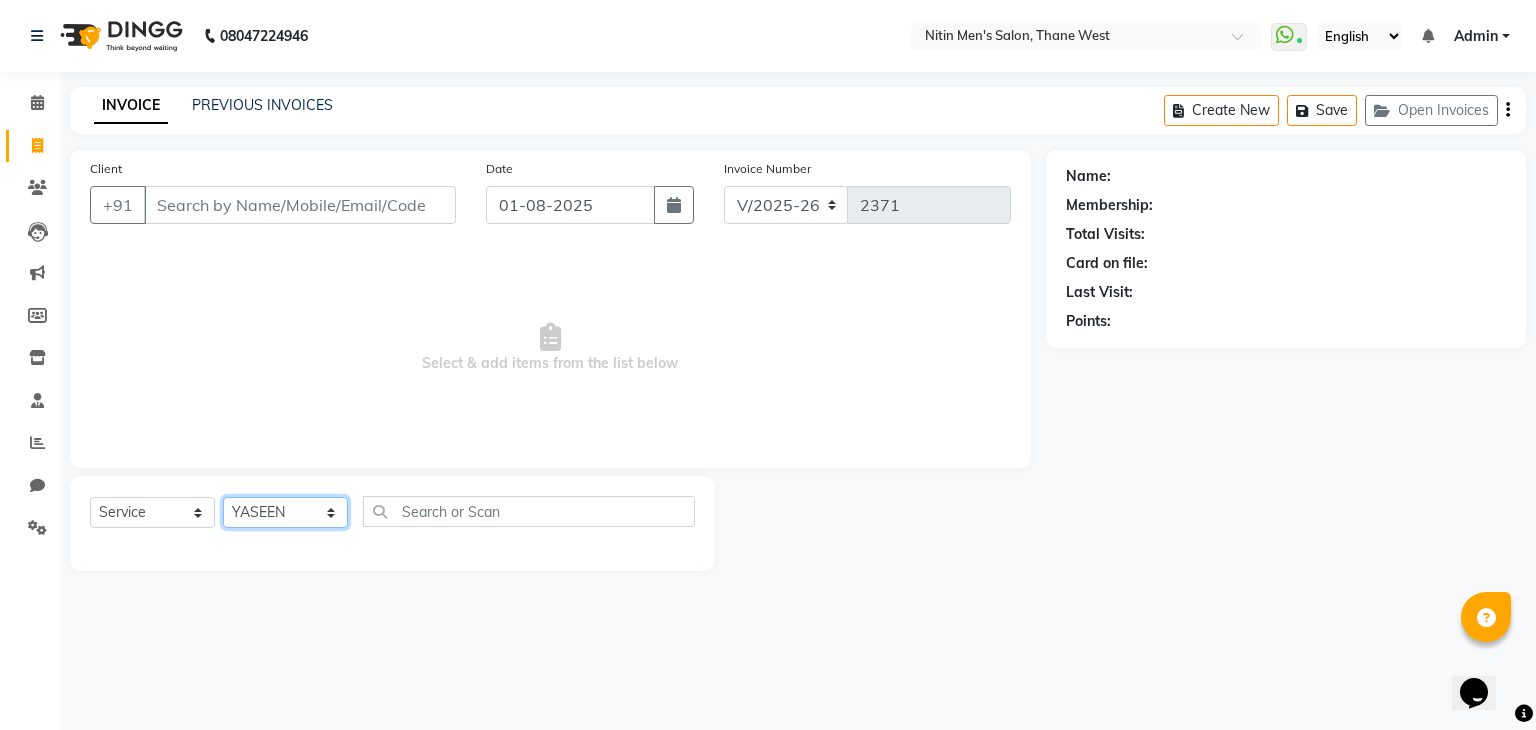 click on "Select Stylist ALAM ASHISH DEEPA HASIB JITU MEENAKSHI NITIN SIR PRAJAKTA Rupa SANDEEP SHAHIM YASEEN" 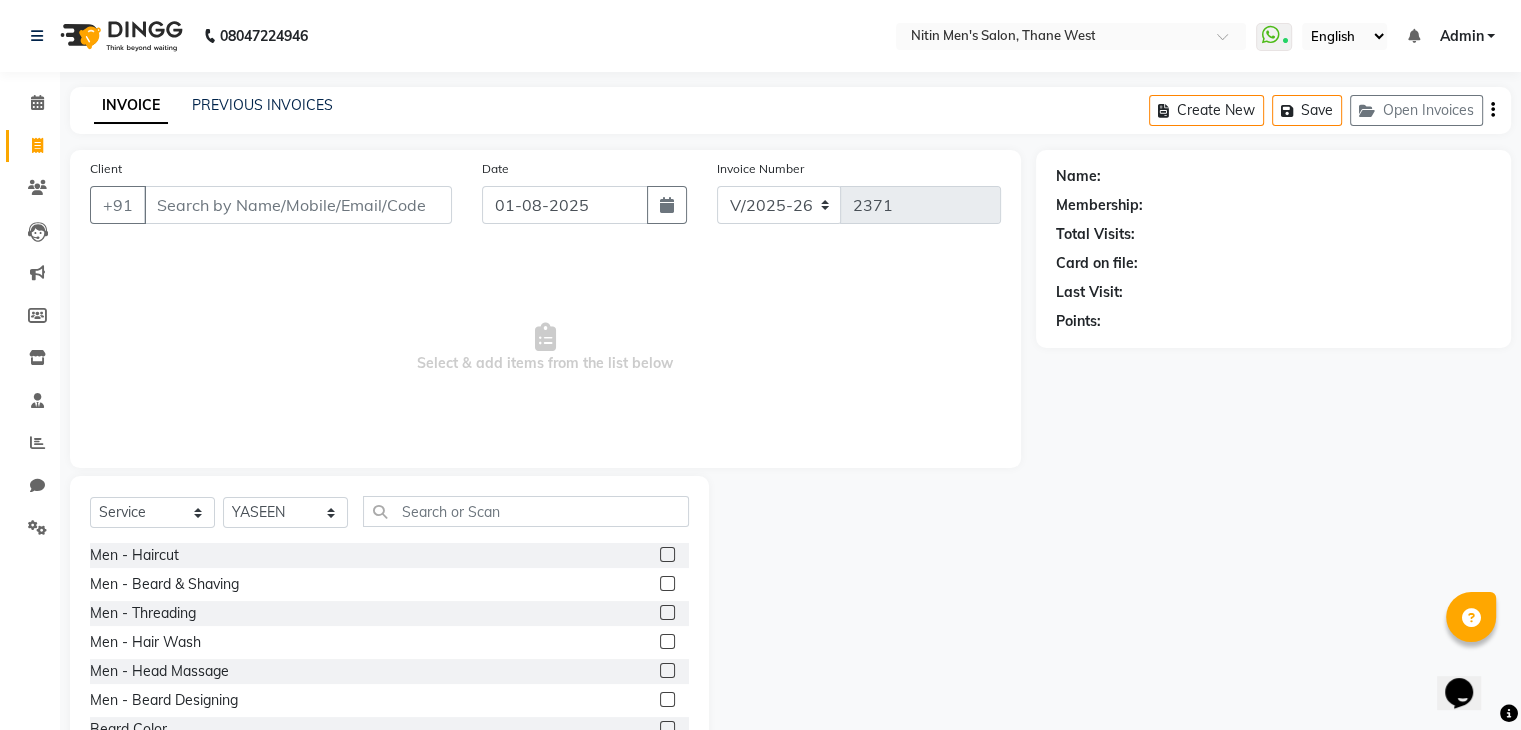 click 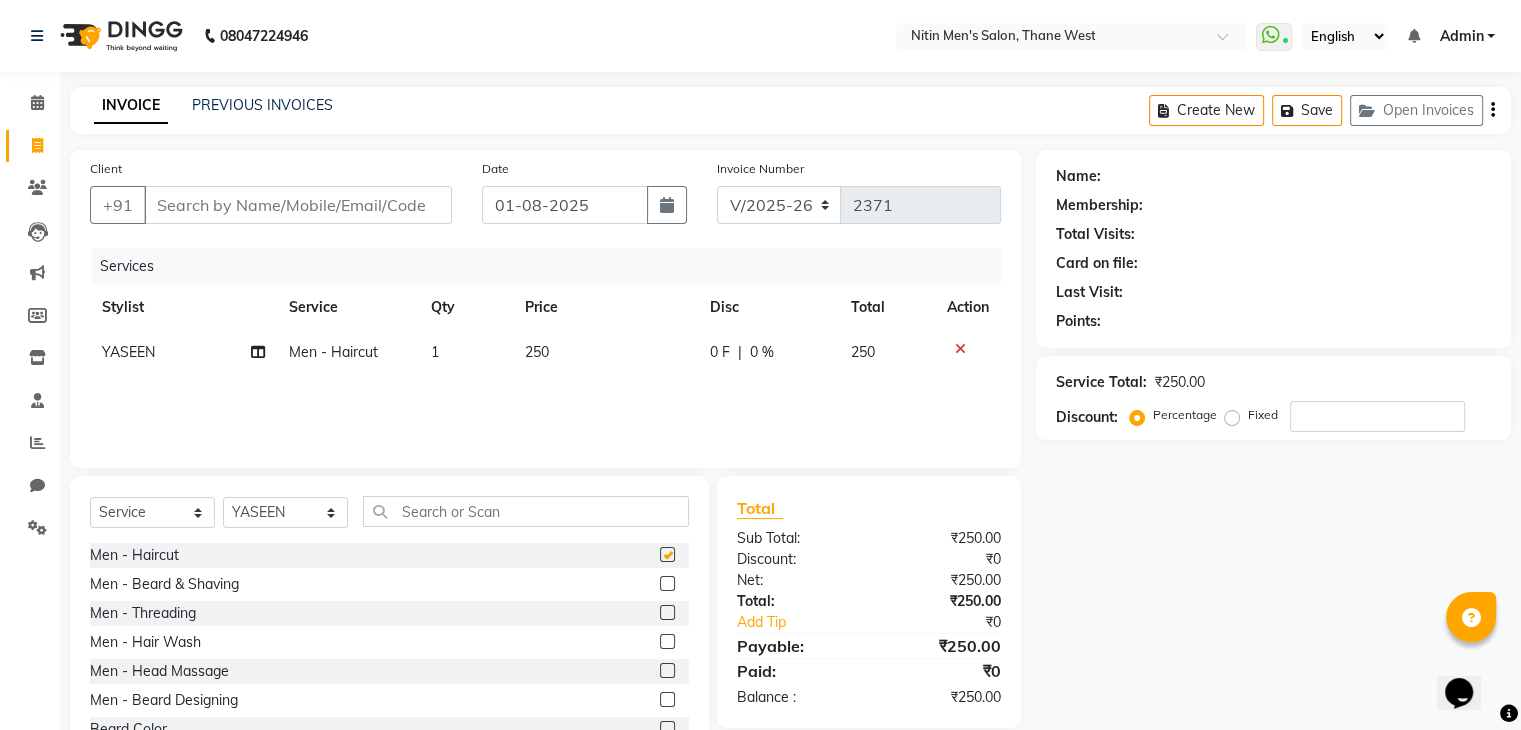 checkbox on "false" 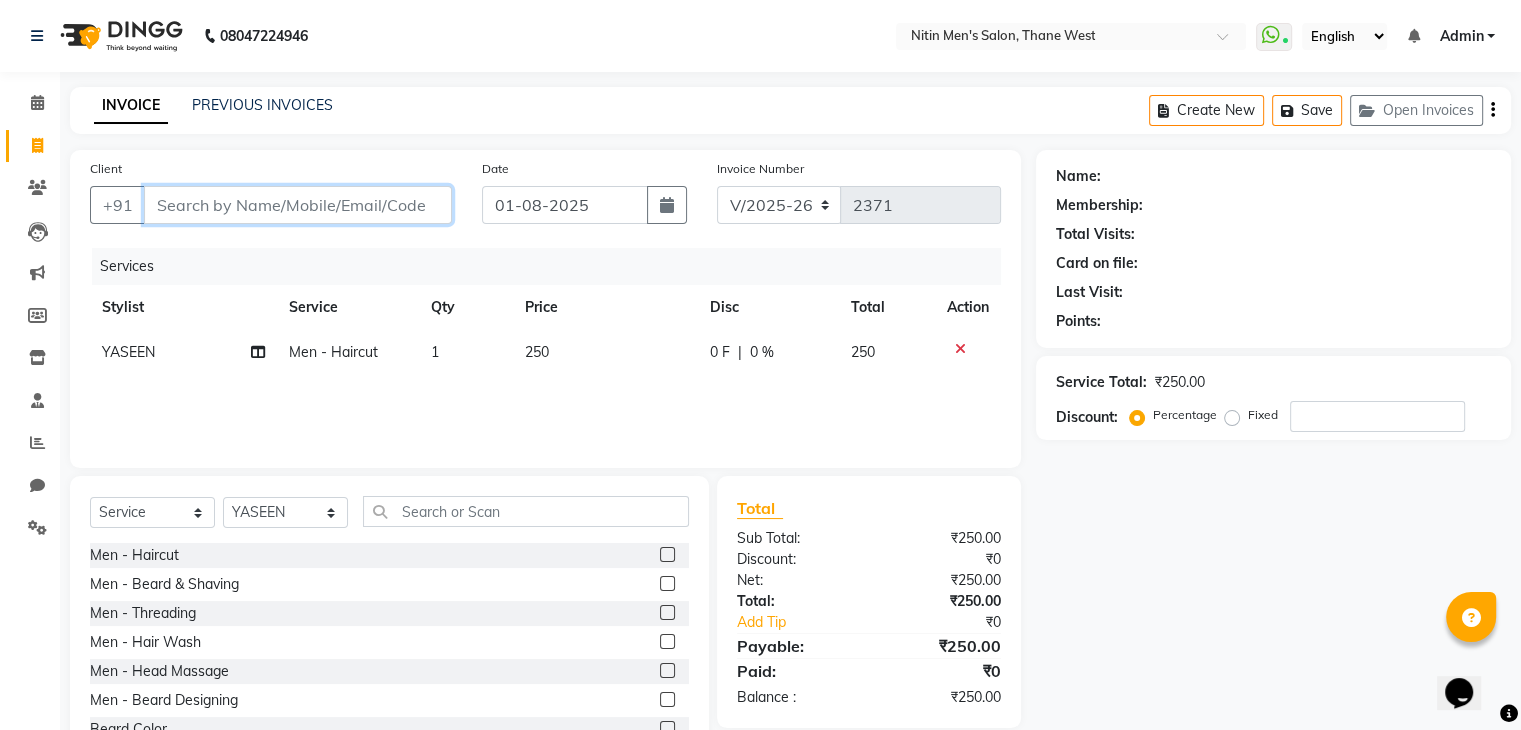 click on "Client" at bounding box center [298, 205] 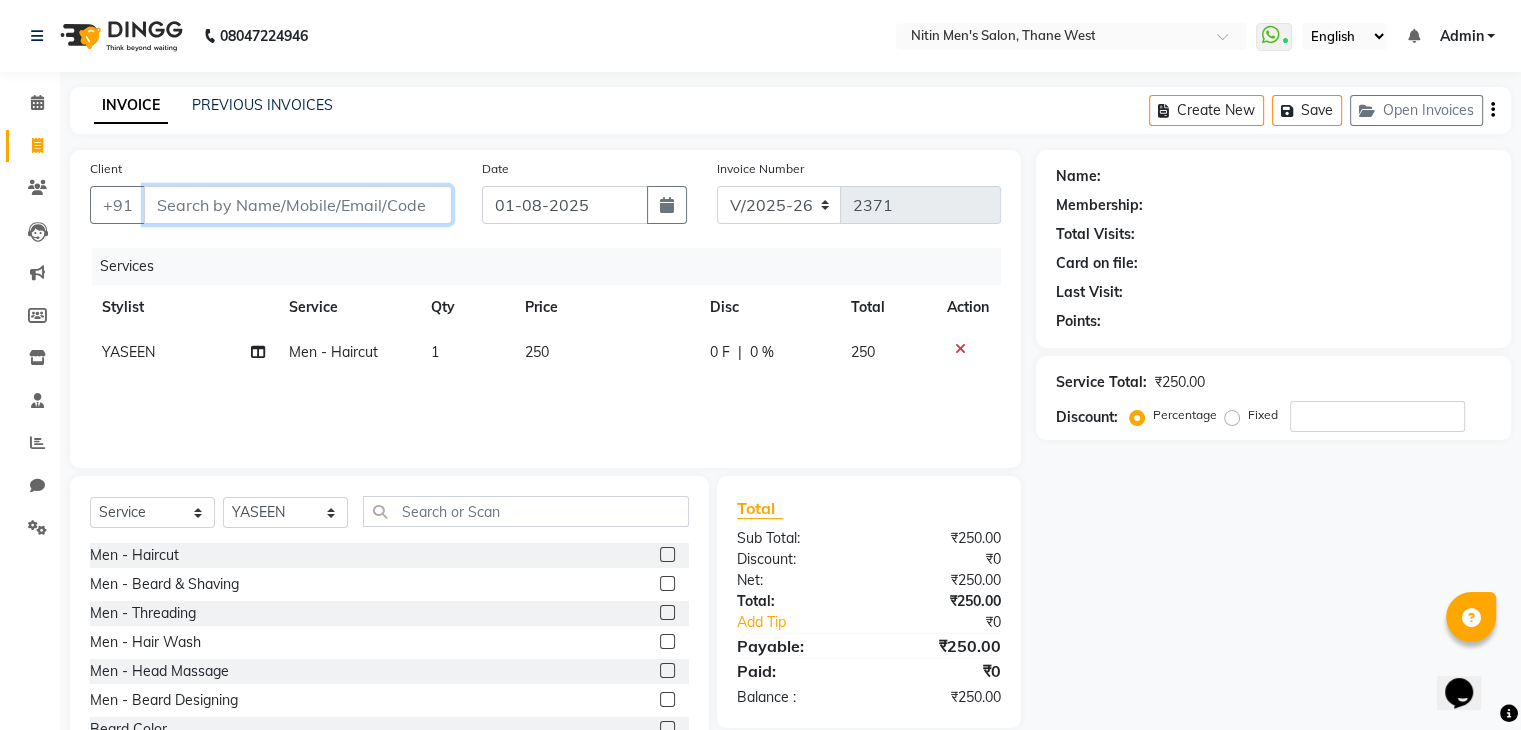 type on "9" 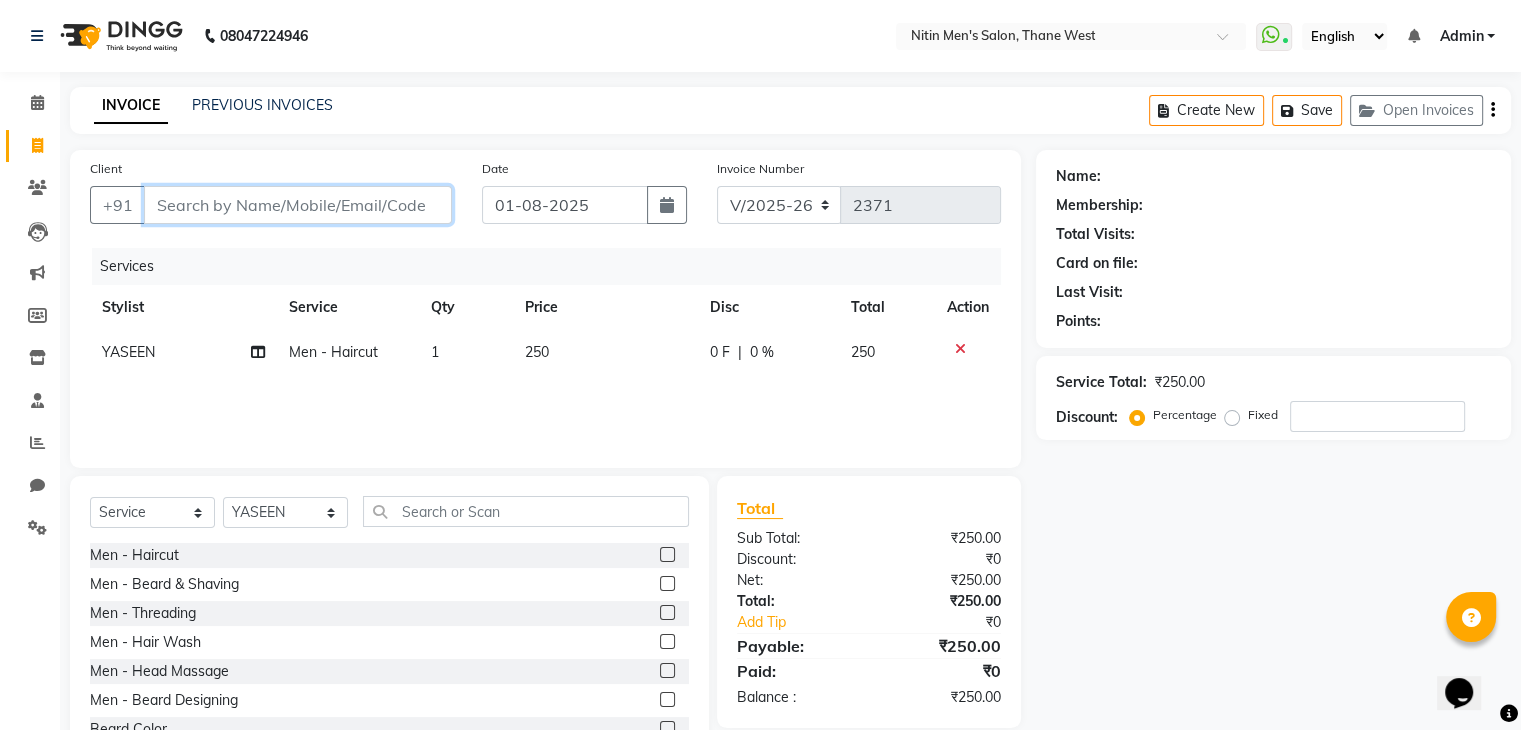 type on "0" 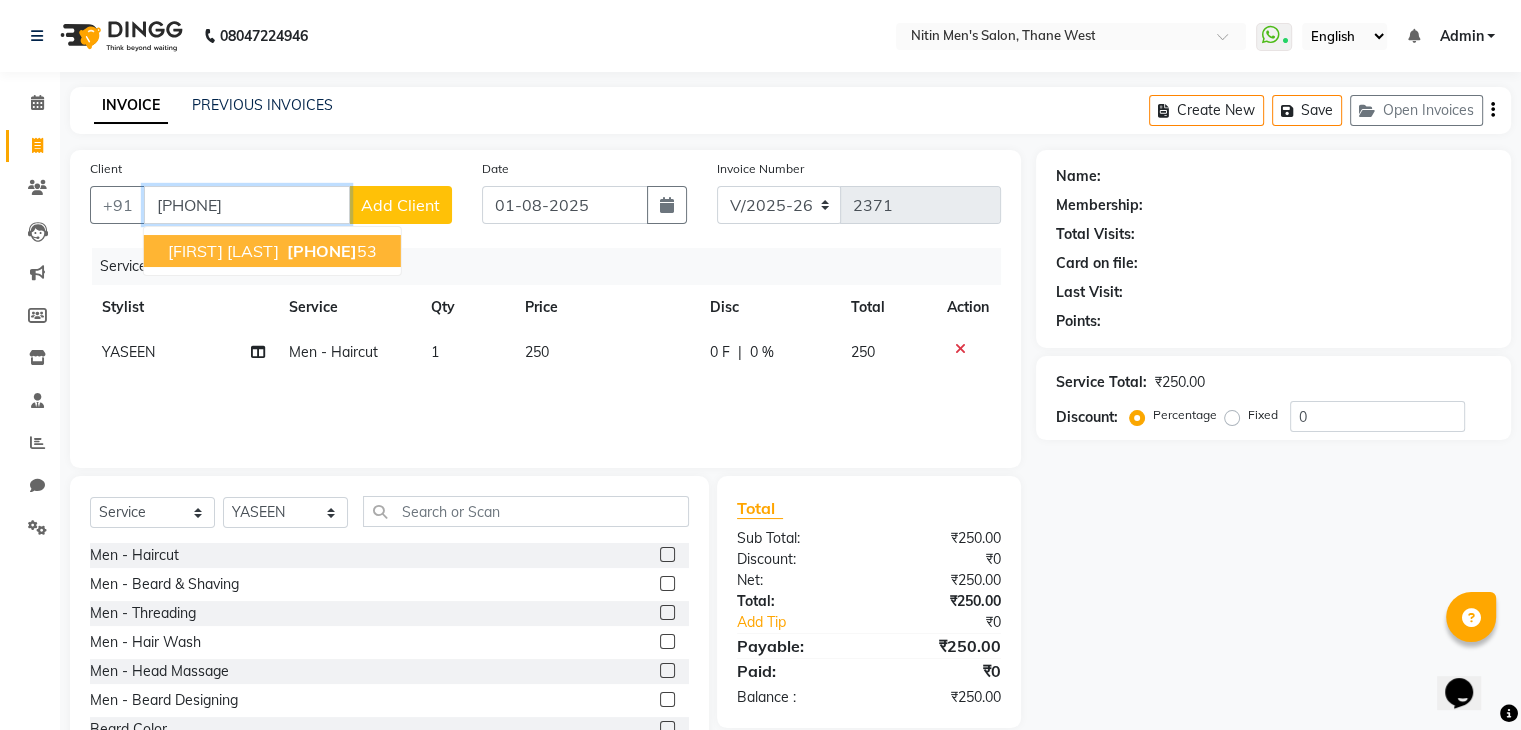 click on "SANKET SHENVI   97732723 53" at bounding box center (272, 251) 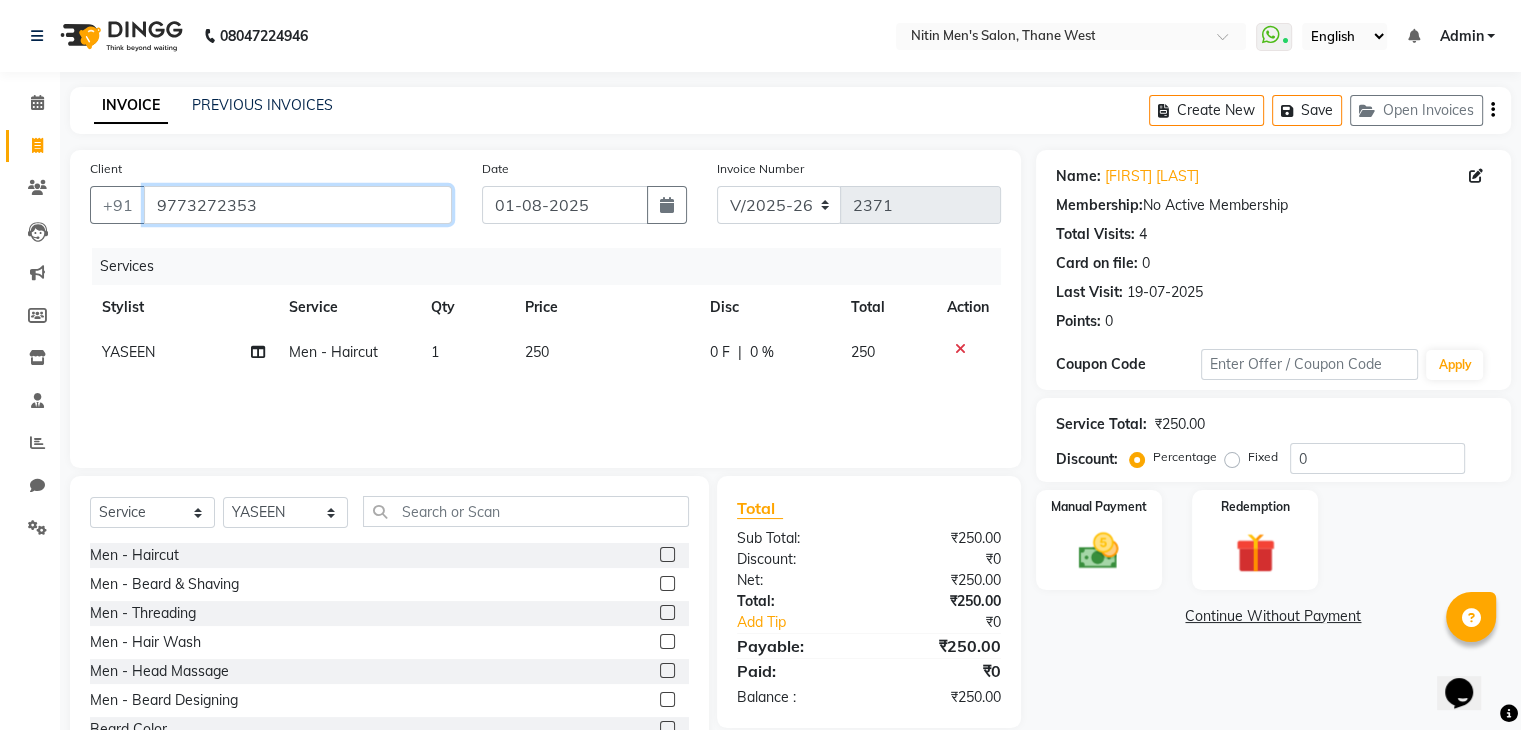 click on "9773272353" at bounding box center (298, 205) 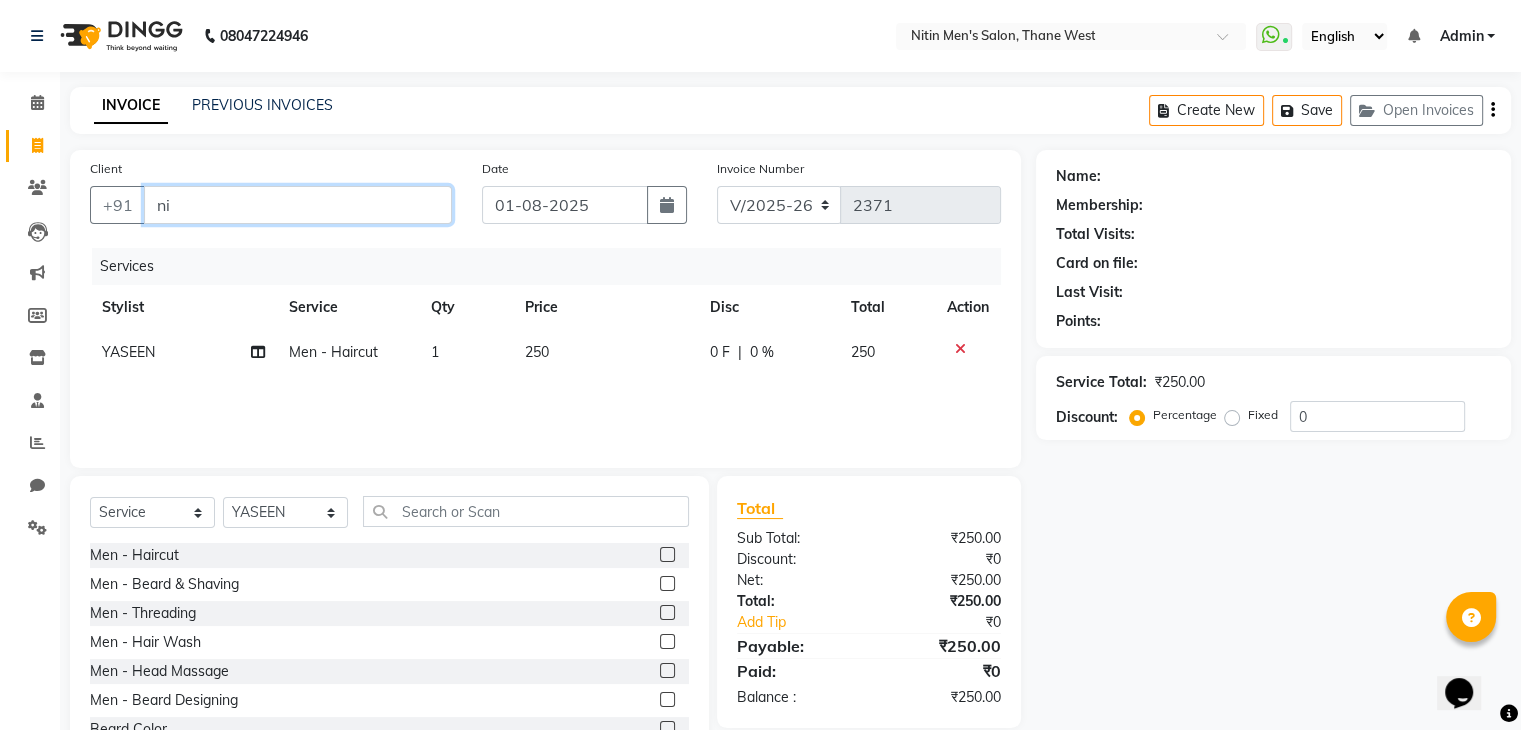 type on "n" 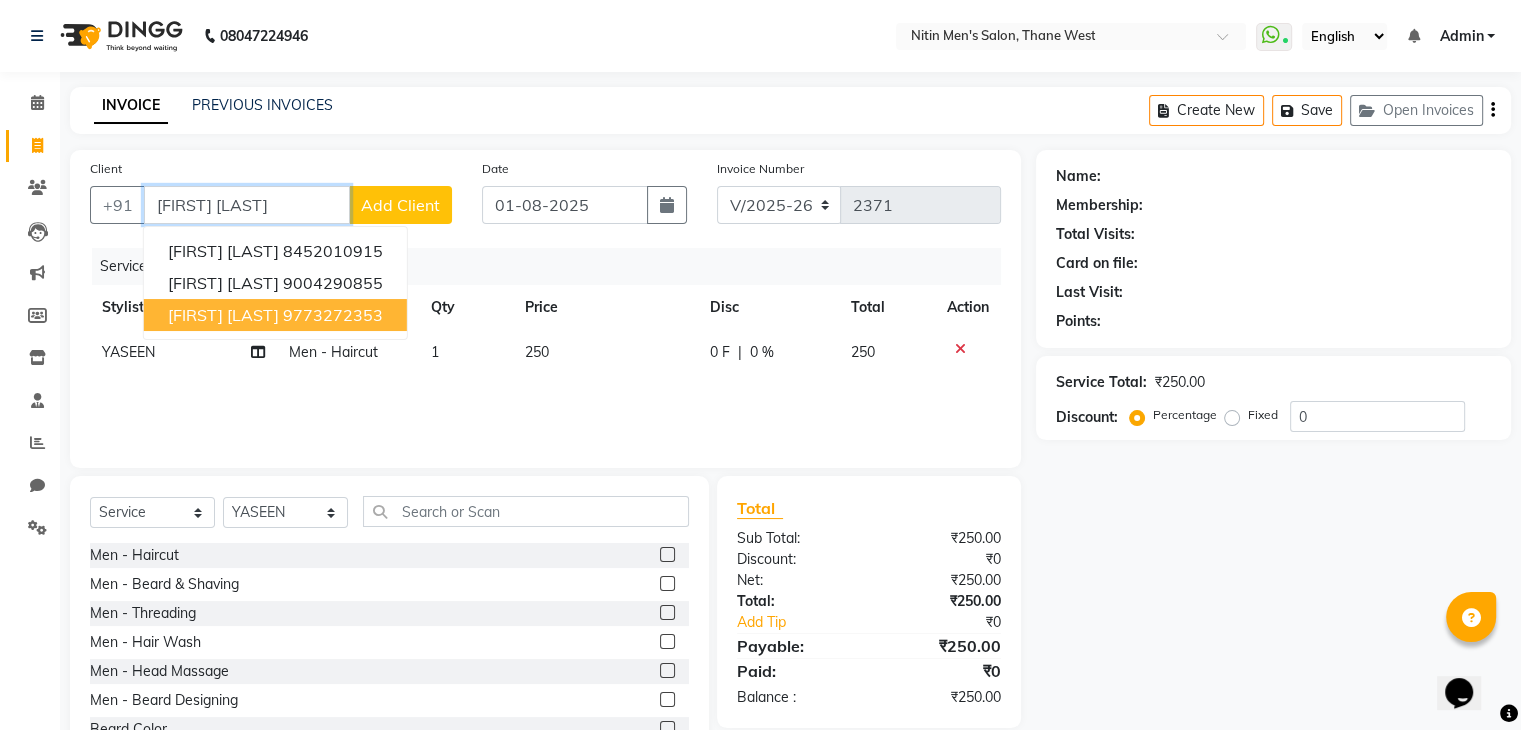 click on "SANKET SHENVI  9773272353" at bounding box center (275, 315) 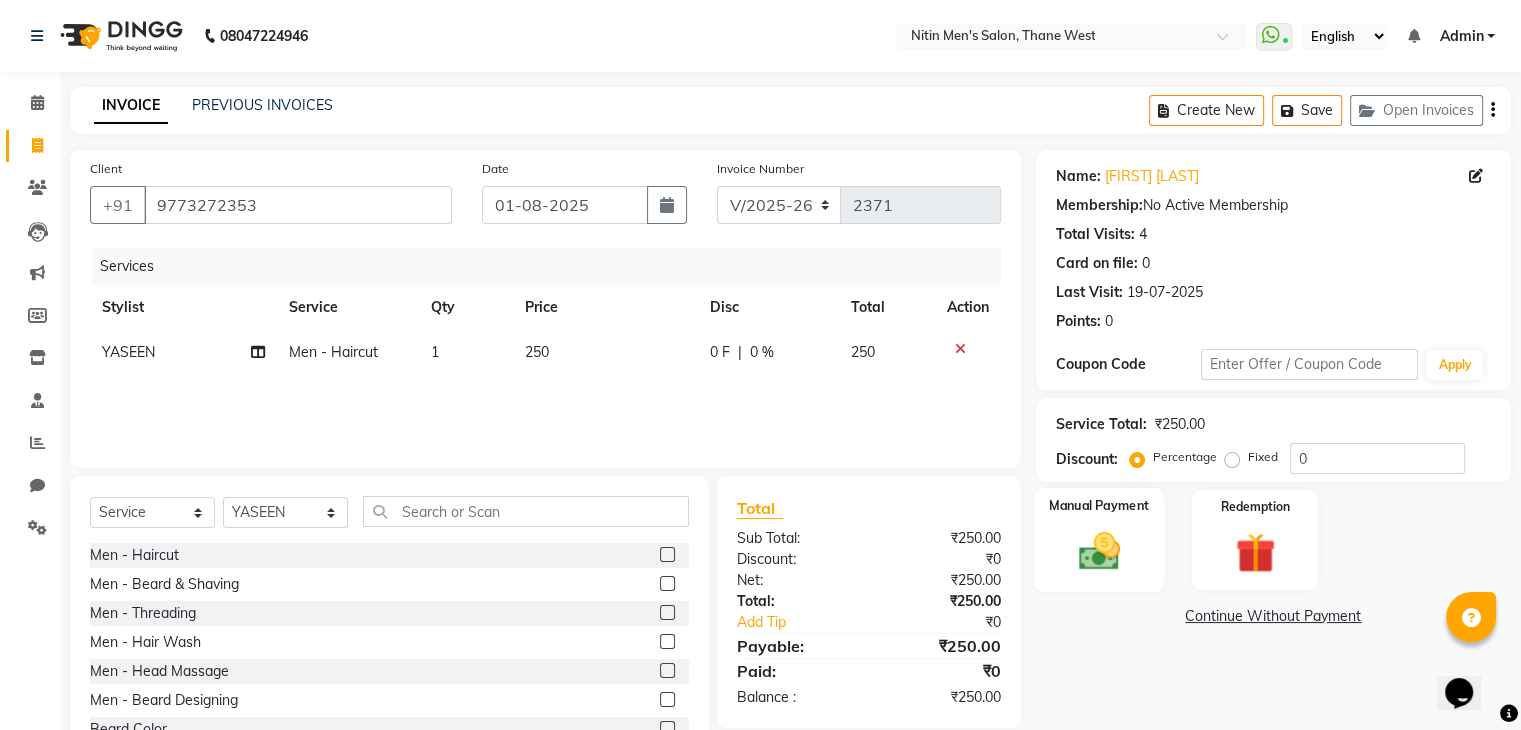 click 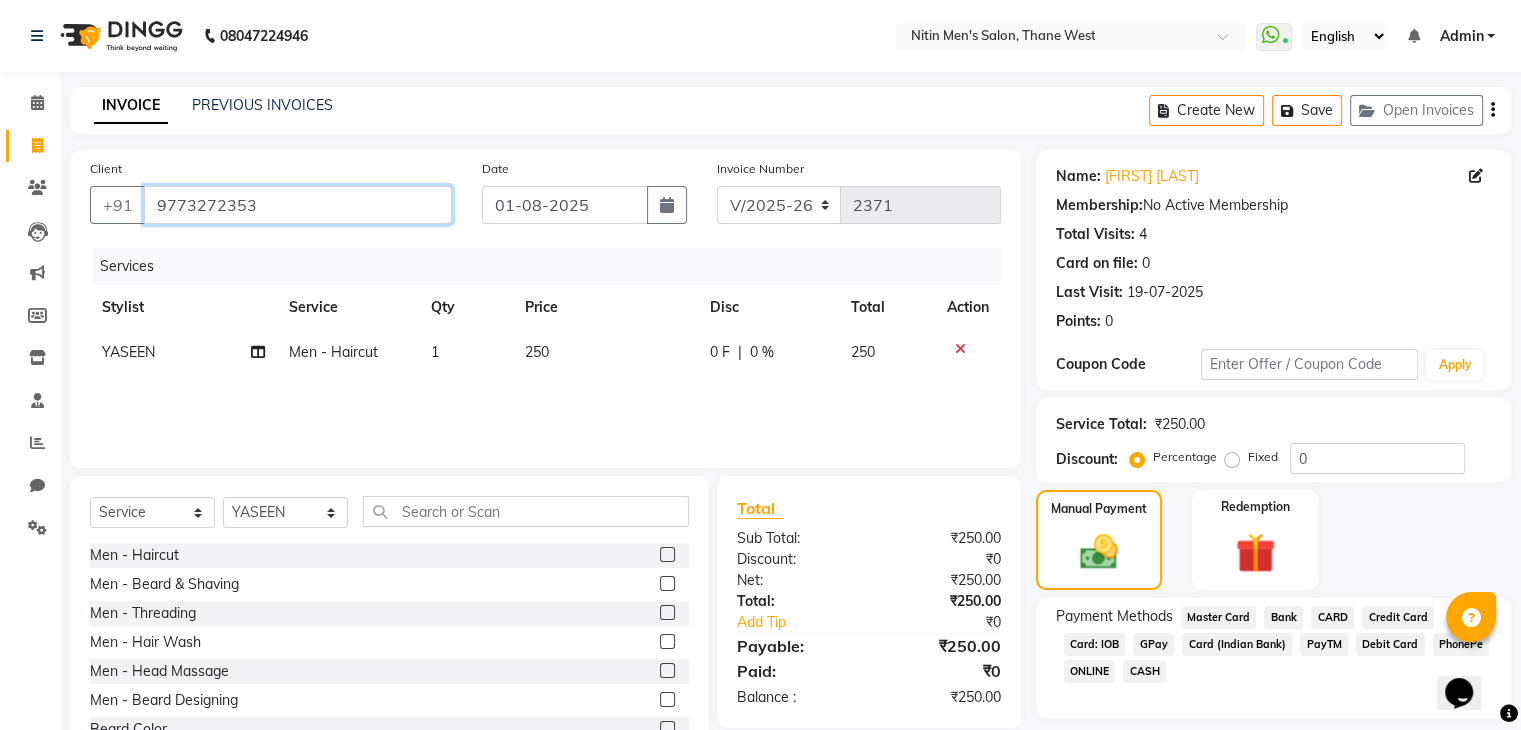 click on "9773272353" at bounding box center [298, 205] 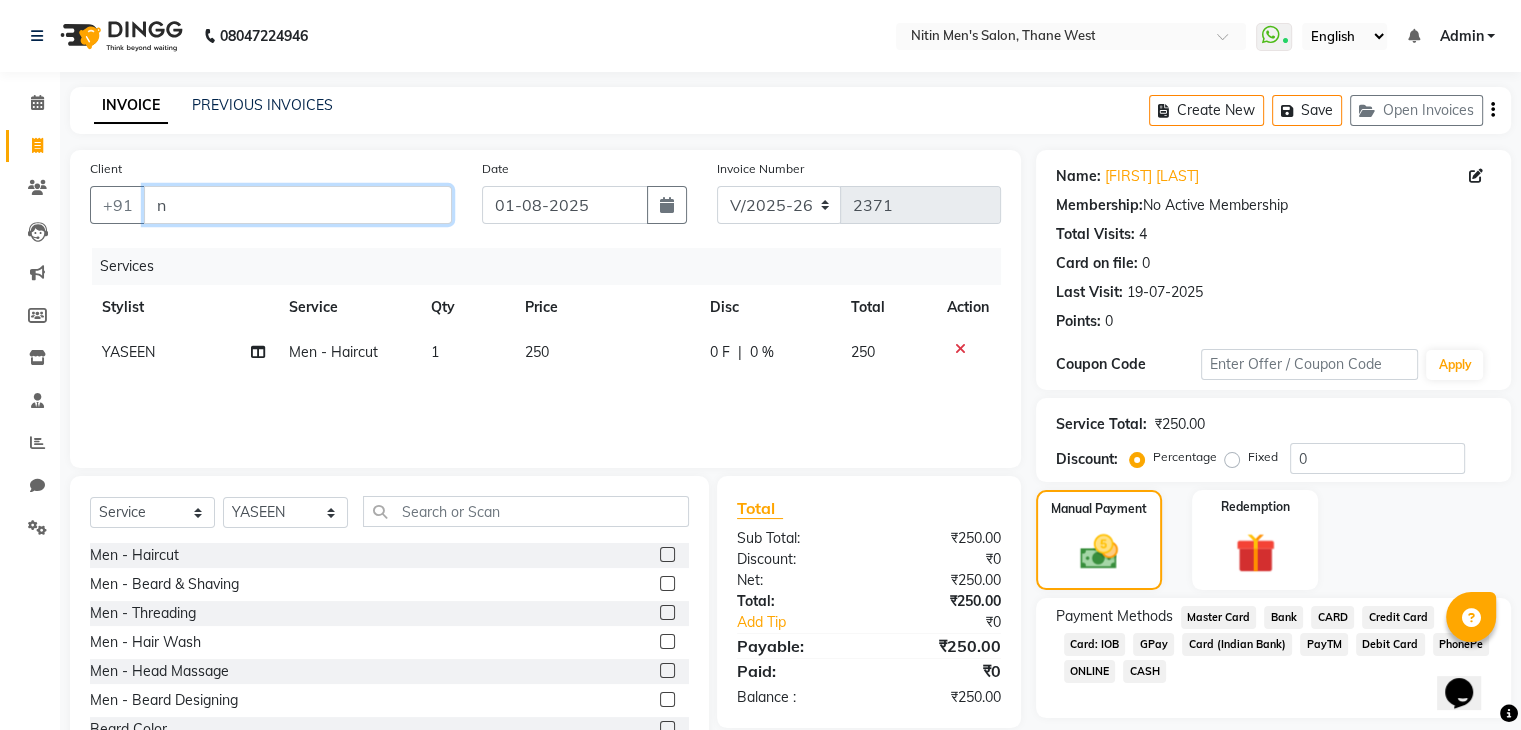 click on "n" at bounding box center (298, 205) 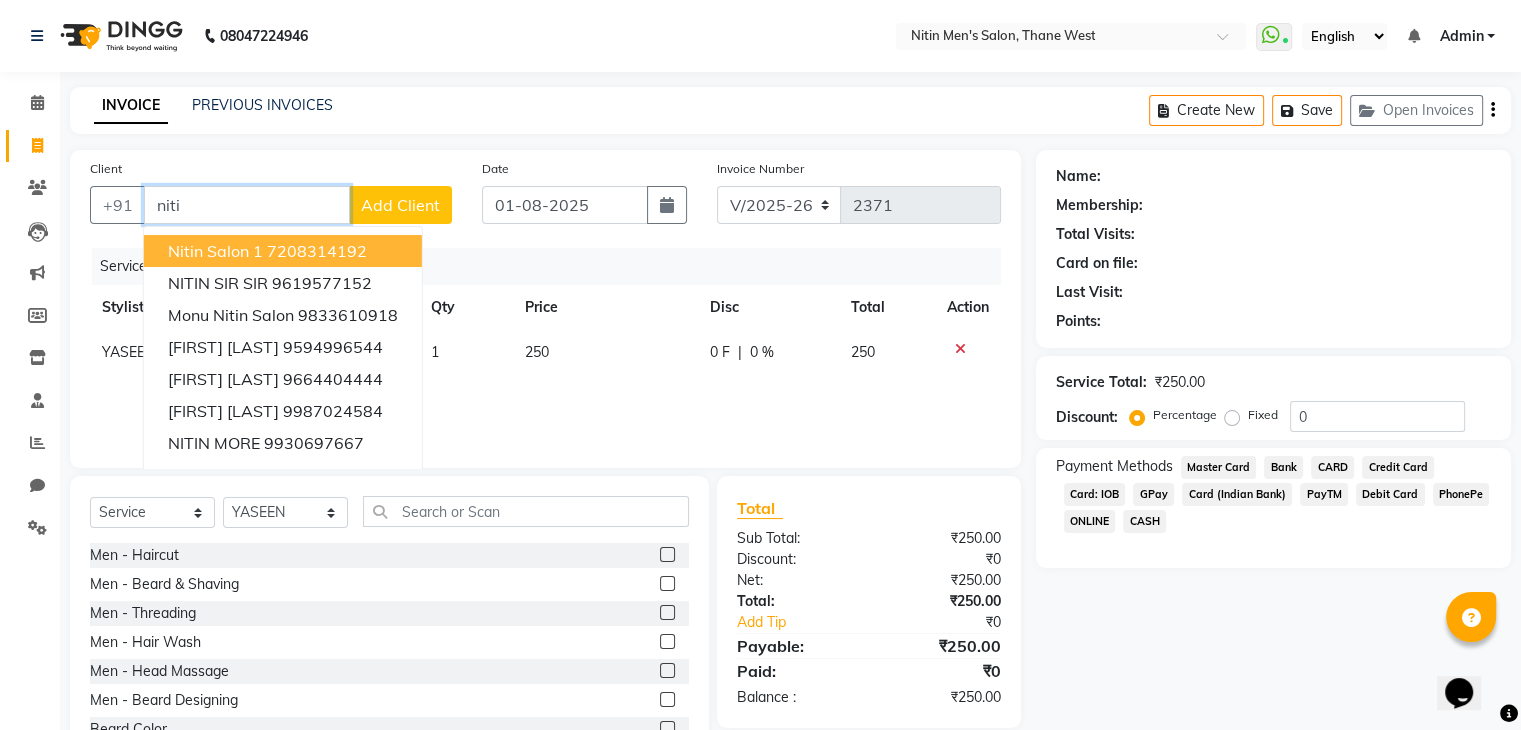 click on "7208314192" at bounding box center (317, 251) 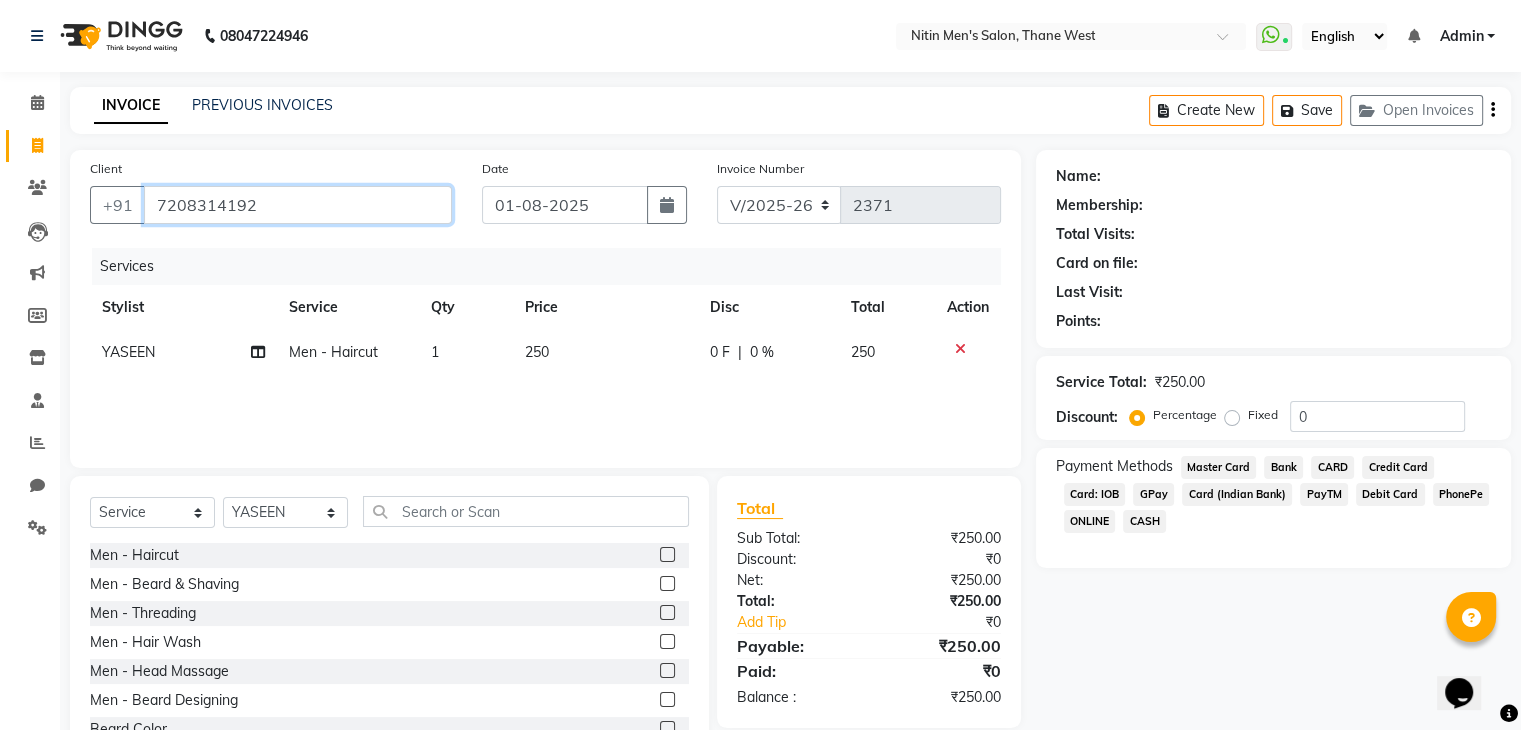 type on "7208314192" 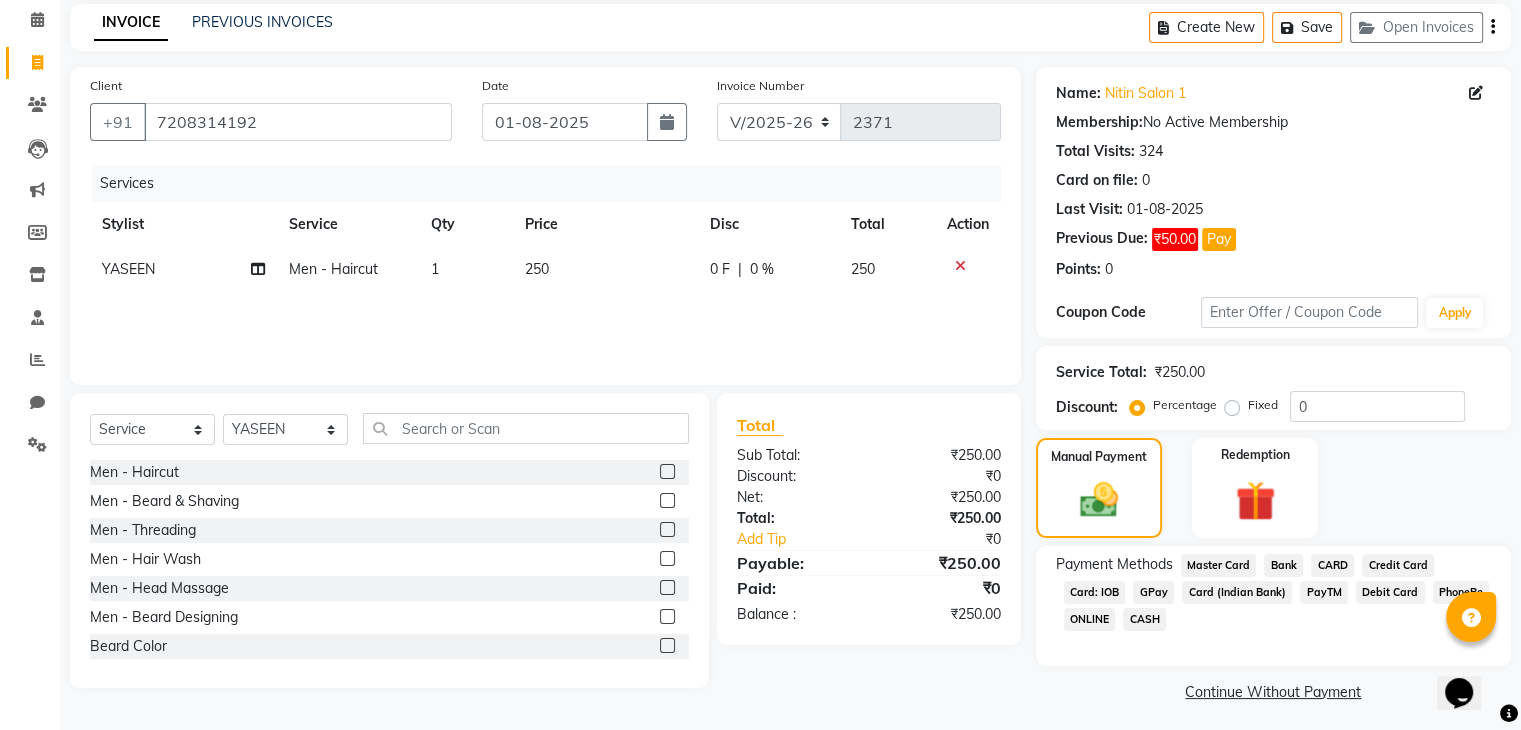 scroll, scrollTop: 84, scrollLeft: 0, axis: vertical 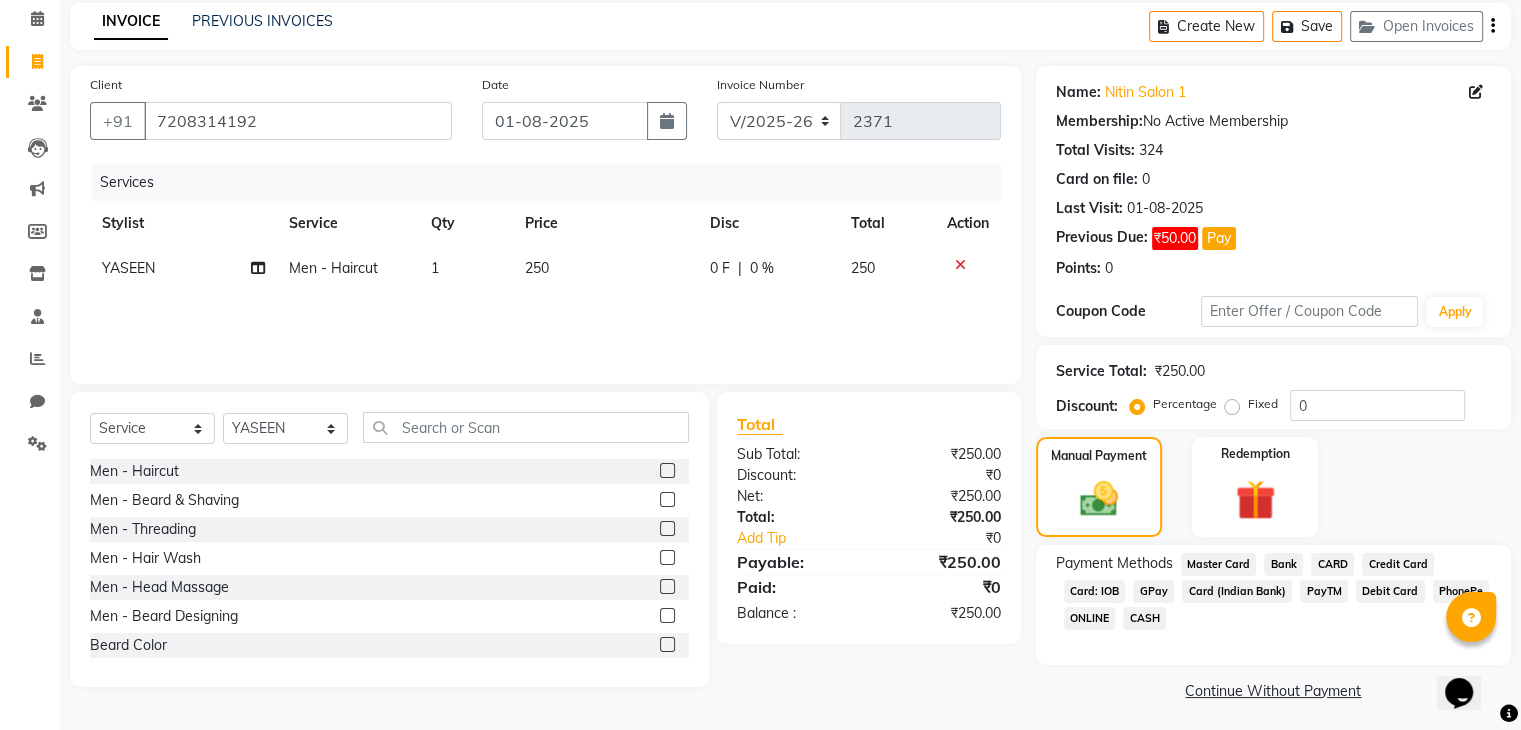 click on "GPay" 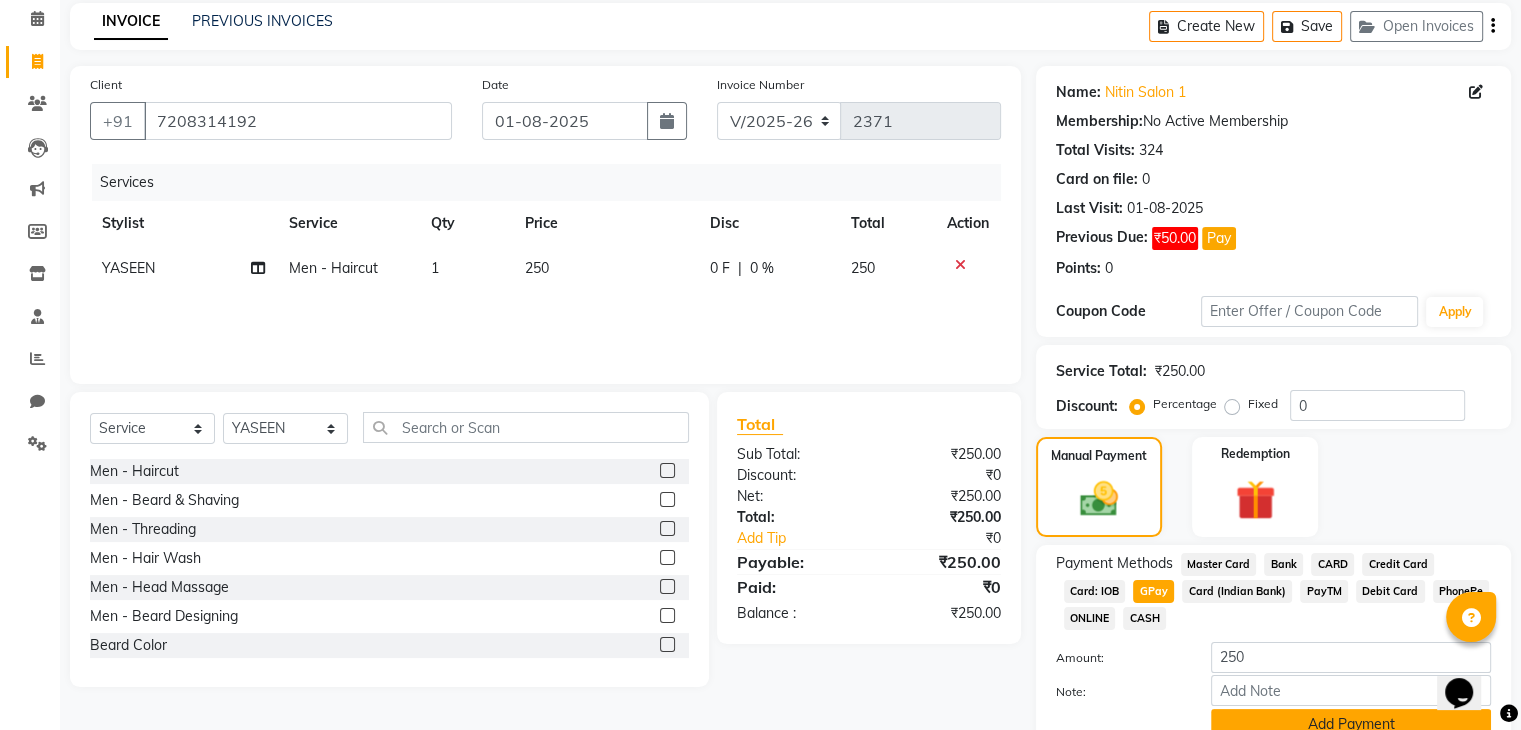 click on "Add Payment" 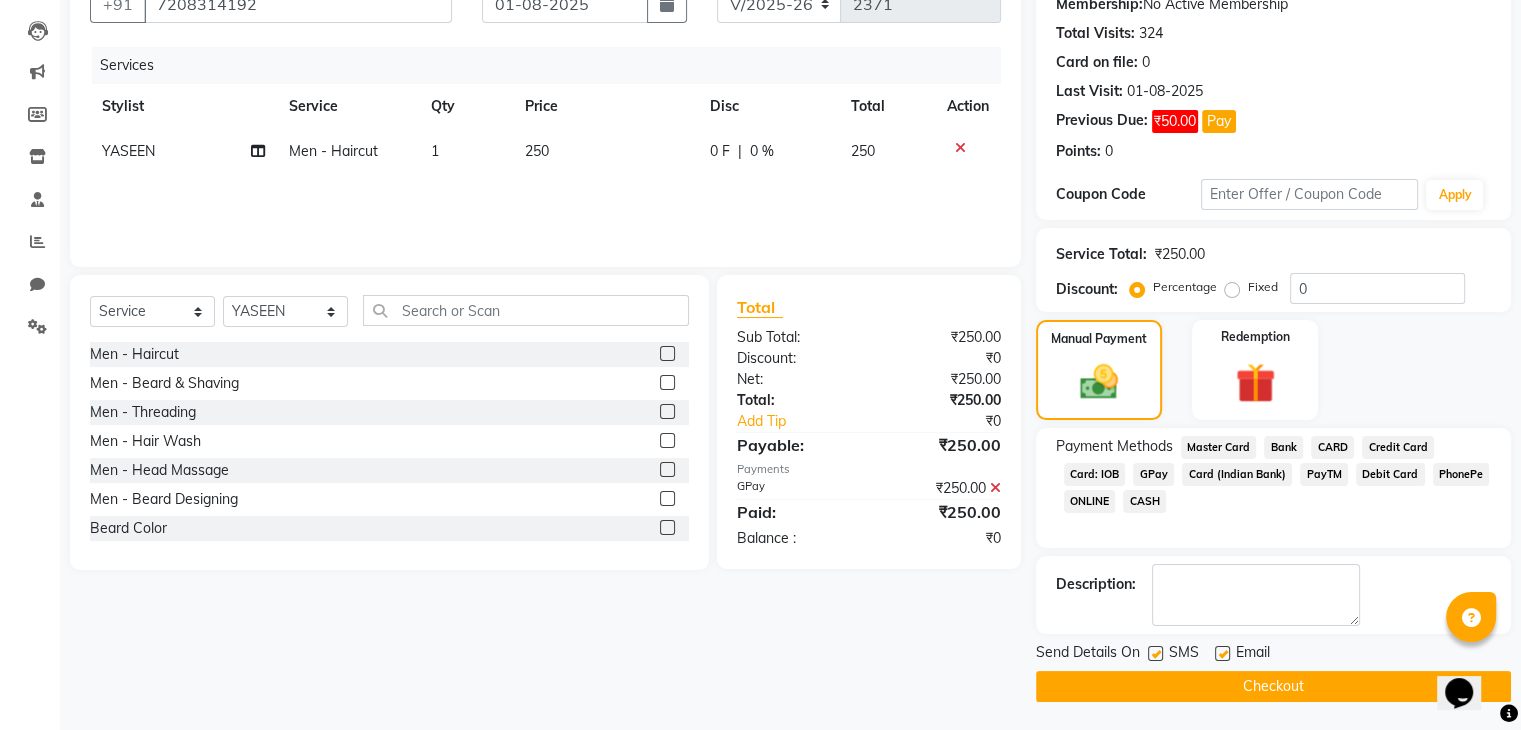 click 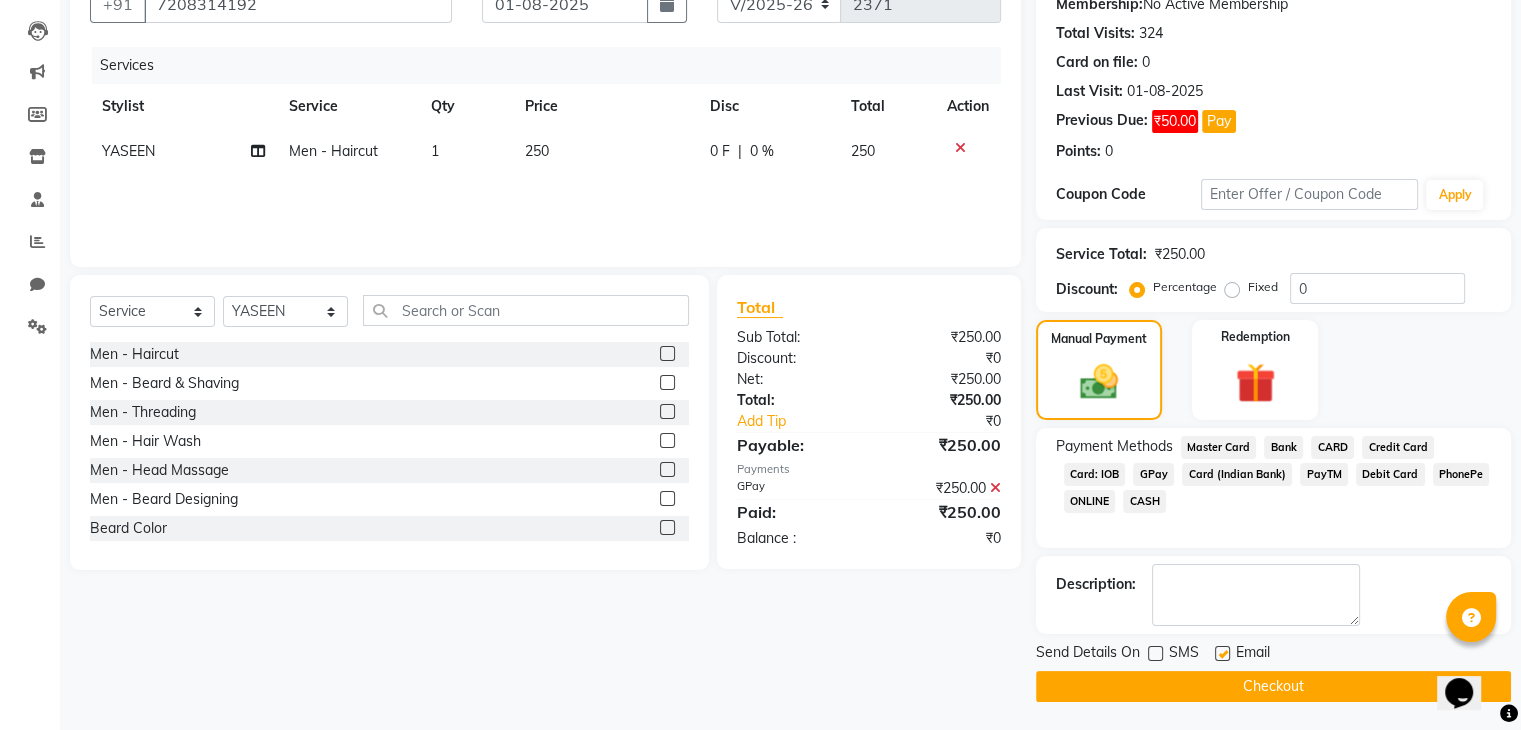 click on "Email" 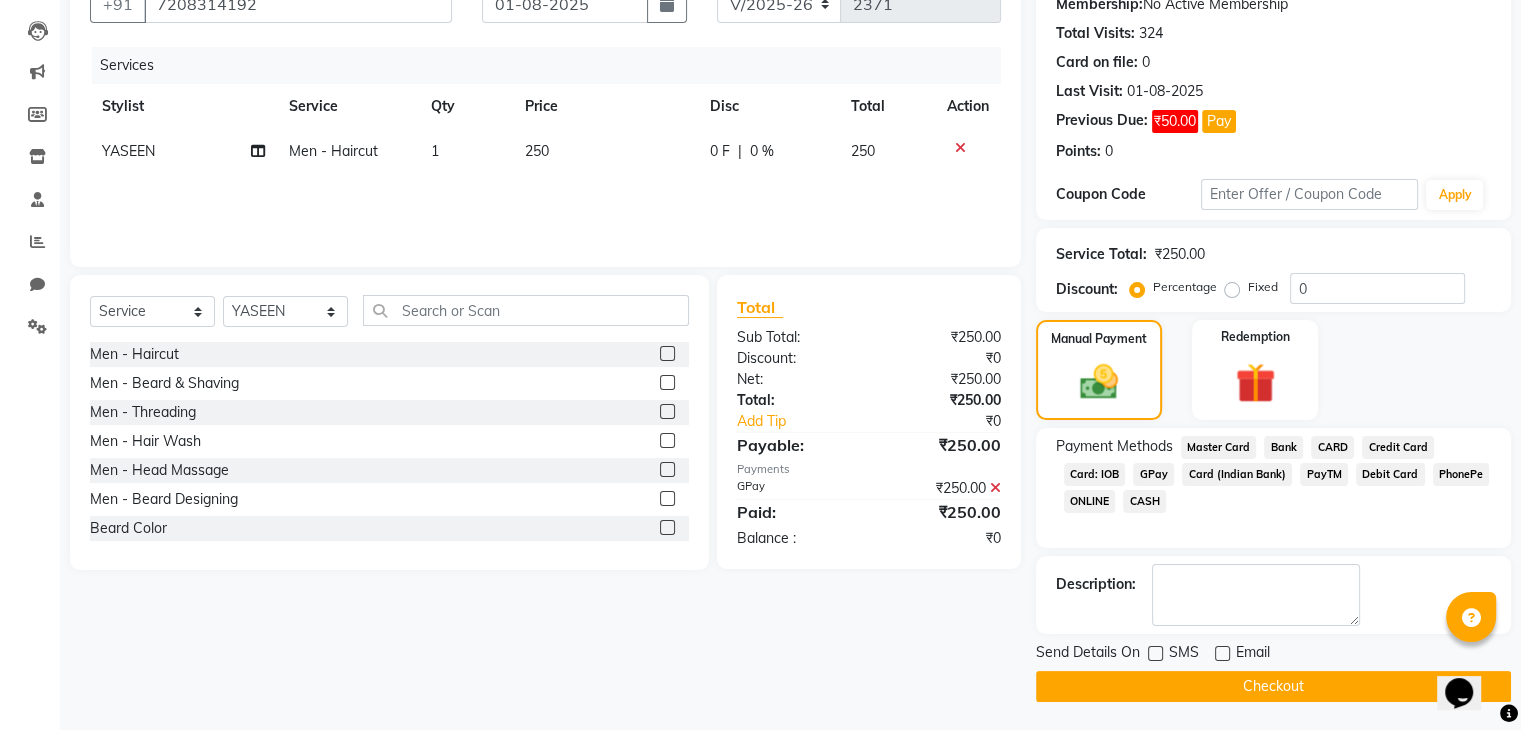 click on "Checkout" 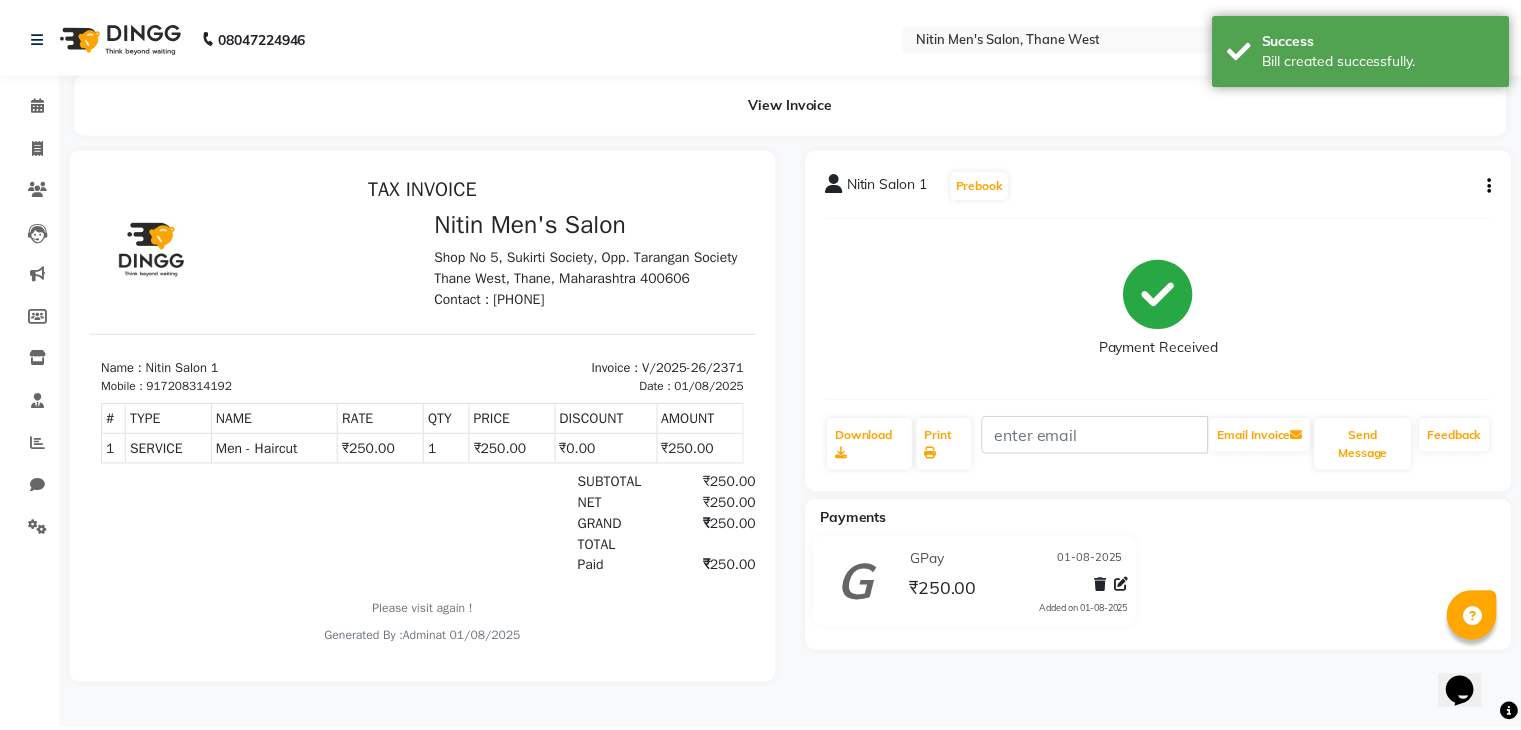 scroll, scrollTop: 0, scrollLeft: 0, axis: both 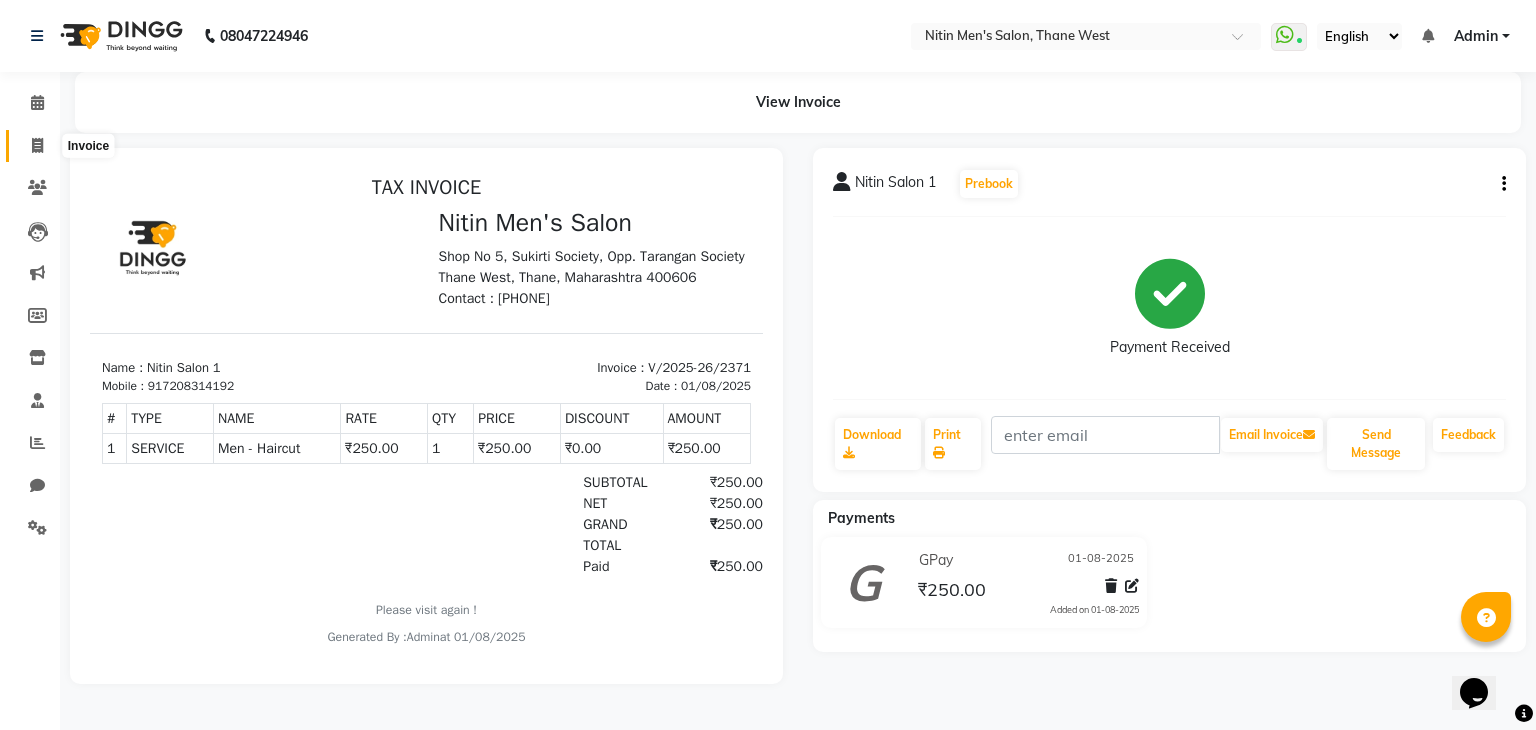 click 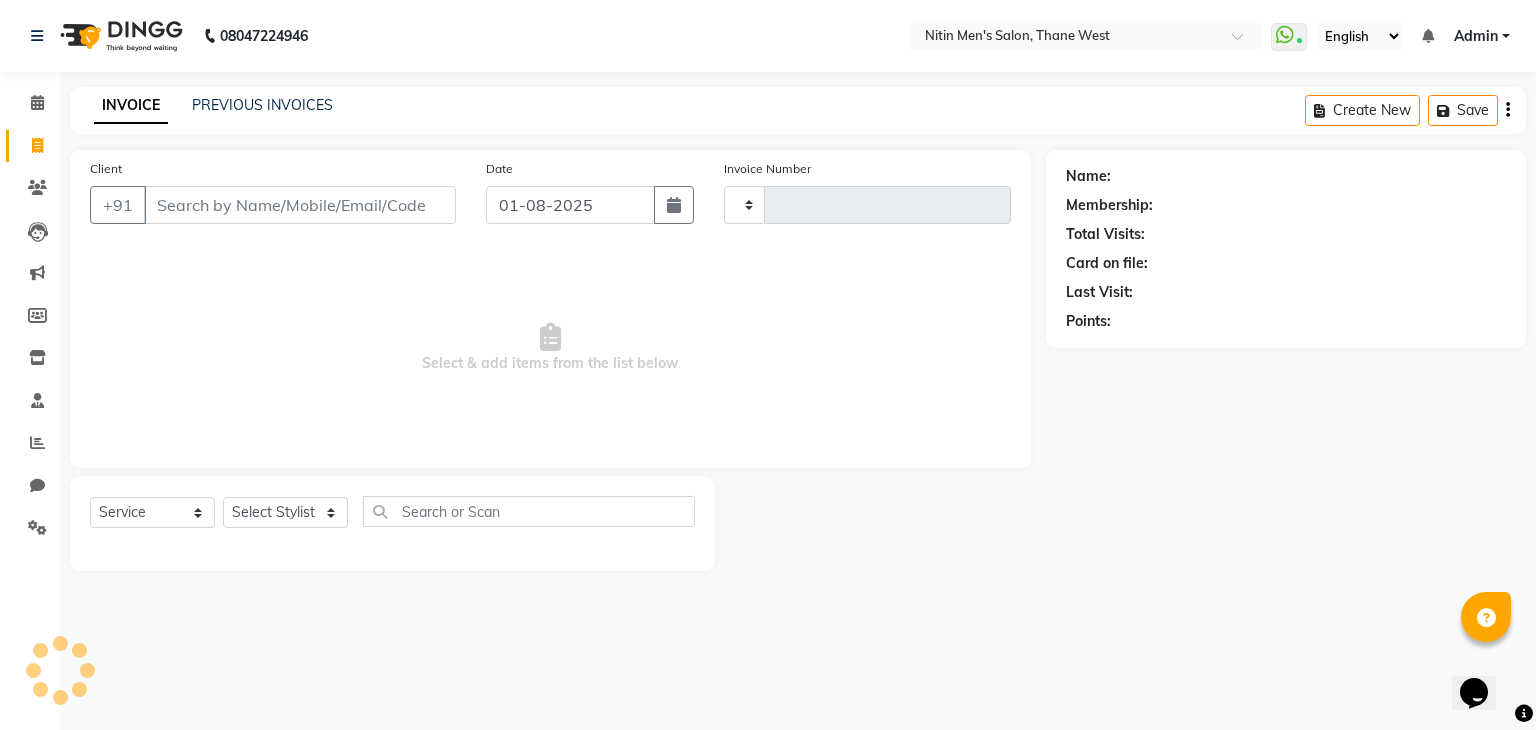 type on "2372" 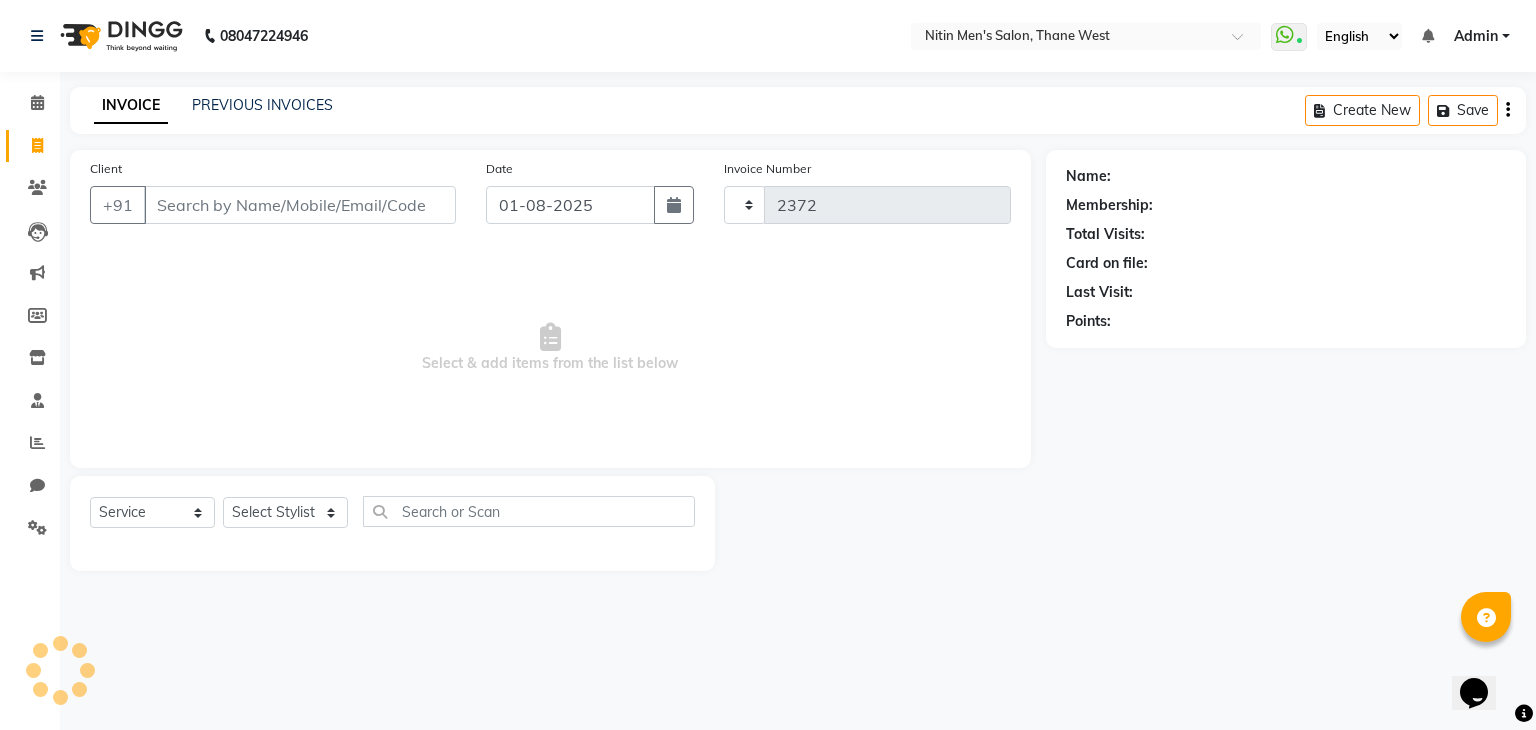select on "7981" 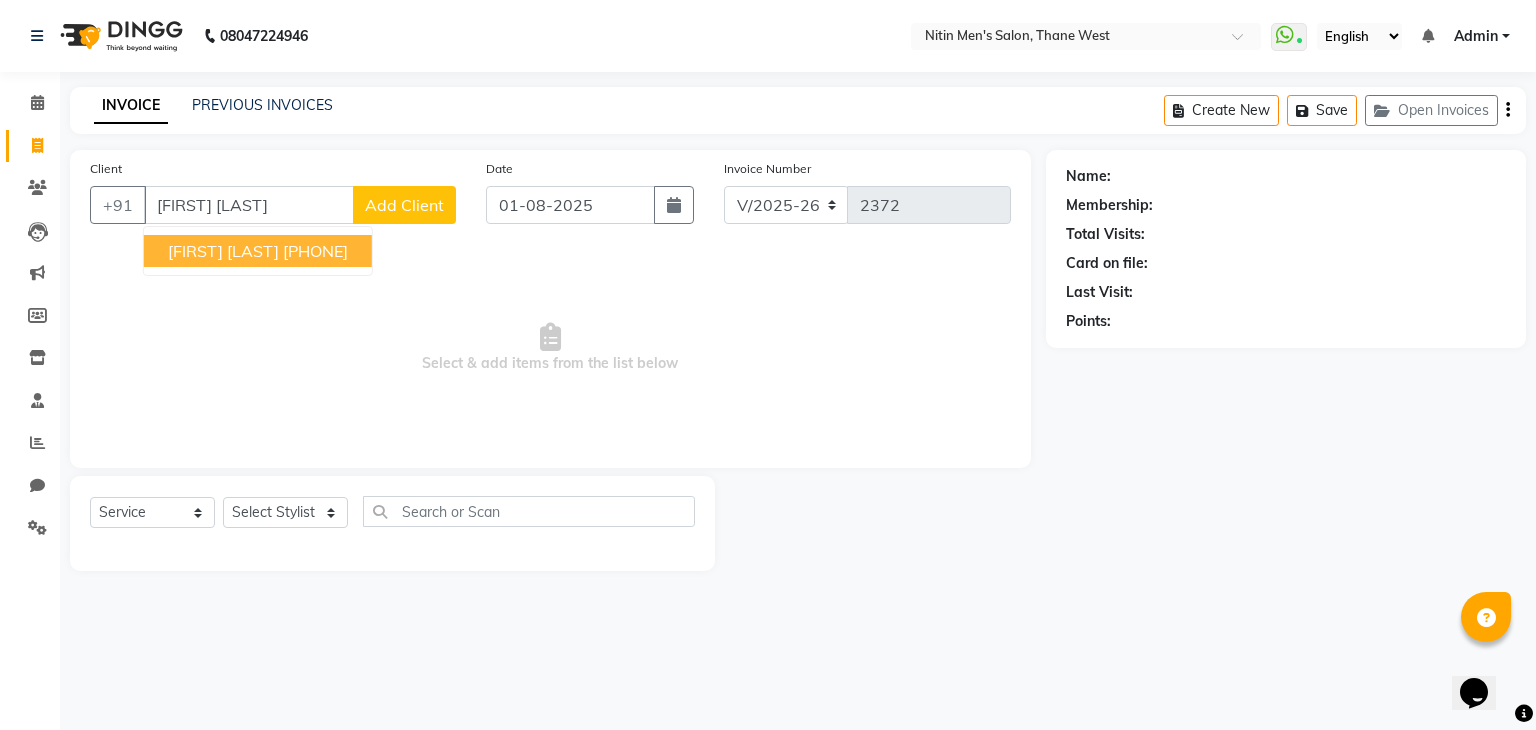 click on "pratik kamble" at bounding box center (223, 251) 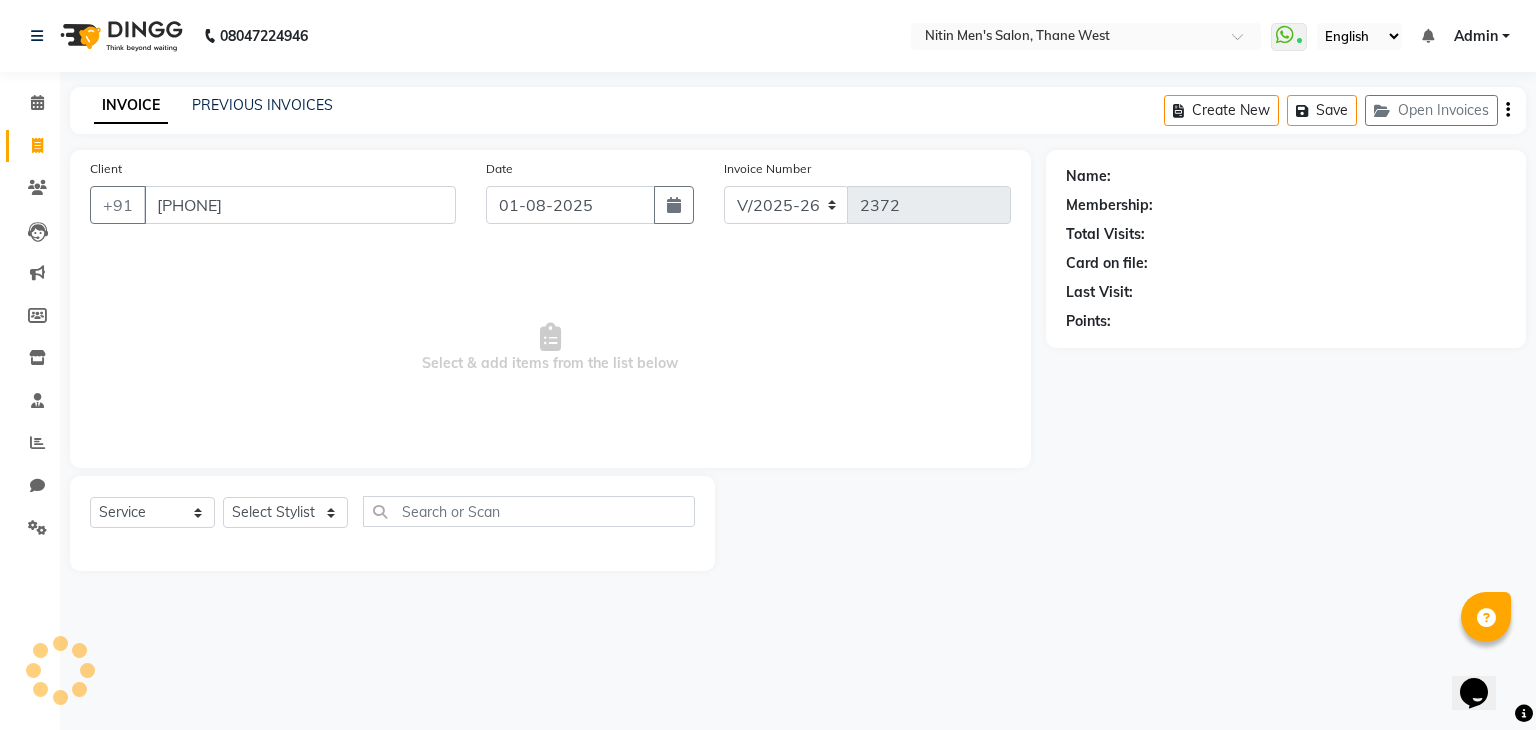 type on "8108880294" 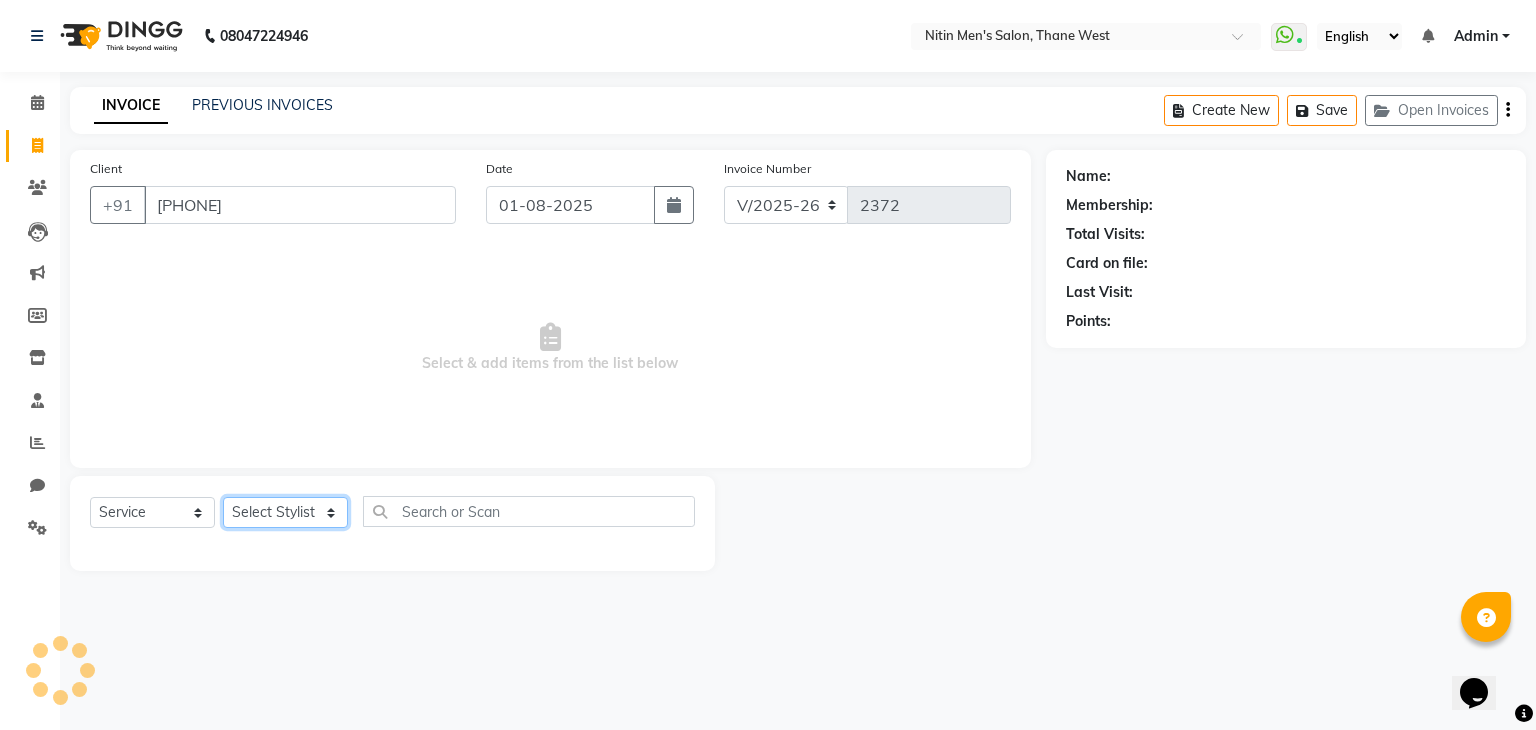 click on "Select Stylist ALAM ASHISH DEEPA HASIB JITU MEENAKSHI NITIN SIR PRAJAKTA Rupa SANDEEP SHAHIM YASEEN" 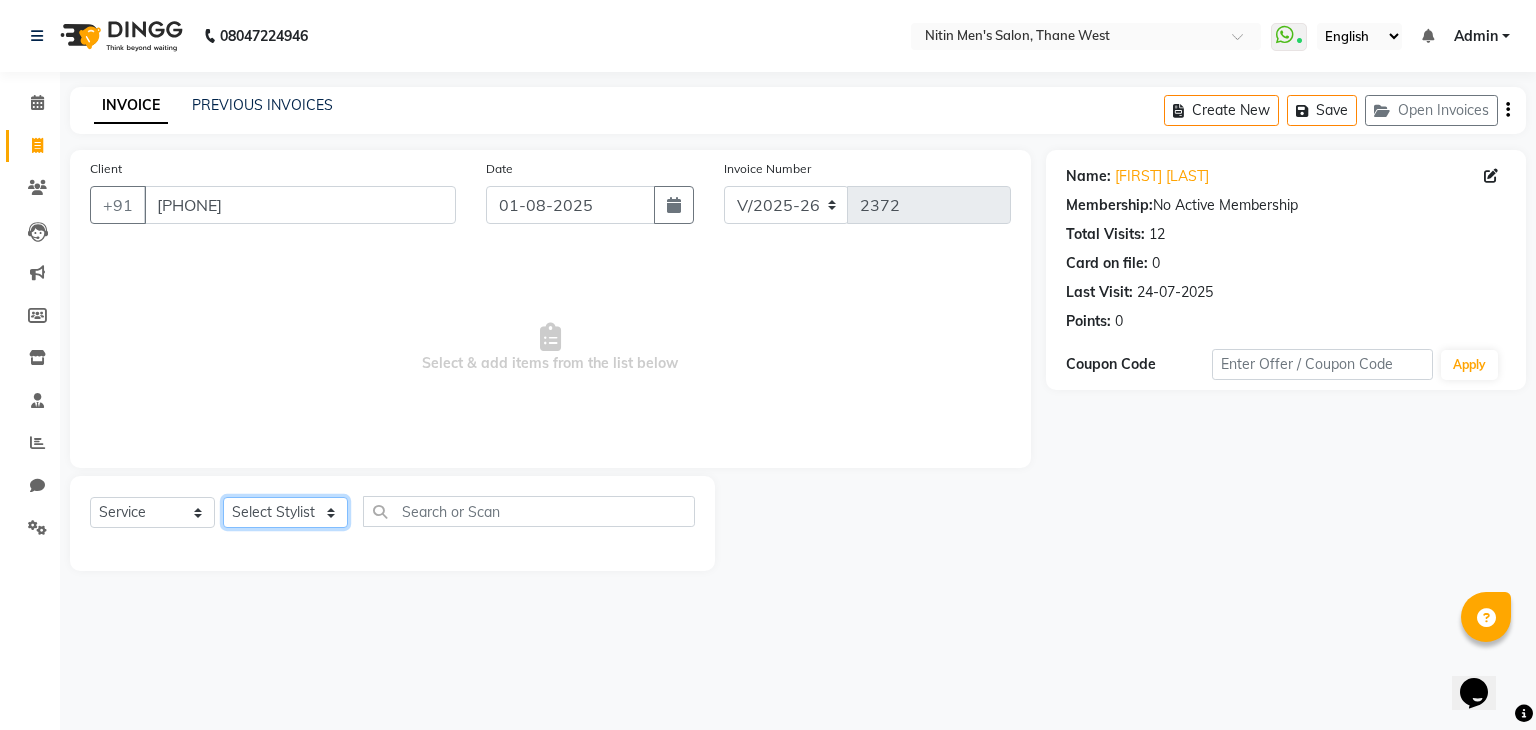 select on "75699" 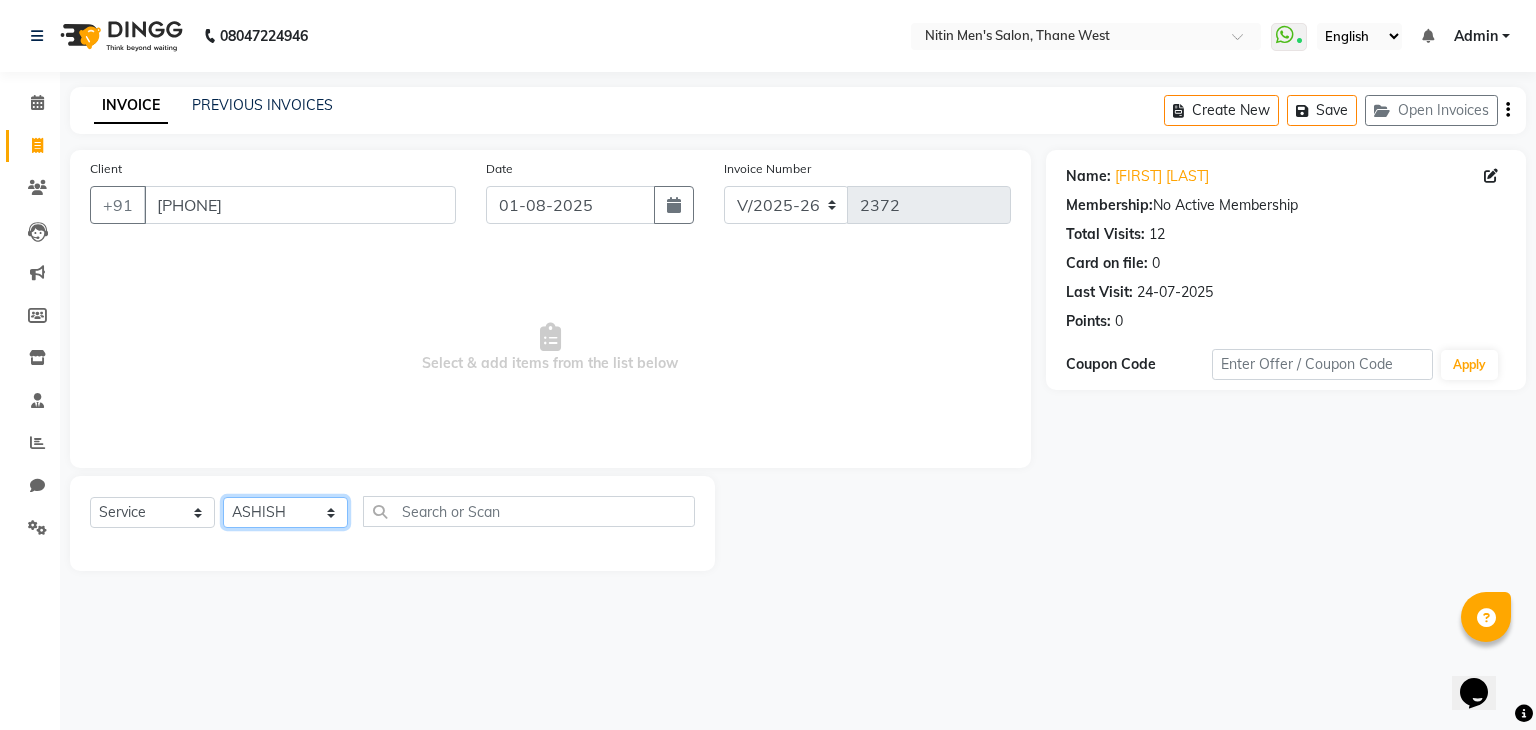 click on "Select Stylist ALAM ASHISH DEEPA HASIB JITU MEENAKSHI NITIN SIR PRAJAKTA Rupa SANDEEP SHAHIM YASEEN" 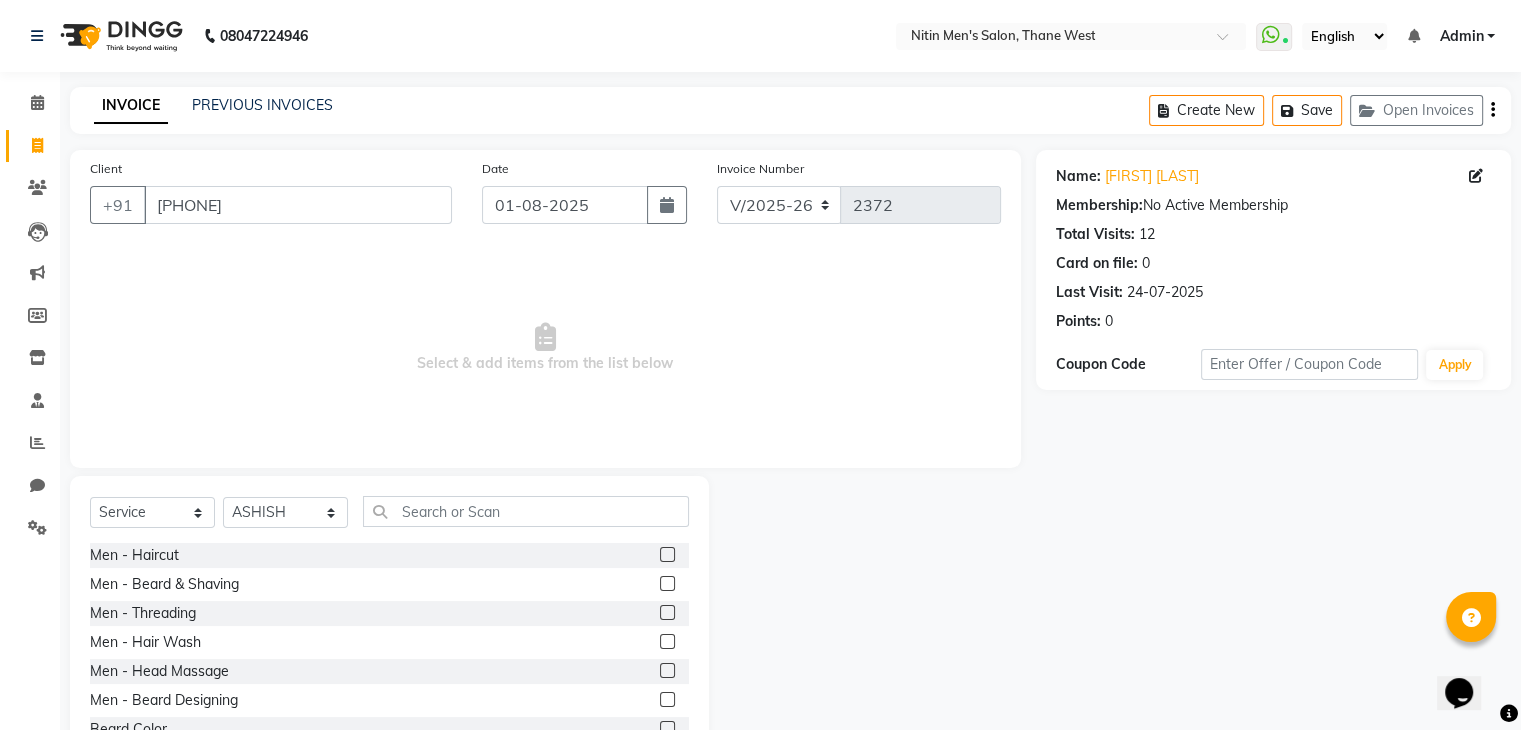 click 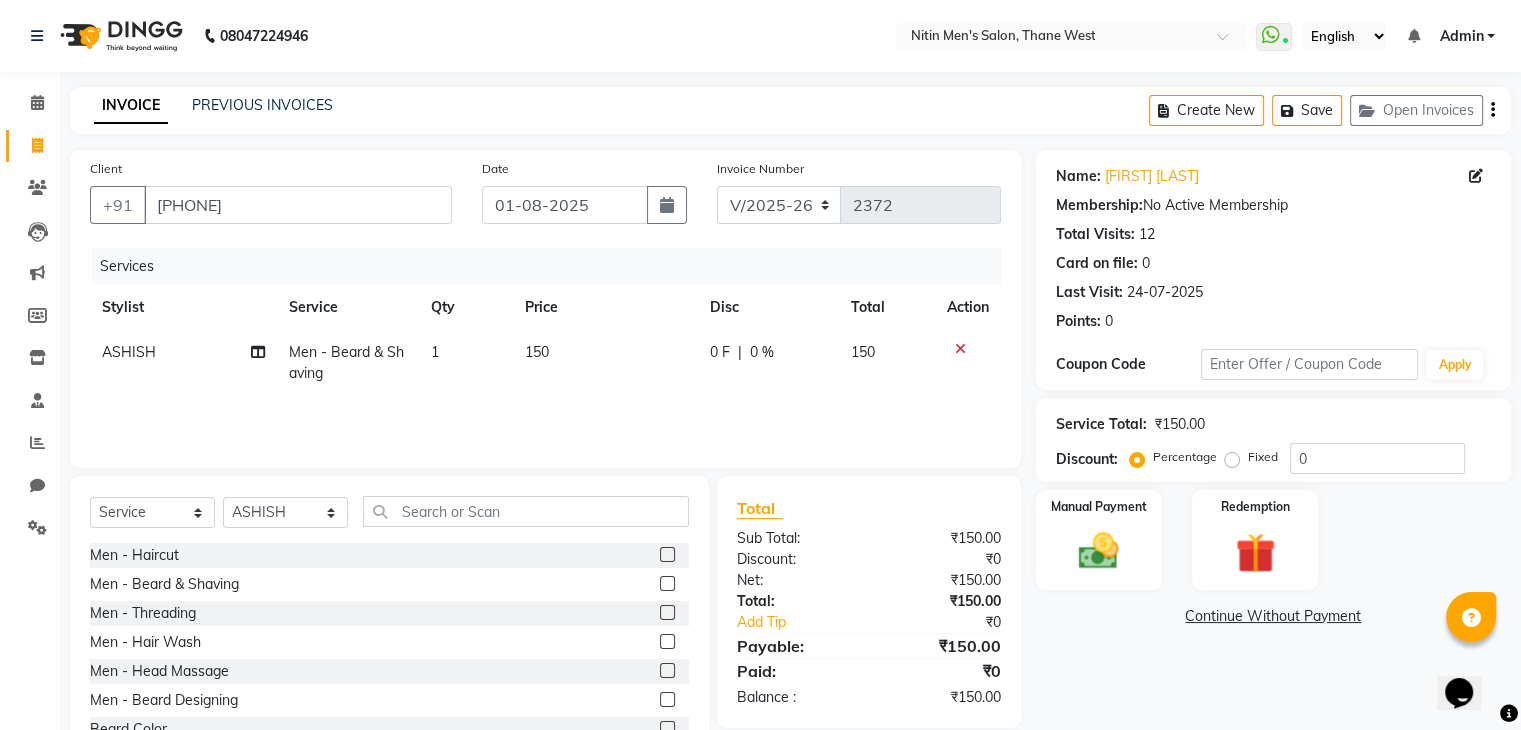 click 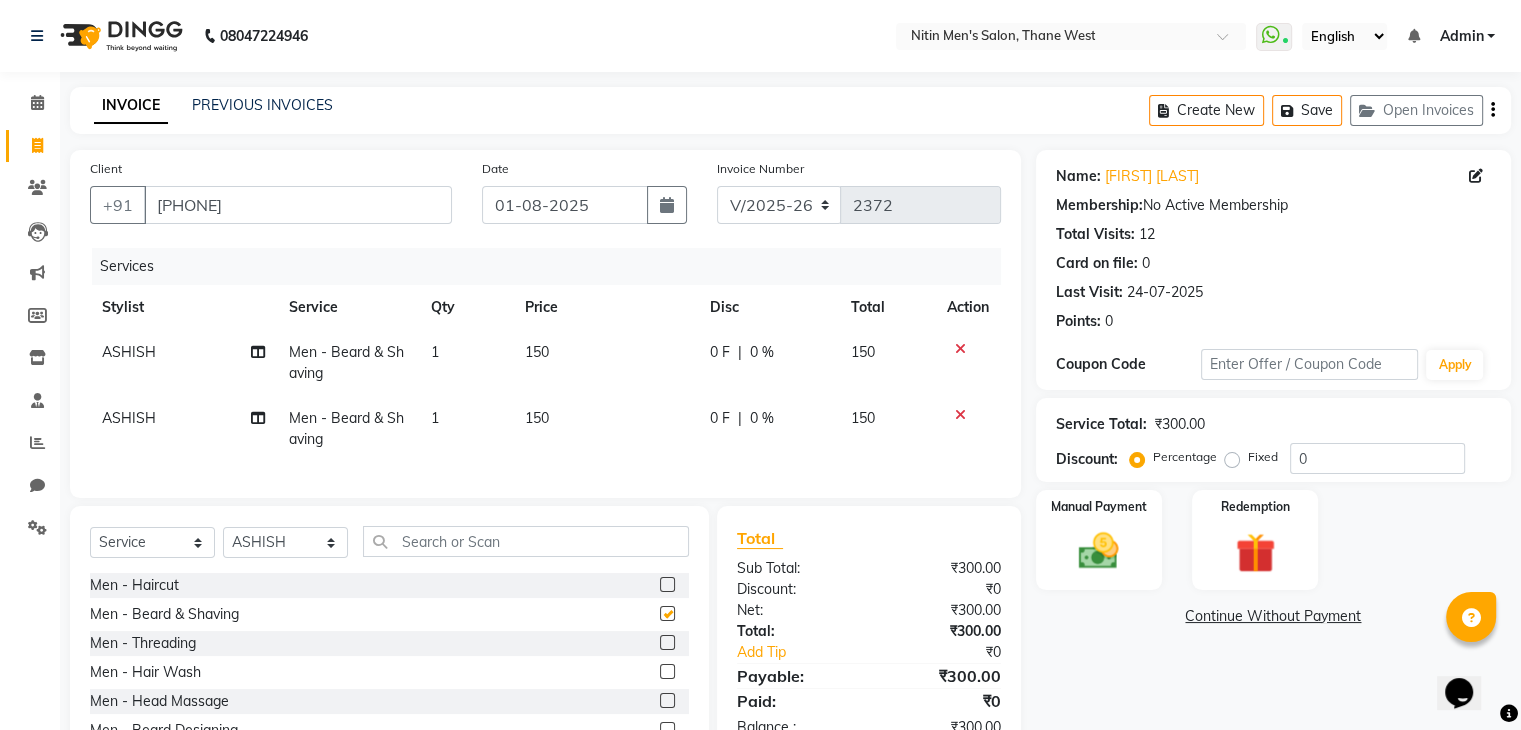 checkbox on "false" 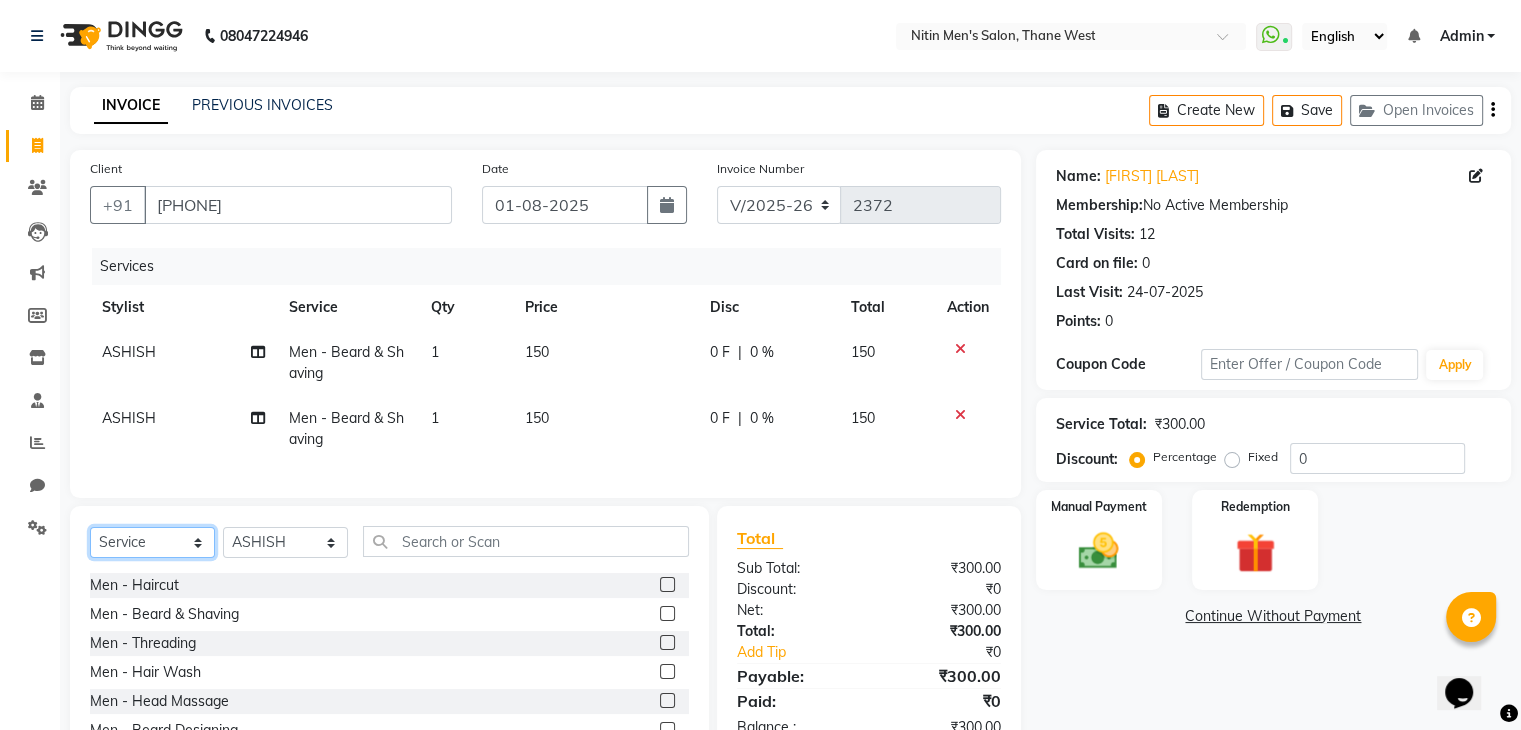 click on "Select  Service  Product  Membership  Package Voucher Prepaid Gift Card" 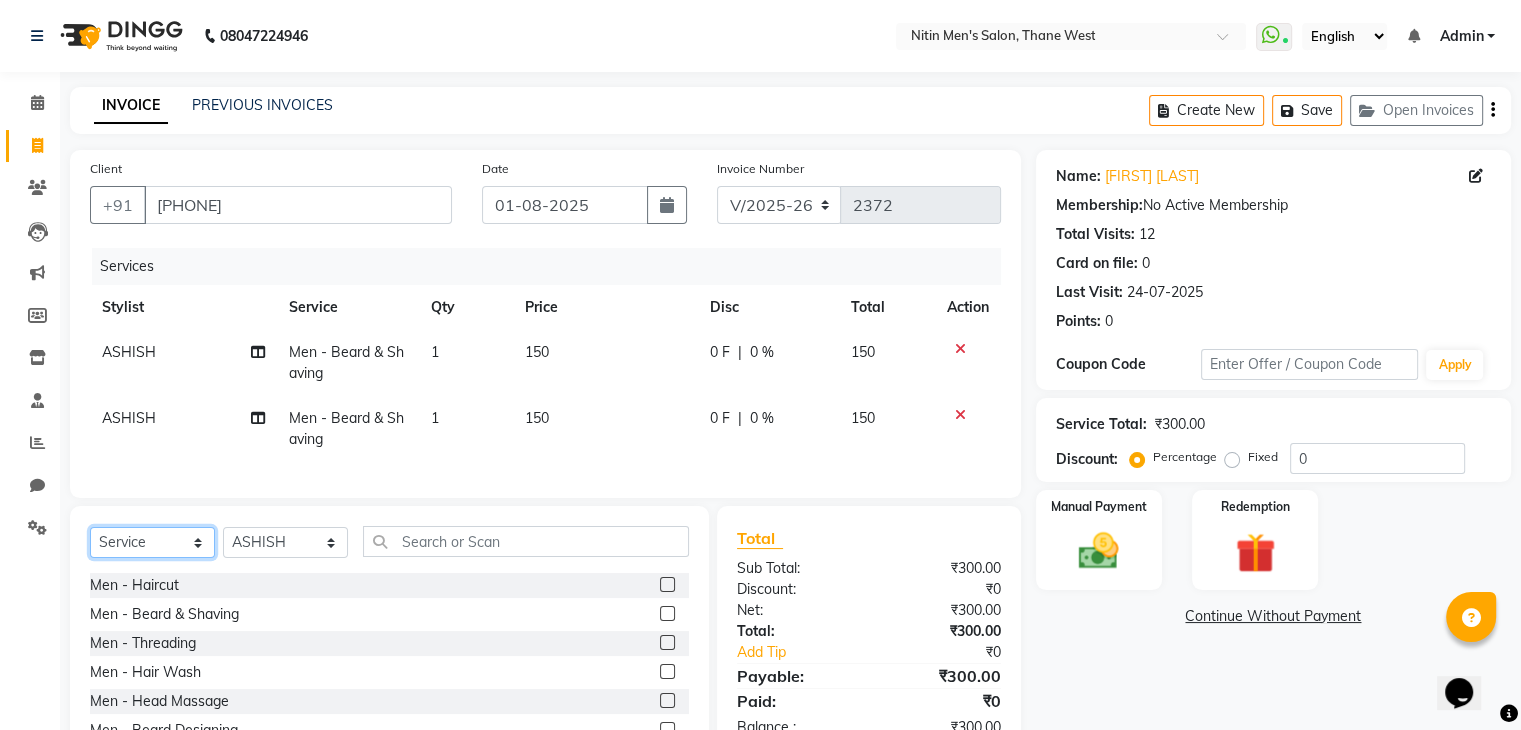 select on "product" 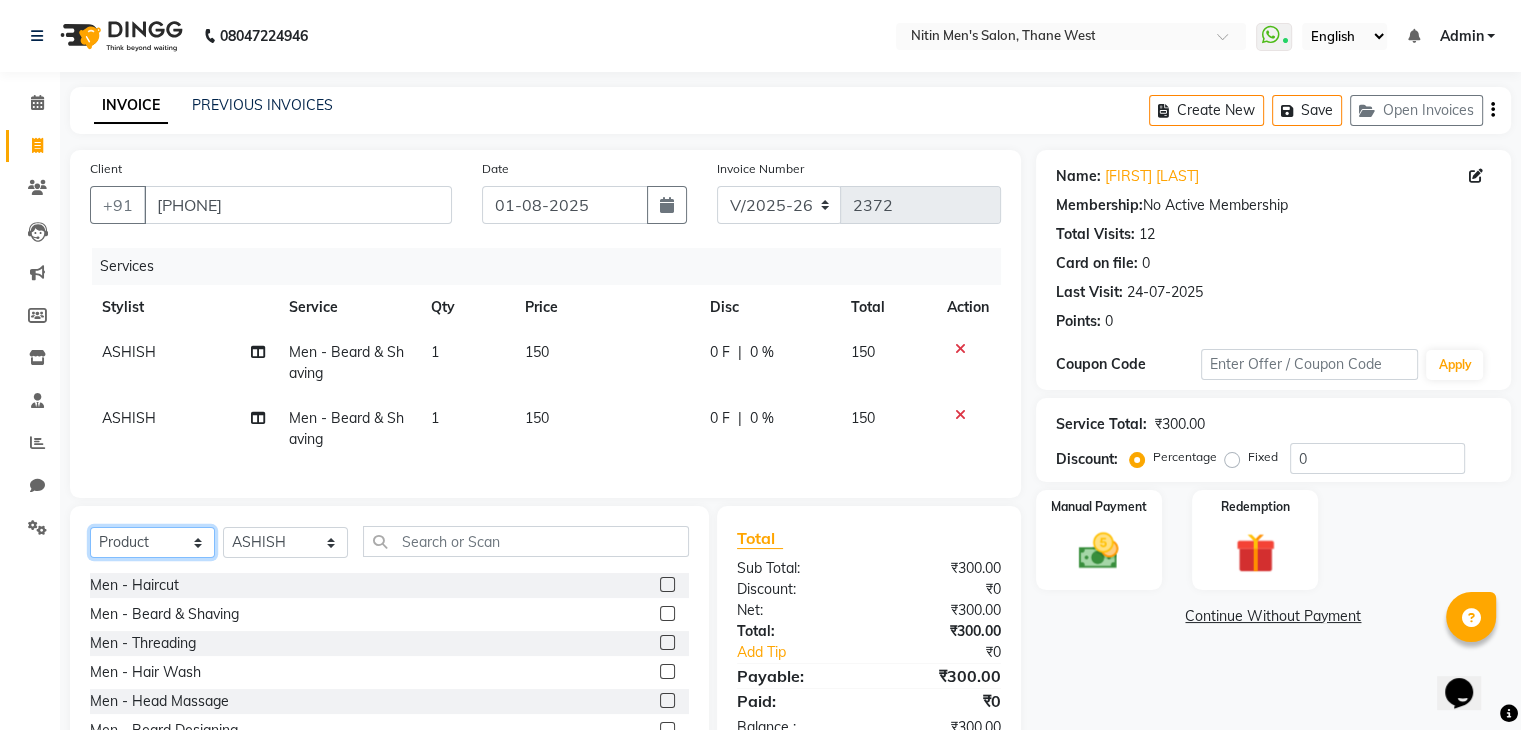 click on "Select  Service  Product  Membership  Package Voucher Prepaid Gift Card" 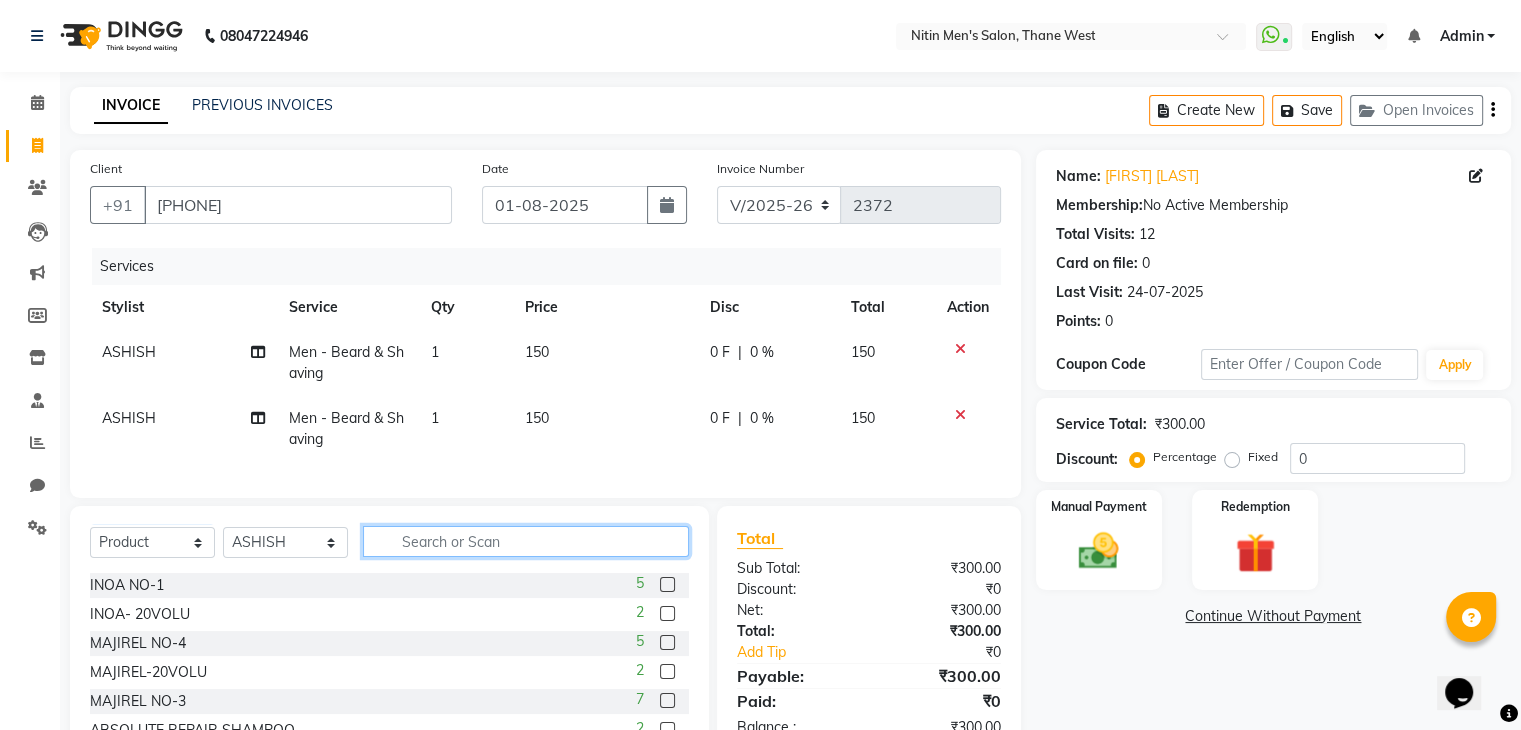 click 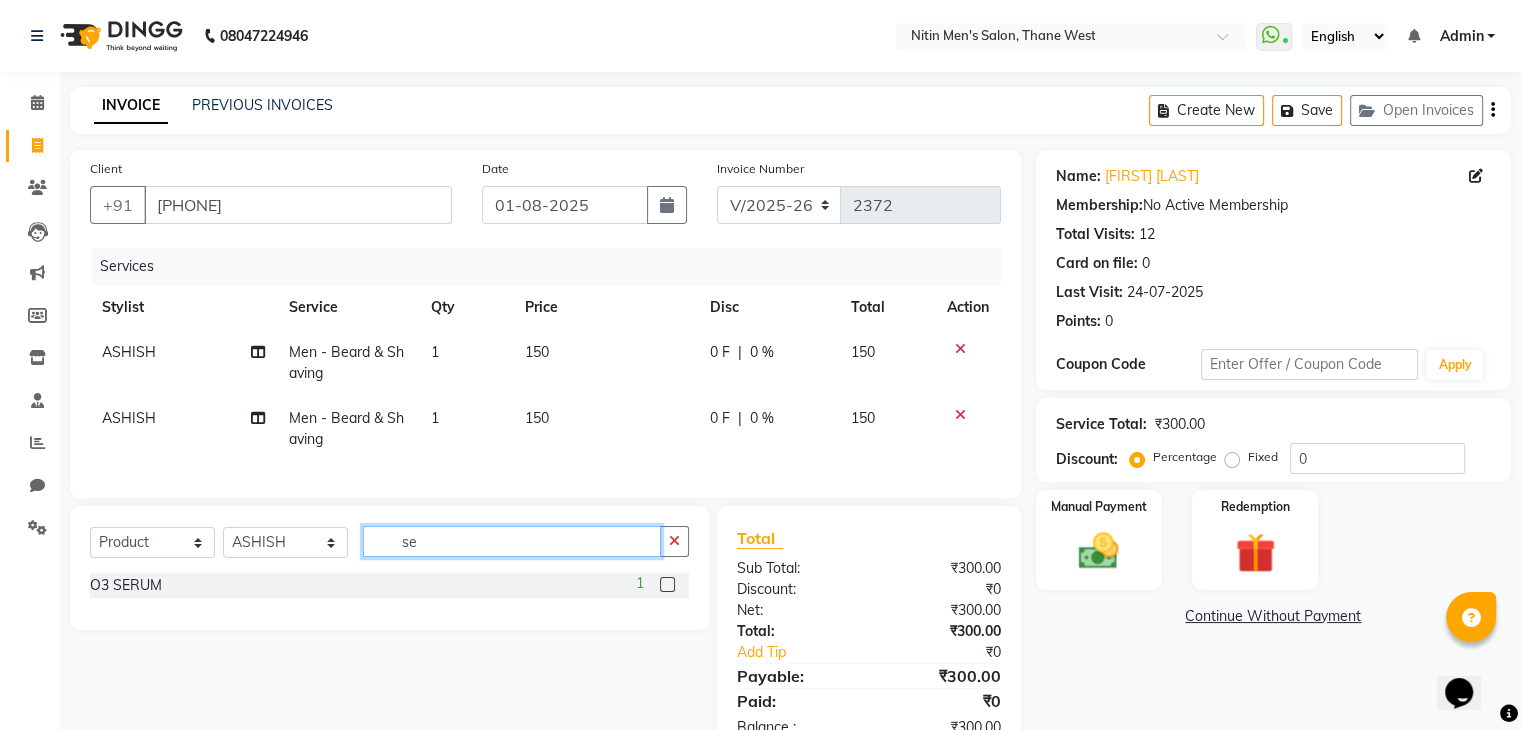 type on "s" 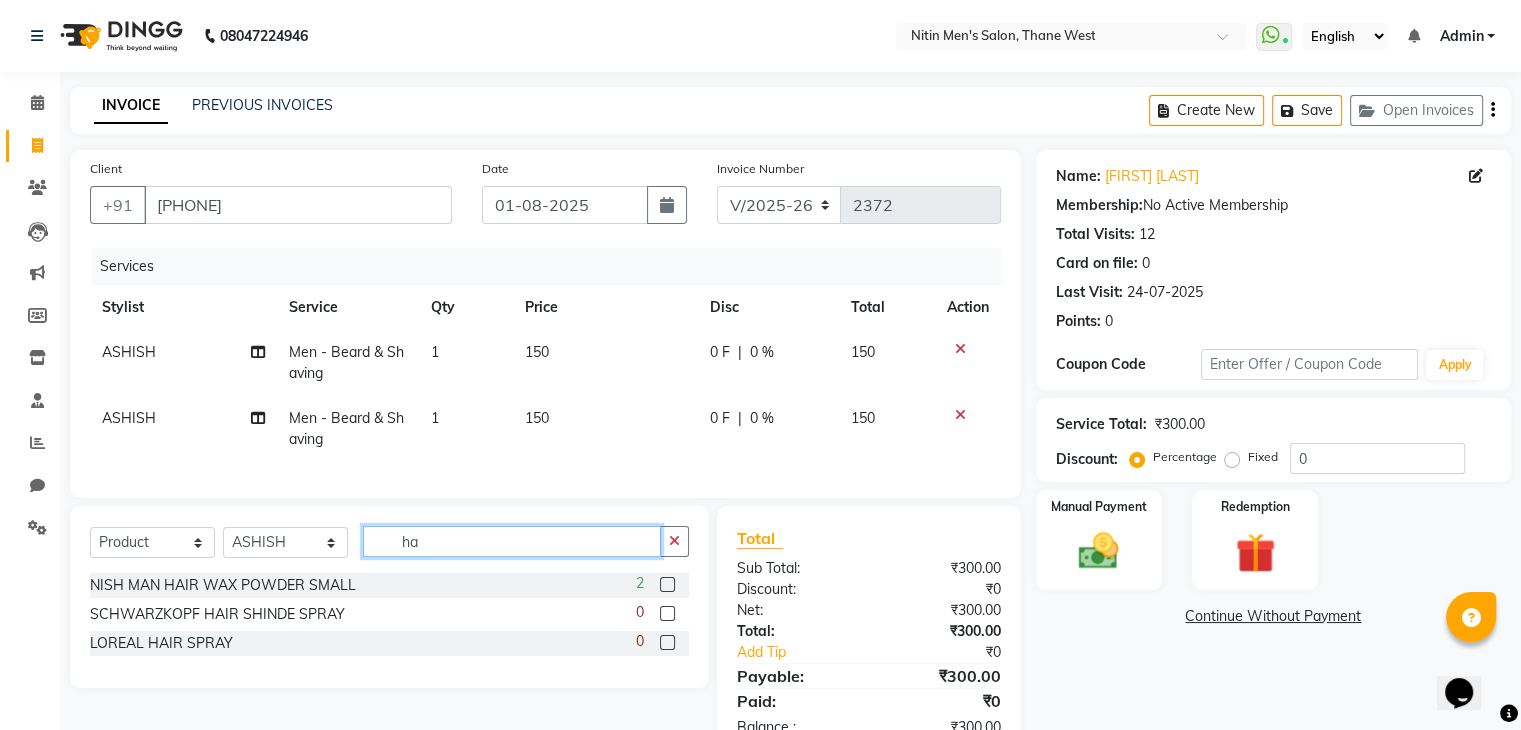 type on "h" 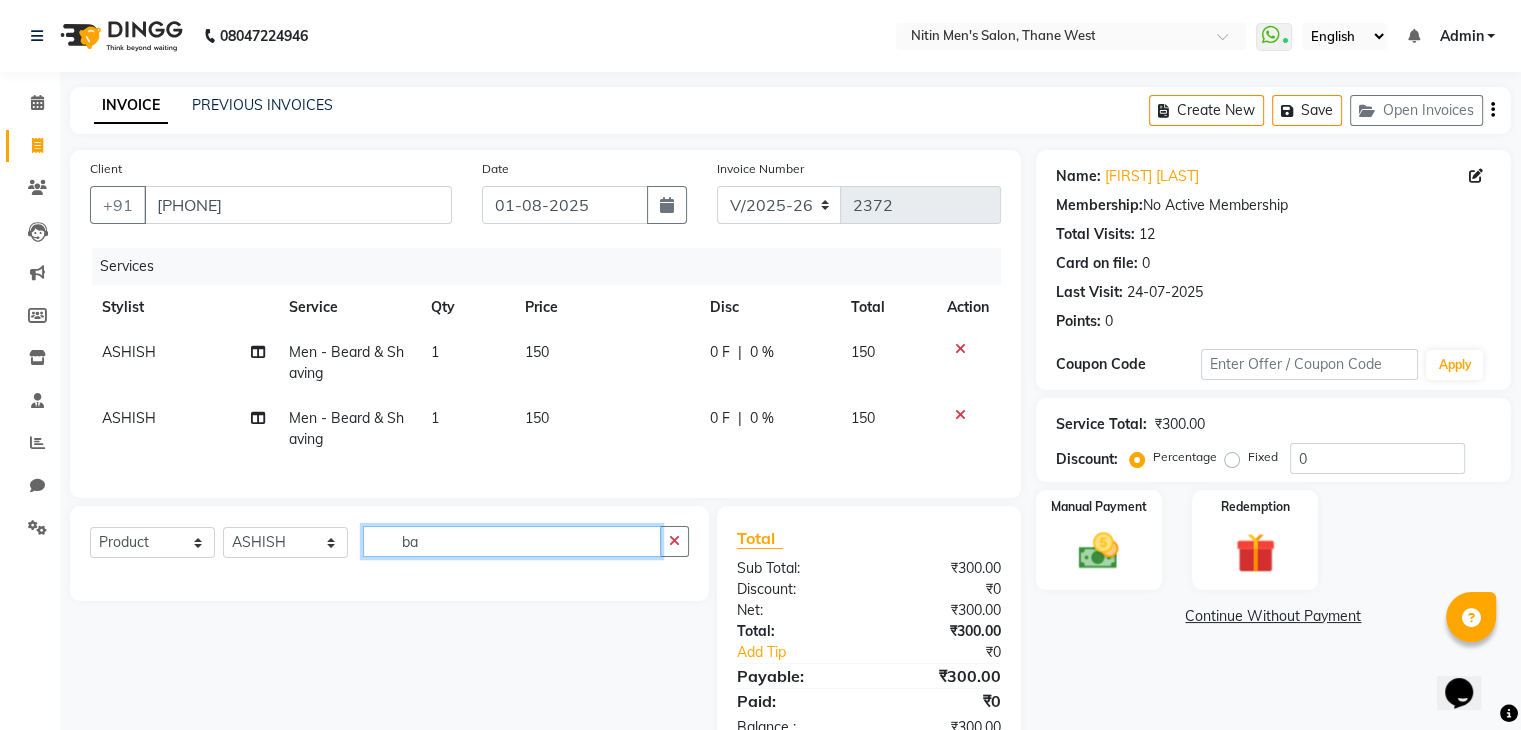 type on "b" 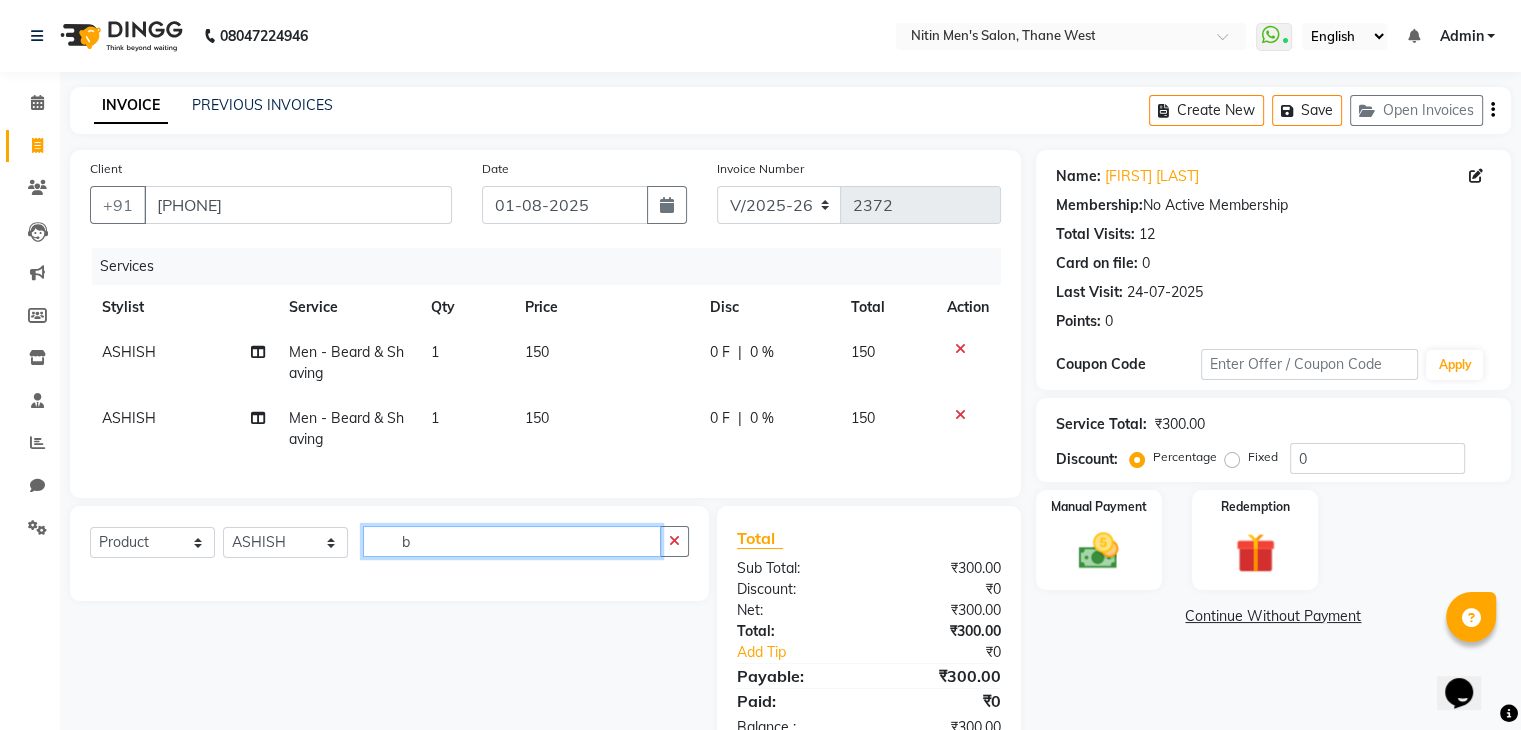 type 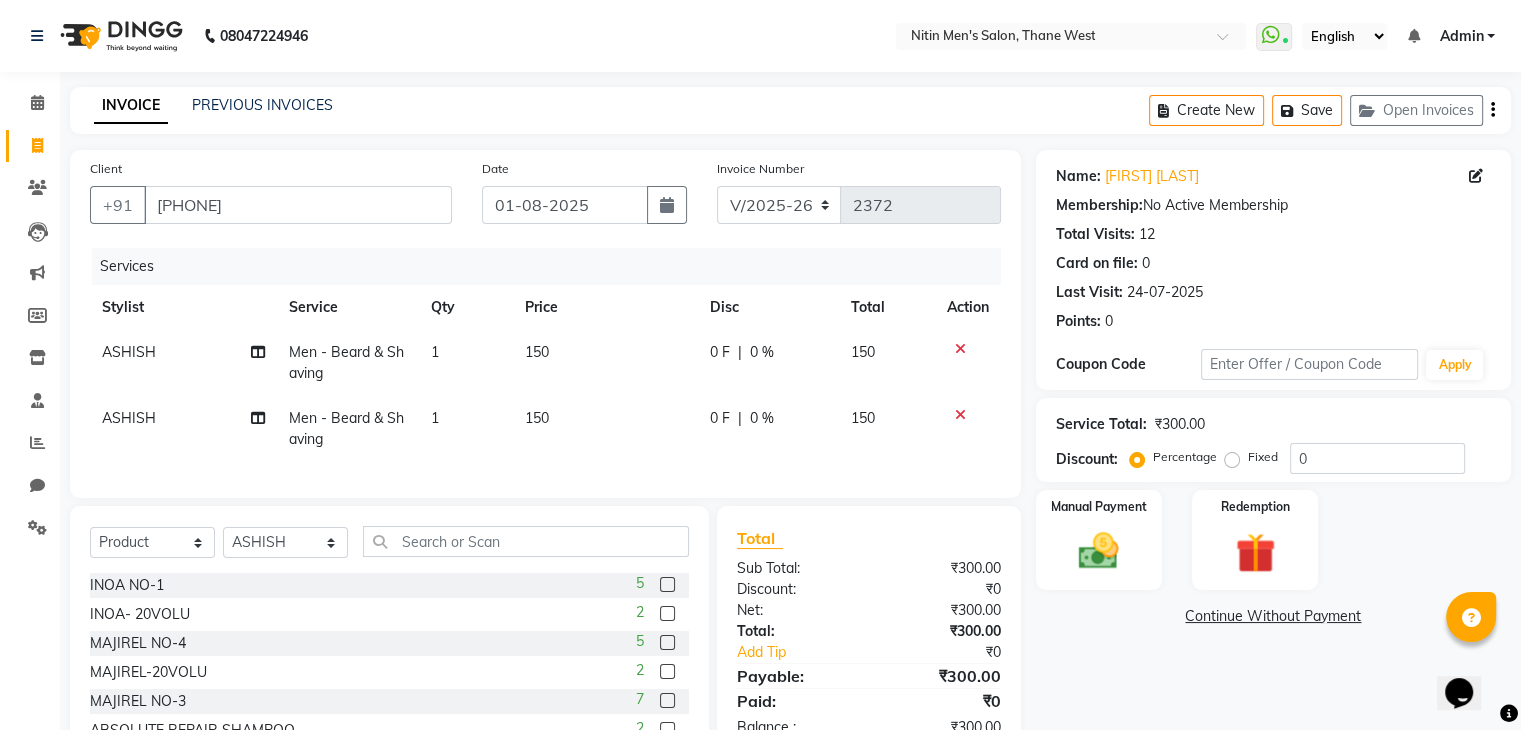 click 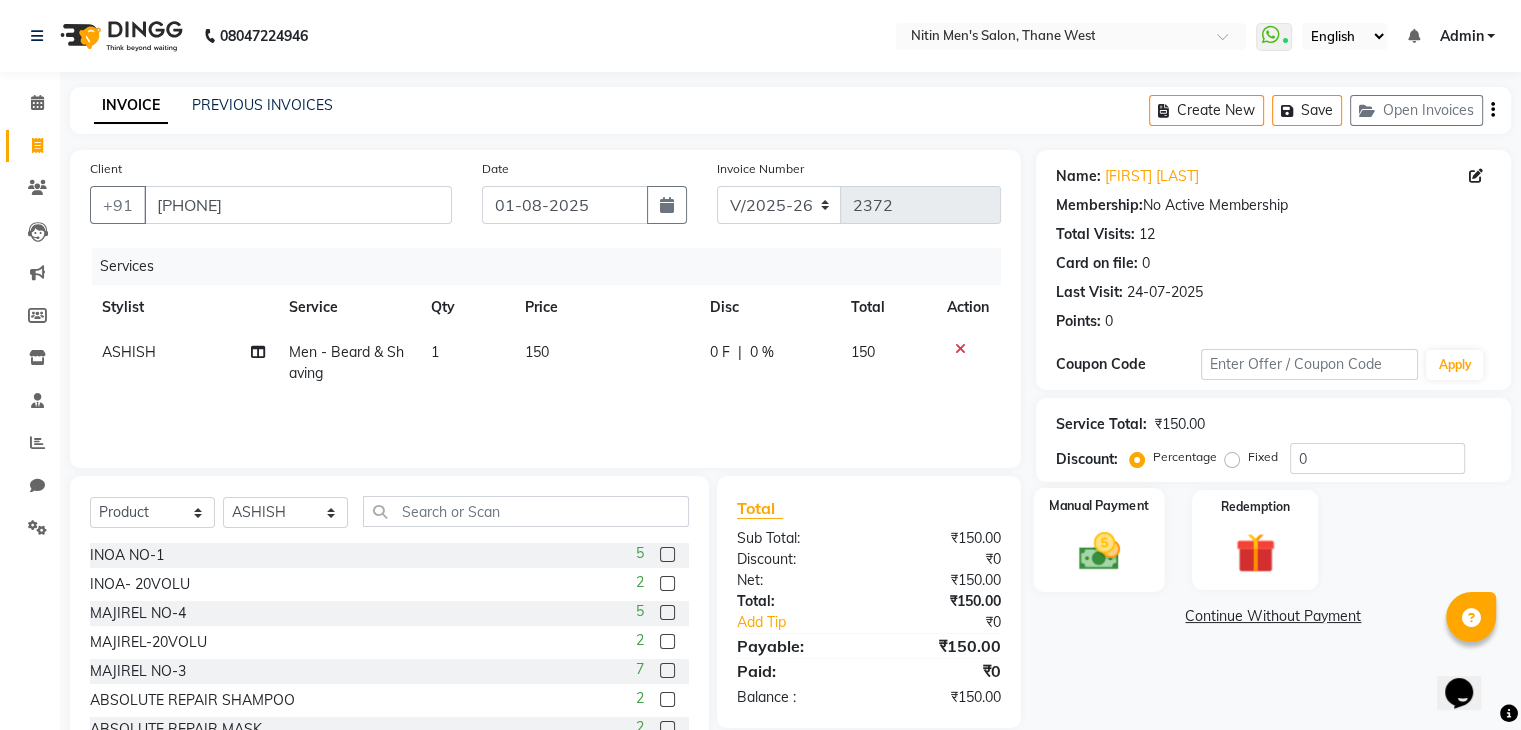 click on "Manual Payment" 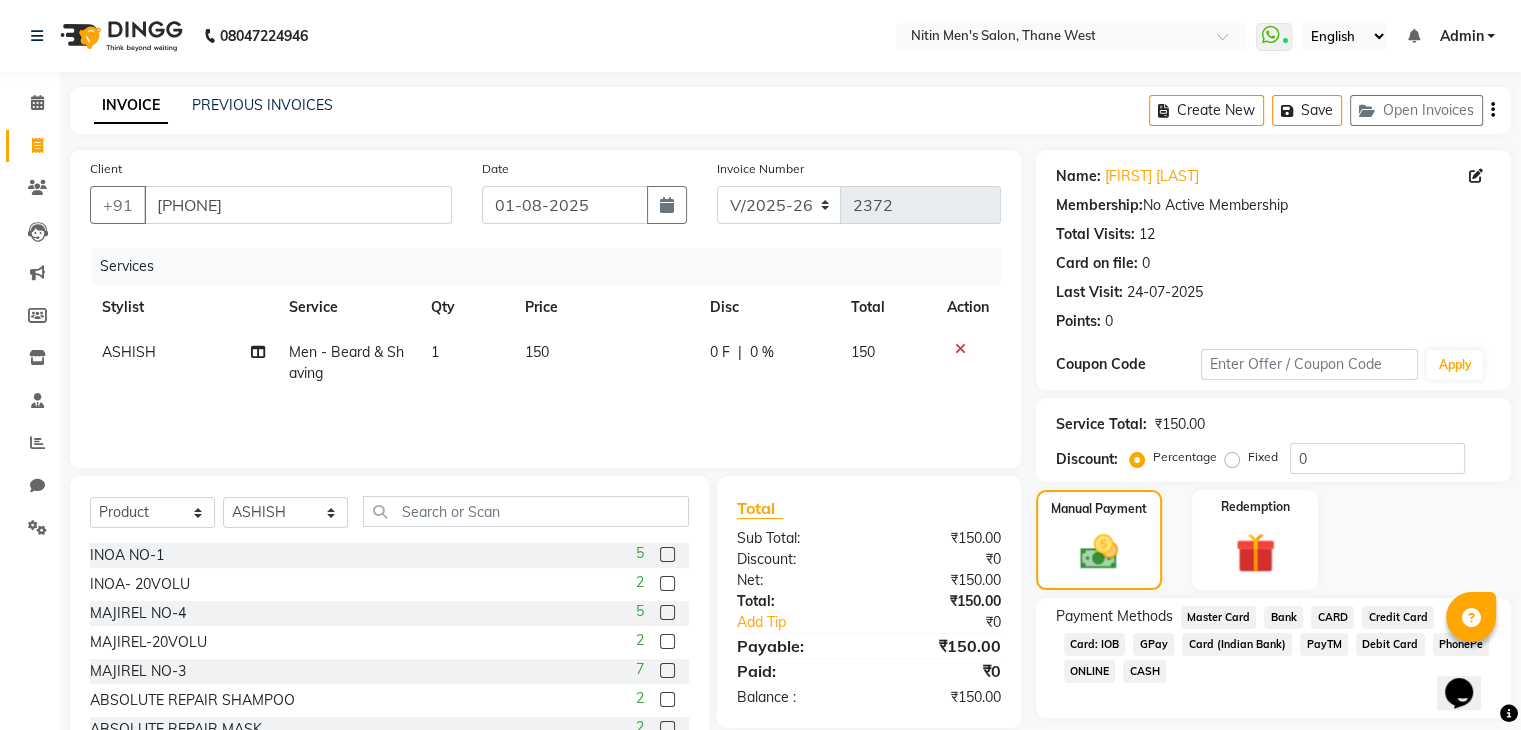 click on "CARD" 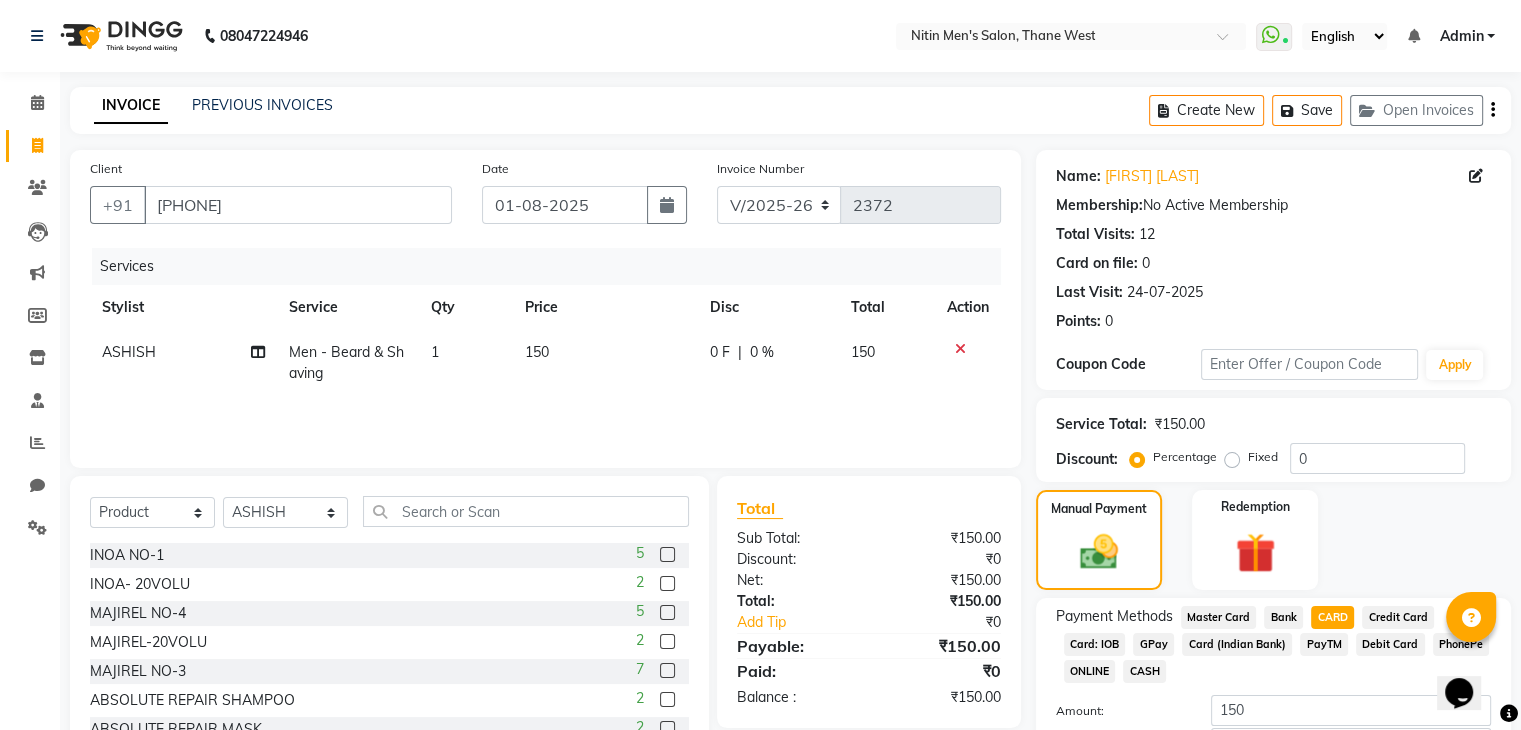 scroll, scrollTop: 145, scrollLeft: 0, axis: vertical 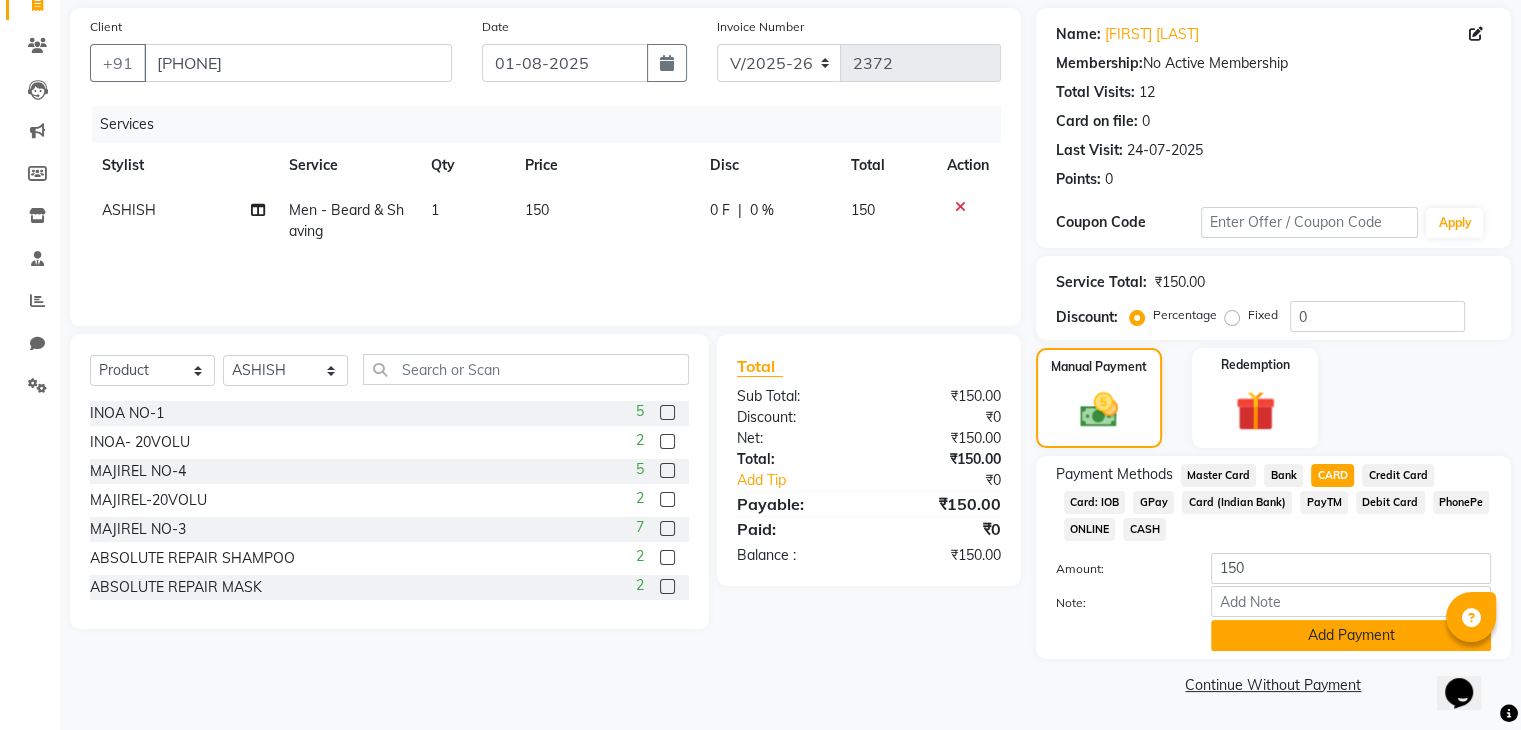 click on "Add Payment" 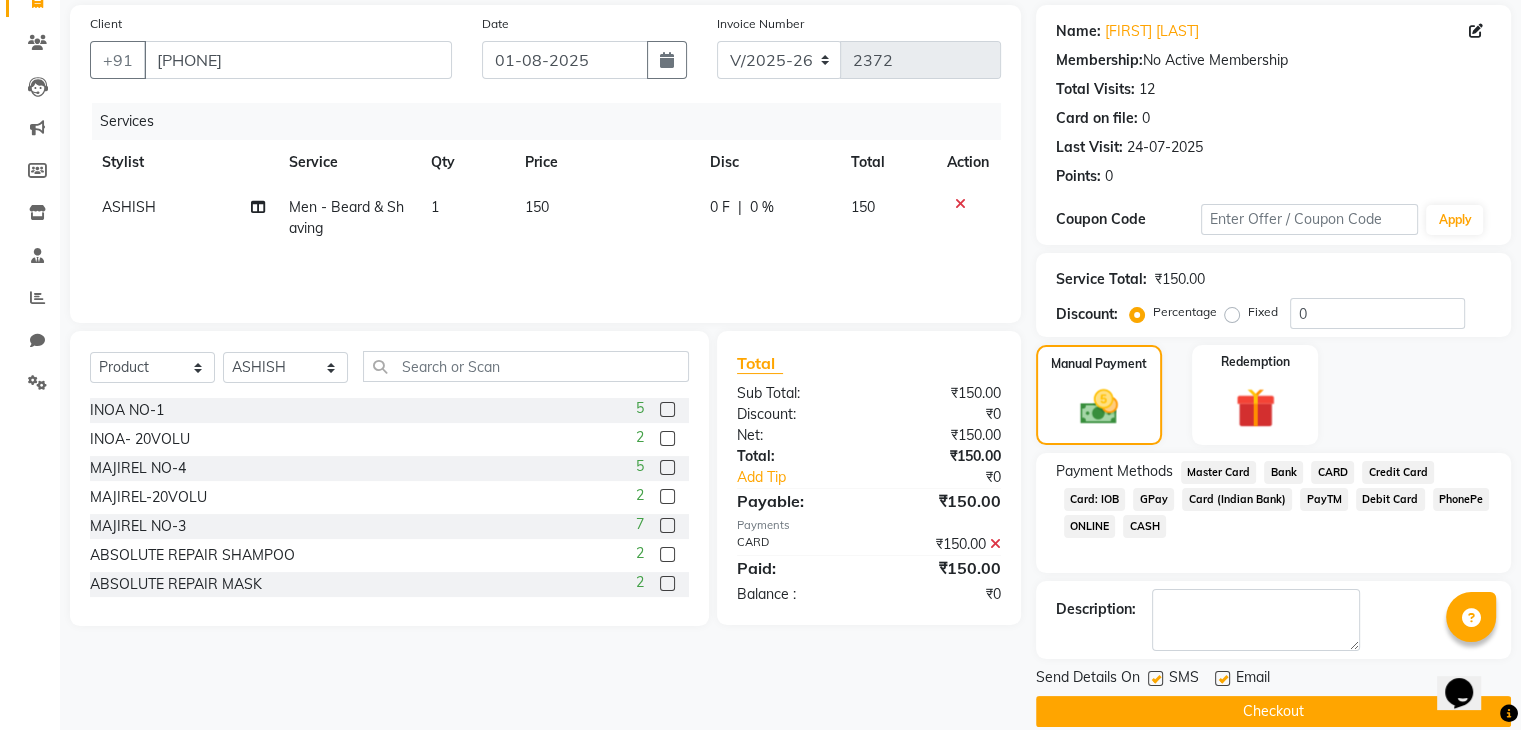 scroll, scrollTop: 171, scrollLeft: 0, axis: vertical 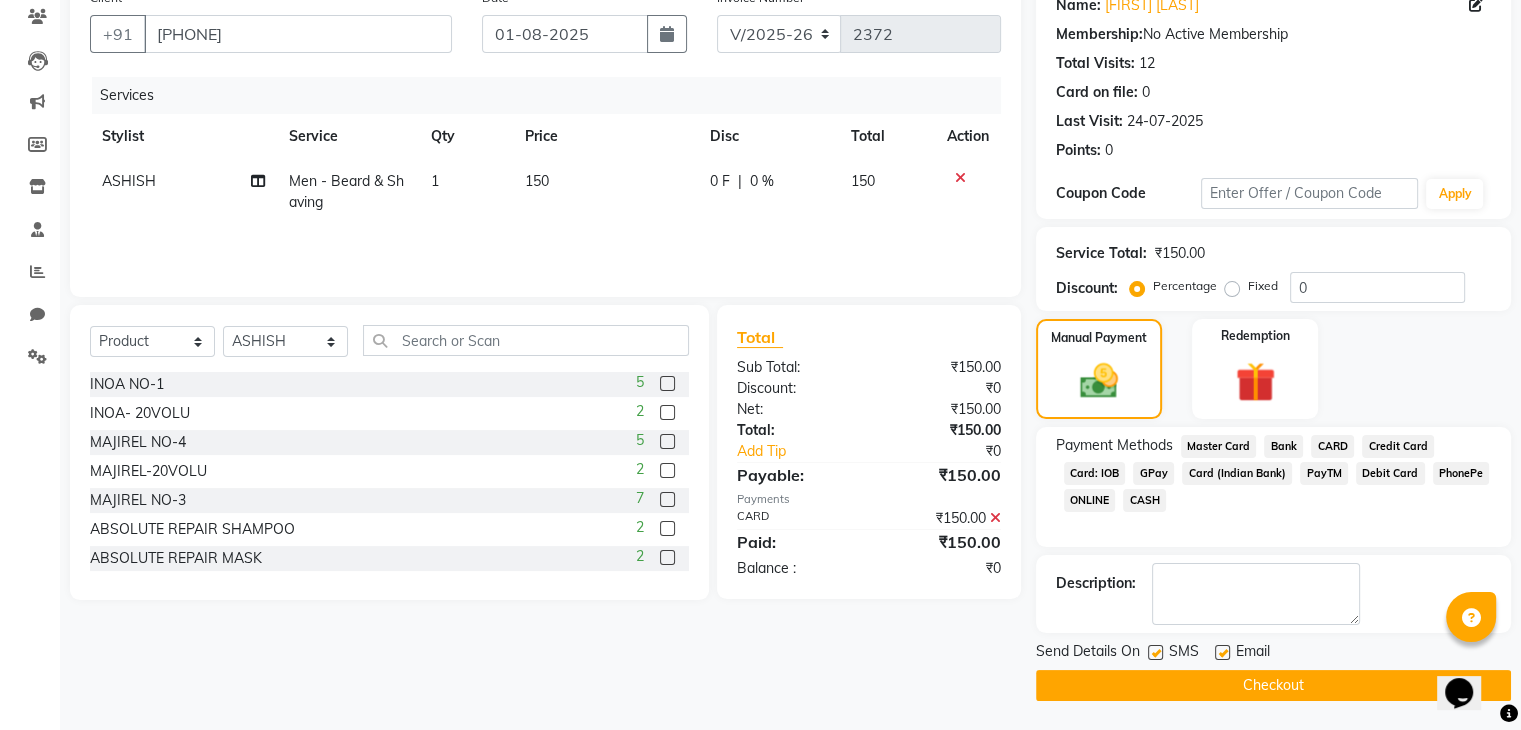 click on "Checkout" 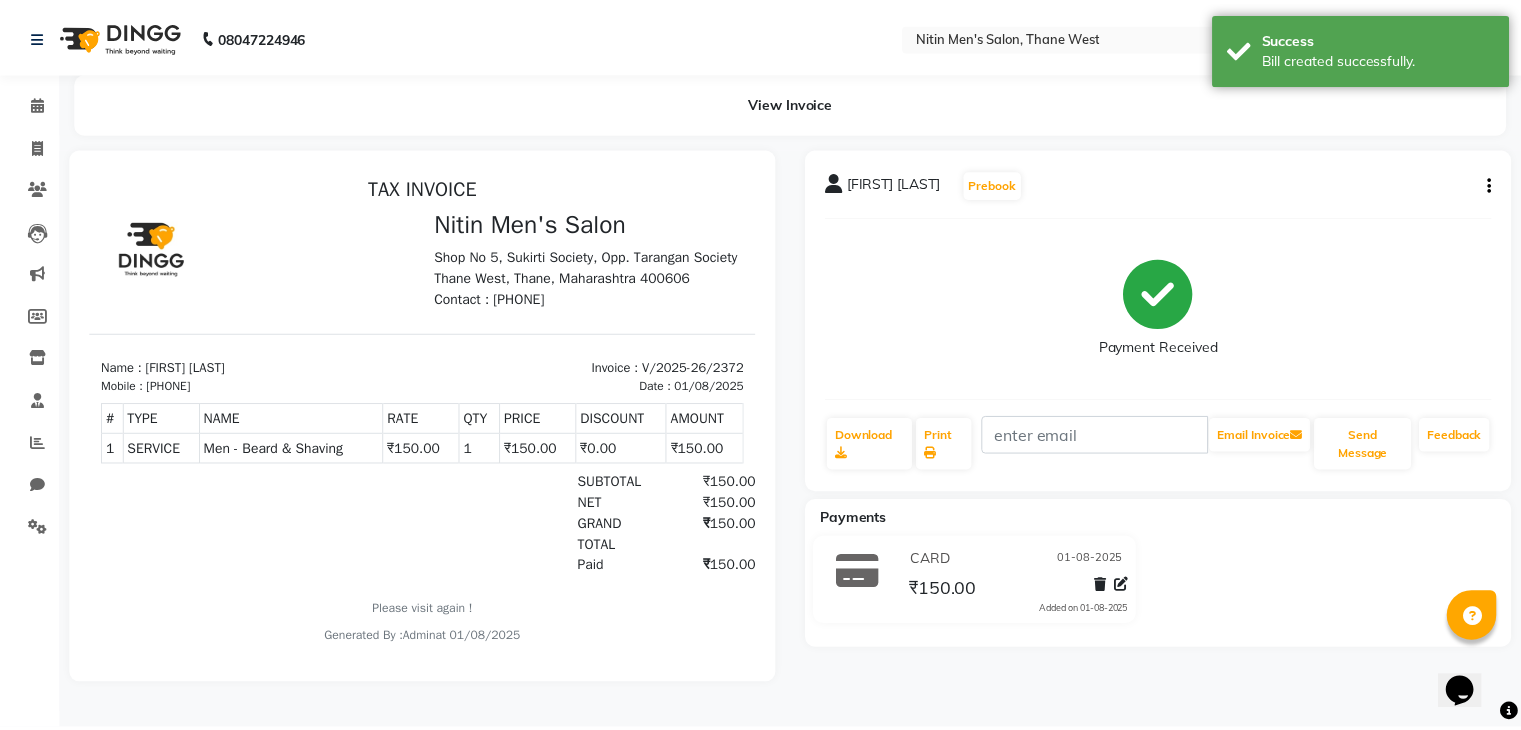 scroll, scrollTop: 0, scrollLeft: 0, axis: both 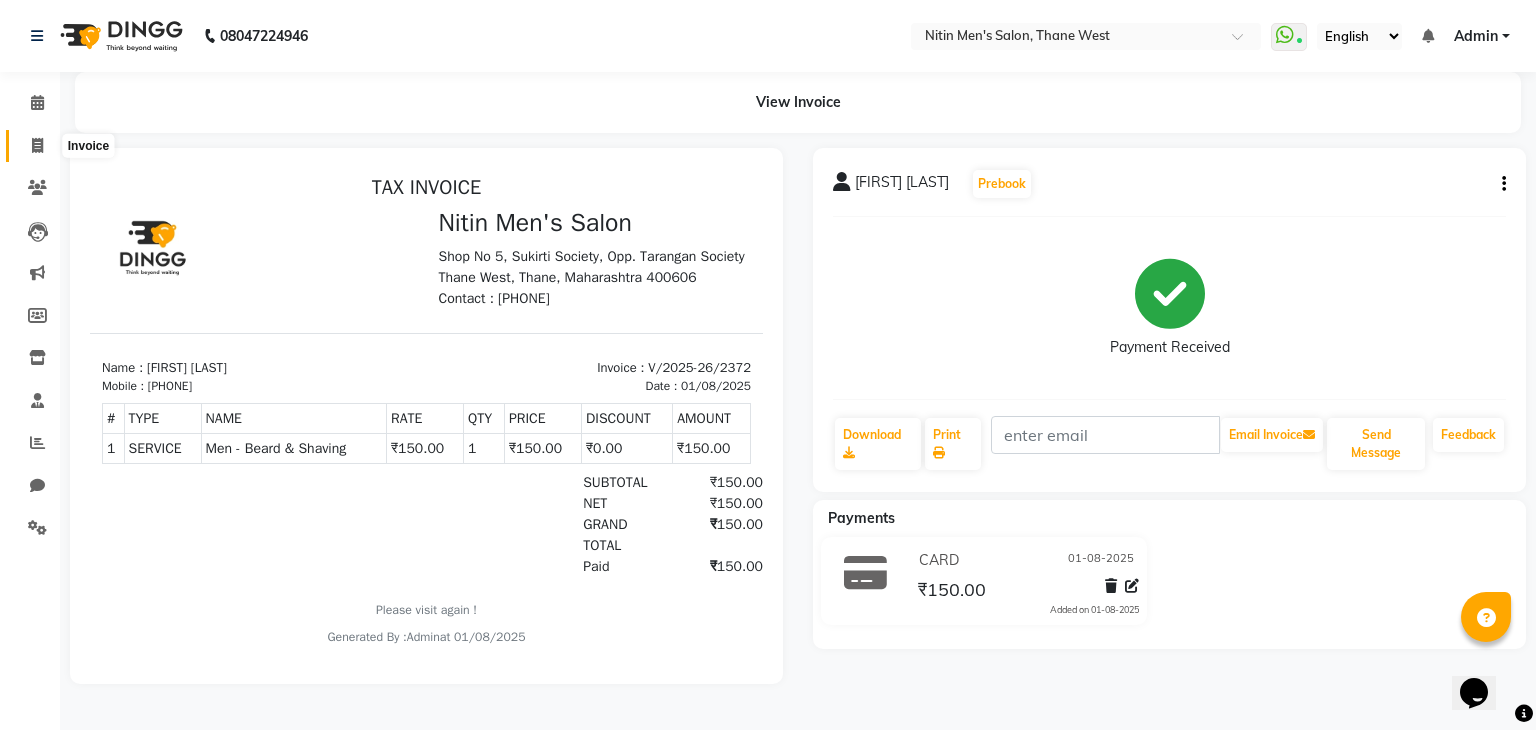 click 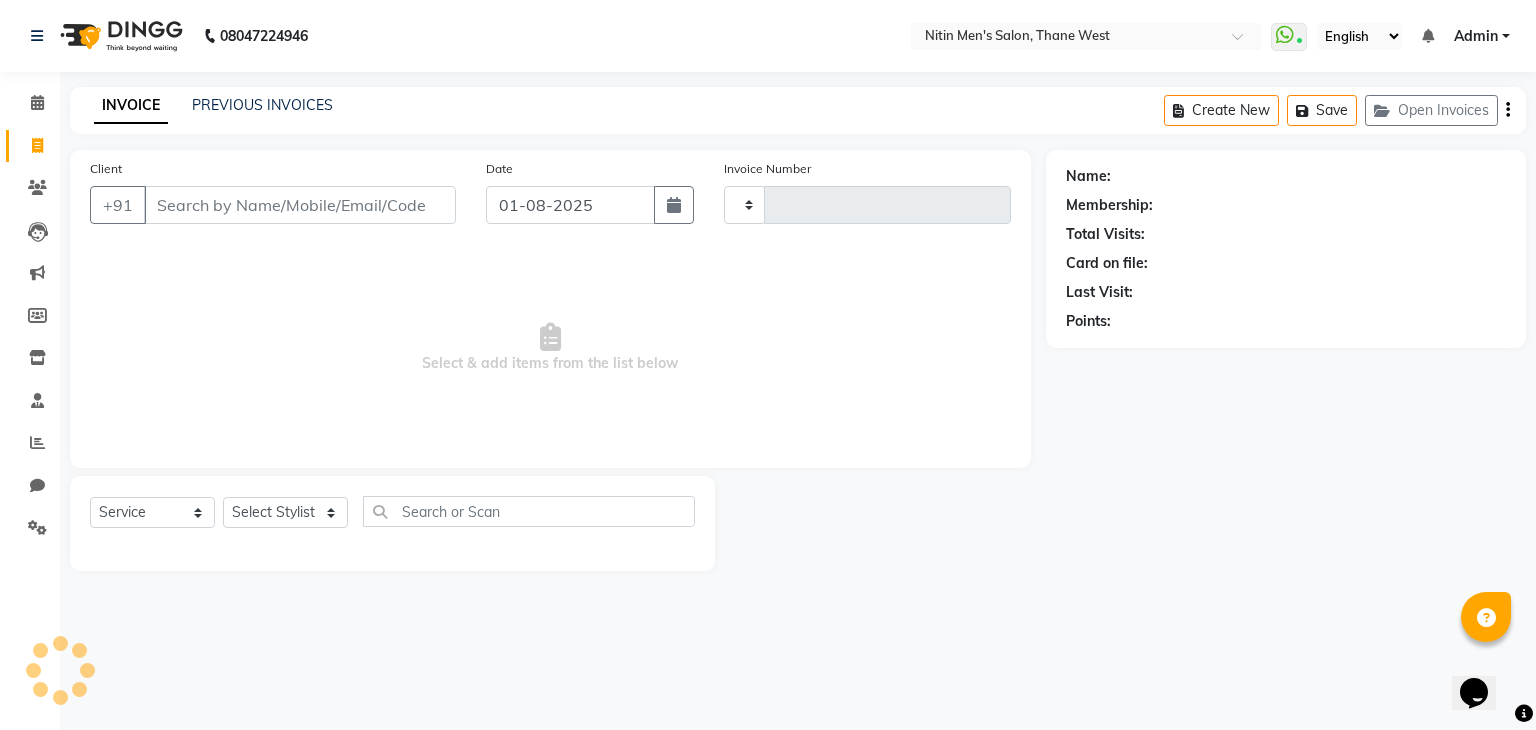 type on "2373" 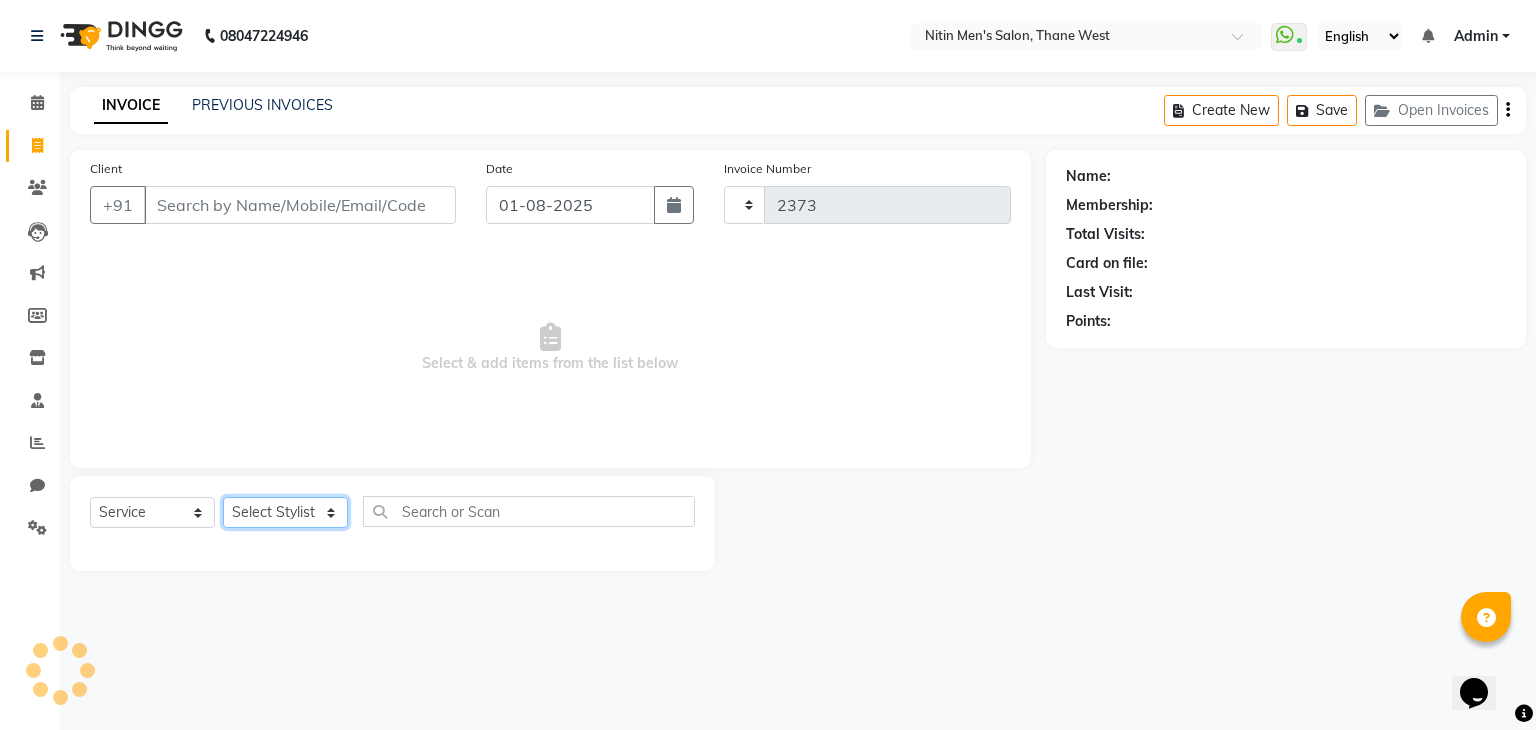 select on "7981" 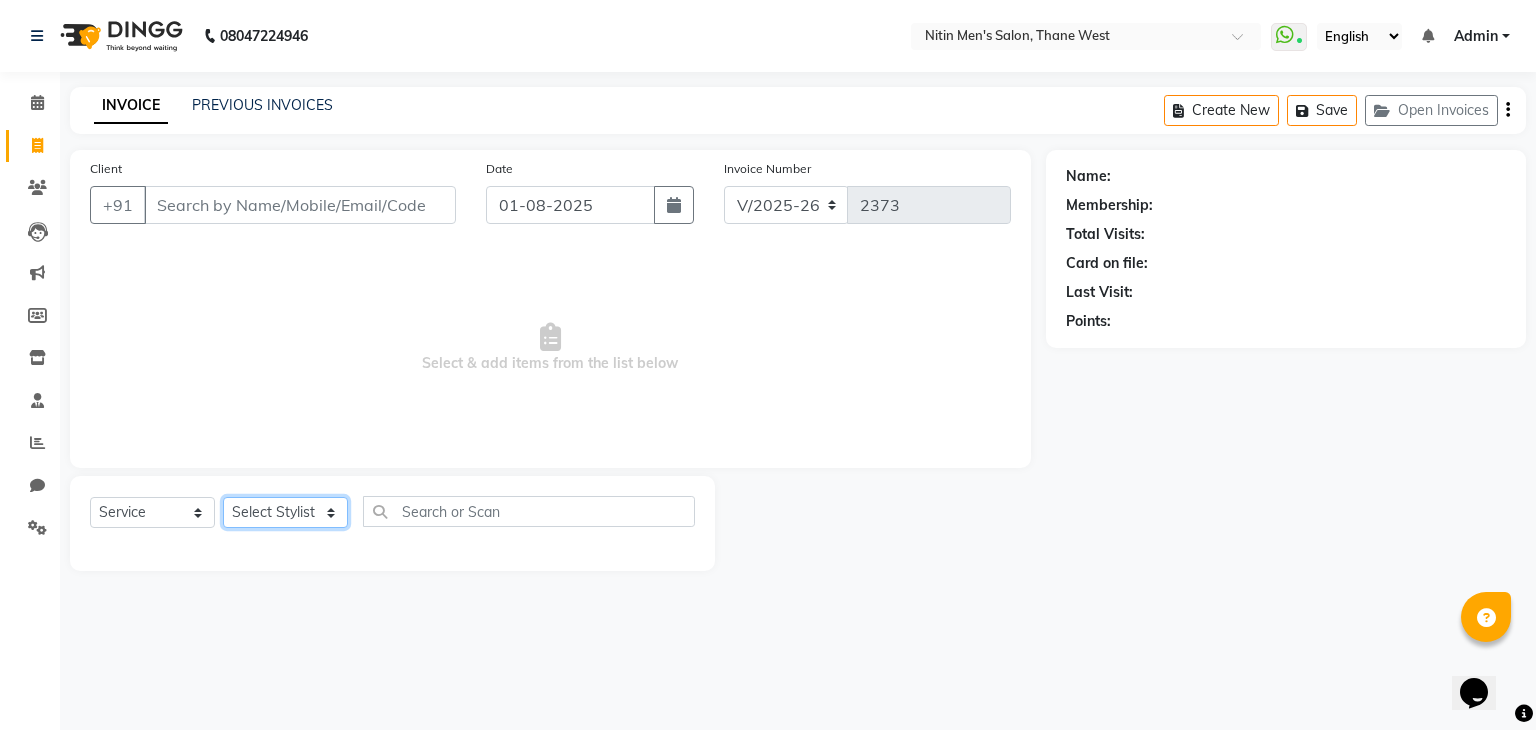 click on "Select Stylist" 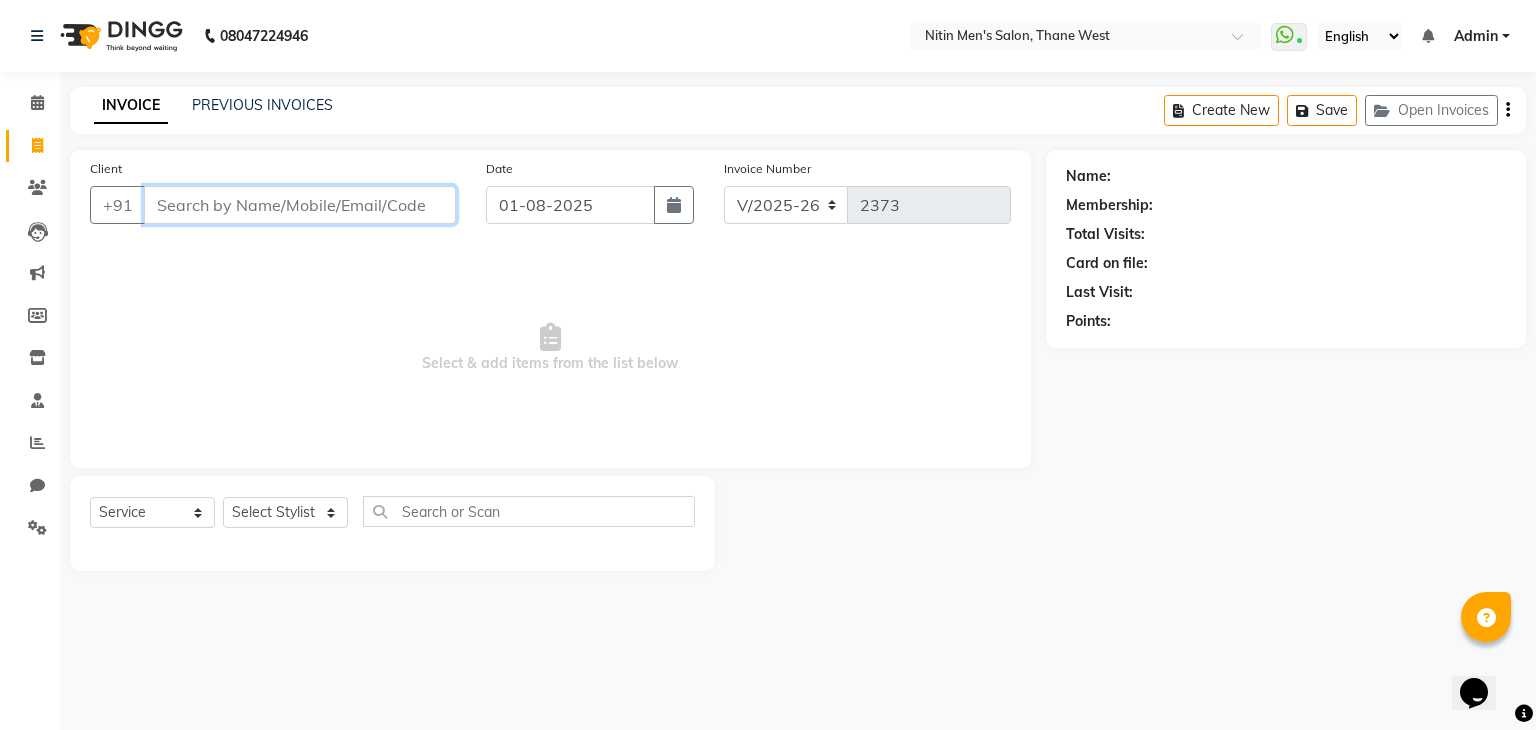click on "Client" at bounding box center (300, 205) 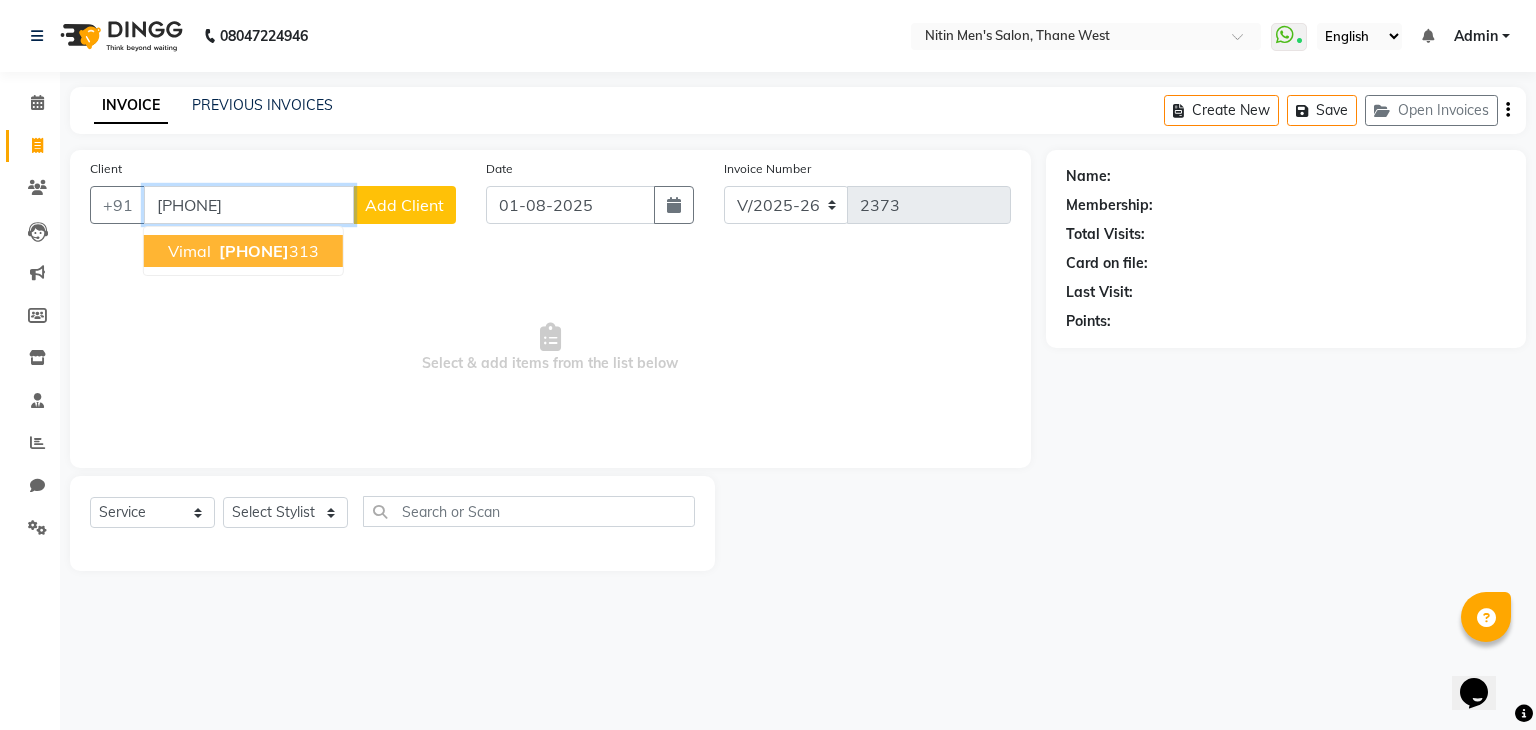 click on "9322317 313" at bounding box center [267, 251] 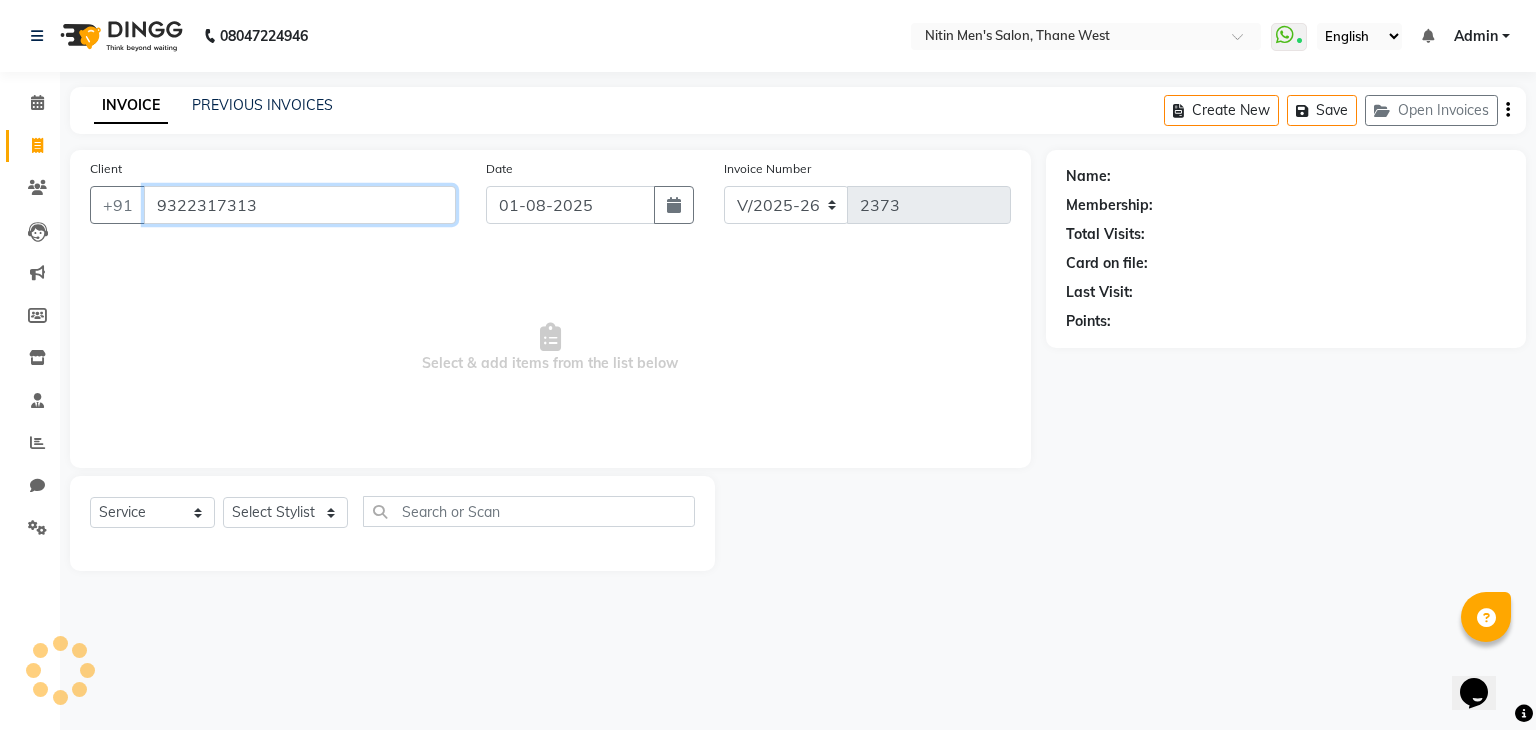 type on "9322317313" 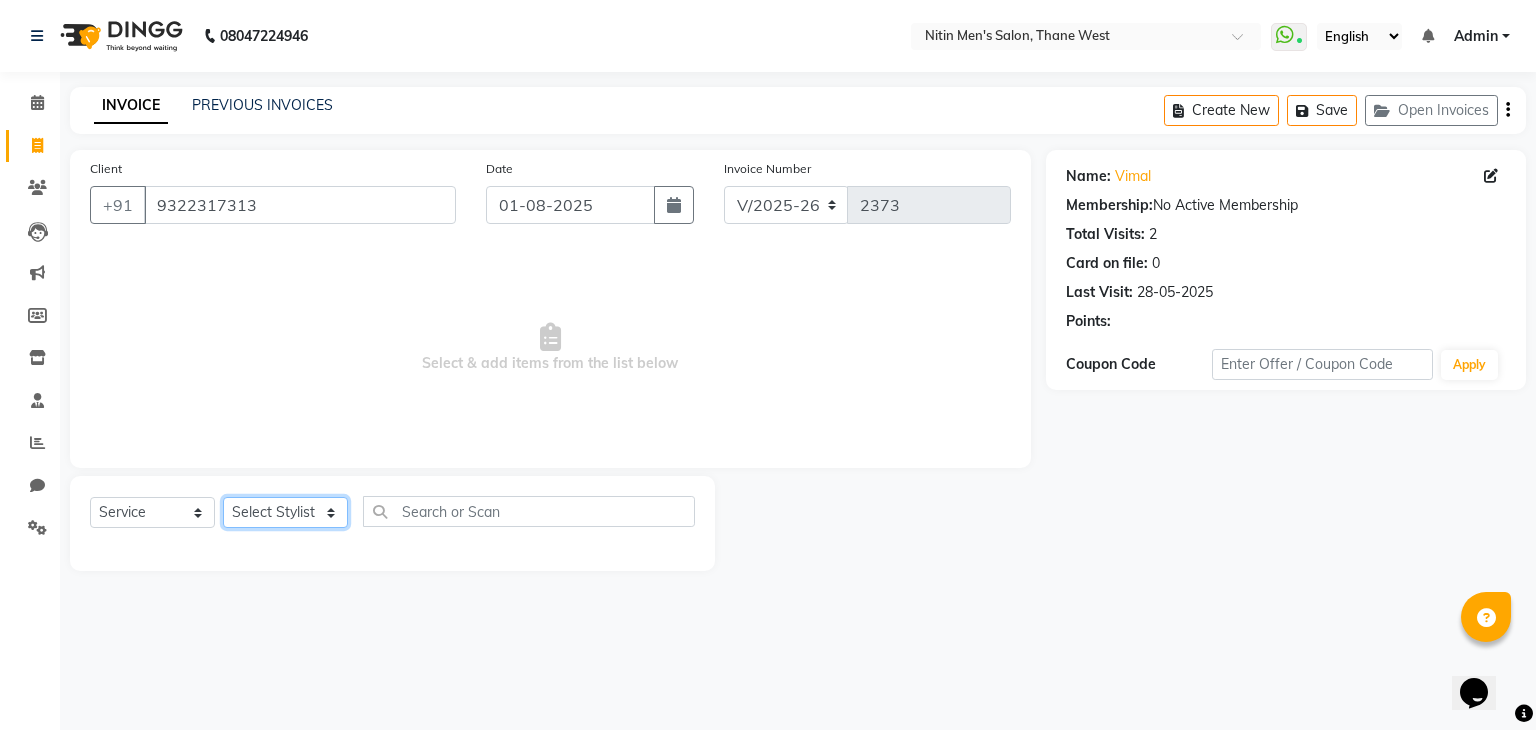 click on "Select Stylist ALAM ASHISH DEEPA HASIB JITU MEENAKSHI NITIN SIR PRAJAKTA Rupa SANDEEP SHAHIM YASEEN" 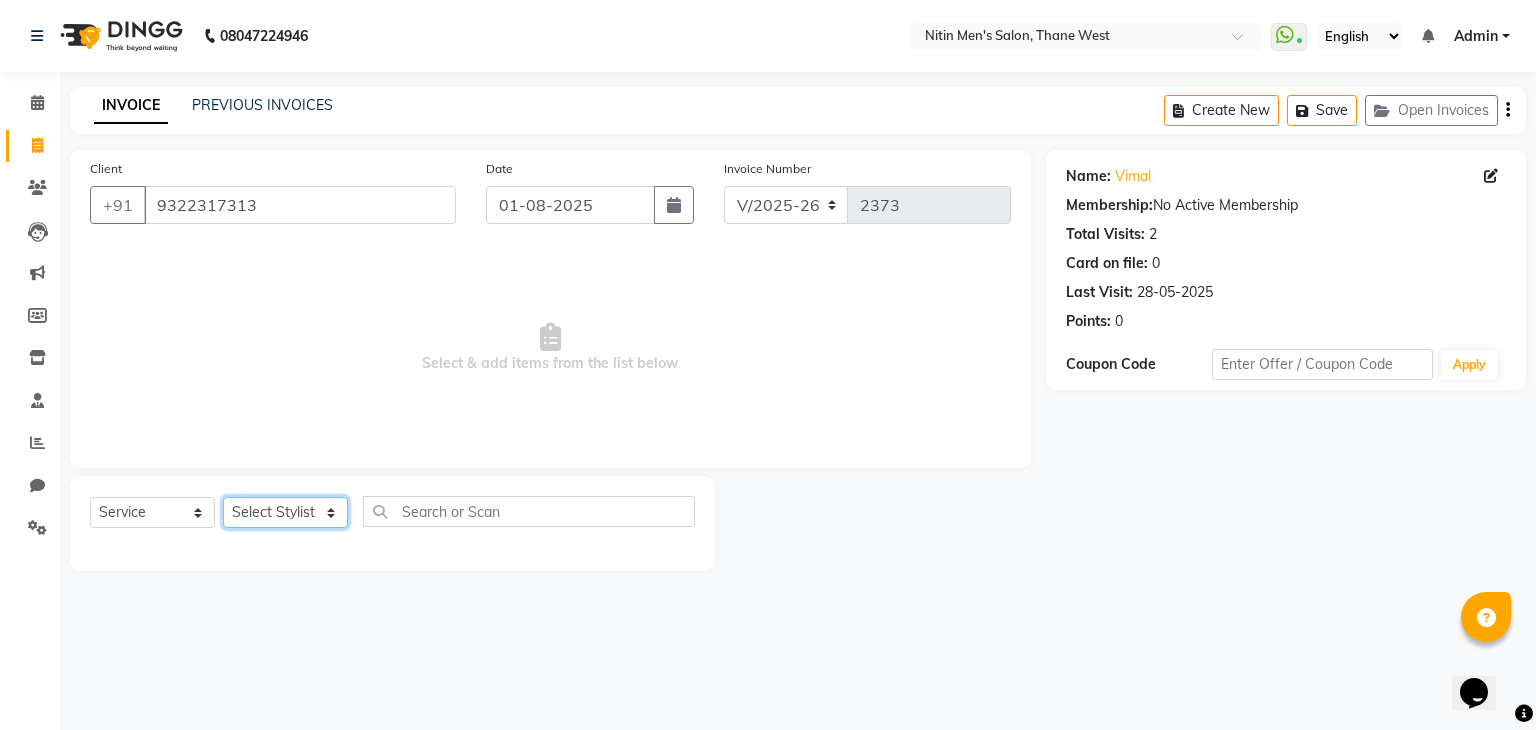select on "82599" 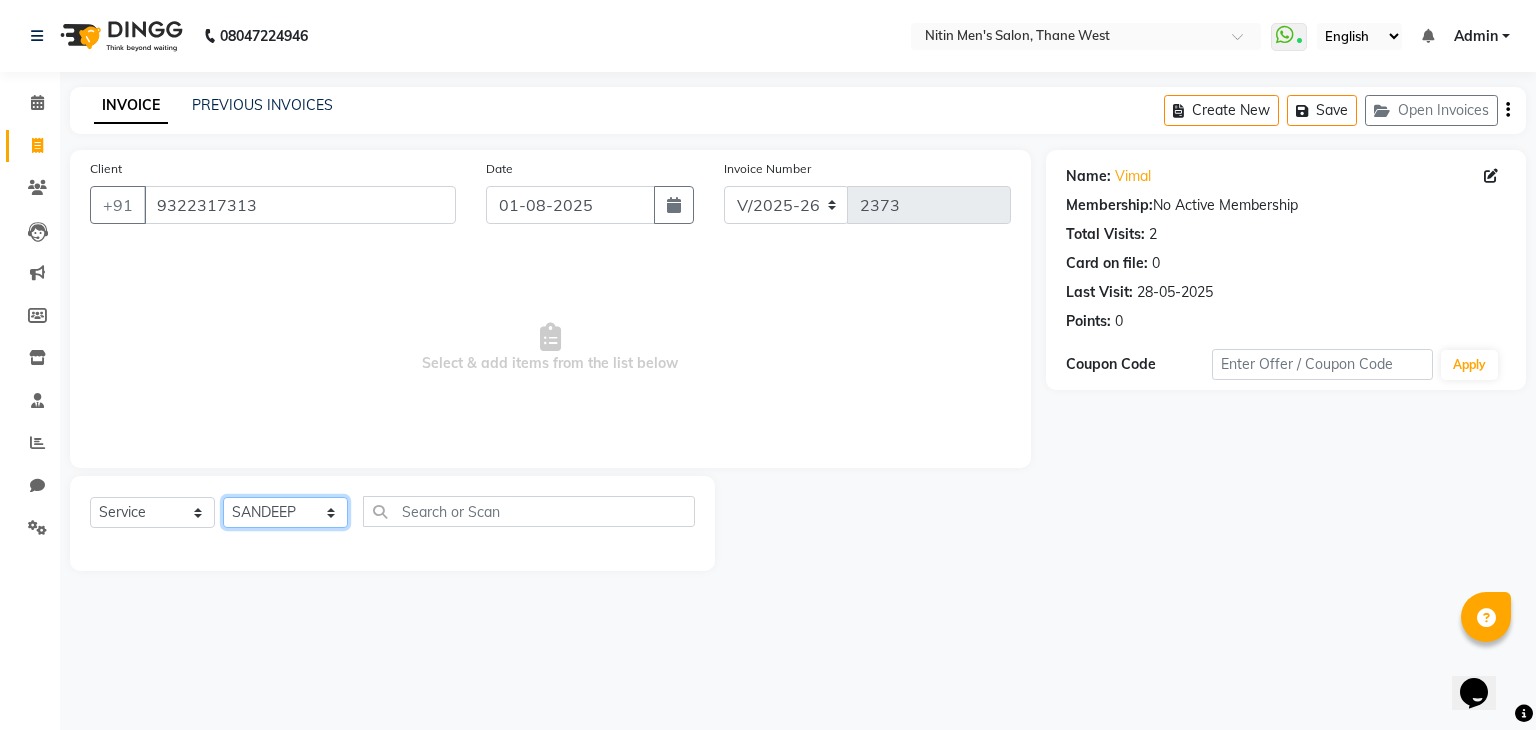 click on "Select Stylist ALAM ASHISH DEEPA HASIB JITU MEENAKSHI NITIN SIR PRAJAKTA Rupa SANDEEP SHAHIM YASEEN" 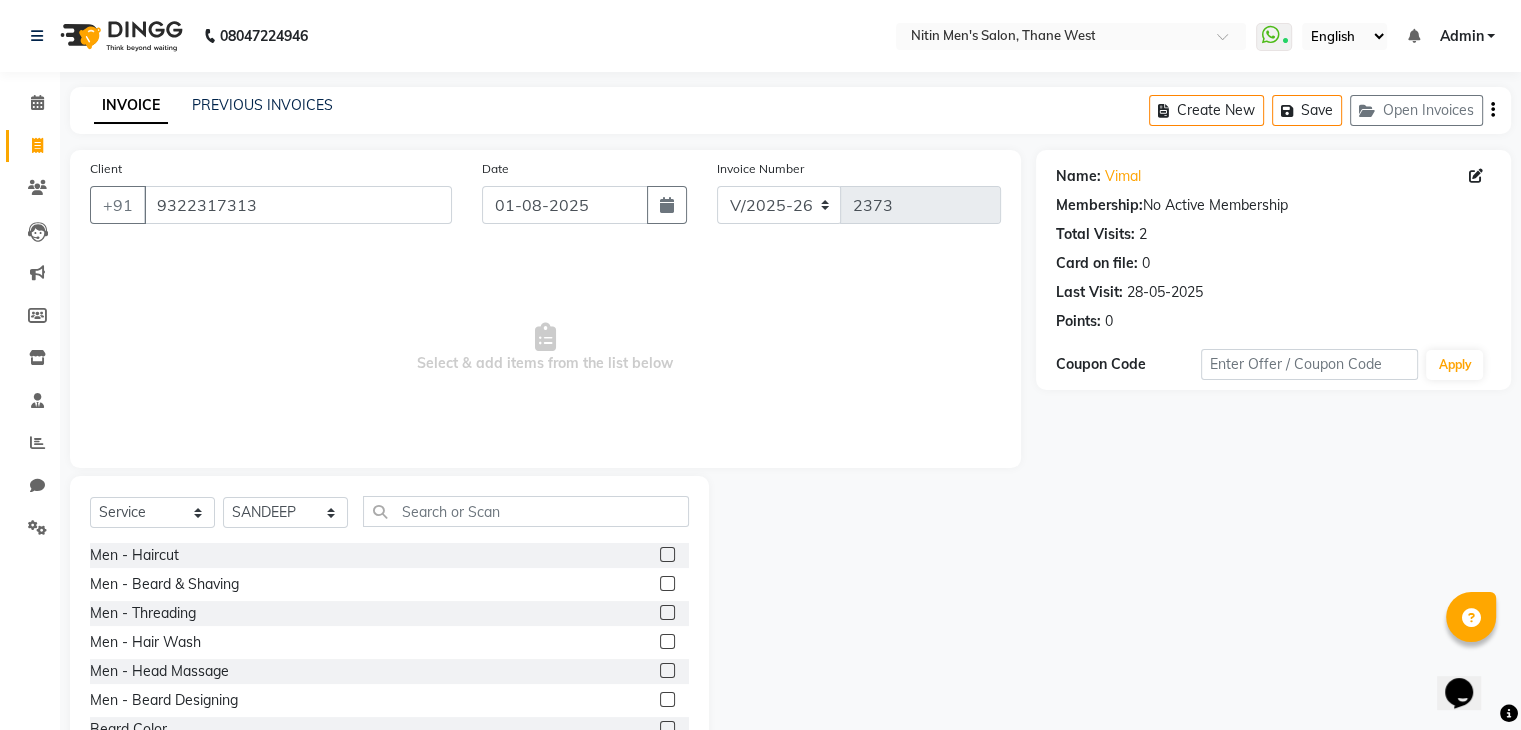 click 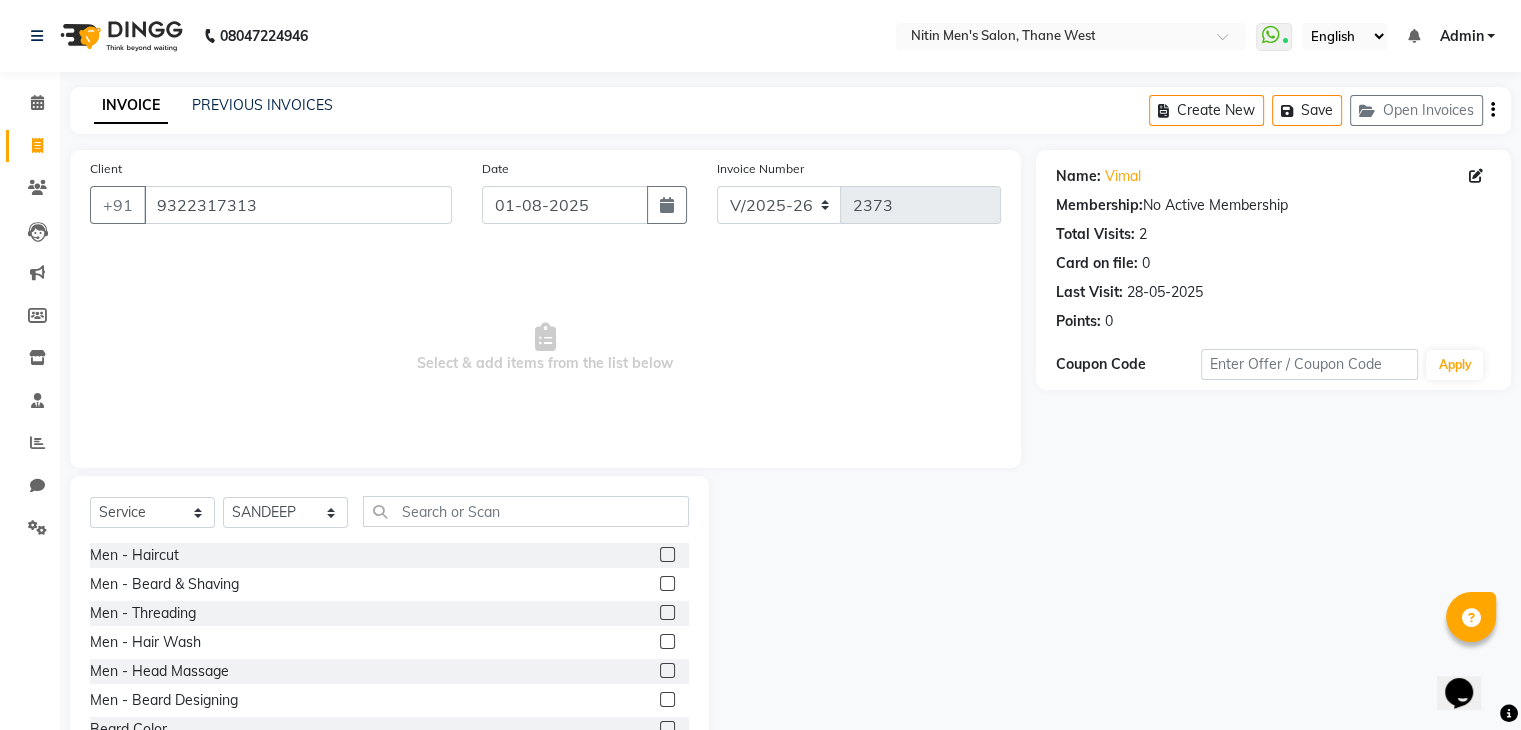 click 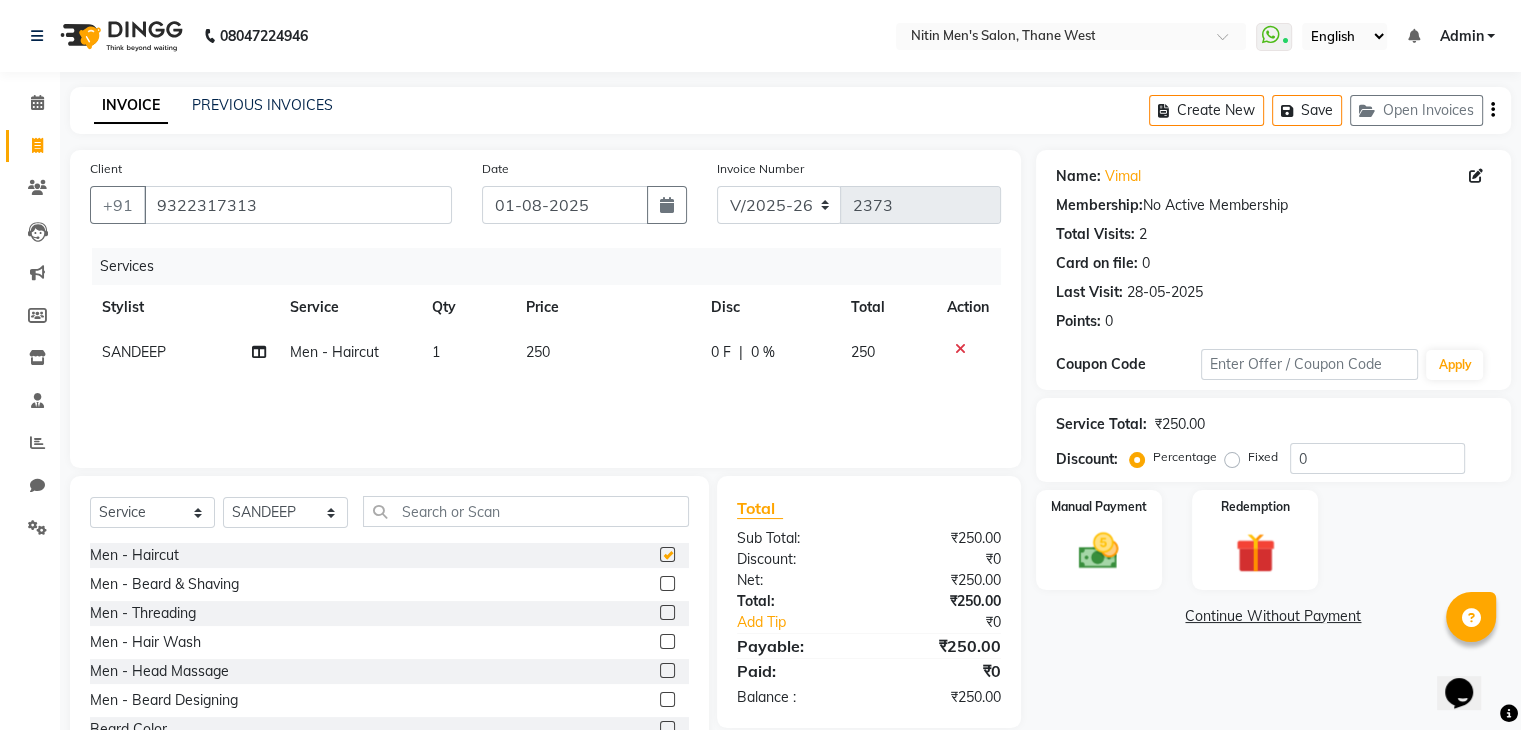 checkbox on "false" 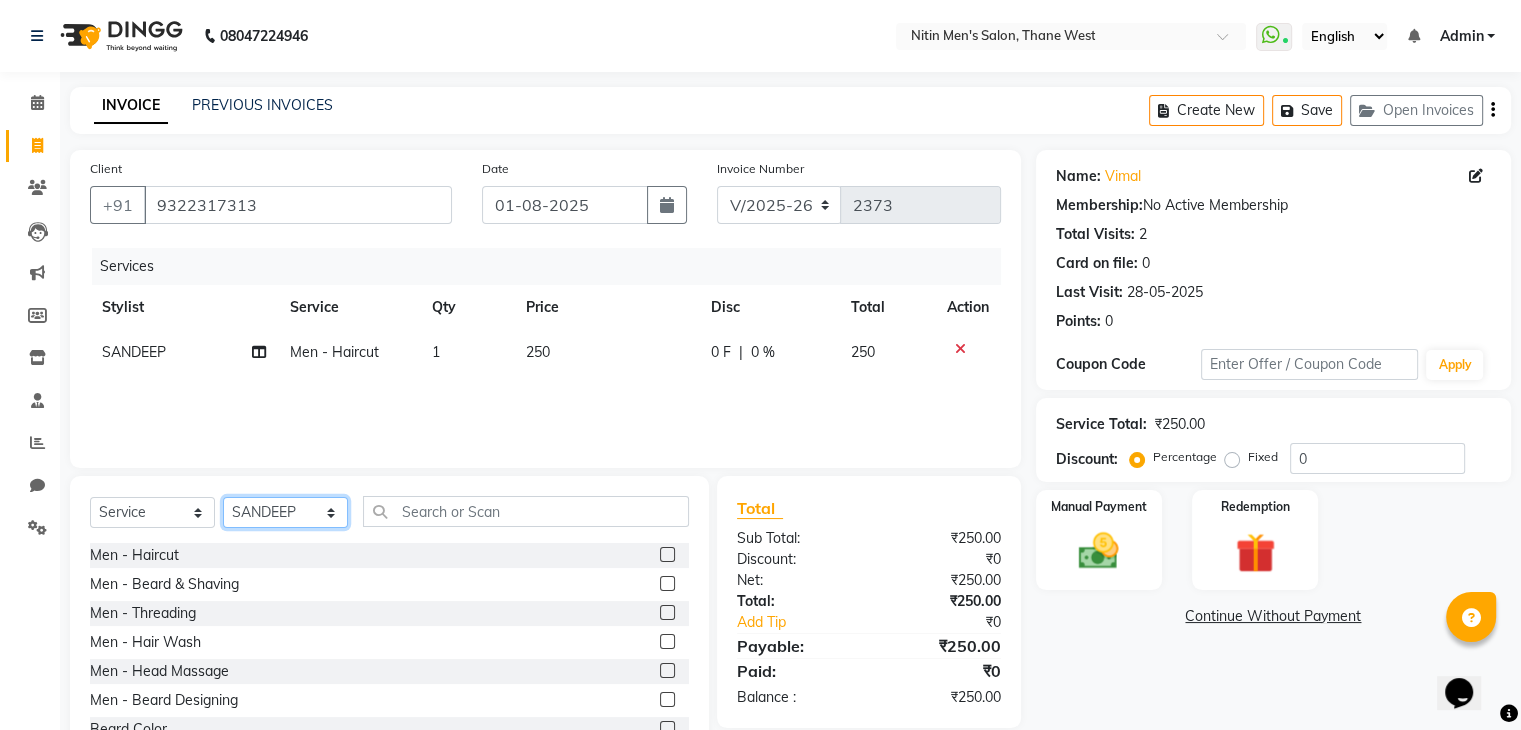 click on "Select Stylist ALAM ASHISH DEEPA HASIB JITU MEENAKSHI NITIN SIR PRAJAKTA Rupa SANDEEP SHAHIM YASEEN" 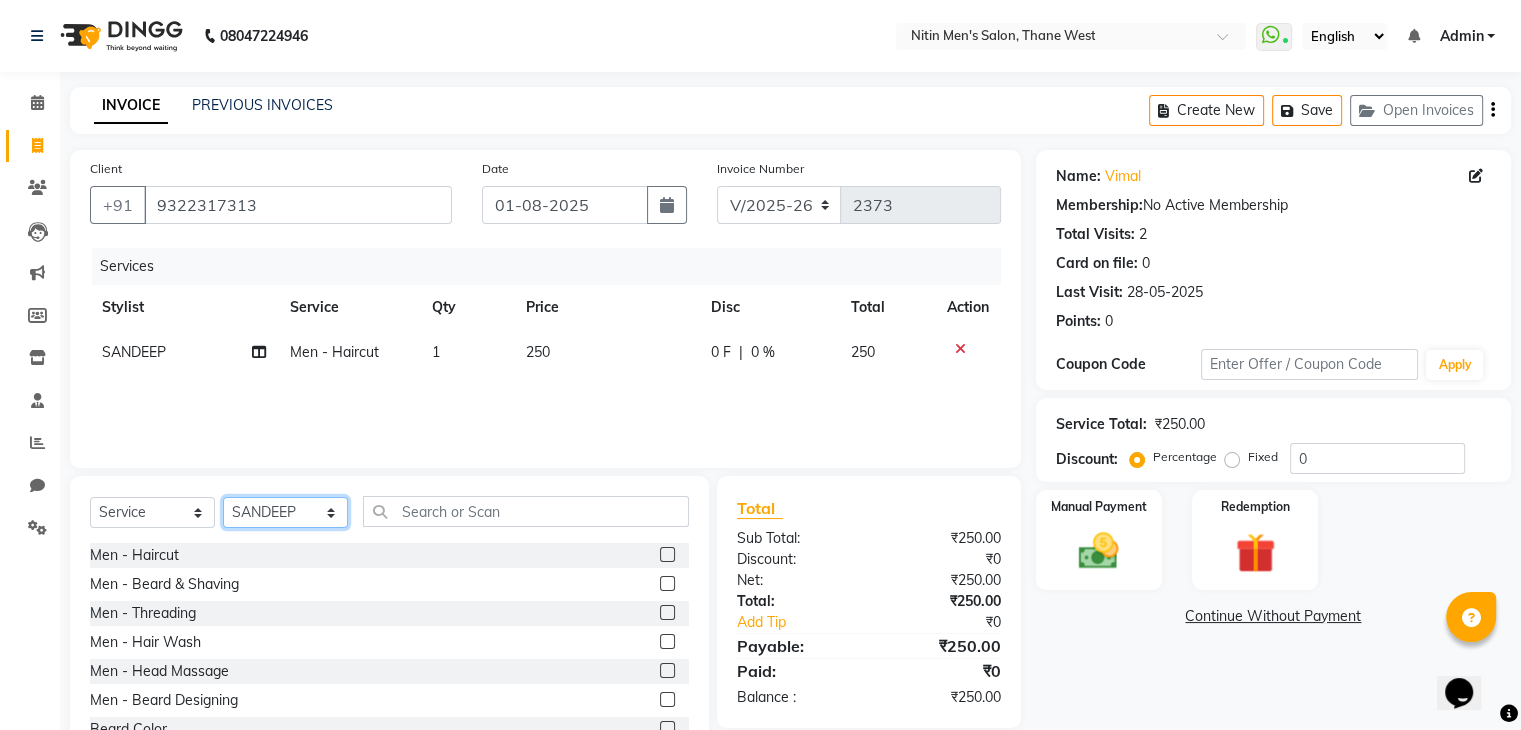 select on "75699" 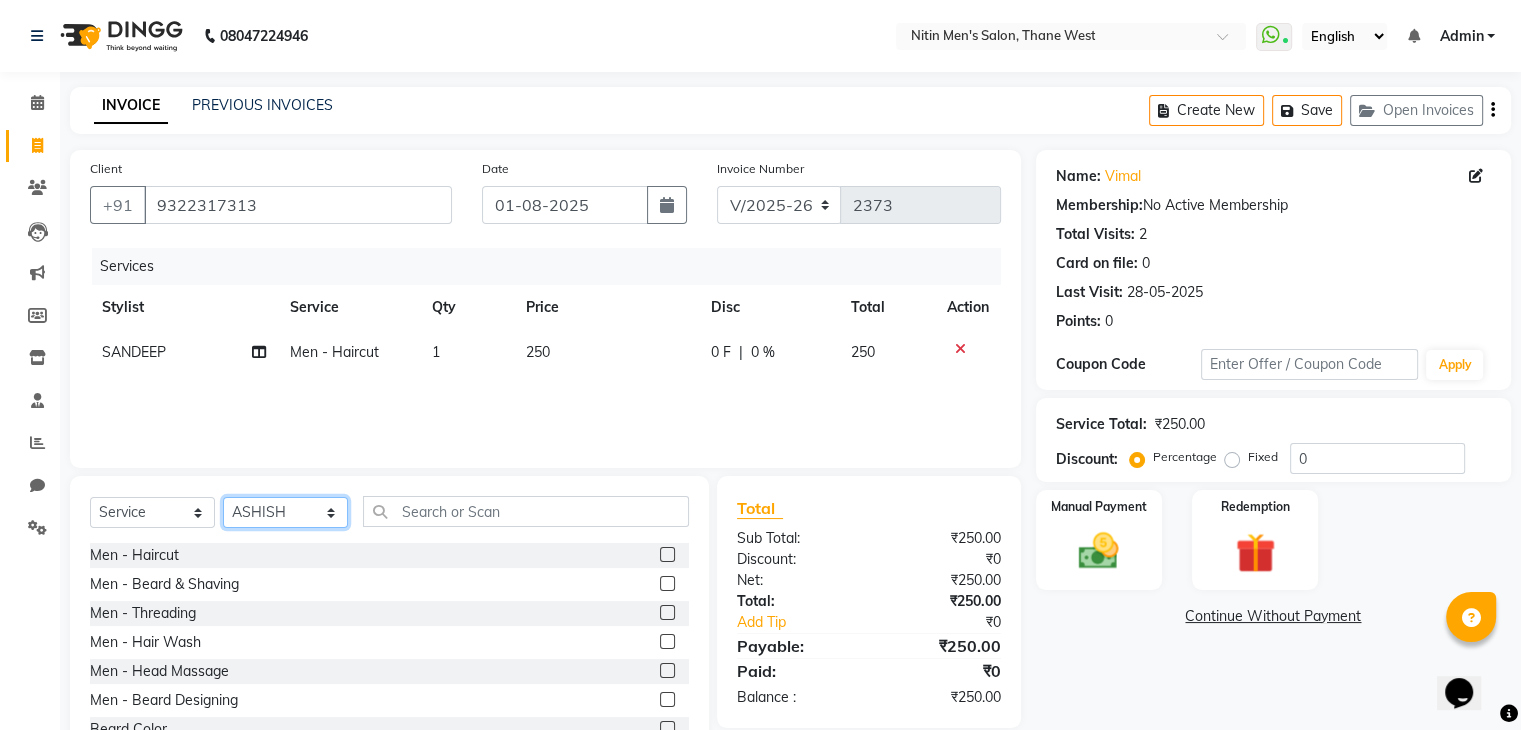 click on "Select Stylist ALAM ASHISH DEEPA HASIB JITU MEENAKSHI NITIN SIR PRAJAKTA Rupa SANDEEP SHAHIM YASEEN" 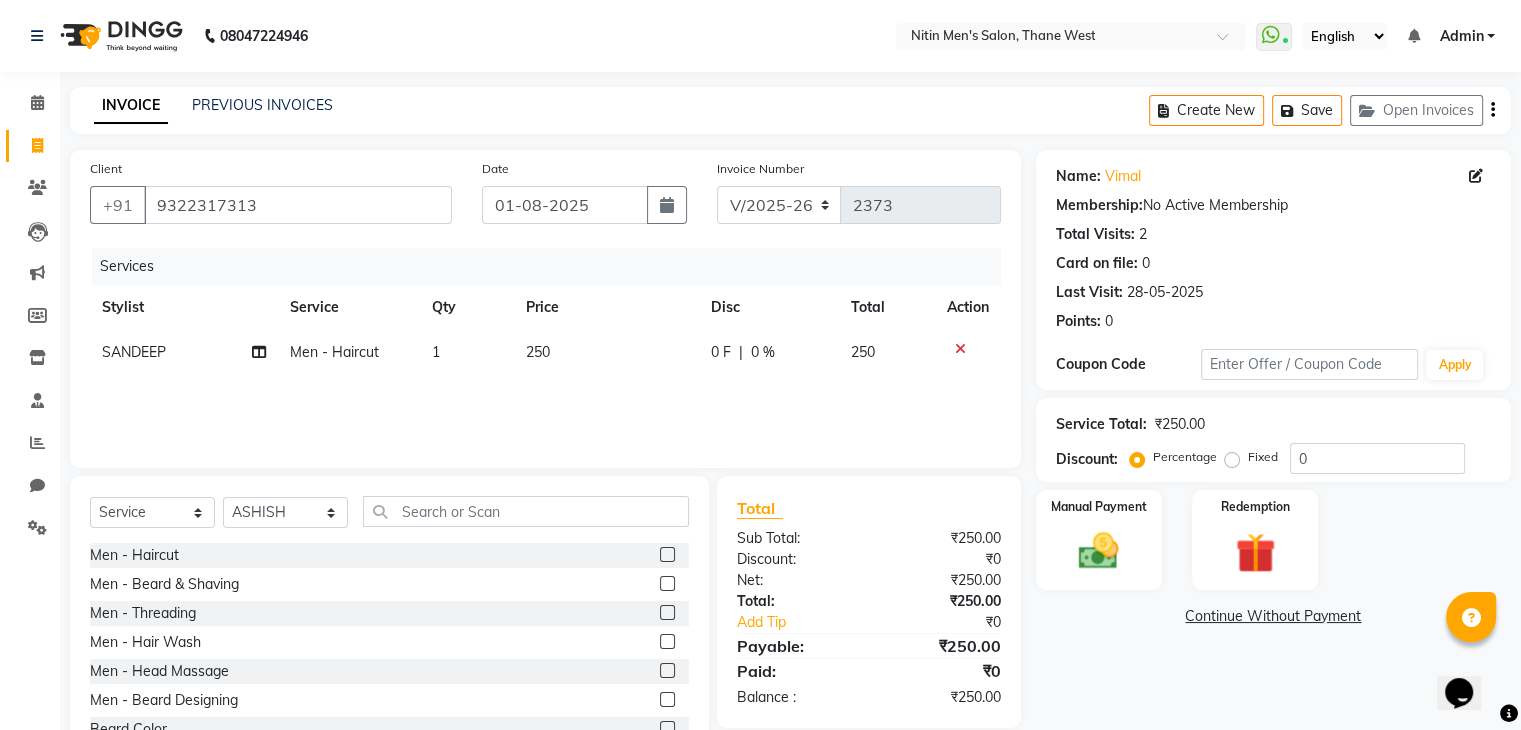 click 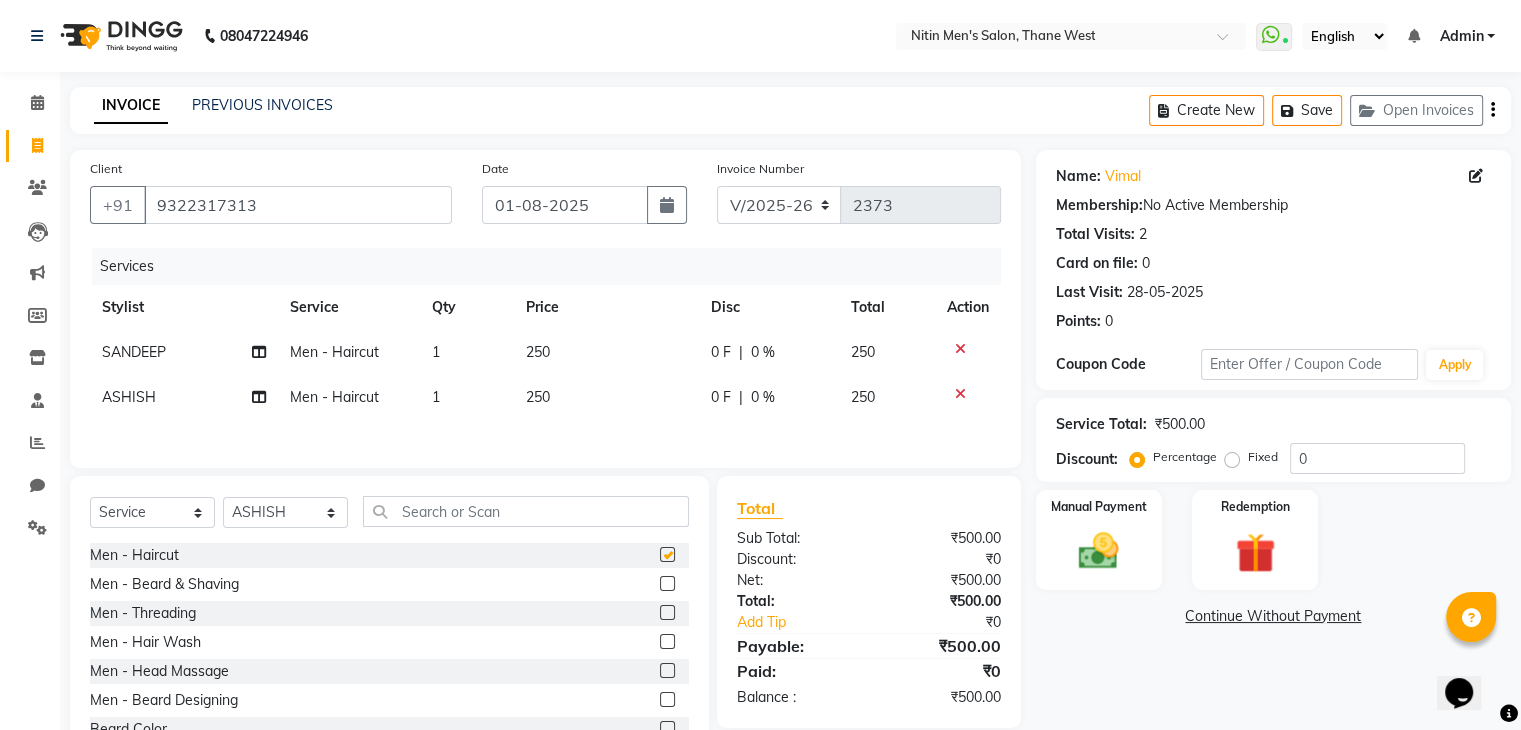 checkbox on "false" 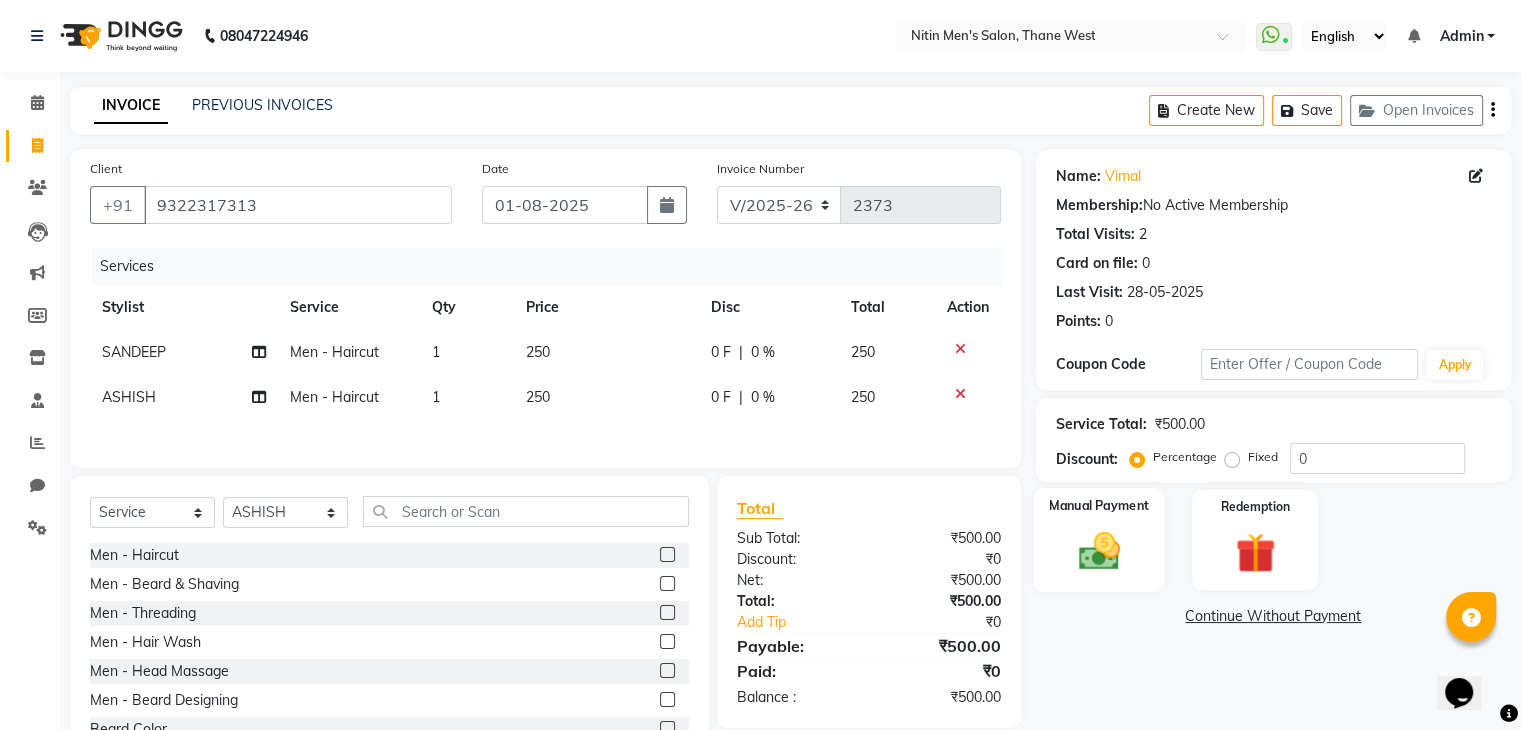 click on "Manual Payment" 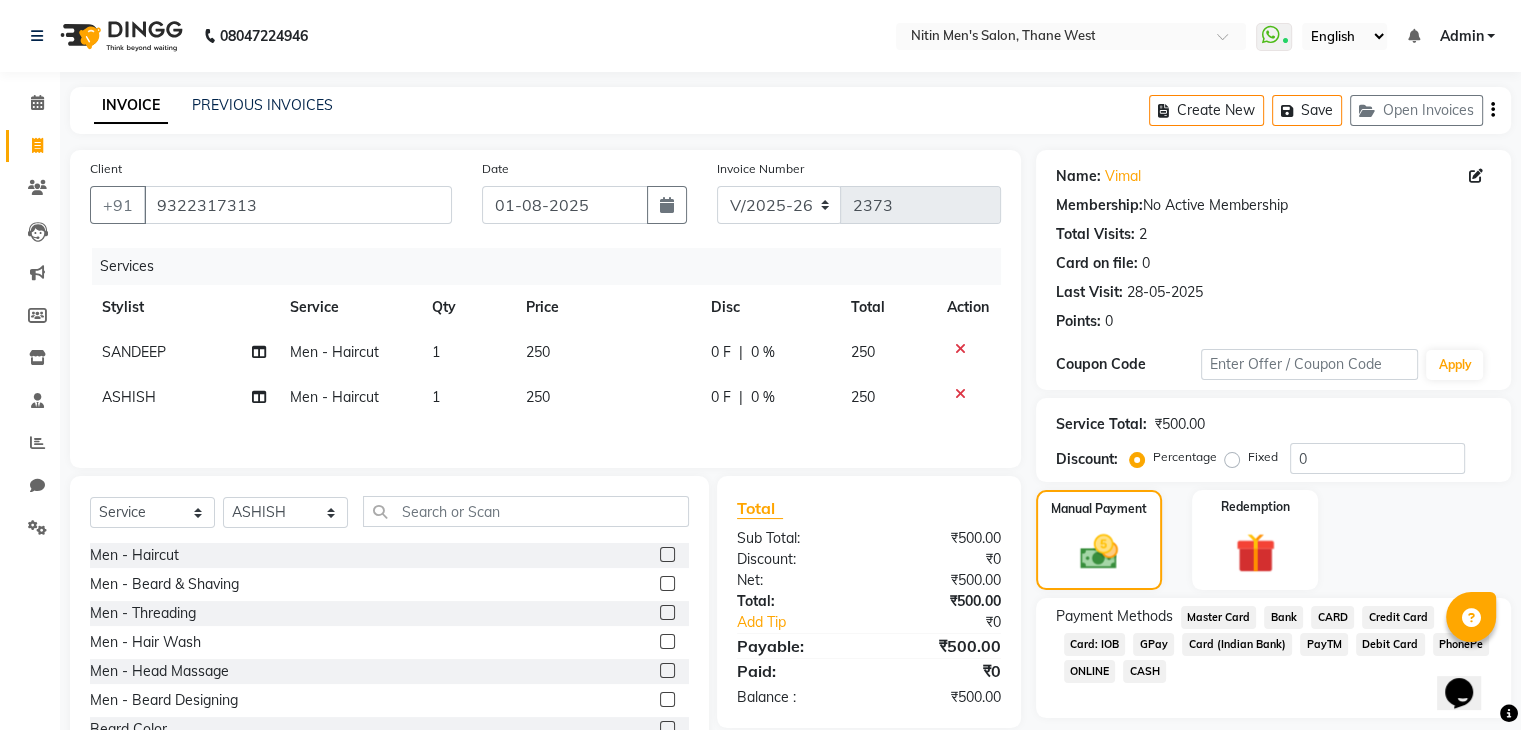 click on "CASH" 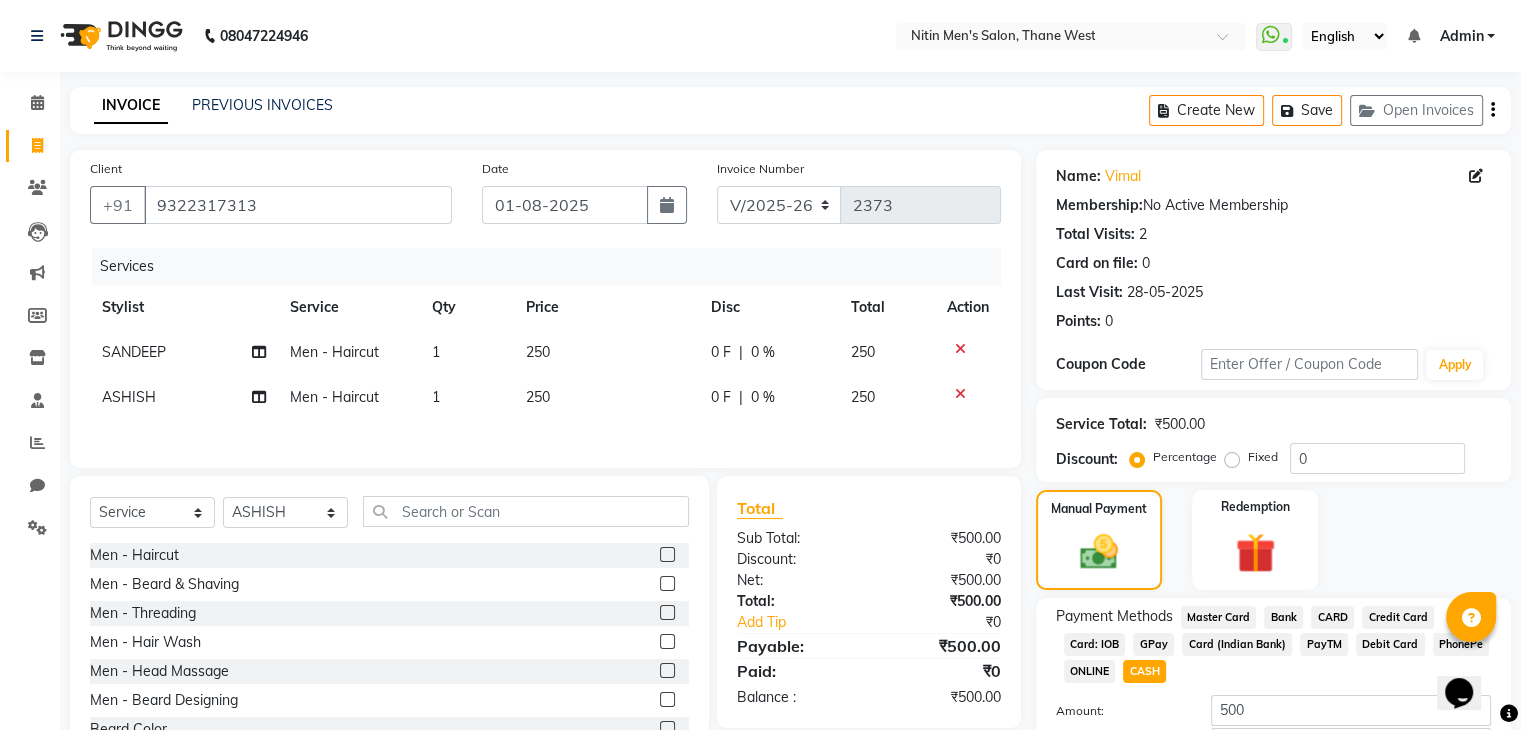 scroll, scrollTop: 145, scrollLeft: 0, axis: vertical 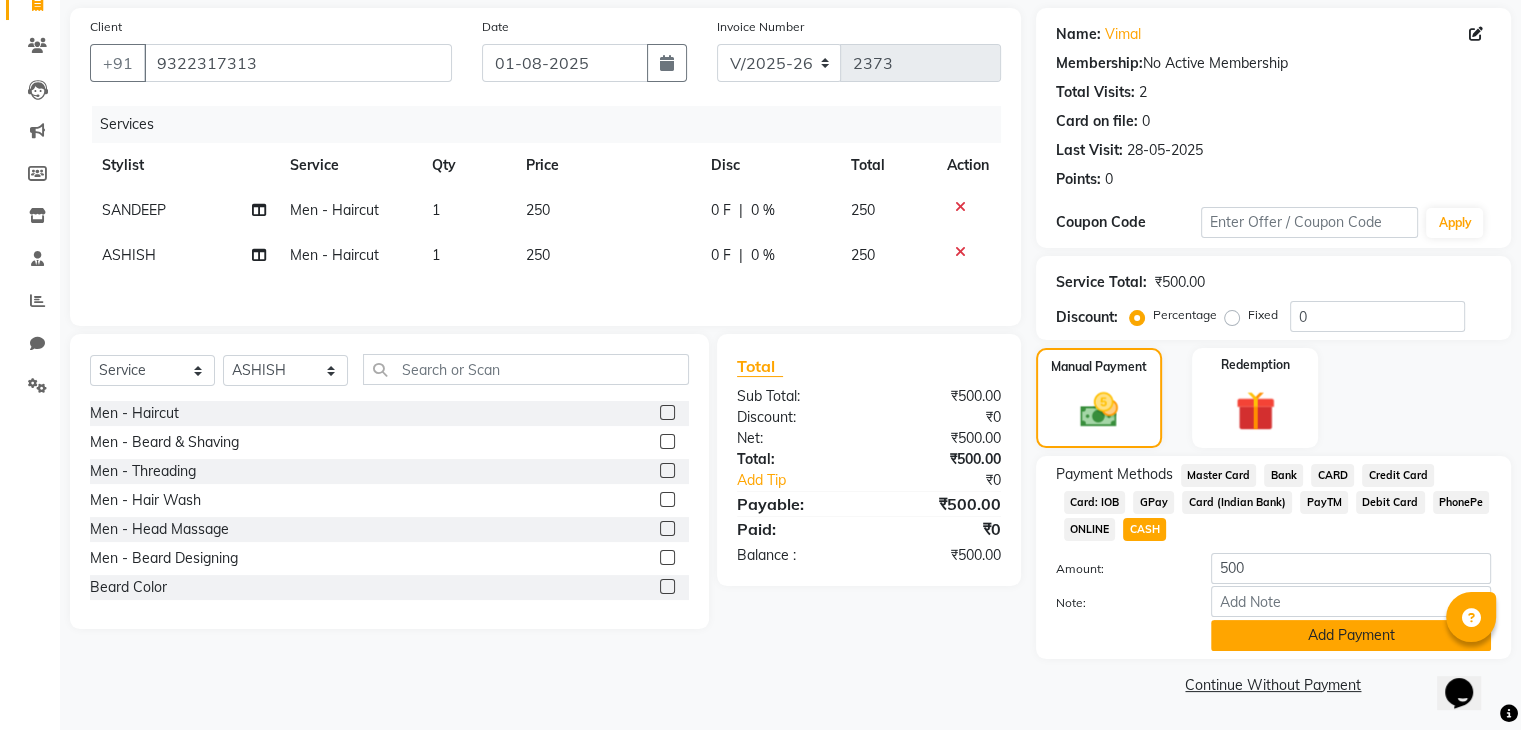 click on "Add Payment" 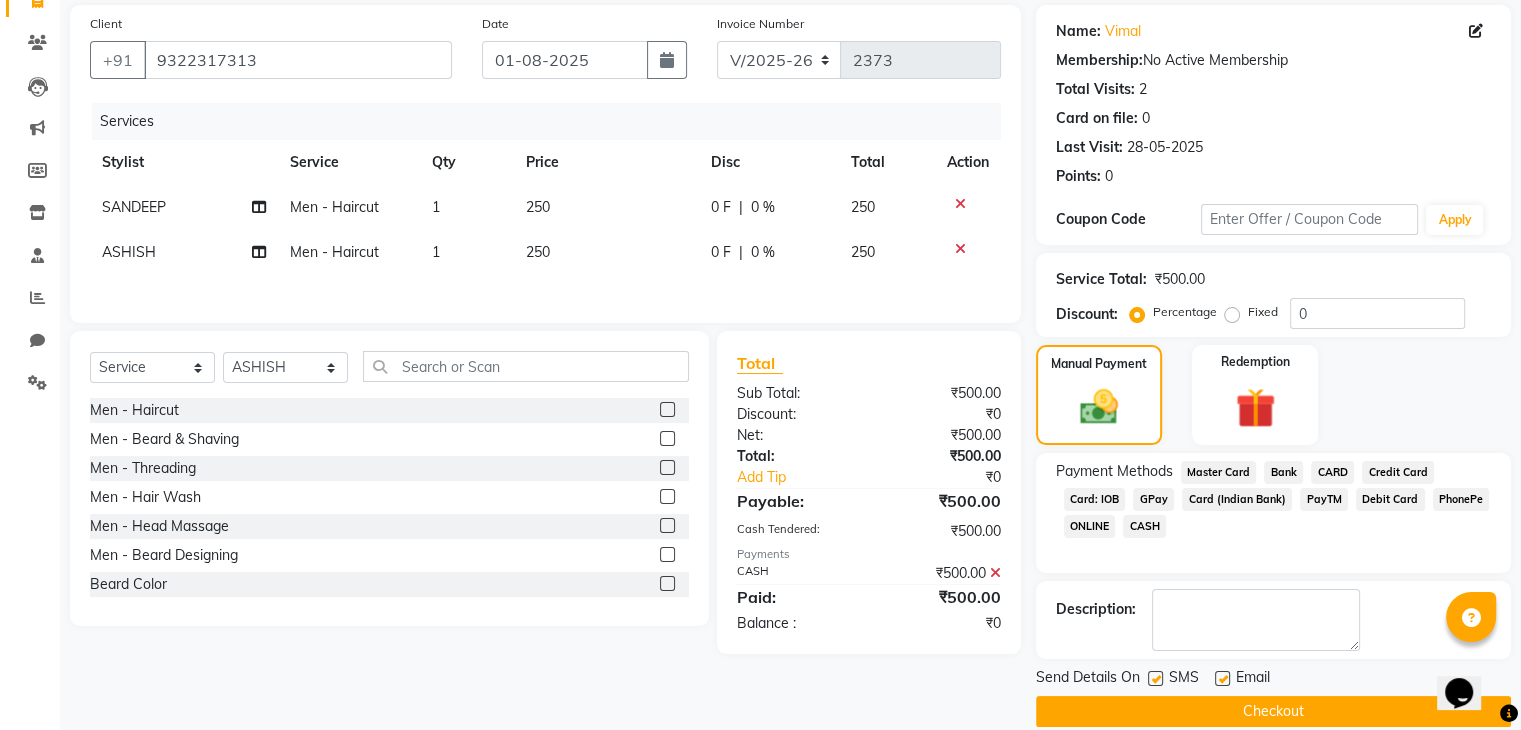 scroll, scrollTop: 171, scrollLeft: 0, axis: vertical 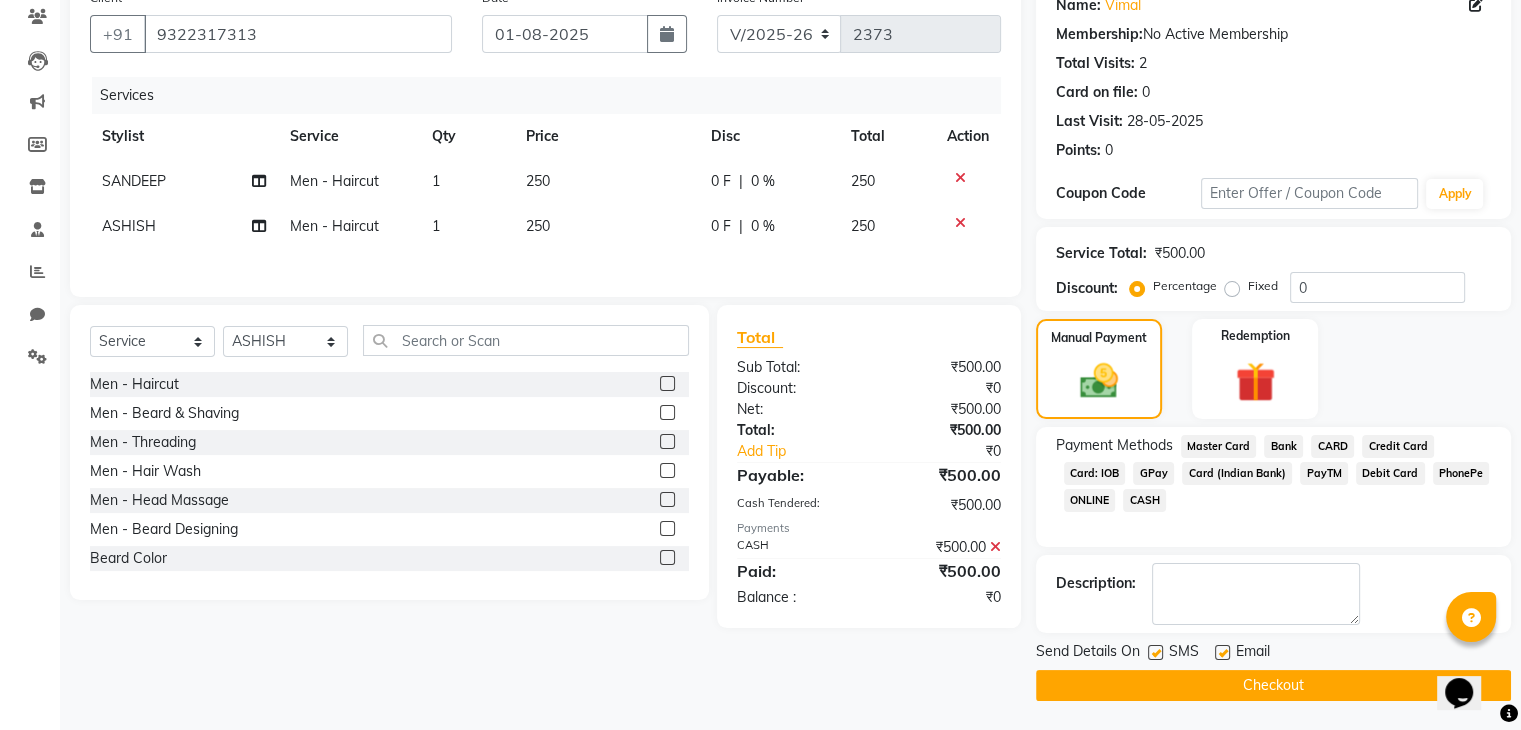 click on "Checkout" 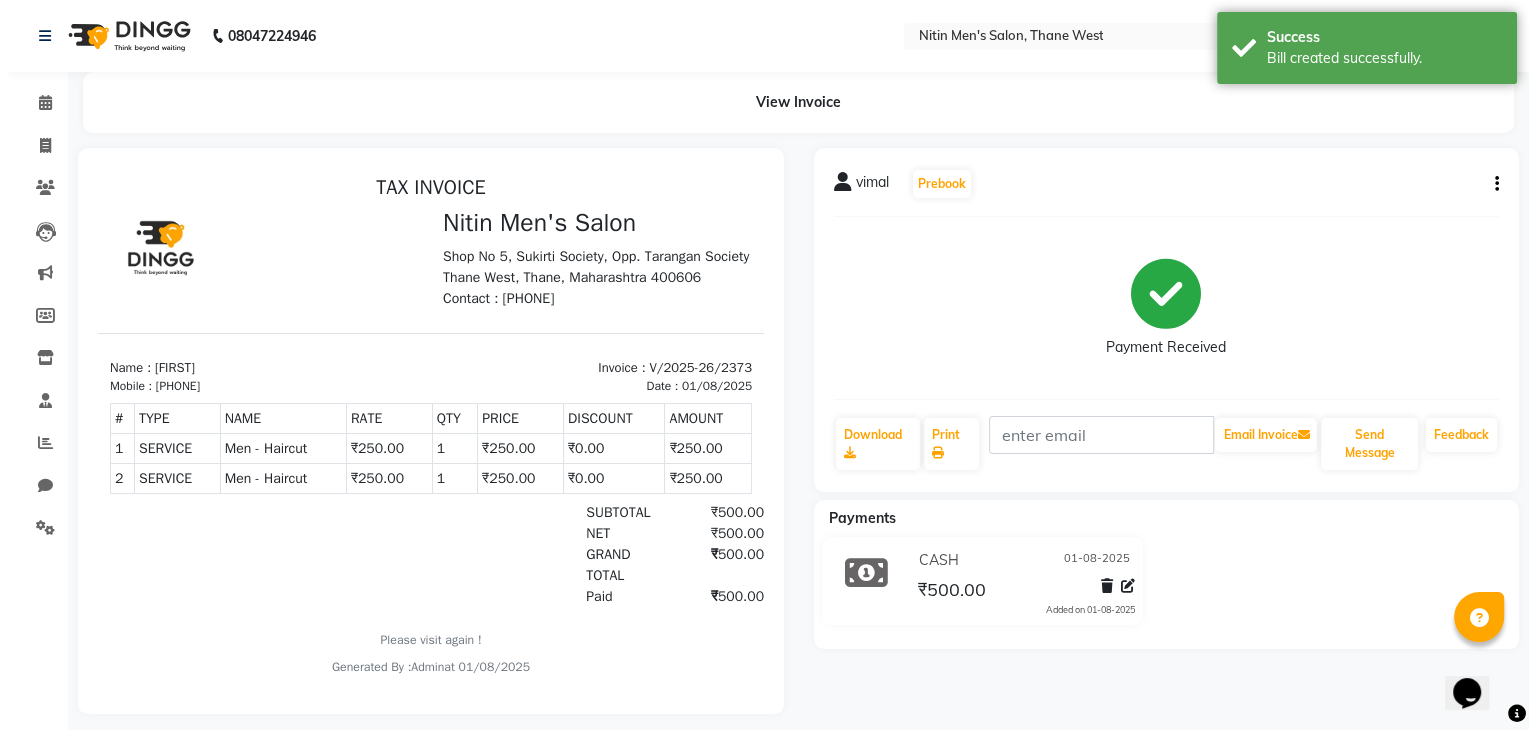 scroll, scrollTop: 0, scrollLeft: 0, axis: both 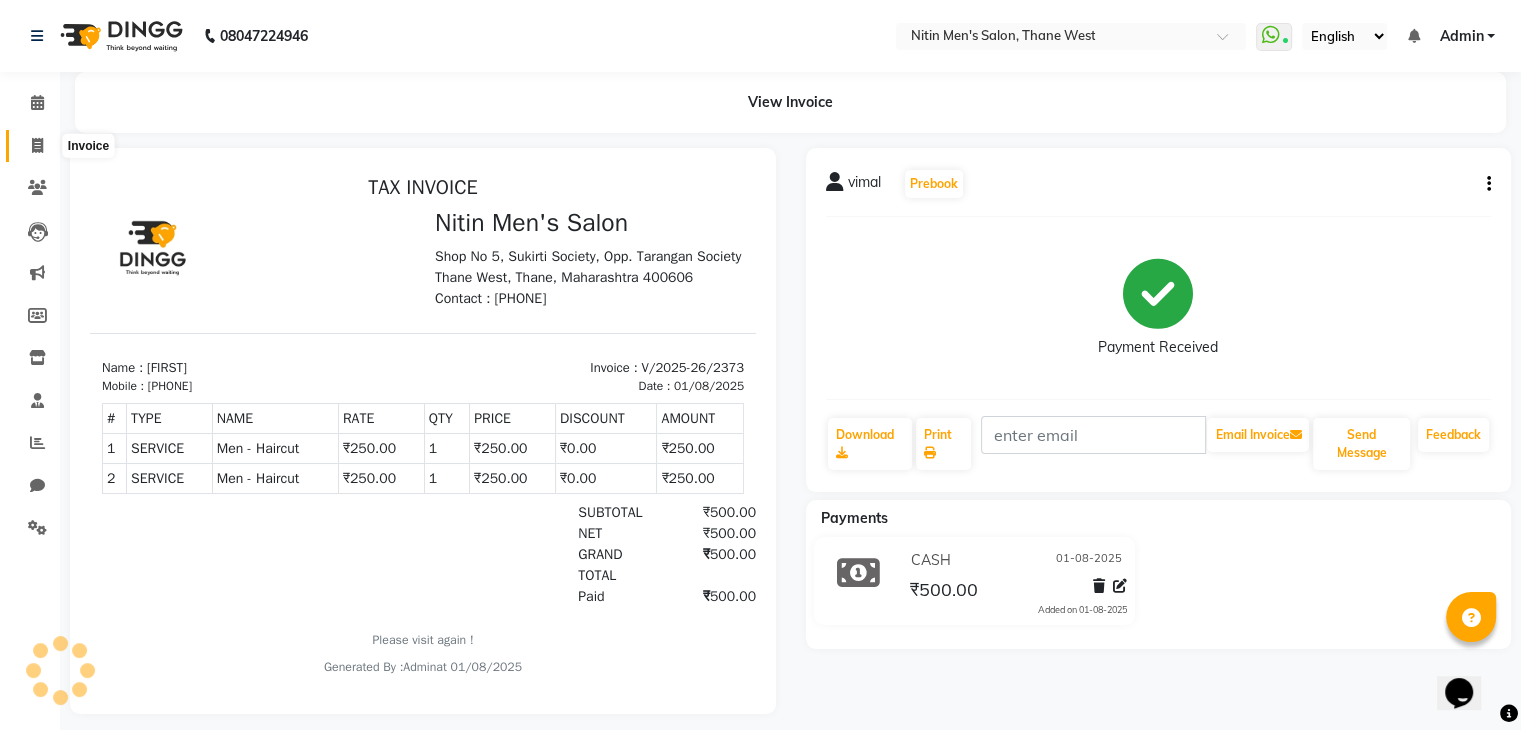 click 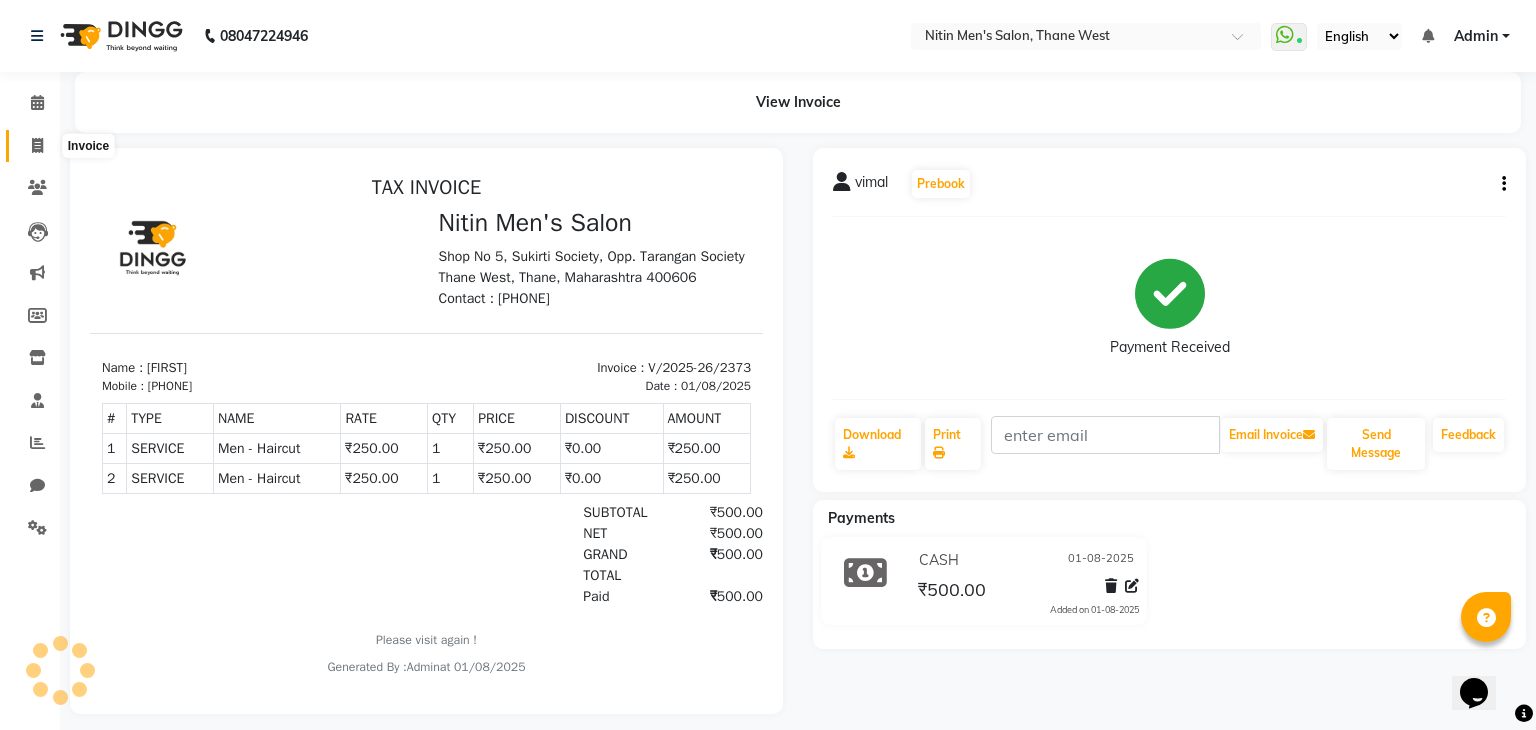 select on "service" 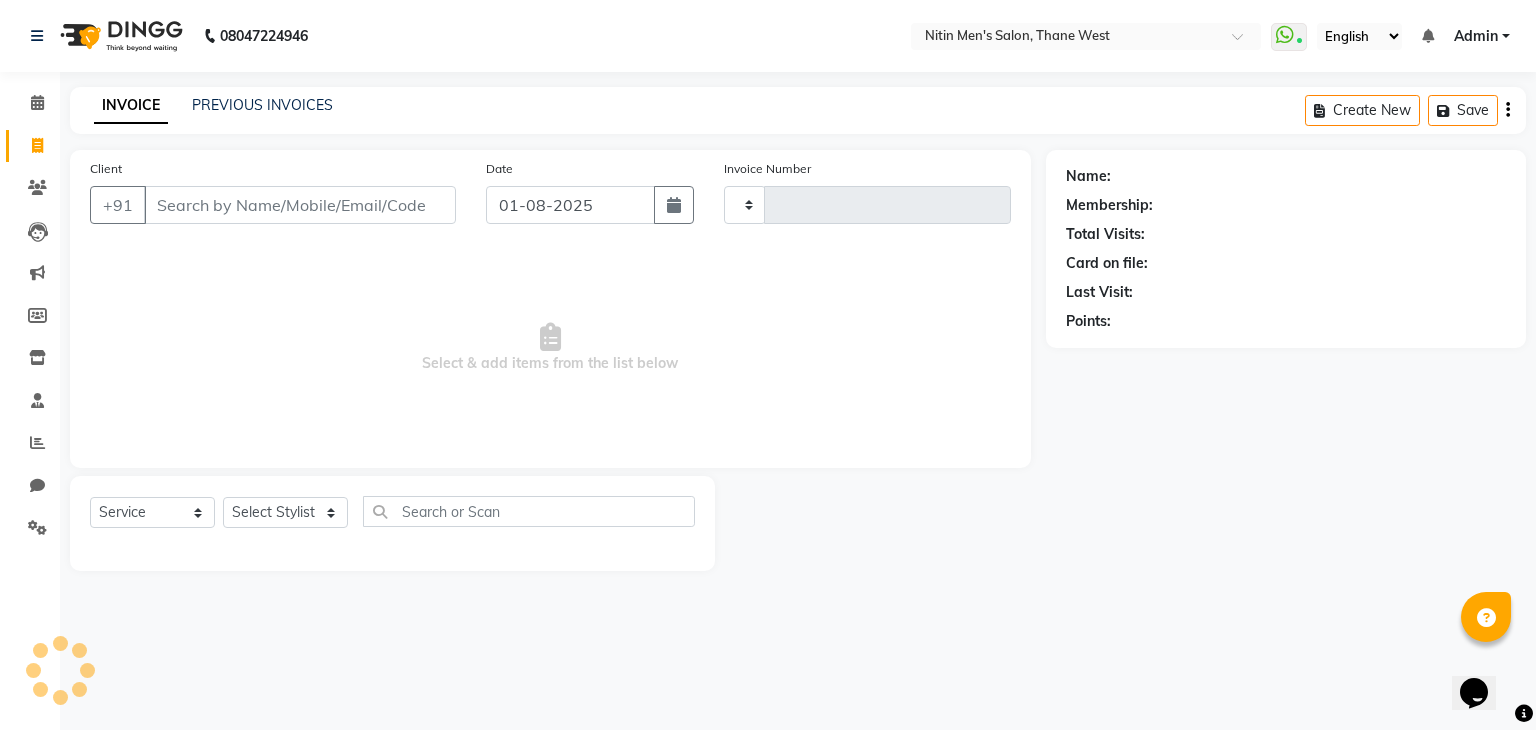 click on "Client" at bounding box center (300, 205) 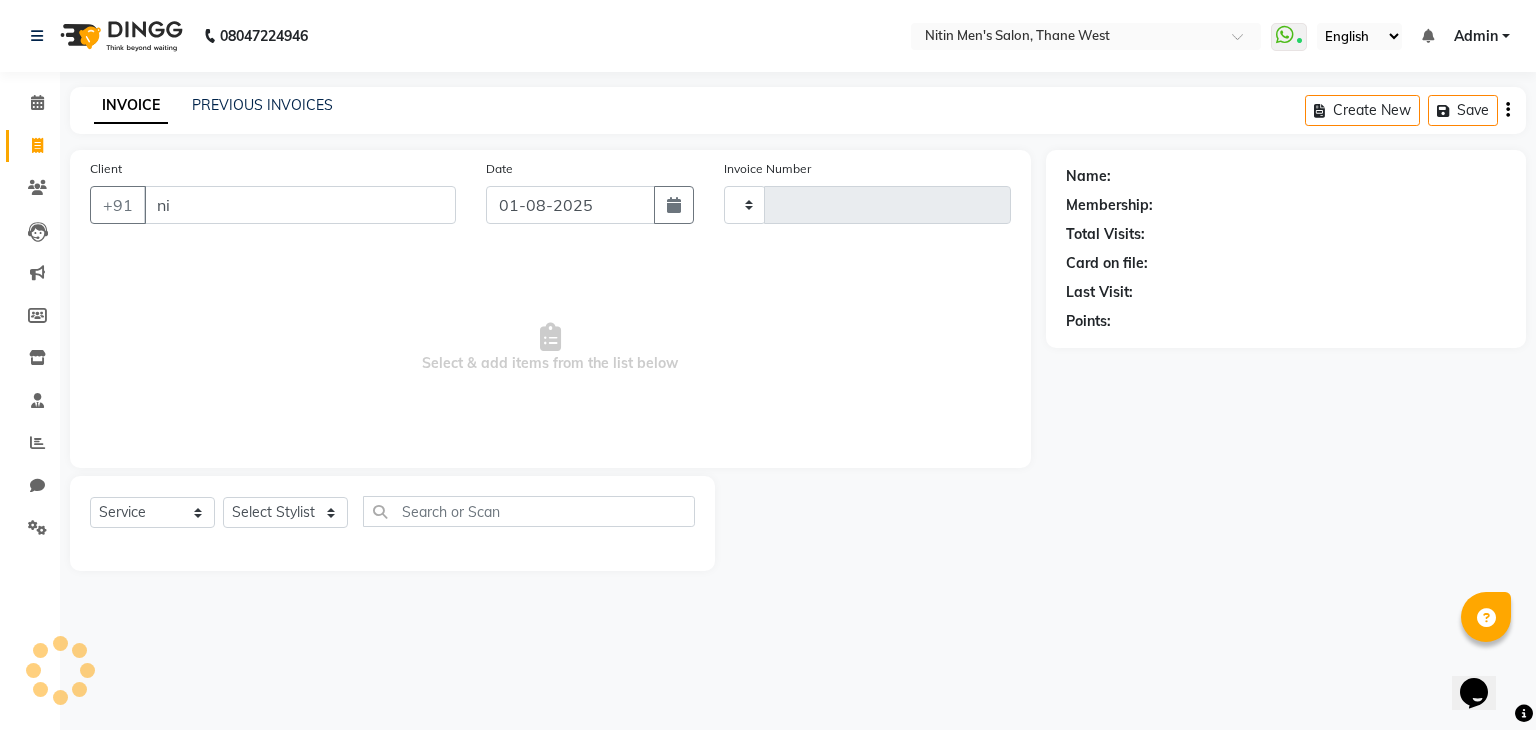 type on "nit" 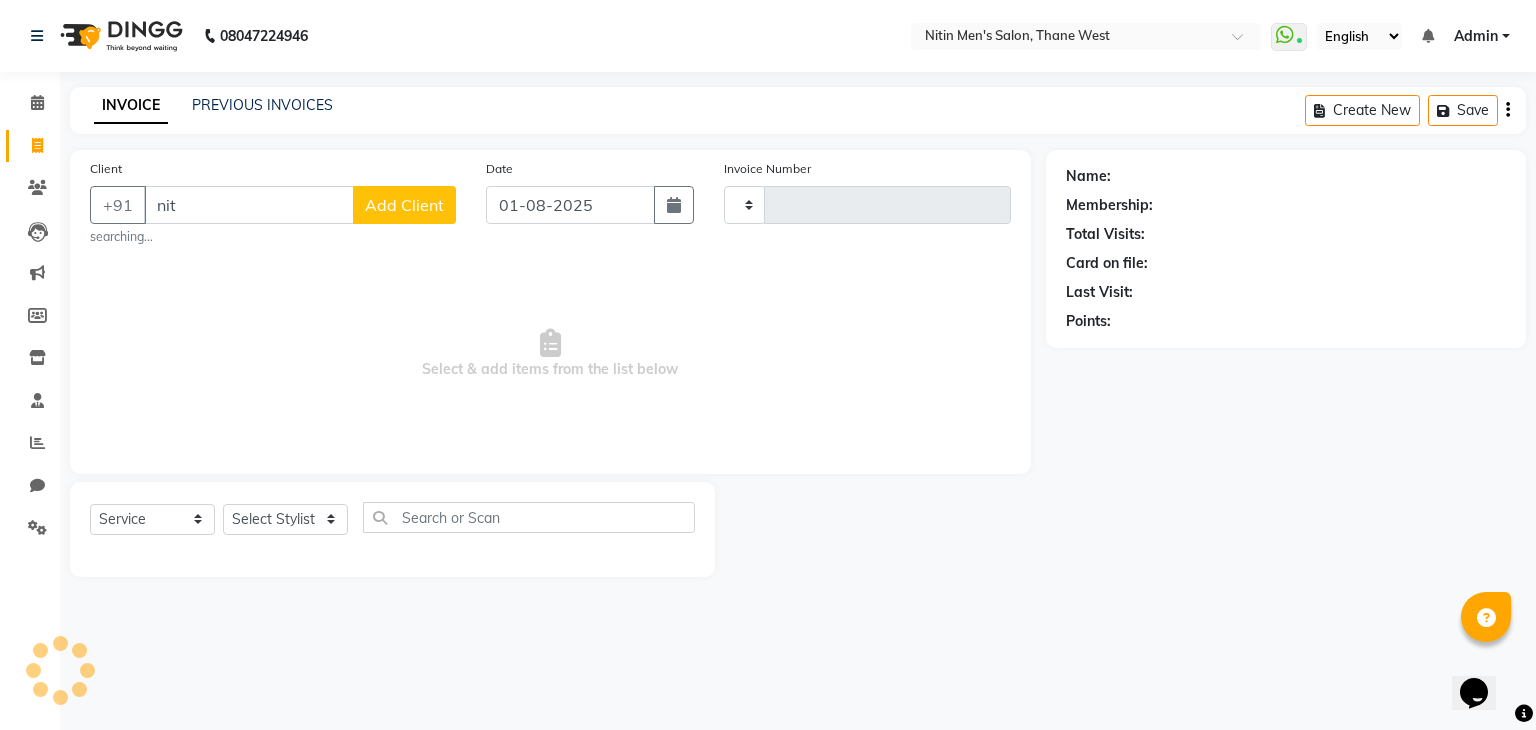 click on "nit" at bounding box center (249, 205) 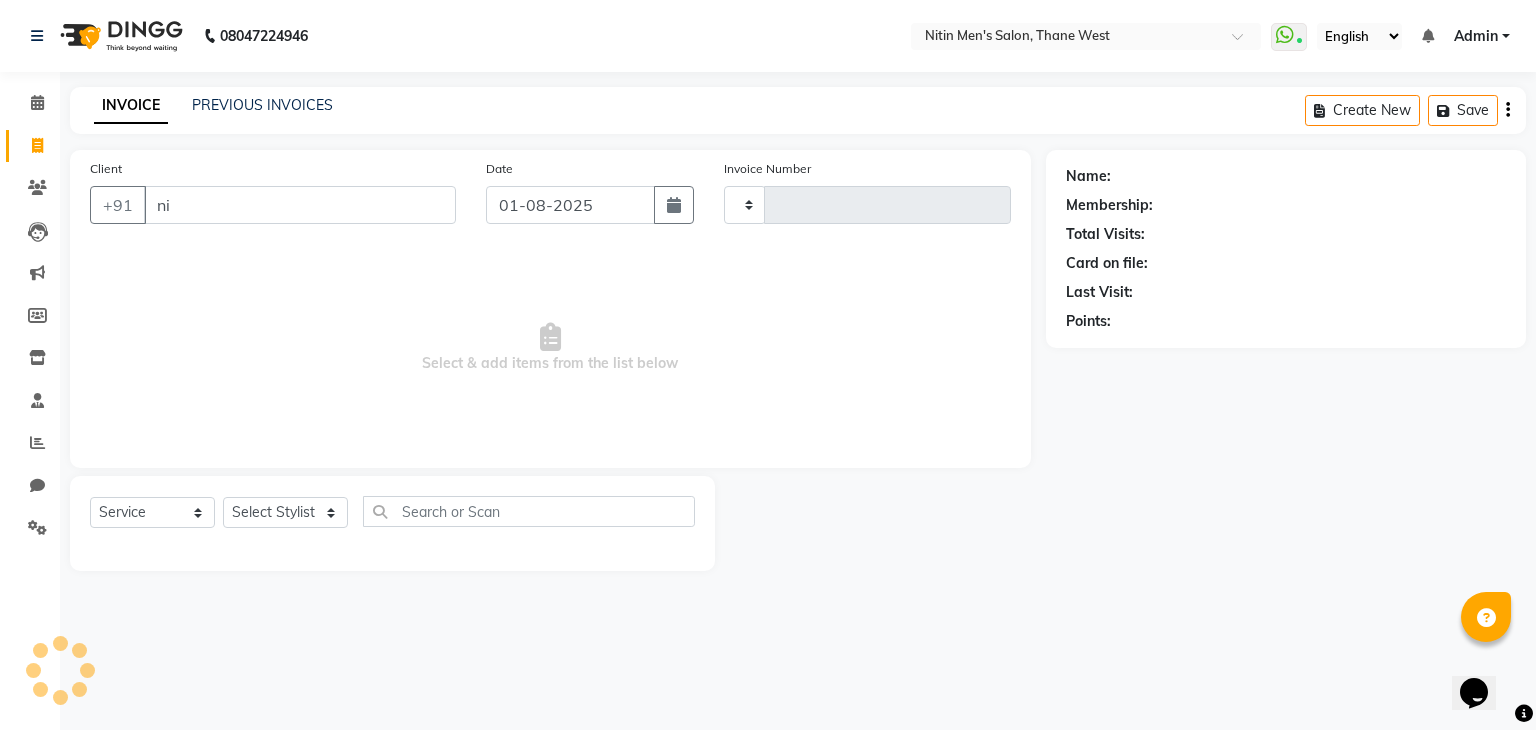 type on "nit" 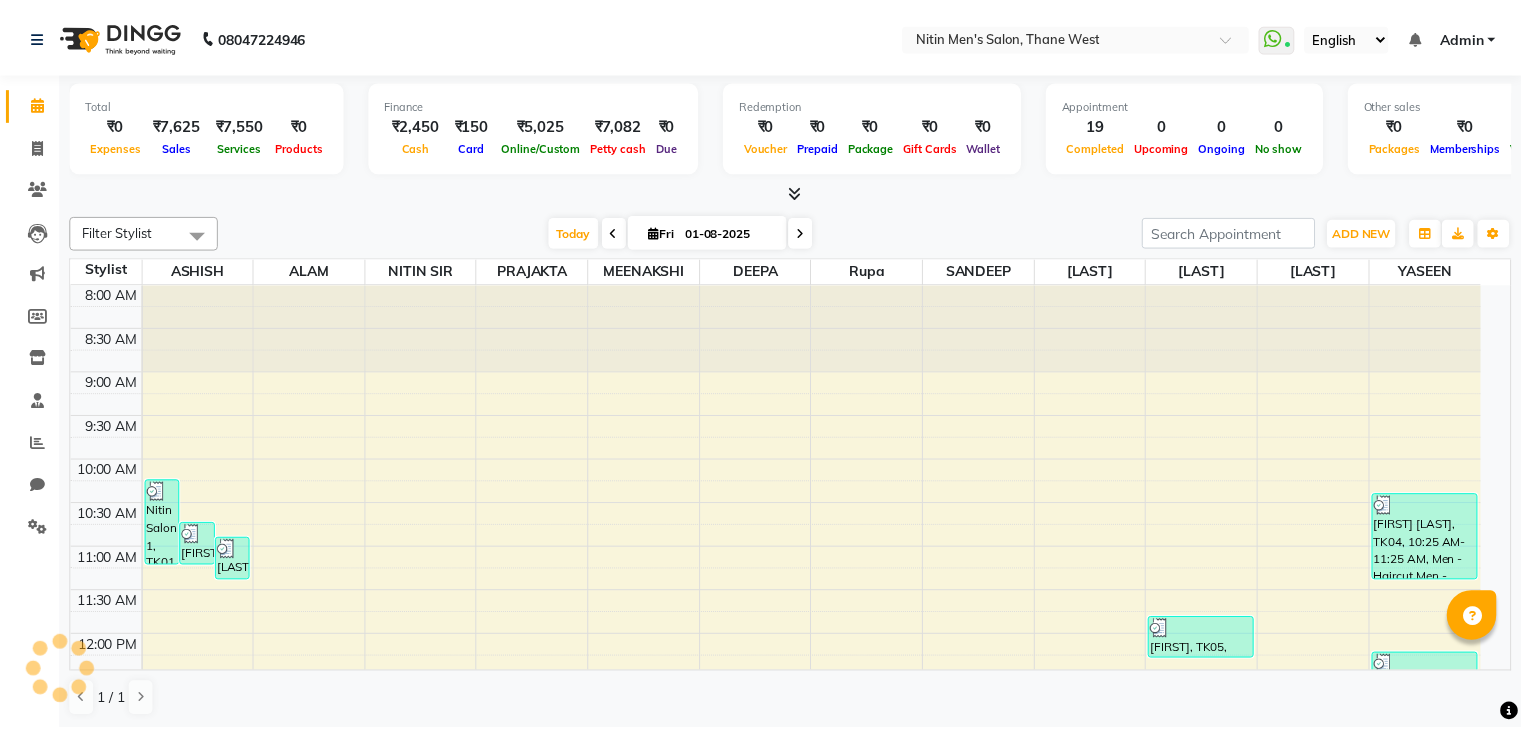 scroll, scrollTop: 0, scrollLeft: 0, axis: both 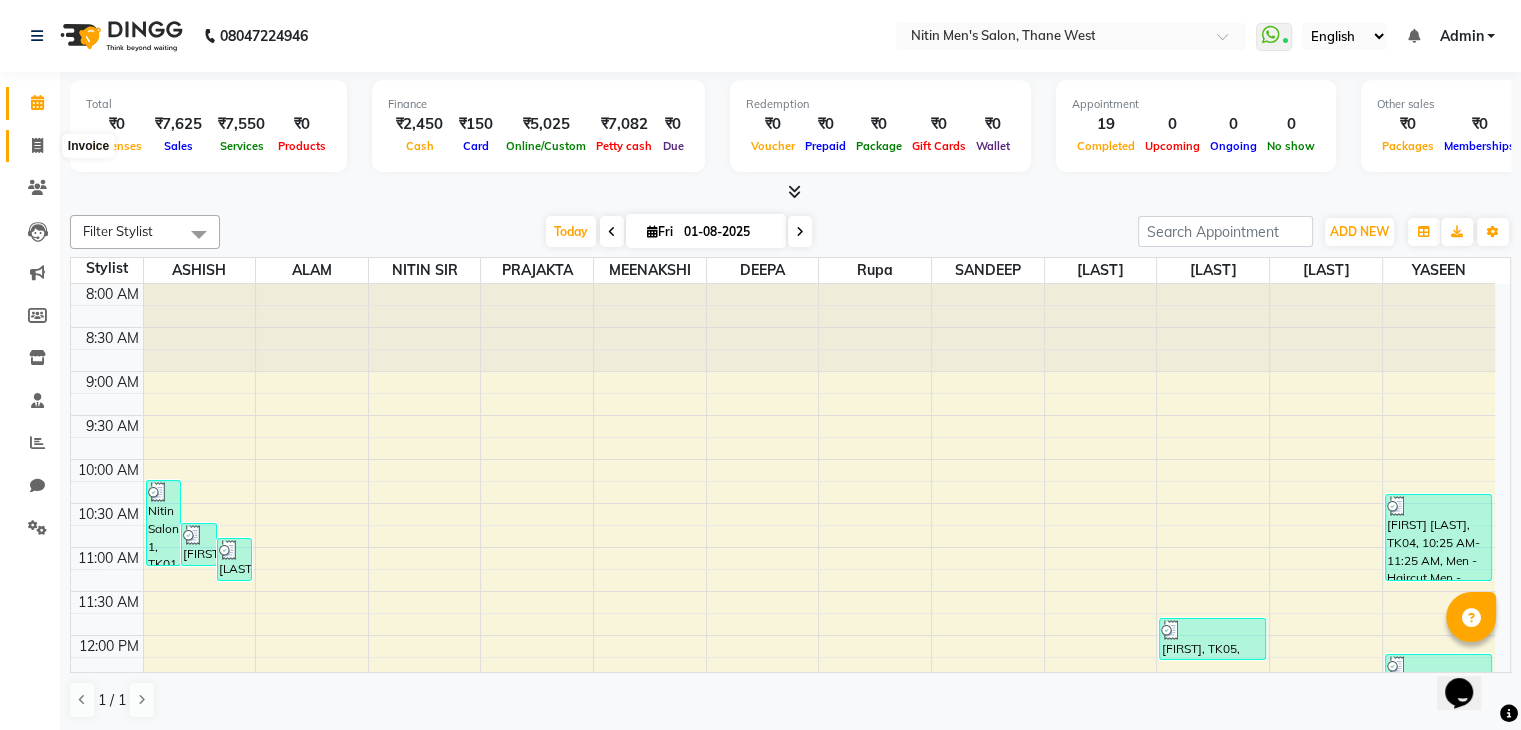 click 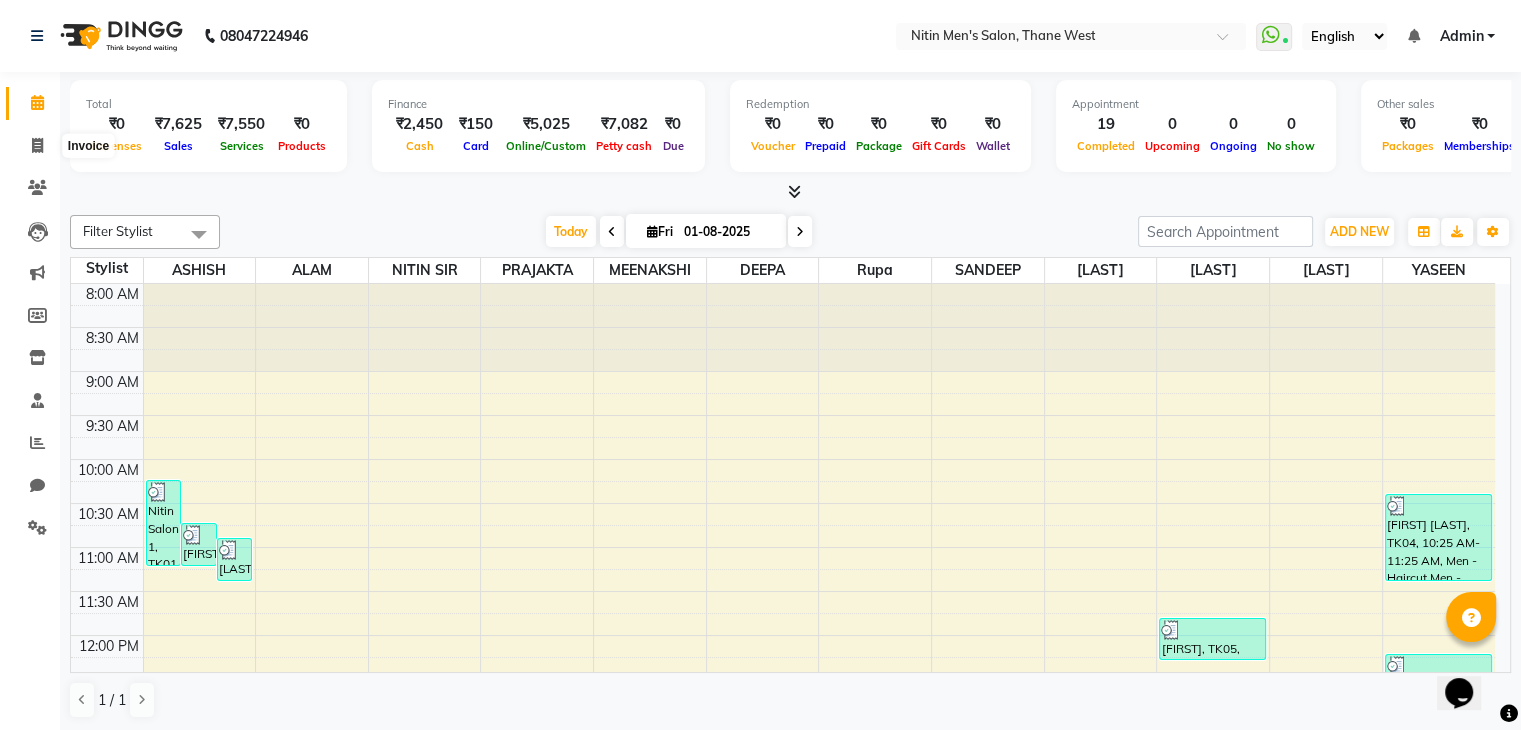select on "service" 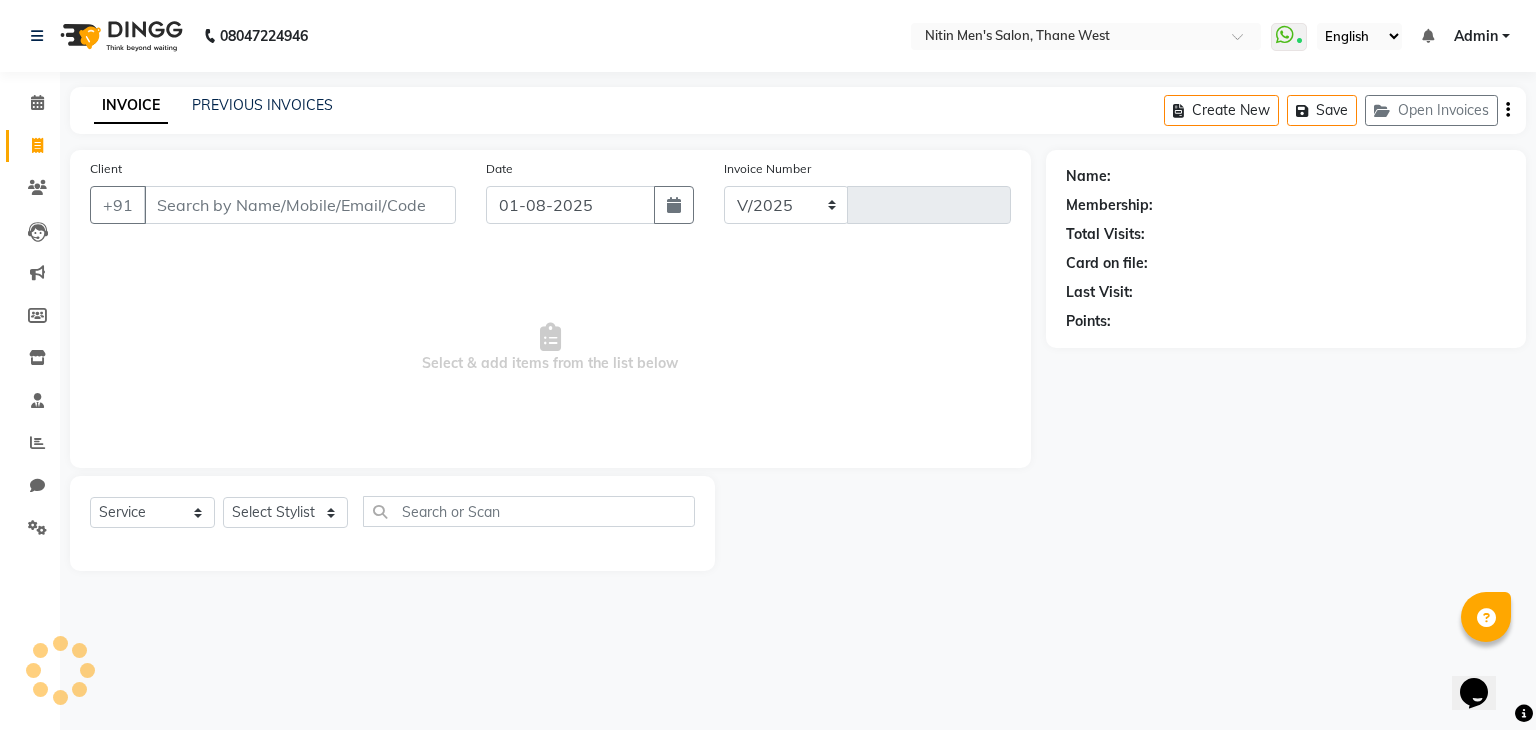 select on "7981" 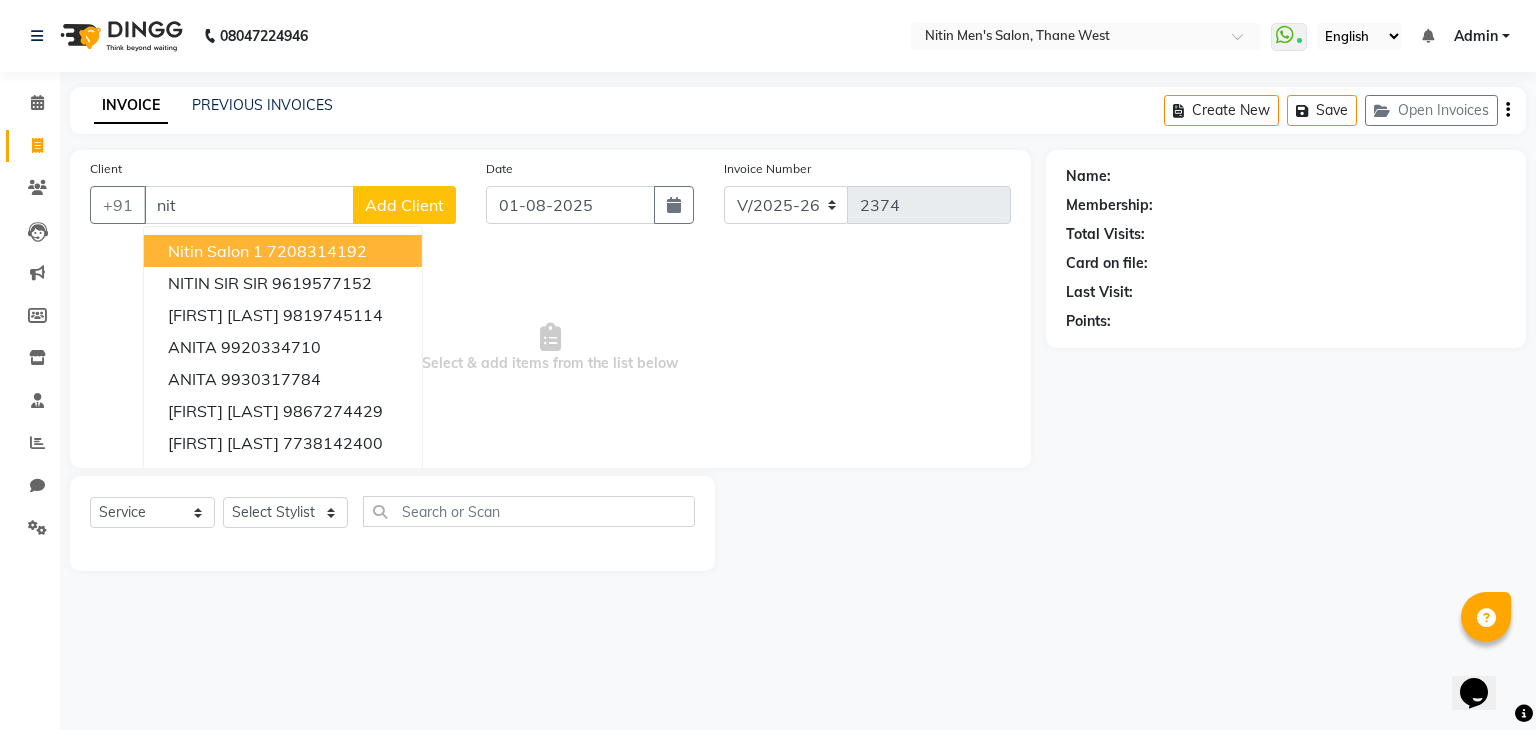 click on "Nitin Salon 1" at bounding box center [215, 251] 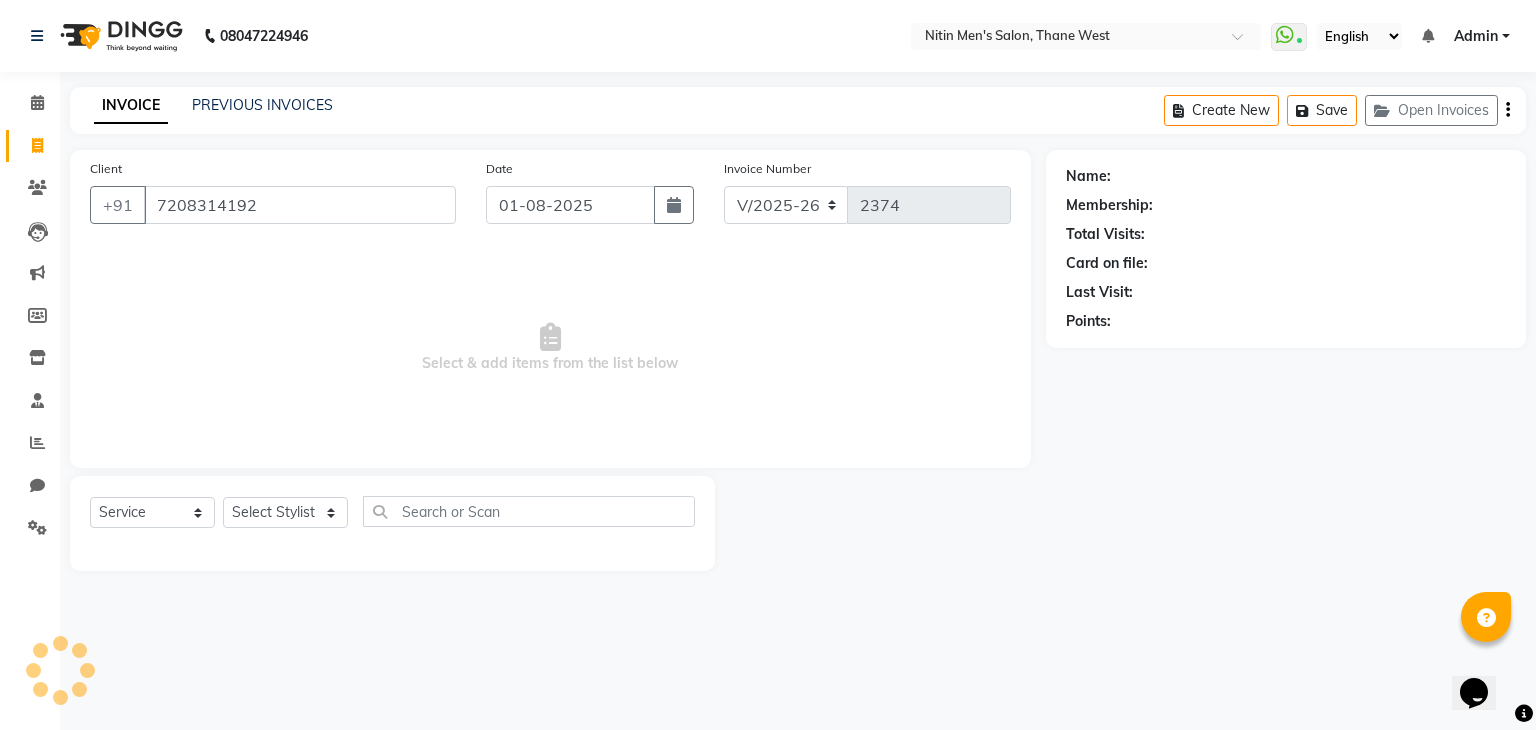 type on "7208314192" 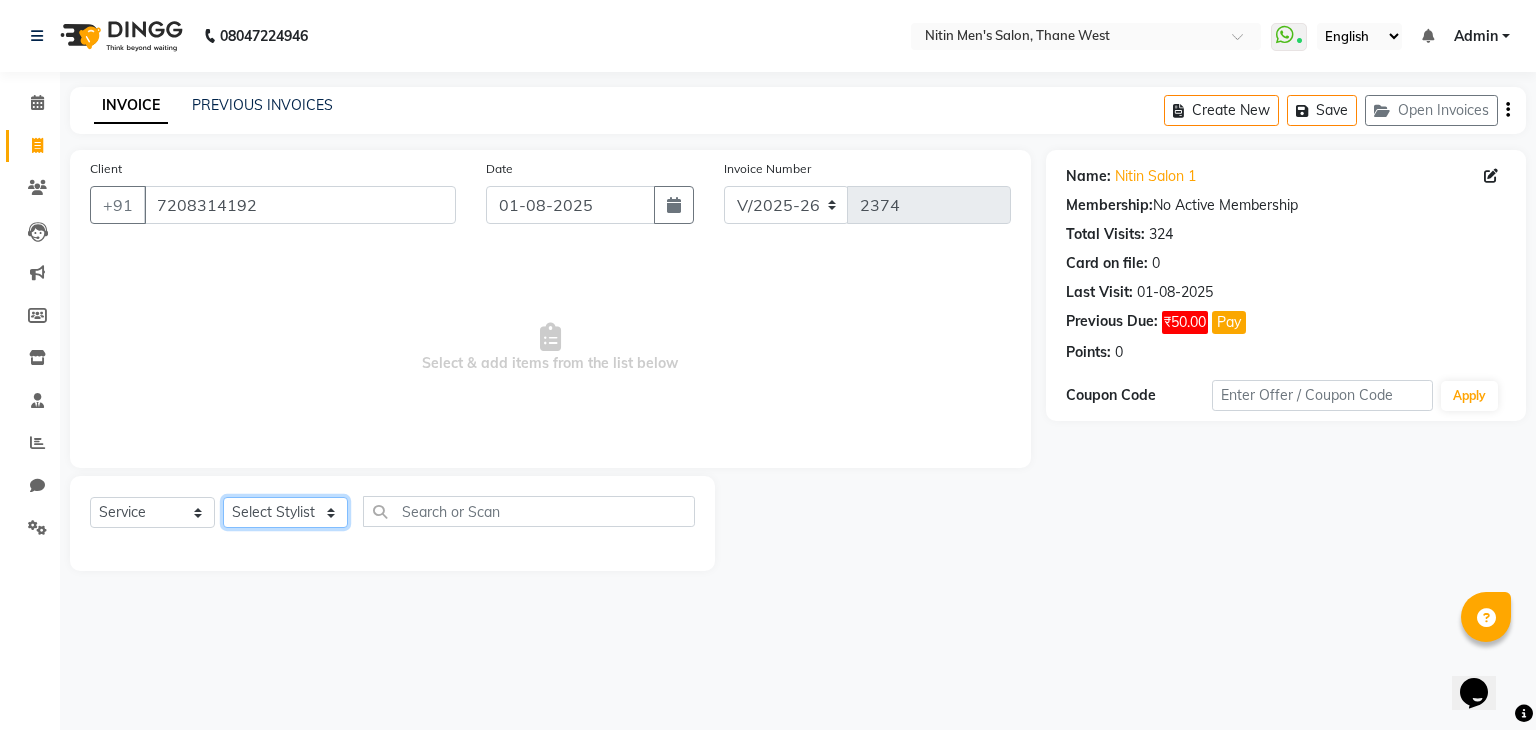 click on "Select Stylist ALAM ASHISH DEEPA HASIB JITU MEENAKSHI NITIN SIR PRAJAKTA Rupa SANDEEP SHAHIM YASEEN" 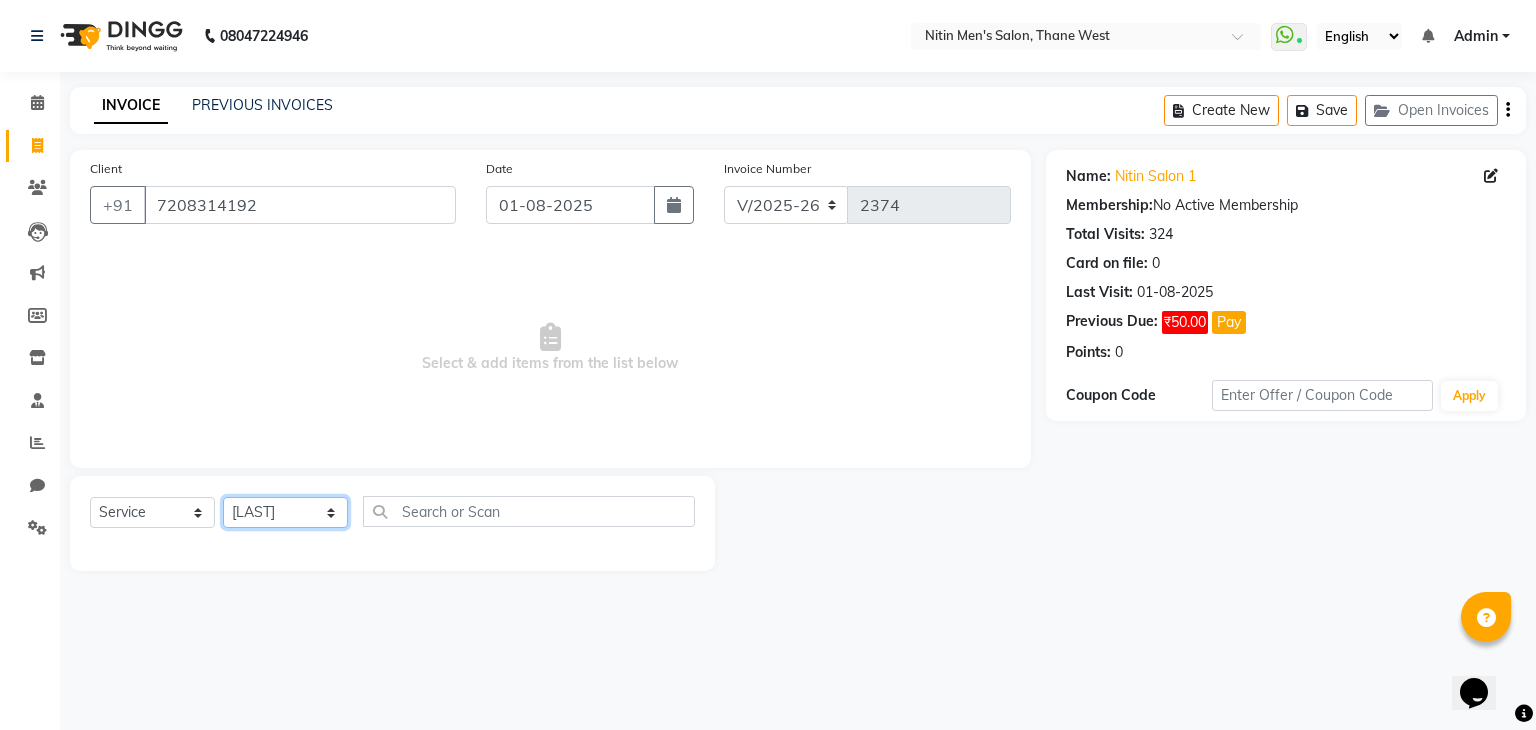 click on "Select Stylist ALAM ASHISH DEEPA HASIB JITU MEENAKSHI NITIN SIR PRAJAKTA Rupa SANDEEP SHAHIM YASEEN" 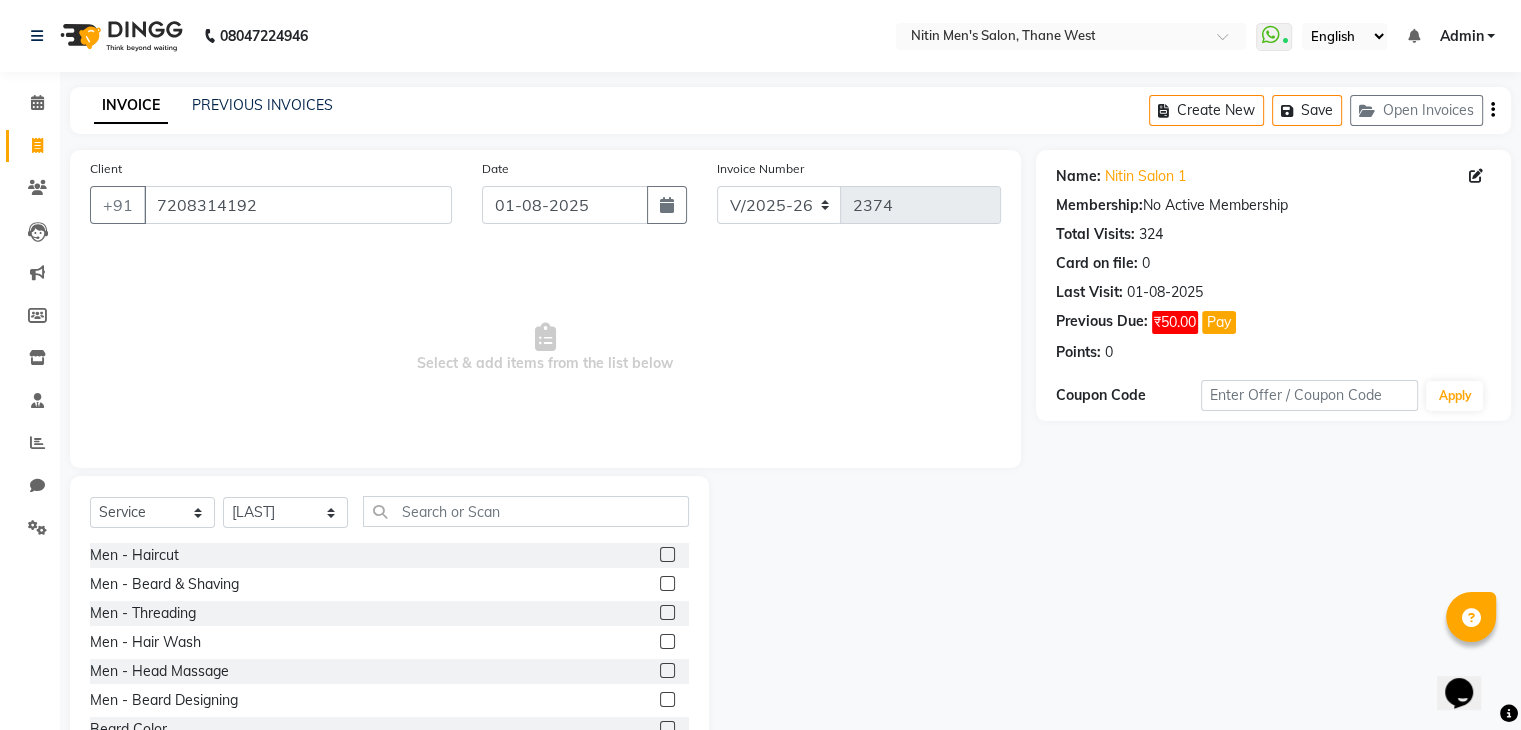 click 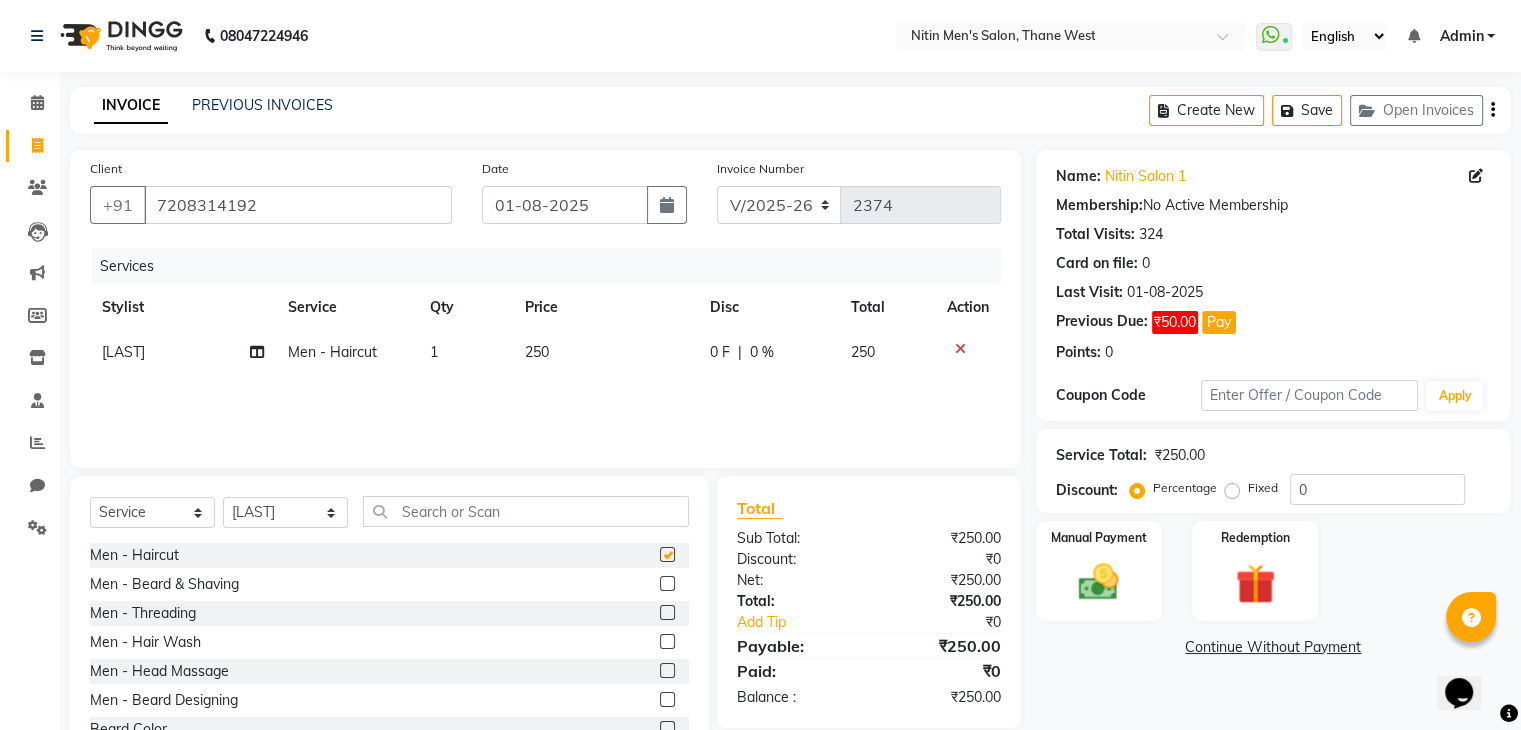 checkbox on "false" 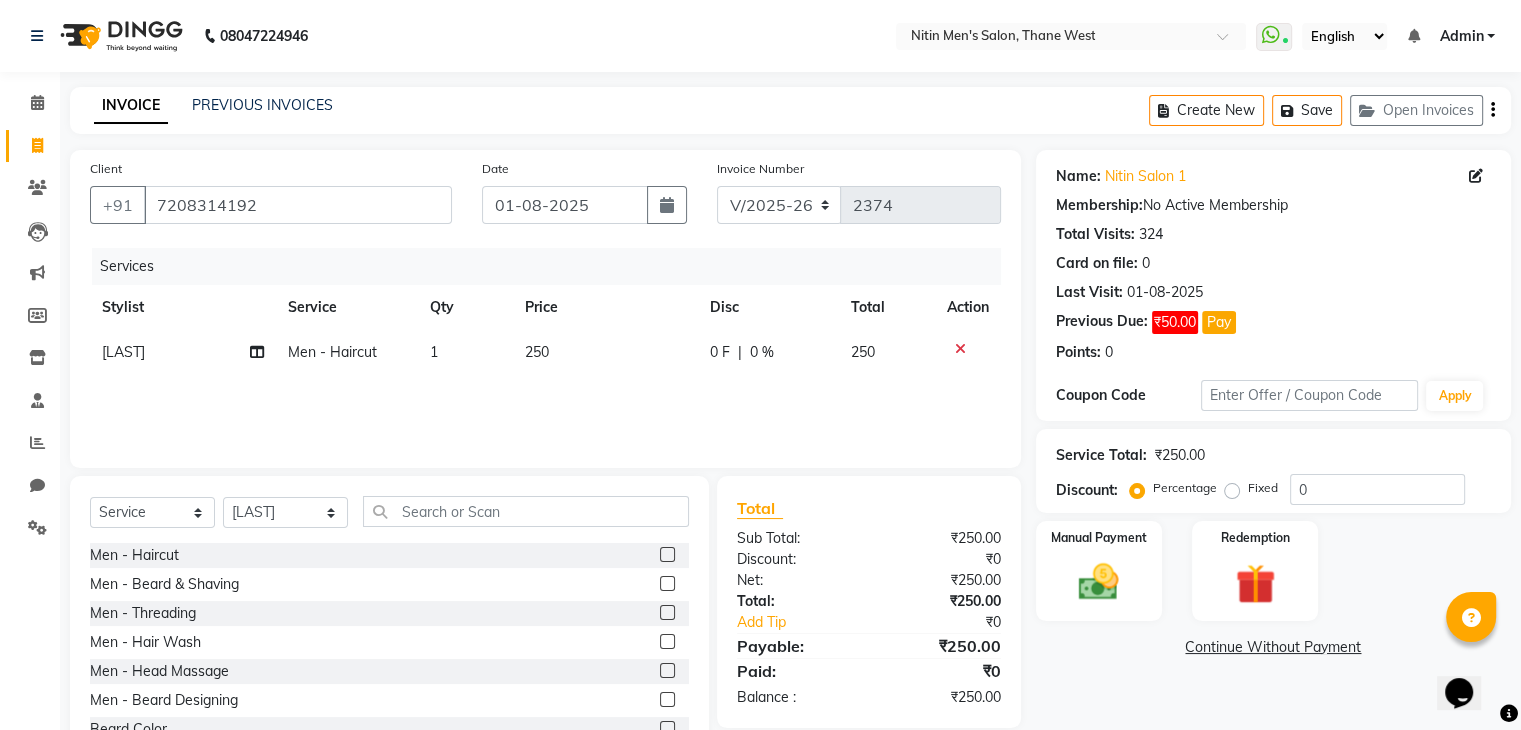 click 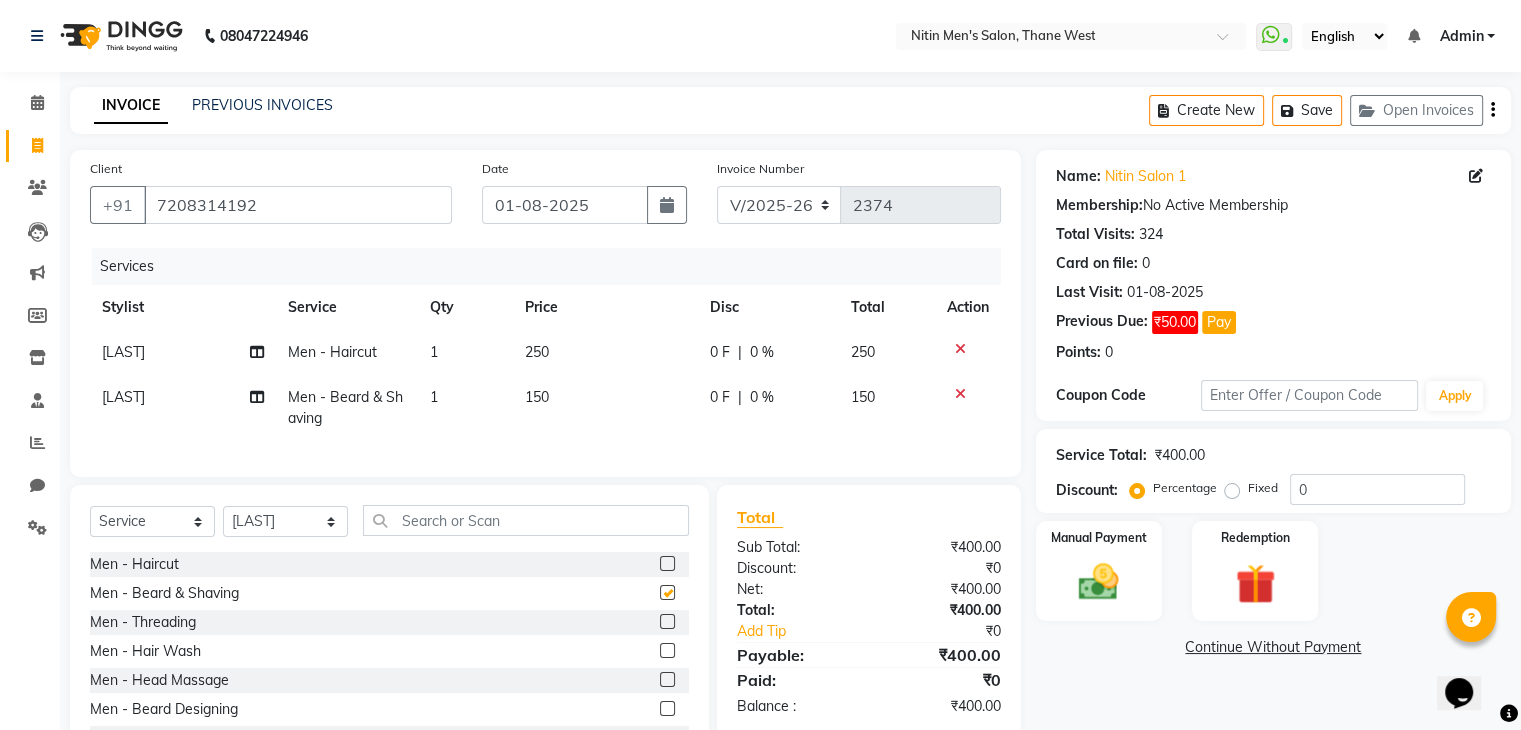 checkbox on "false" 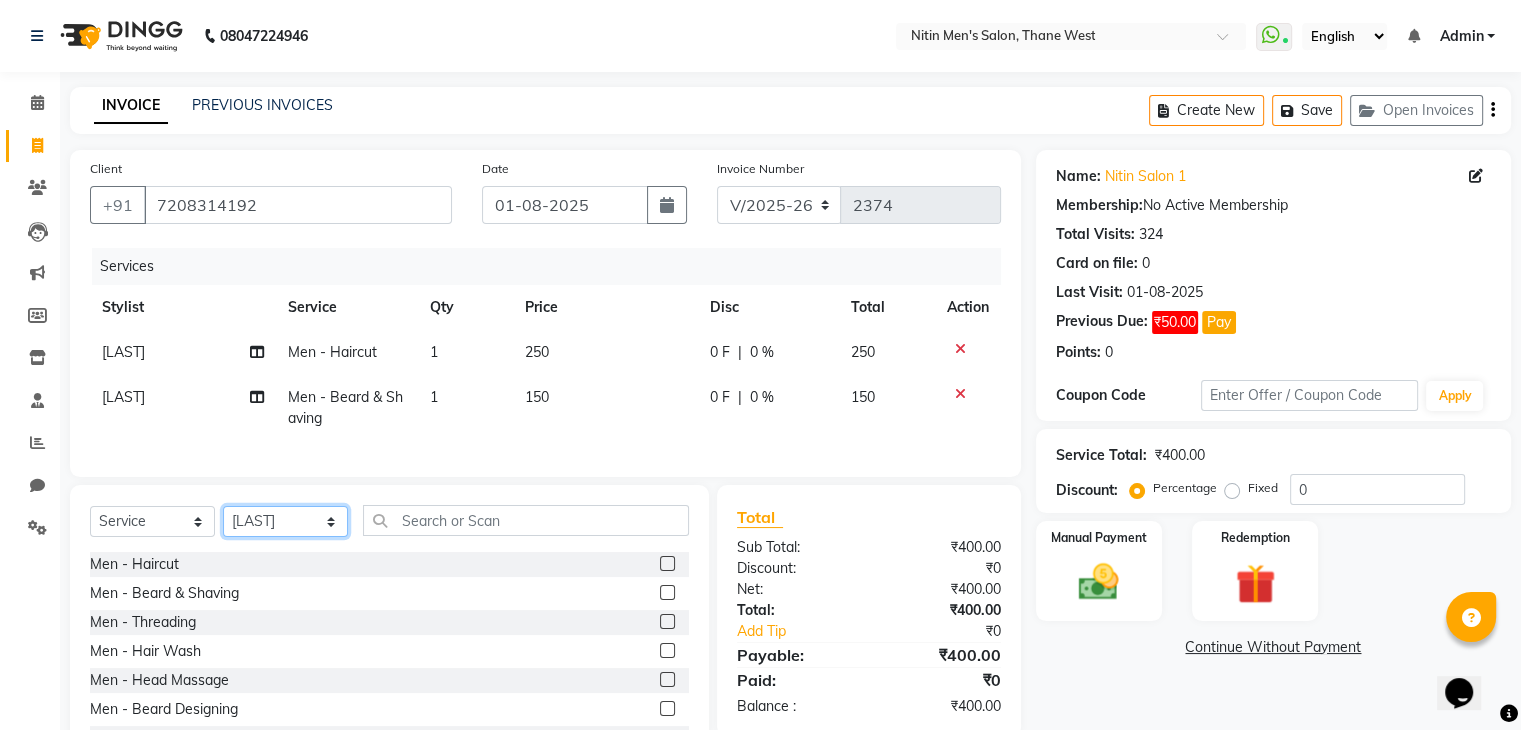 click on "Select Stylist ALAM ASHISH DEEPA HASIB JITU MEENAKSHI NITIN SIR PRAJAKTA Rupa SANDEEP SHAHIM YASEEN" 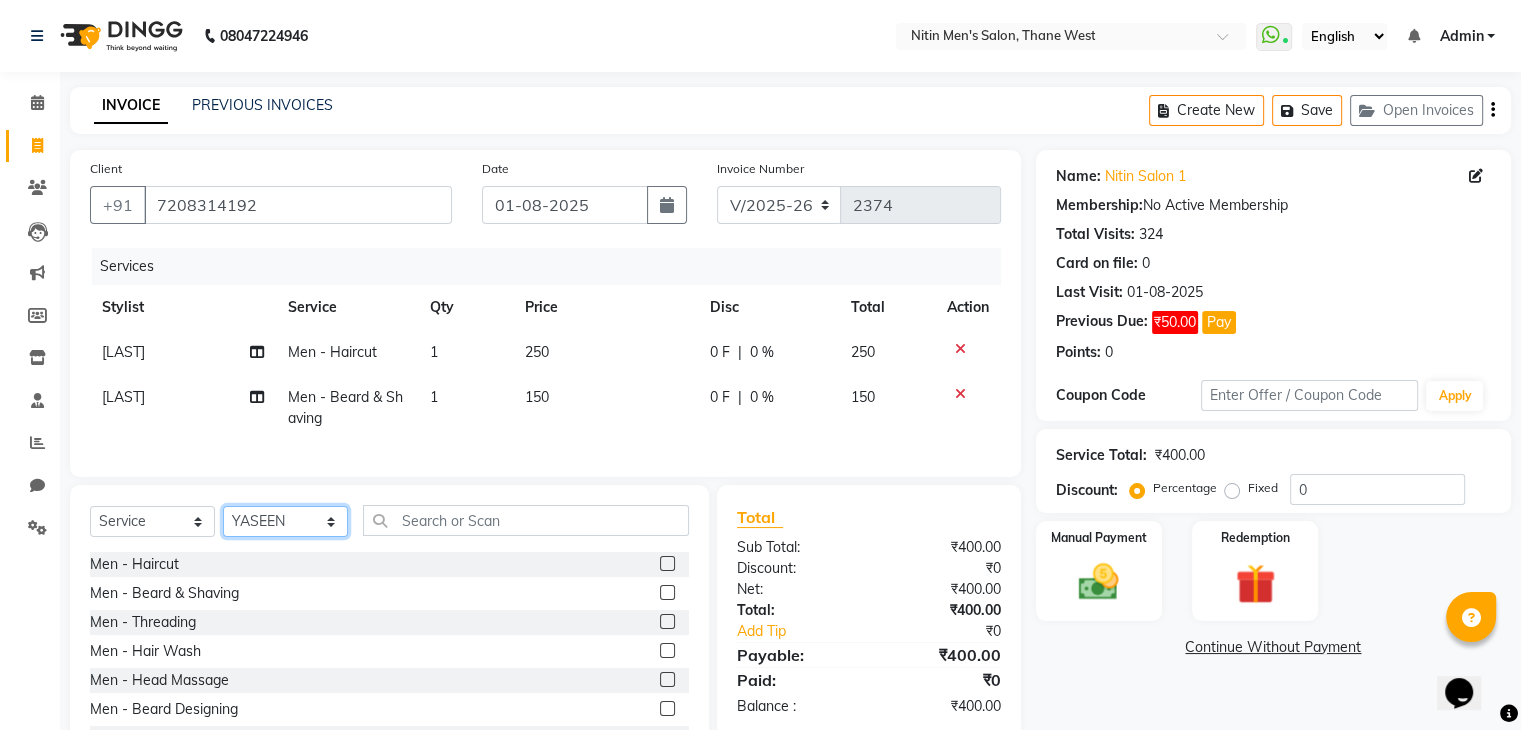 click on "Select Stylist ALAM ASHISH DEEPA HASIB JITU MEENAKSHI NITIN SIR PRAJAKTA Rupa SANDEEP SHAHIM YASEEN" 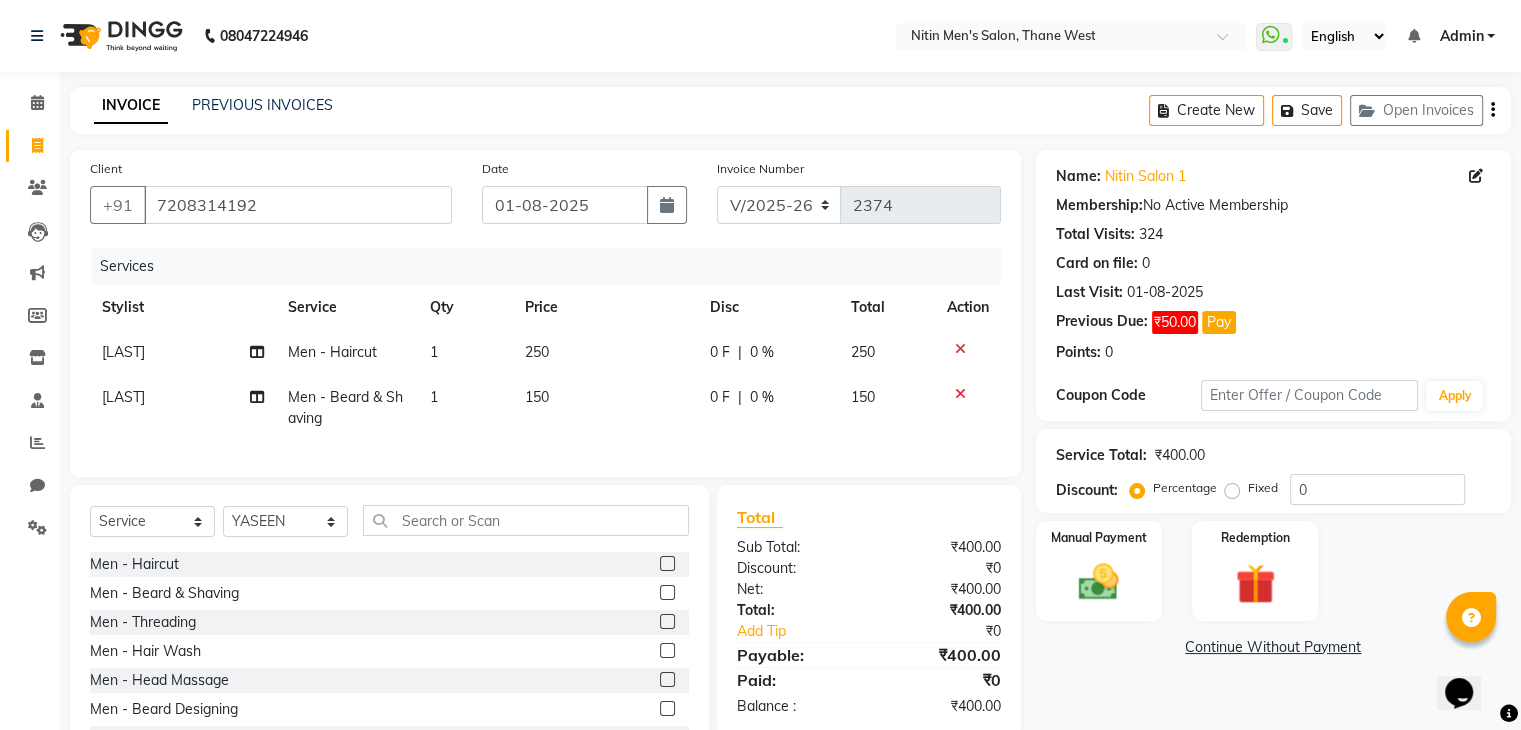 click 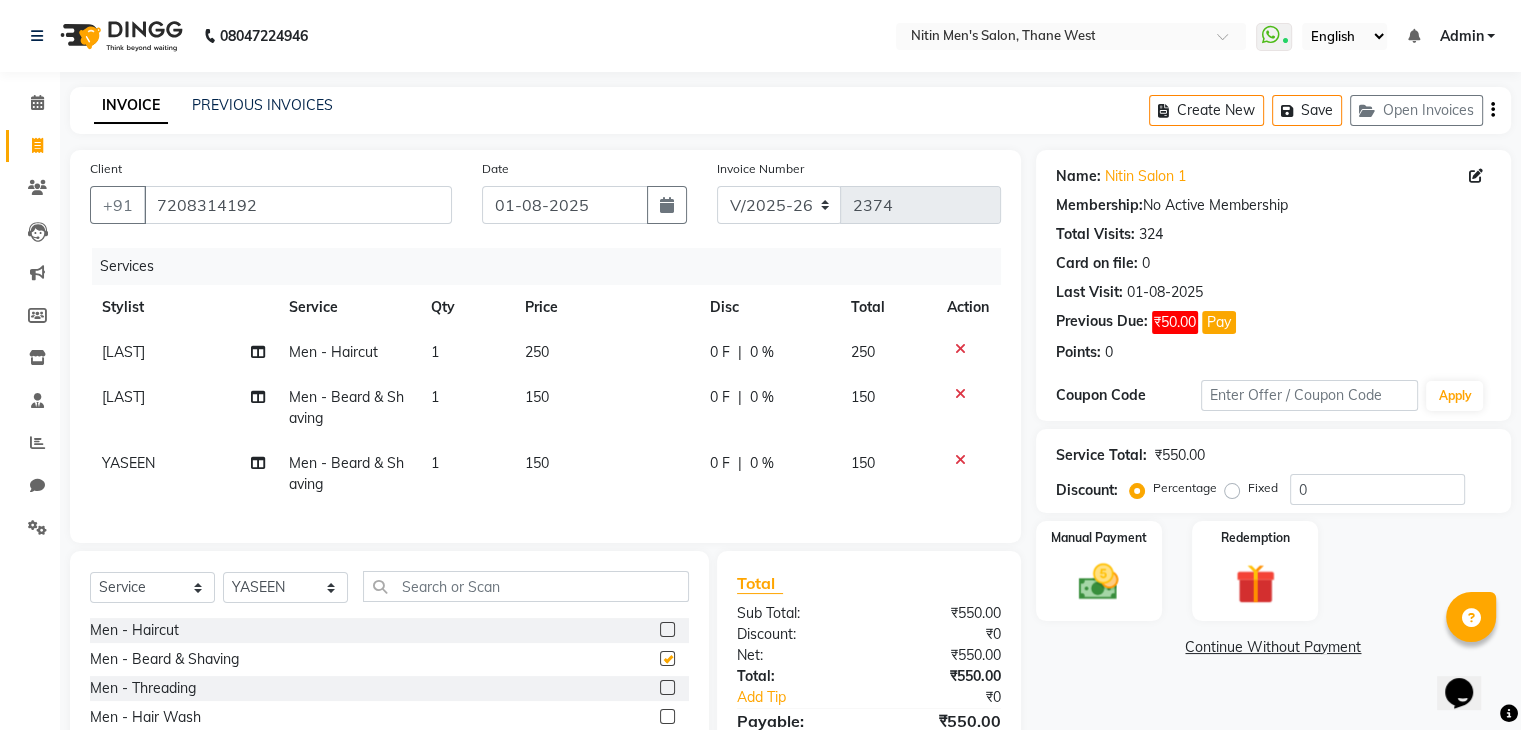 checkbox on "false" 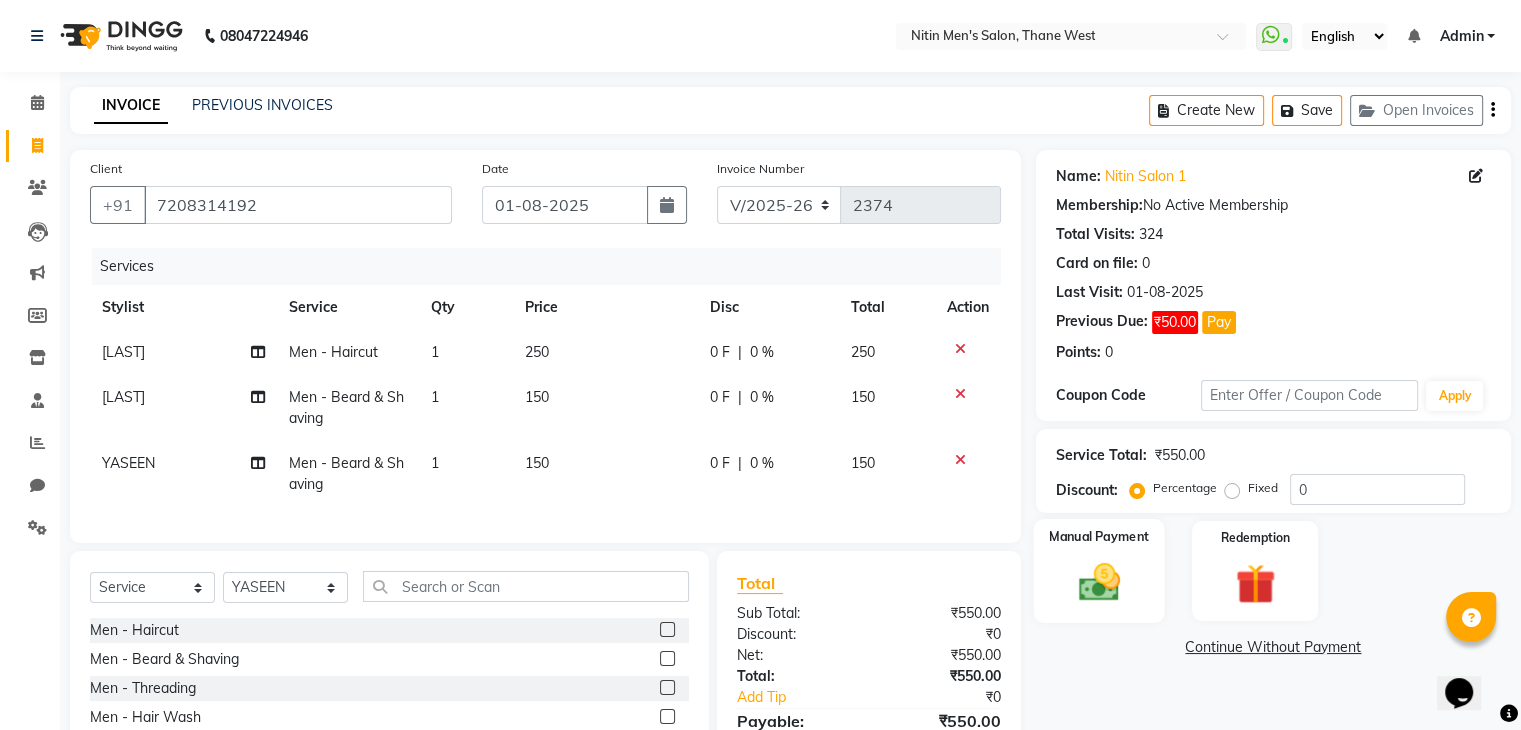 click 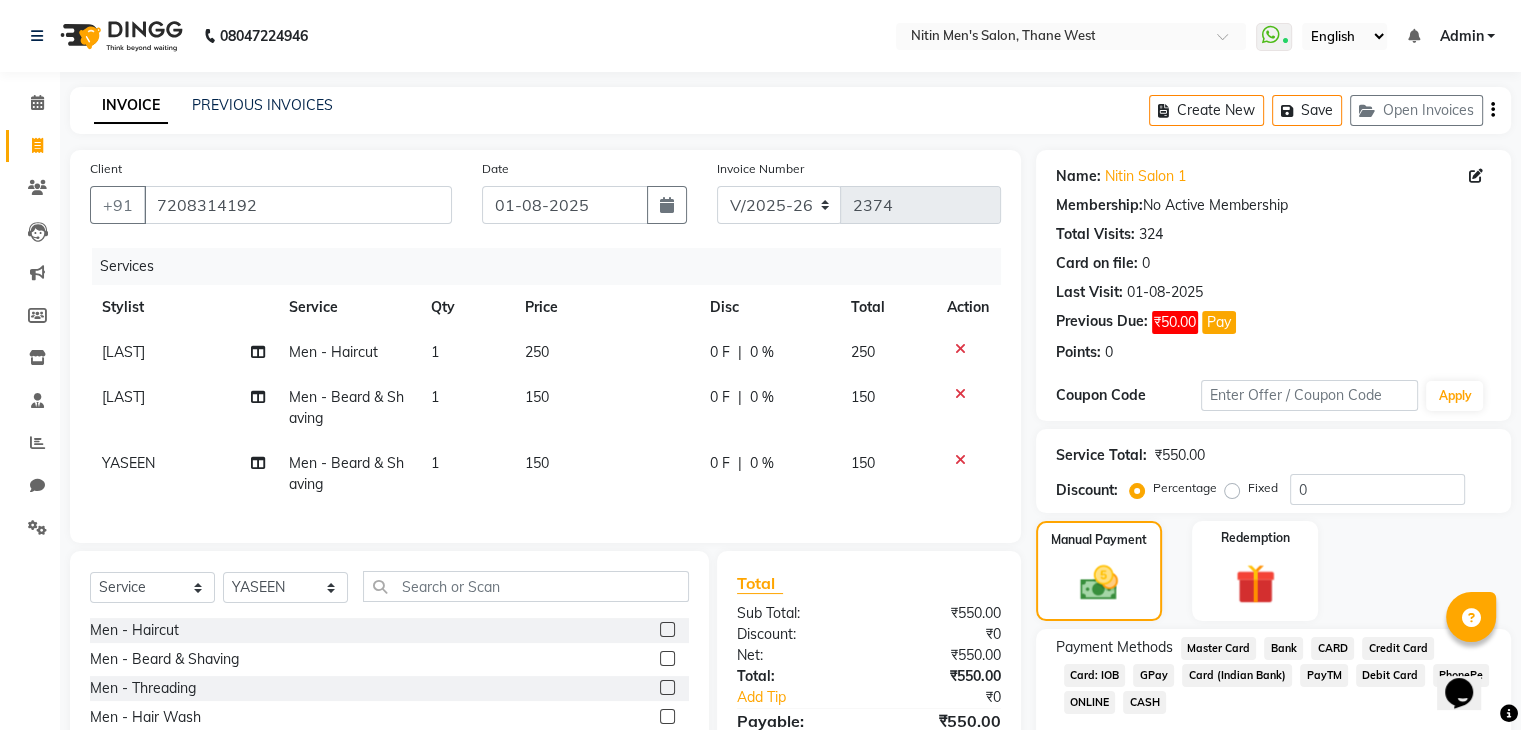 click on "CASH" 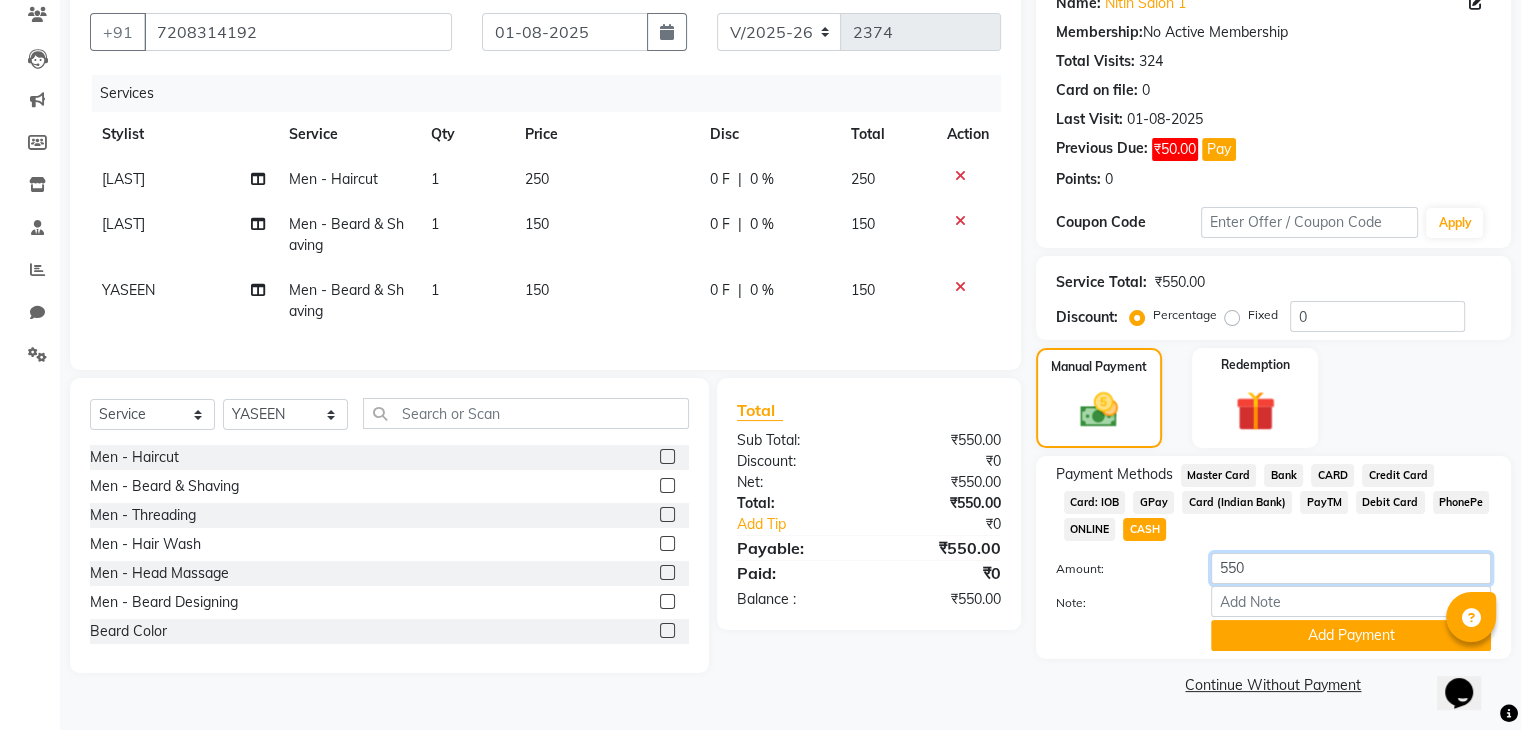 click on "550" 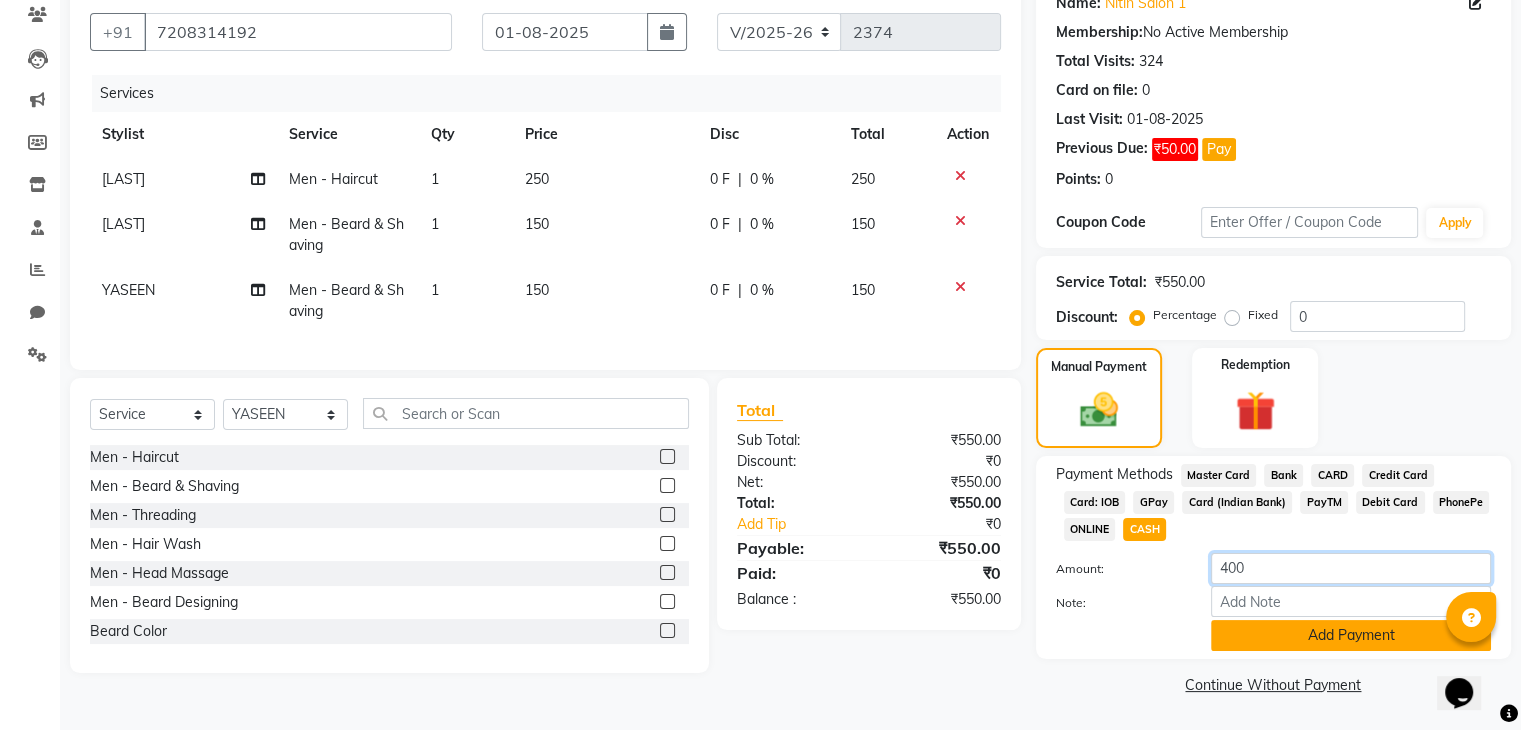 type on "400" 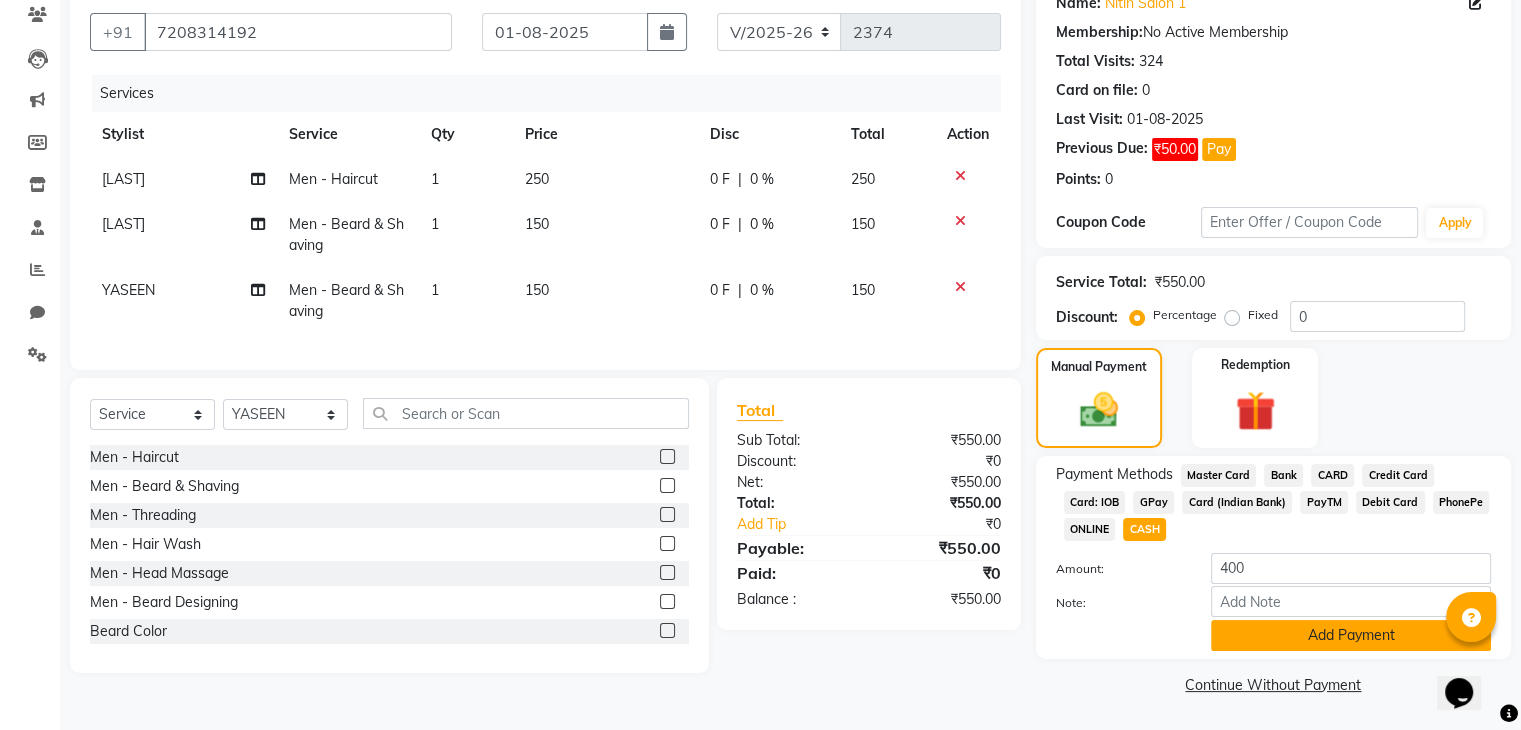 click on "Add Payment" 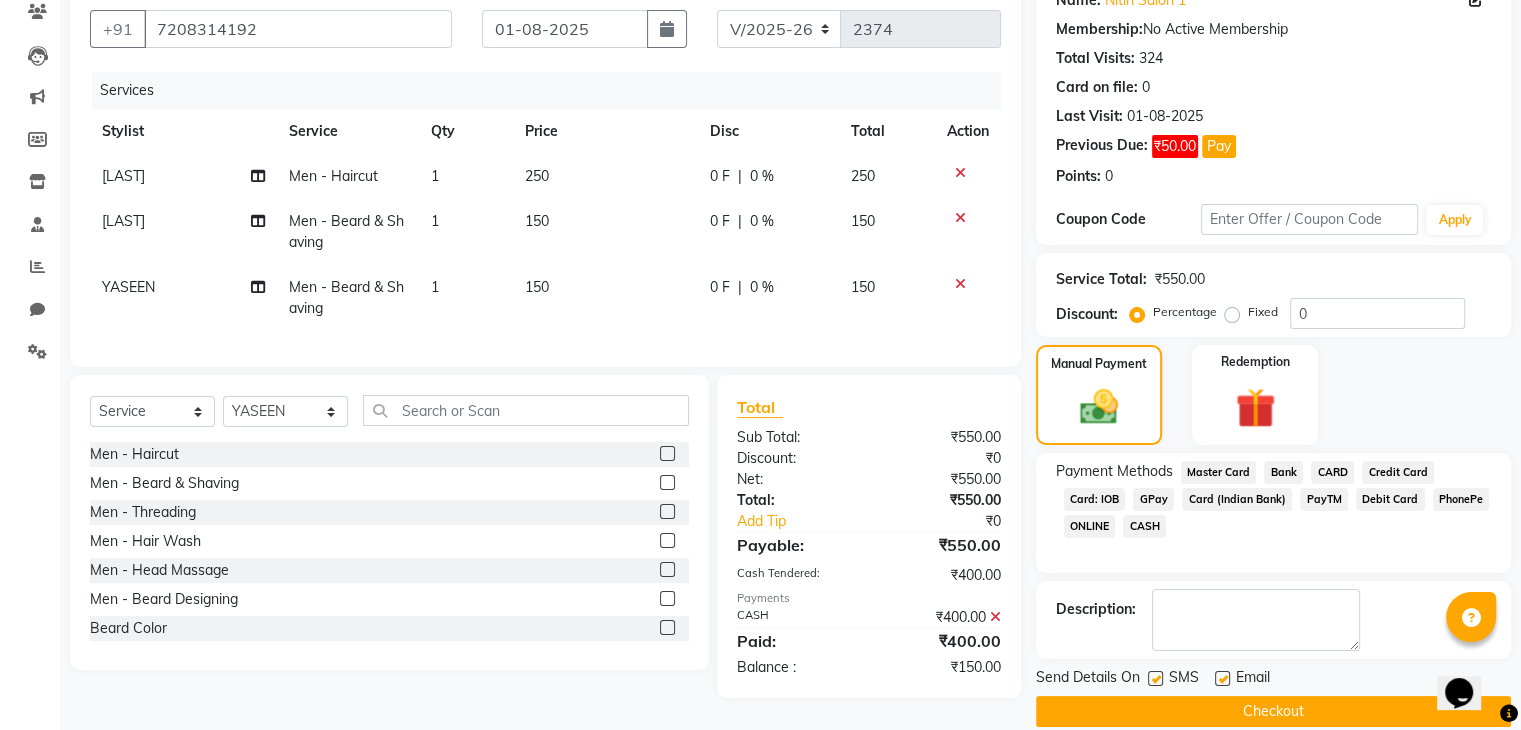 click on "GPay" 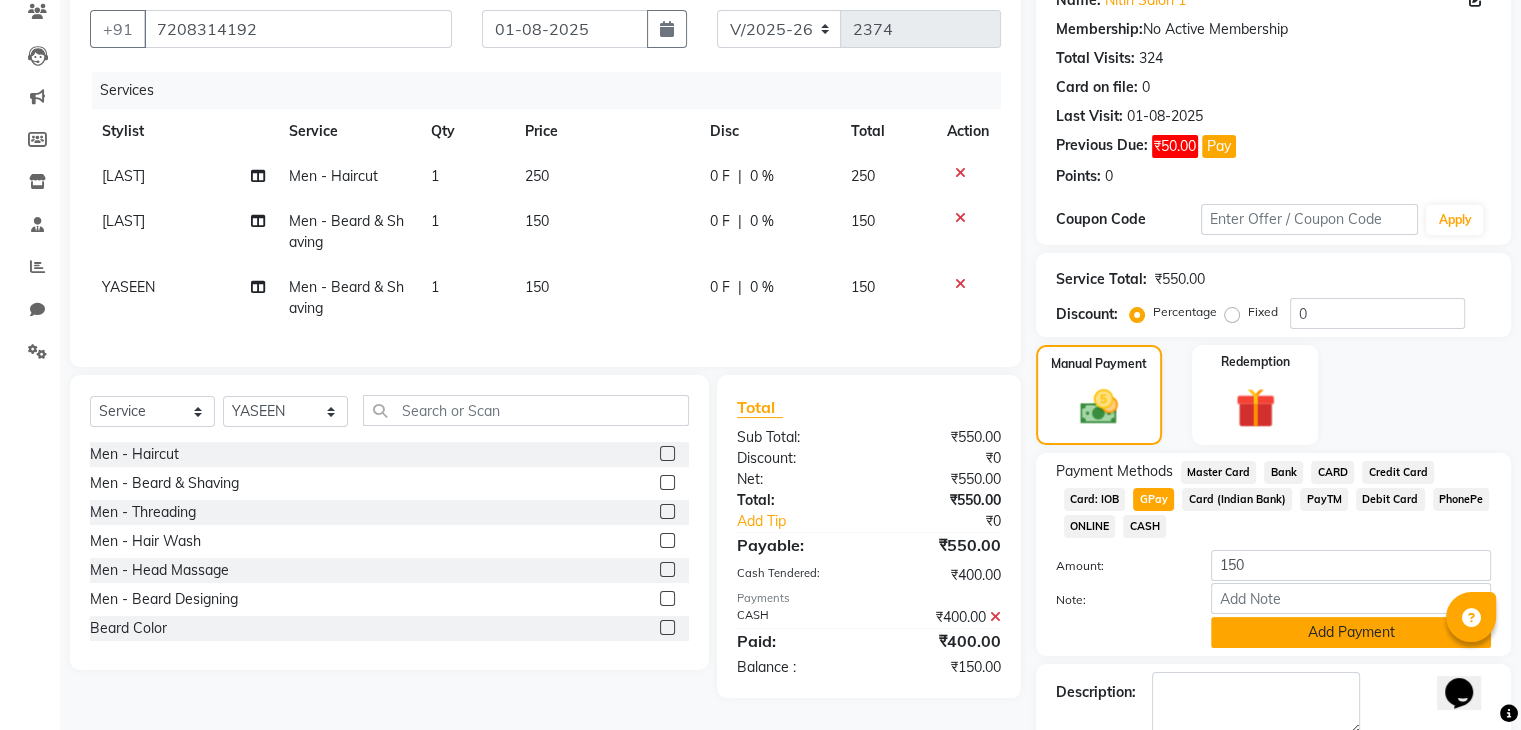 click on "Add Payment" 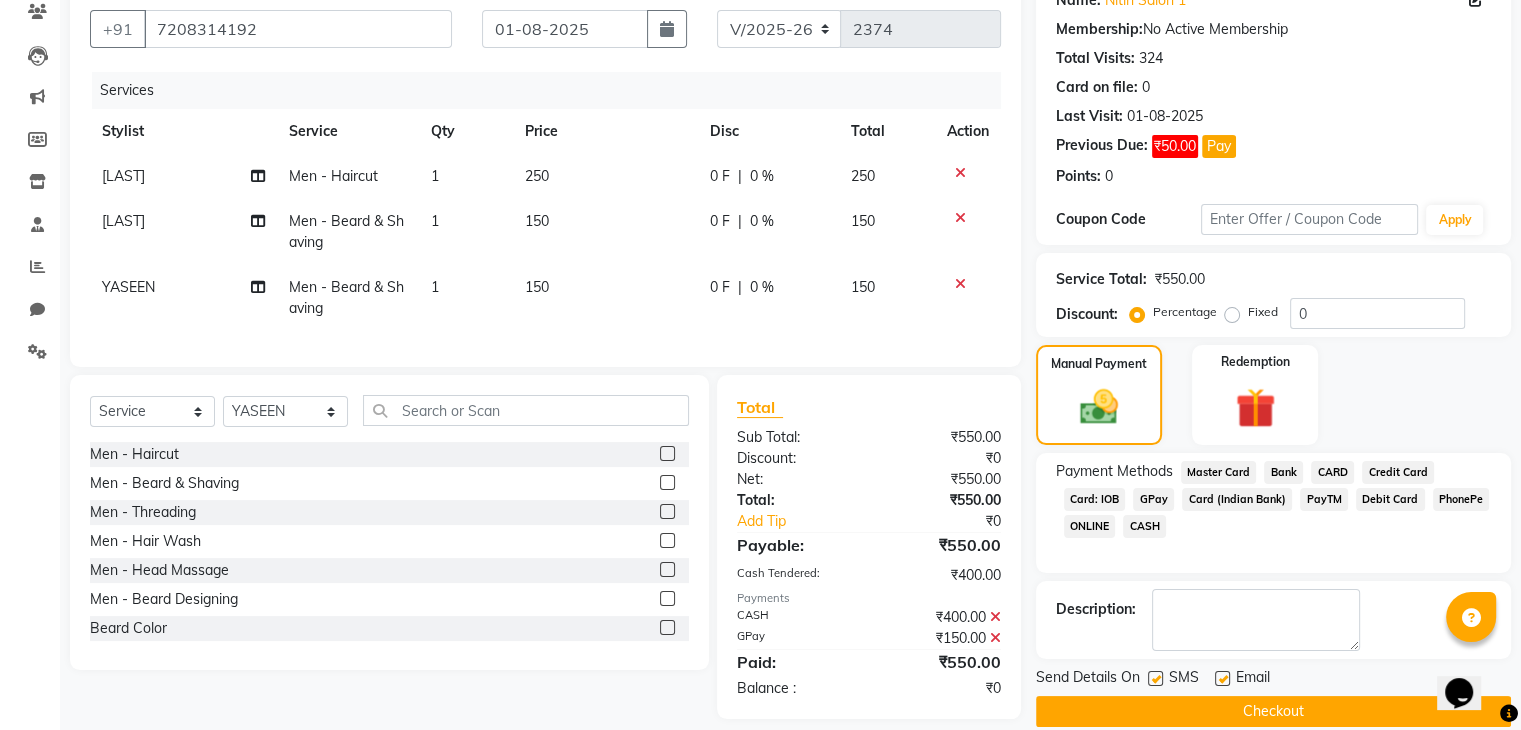 click 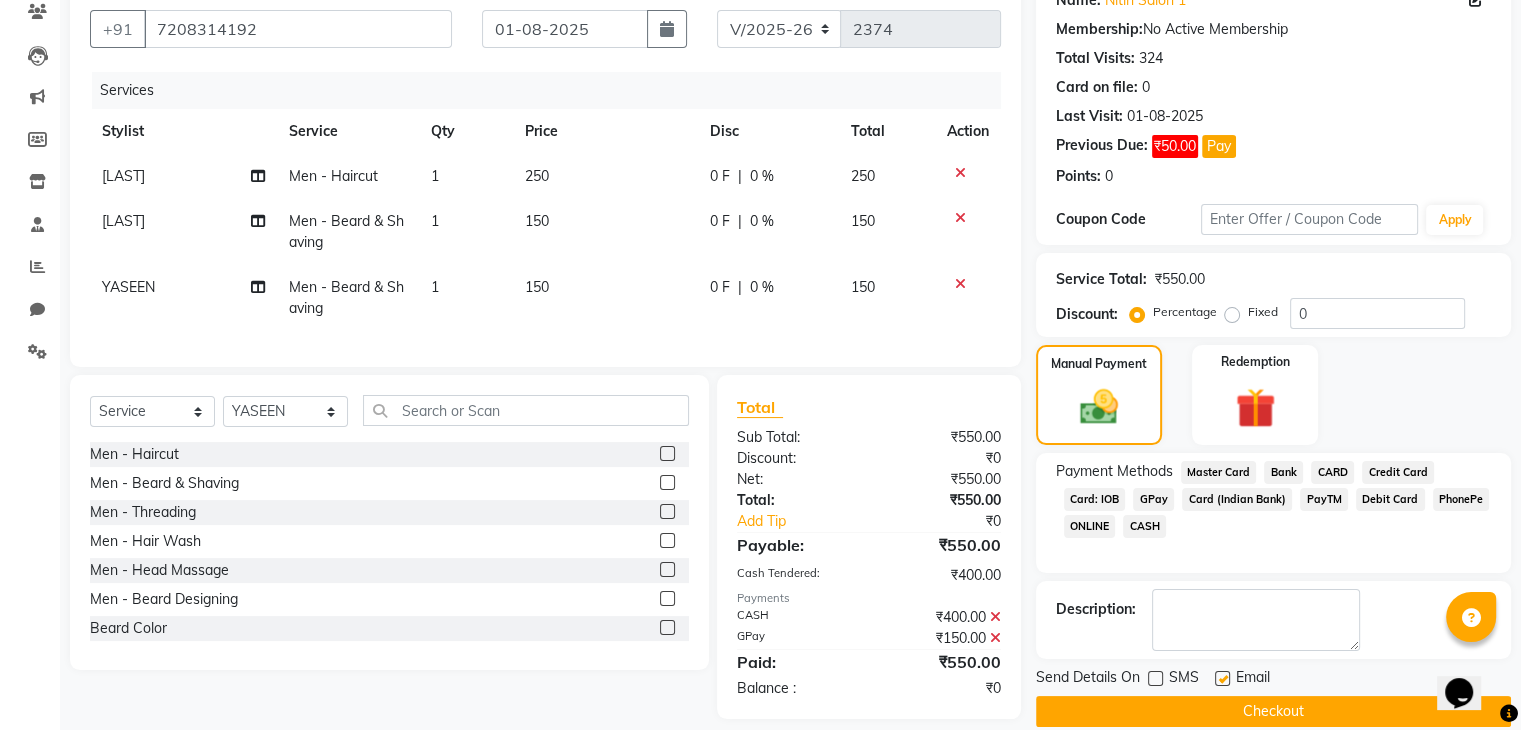 click 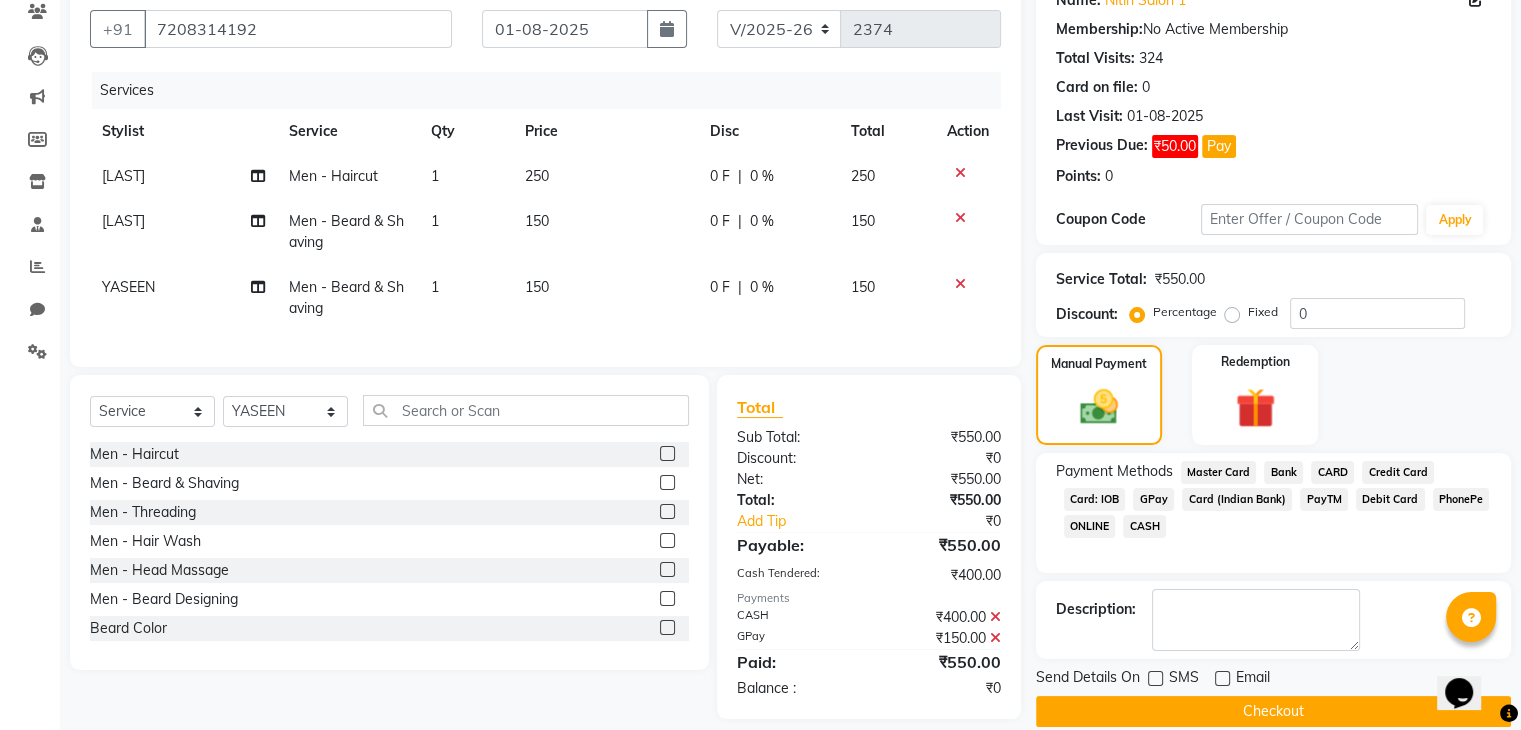 click on "Checkout" 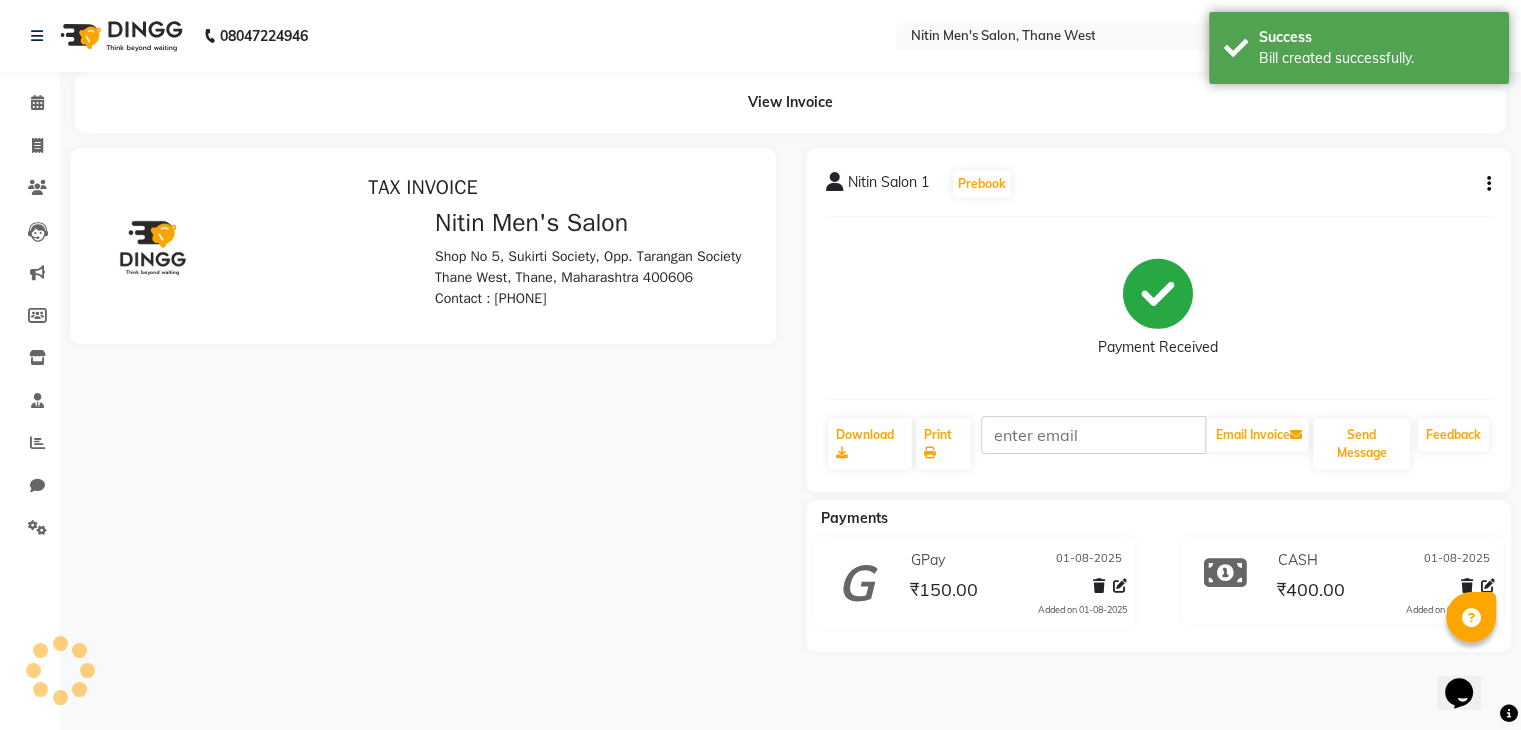 scroll, scrollTop: 0, scrollLeft: 0, axis: both 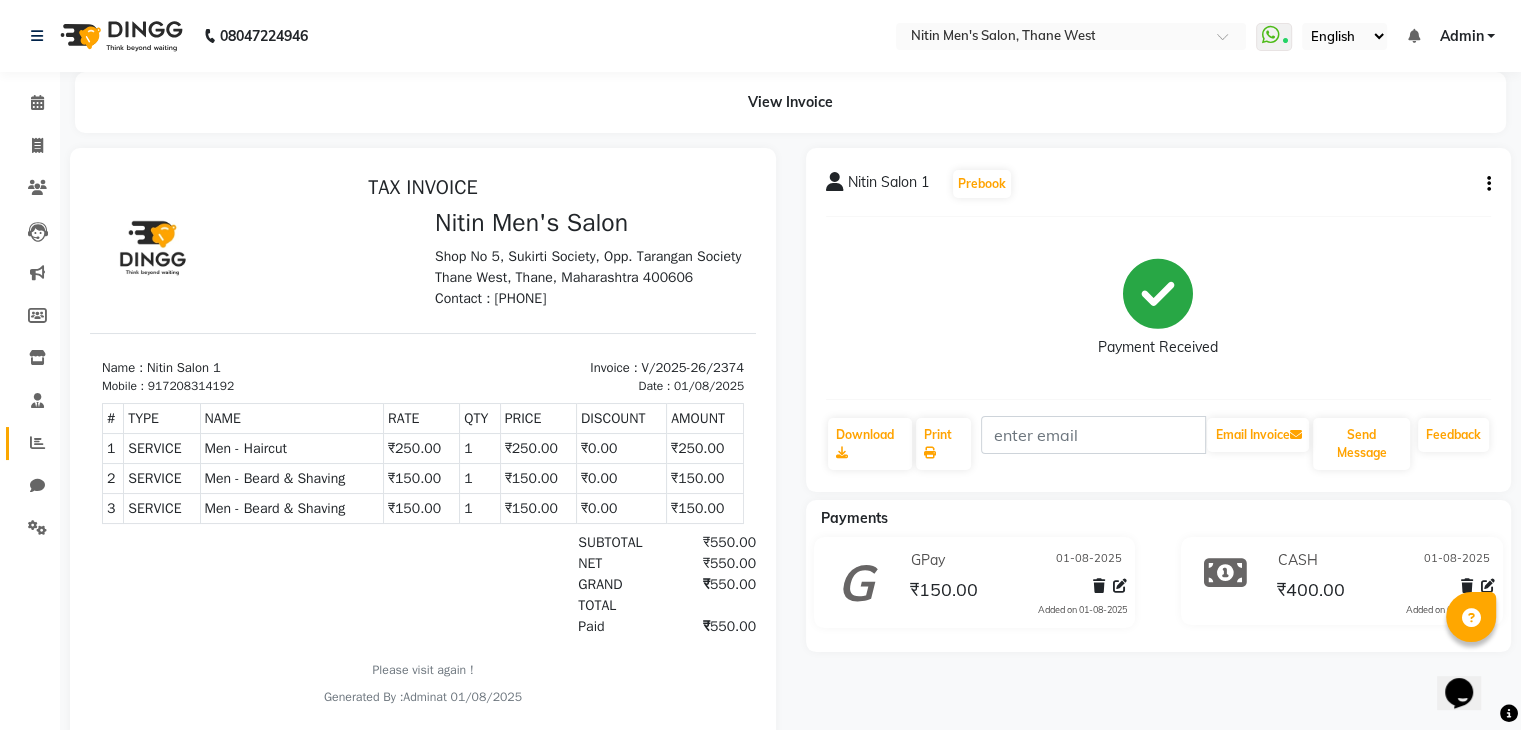 click on "Reports" 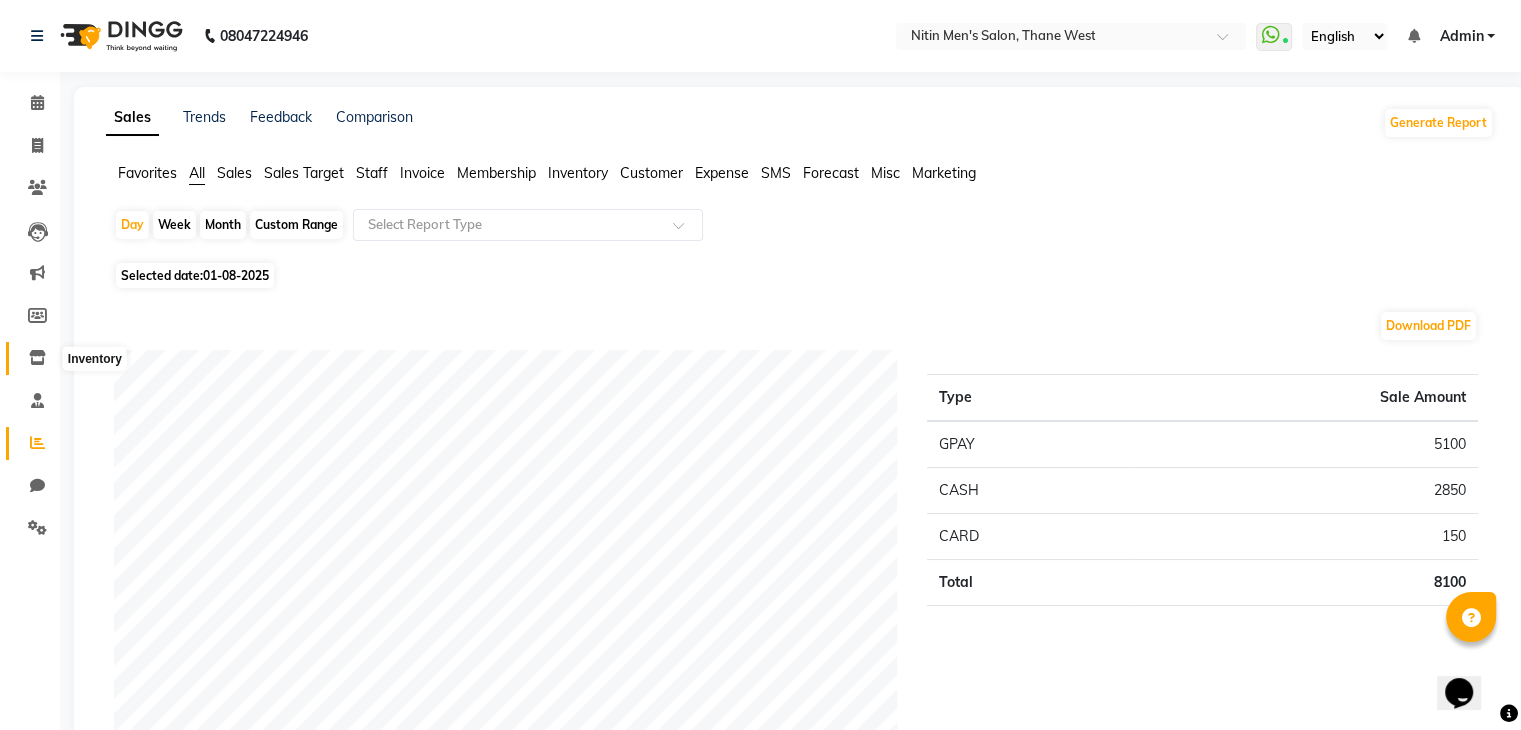 click 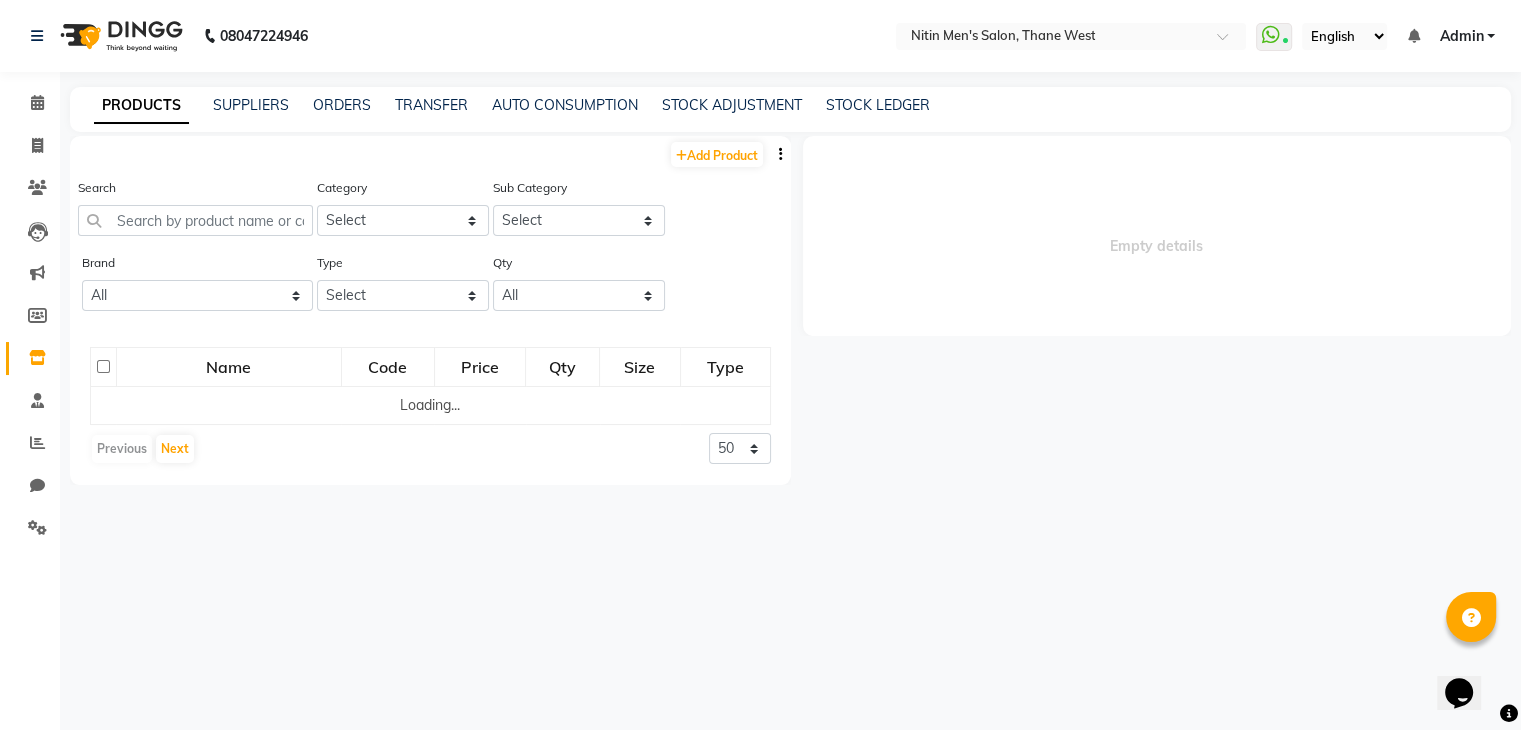 select 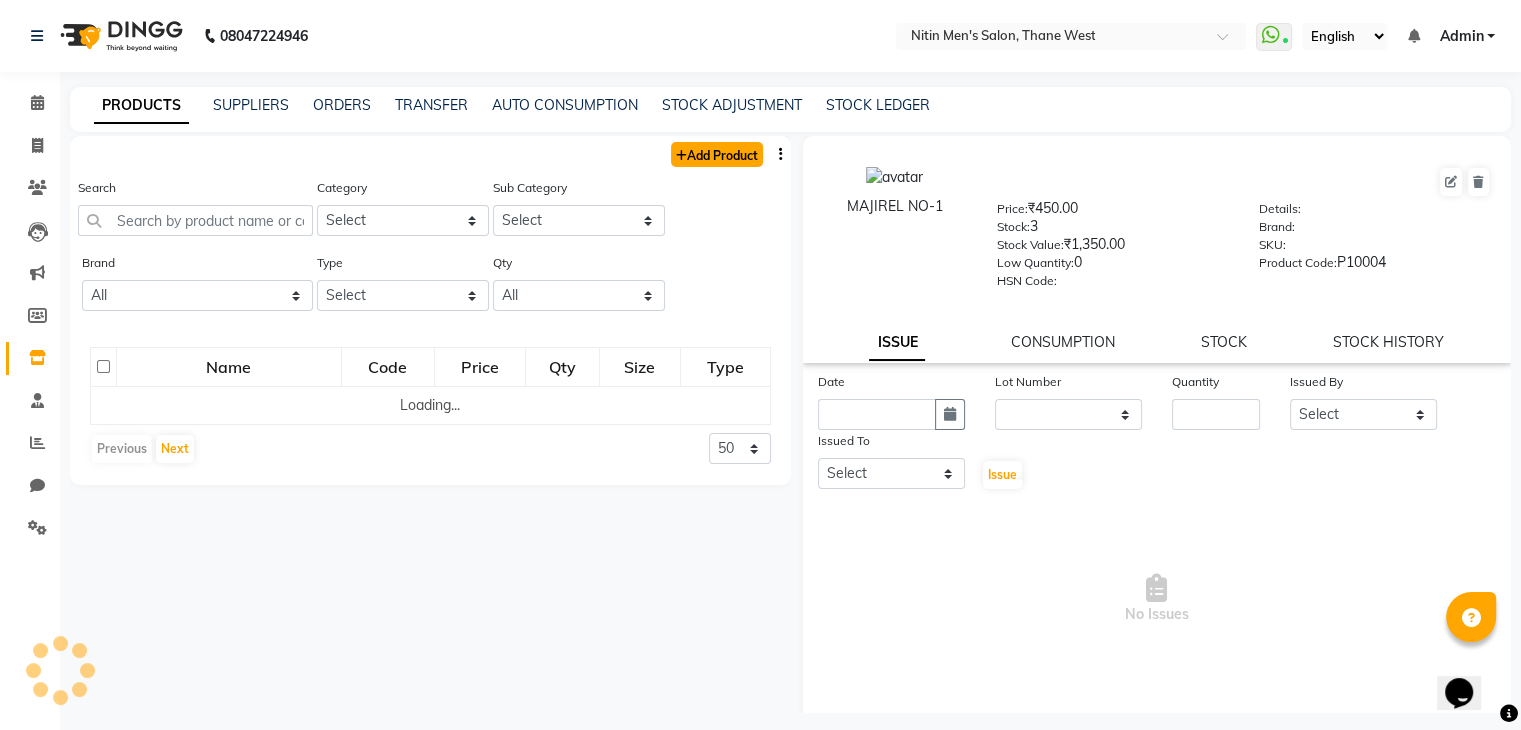 click on "Add Product" 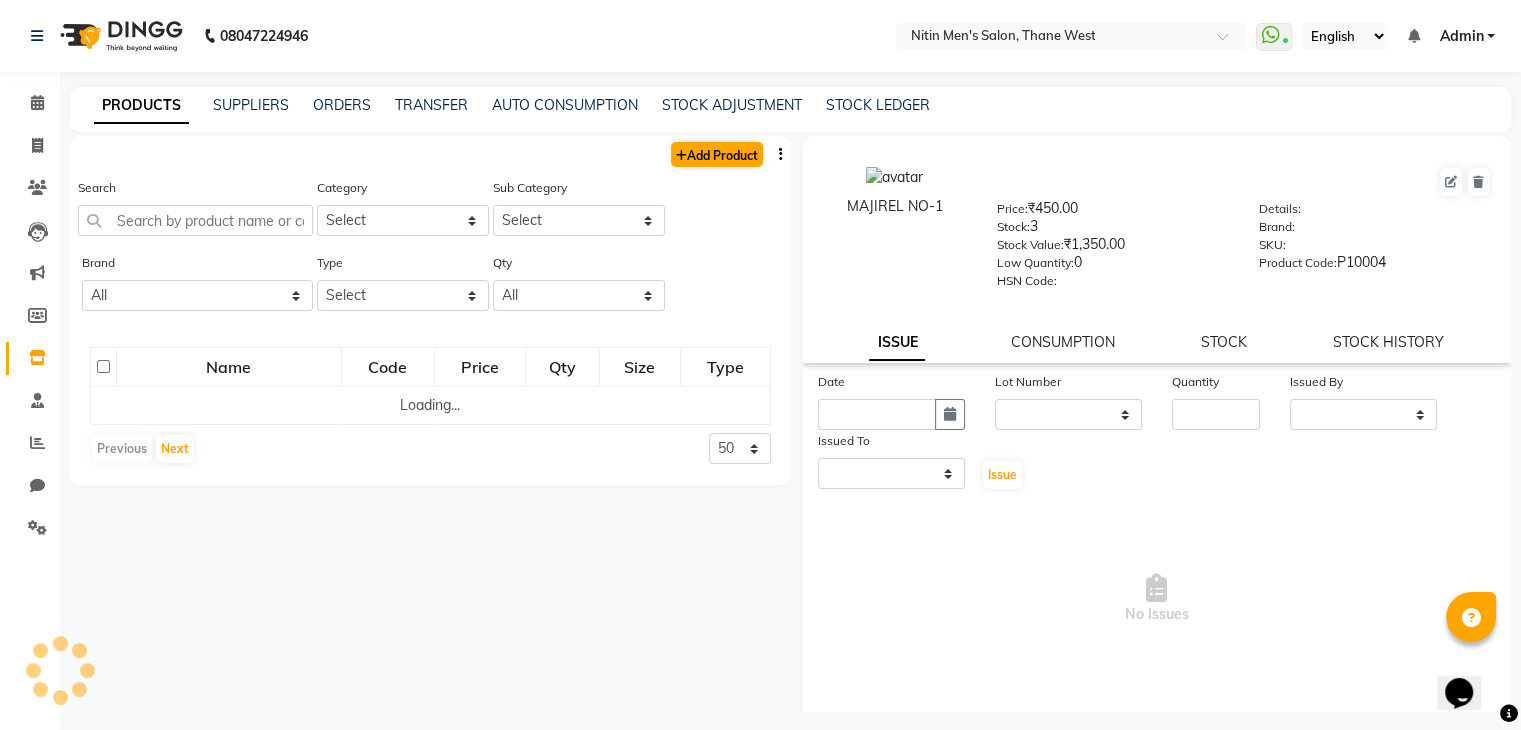 select on "true" 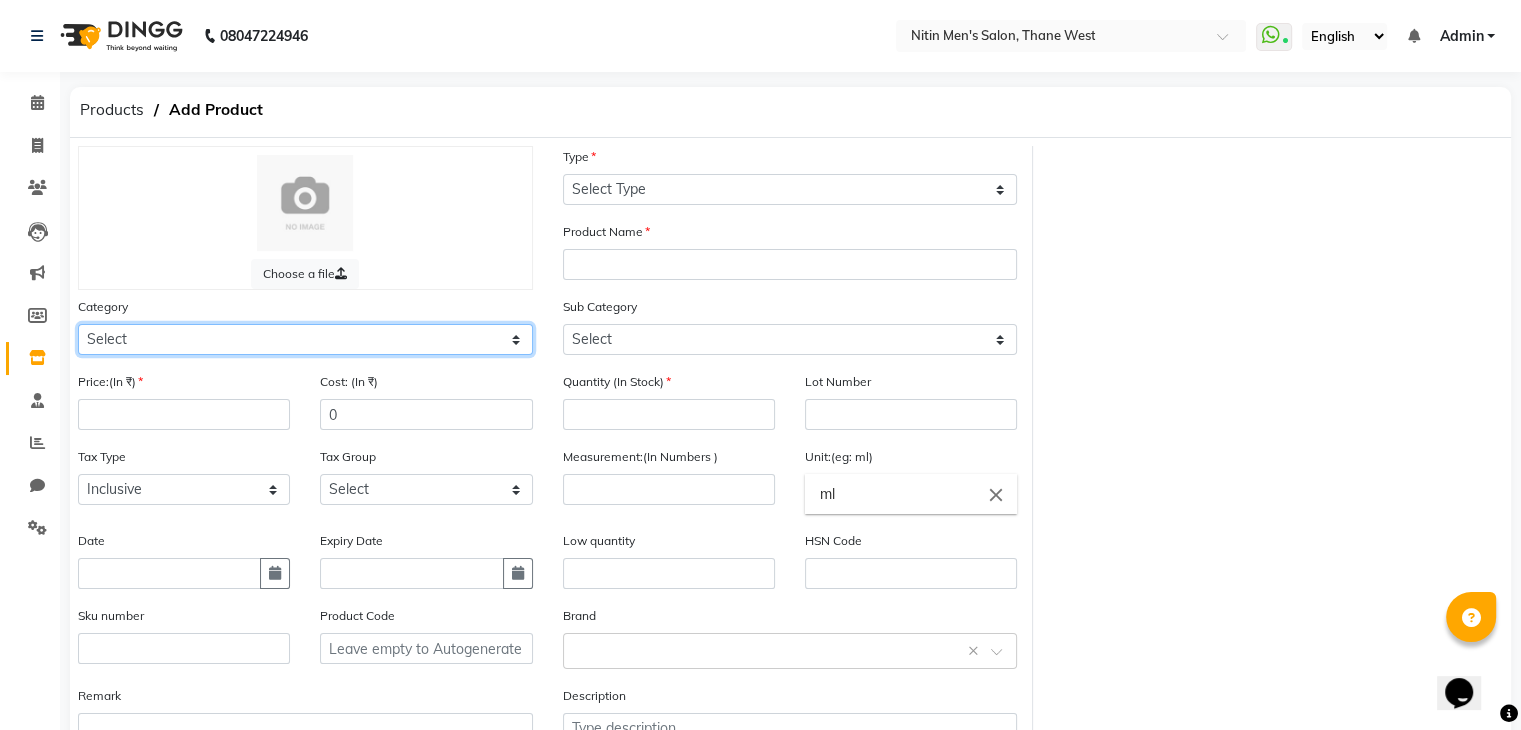 click on "Select Hair Skin Makeup Personal Care Appliances Beard Waxing Disposable Threading Hands and Feet Beauty Planet Botox Cadiveu Casmara Cheryls Loreal Olaplex Other" 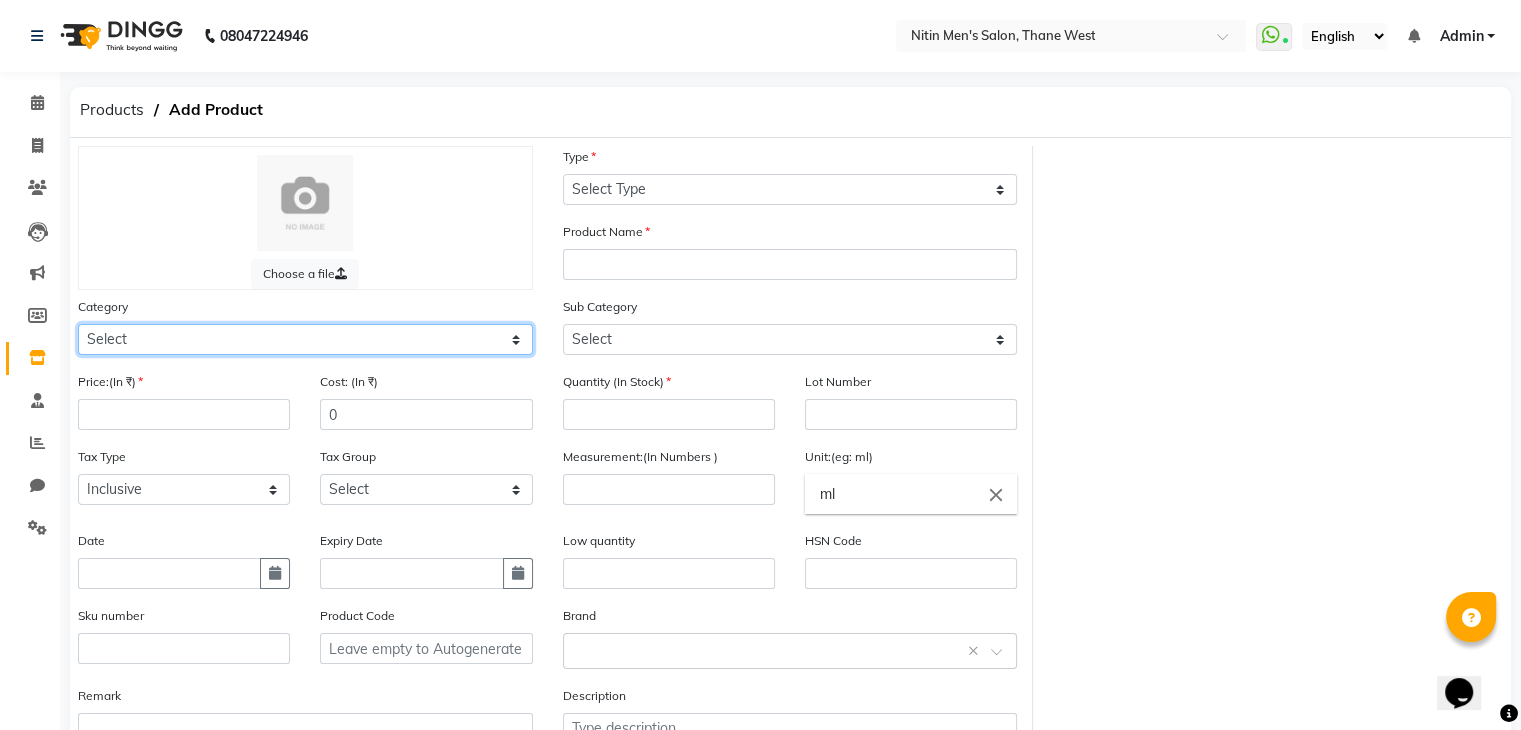 select on "1442301100" 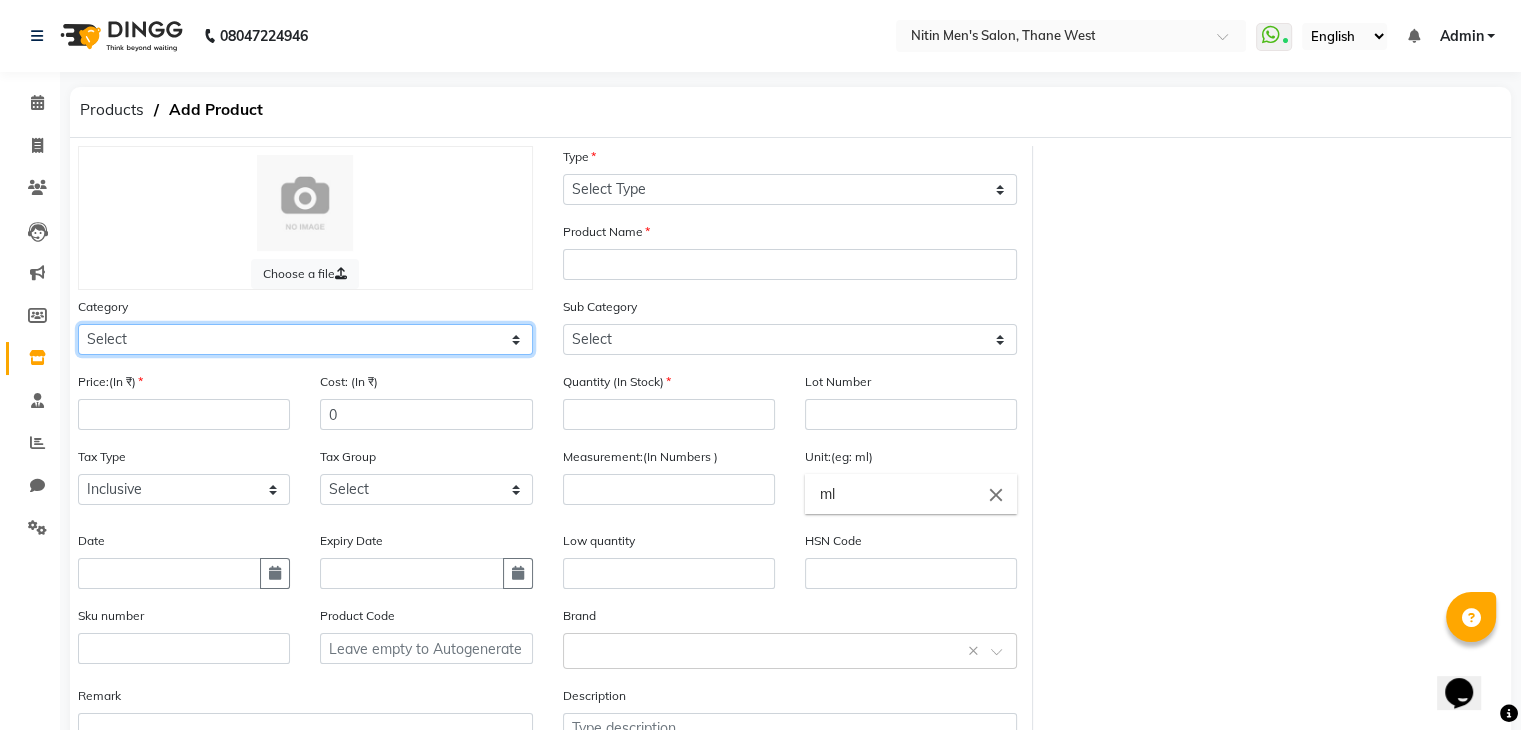 click on "Select Hair Skin Makeup Personal Care Appliances Beard Waxing Disposable Threading Hands and Feet Beauty Planet Botox Cadiveu Casmara Cheryls Loreal Olaplex Other" 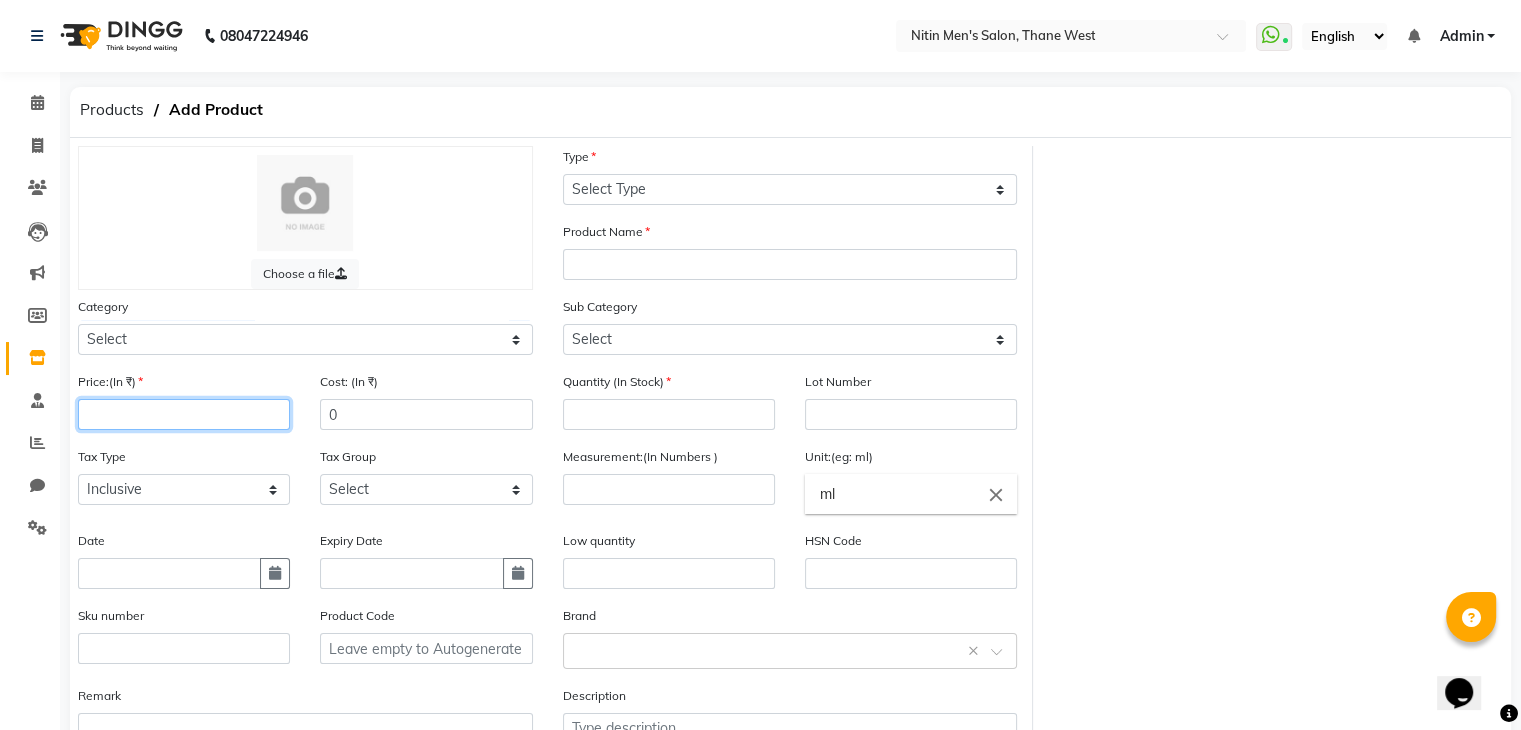 click 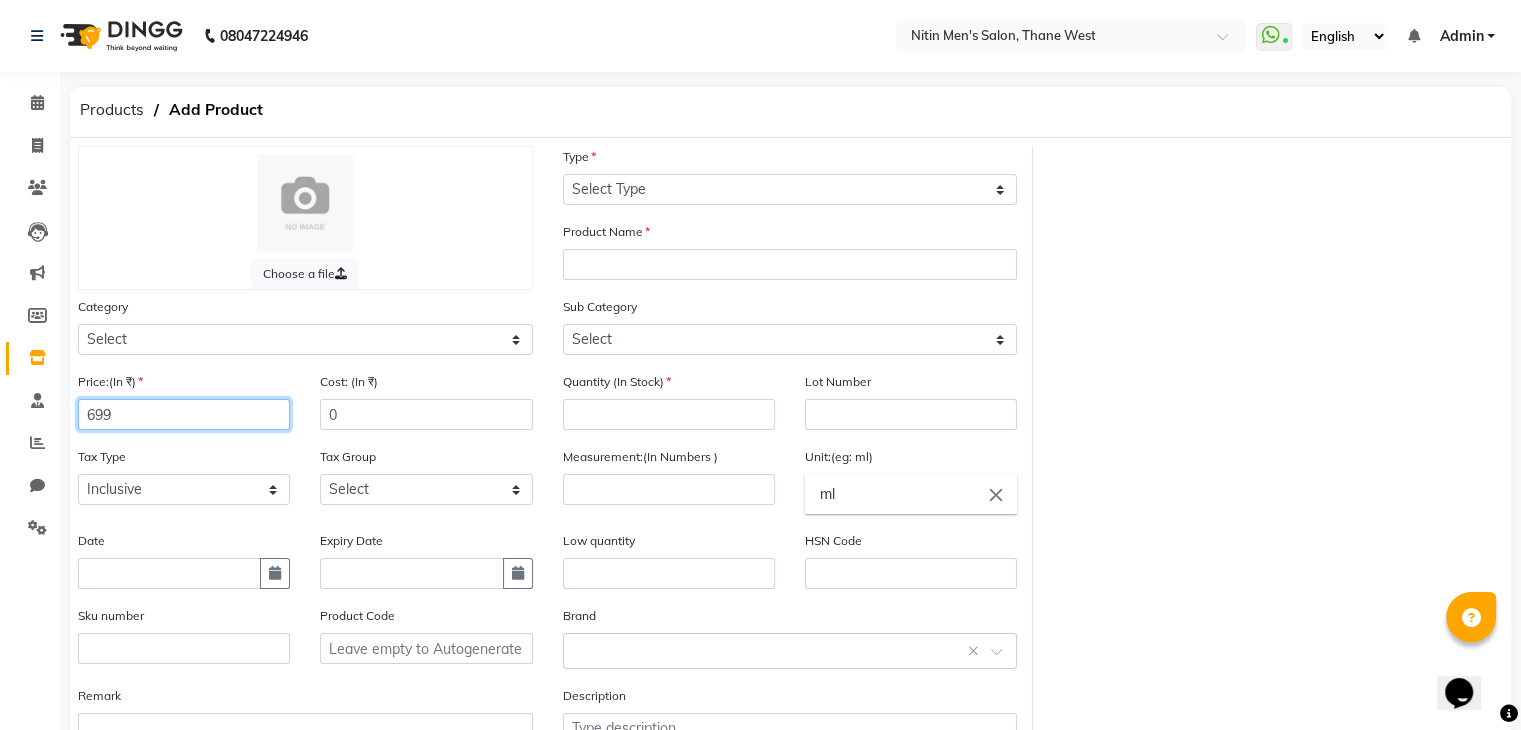 type on "699" 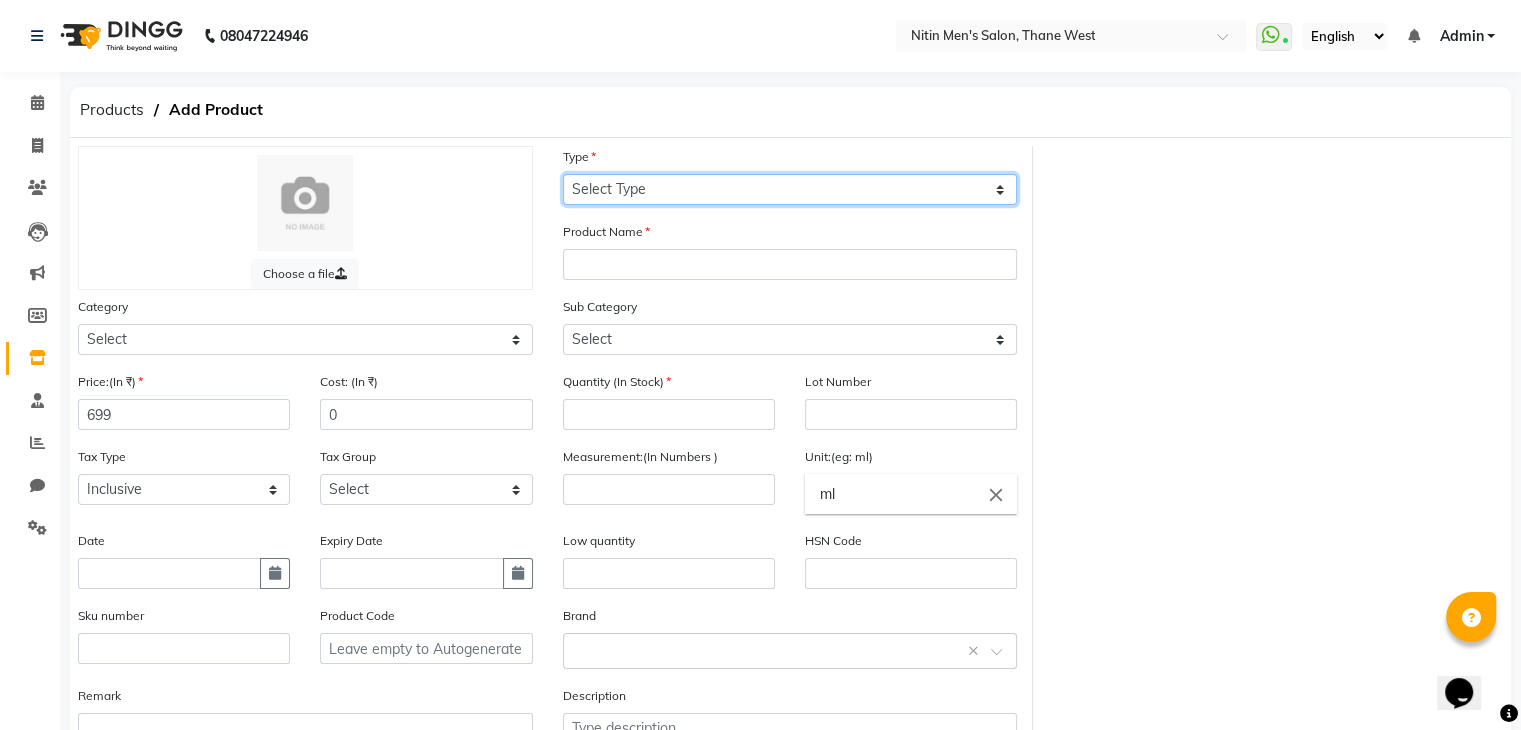 click on "Select Type Both Retail Consumable" 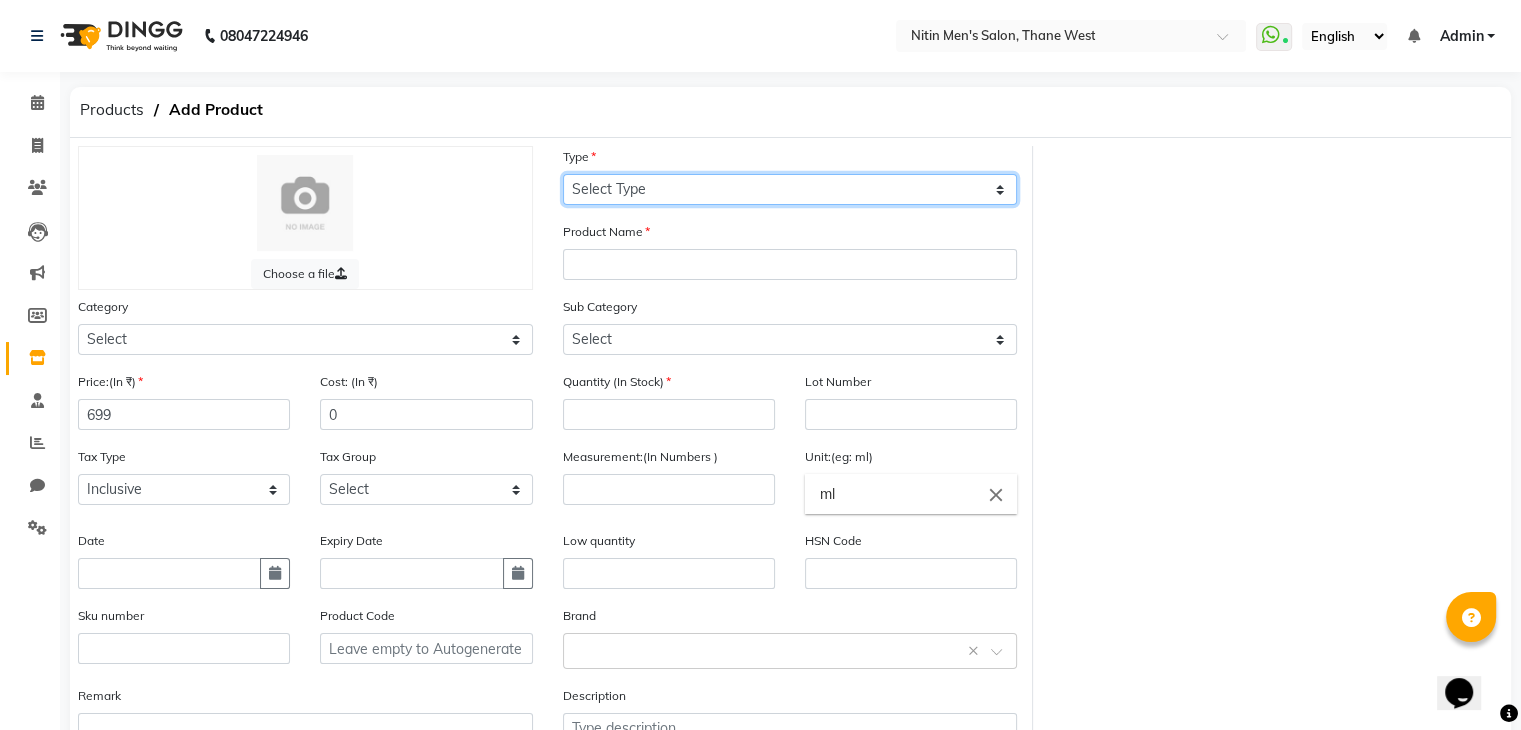 select on "B" 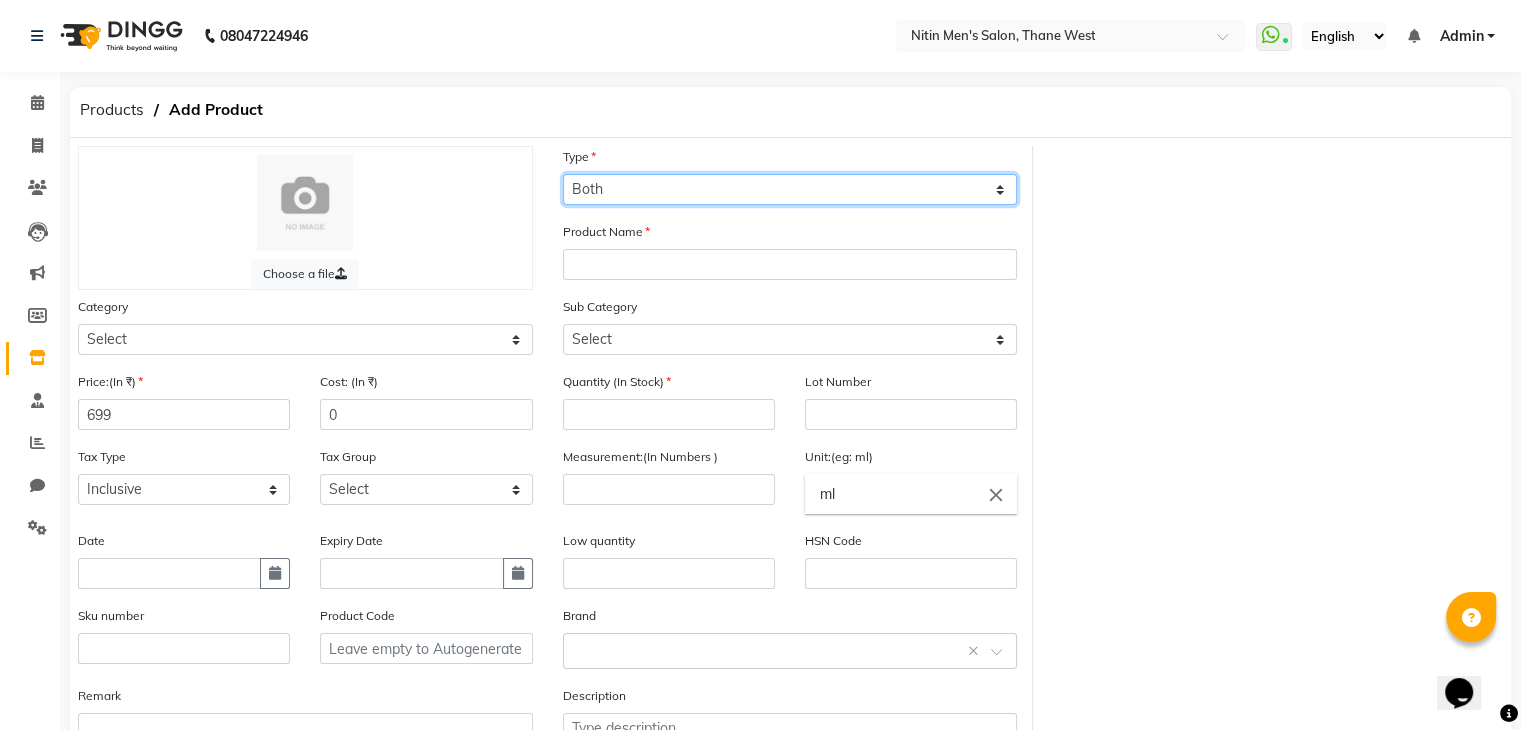 click on "Select Type Both Retail Consumable" 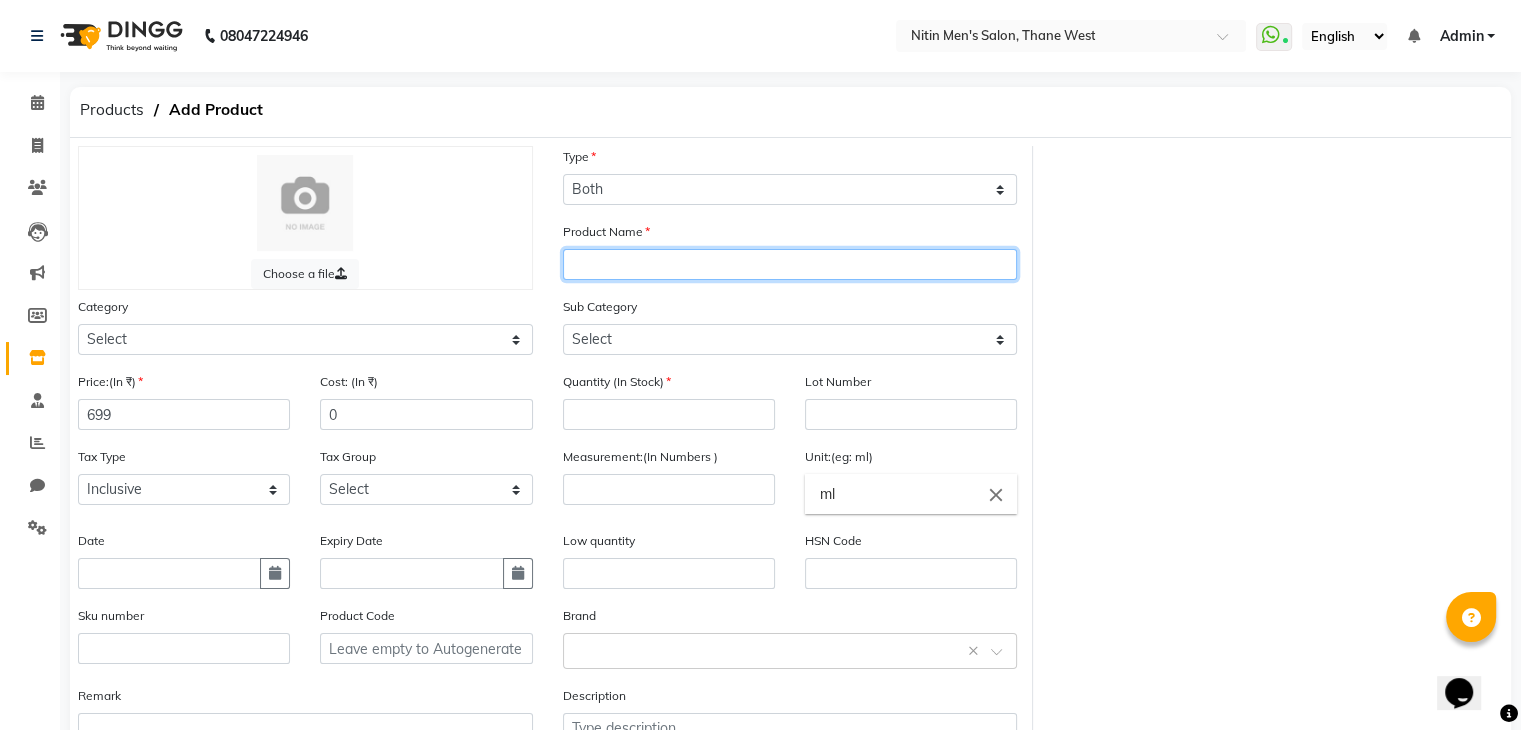 click 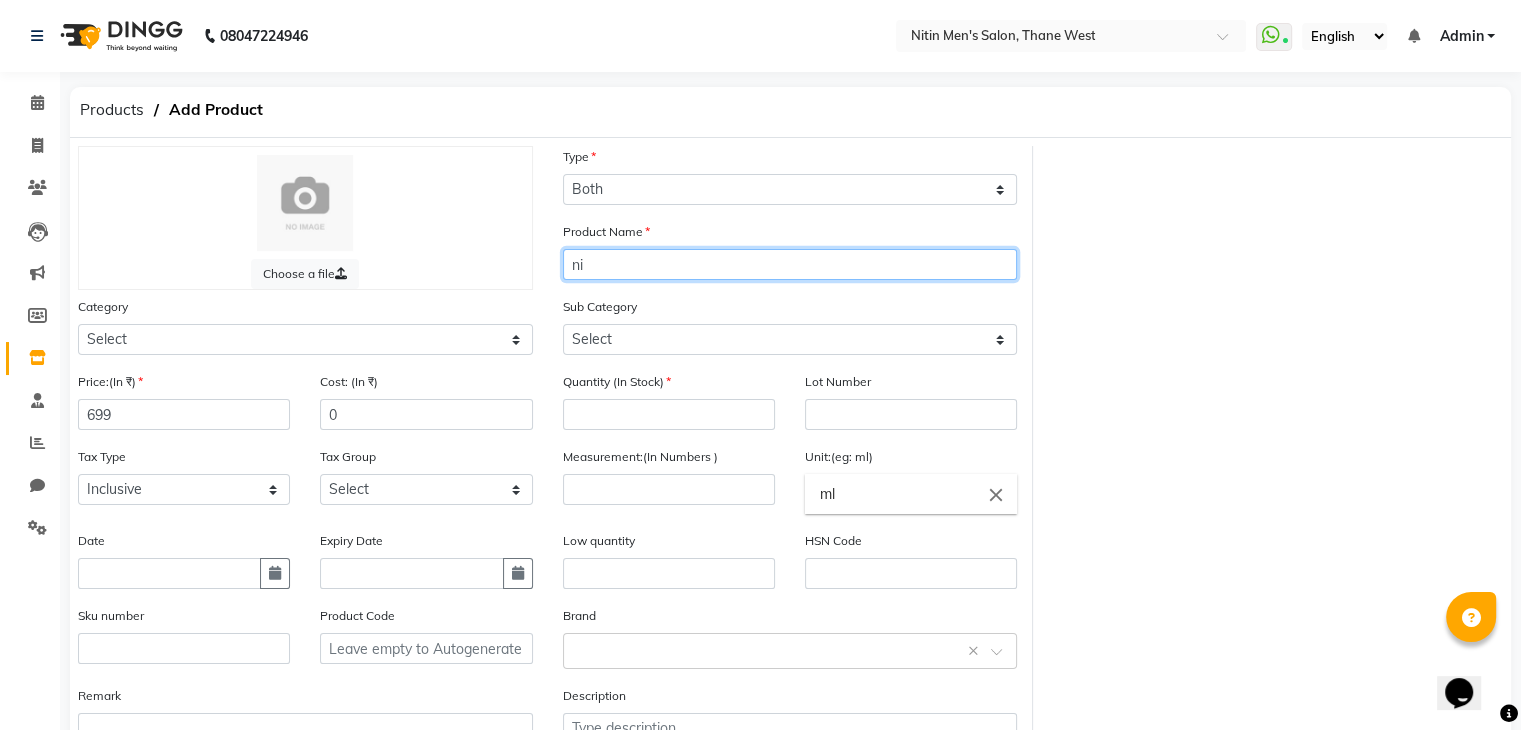 type on "n" 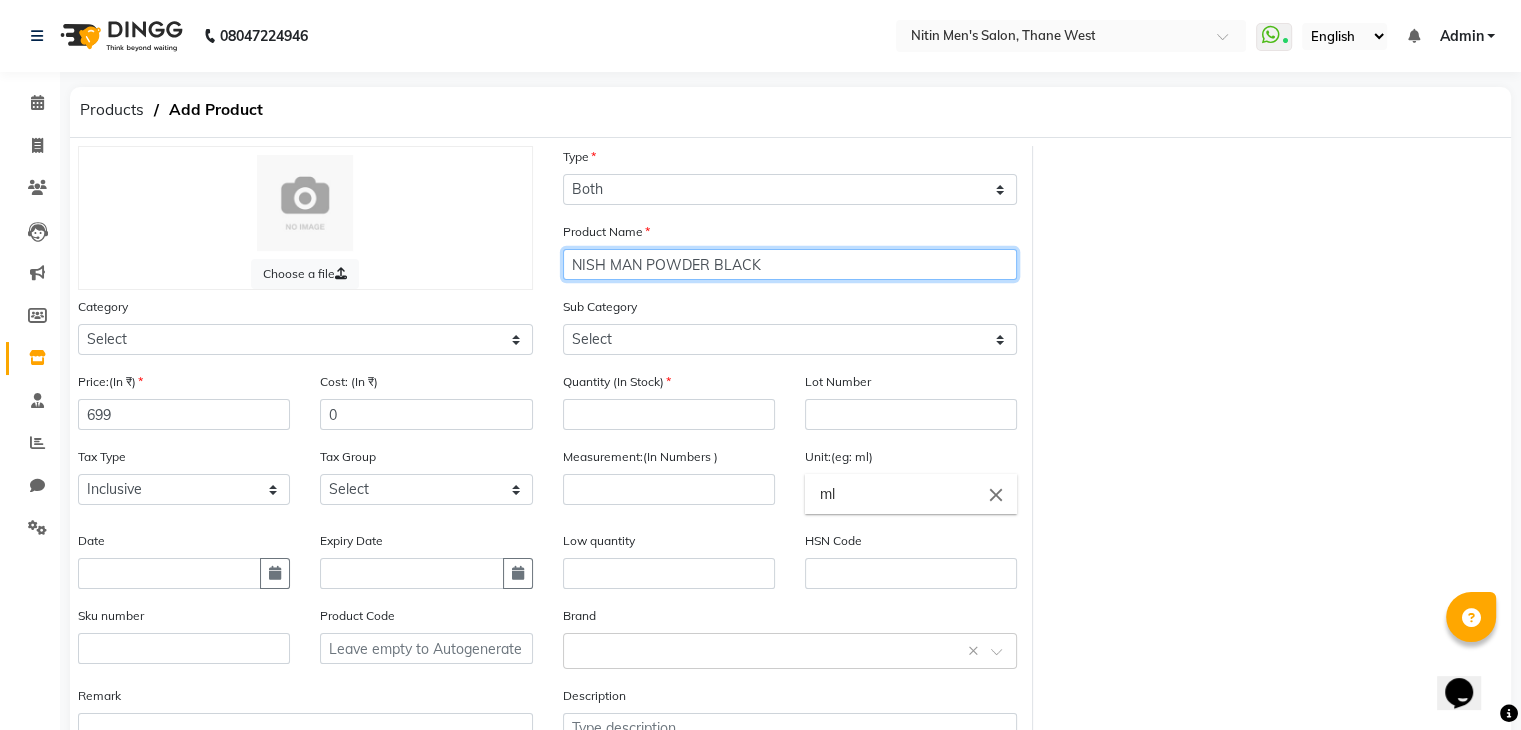type on "NISH MAN POWDER BLACK" 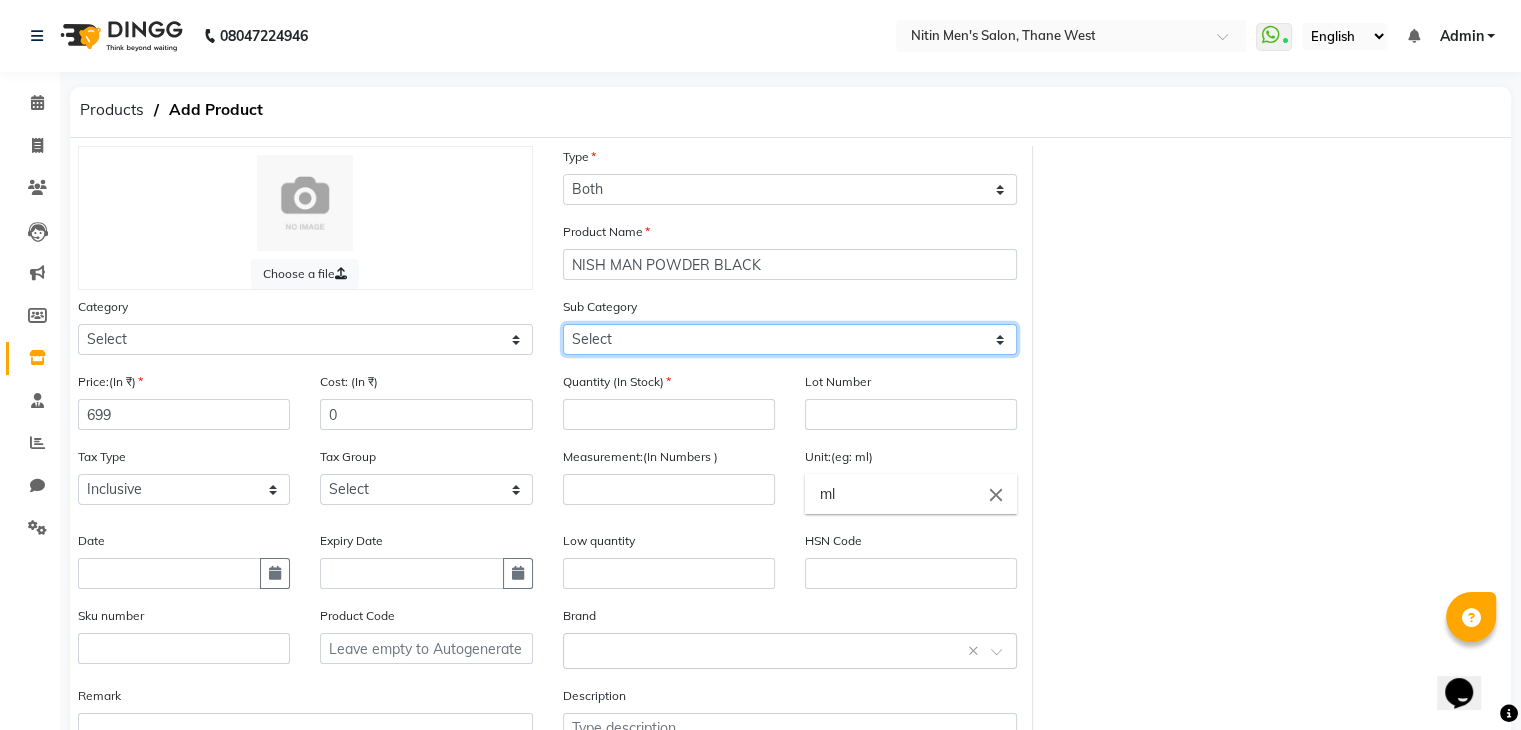 click on "Select Shampoo Conditioner Cream Mask Oil Serum Color Appliances Treatment Styling Kit & Combo Other" 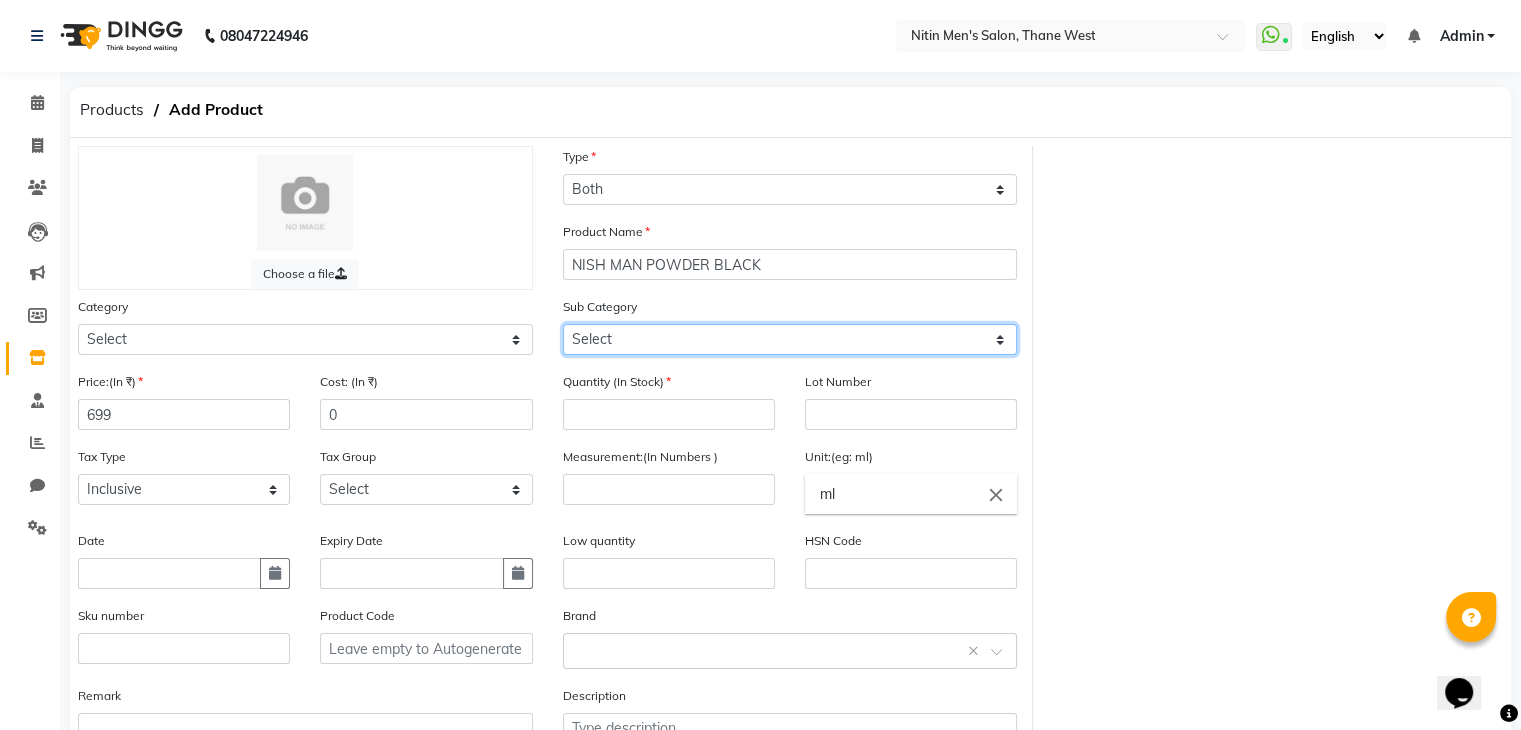 select on "1442301110" 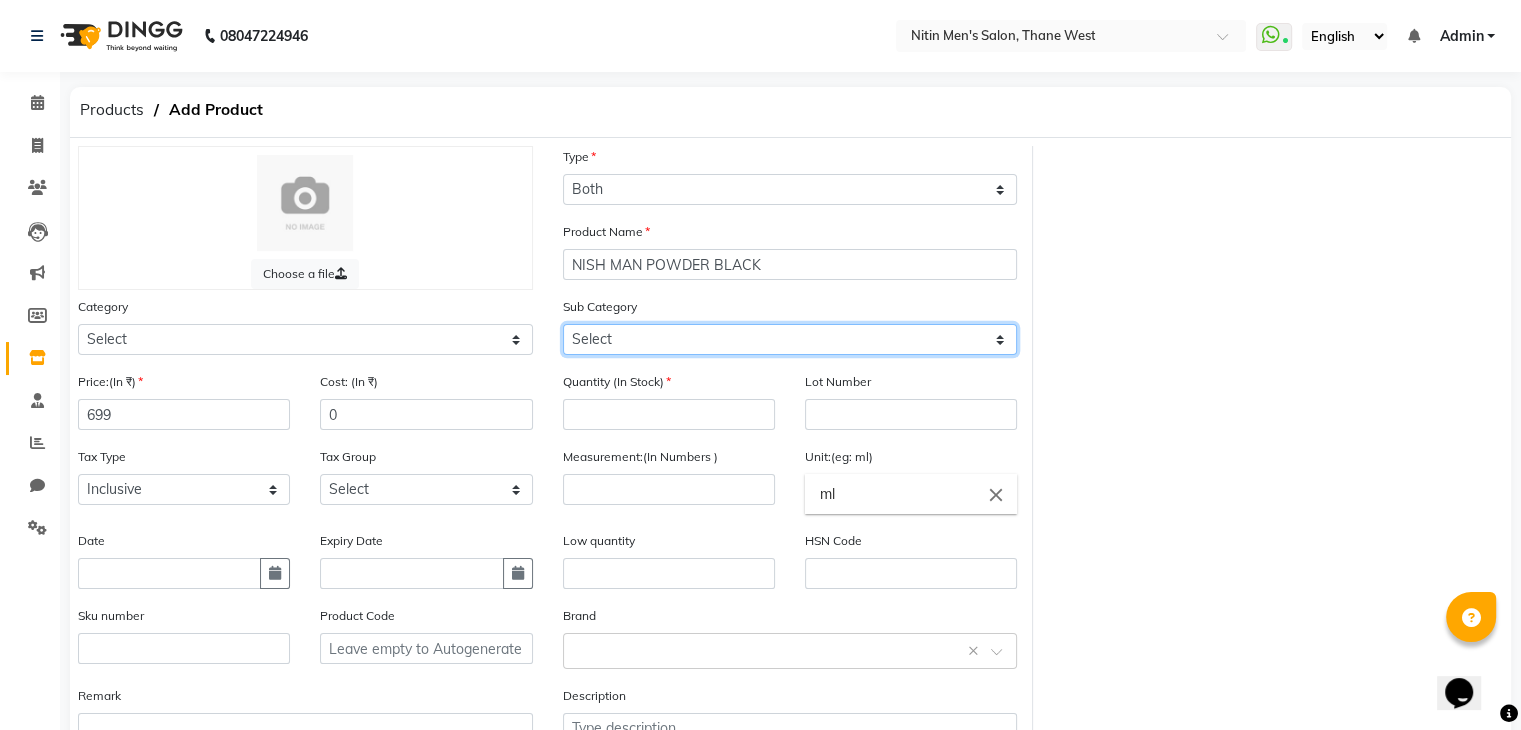 click on "Select Shampoo Conditioner Cream Mask Oil Serum Color Appliances Treatment Styling Kit & Combo Other" 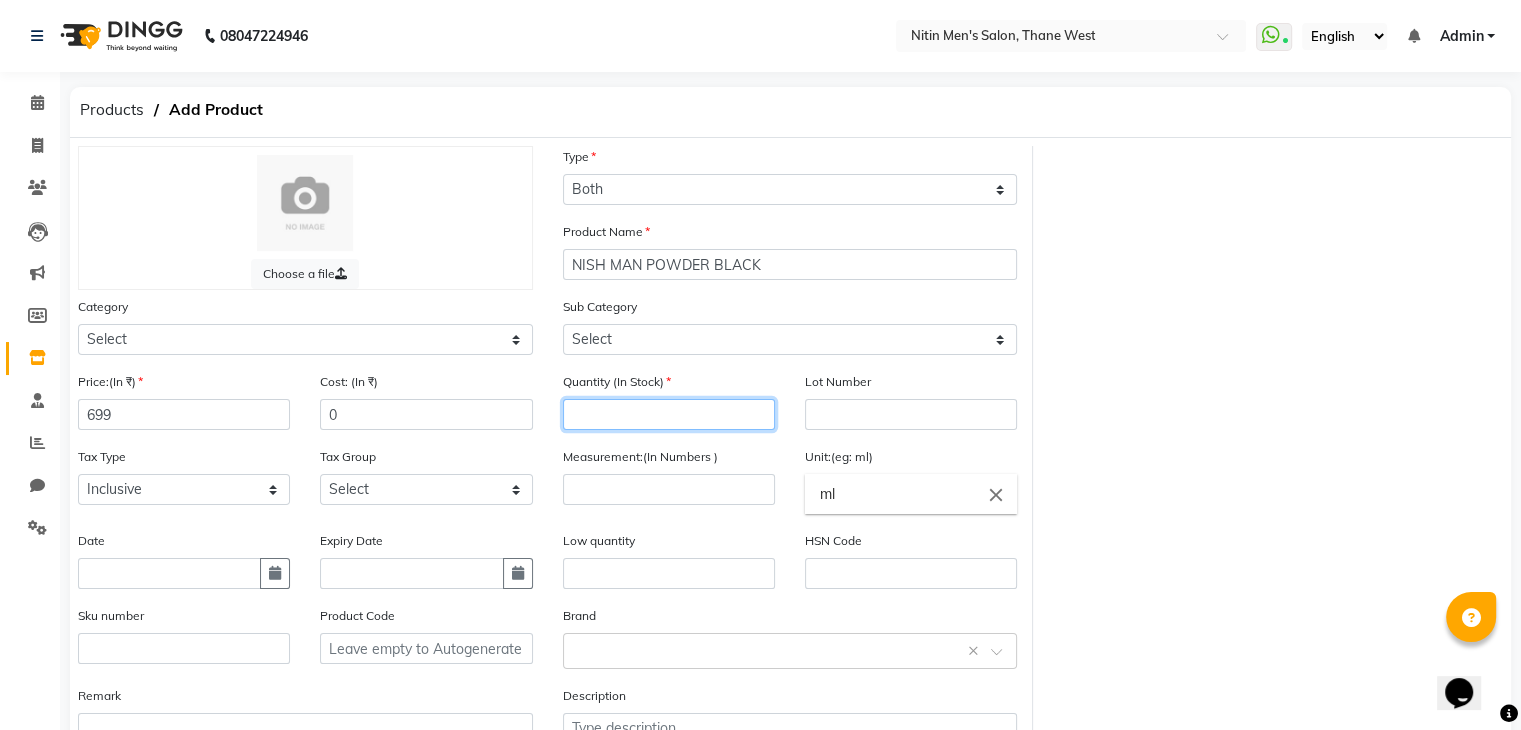 click 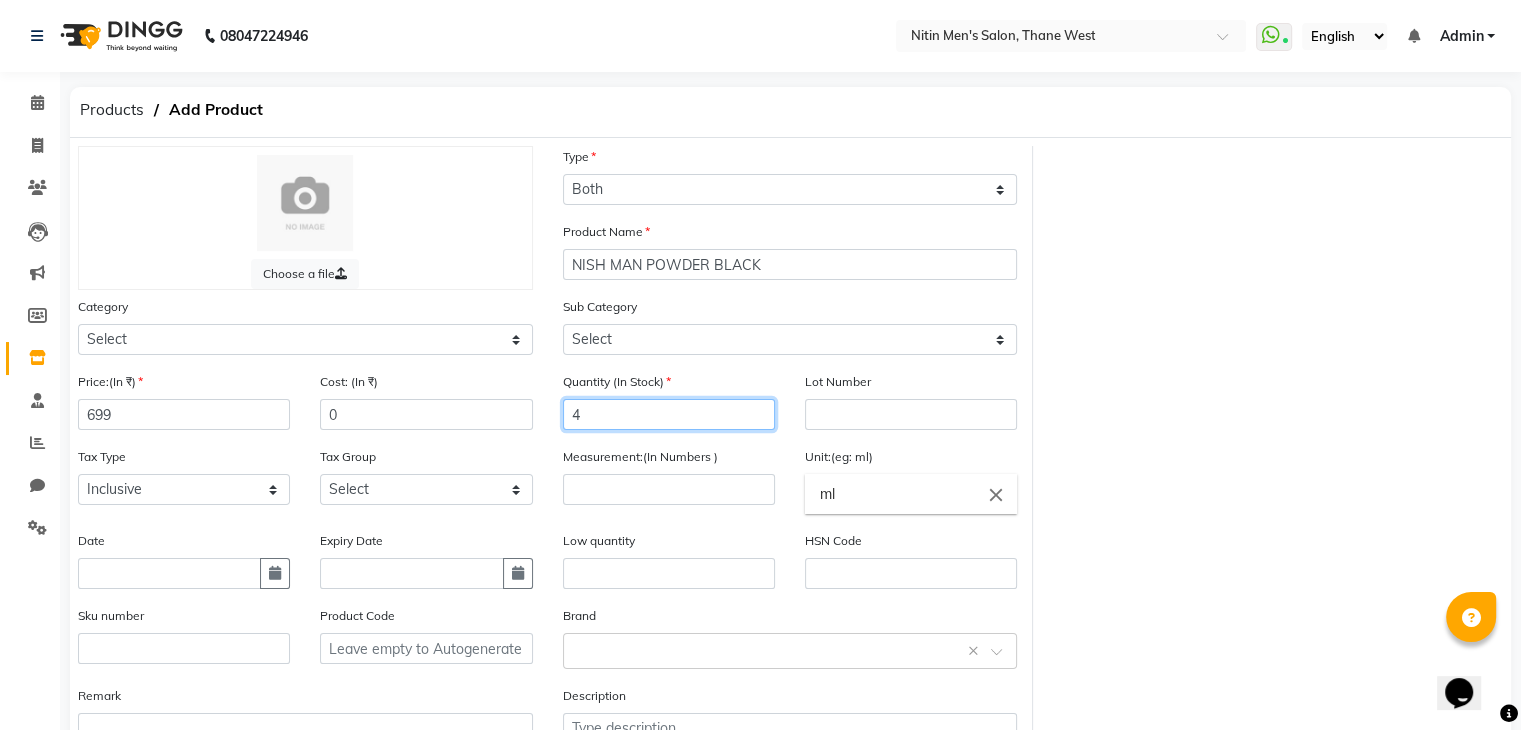 scroll, scrollTop: 156, scrollLeft: 0, axis: vertical 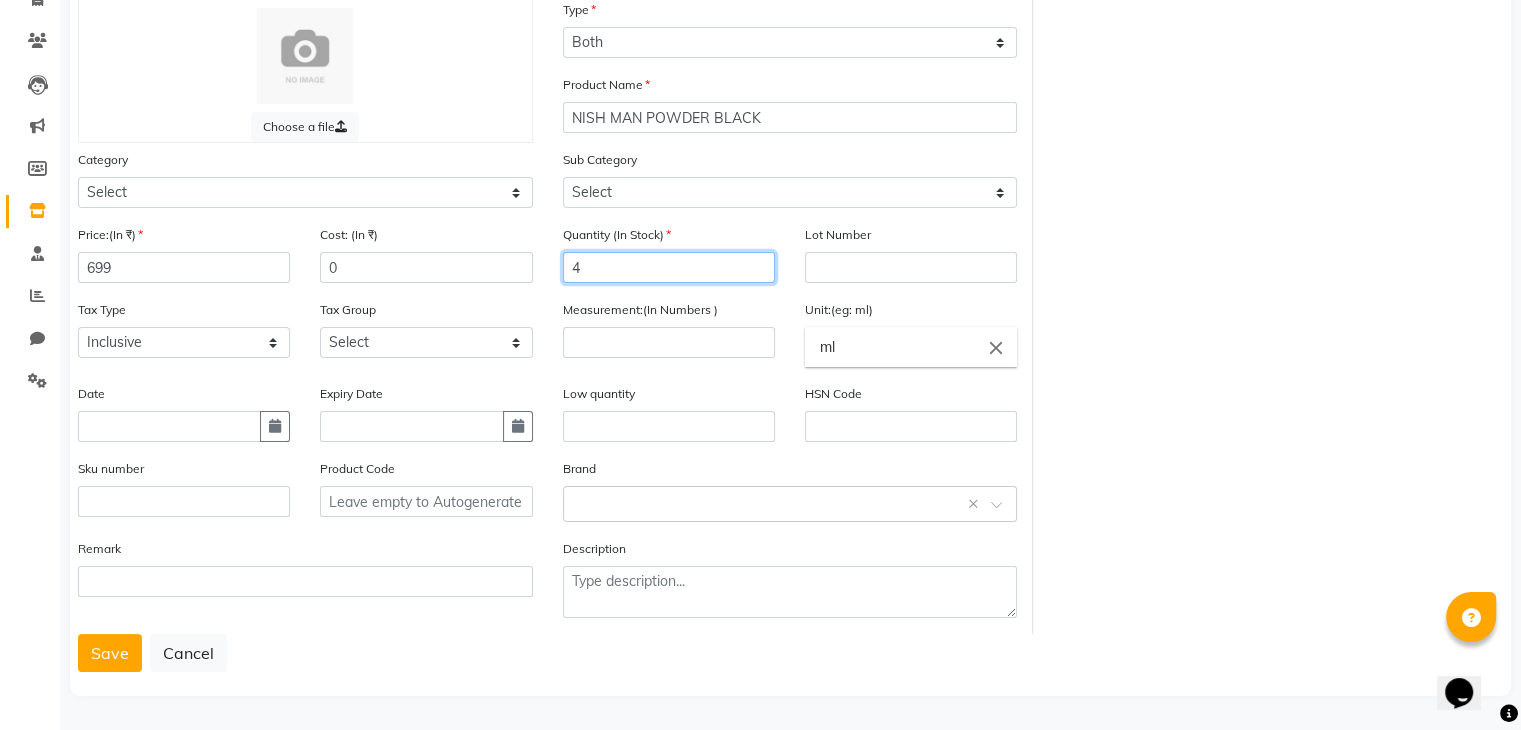 type on "4" 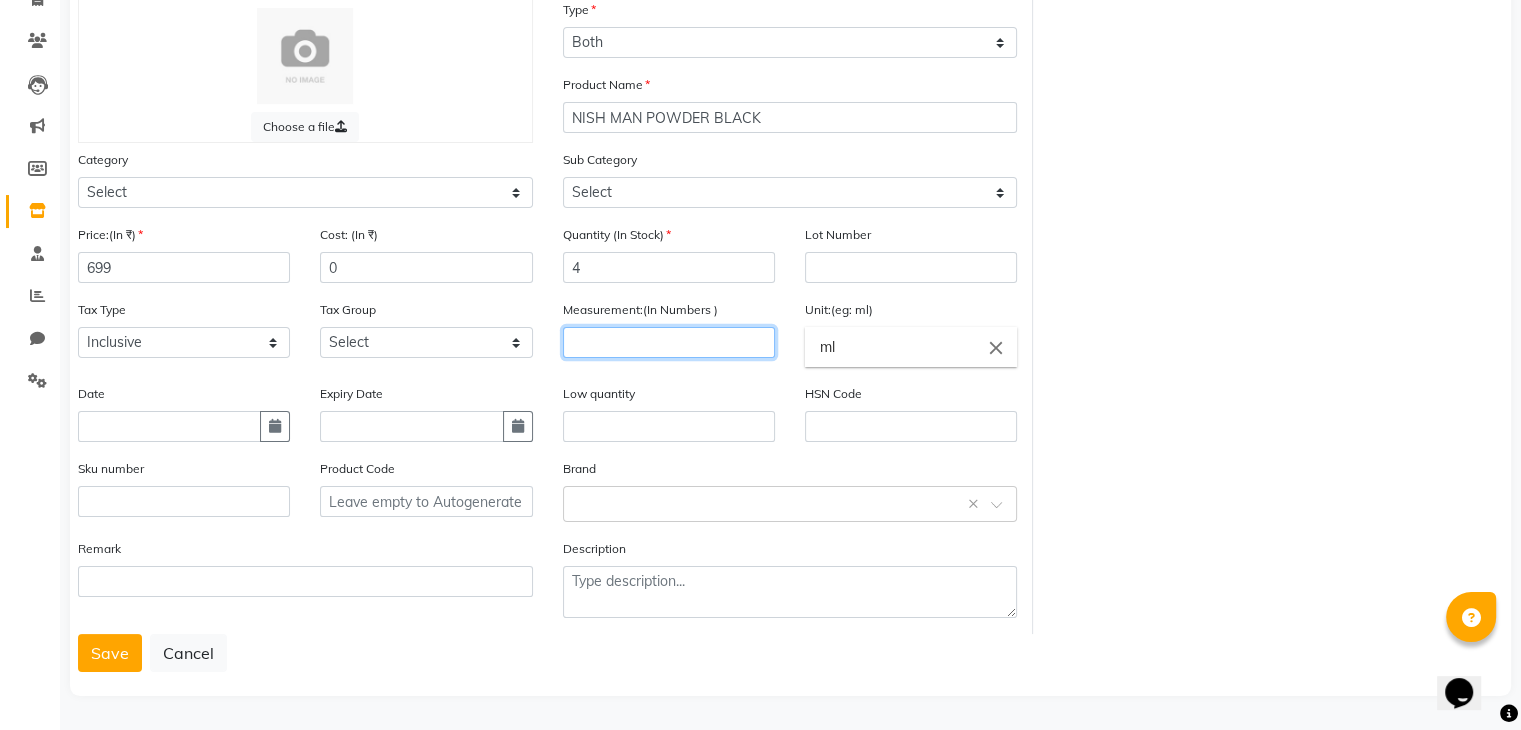click 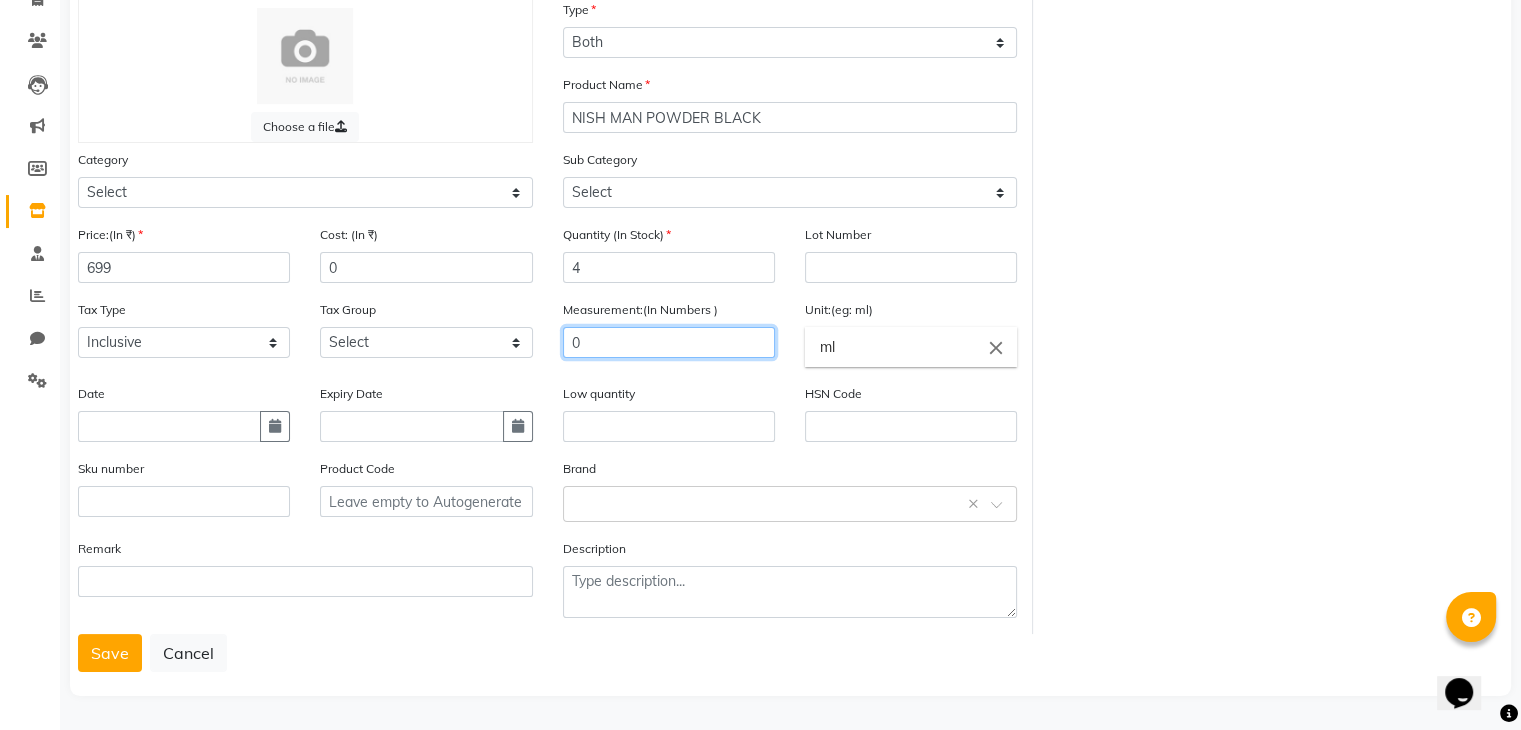 type on "0" 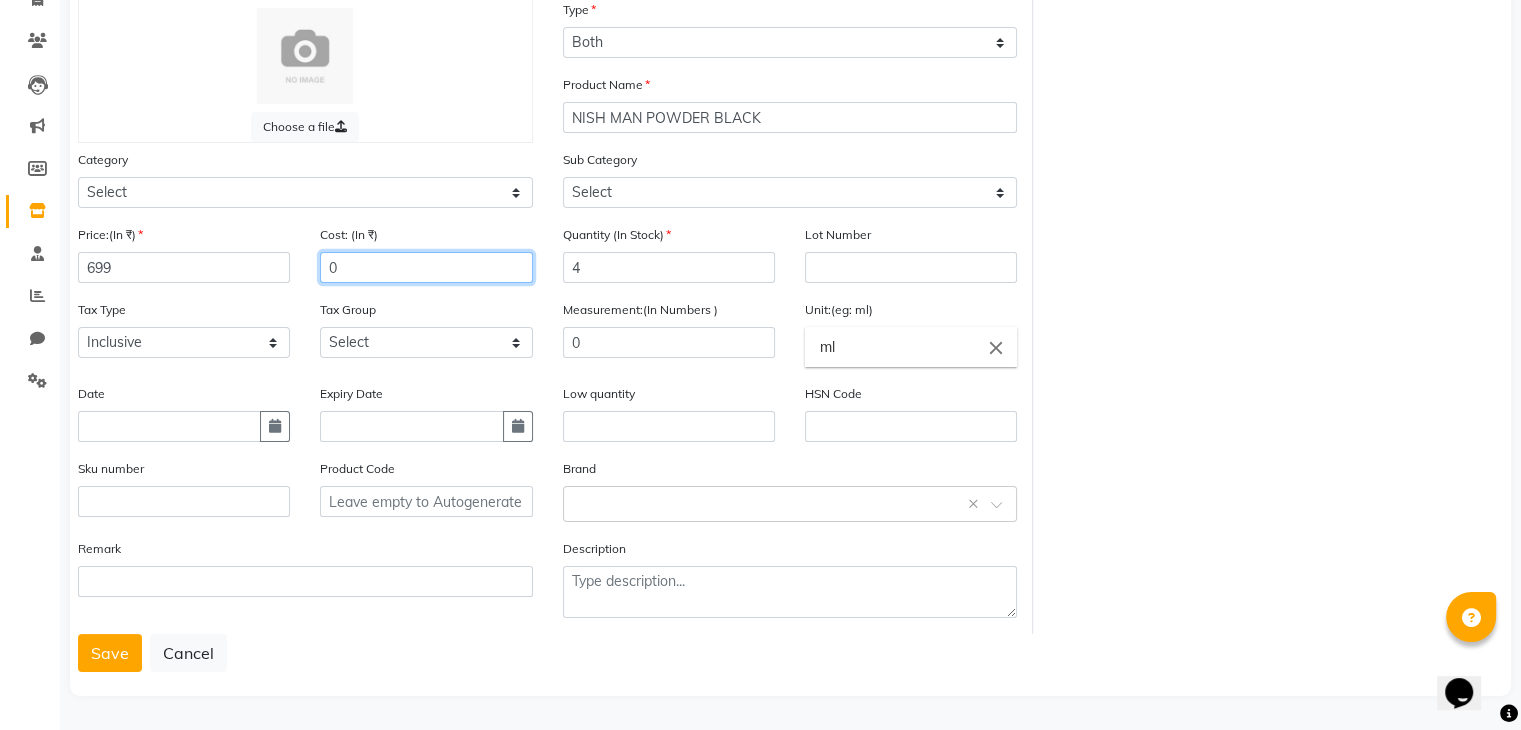 click on "0" 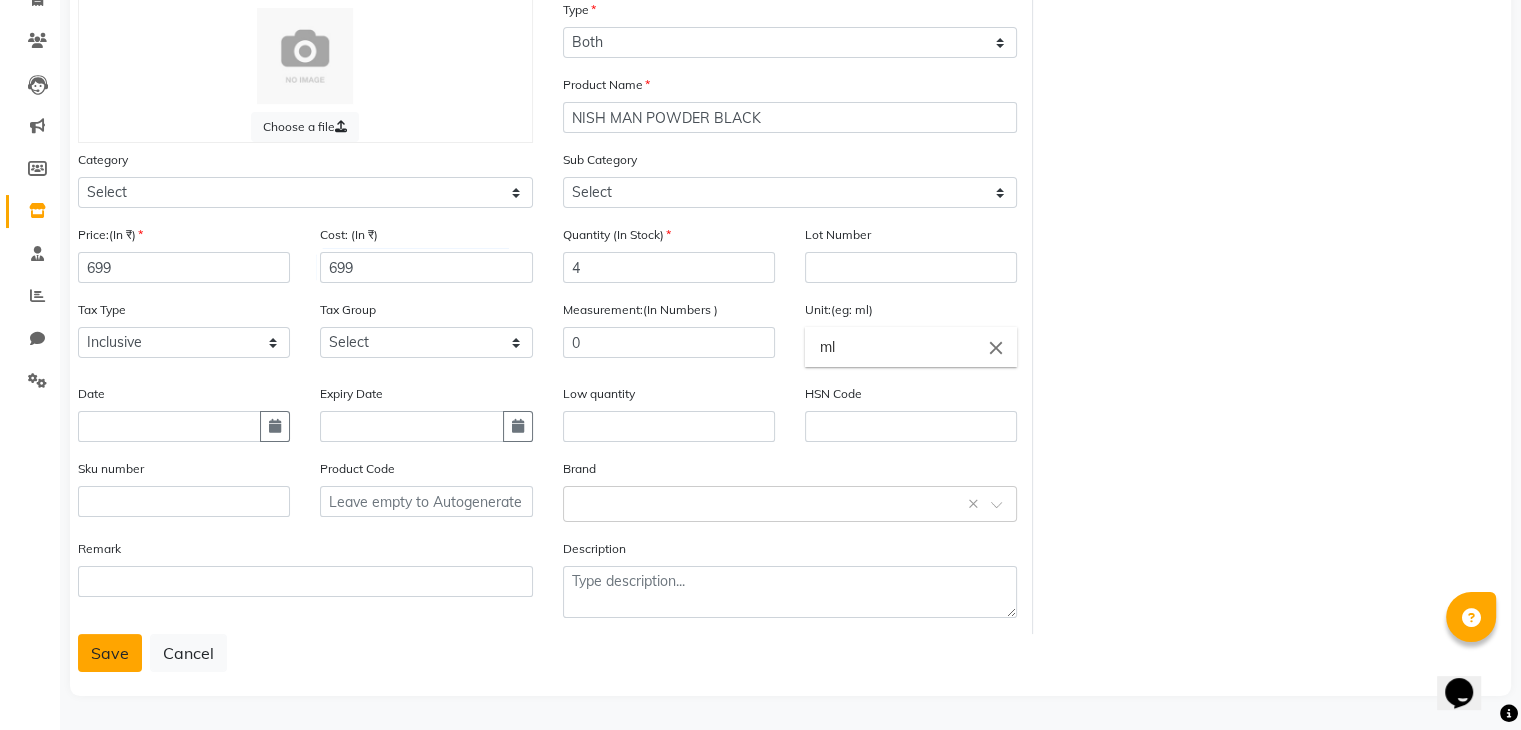 click on "Save" 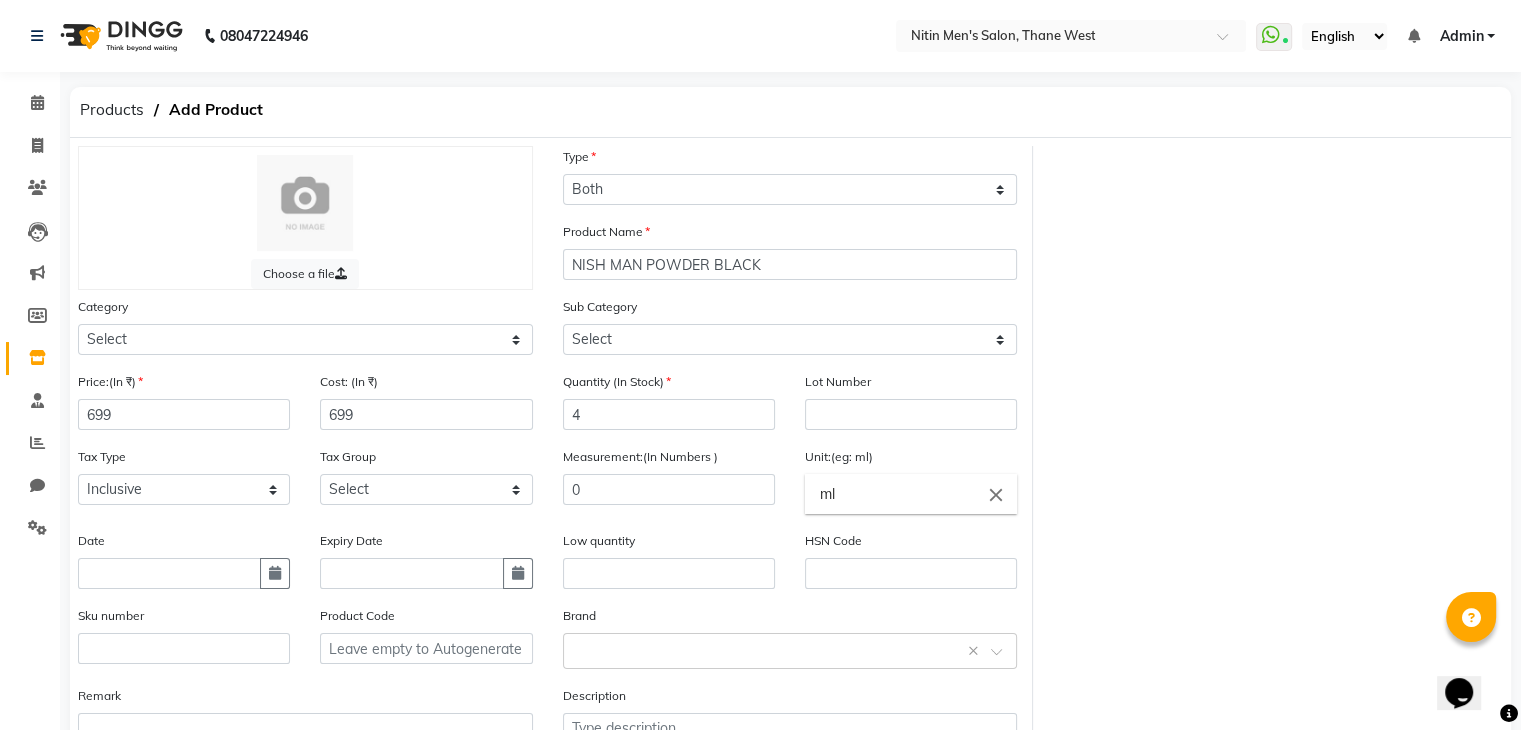 scroll, scrollTop: 156, scrollLeft: 0, axis: vertical 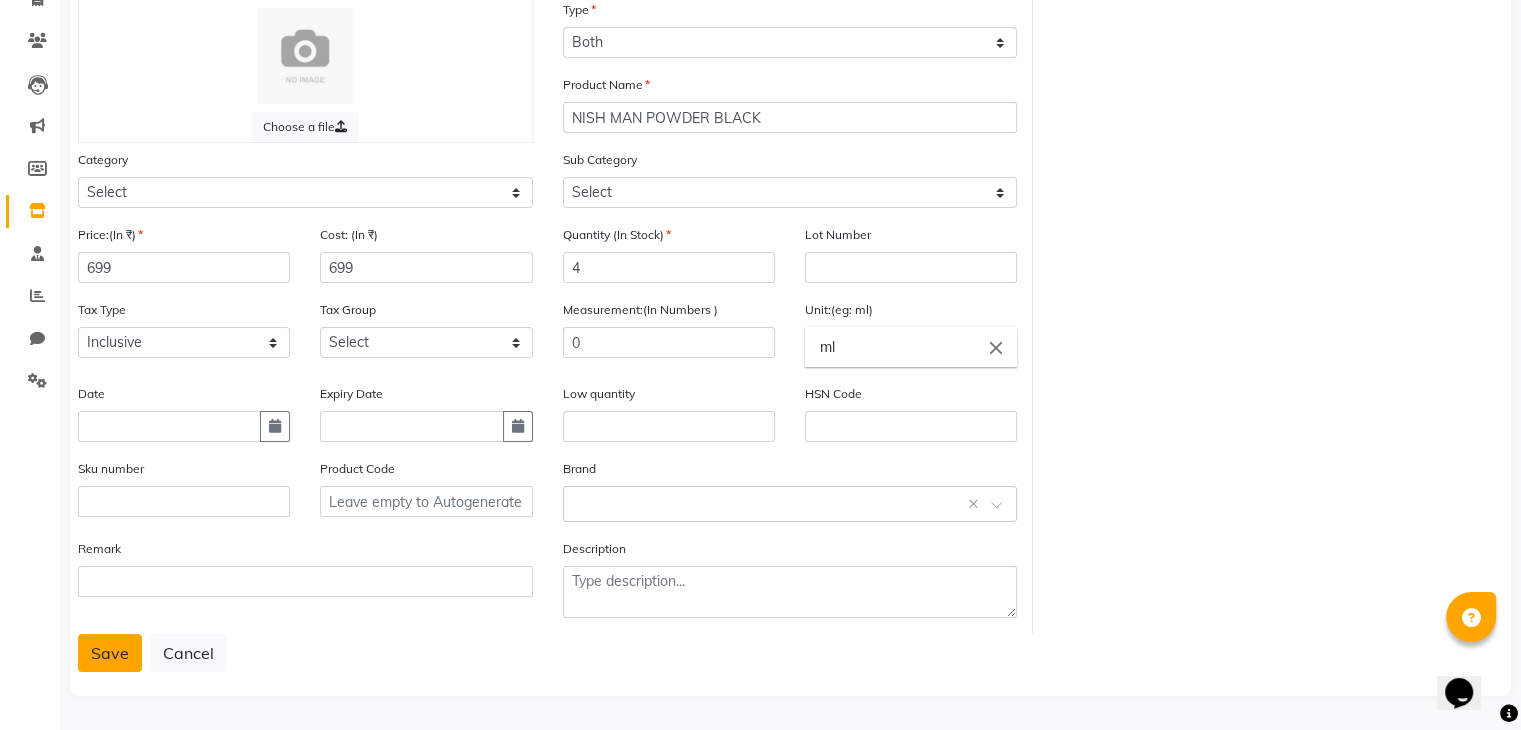 click on "Save" 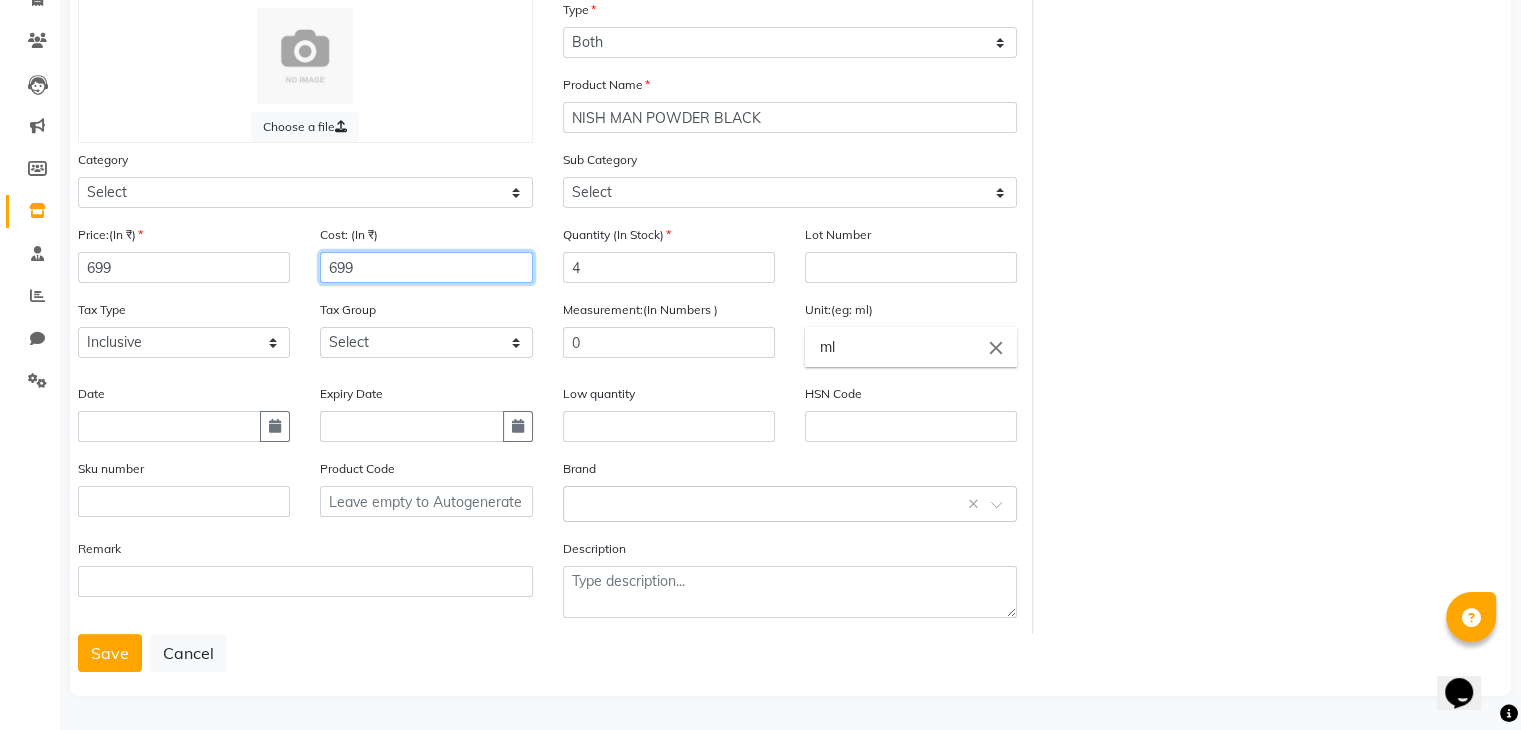 click on "699" 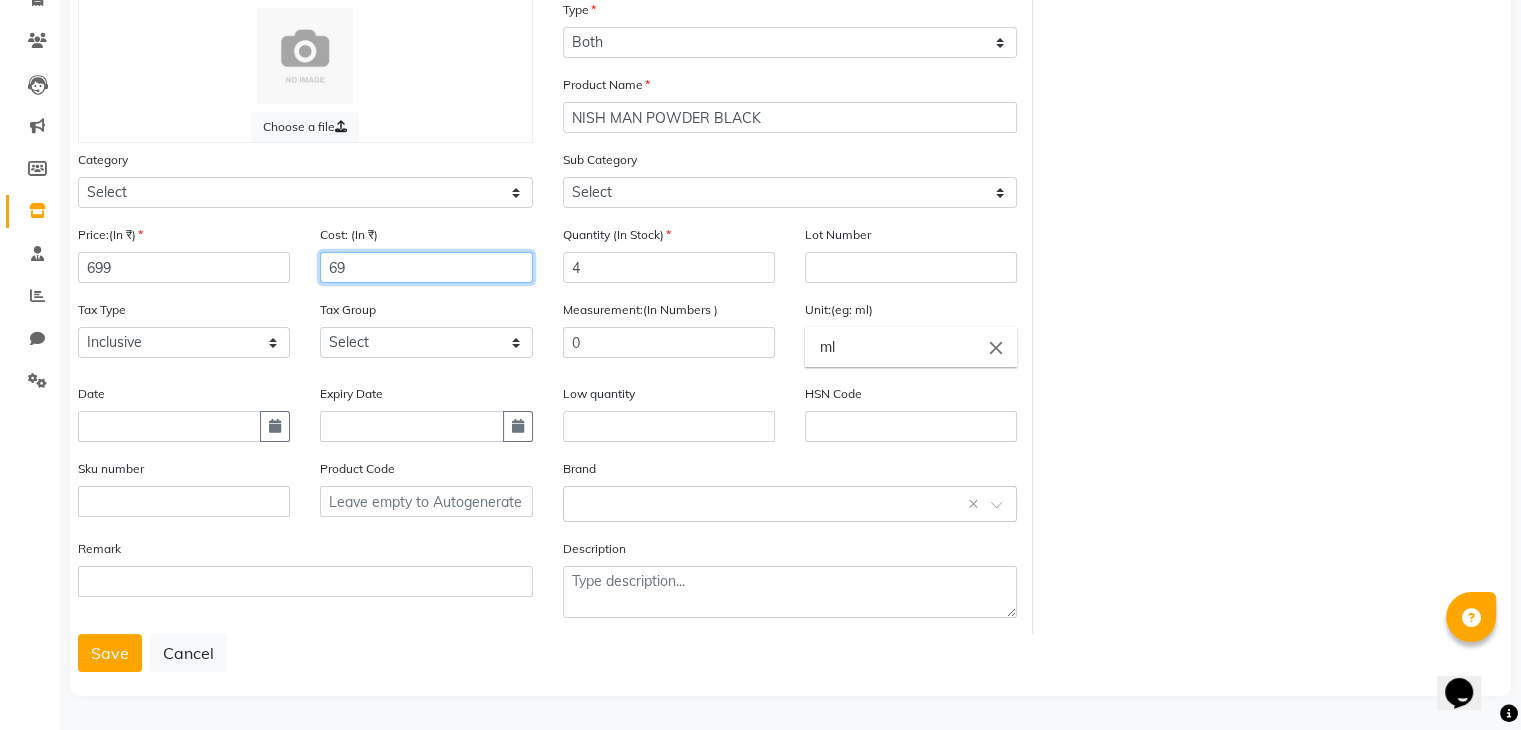 type on "6" 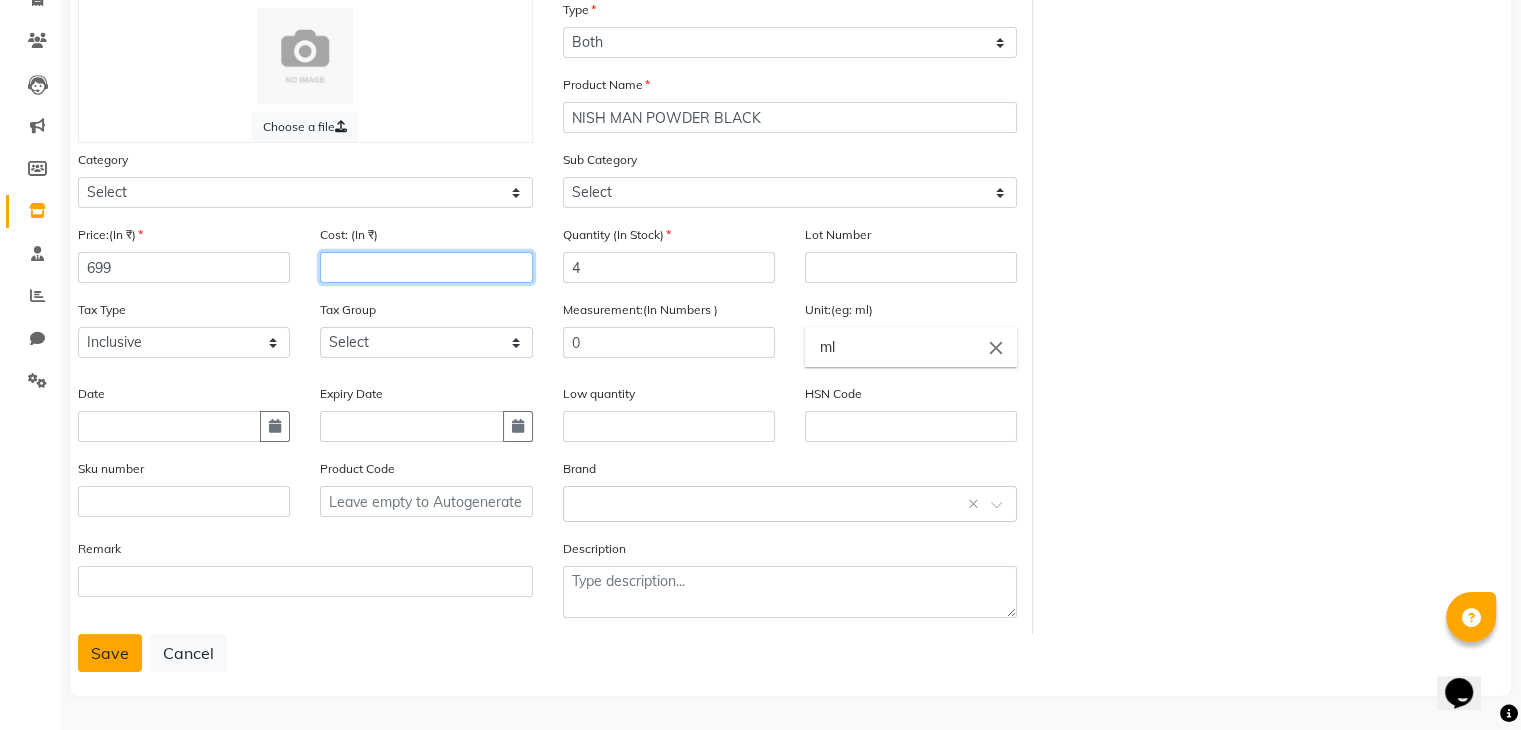 type 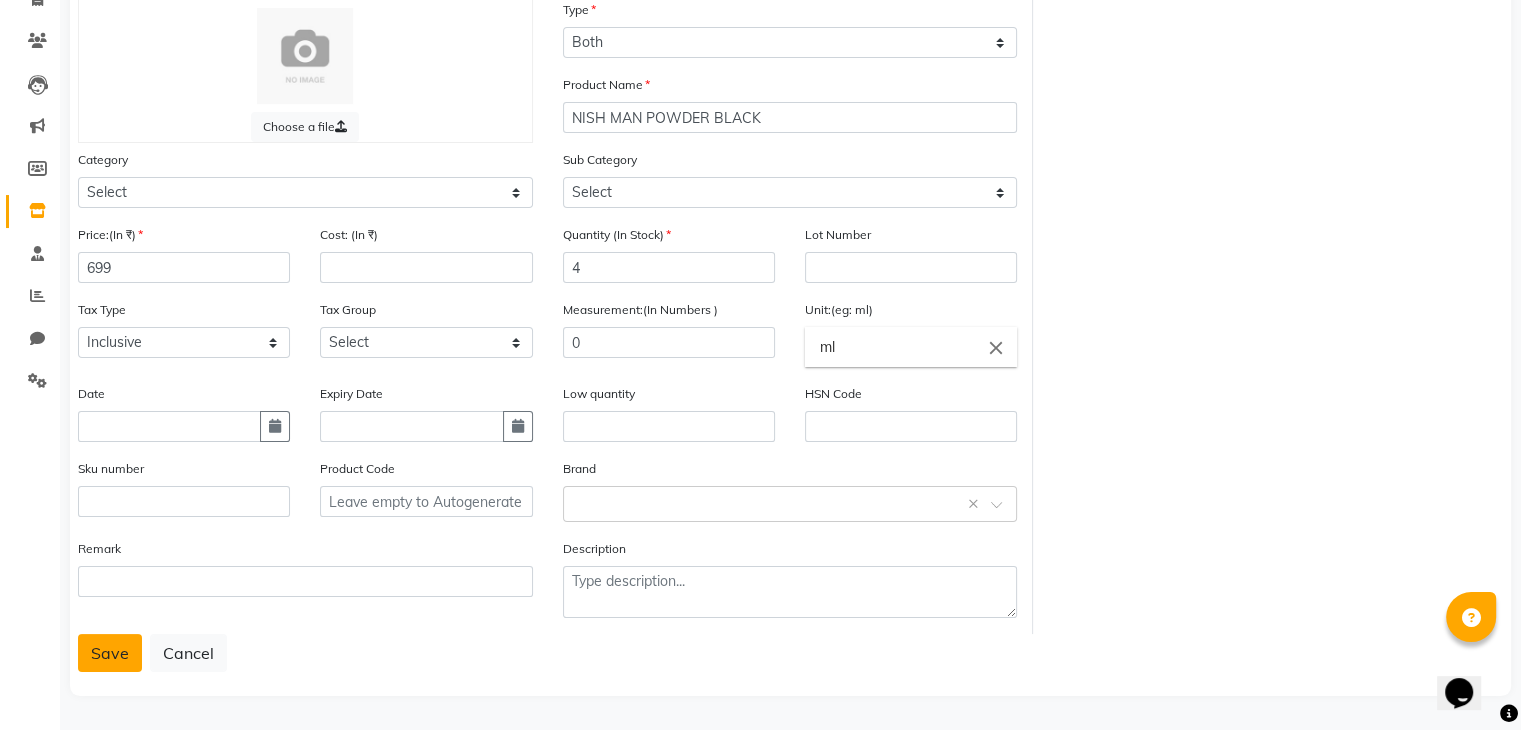click on "Save" 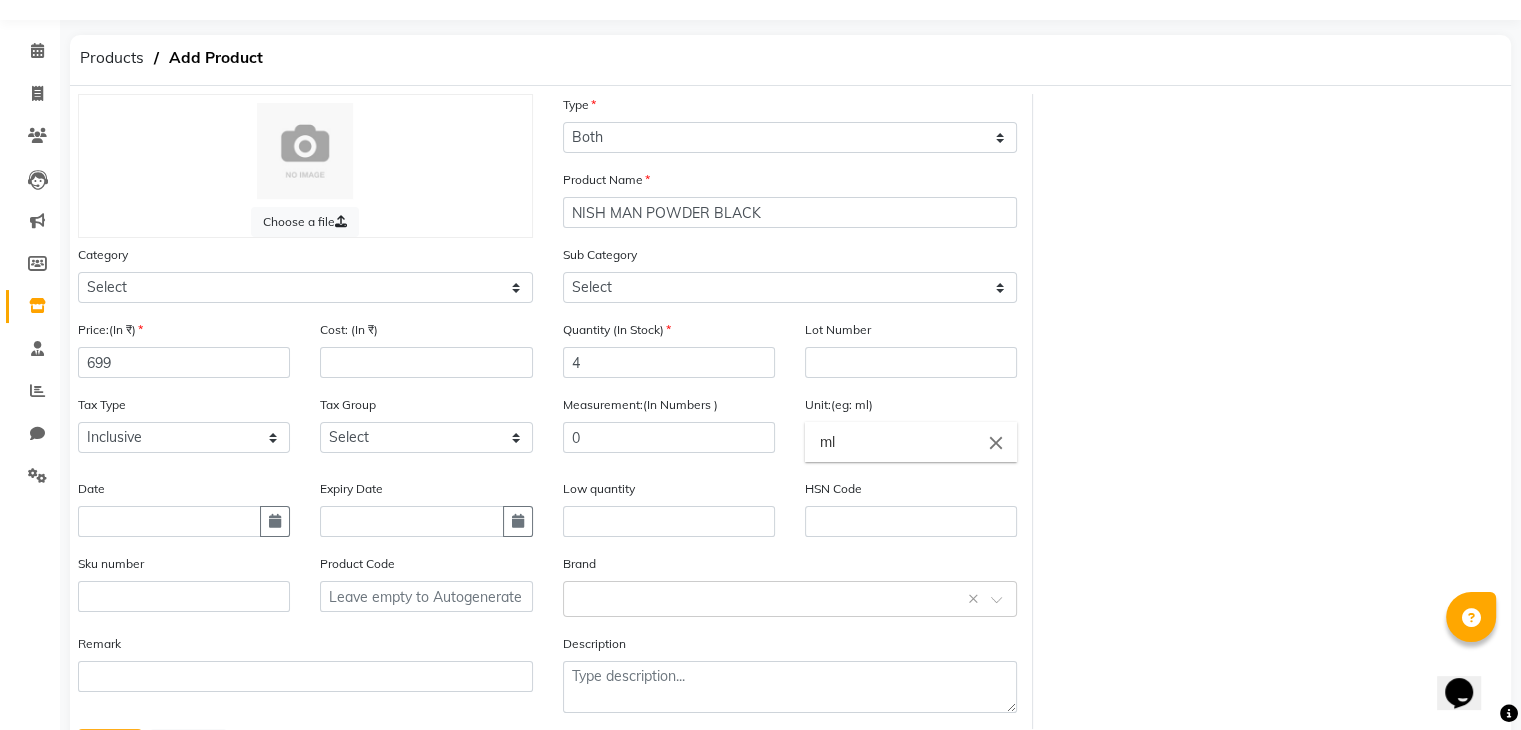 scroll, scrollTop: 30, scrollLeft: 0, axis: vertical 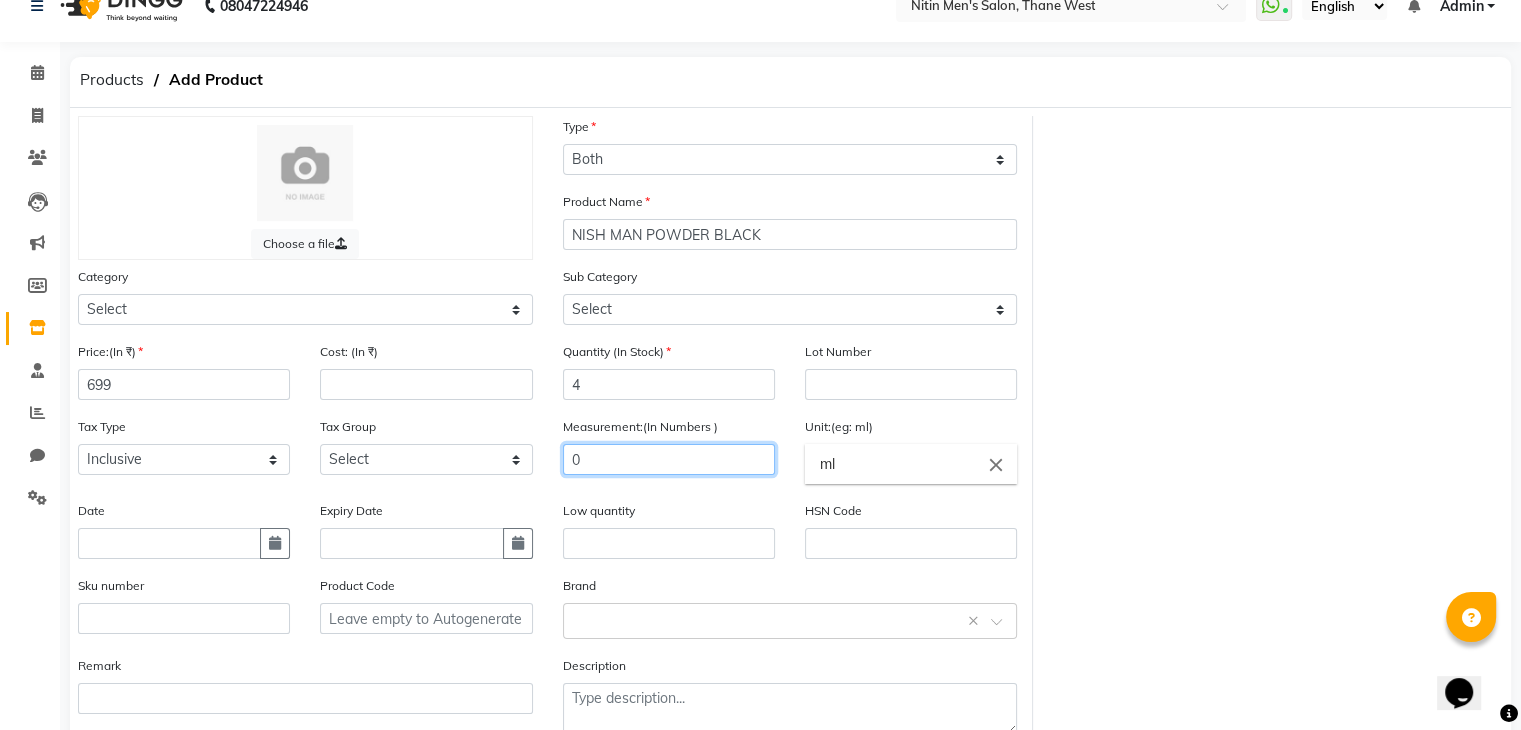 click on "0" 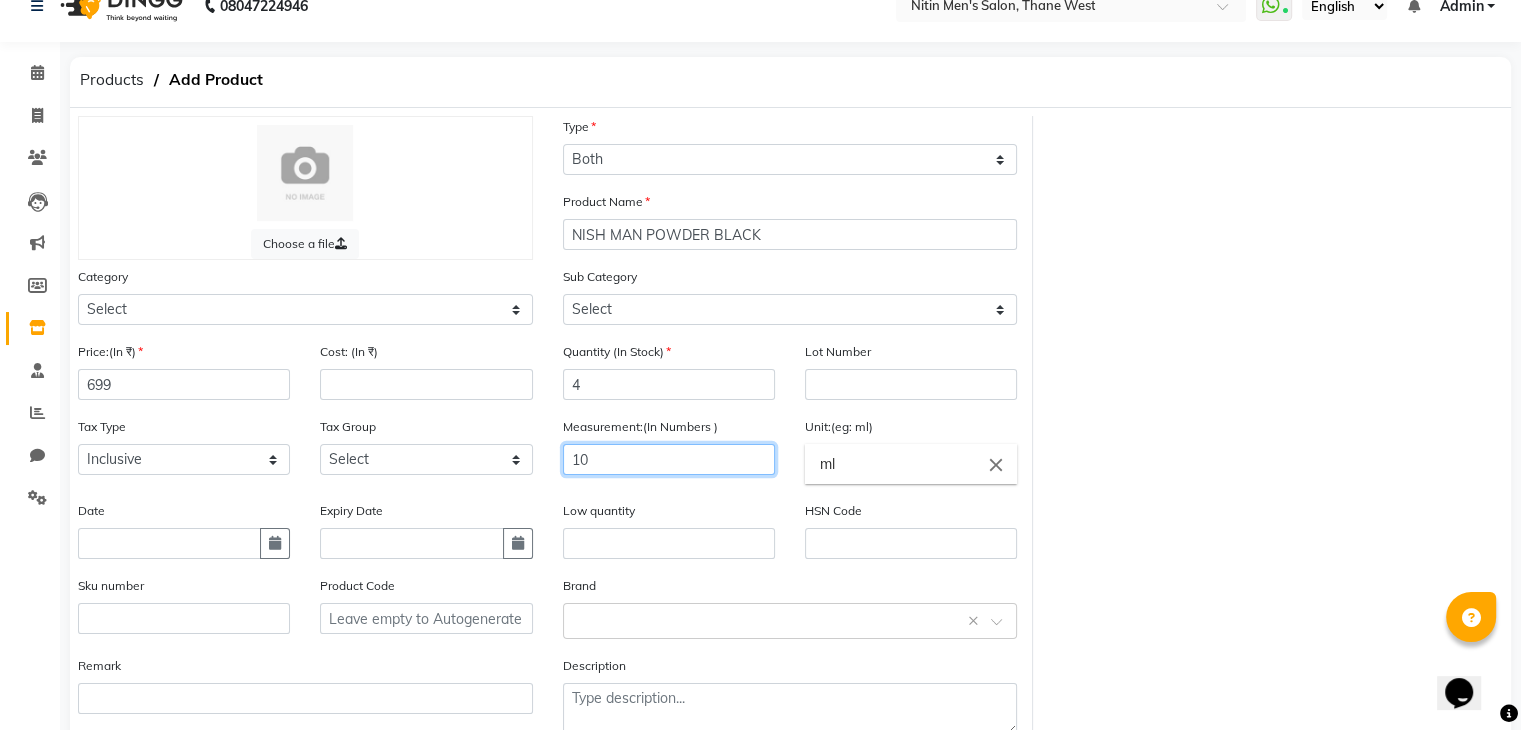 scroll, scrollTop: 156, scrollLeft: 0, axis: vertical 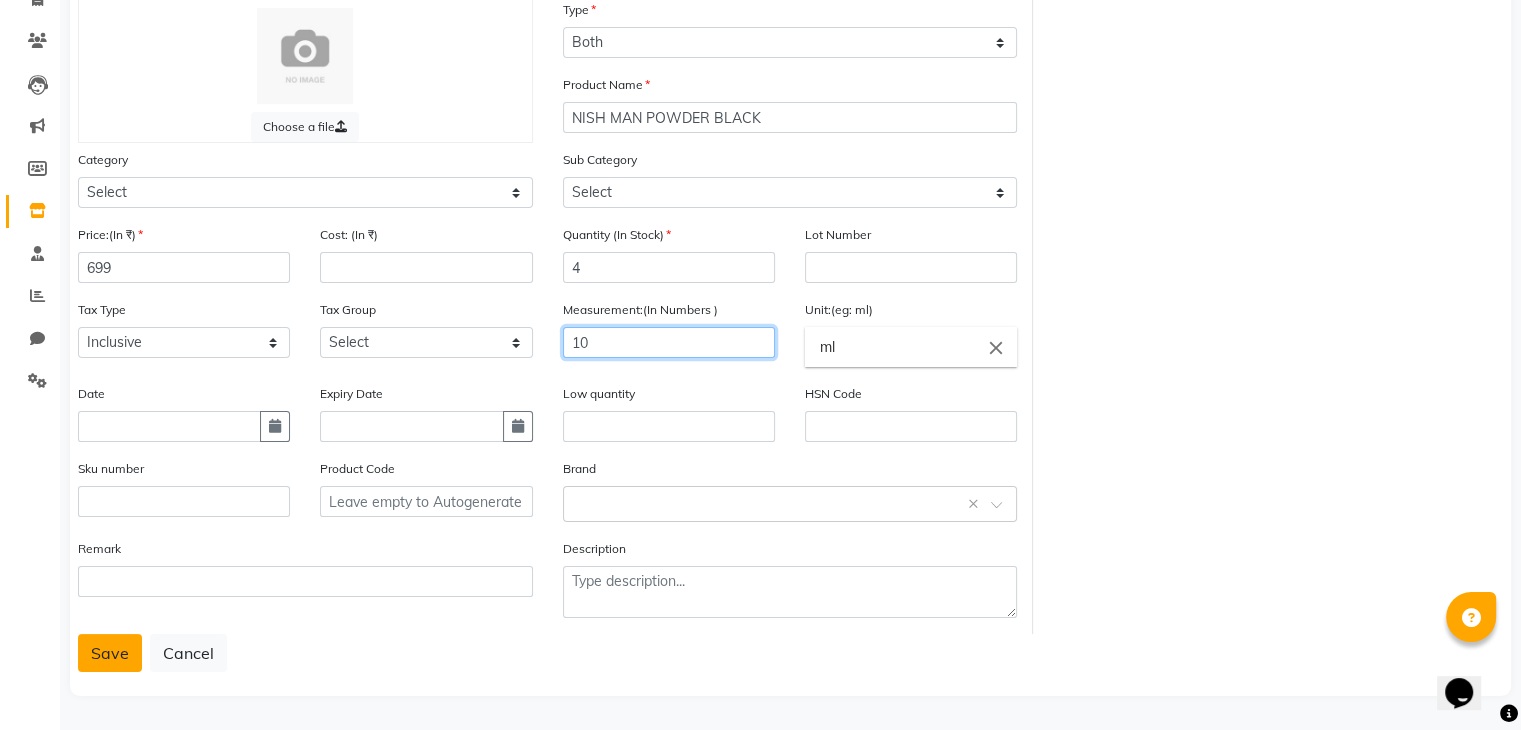 type on "10" 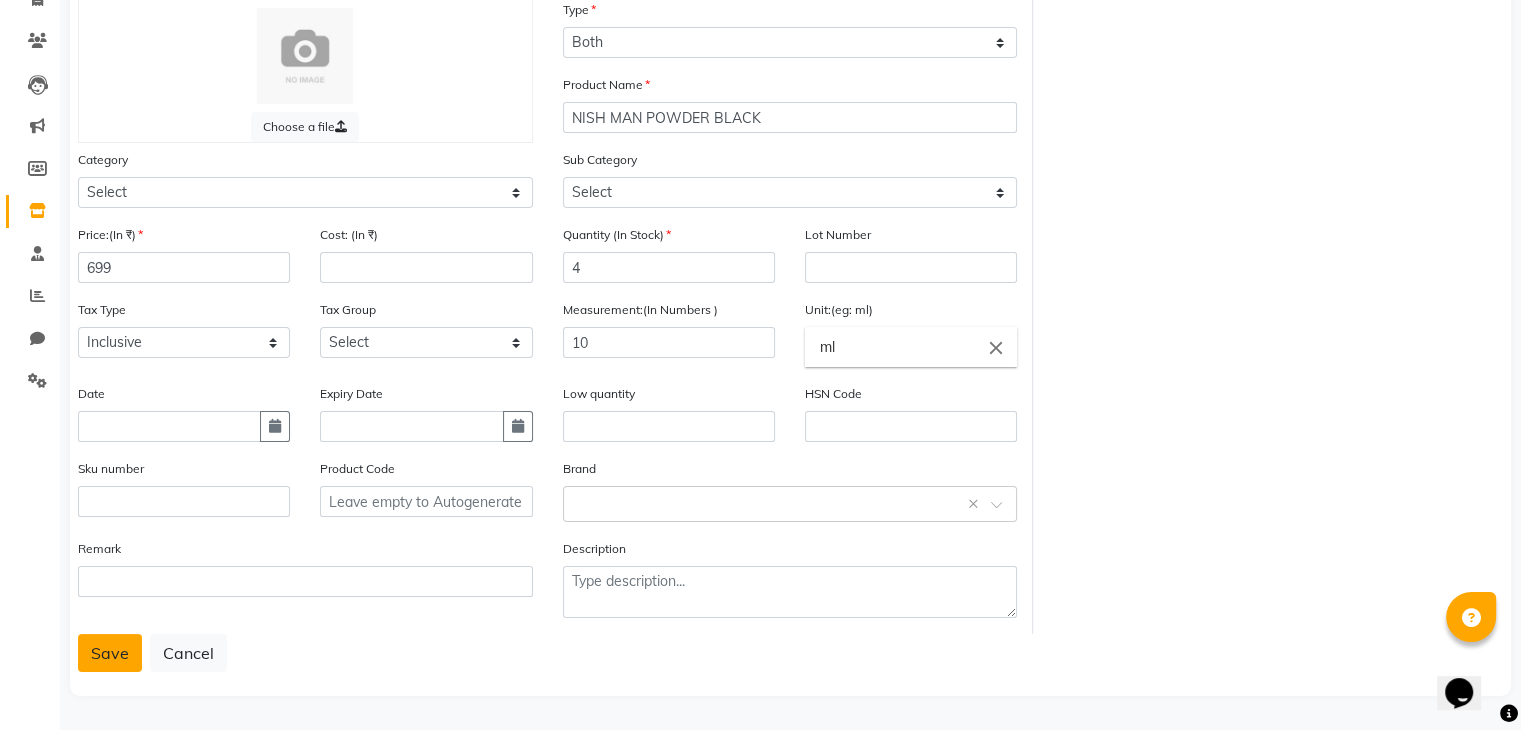 click on "Save" 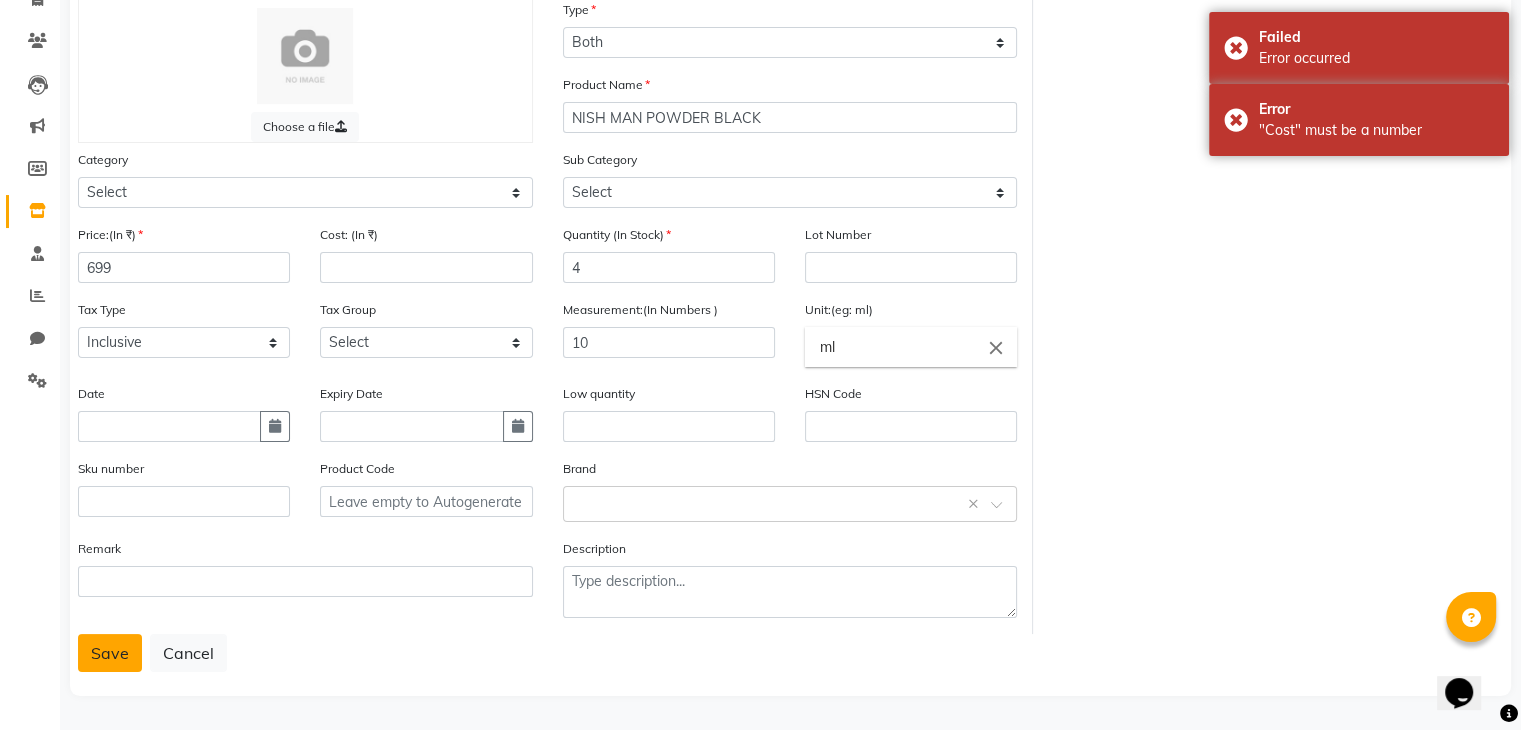 scroll, scrollTop: 0, scrollLeft: 0, axis: both 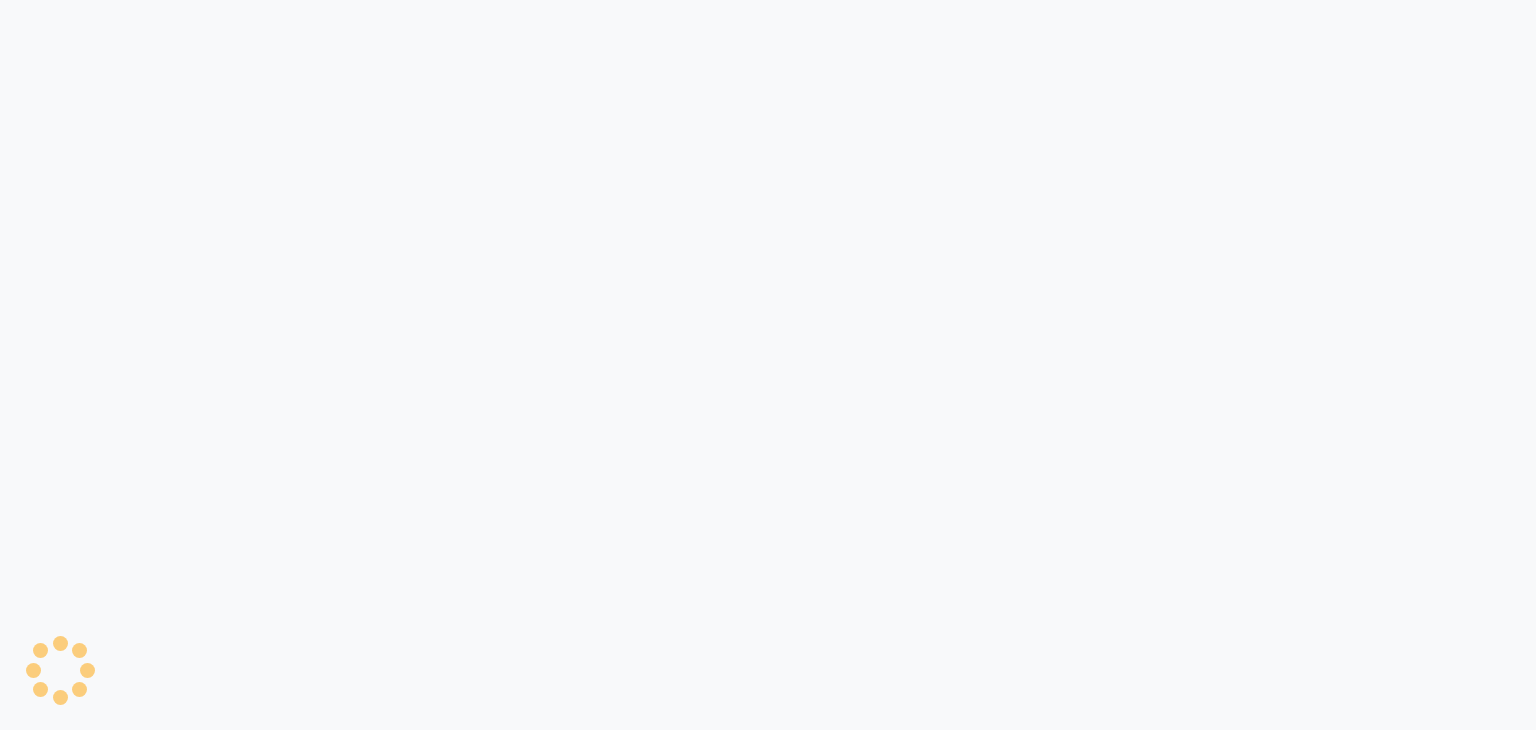 select on "true" 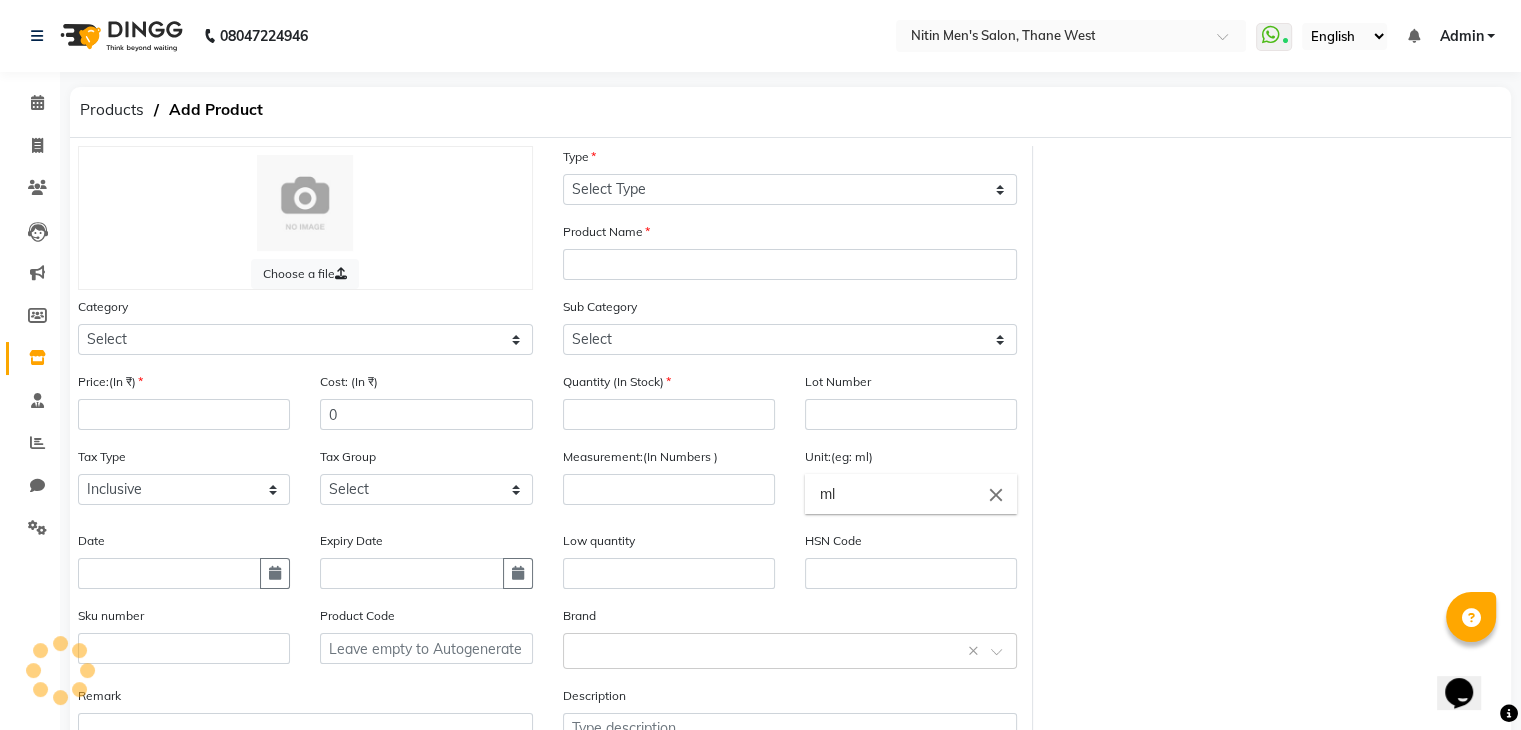 scroll, scrollTop: 0, scrollLeft: 0, axis: both 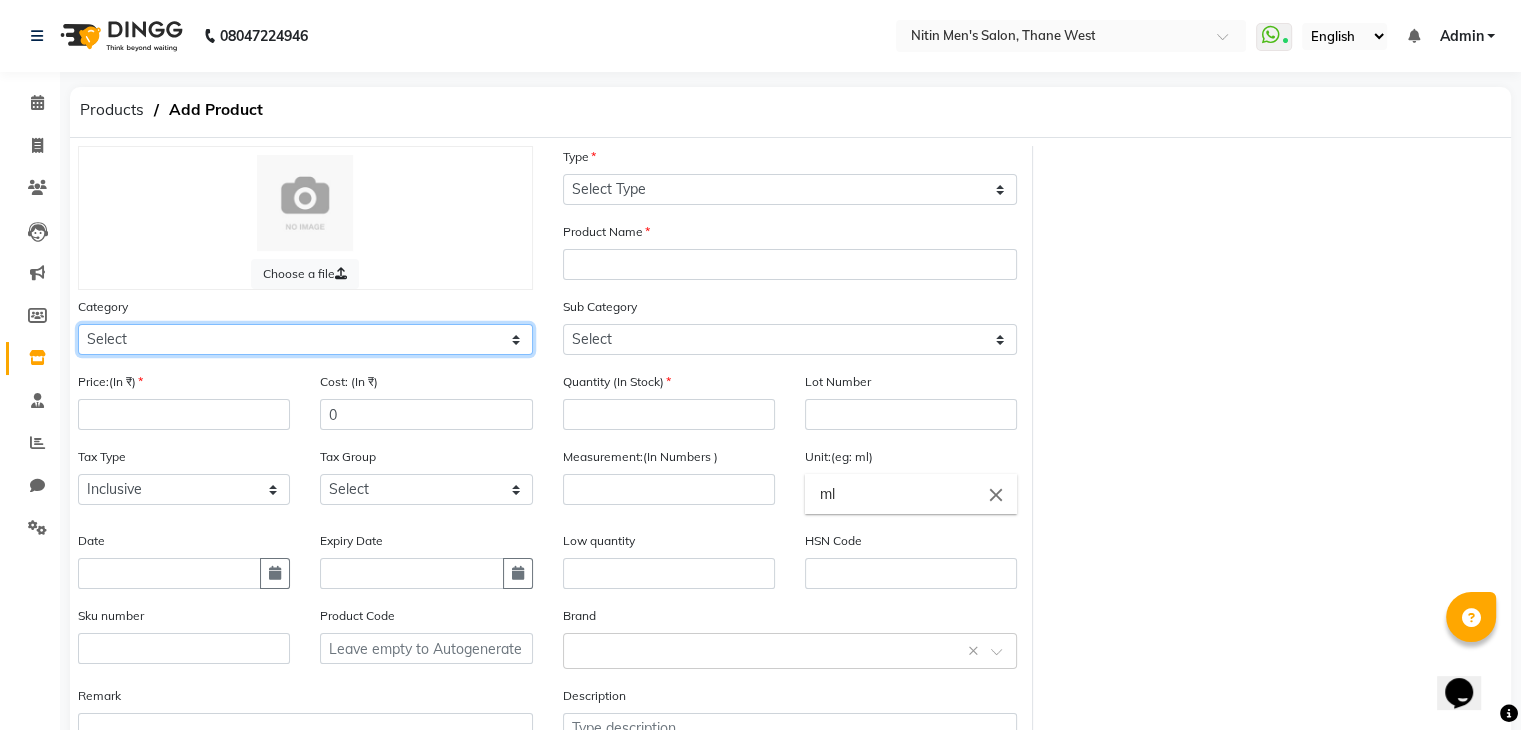 click on "Select Hair Skin Makeup Personal Care Appliances Beard Waxing Disposable Threading Hands and Feet Beauty Planet Botox Cadiveu Casmara Cheryls Loreal Olaplex Other" 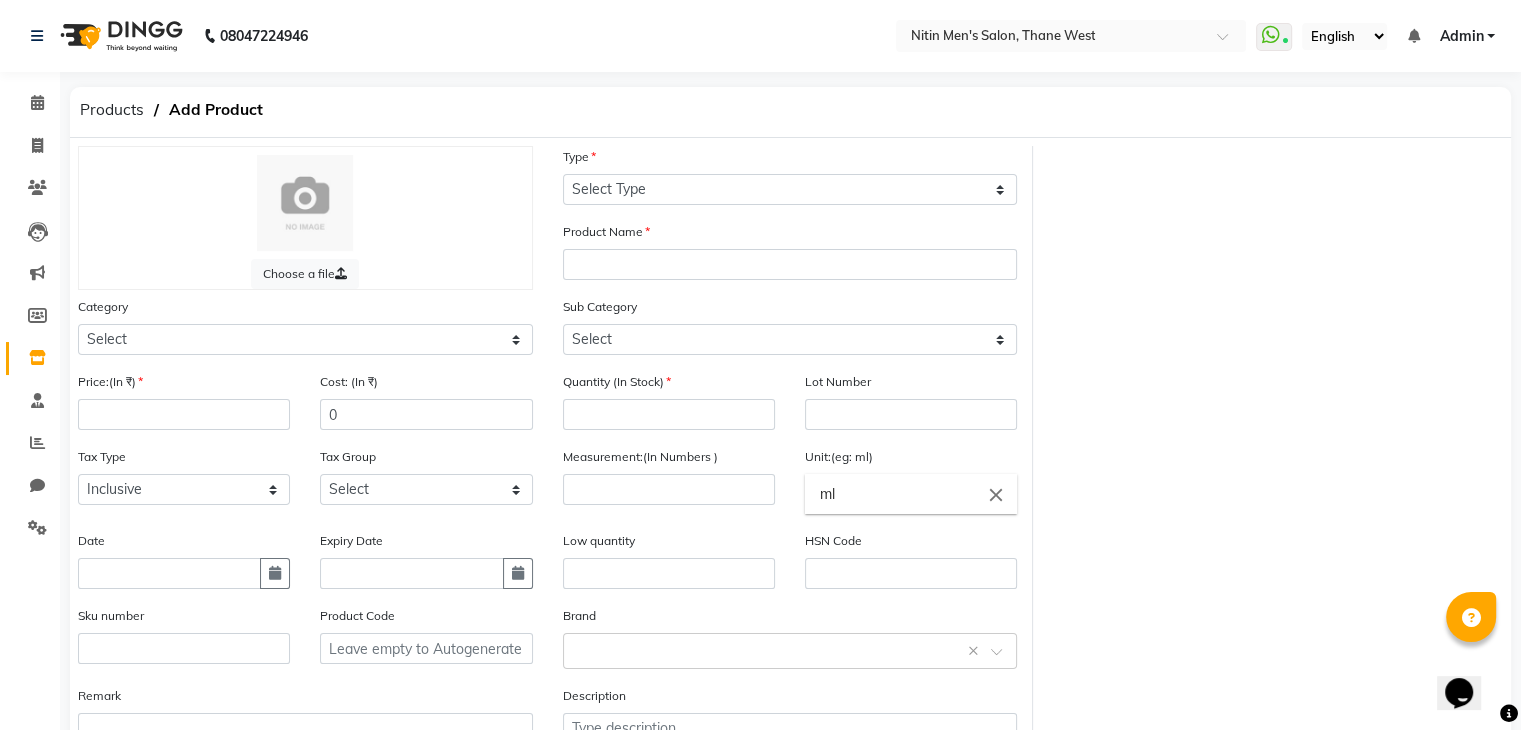 click on "Chat" 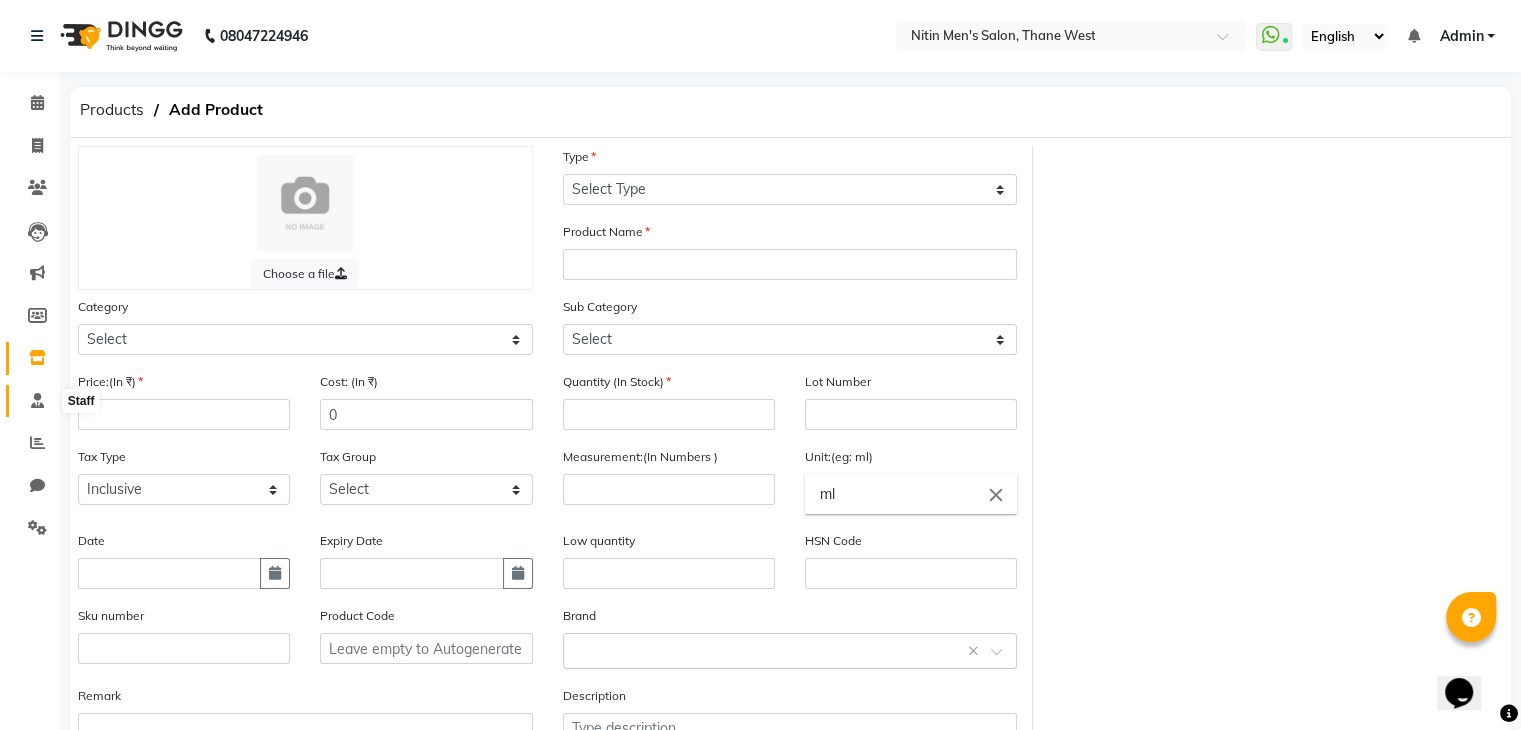 click 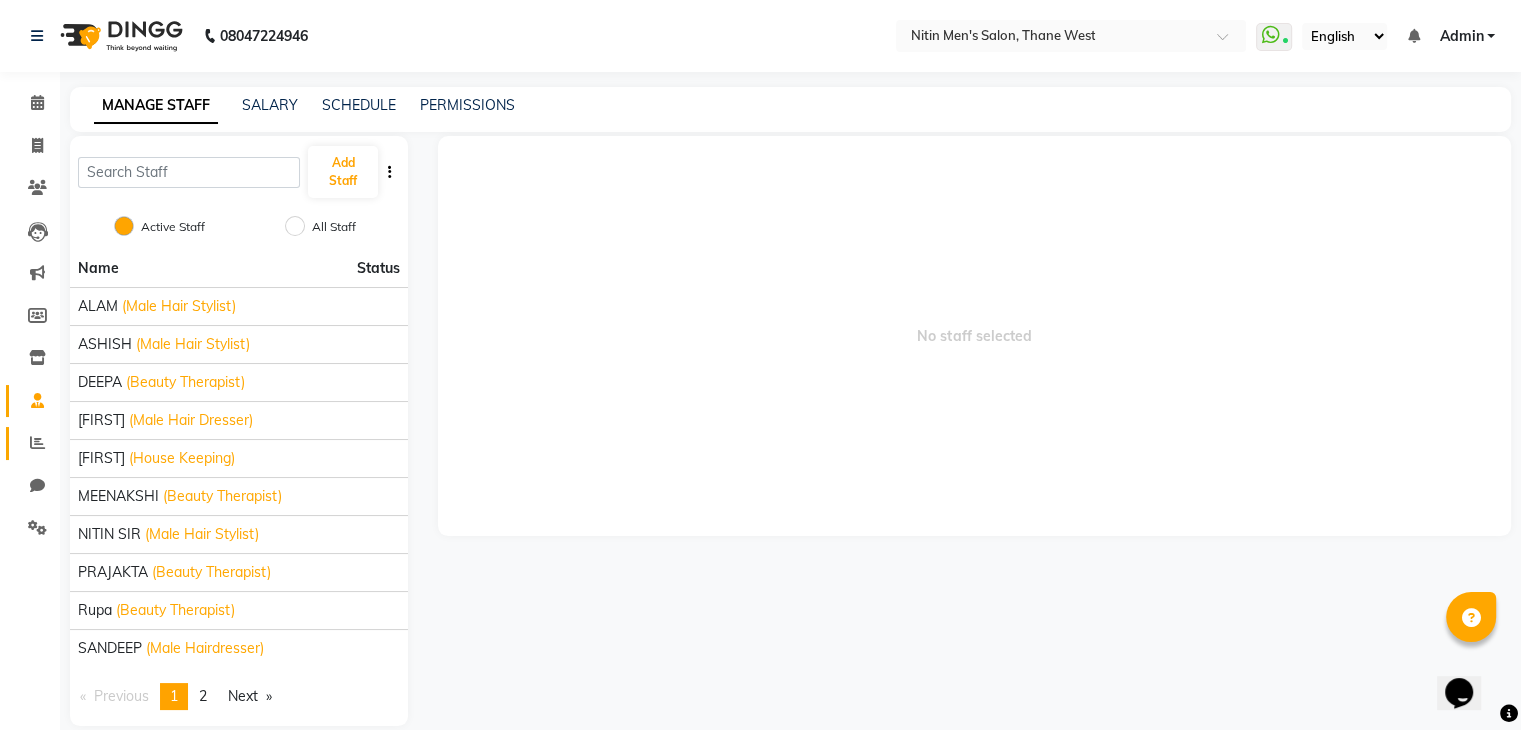 click on "Reports" 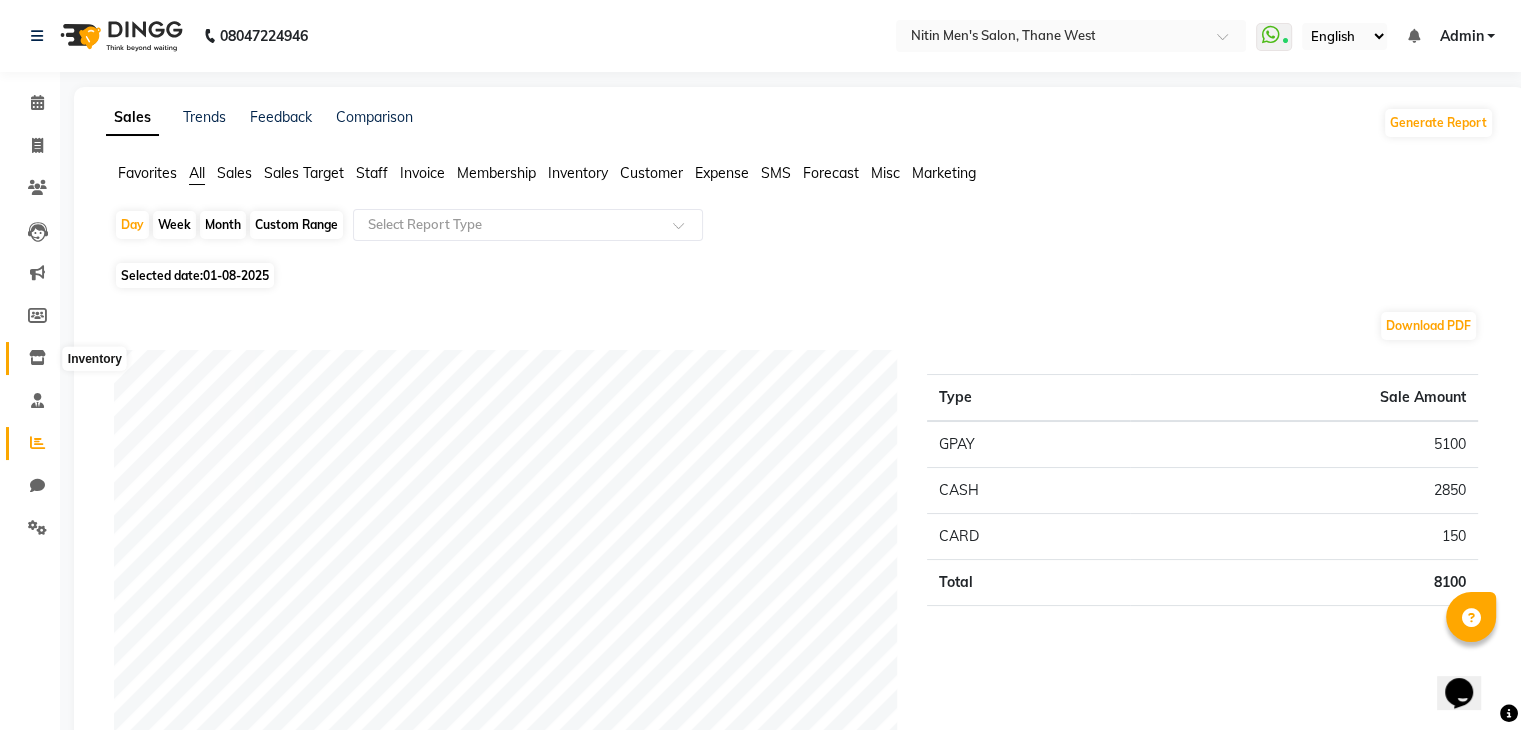 click 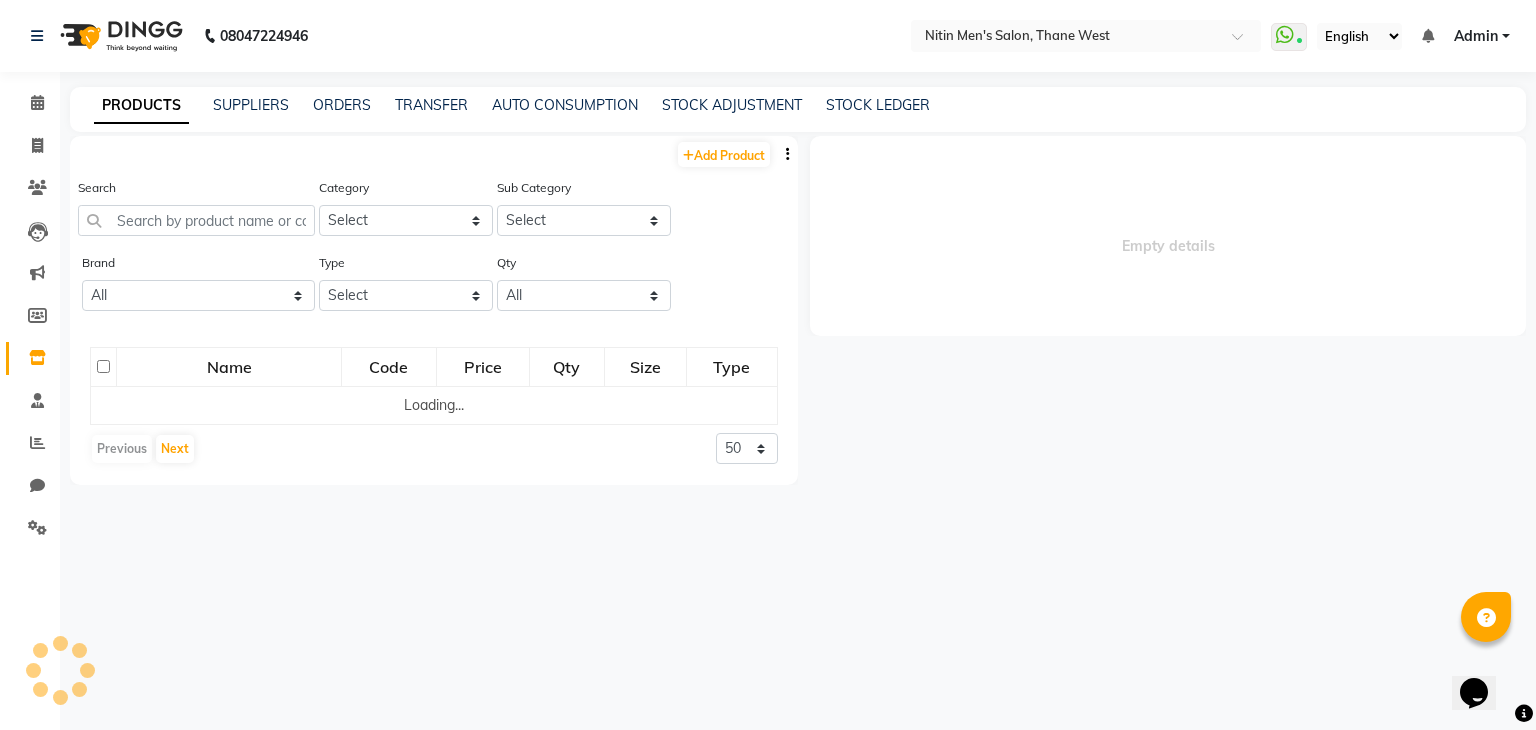 select 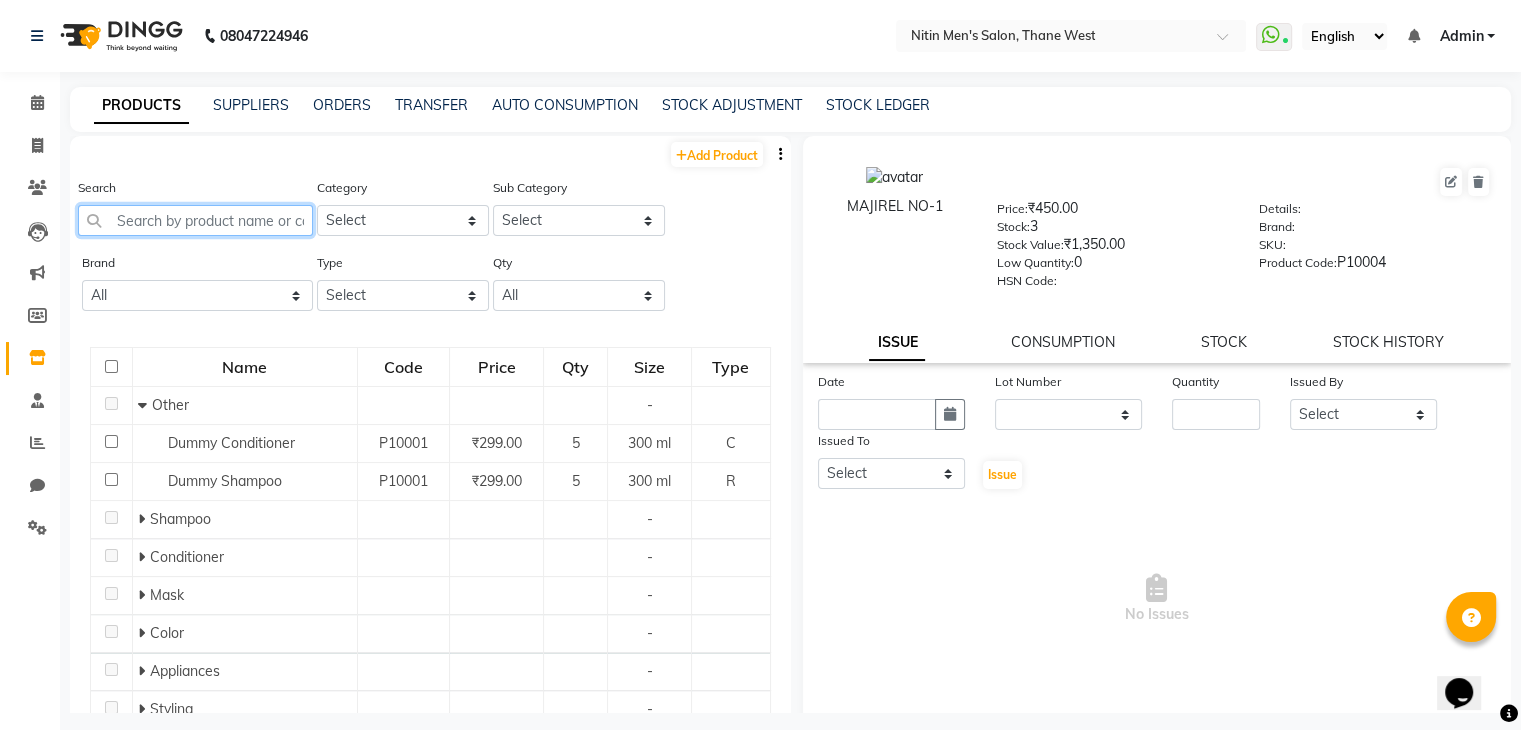 click 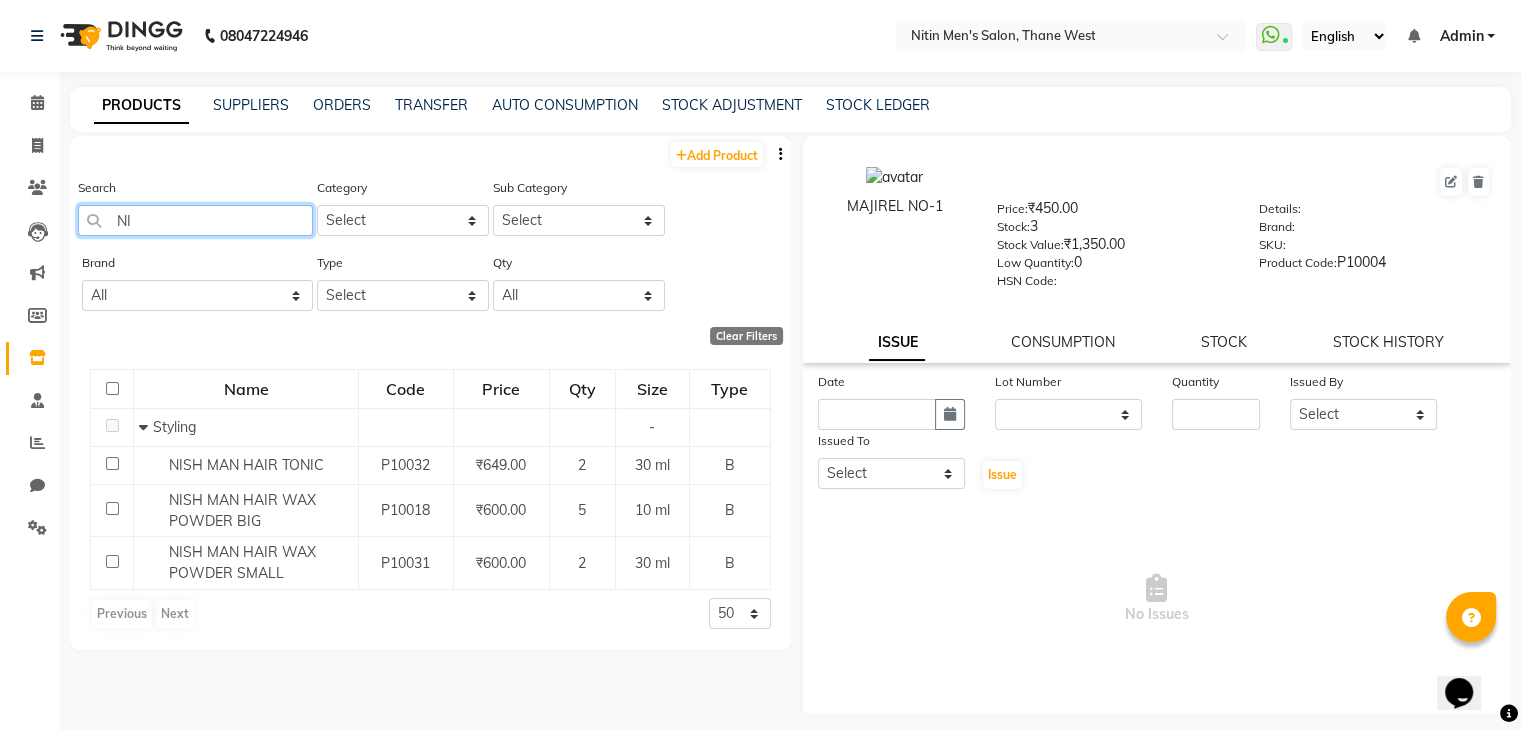 type on "N" 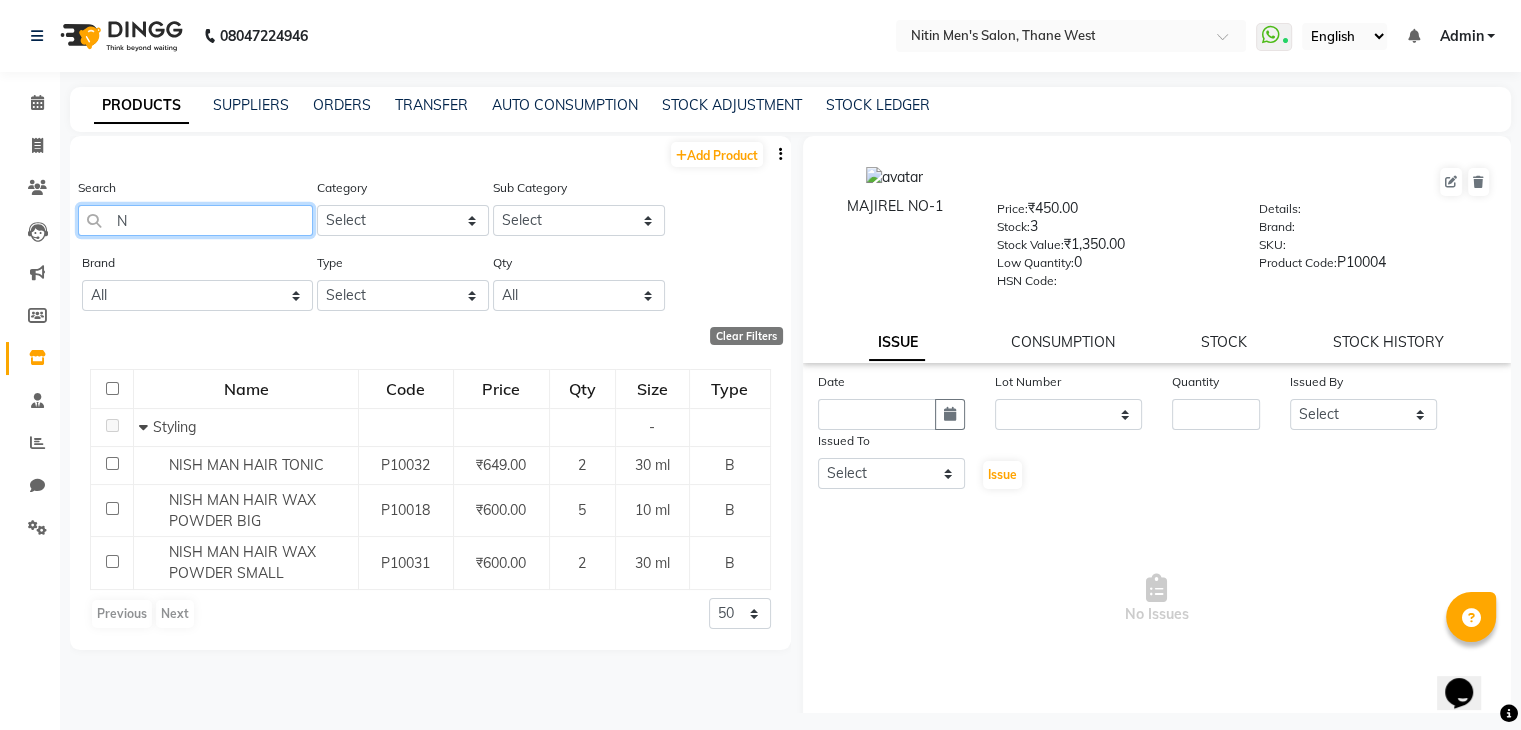 type 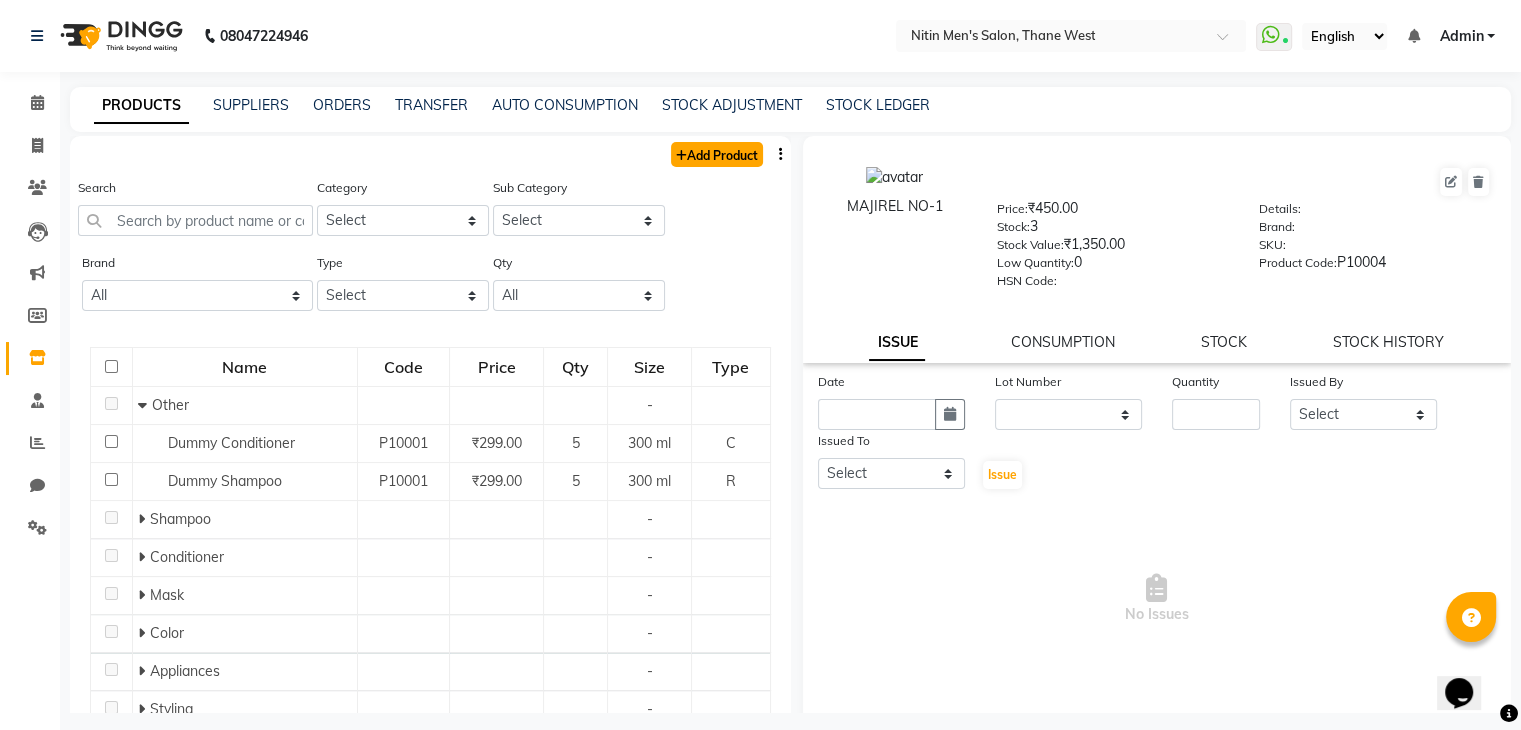 click on "Add Product" 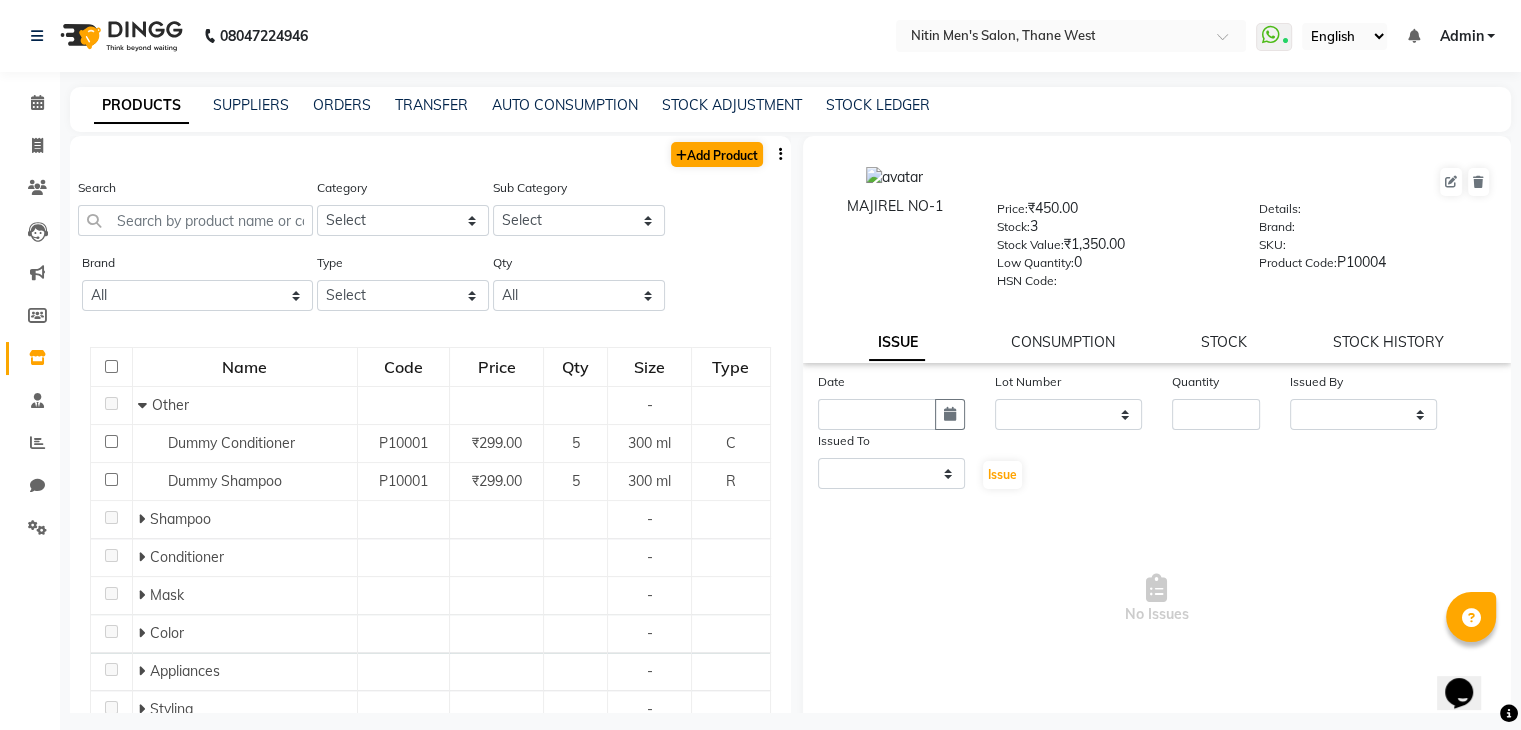 select on "true" 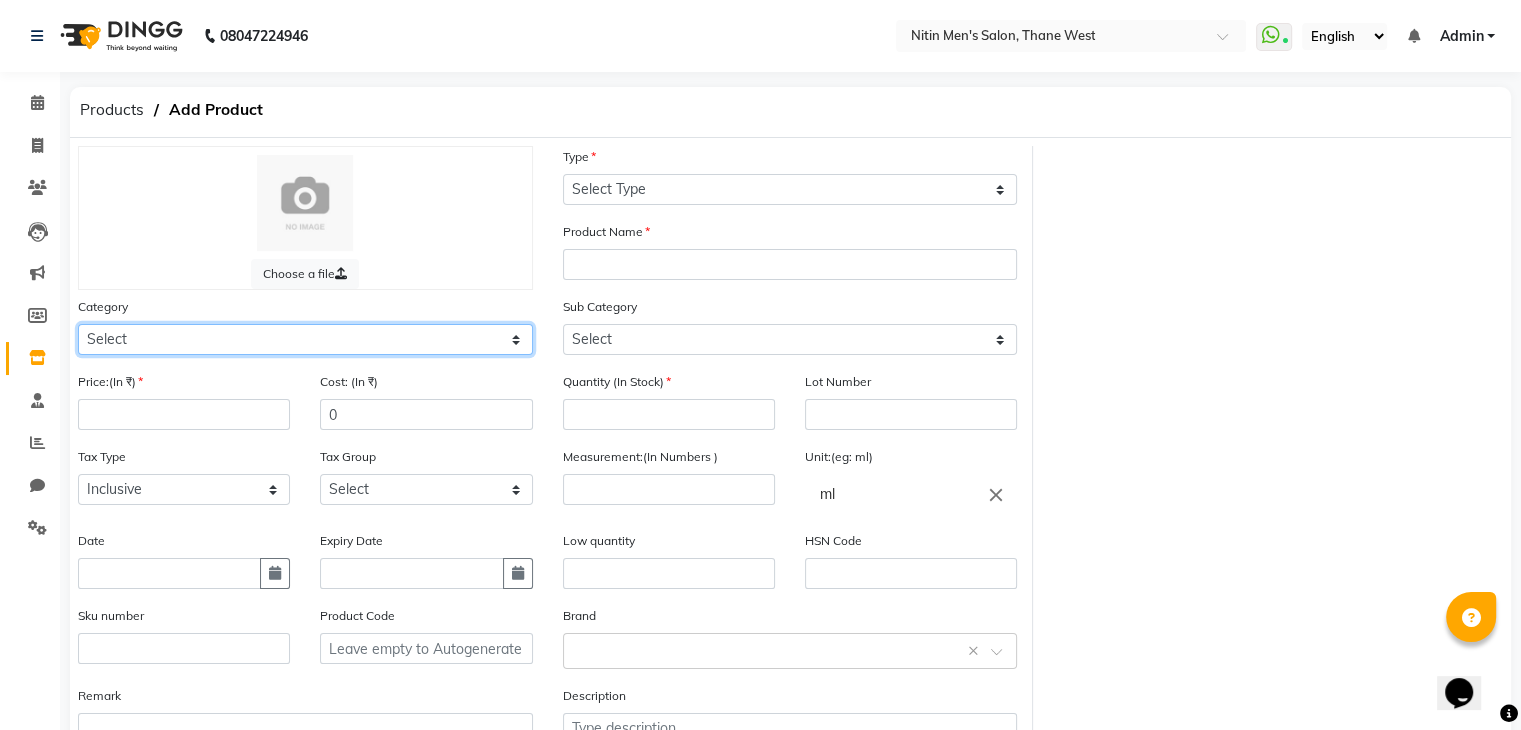click on "Select Hair Skin Makeup Personal Care Appliances Beard Waxing Disposable Threading Hands and Feet Beauty Planet Botox Cadiveu Casmara Cheryls Loreal Olaplex Other" 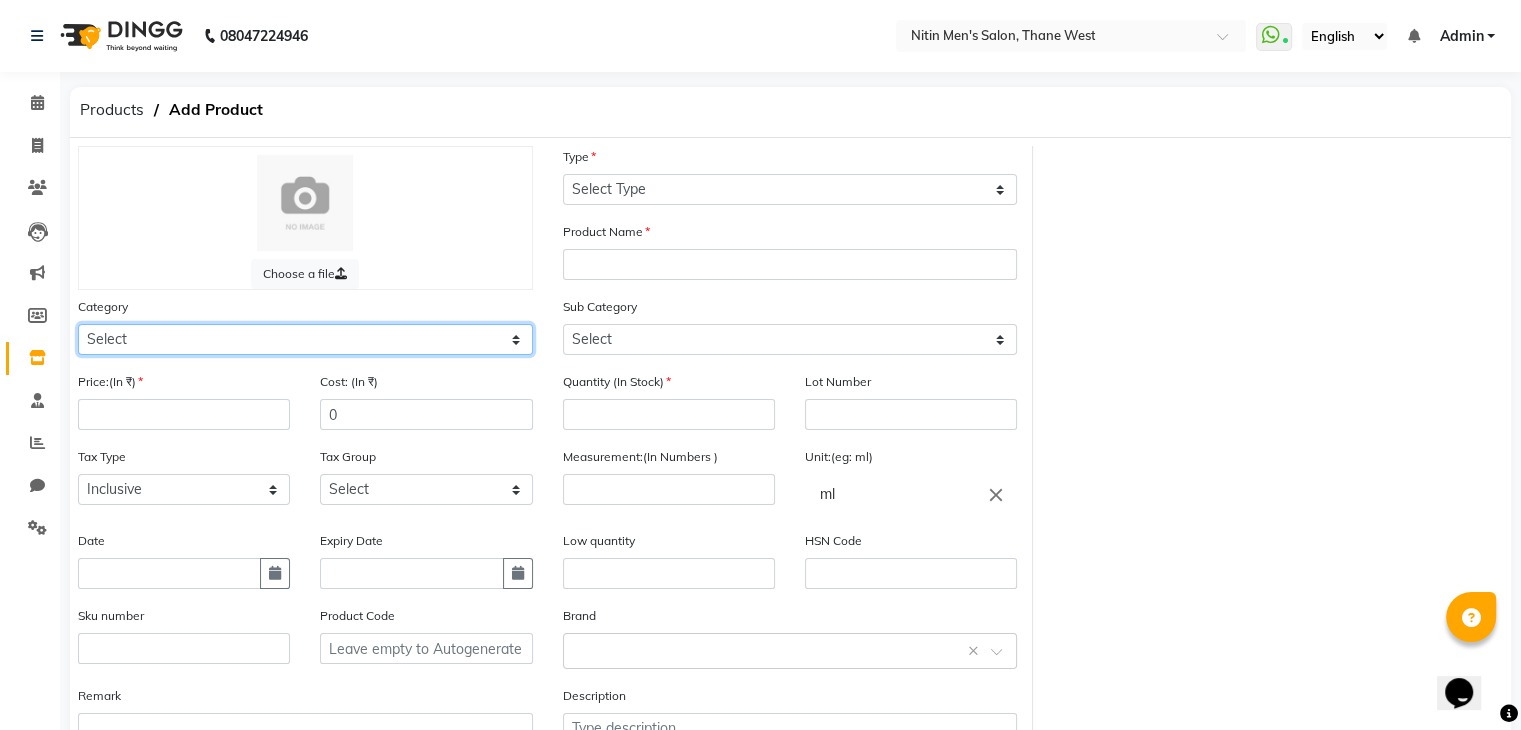 select on "1442301100" 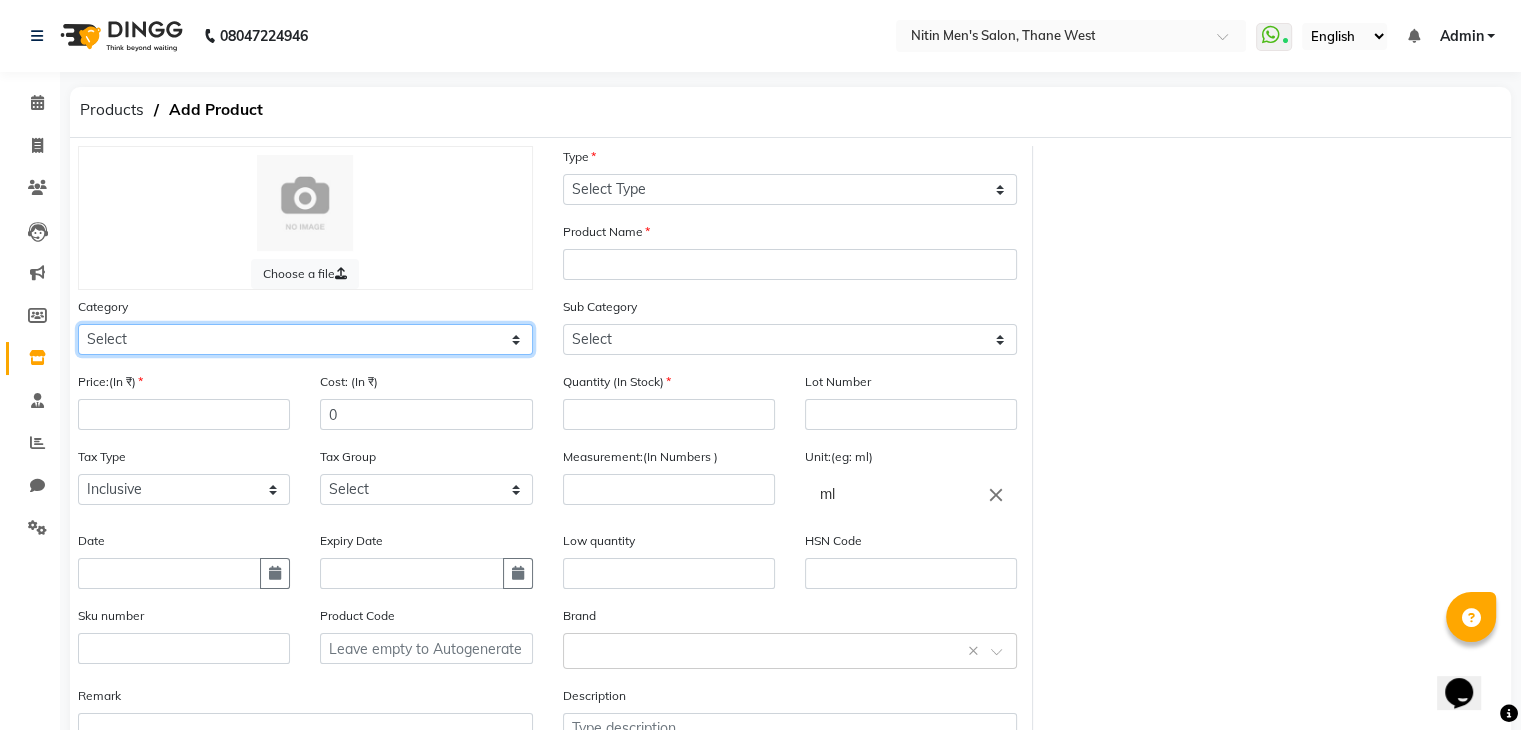 click on "Select Hair Skin Makeup Personal Care Appliances Beard Waxing Disposable Threading Hands and Feet Beauty Planet Botox Cadiveu Casmara Cheryls Loreal Olaplex Other" 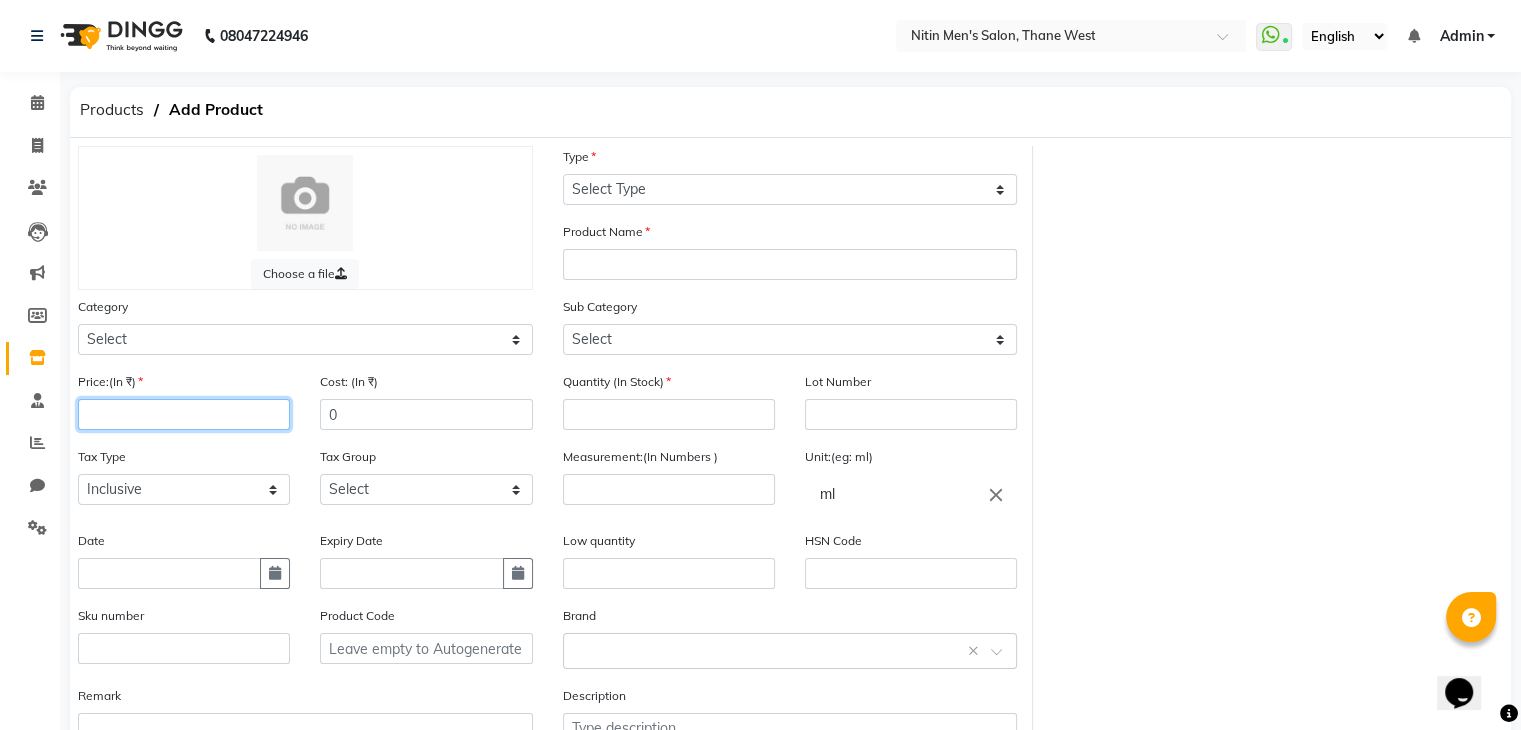 click 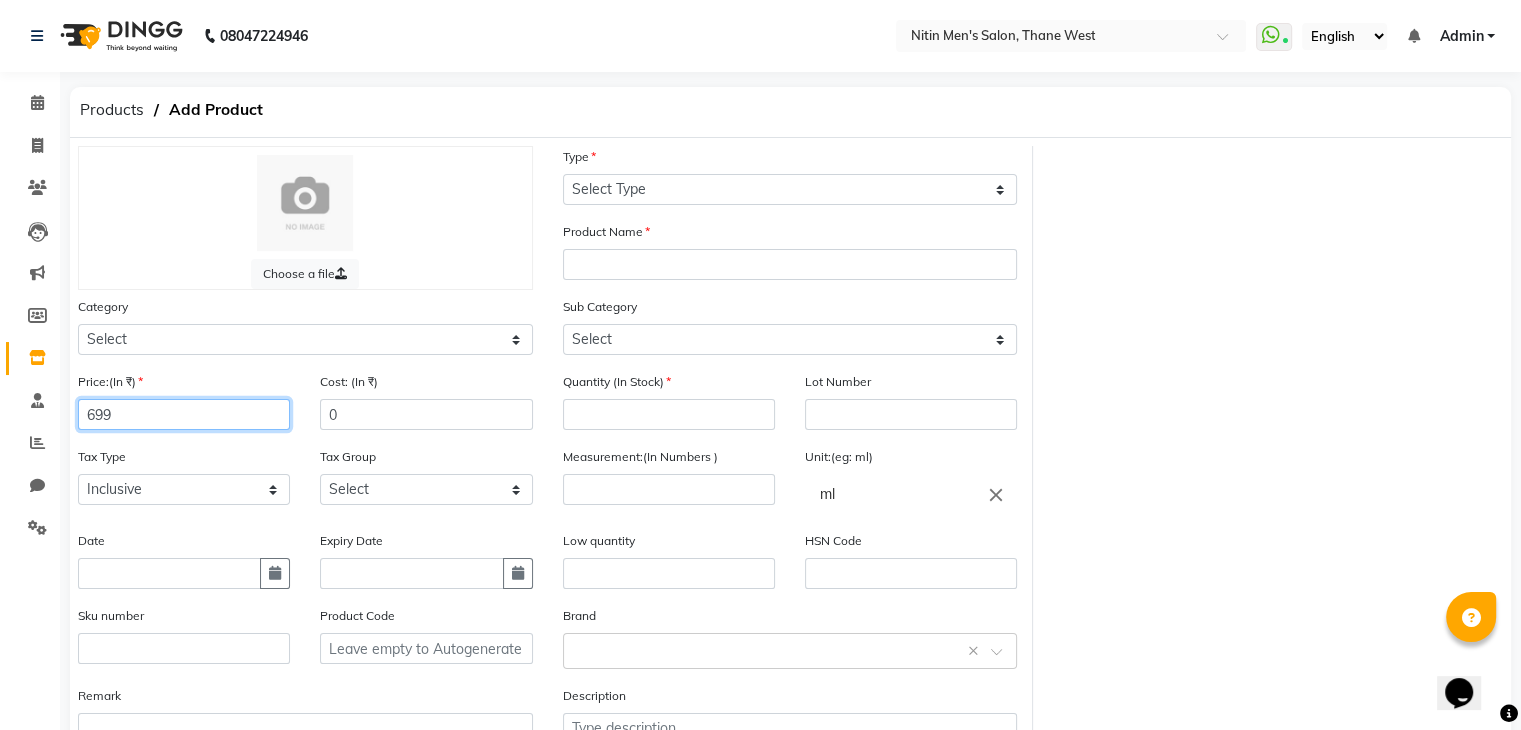 type on "699" 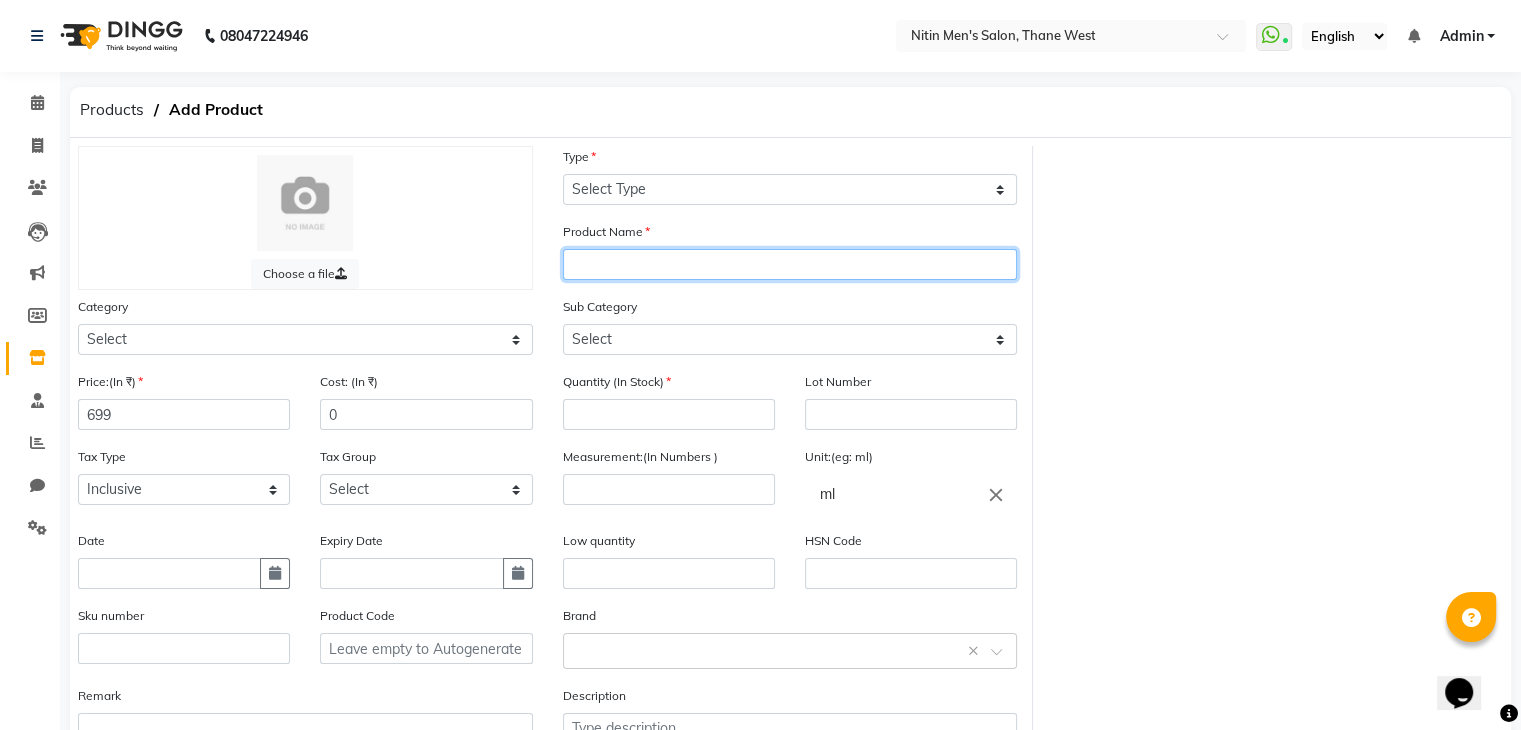 click 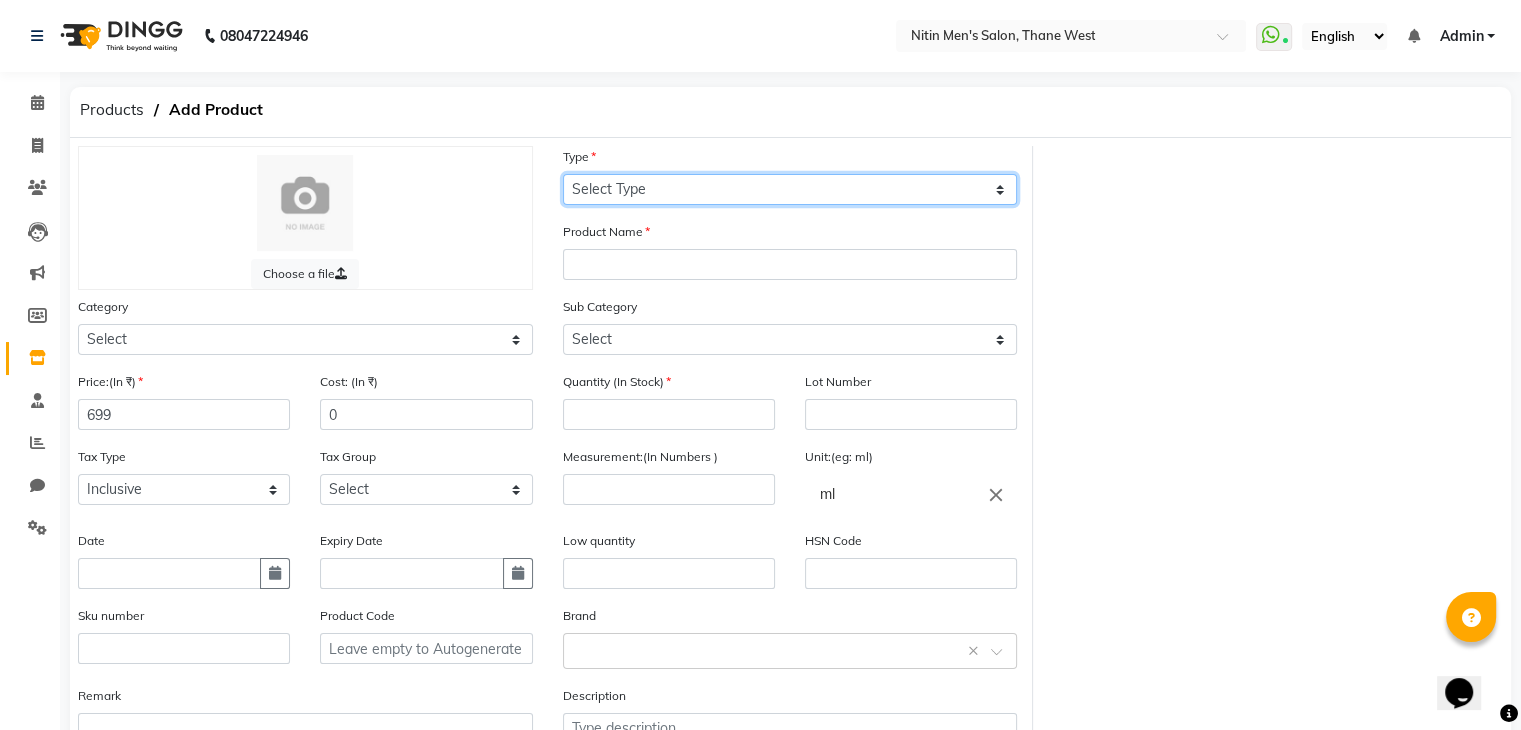 drag, startPoint x: 640, startPoint y: 190, endPoint x: 604, endPoint y: 250, distance: 69.97142 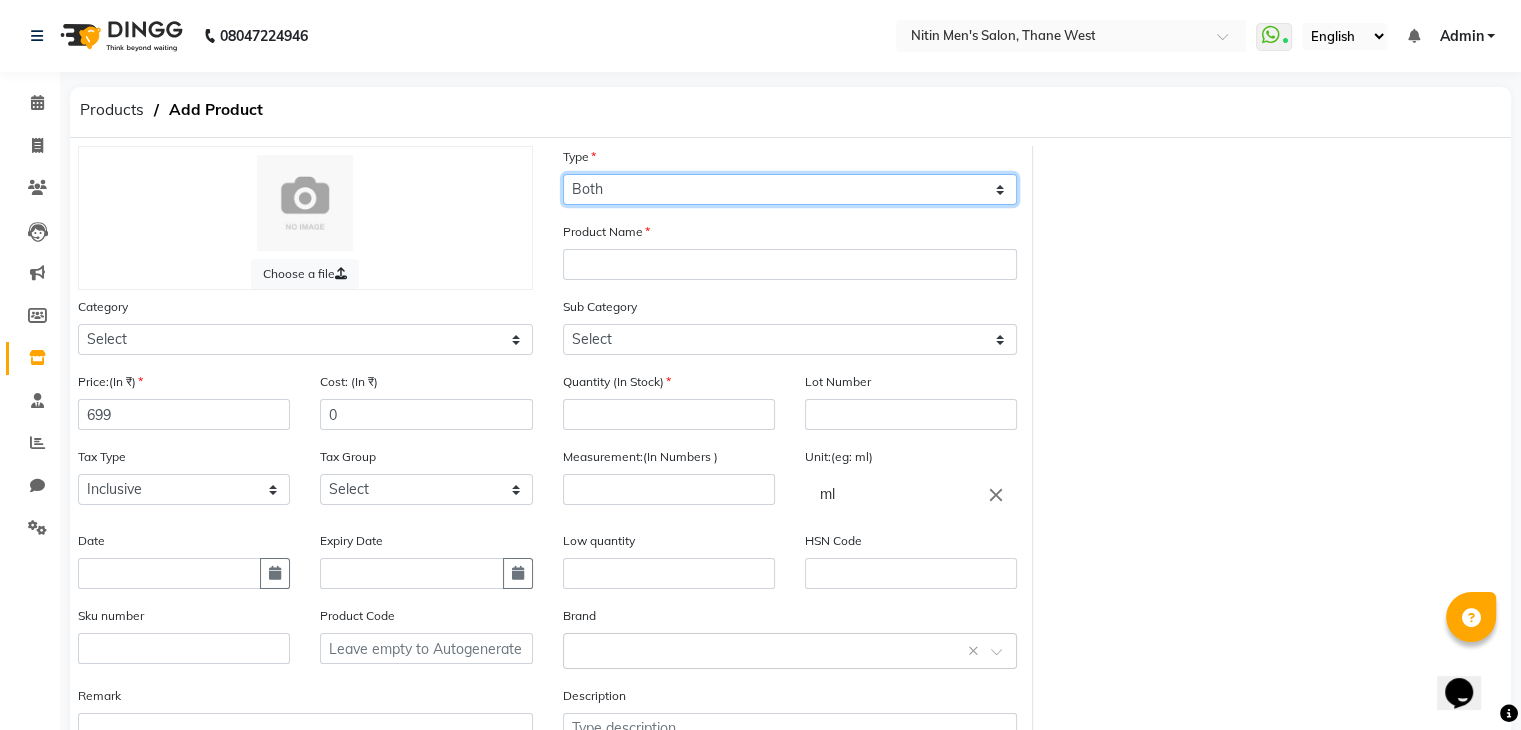 click on "Select Type Both Retail Consumable" 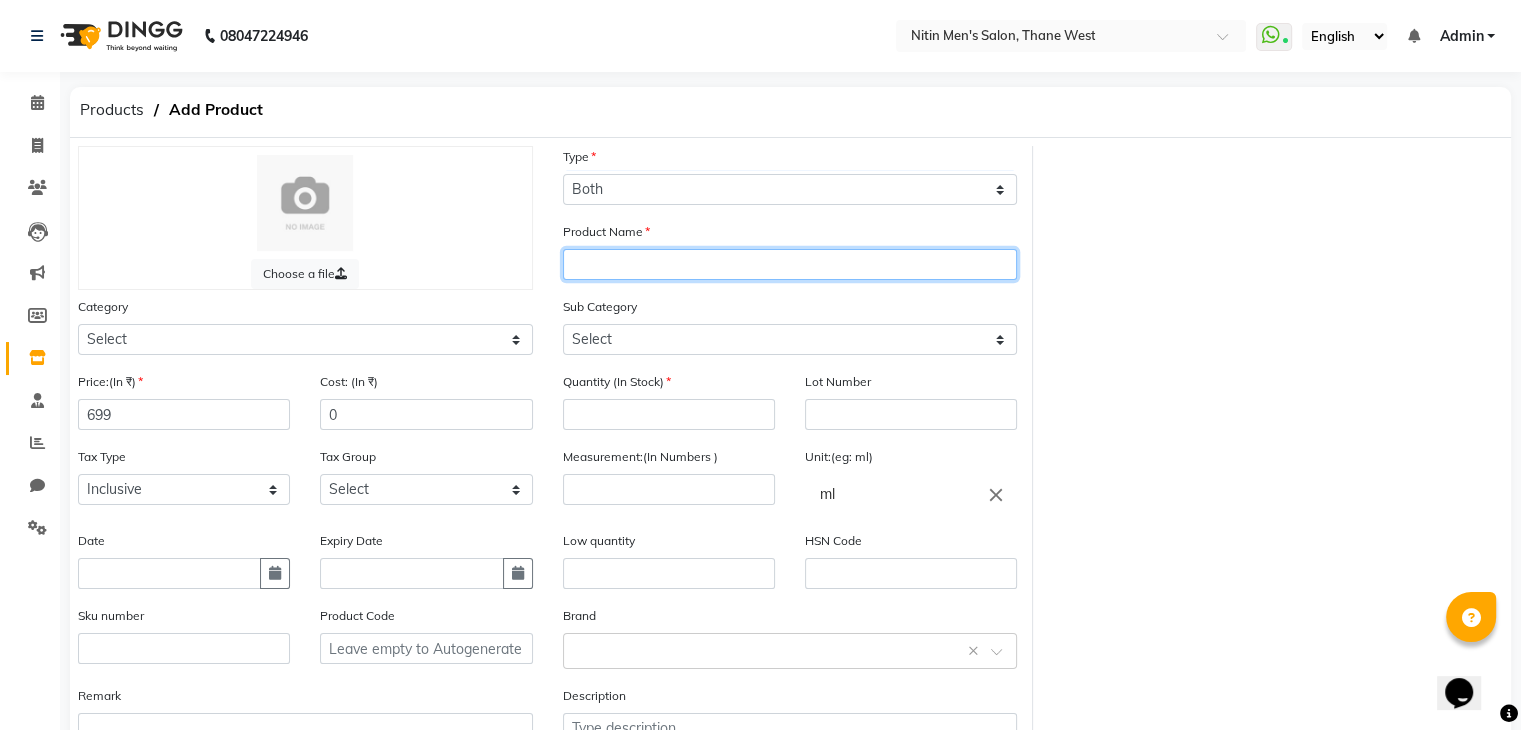 click 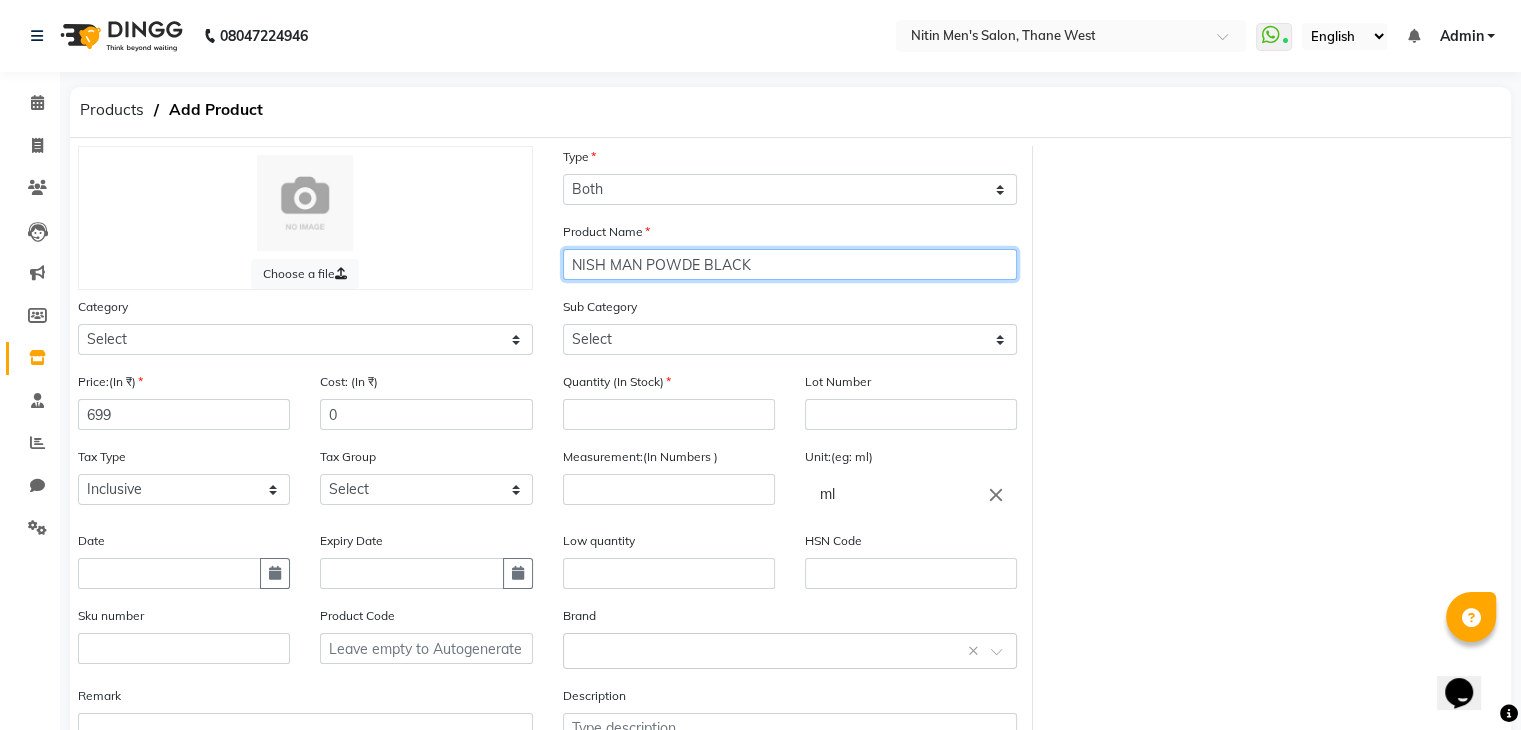 type on "NISH MAN POWDE BLACK" 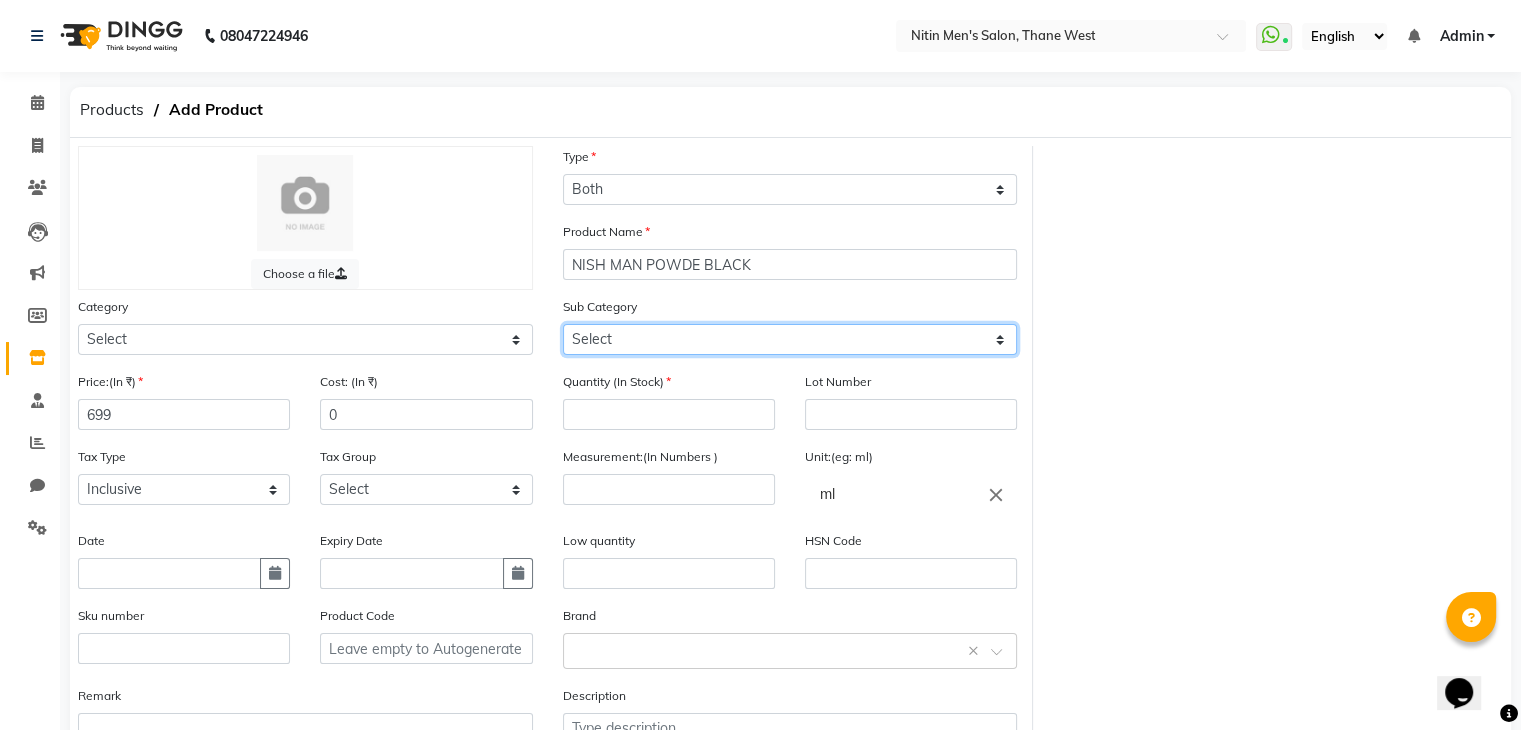 click on "Select Shampoo Conditioner Cream Mask Oil Serum Color Appliances Treatment Styling Kit & Combo Other" 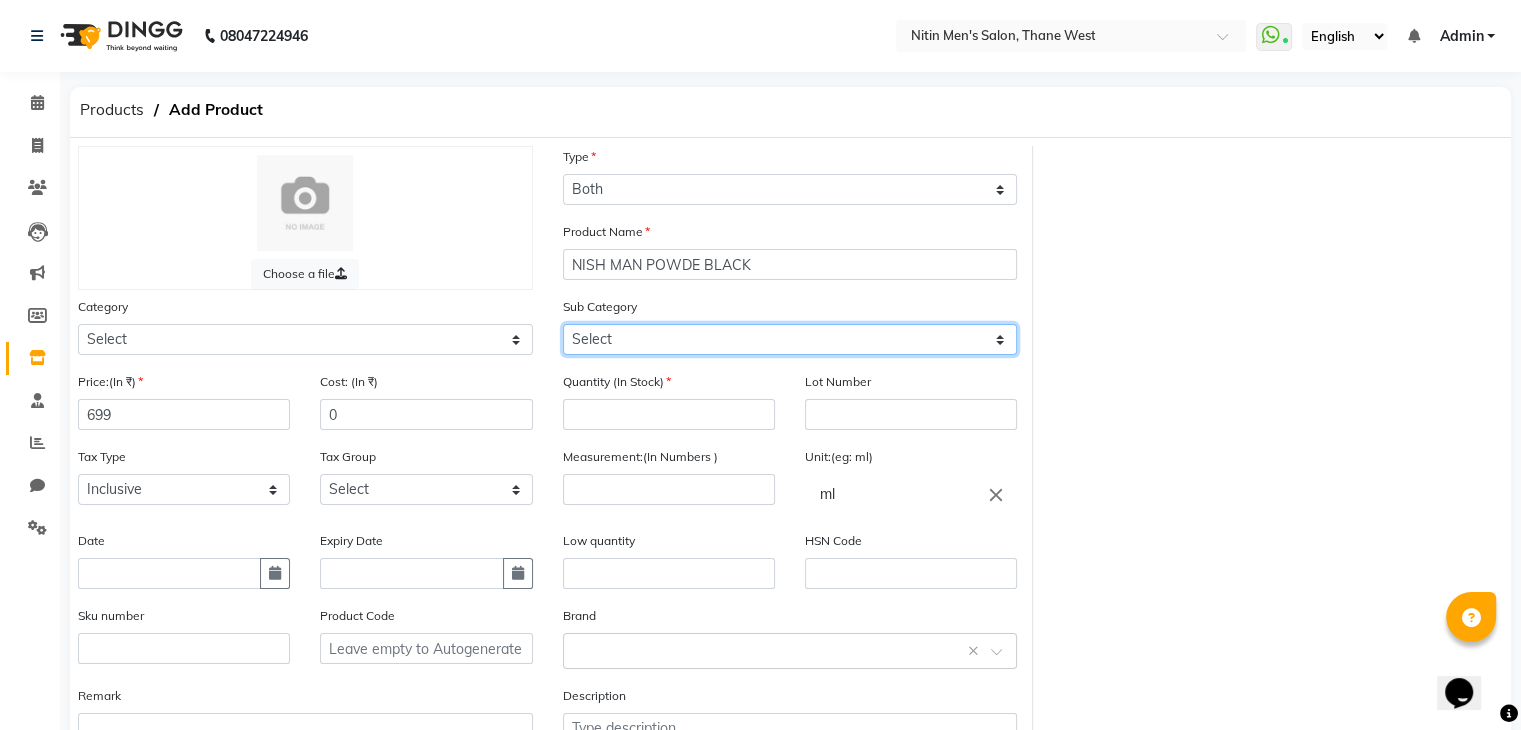 select on "1442301110" 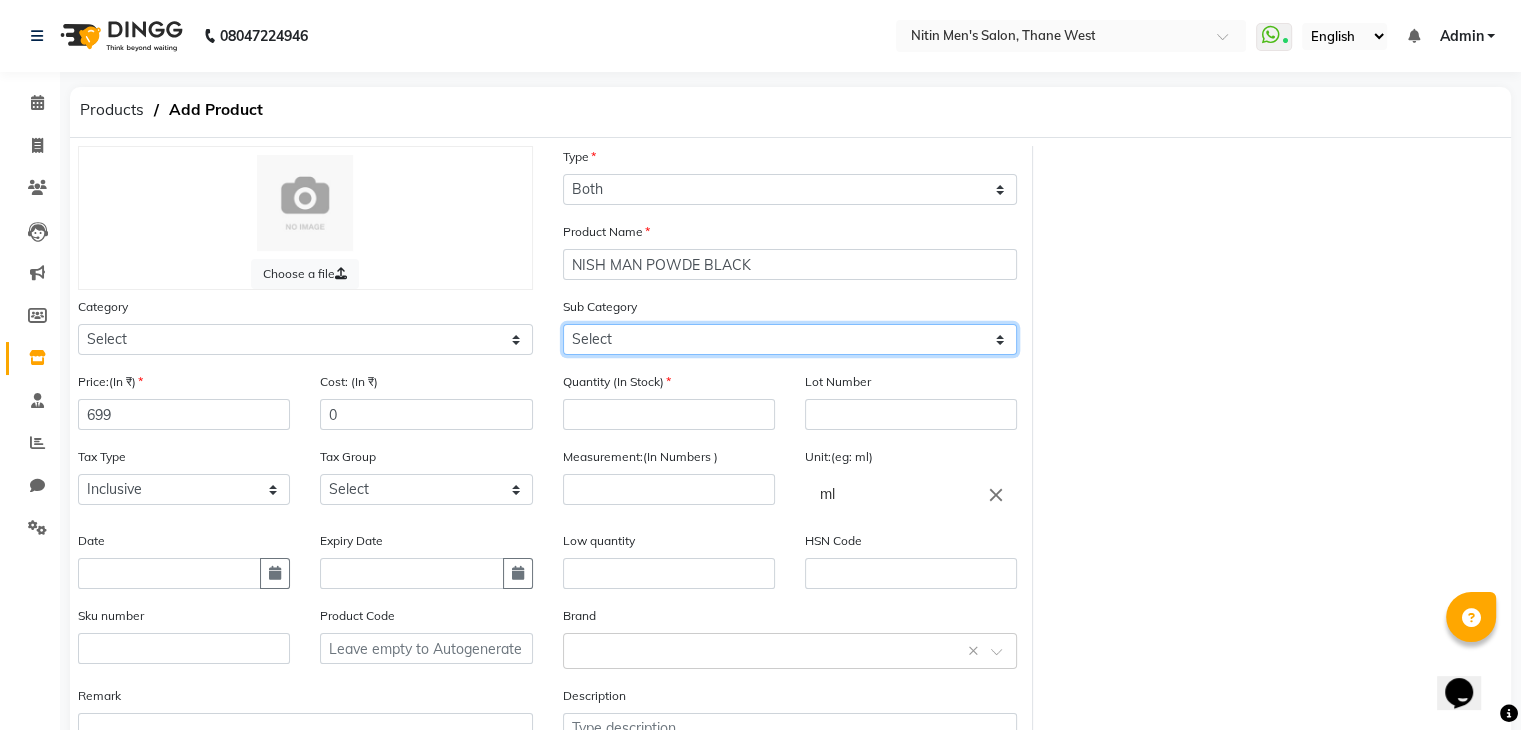 click on "Select Shampoo Conditioner Cream Mask Oil Serum Color Appliances Treatment Styling Kit & Combo Other" 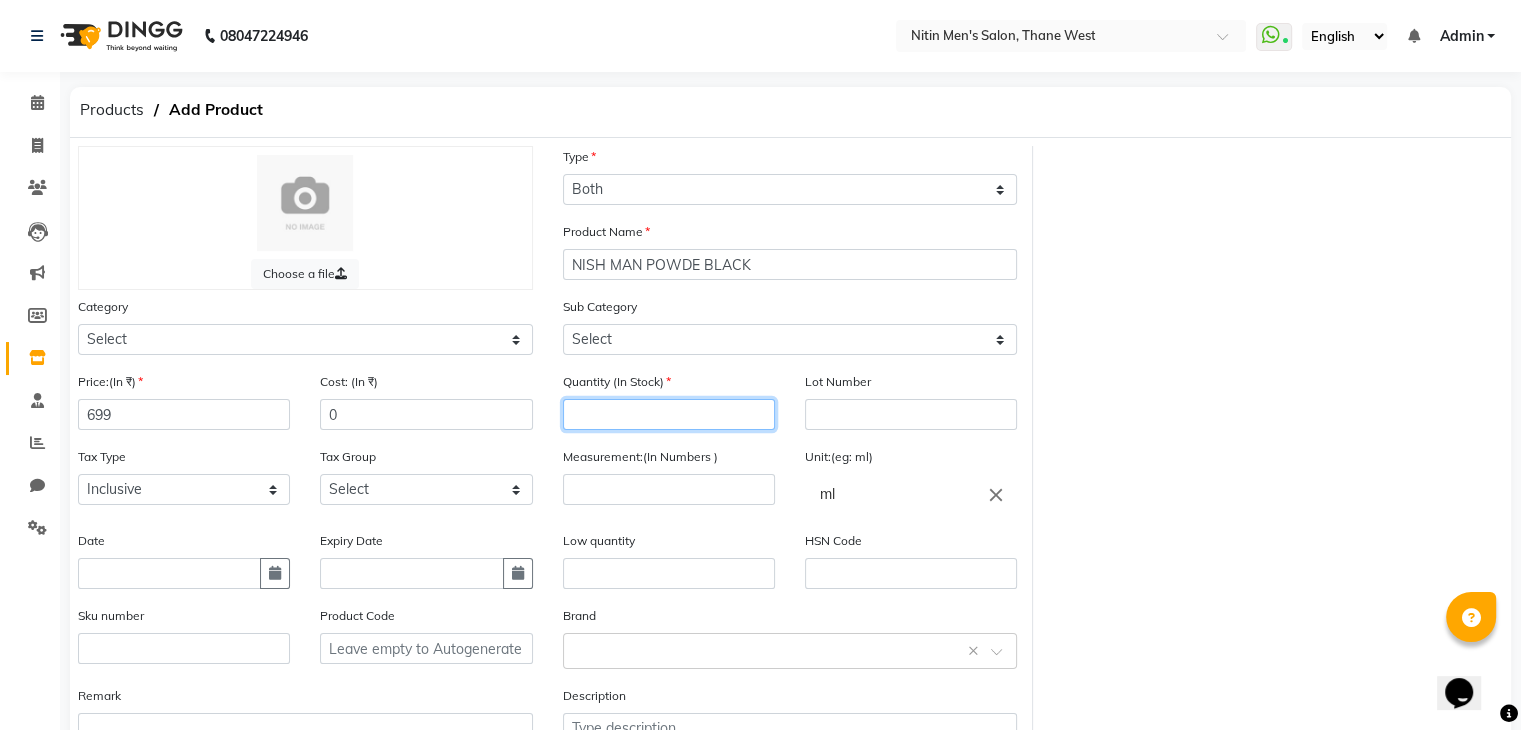 click 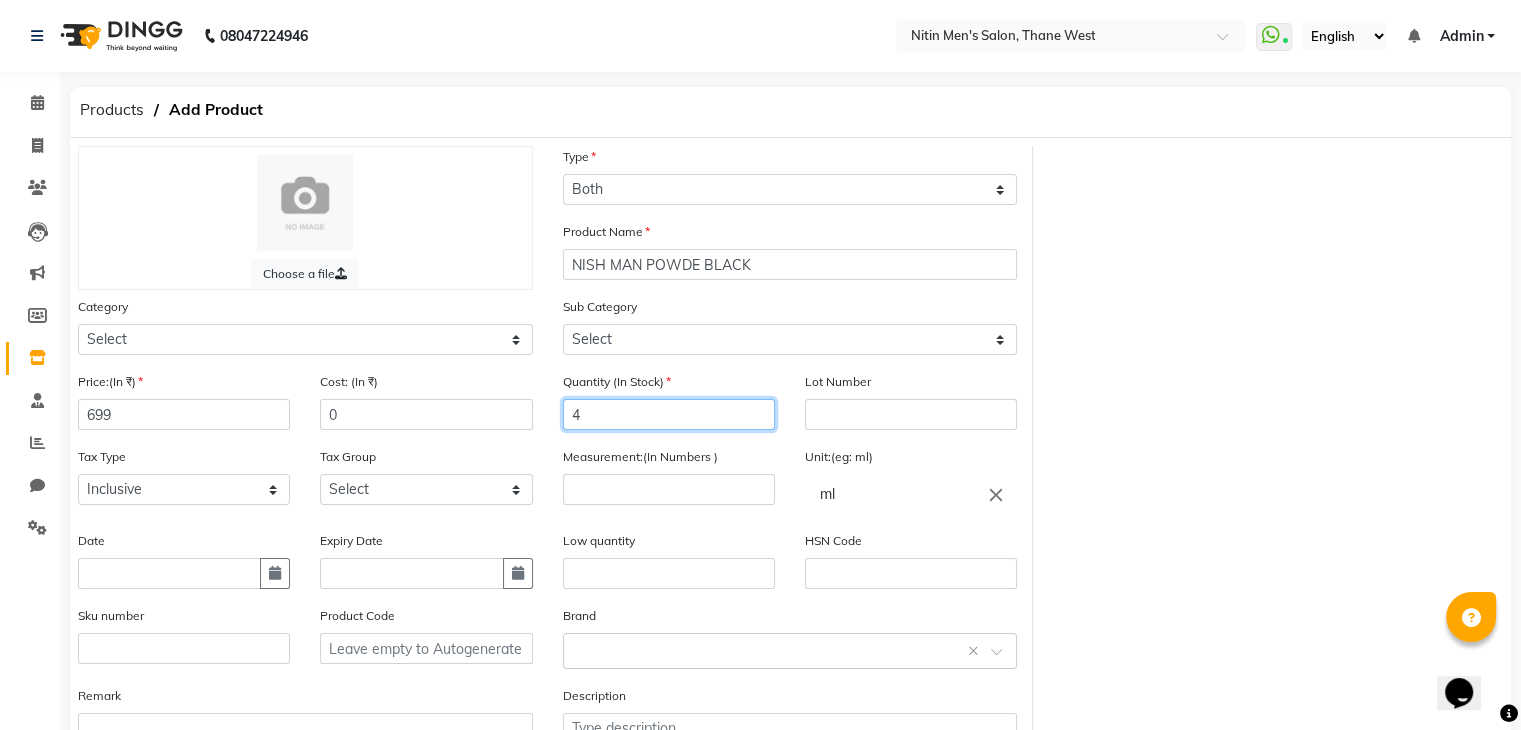 type on "4" 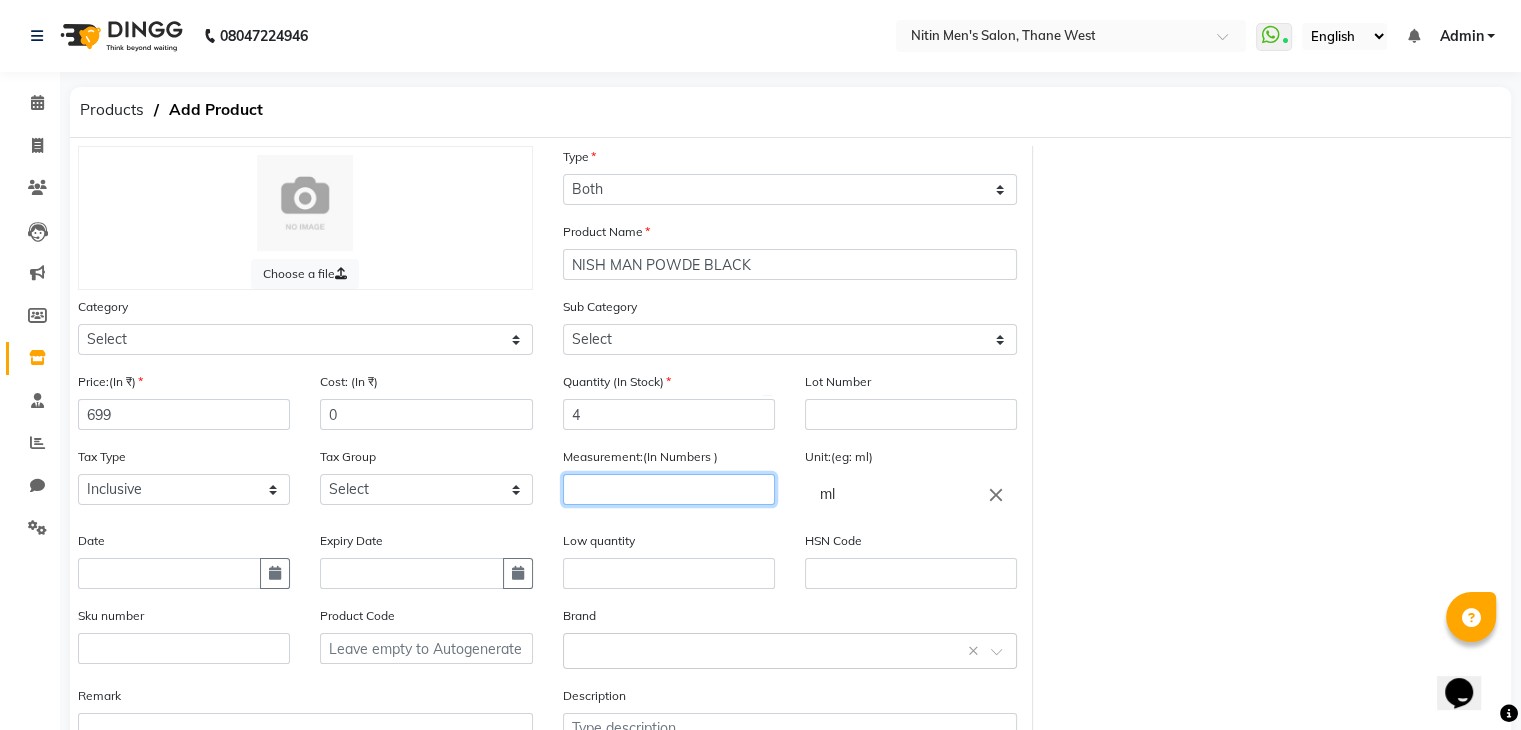 click 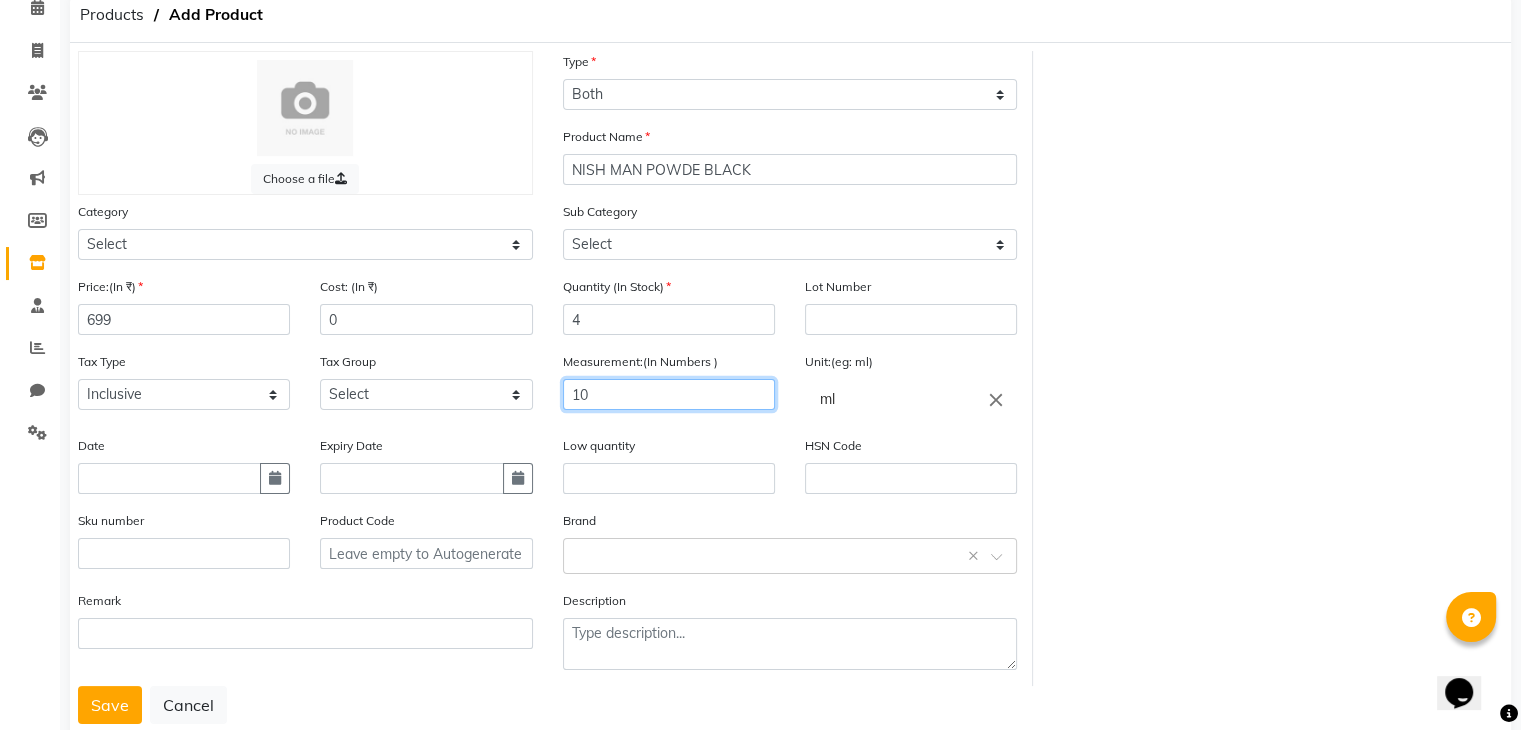 scroll, scrollTop: 156, scrollLeft: 0, axis: vertical 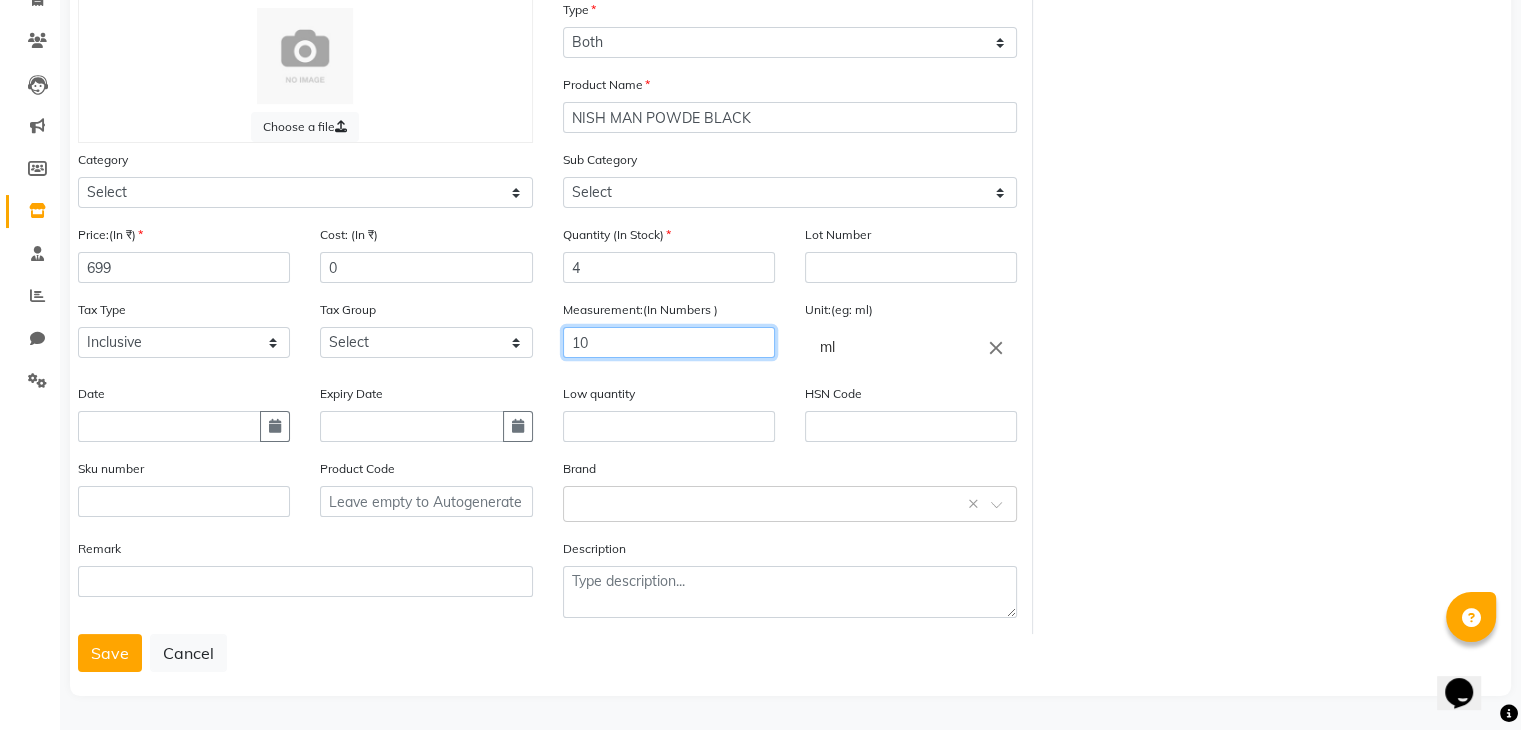 type on "10" 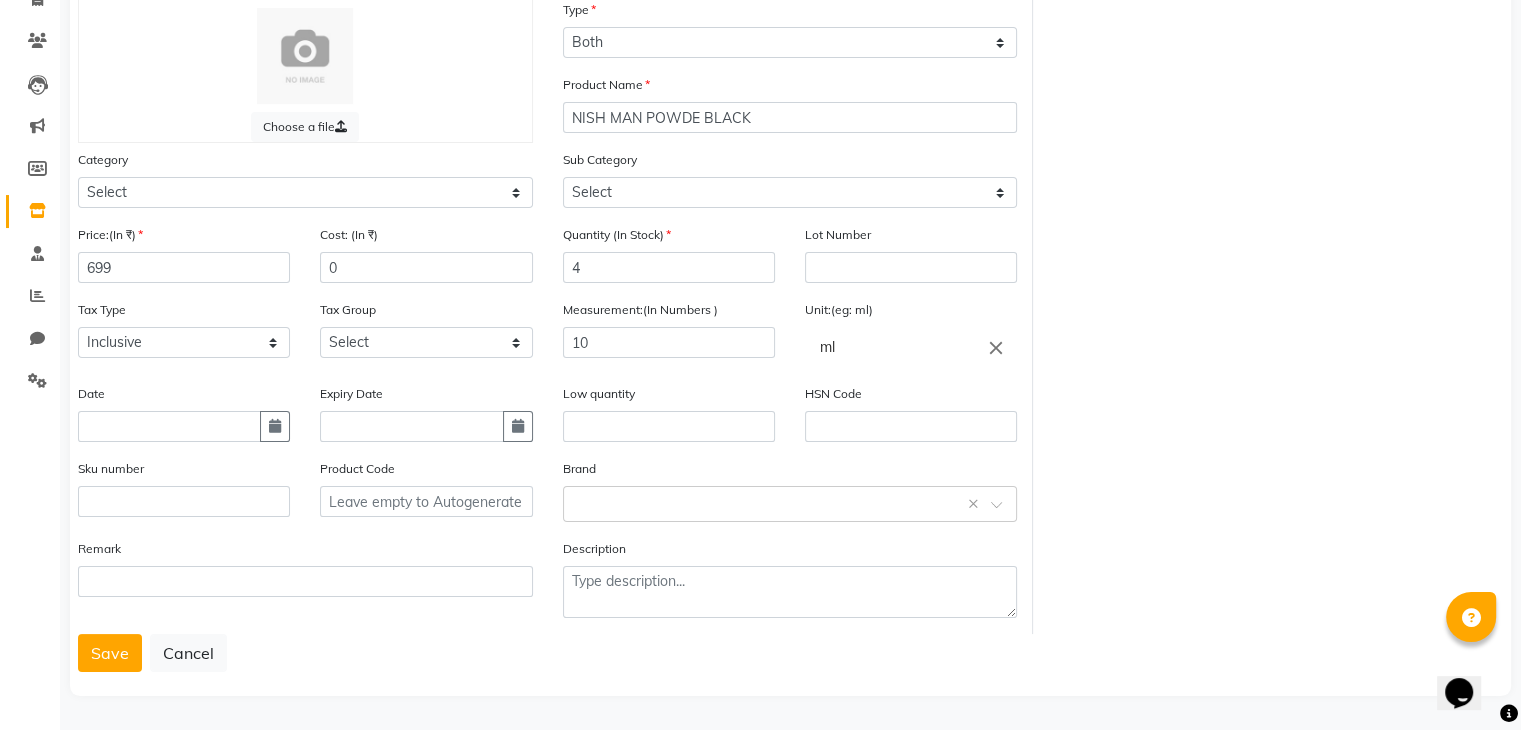 click on "Remark" 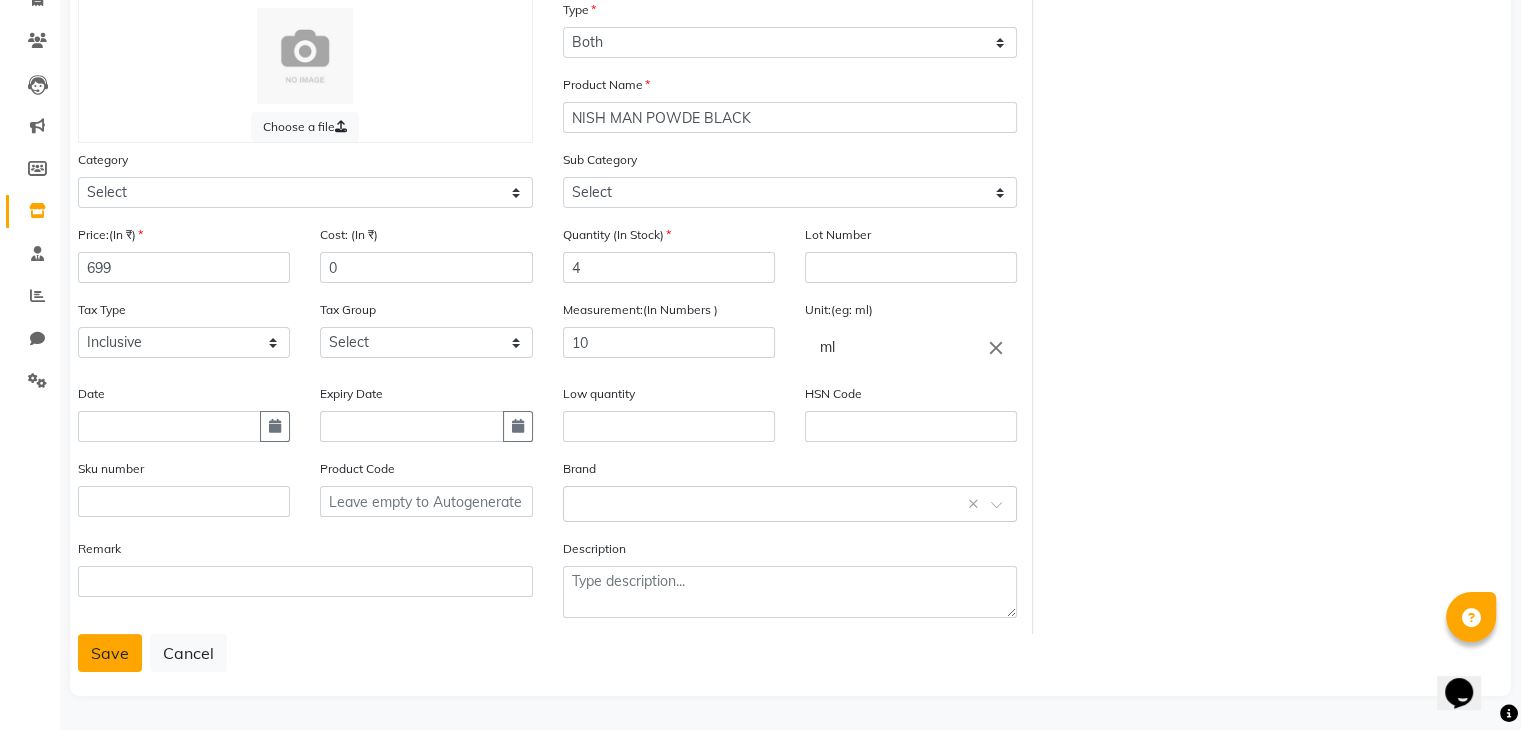 click on "Save" 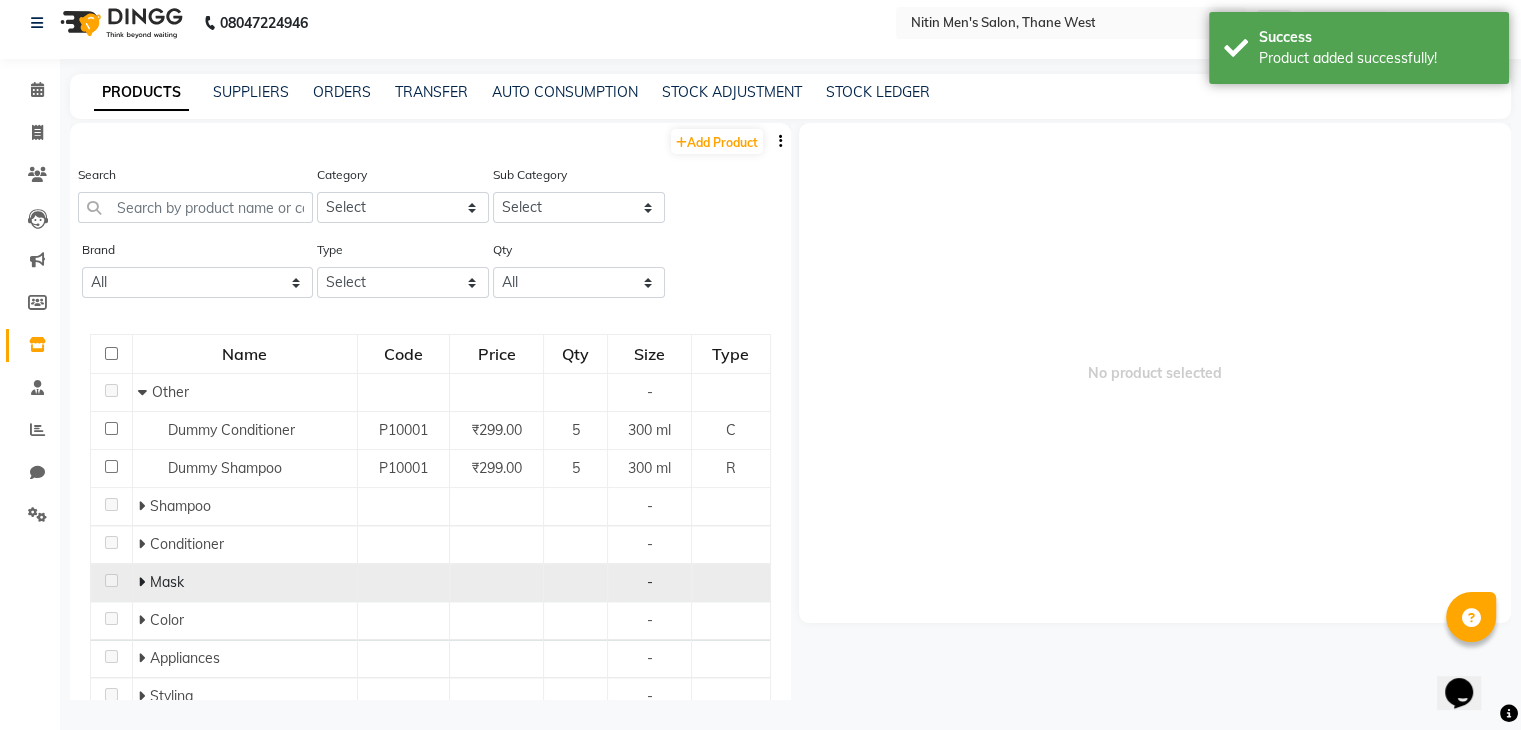 scroll, scrollTop: 0, scrollLeft: 0, axis: both 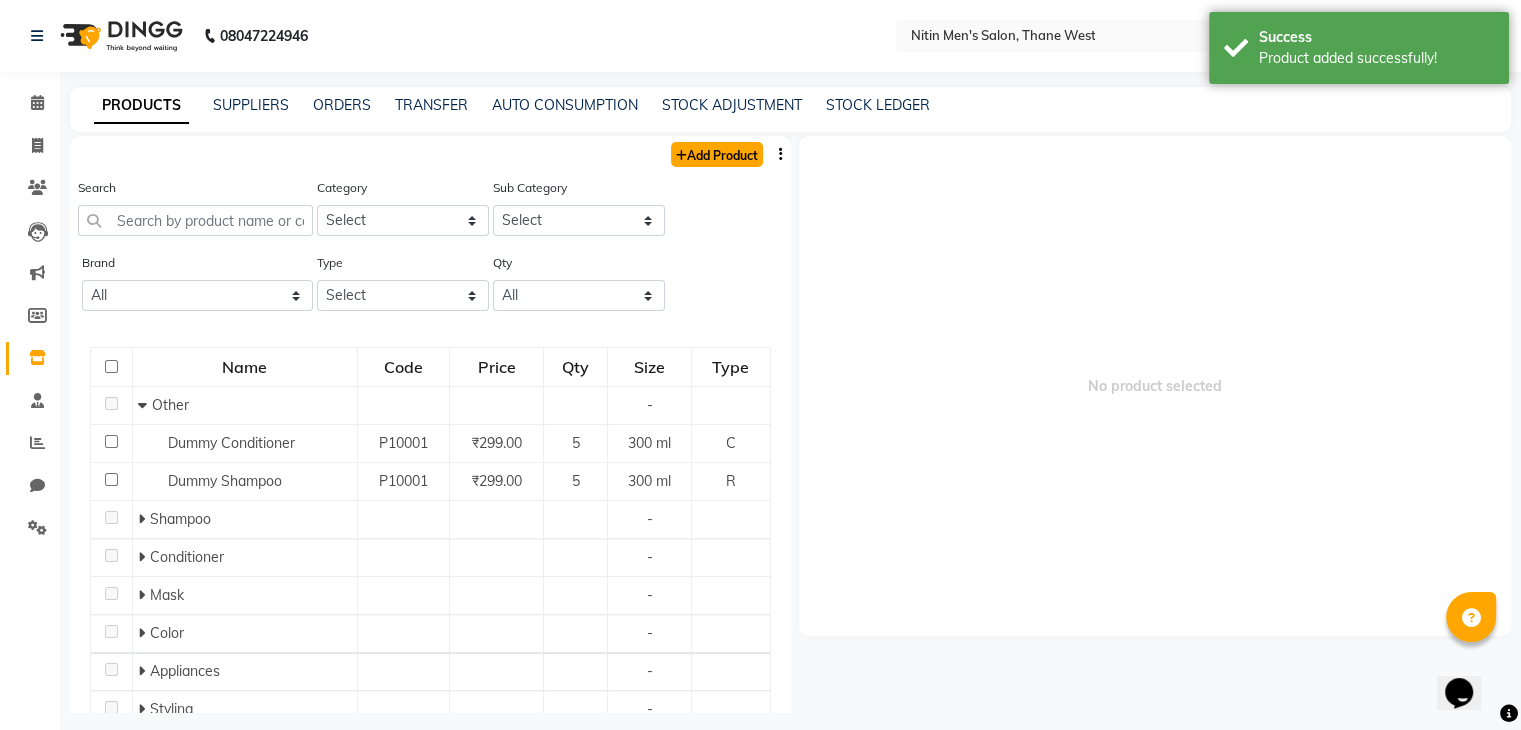 click on "Add Product" 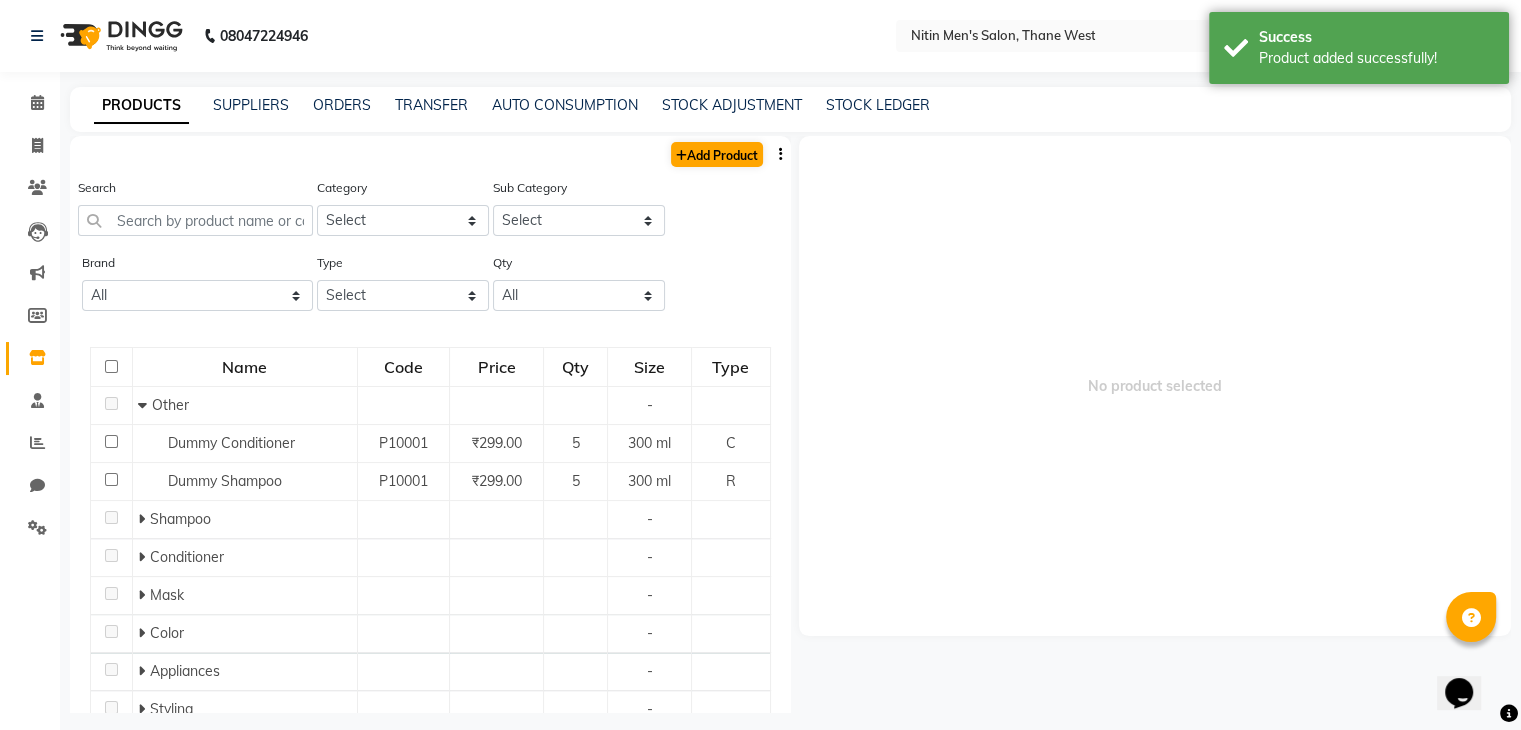 select on "true" 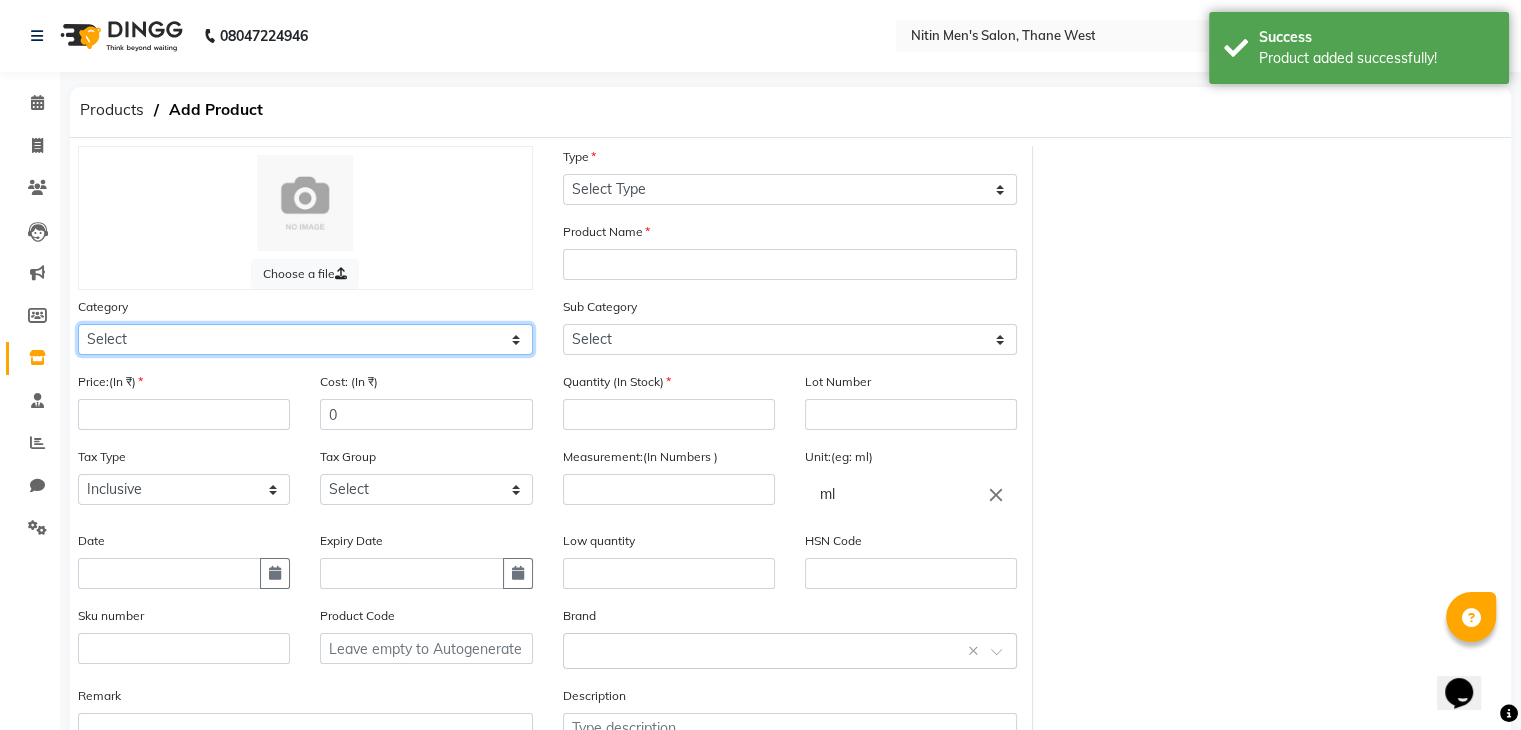 click on "Select Hair Skin Makeup Personal Care Appliances Beard Waxing Disposable Threading Hands and Feet Beauty Planet Botox Cadiveu Casmara Cheryls Loreal Olaplex Other" 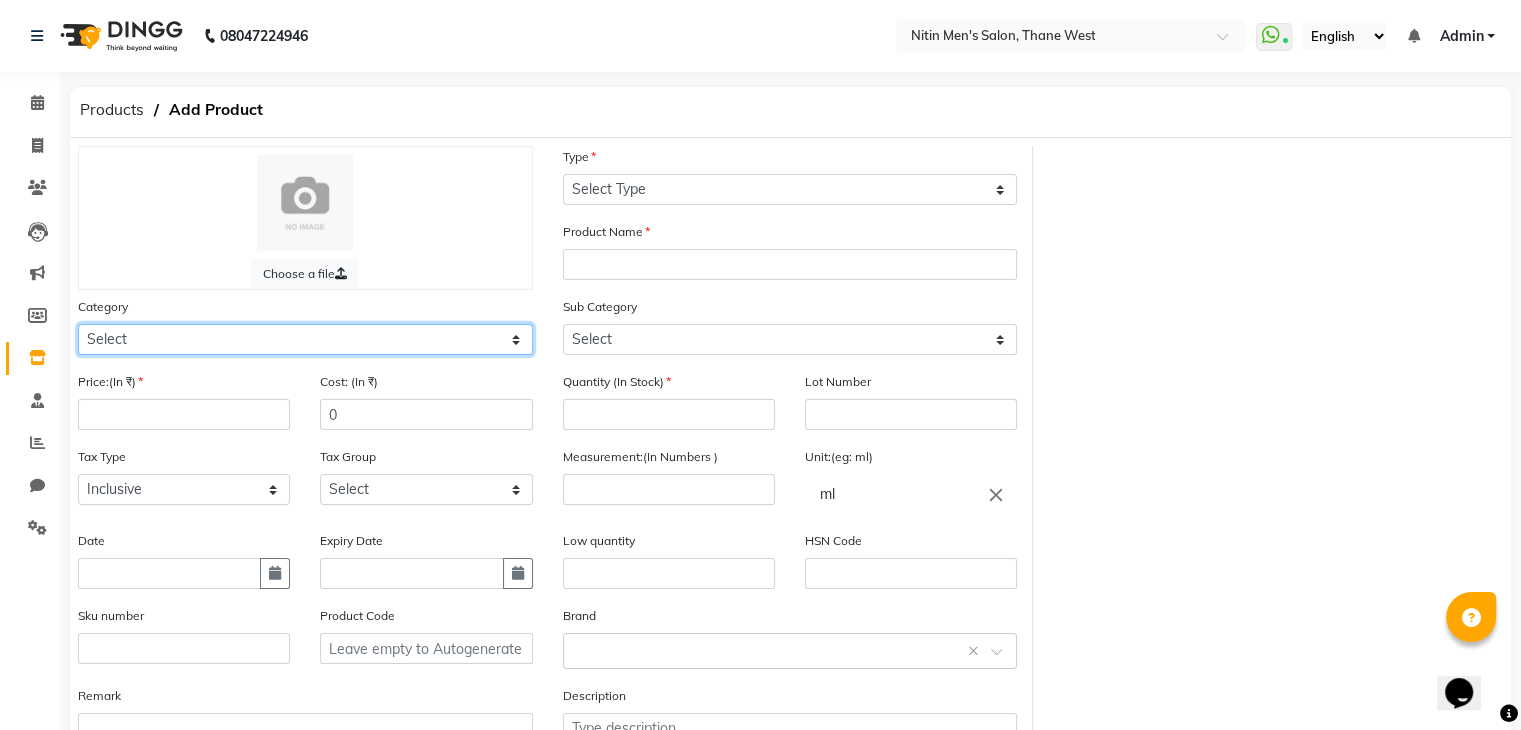 select on "1442301100" 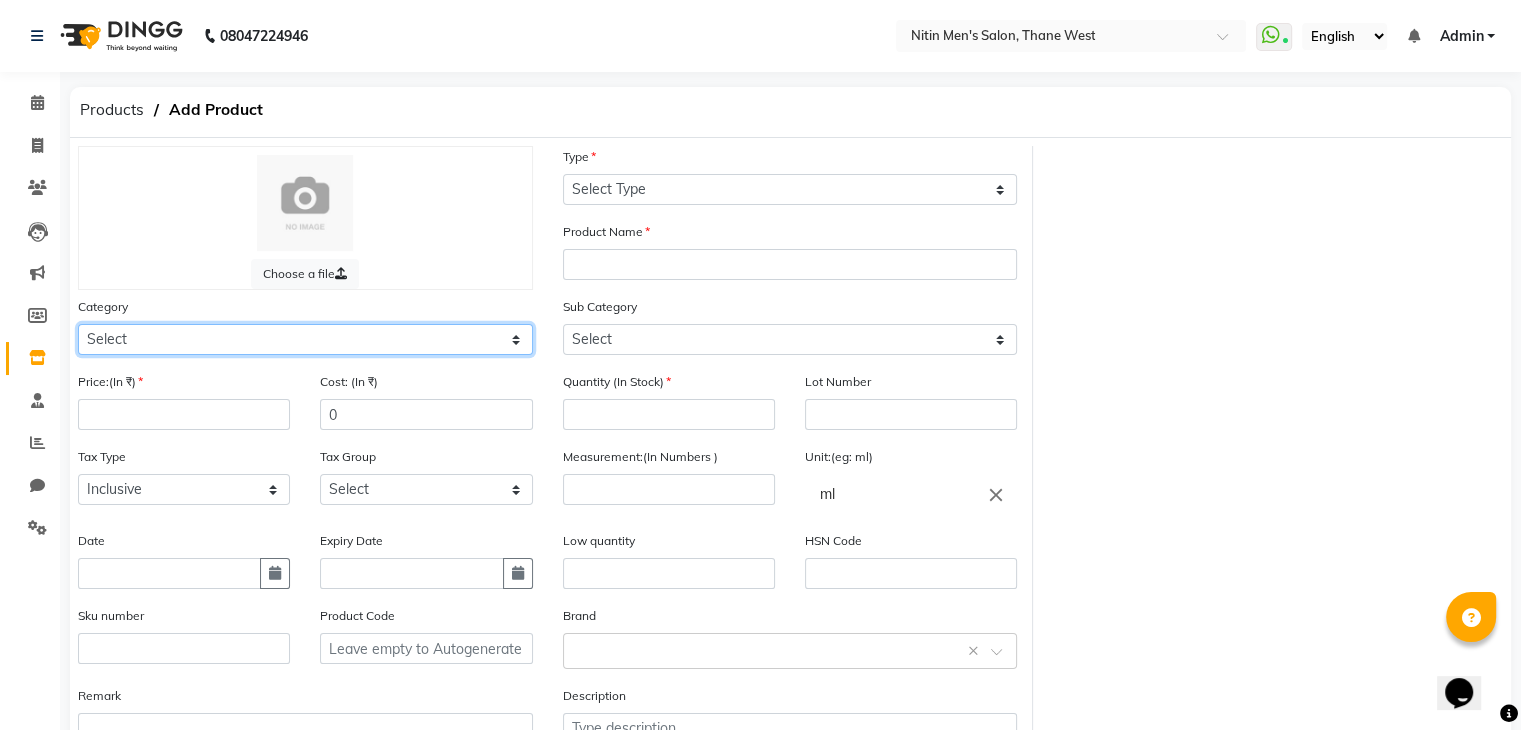 click on "Select Hair Skin Makeup Personal Care Appliances Beard Waxing Disposable Threading Hands and Feet Beauty Planet Botox Cadiveu Casmara Cheryls Loreal Olaplex Other" 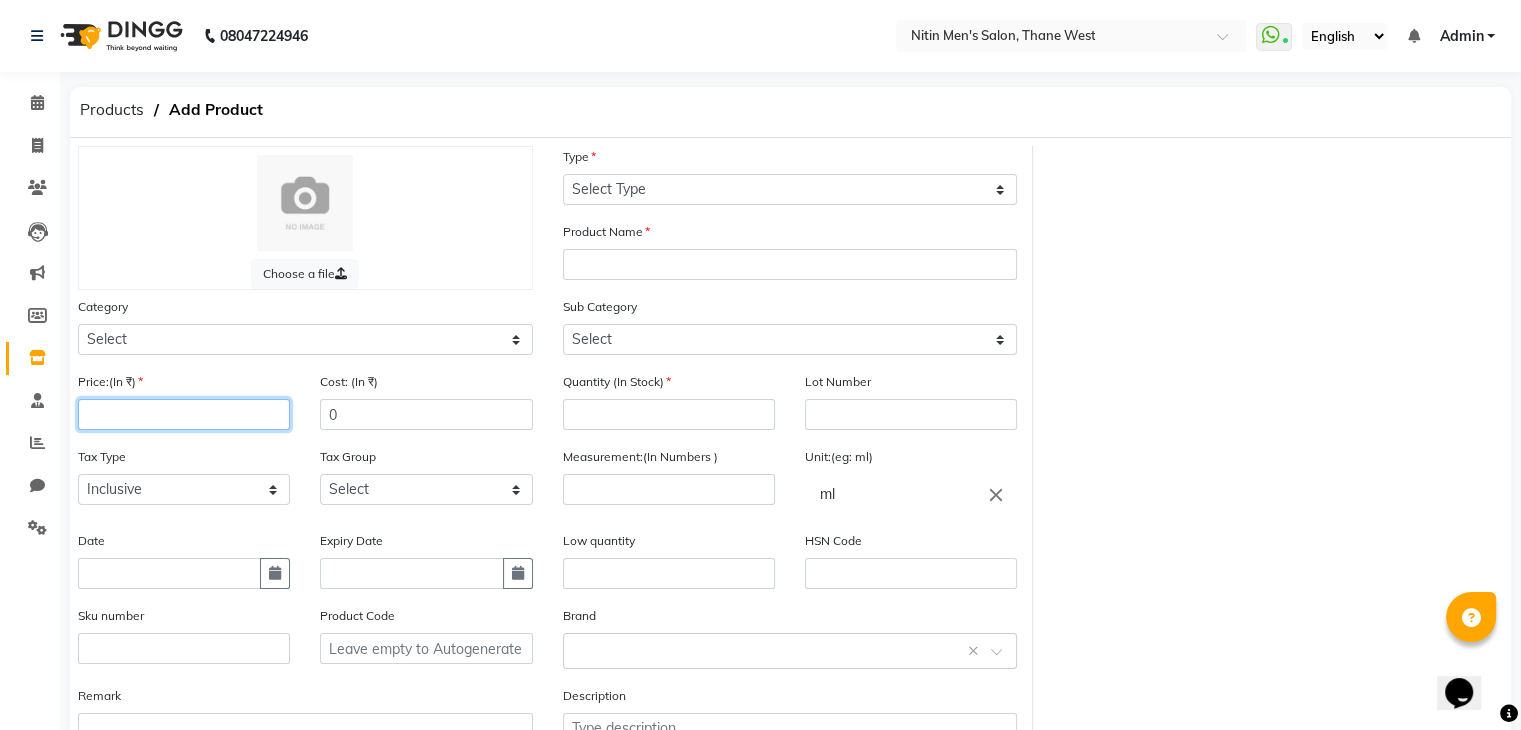 click 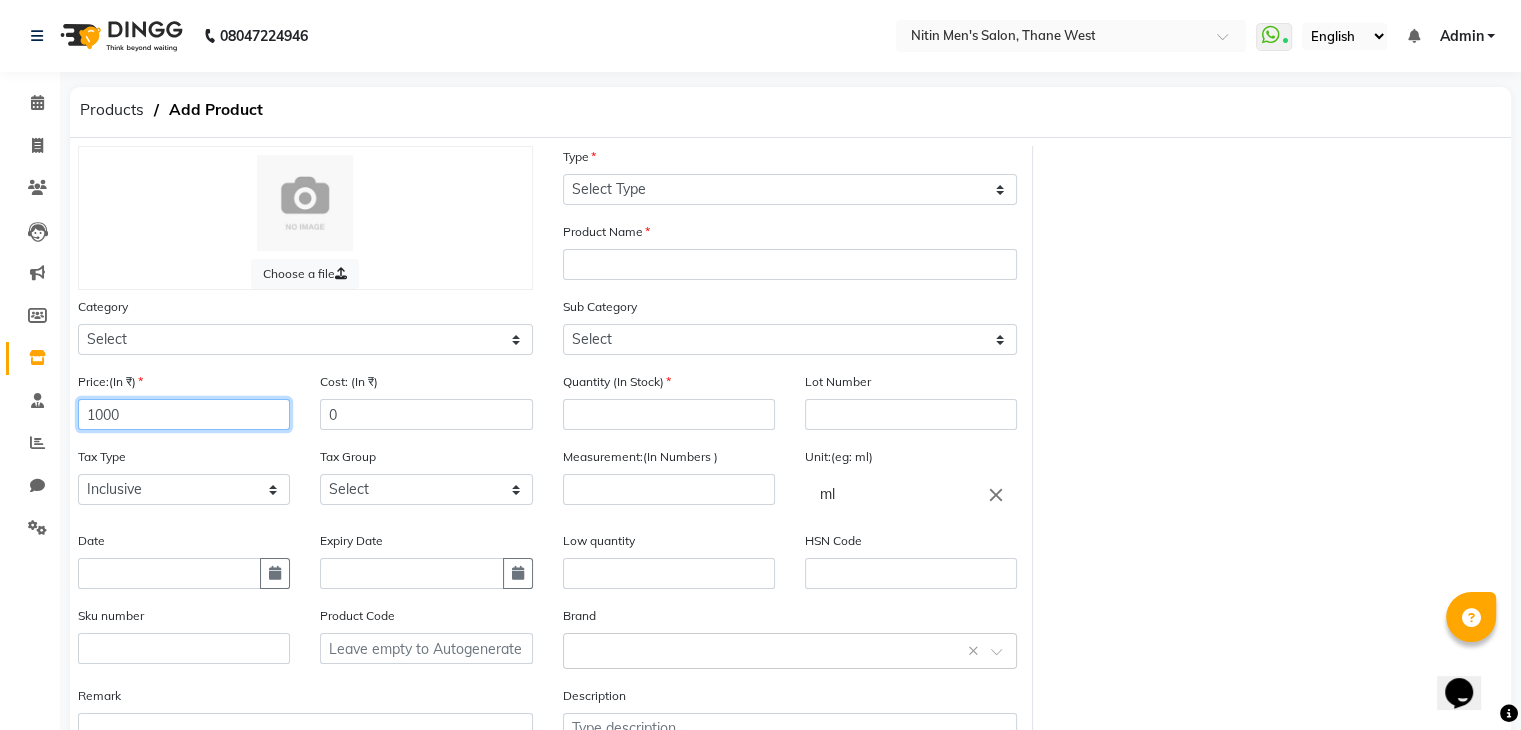 type on "1000" 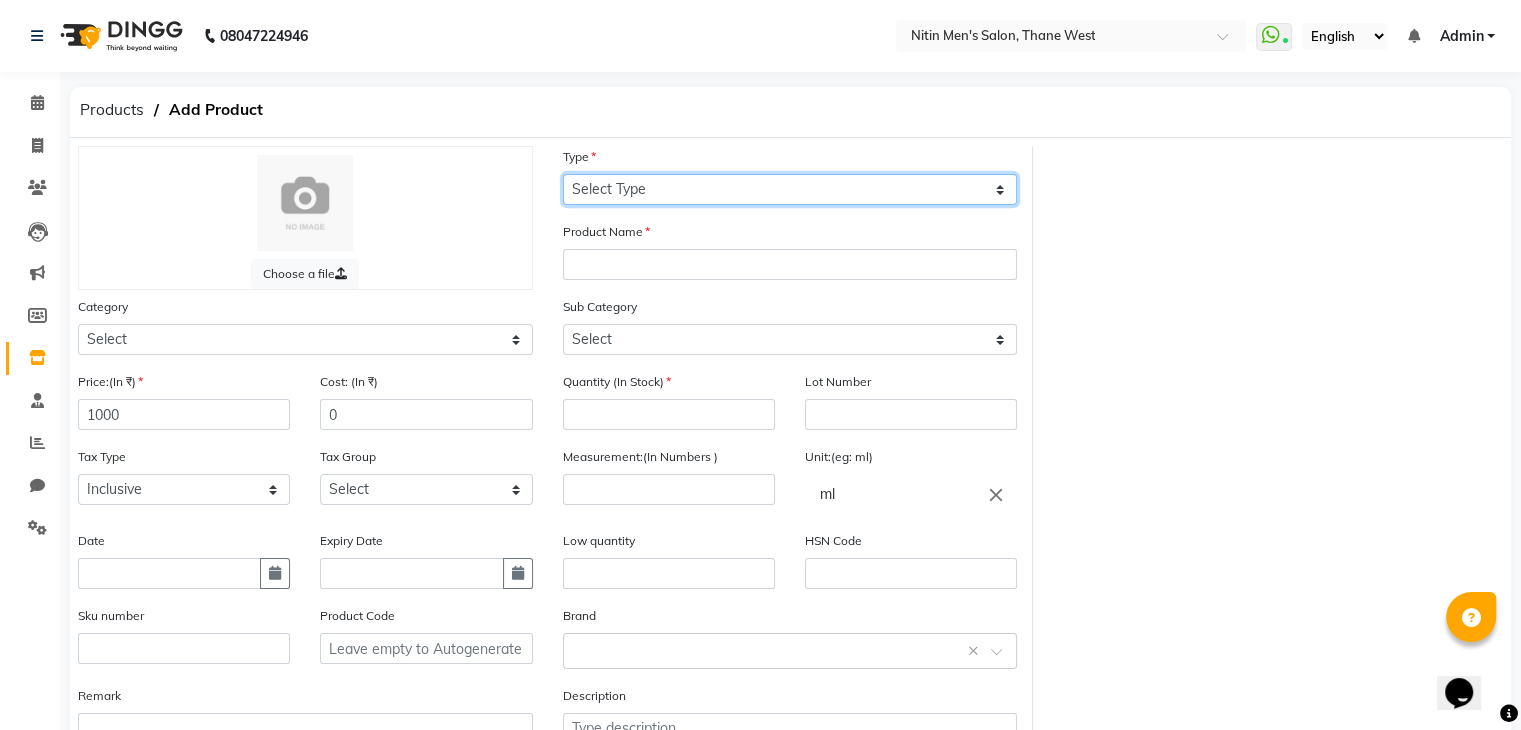 drag, startPoint x: 632, startPoint y: 199, endPoint x: 601, endPoint y: 249, distance: 58.830265 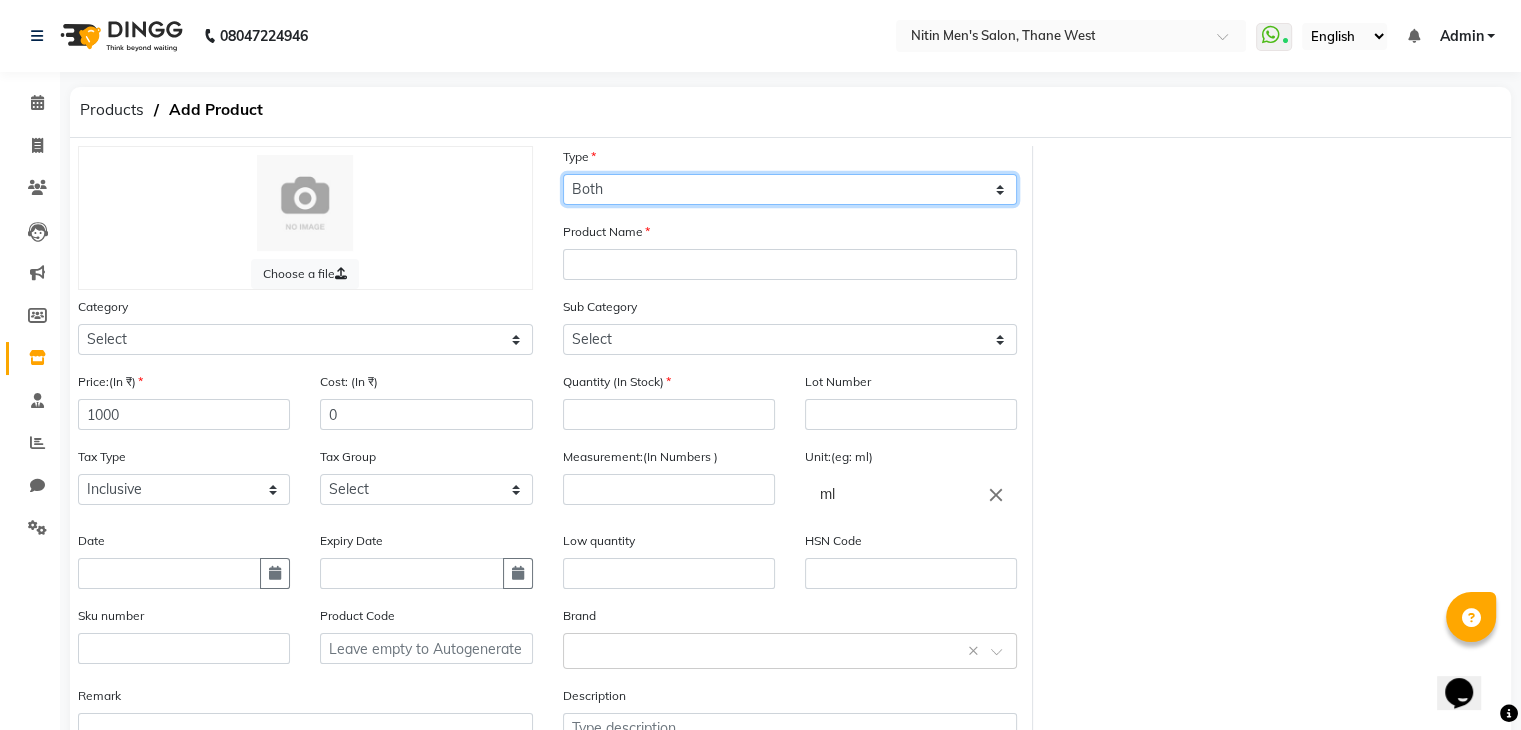 click on "Select Type Both Retail Consumable" 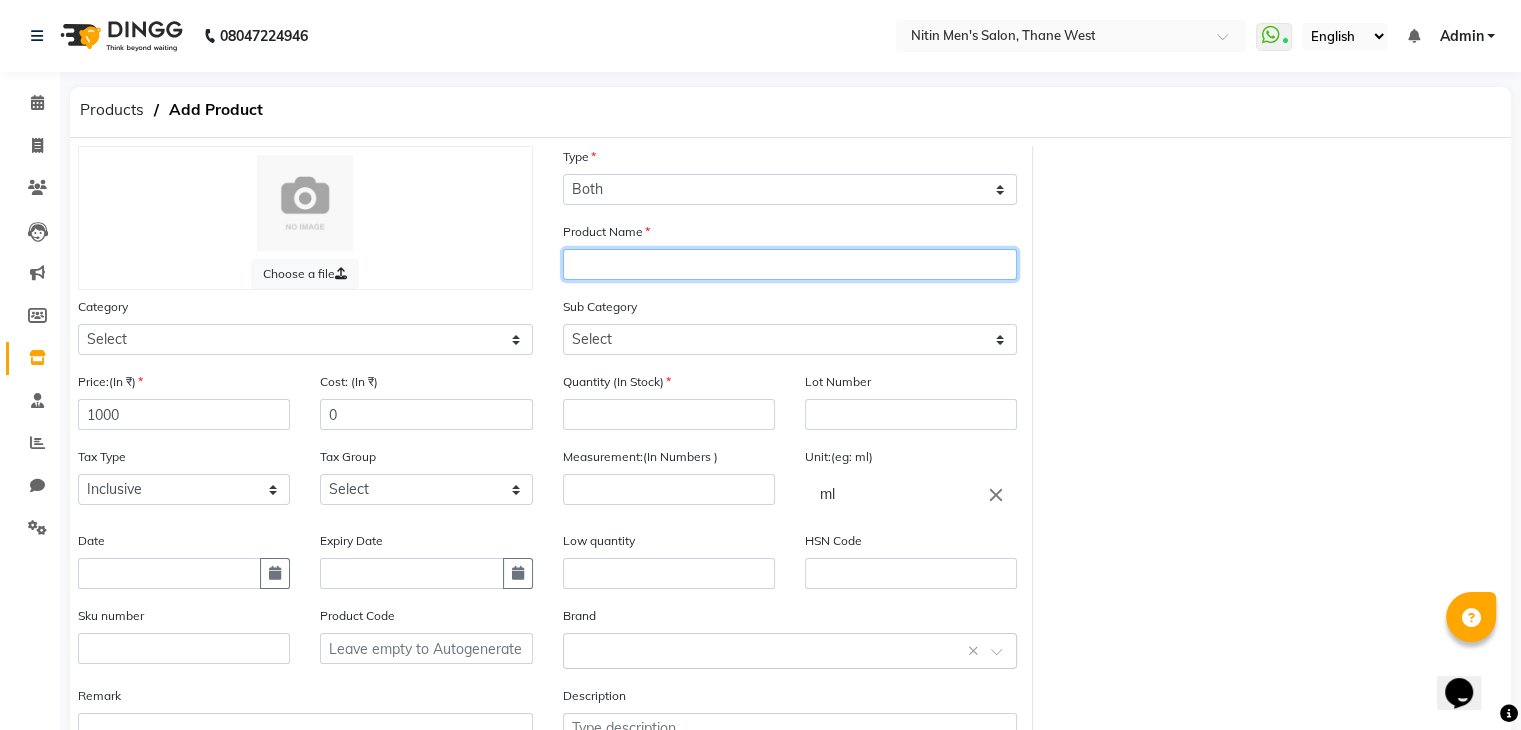 click 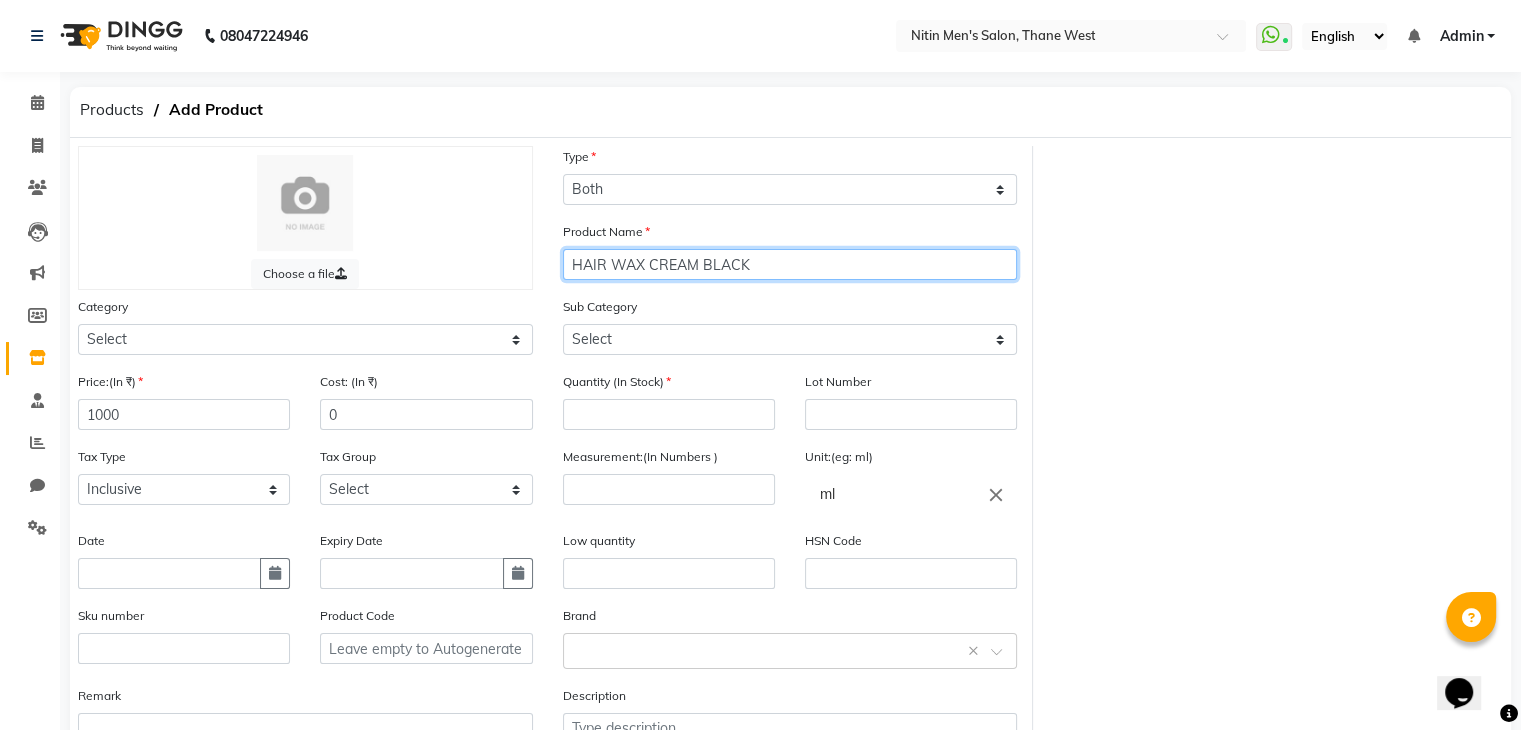 type on "HAIR WAX CREAM BLACK" 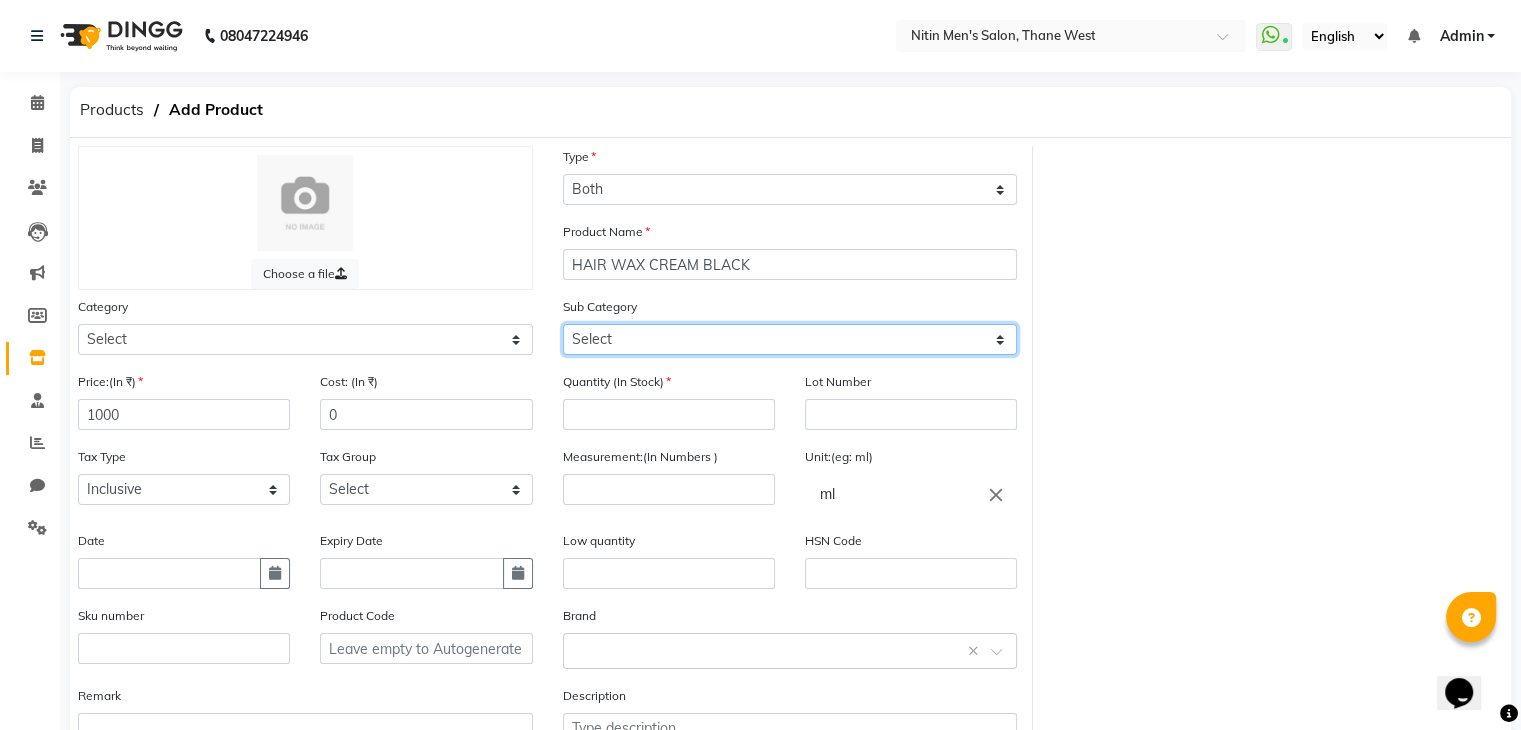 click on "Select Shampoo Conditioner Cream Mask Oil Serum Color Appliances Treatment Styling Kit & Combo Other" 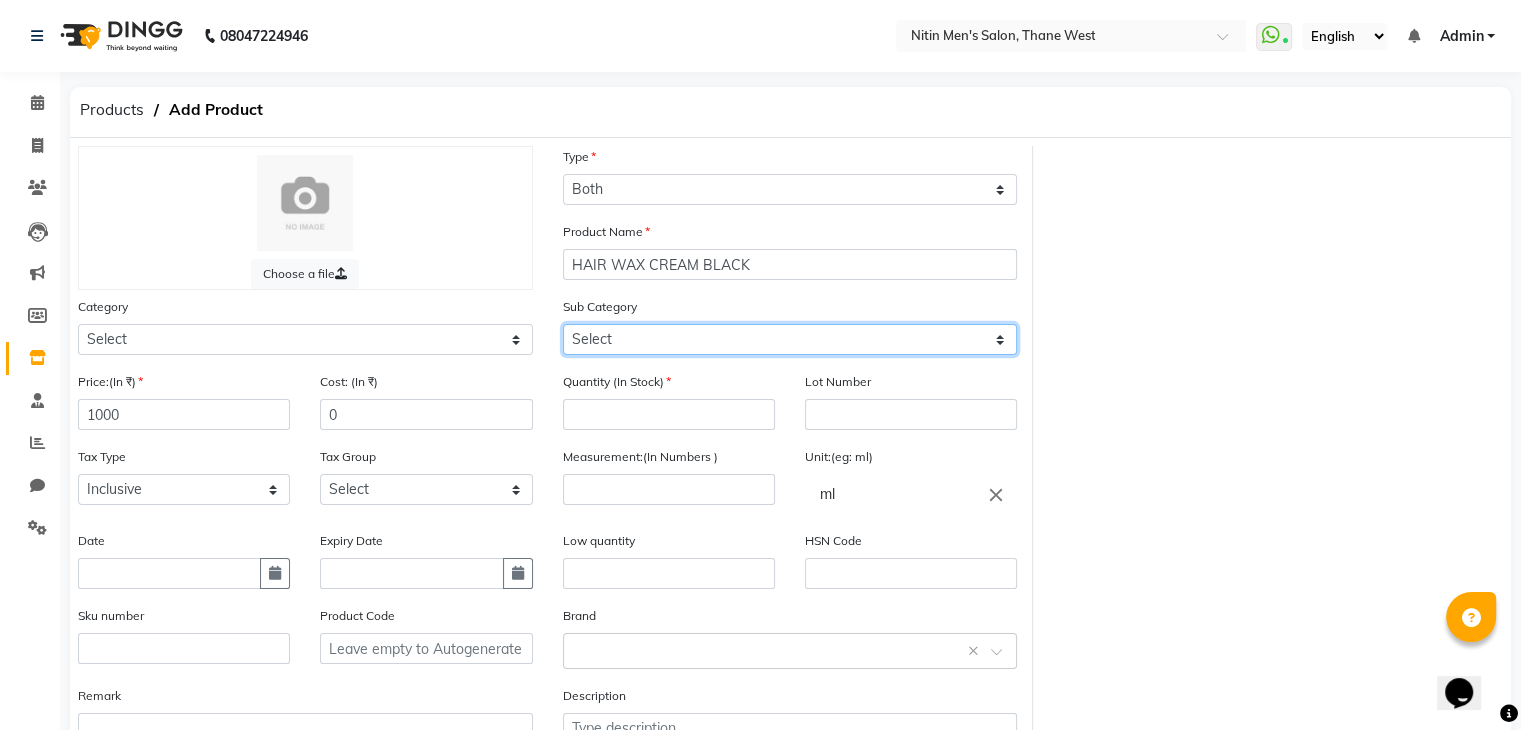 select on "1442301110" 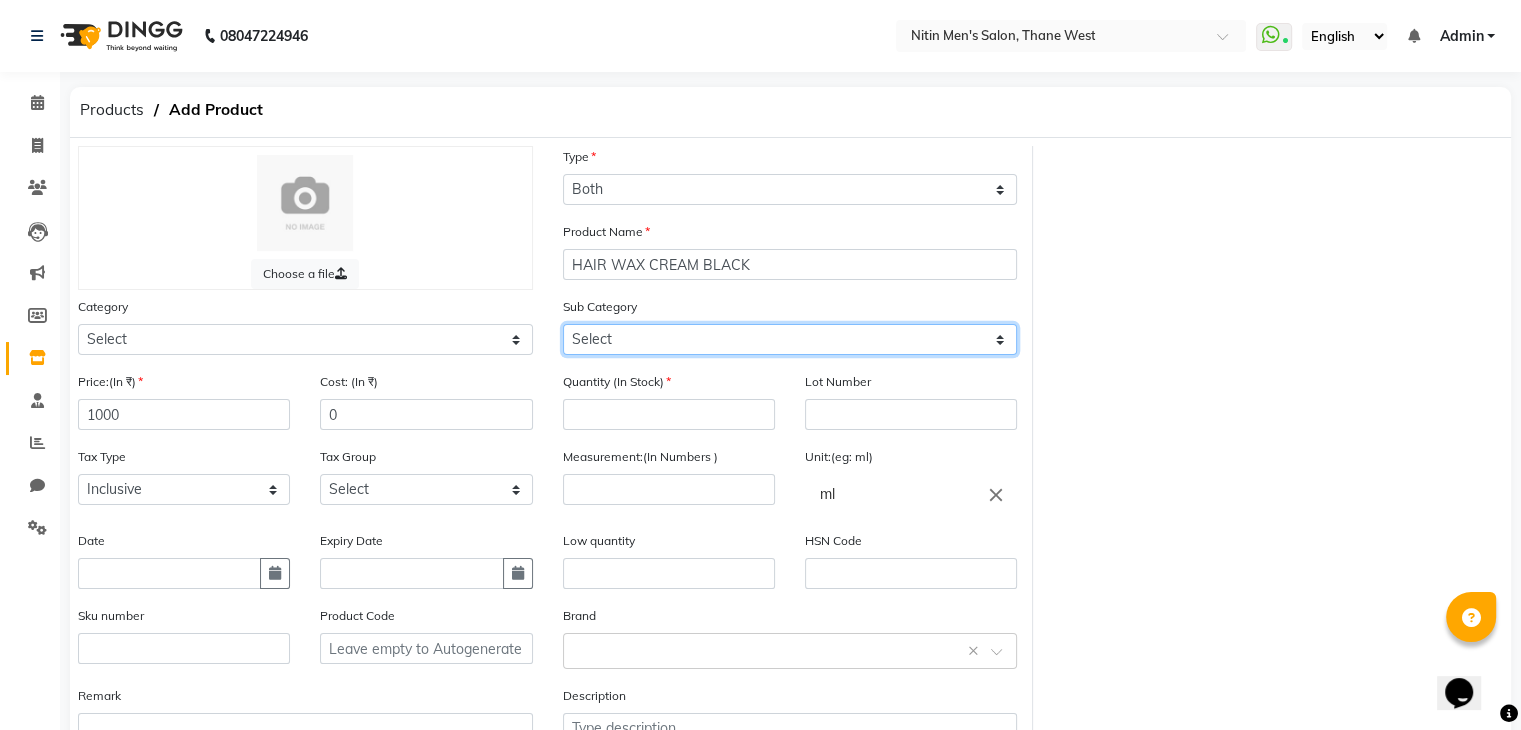 click on "Select Shampoo Conditioner Cream Mask Oil Serum Color Appliances Treatment Styling Kit & Combo Other" 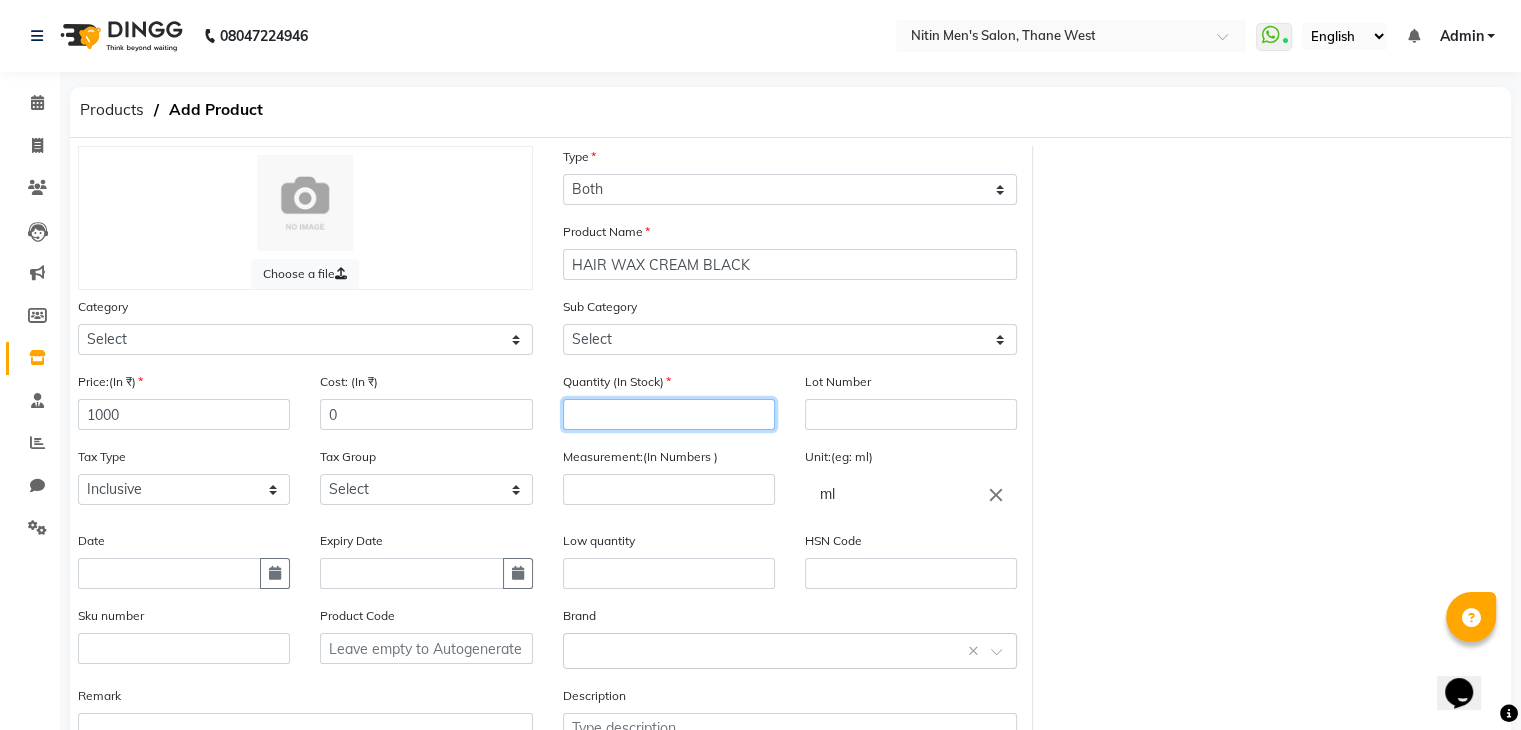 click 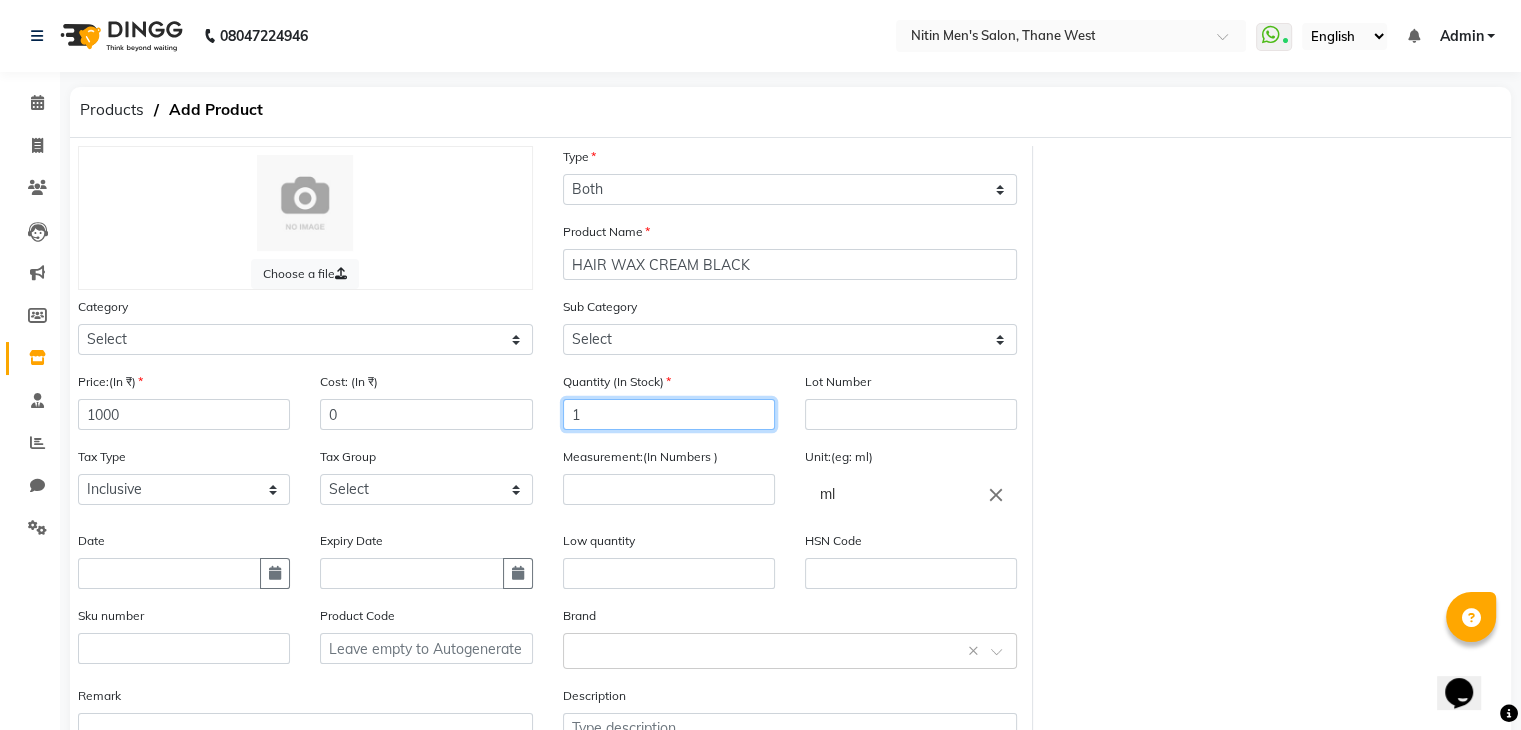 type on "1" 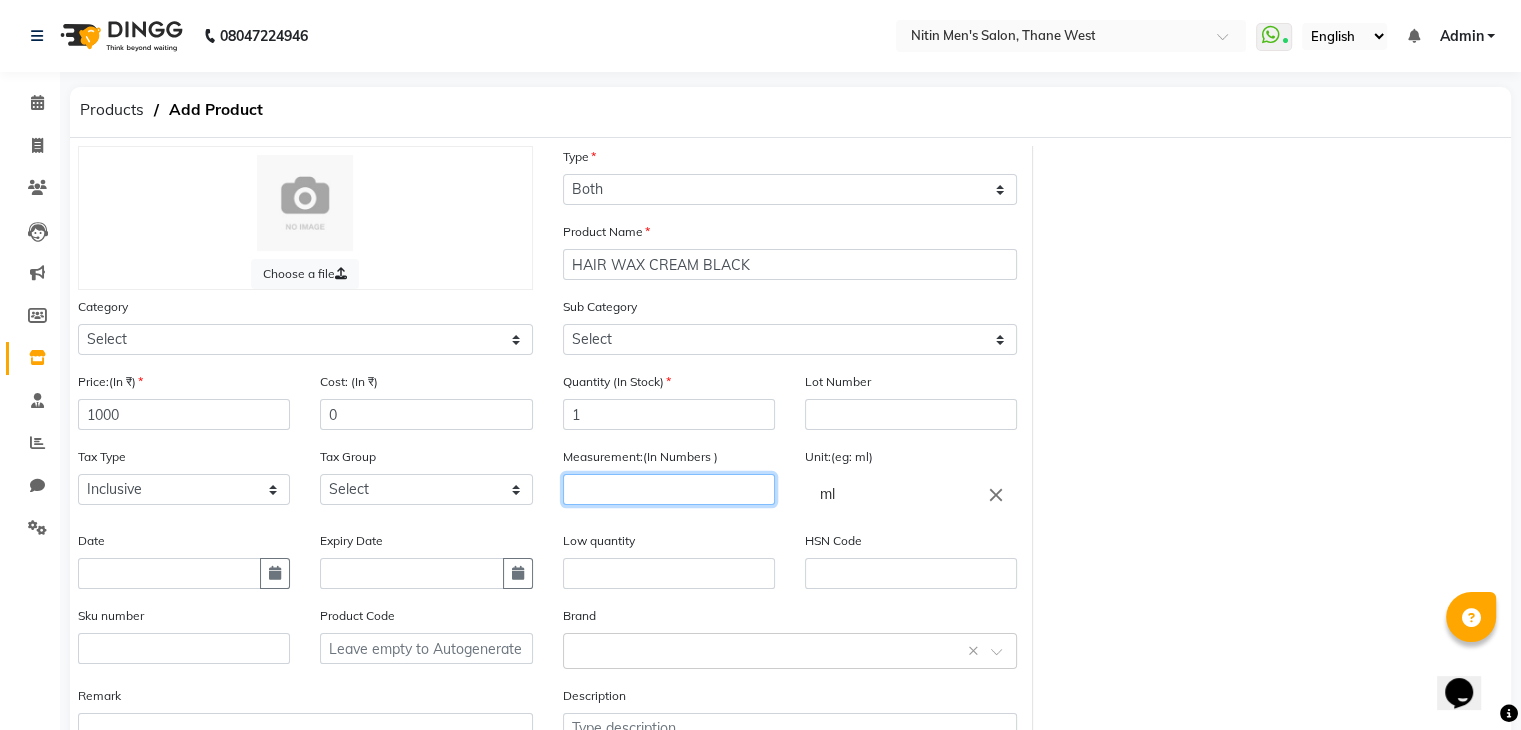 click 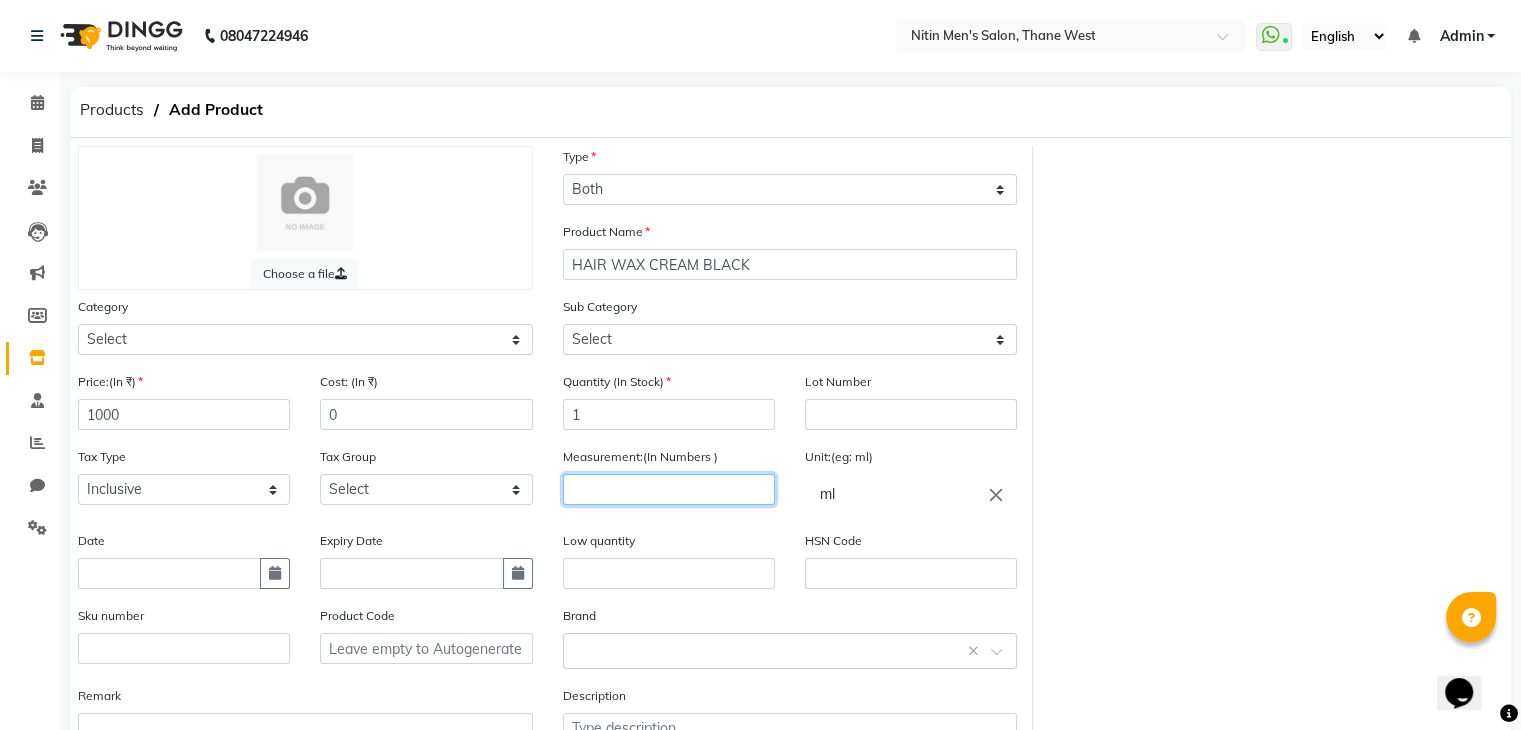 scroll, scrollTop: 156, scrollLeft: 0, axis: vertical 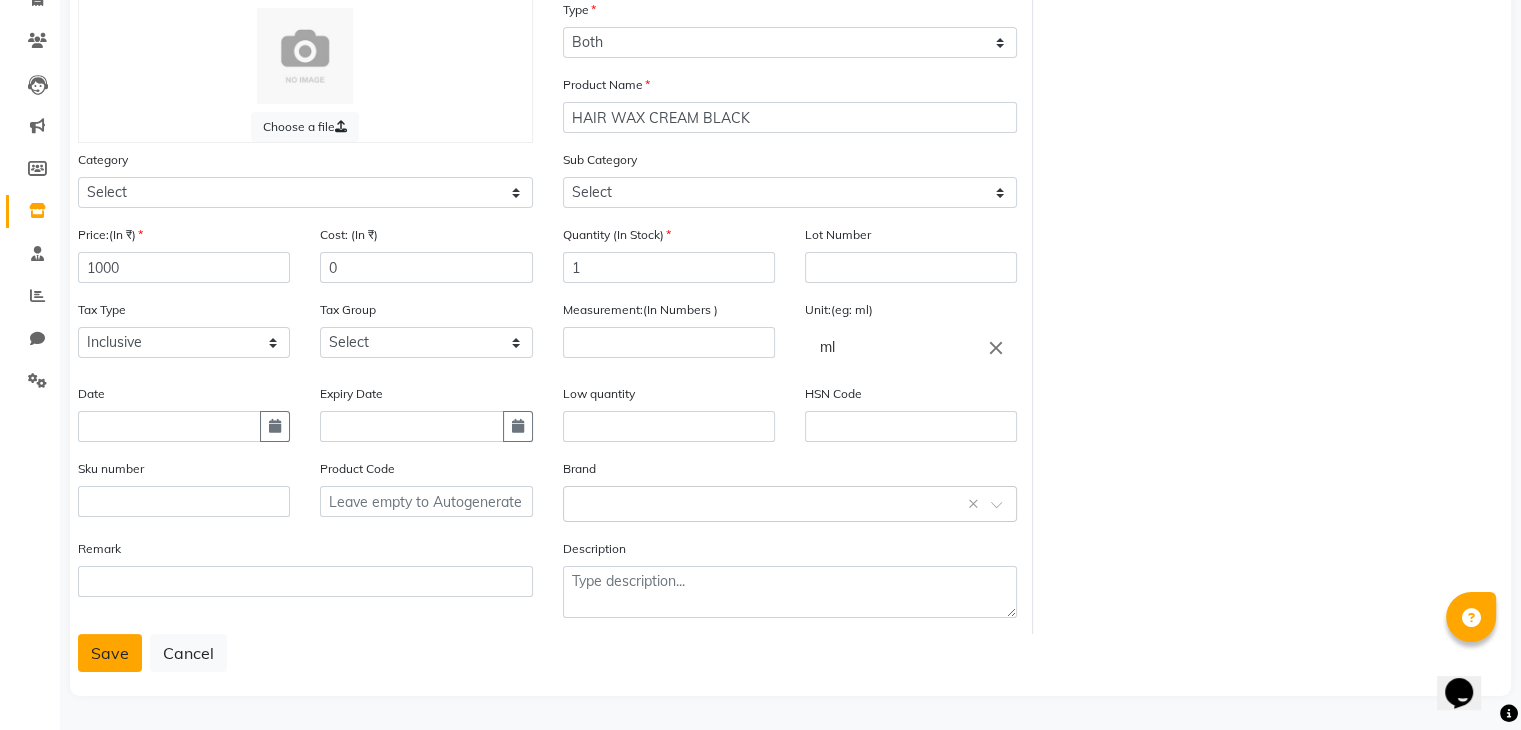 click on "Save" 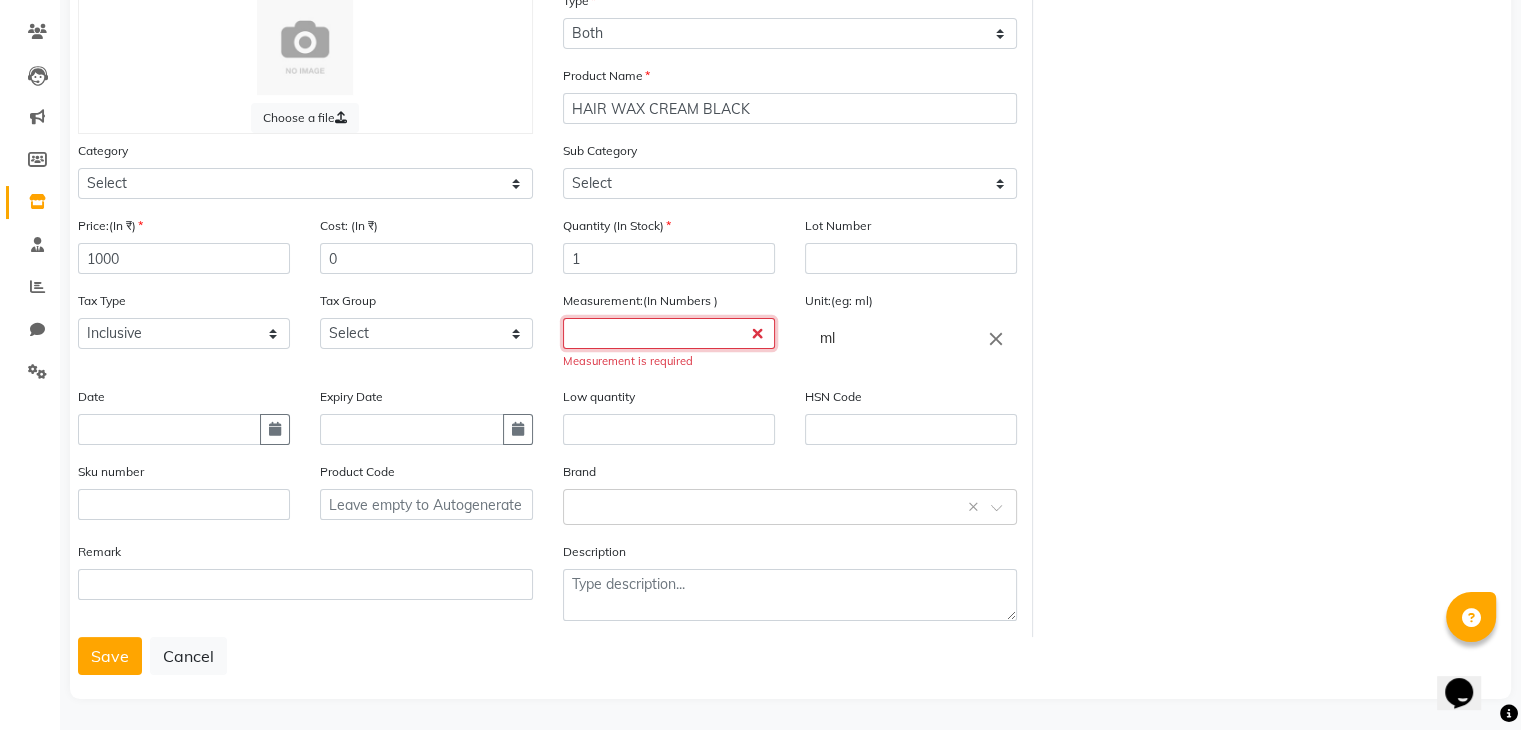click 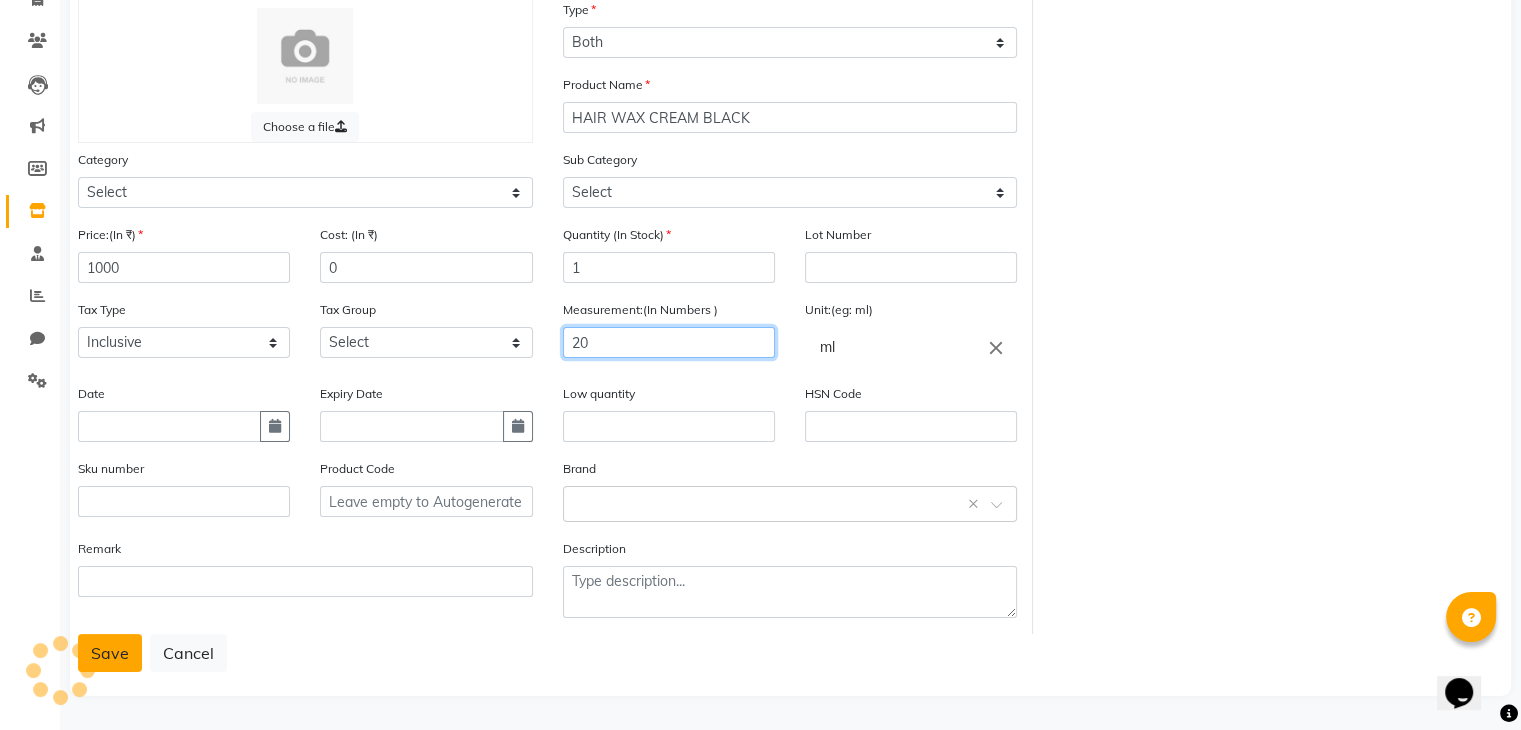 type on "20" 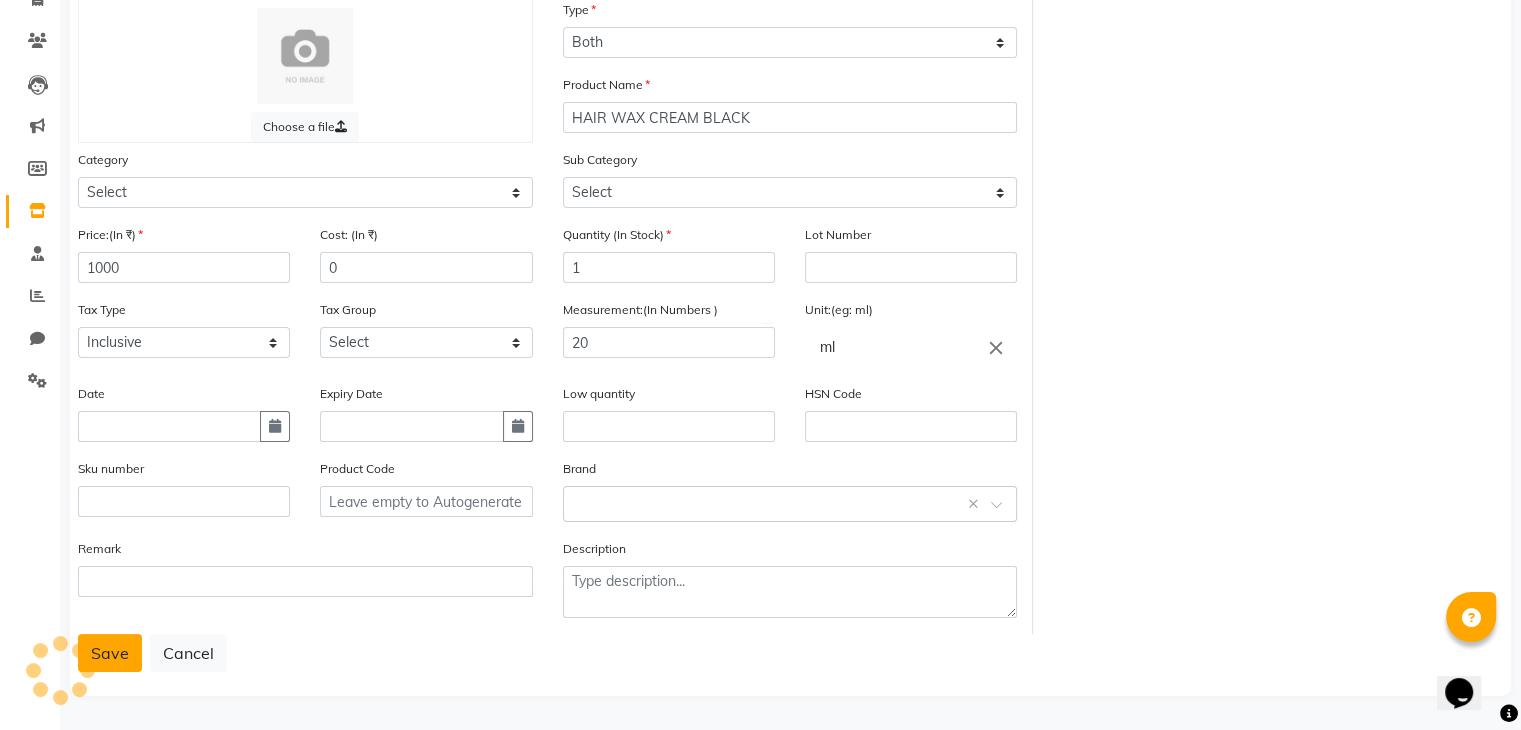 click on "Save" 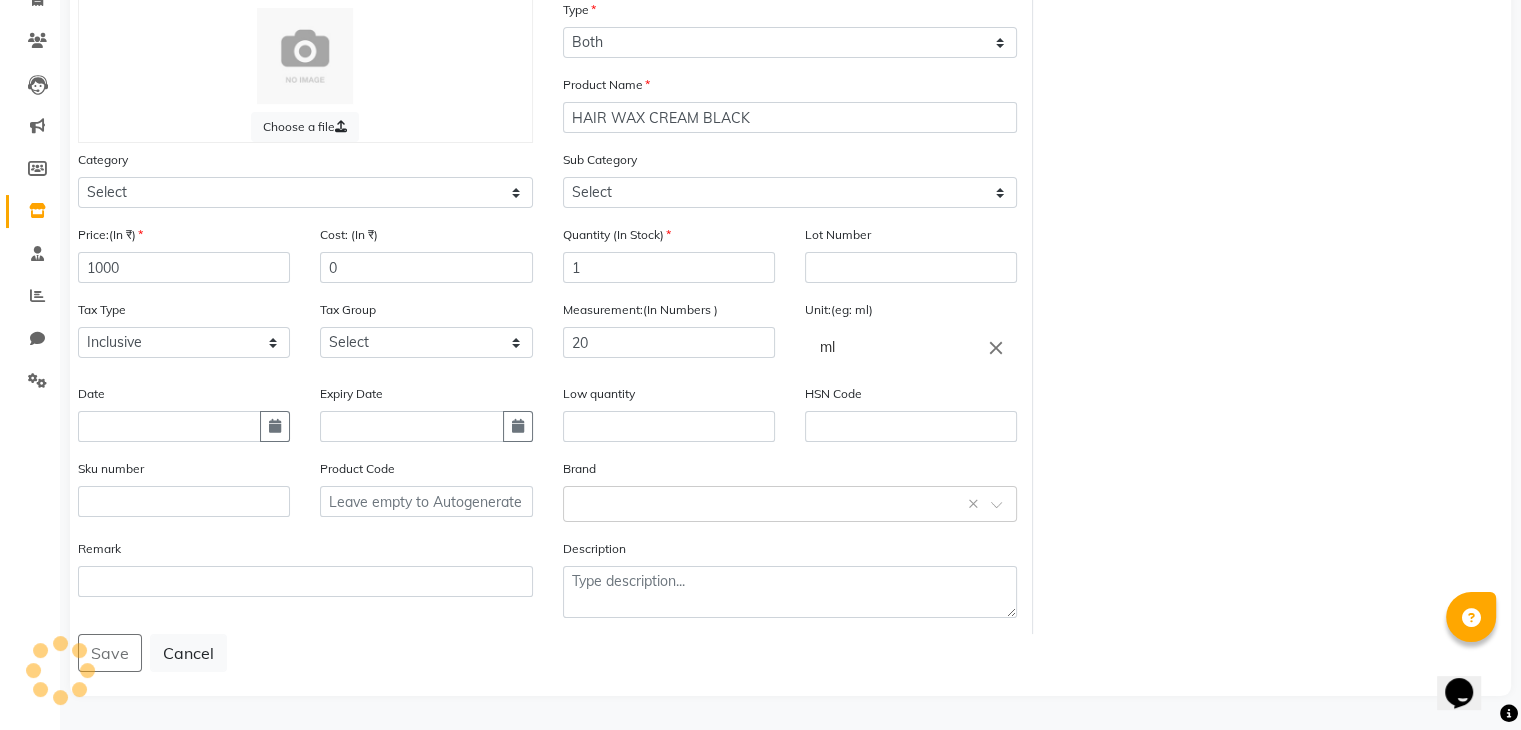 scroll, scrollTop: 0, scrollLeft: 0, axis: both 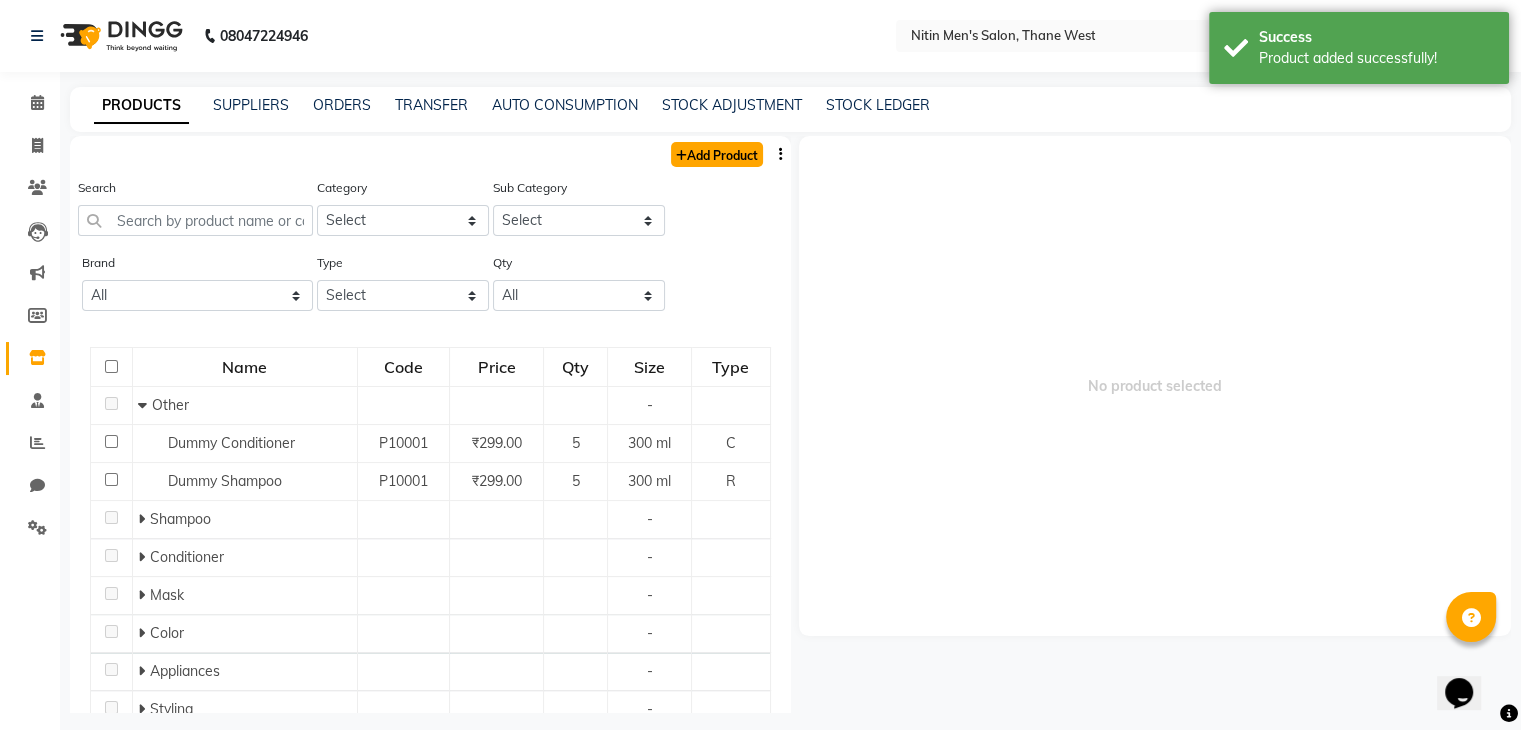 click on "Add Product" 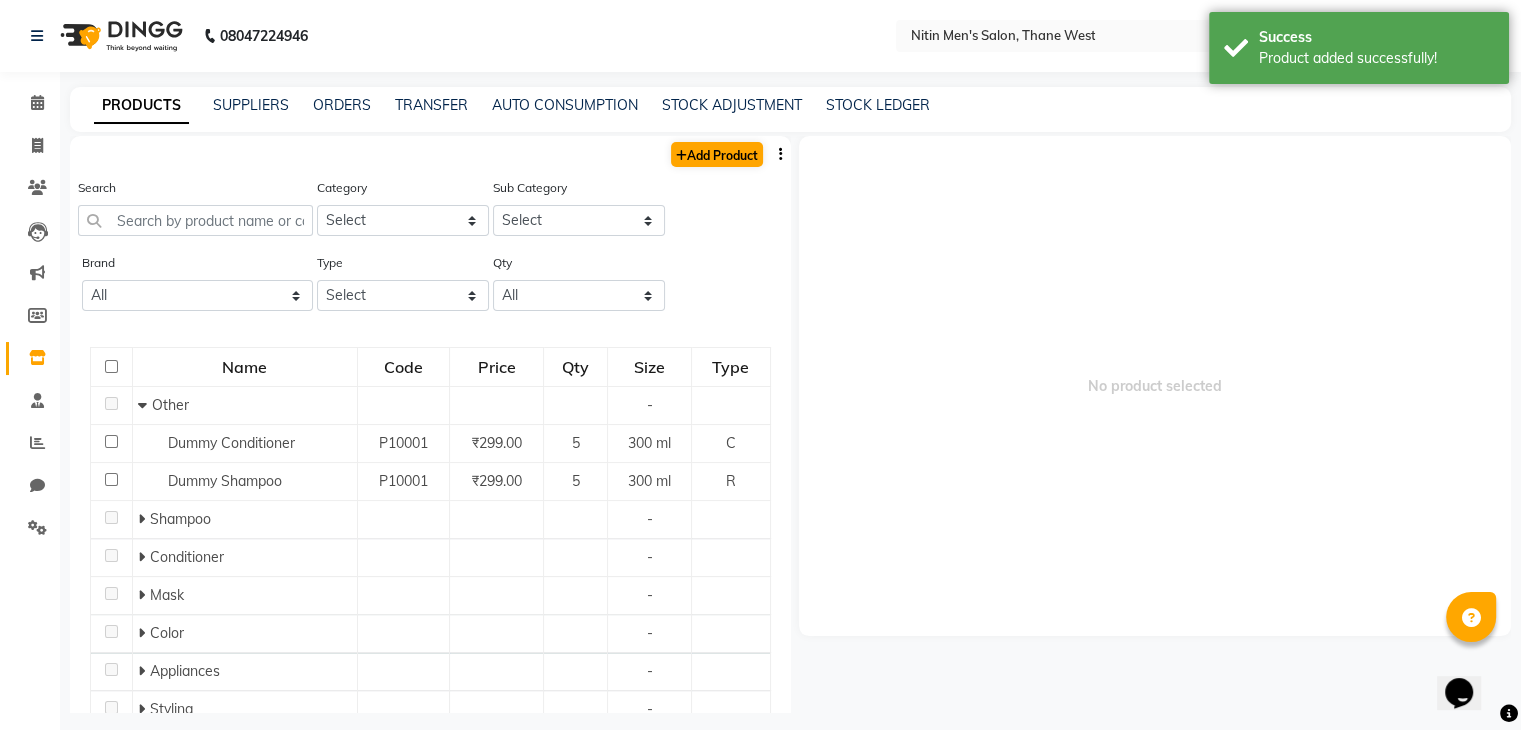 select on "true" 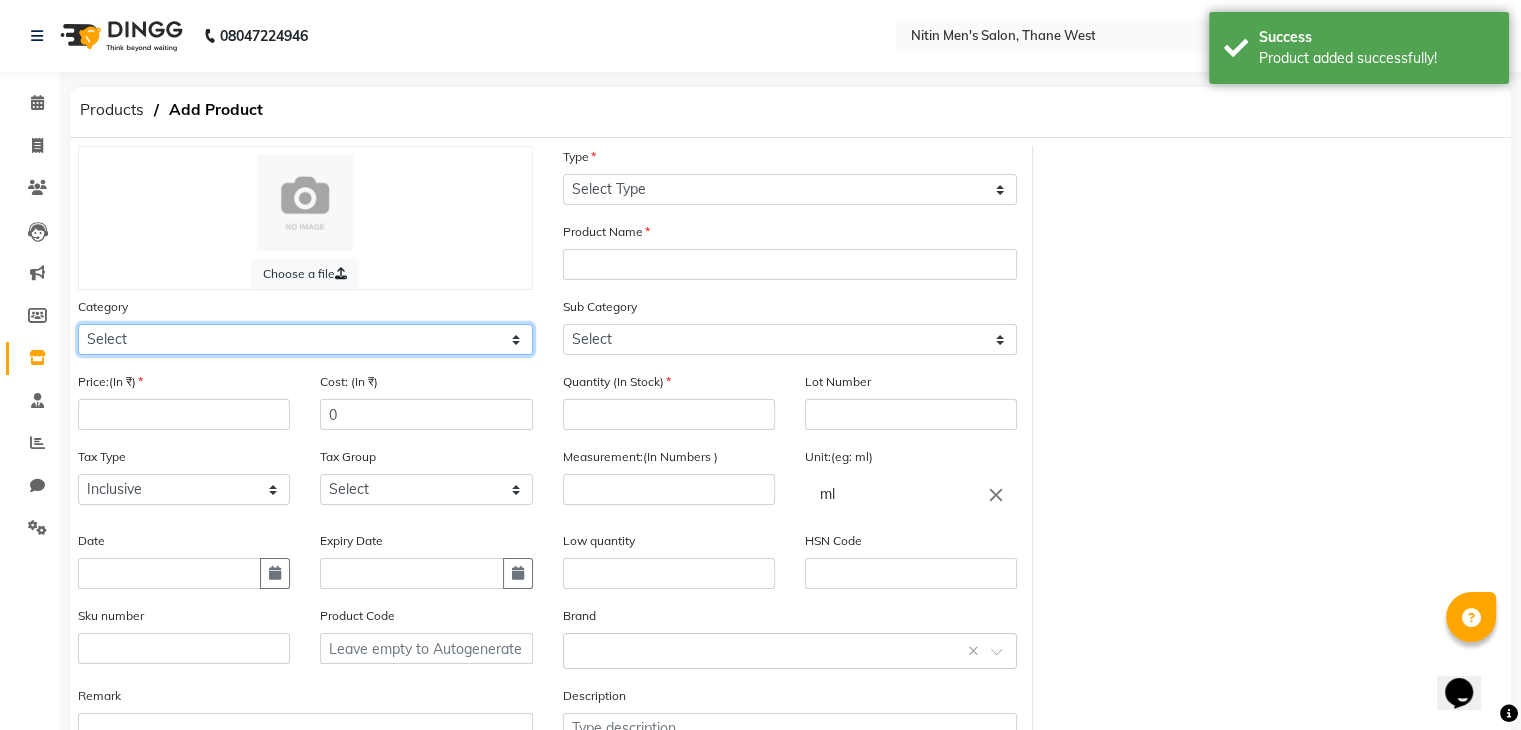 click on "Select Hair Skin Makeup Personal Care Appliances Beard Waxing Disposable Threading Hands and Feet Beauty Planet Botox Cadiveu Casmara Cheryls Loreal Olaplex Other" 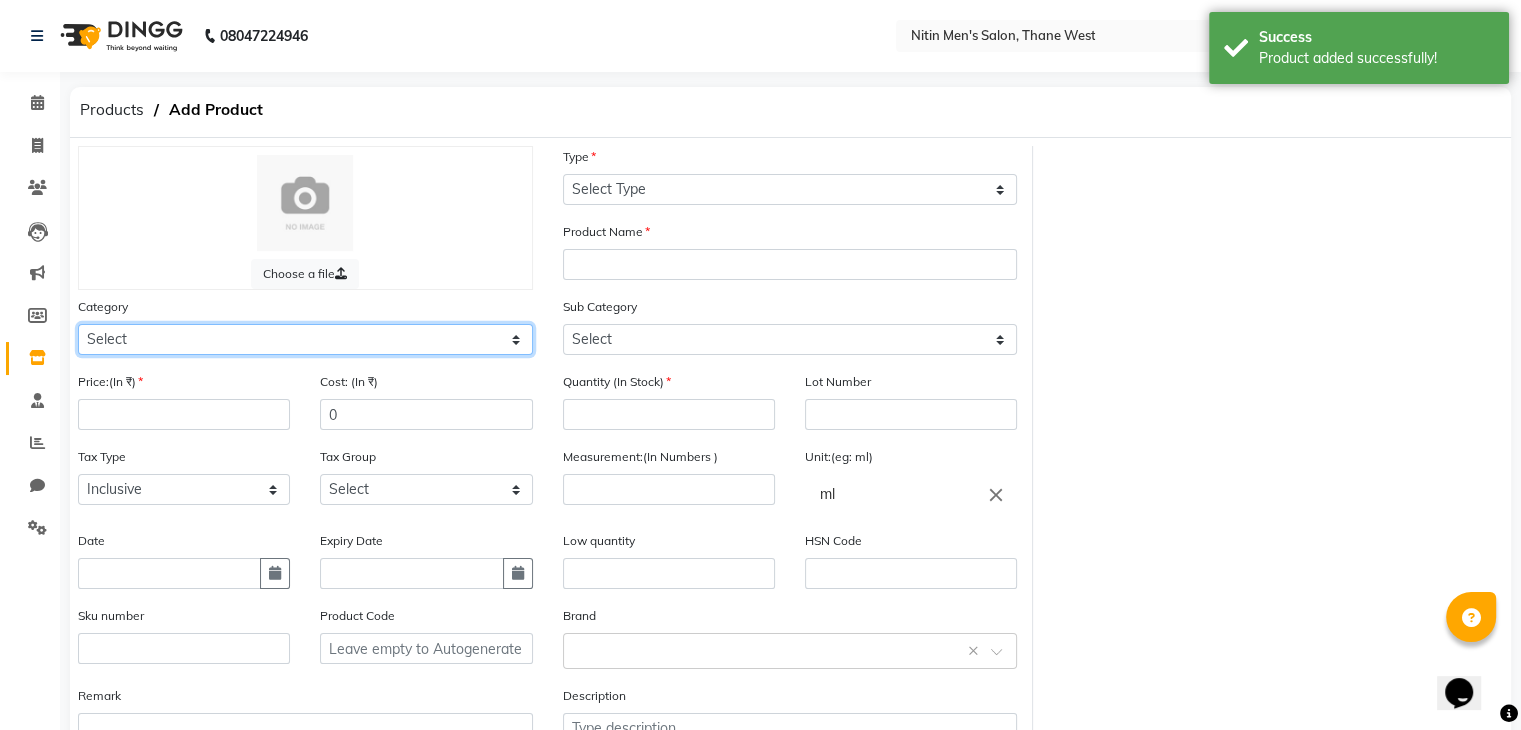 select on "1442301100" 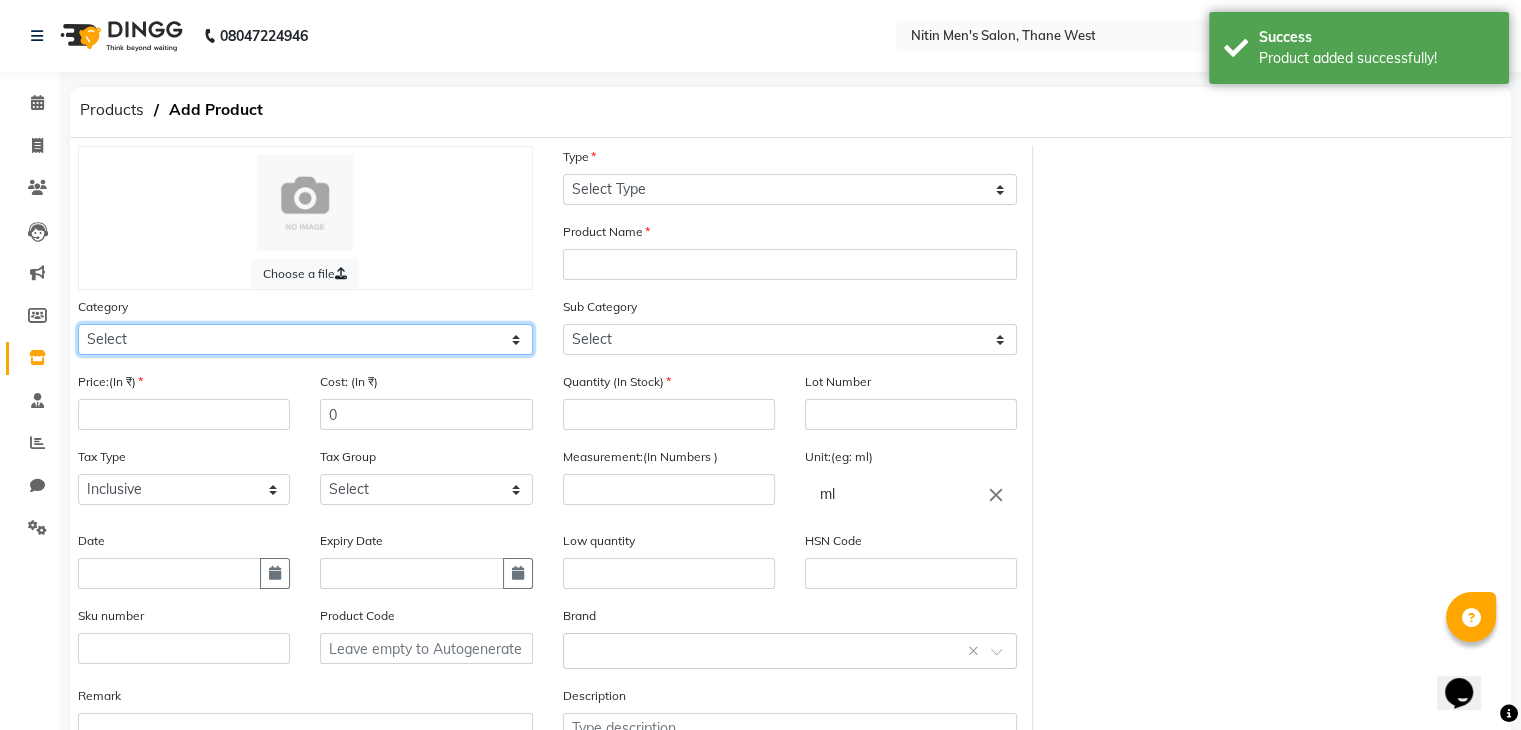 click on "Select Hair Skin Makeup Personal Care Appliances Beard Waxing Disposable Threading Hands and Feet Beauty Planet Botox Cadiveu Casmara Cheryls Loreal Olaplex Other" 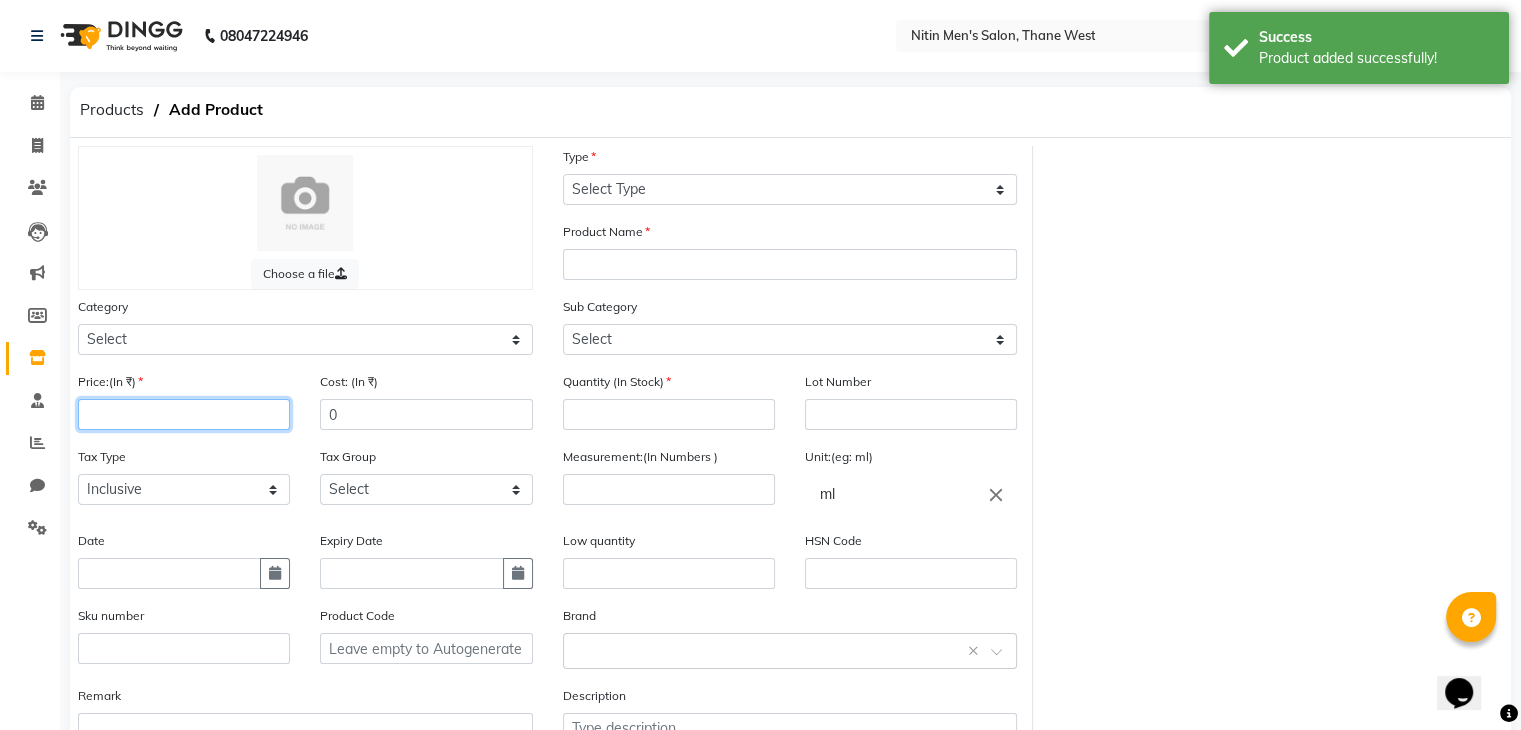 click 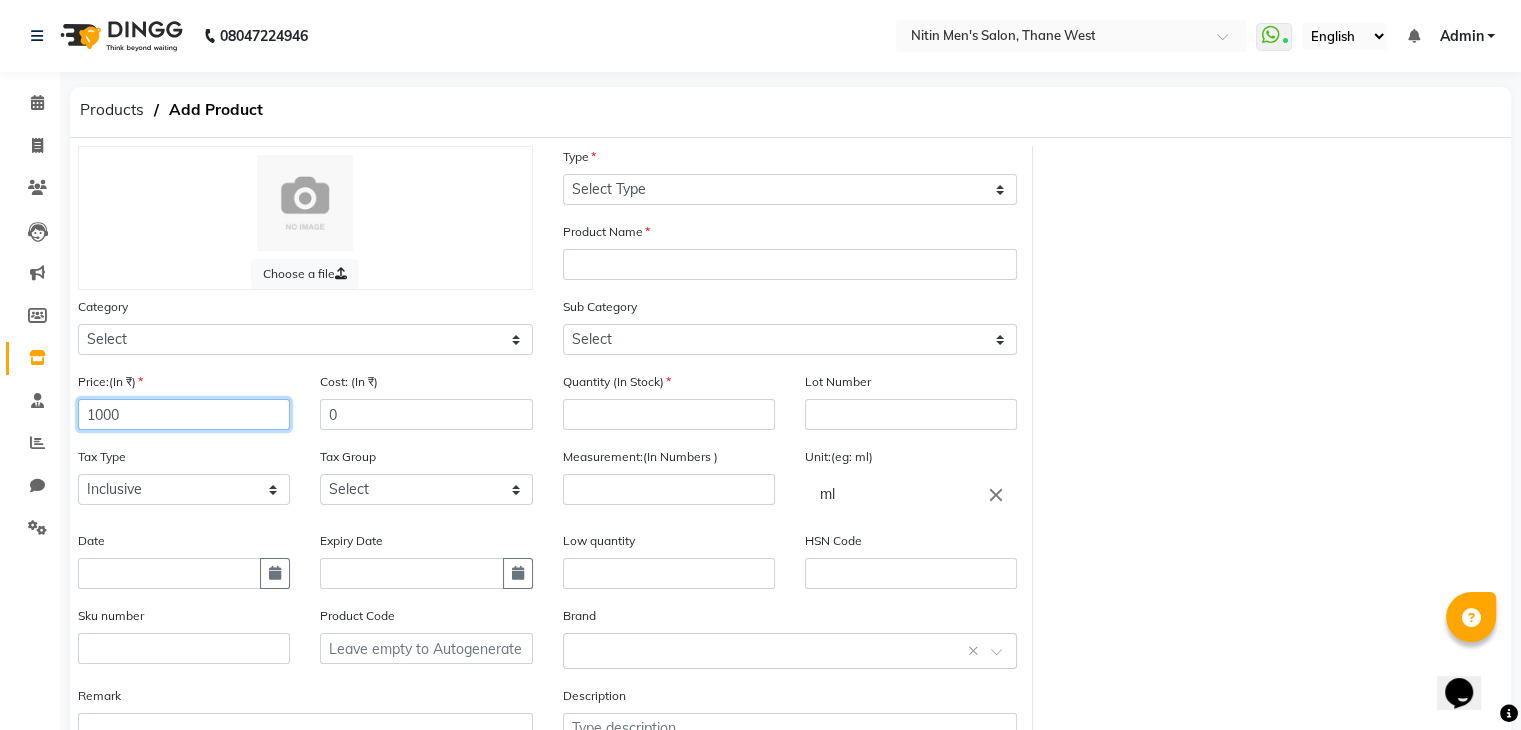 type on "1000" 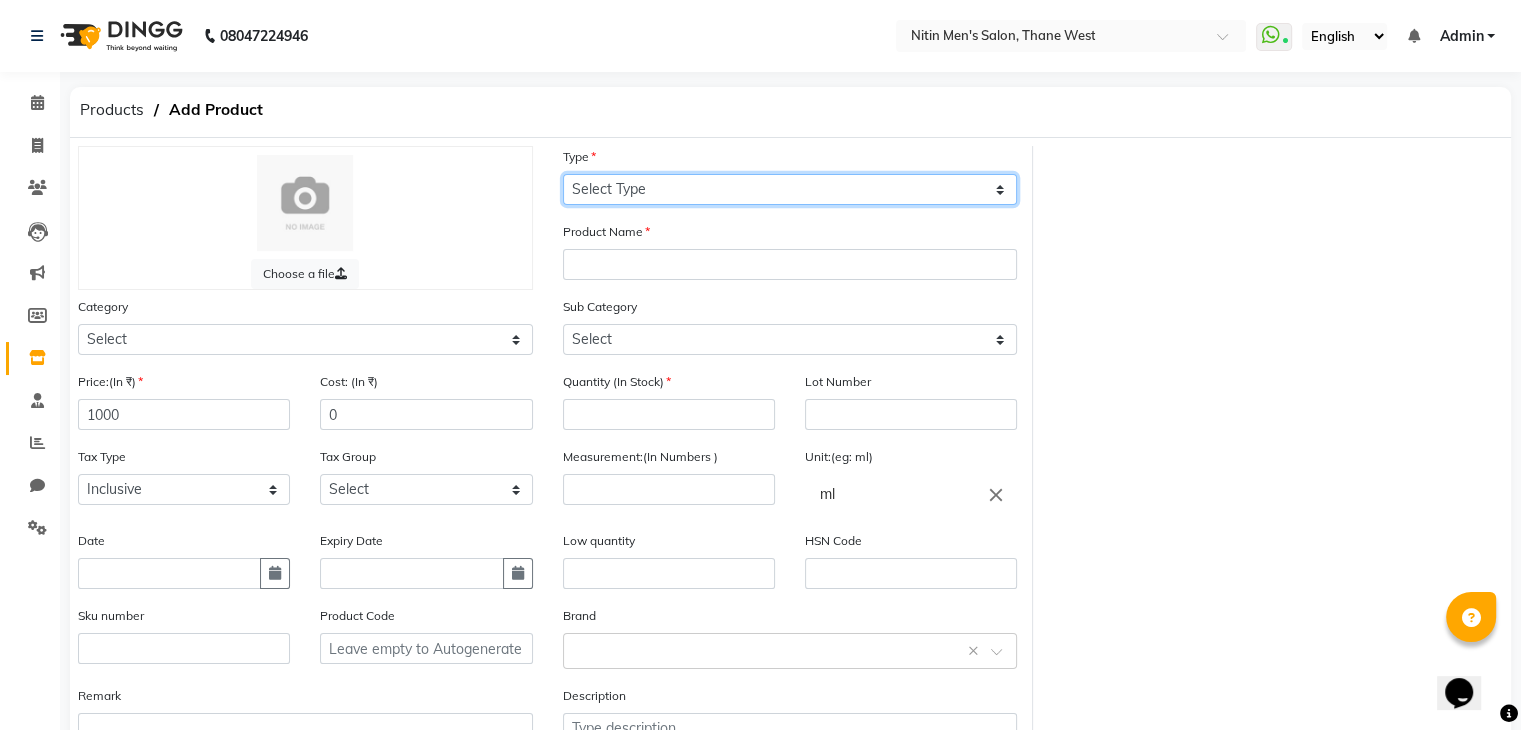 drag, startPoint x: 590, startPoint y: 190, endPoint x: 589, endPoint y: 235, distance: 45.01111 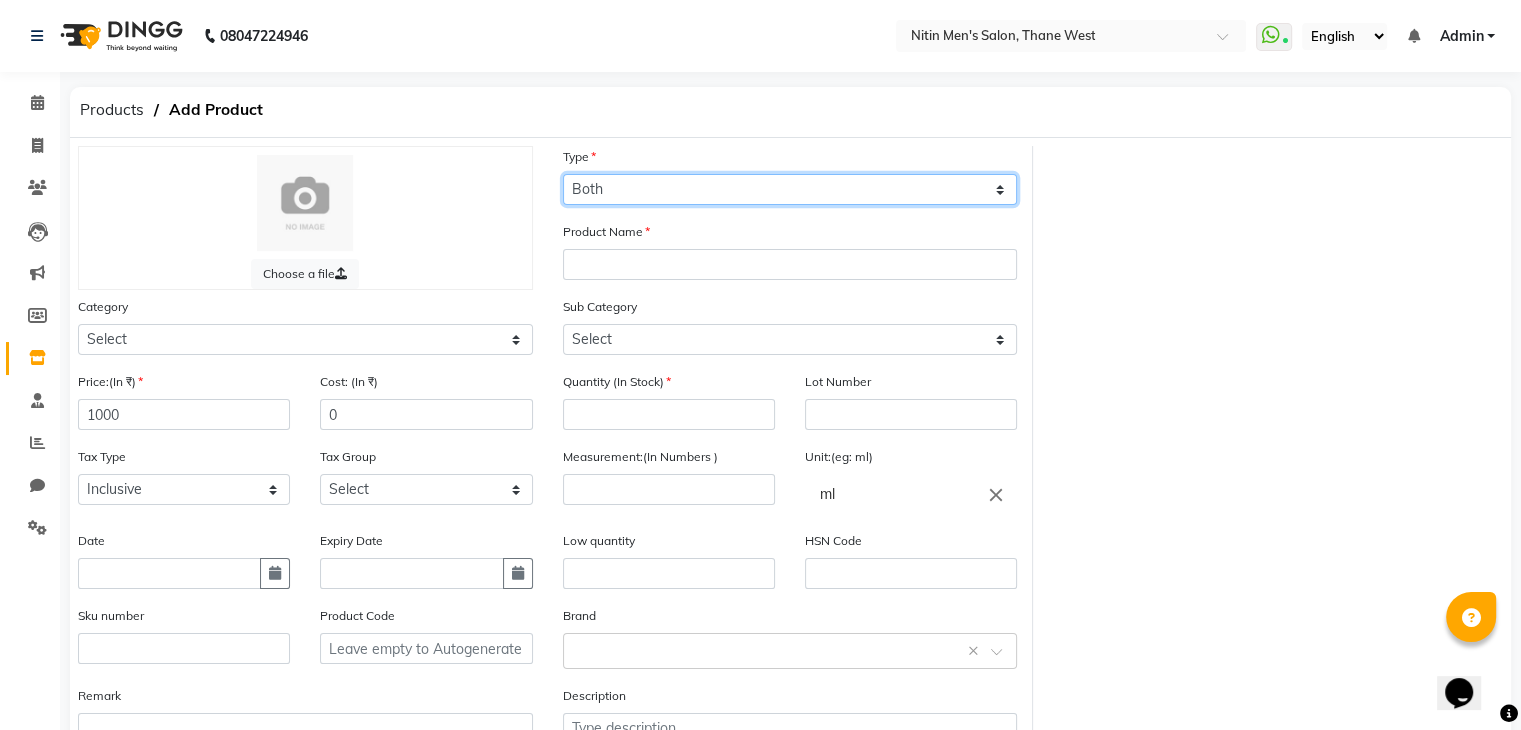 click on "Select Type Both Retail Consumable" 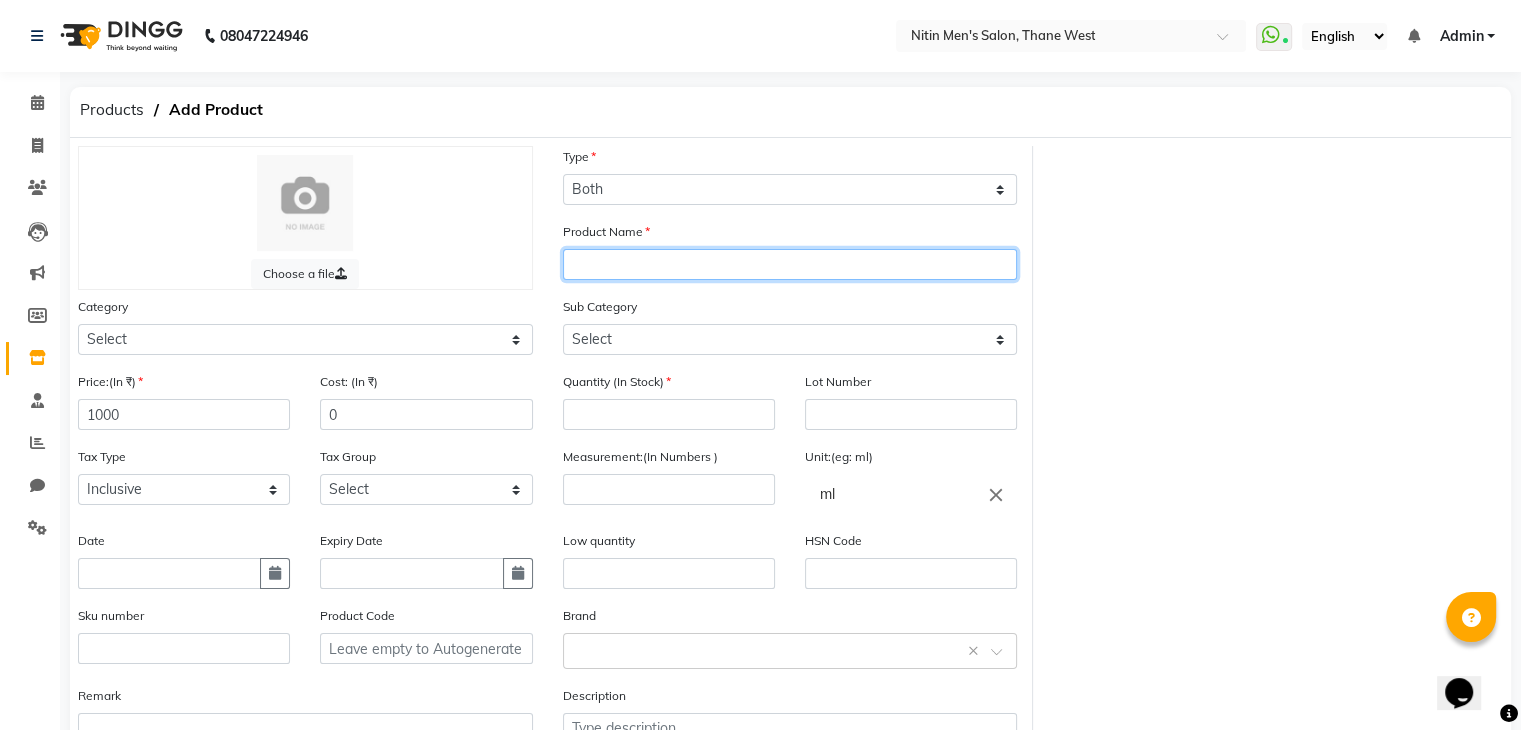click 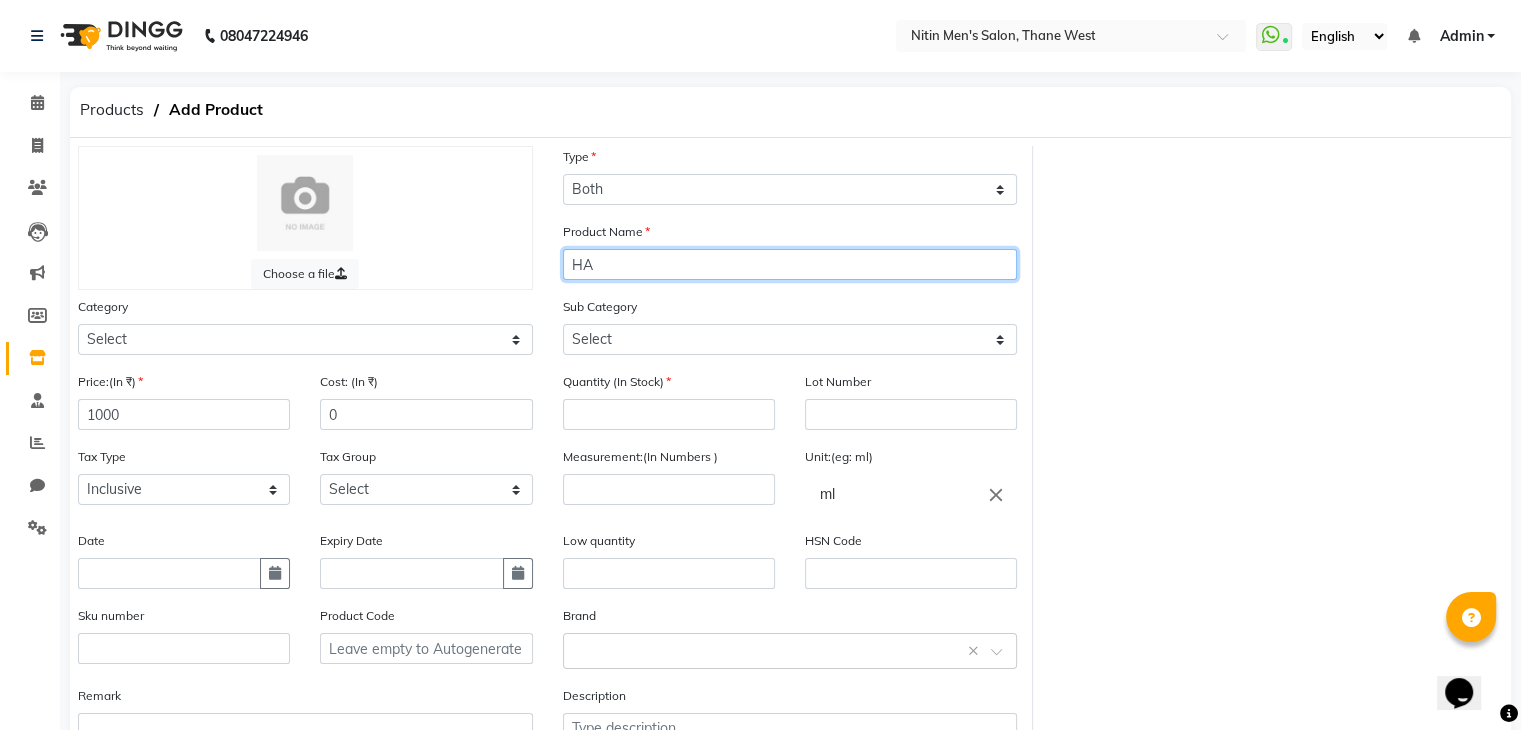 type on "H" 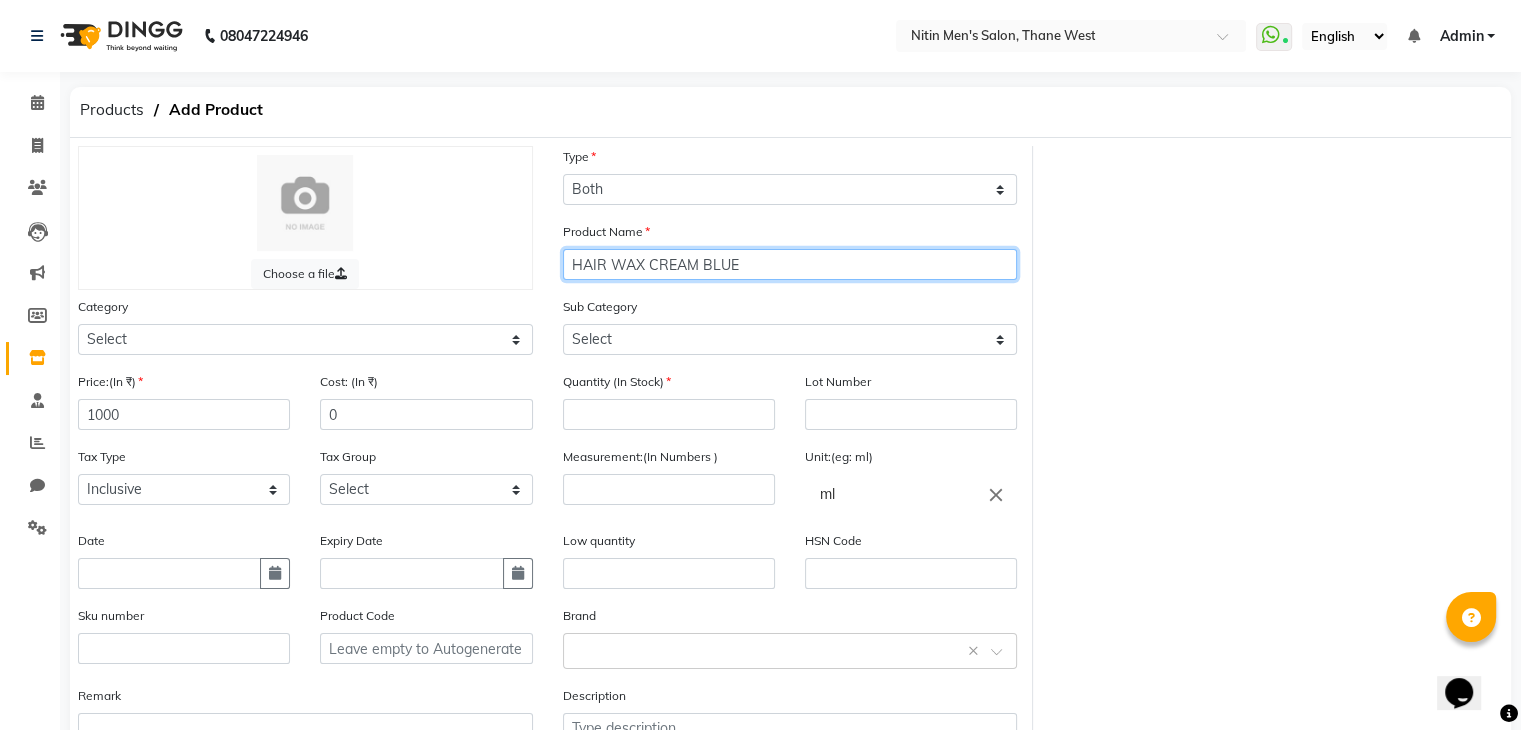 type on "HAIR WAX CREAM BLUE" 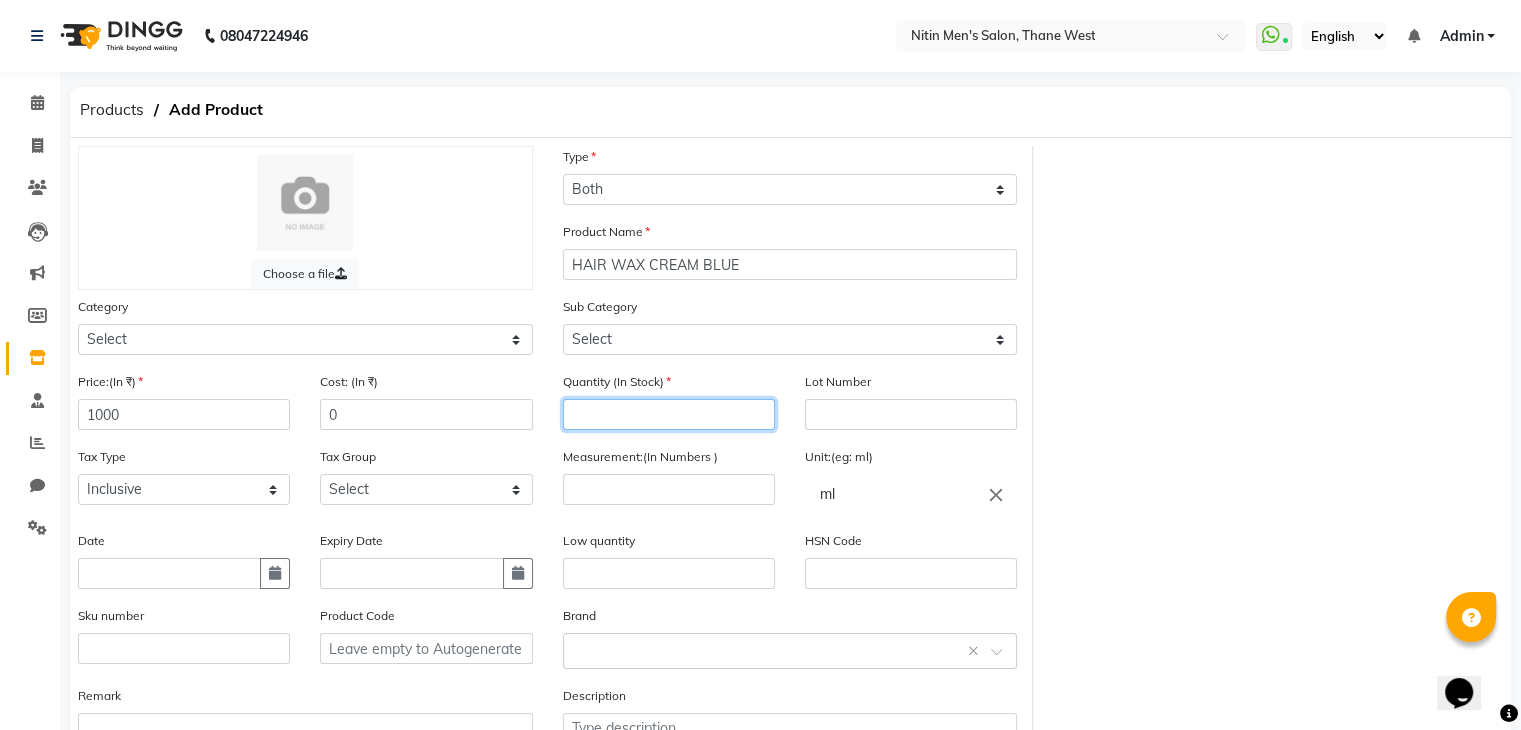 drag, startPoint x: 625, startPoint y: 404, endPoint x: 644, endPoint y: 344, distance: 62.936478 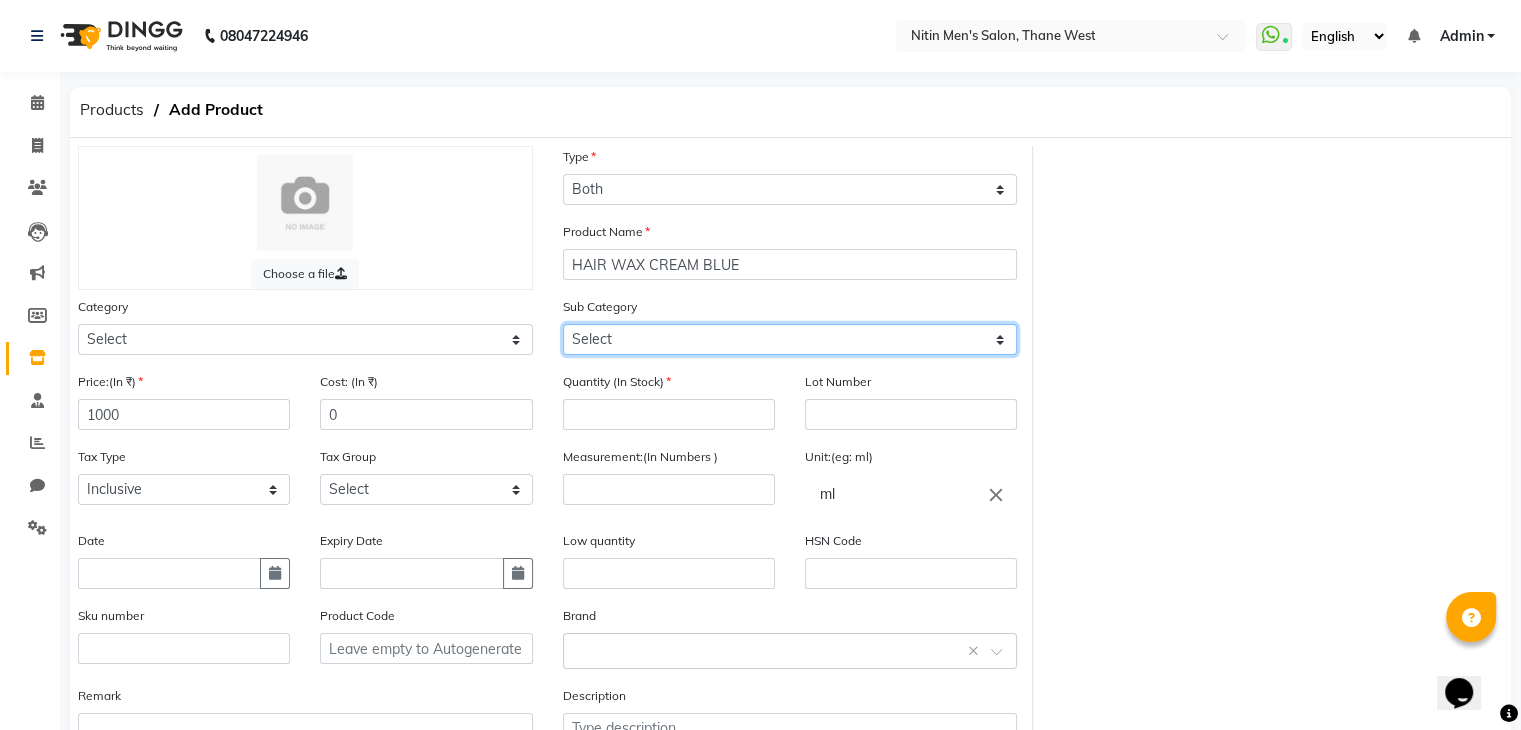 click on "Select Shampoo Conditioner Cream Mask Oil Serum Color Appliances Treatment Styling Kit & Combo Other" 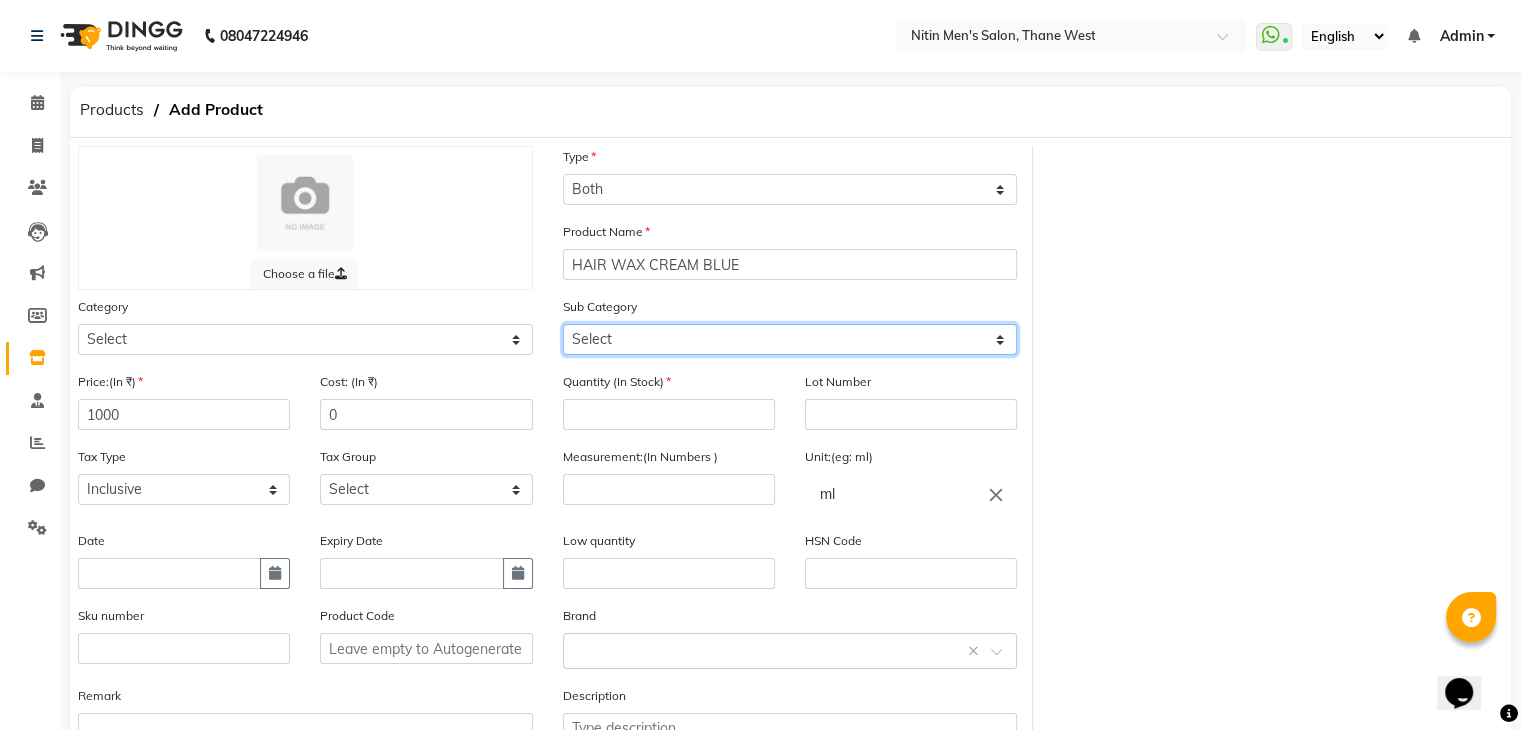 select on "1442301110" 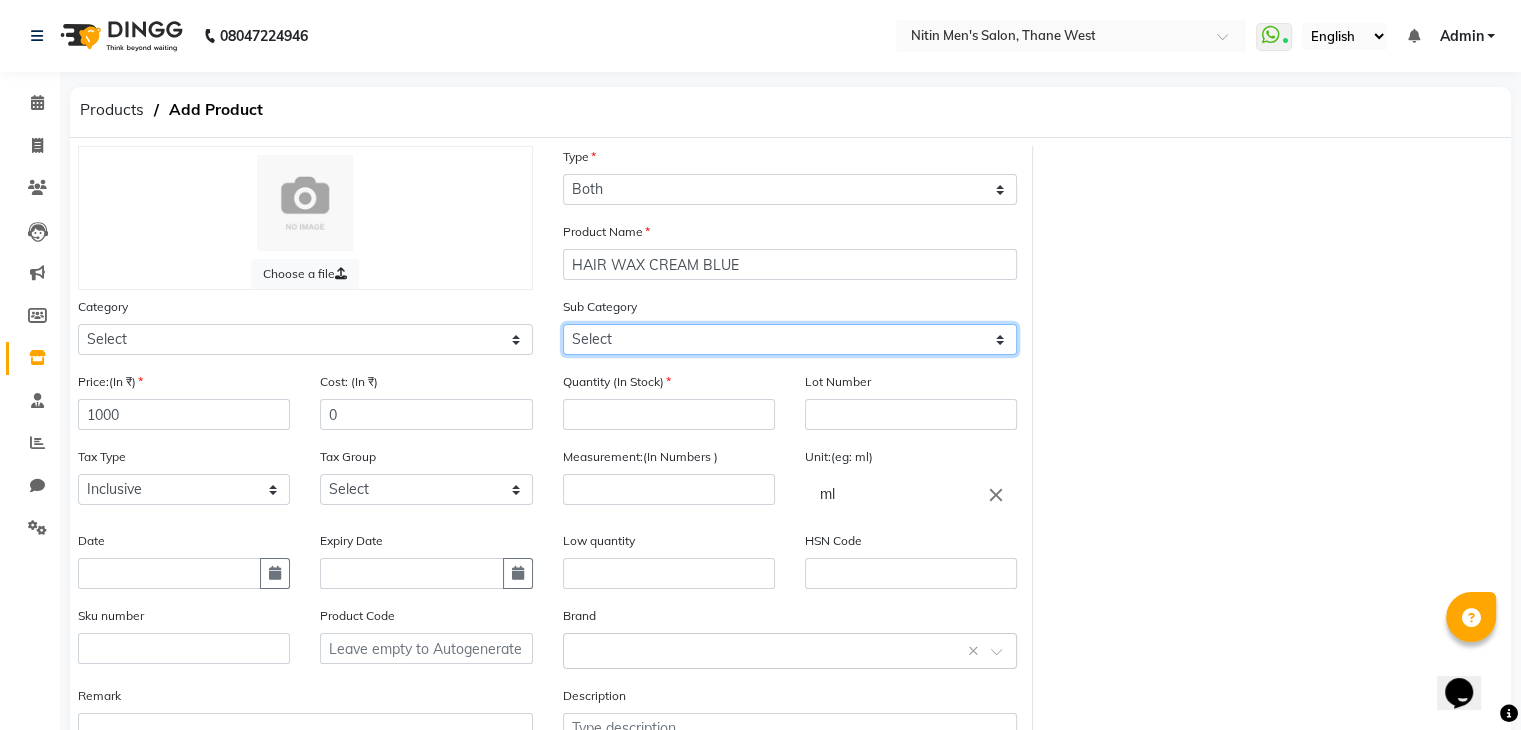 click on "Select Shampoo Conditioner Cream Mask Oil Serum Color Appliances Treatment Styling Kit & Combo Other" 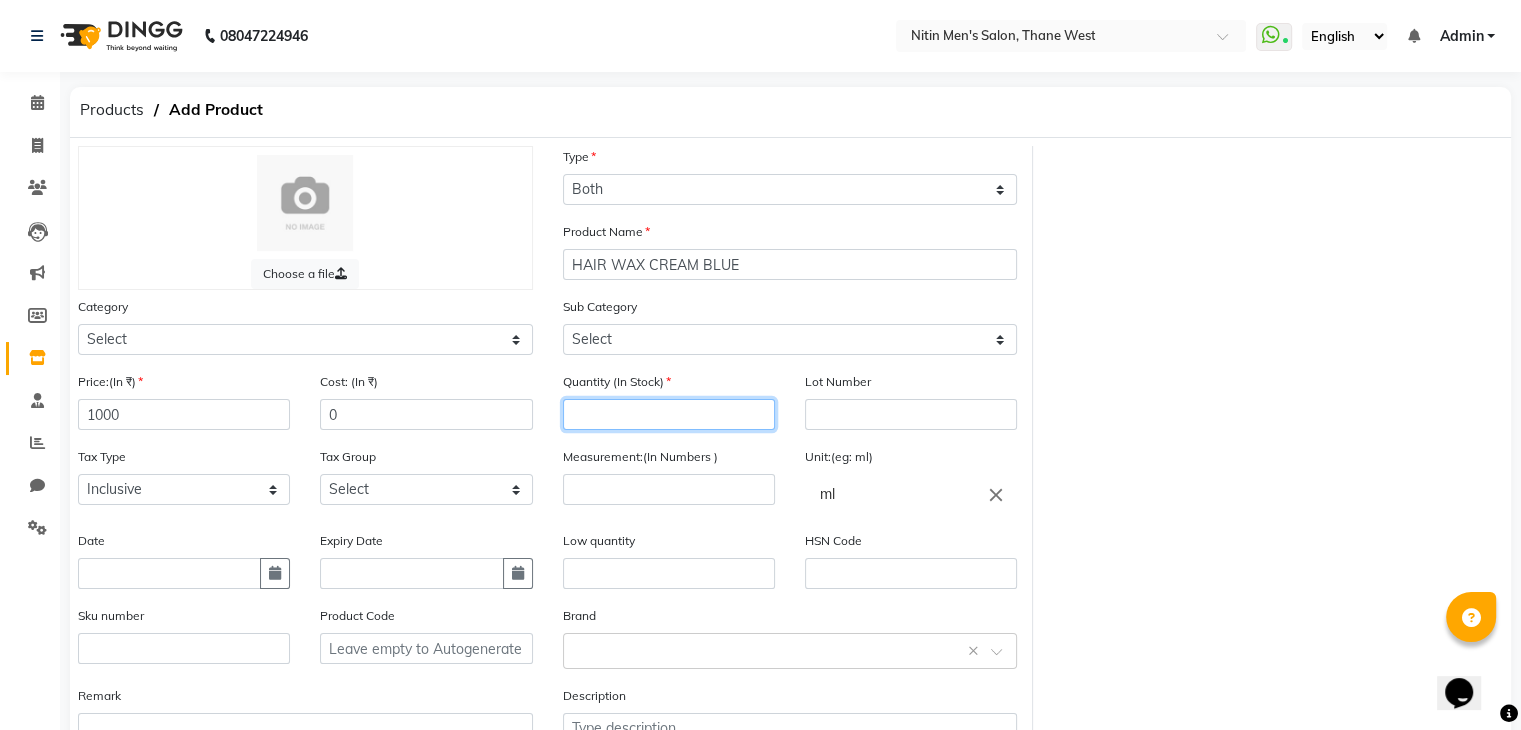 click 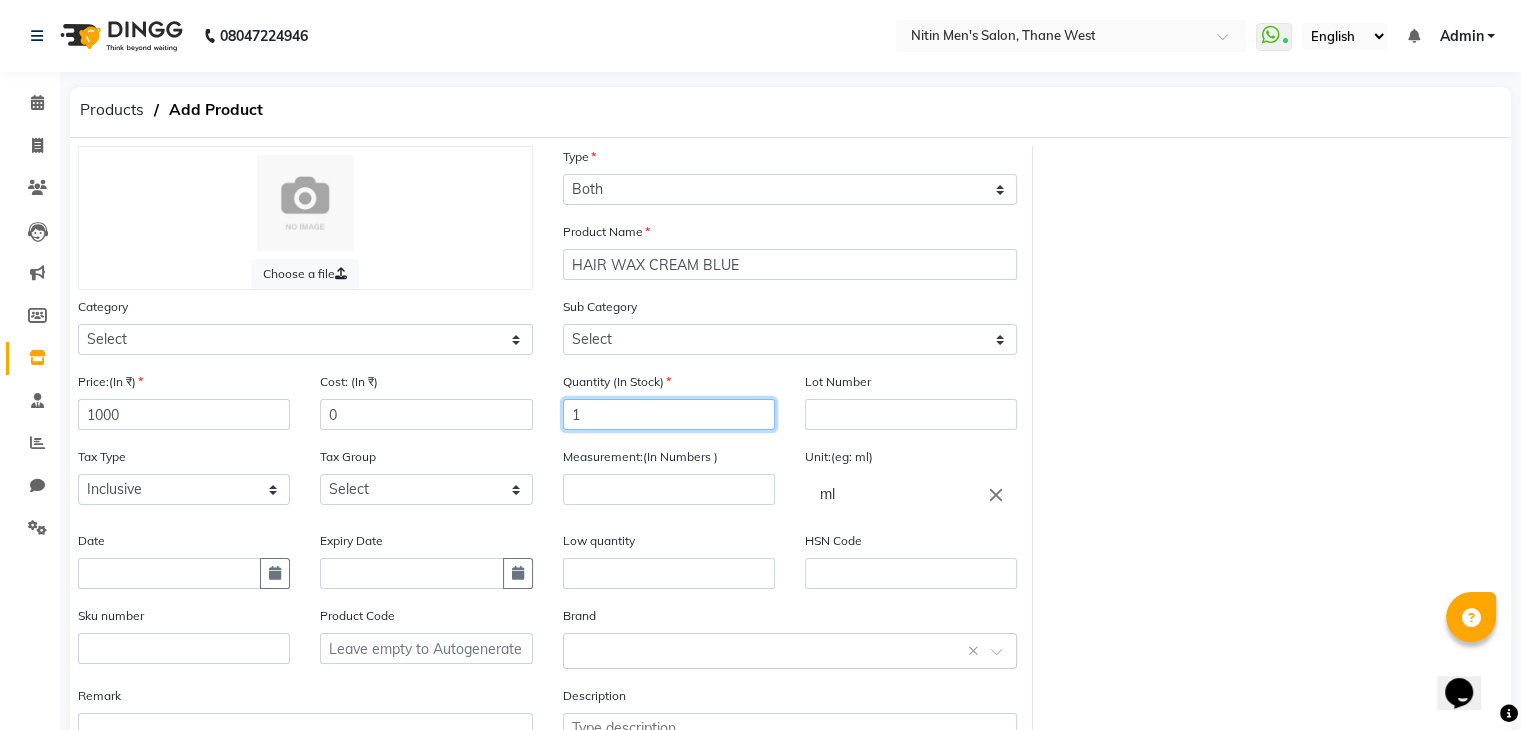 type on "1" 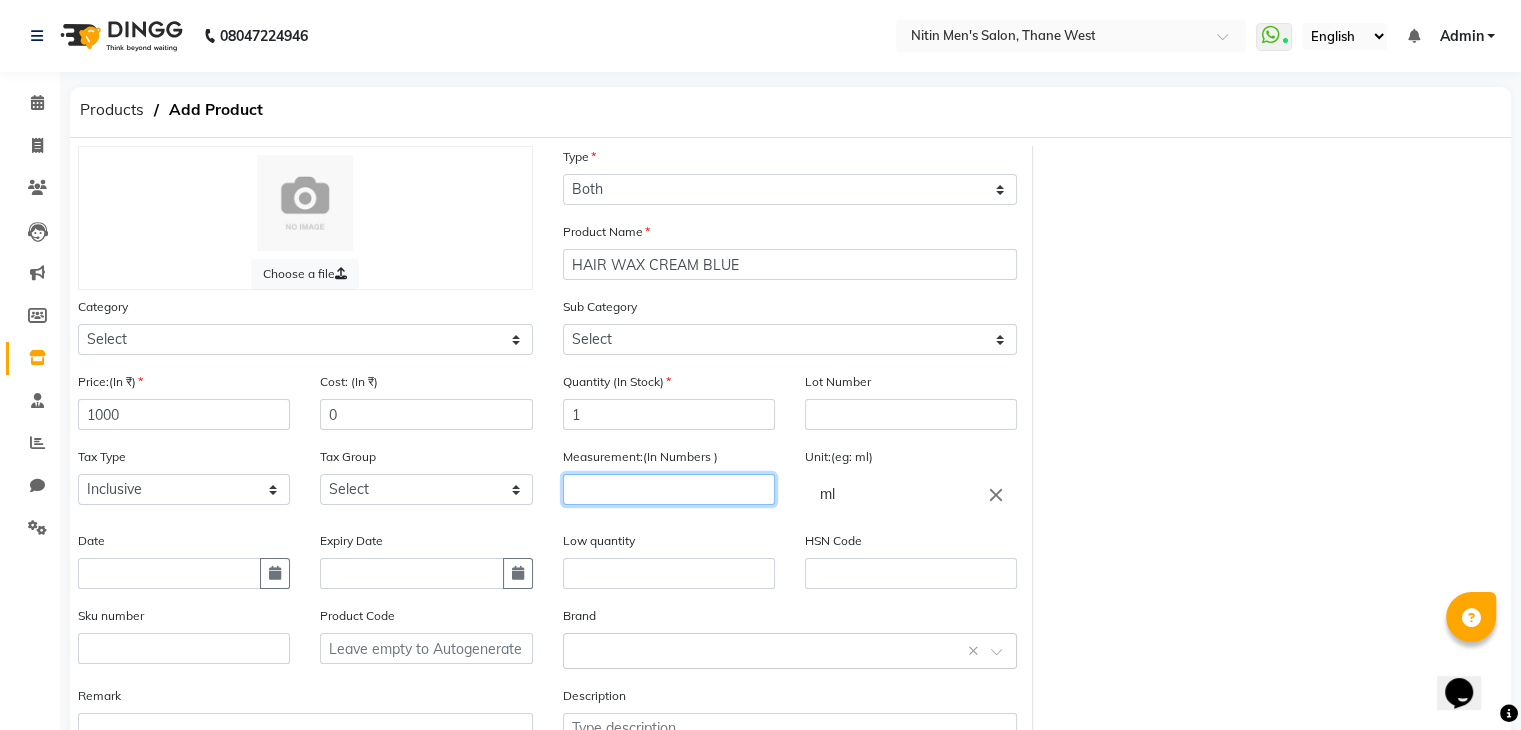 click 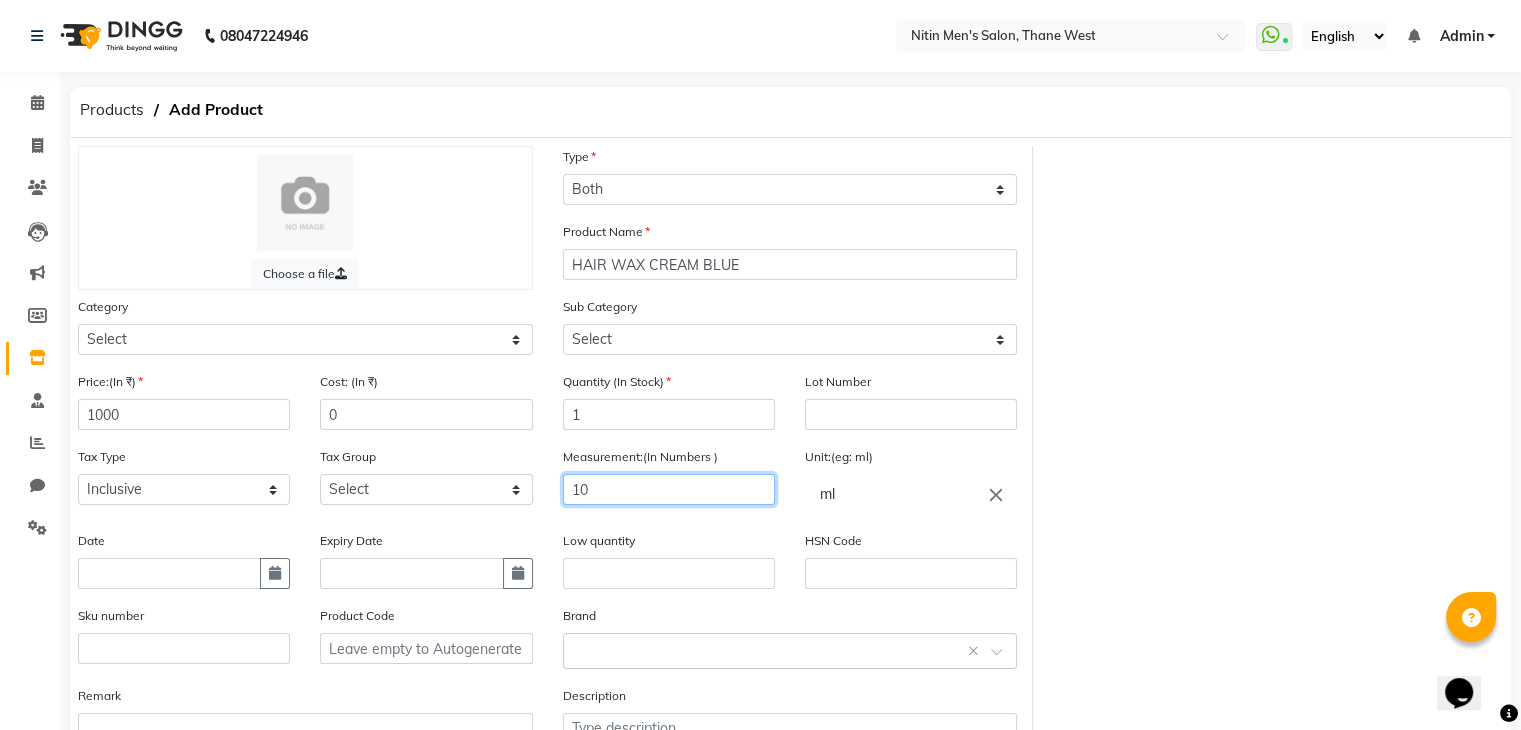 scroll, scrollTop: 156, scrollLeft: 0, axis: vertical 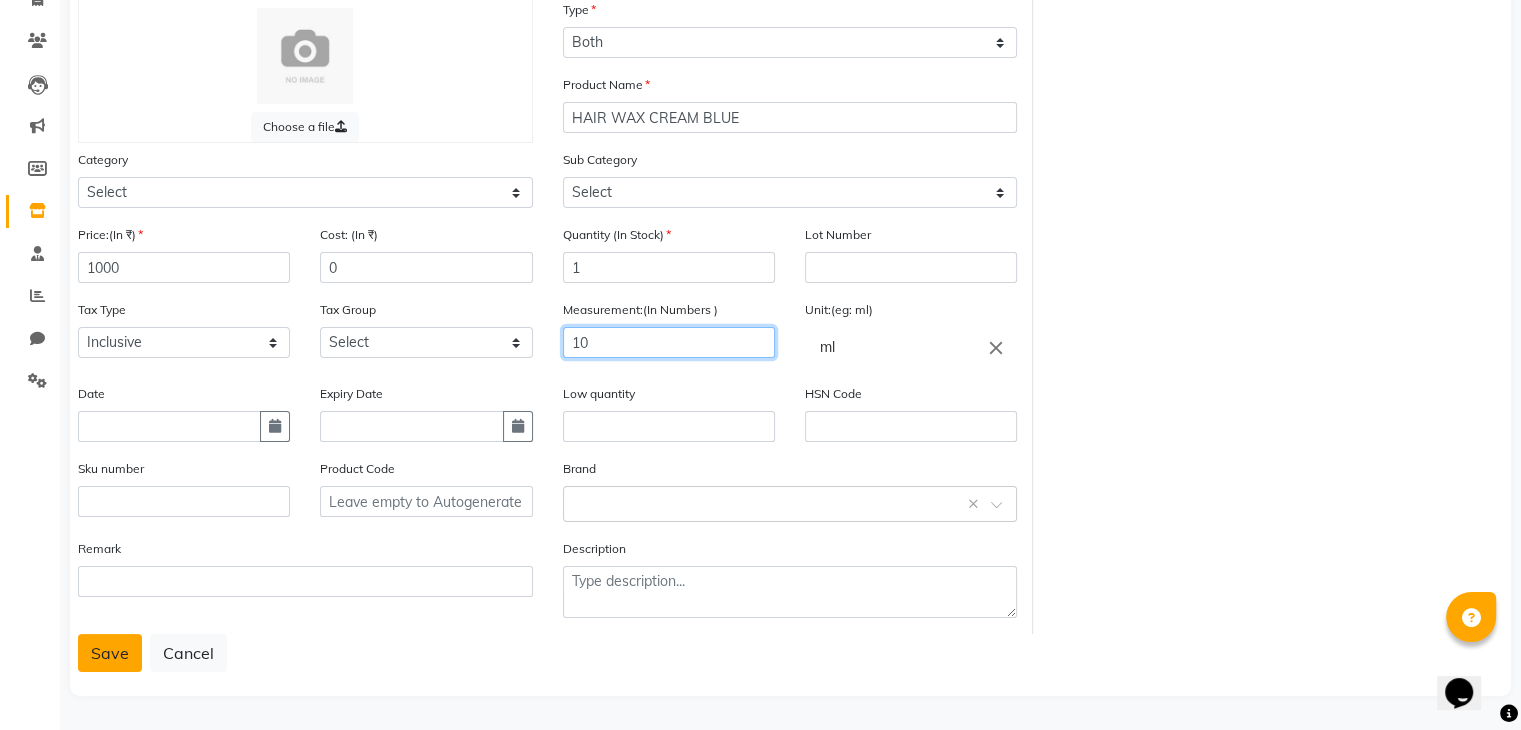 type on "10" 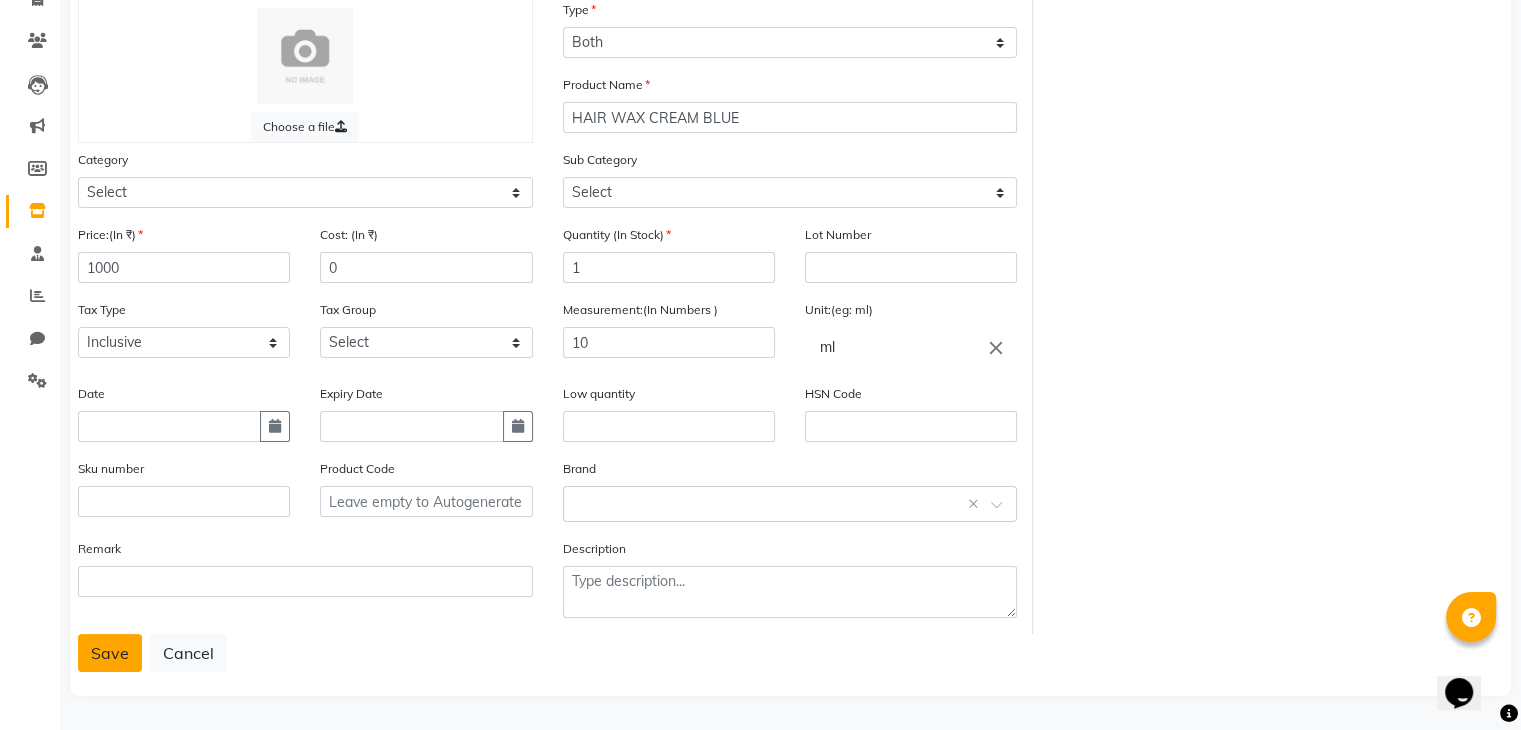 click on "Save" 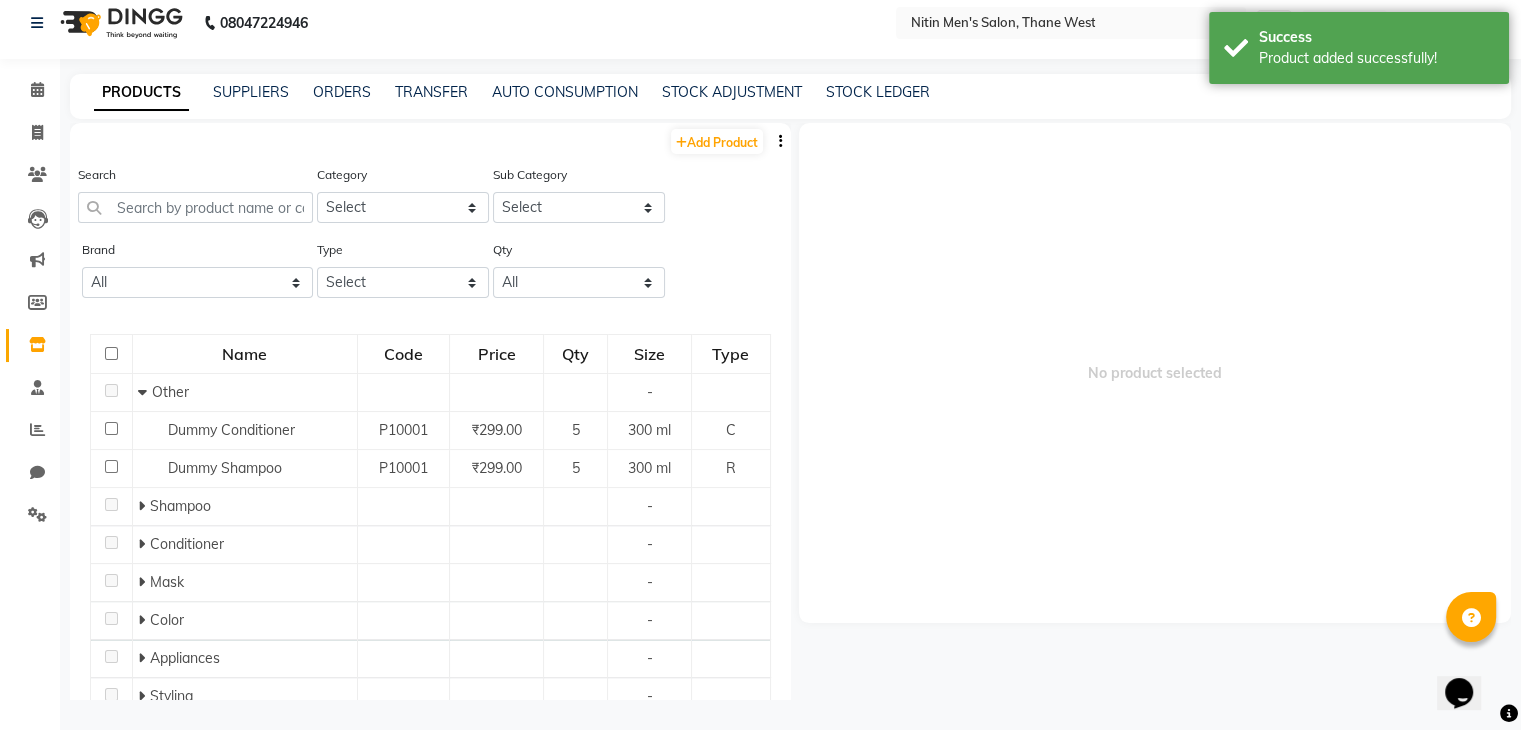 scroll, scrollTop: 13, scrollLeft: 0, axis: vertical 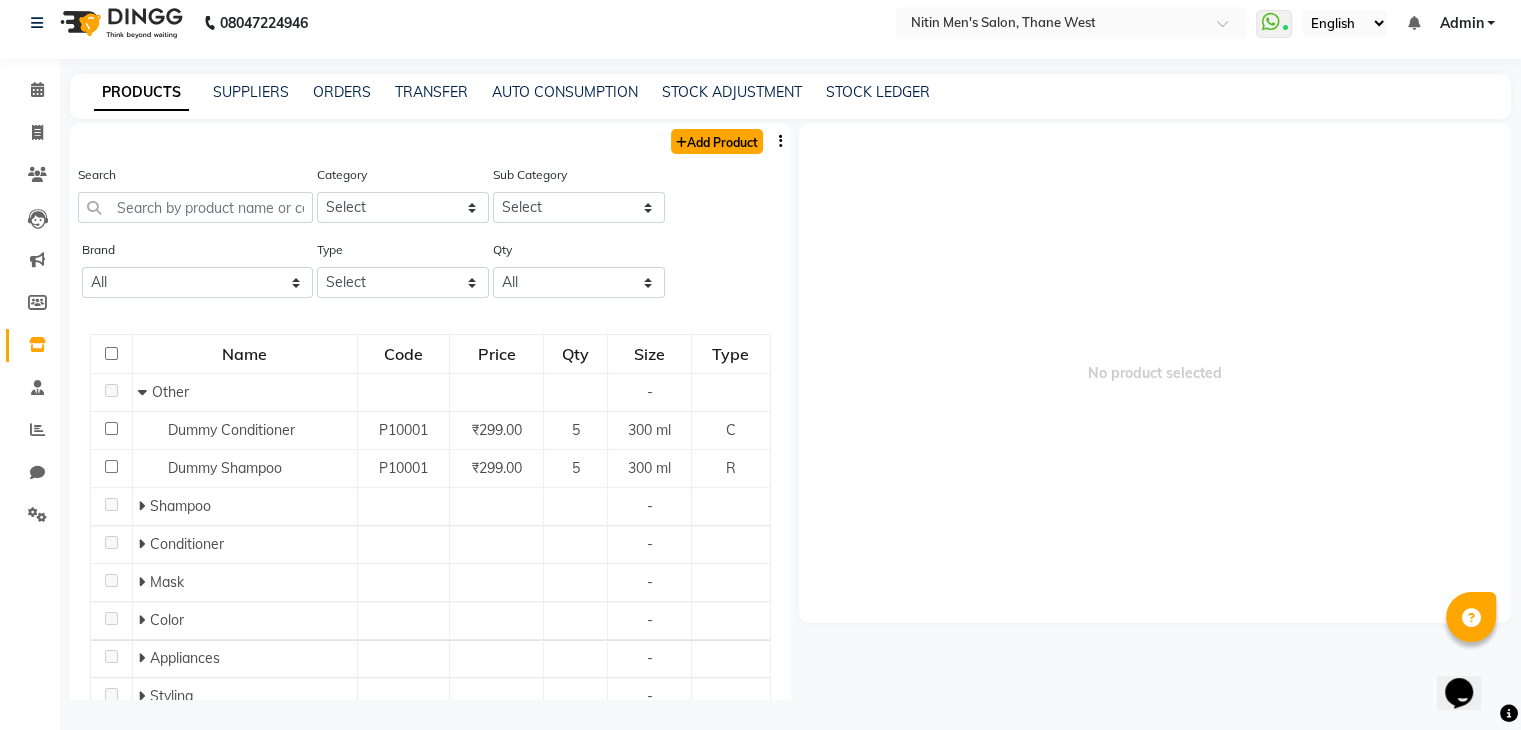 click on "Add Product" 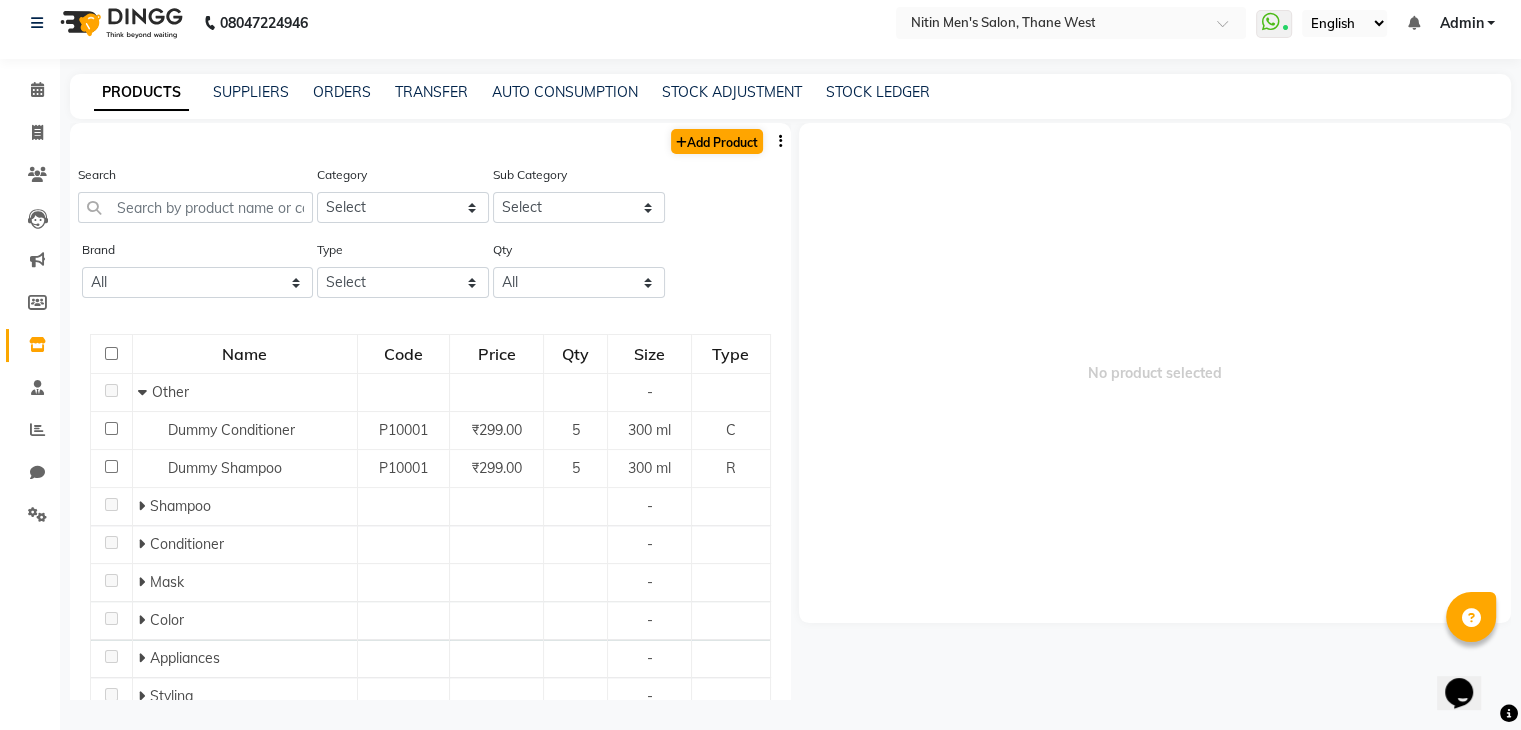 select on "true" 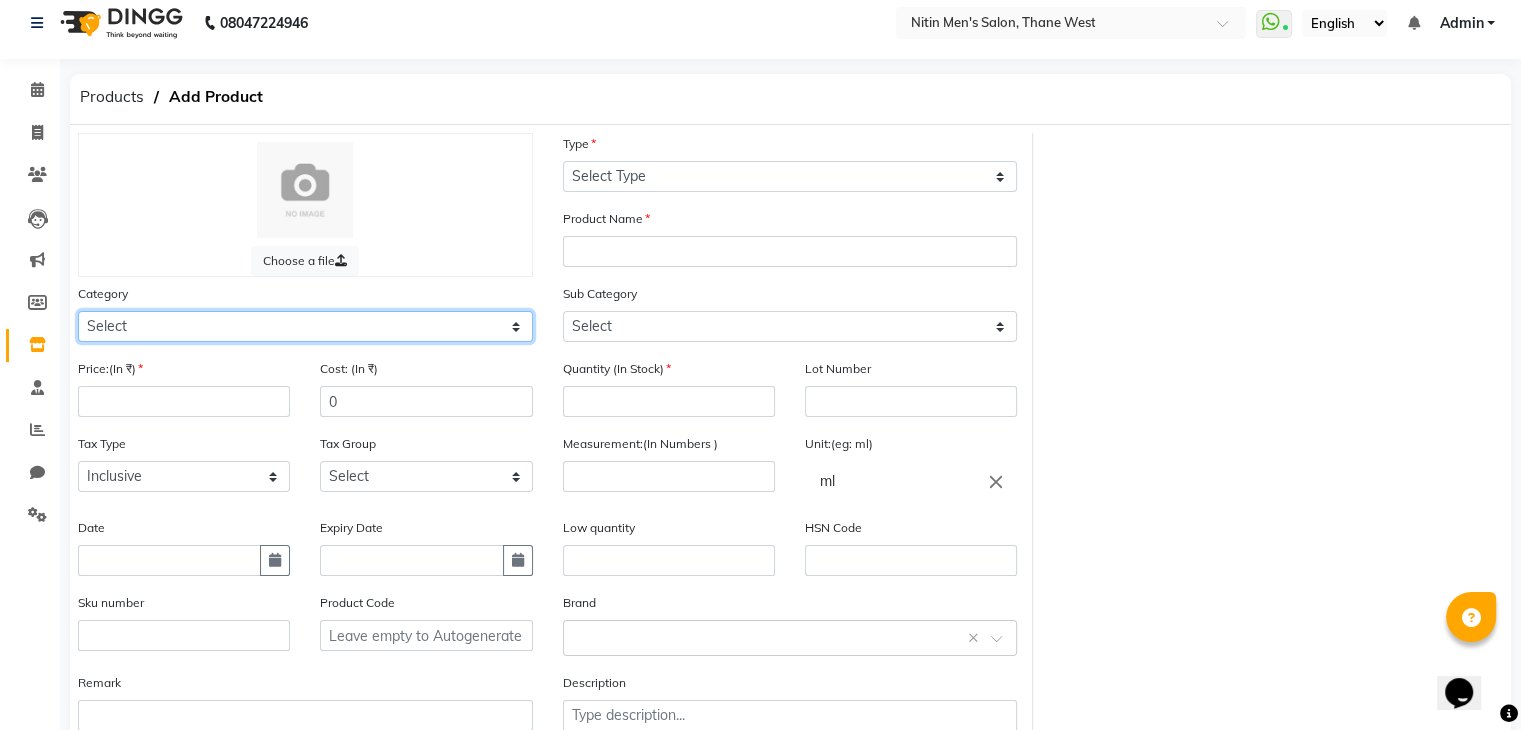 click on "Select Hair Skin Makeup Personal Care Appliances Beard Waxing Disposable Threading Hands and Feet Beauty Planet Botox Cadiveu Casmara Cheryls Loreal Olaplex Other" 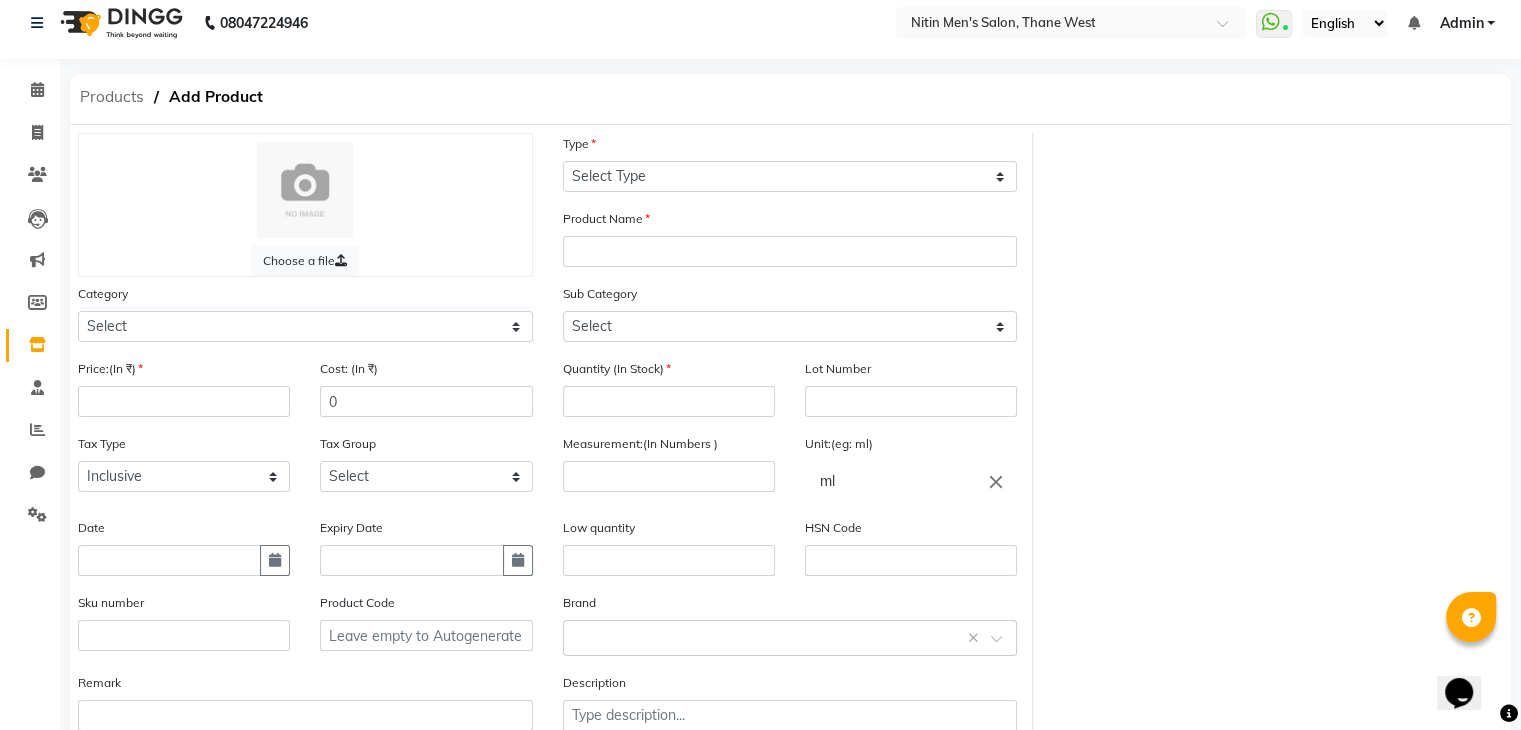 click on "Products" 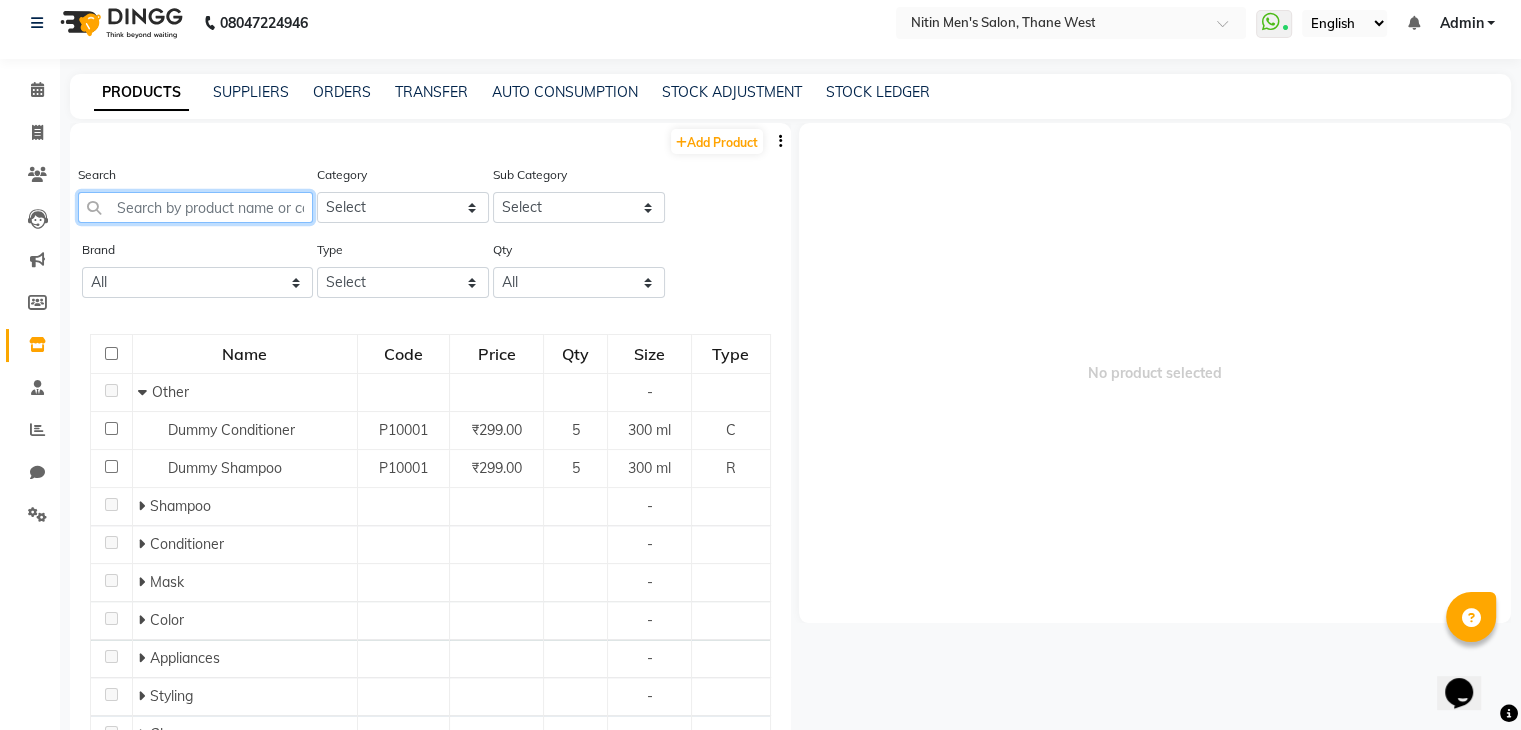 click 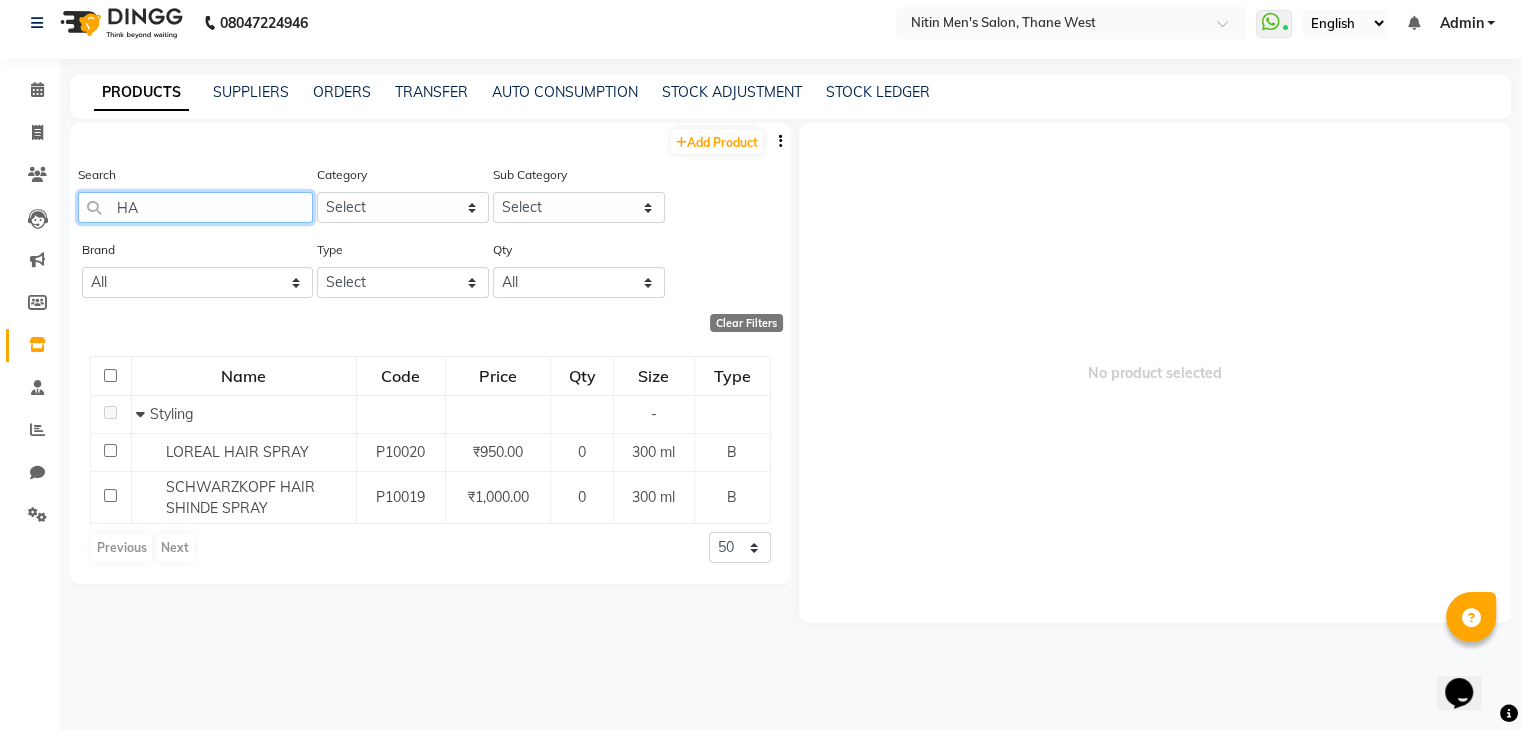 type on "H" 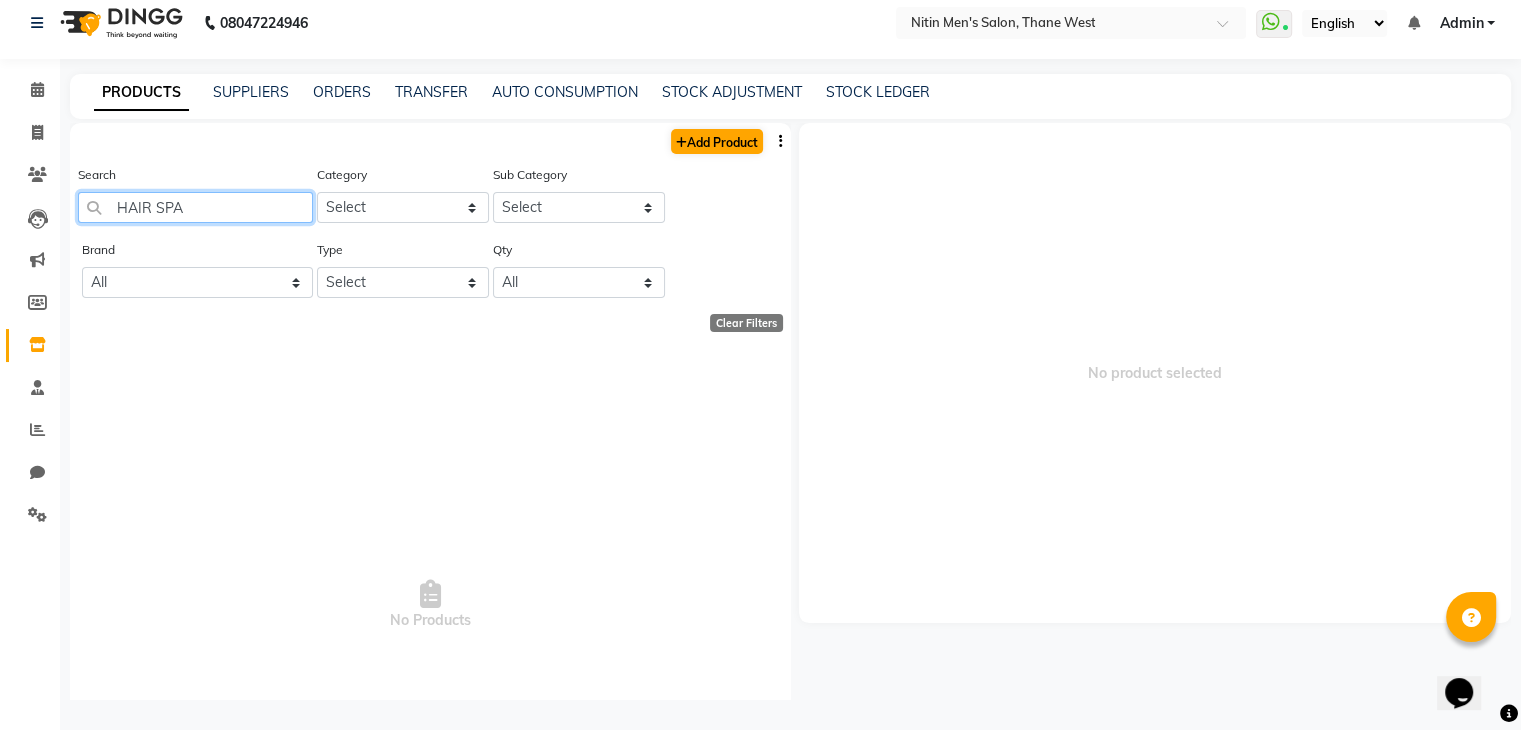 type on "HAIR SPA" 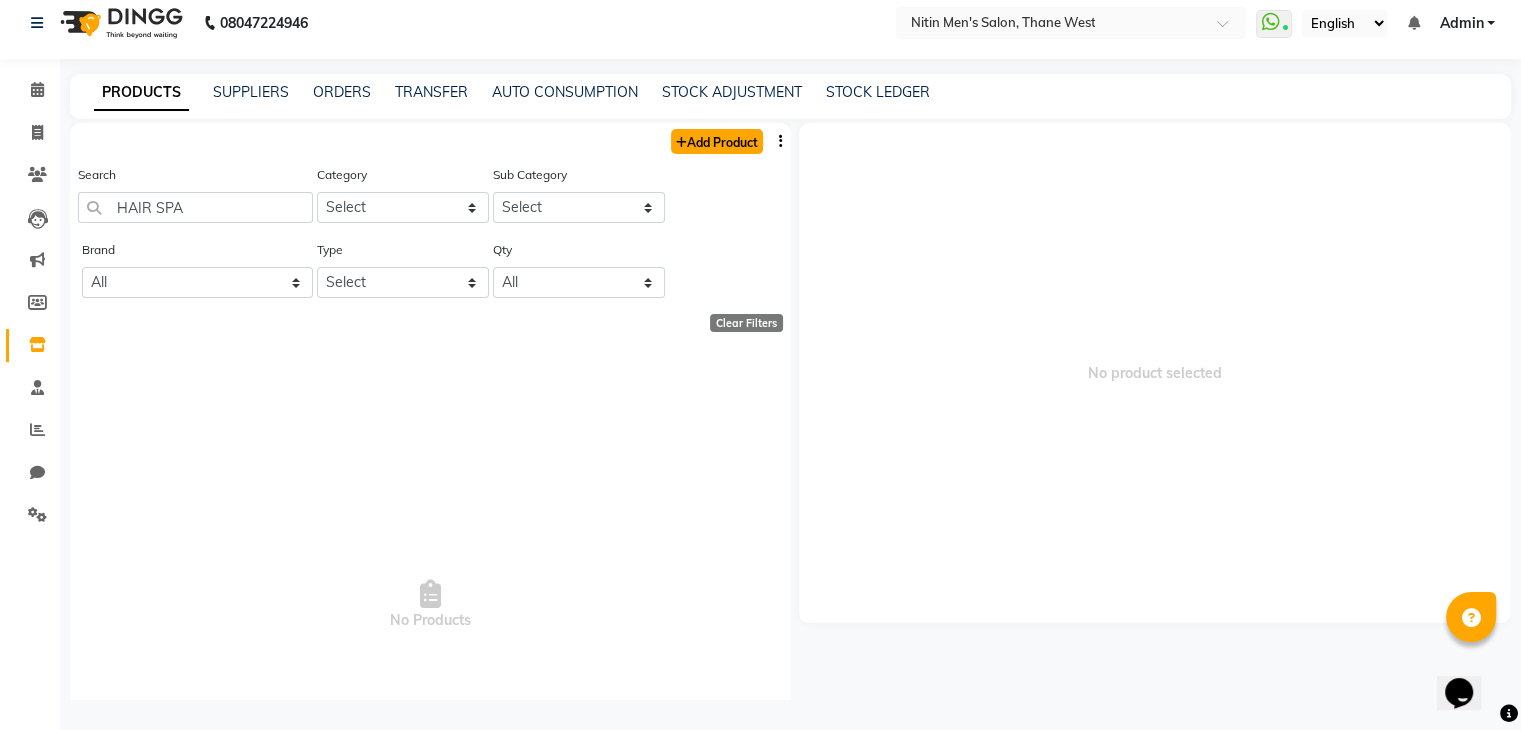 click on "Add Product" 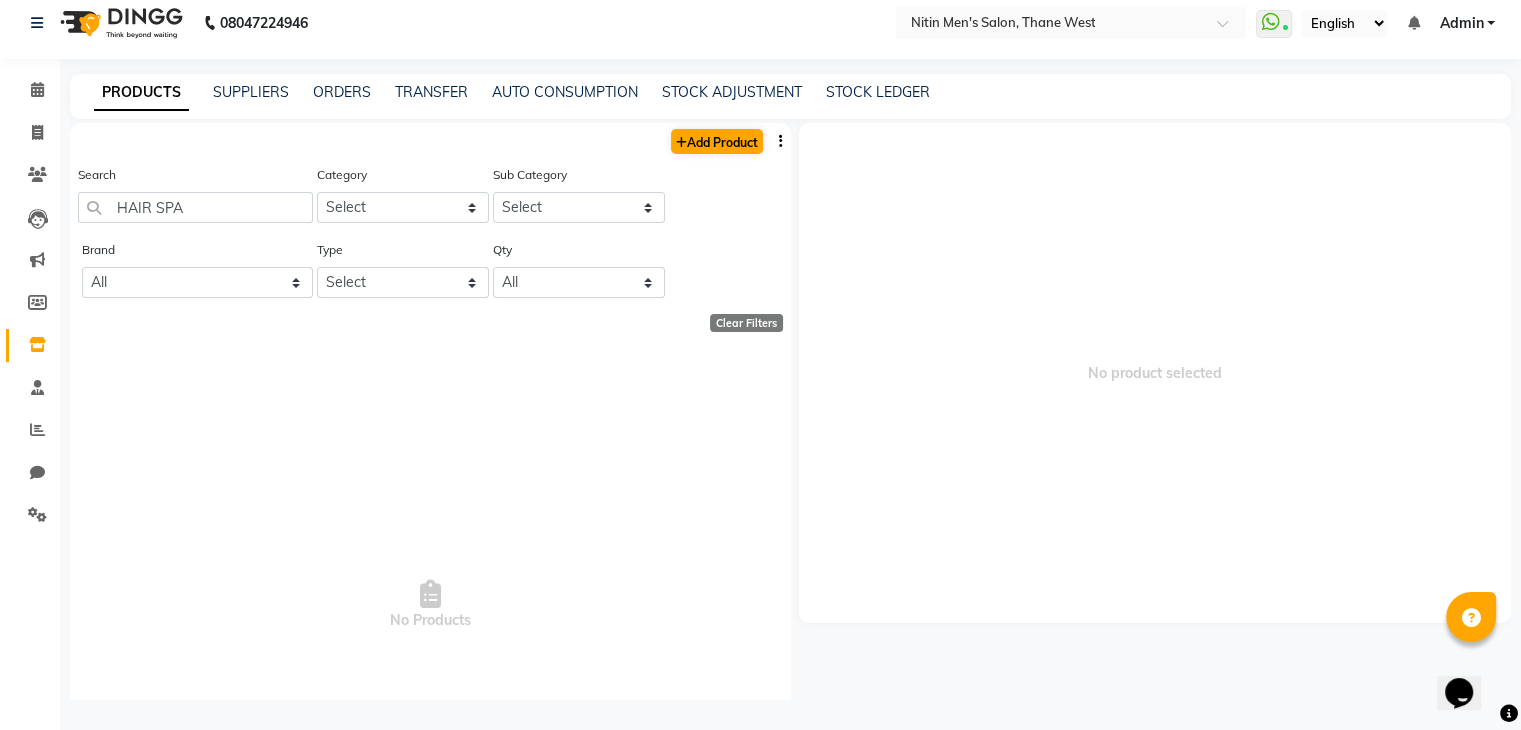 select on "true" 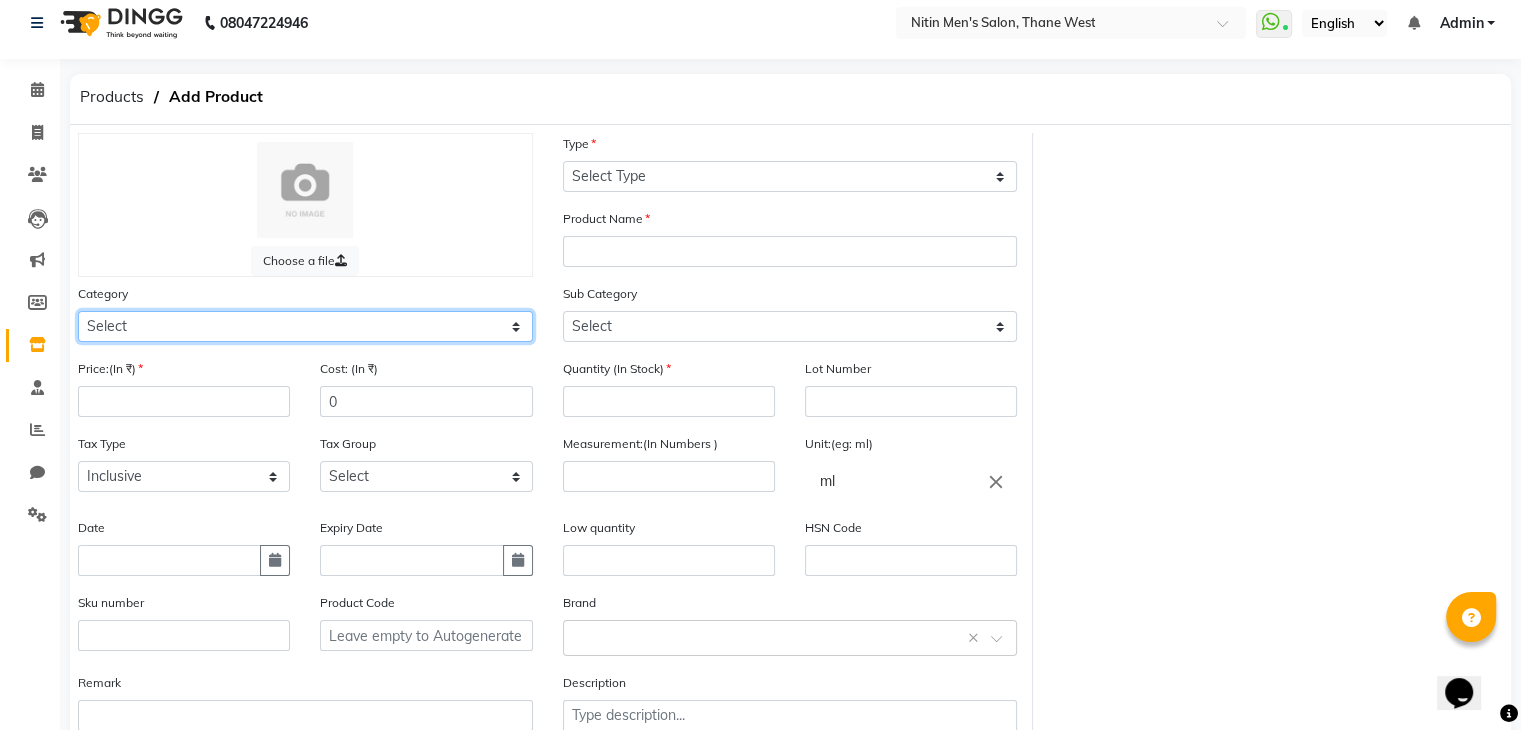 click on "Select Hair Skin Makeup Personal Care Appliances Beard Waxing Disposable Threading Hands and Feet Beauty Planet Botox Cadiveu Casmara Cheryls Loreal Olaplex Other" 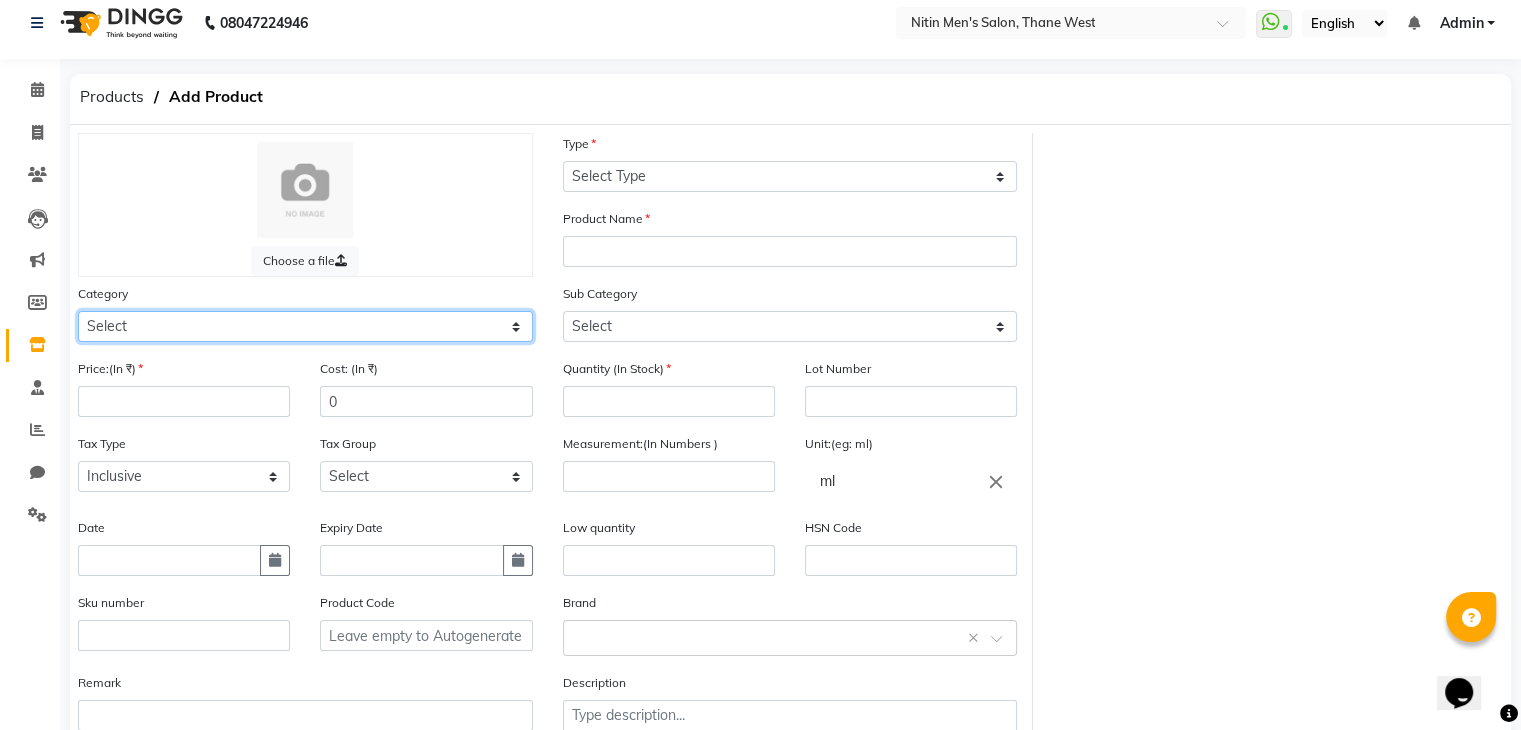 select on "1442301100" 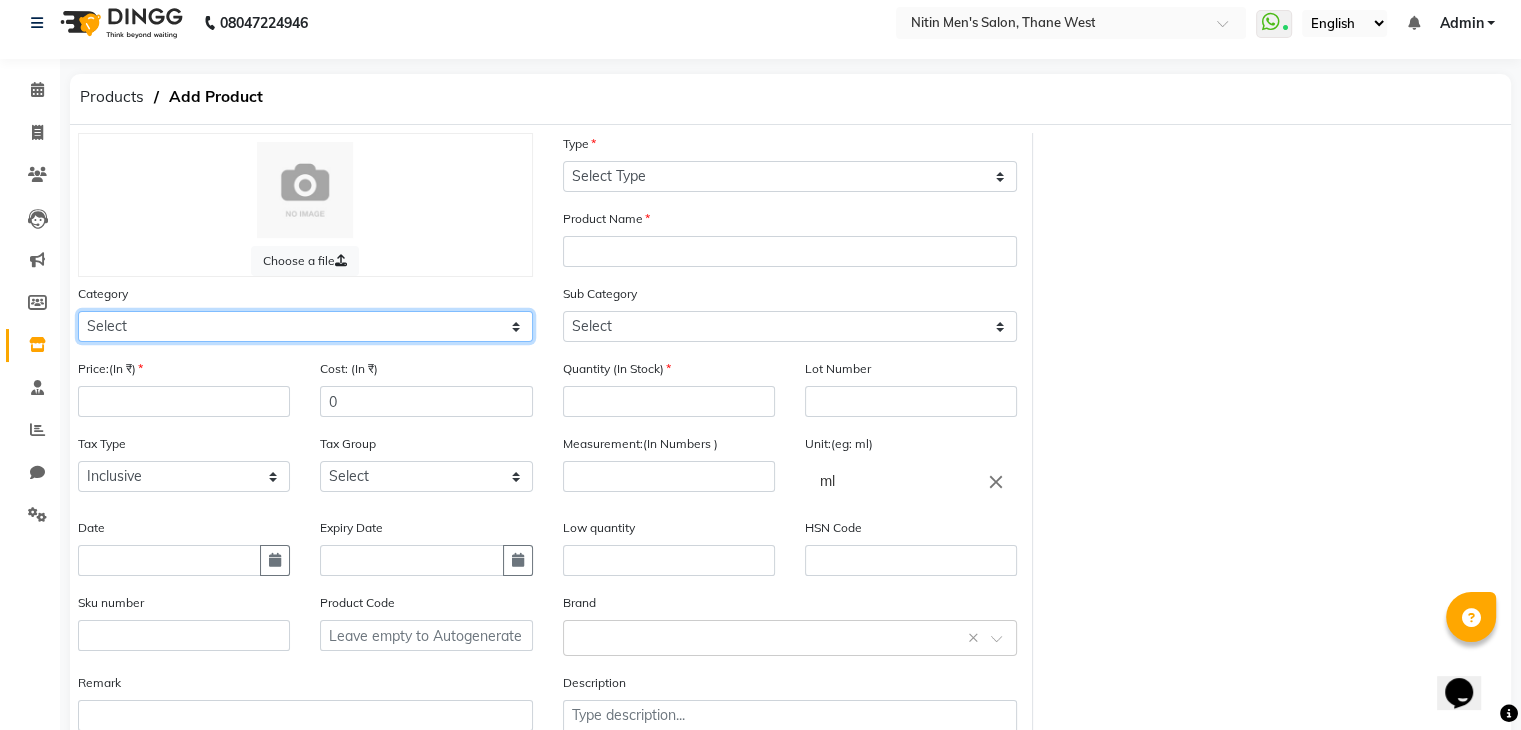 click on "Select Hair Skin Makeup Personal Care Appliances Beard Waxing Disposable Threading Hands and Feet Beauty Planet Botox Cadiveu Casmara Cheryls Loreal Olaplex Other" 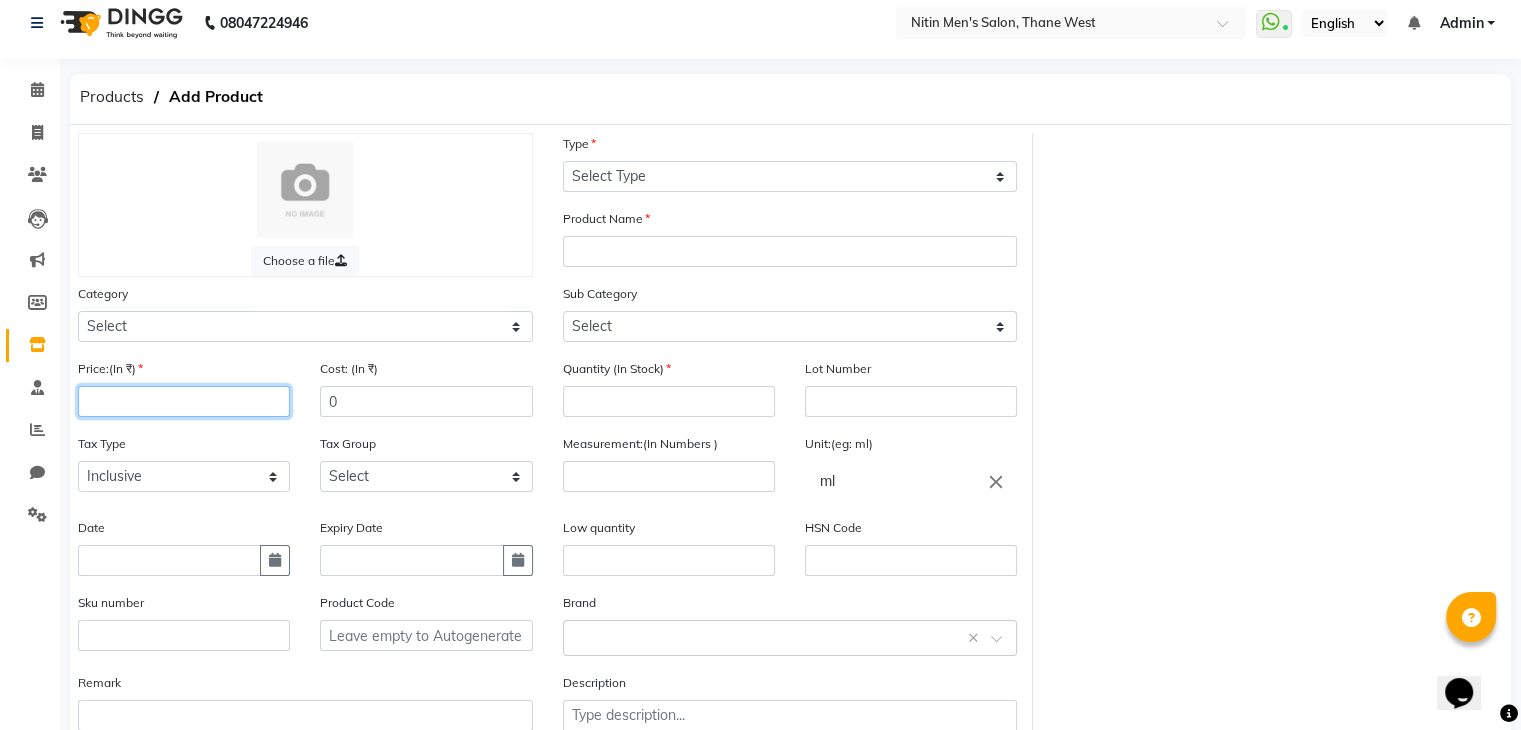 click 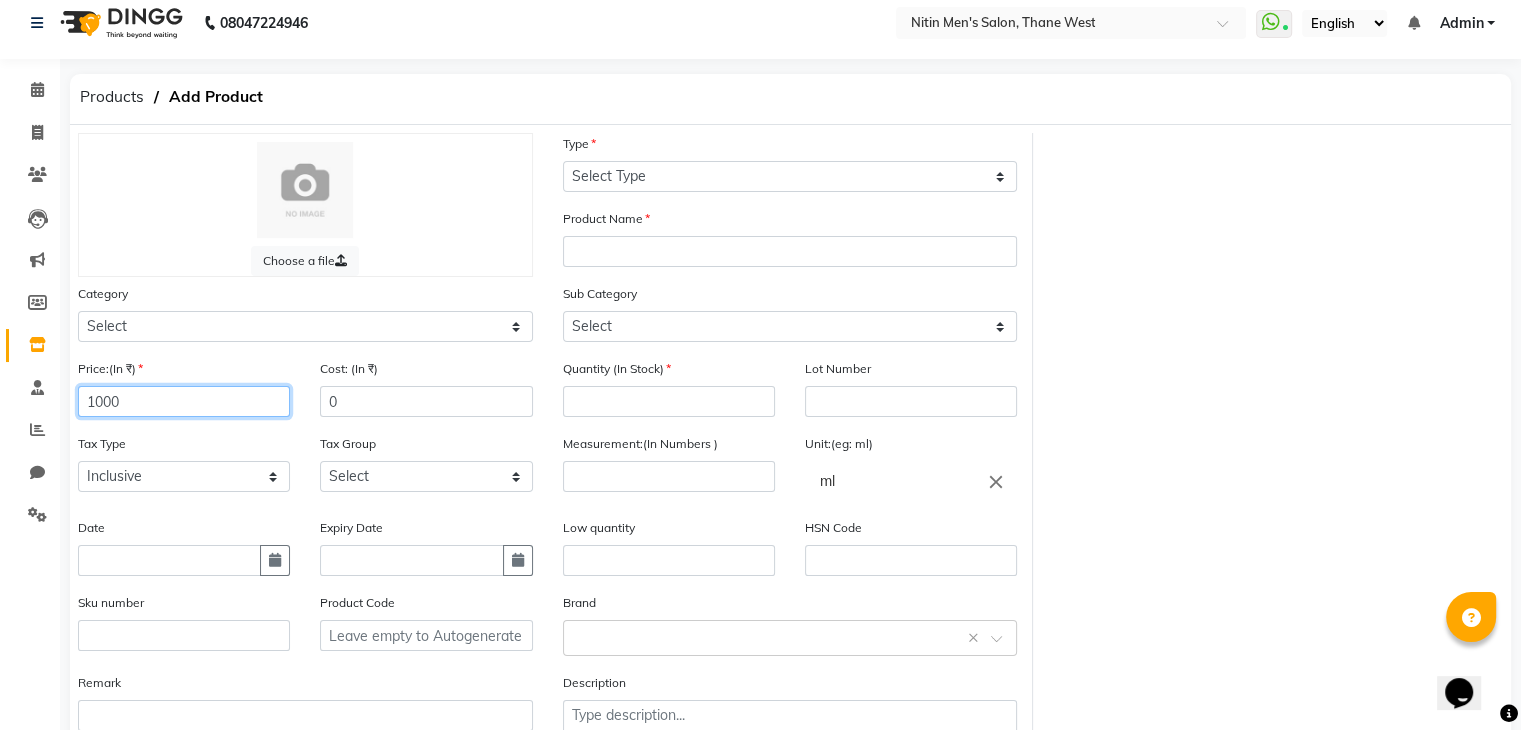 type on "1000" 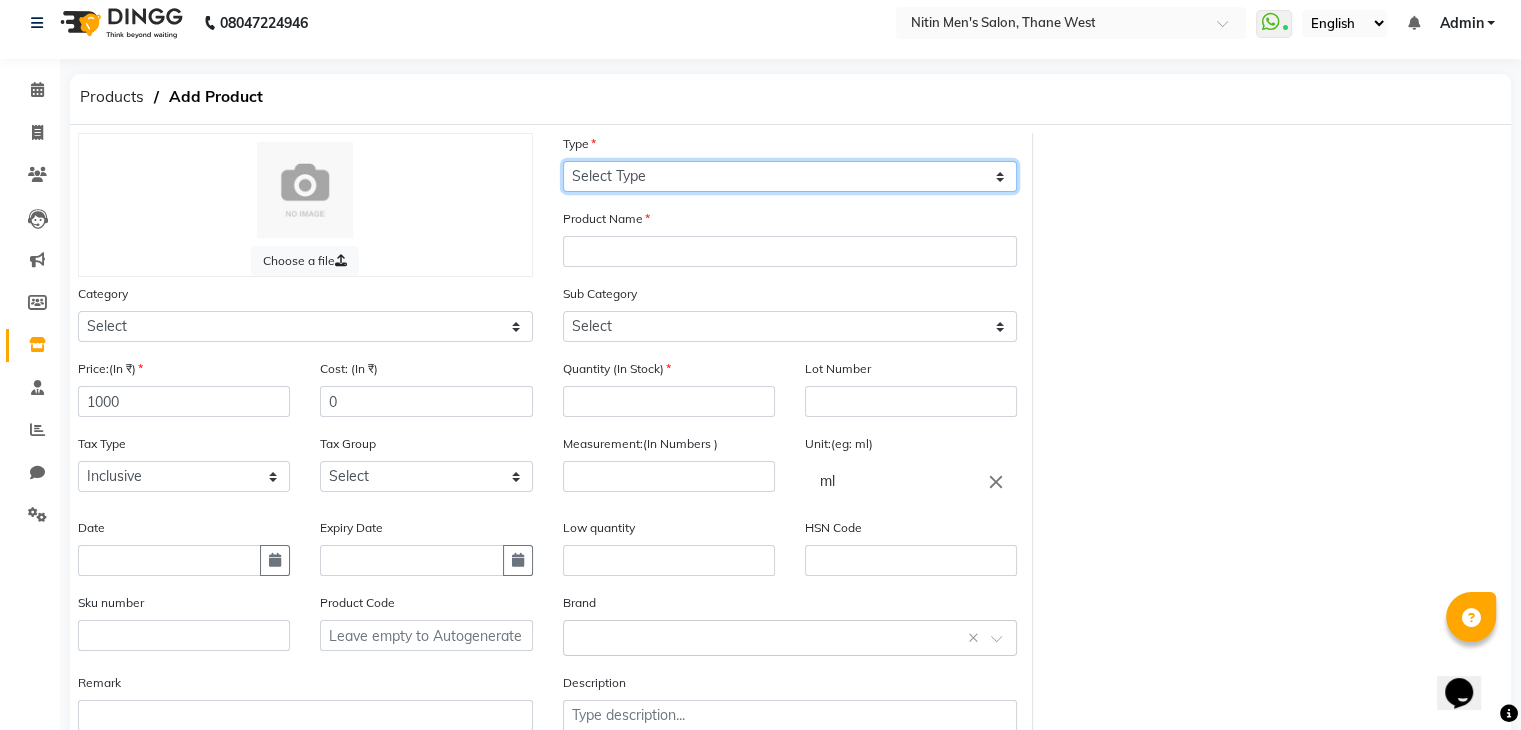 click on "Select Type Both Retail Consumable" 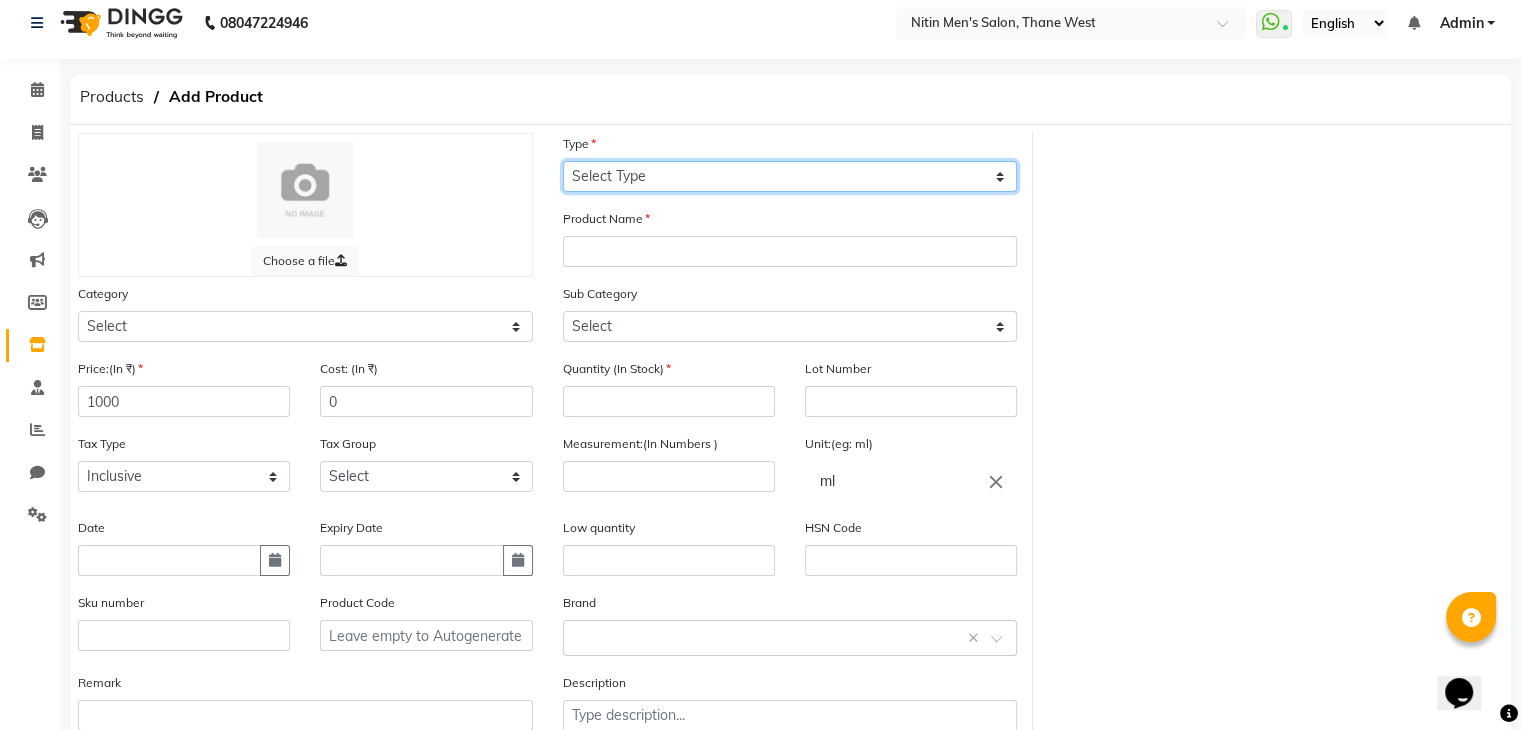 select on "B" 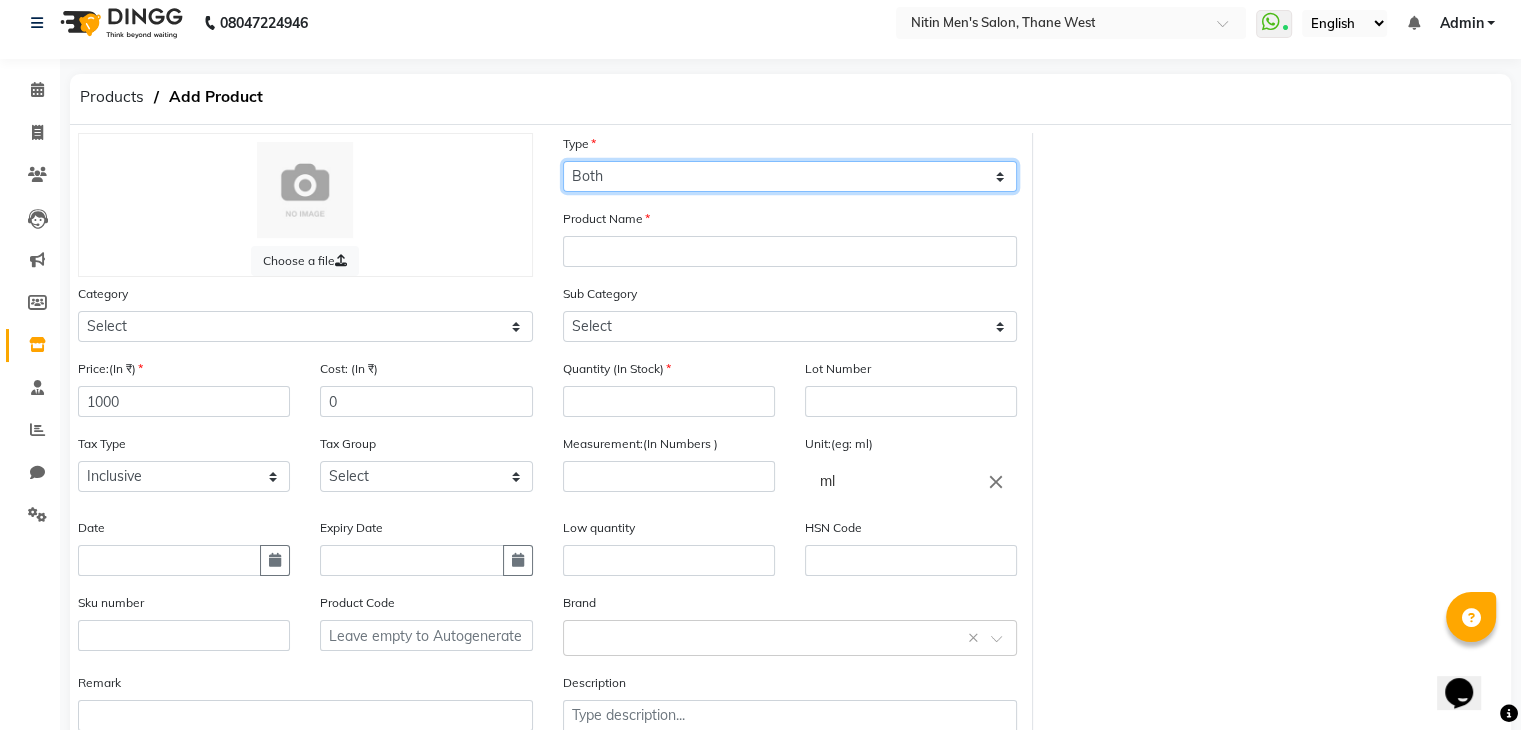 click on "Select Type Both Retail Consumable" 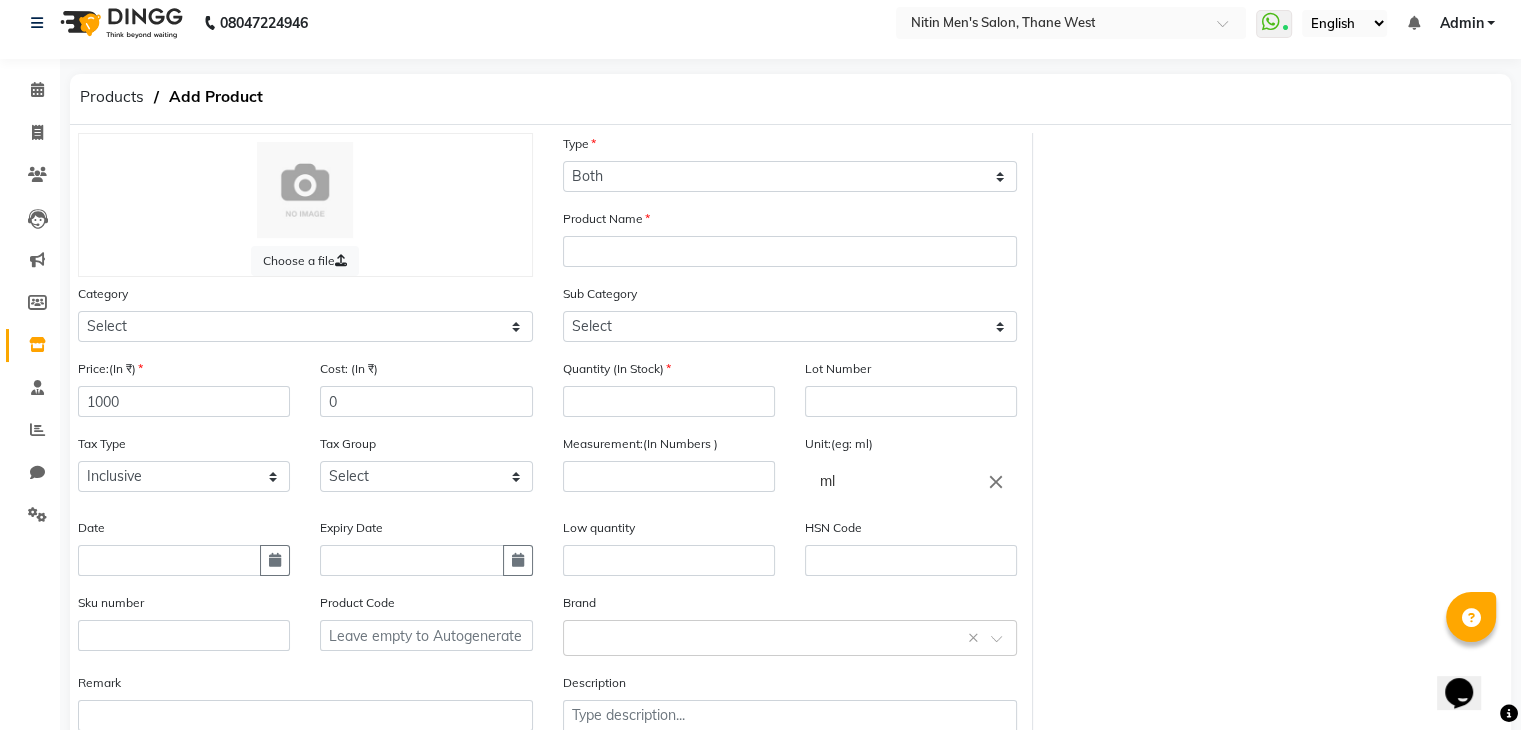 click on "Product Name" 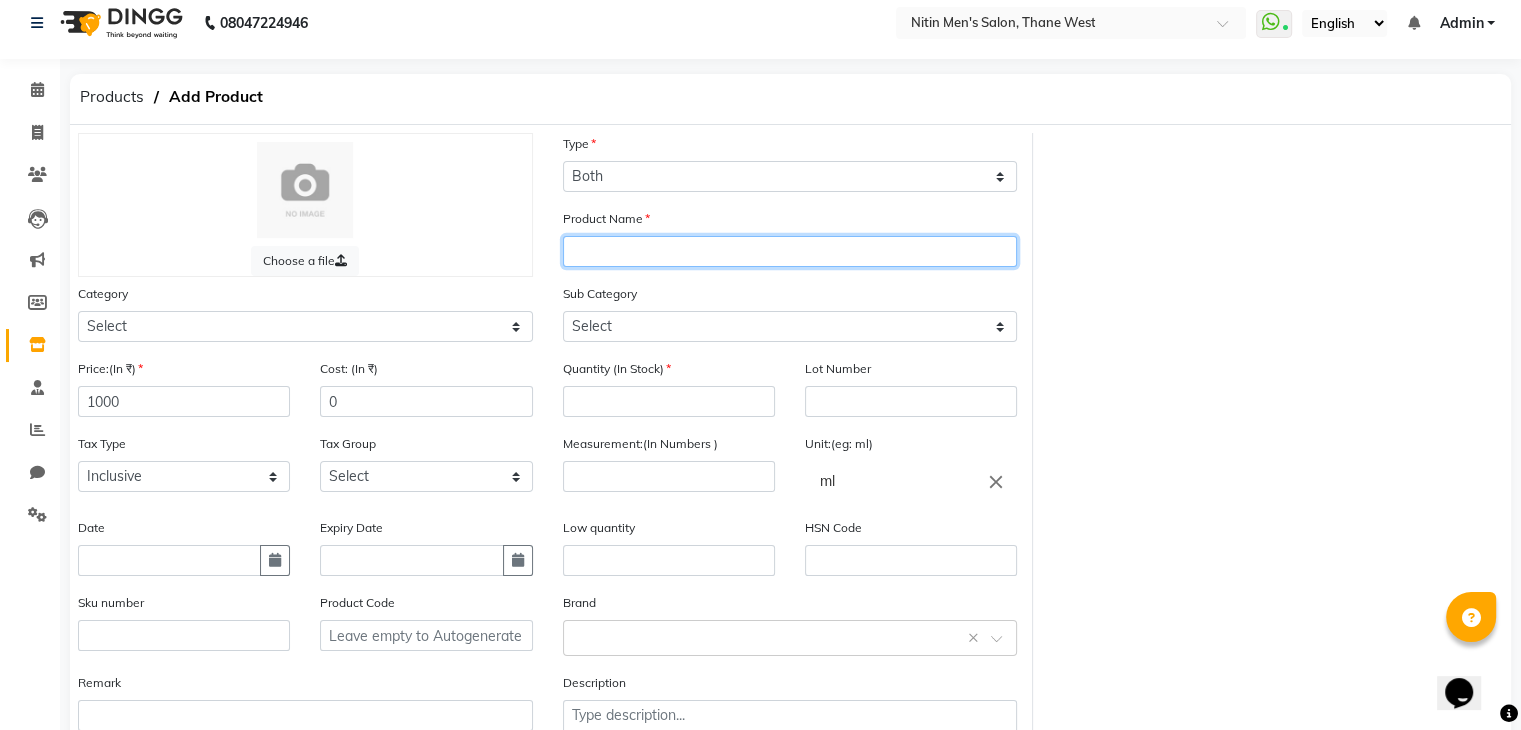 click 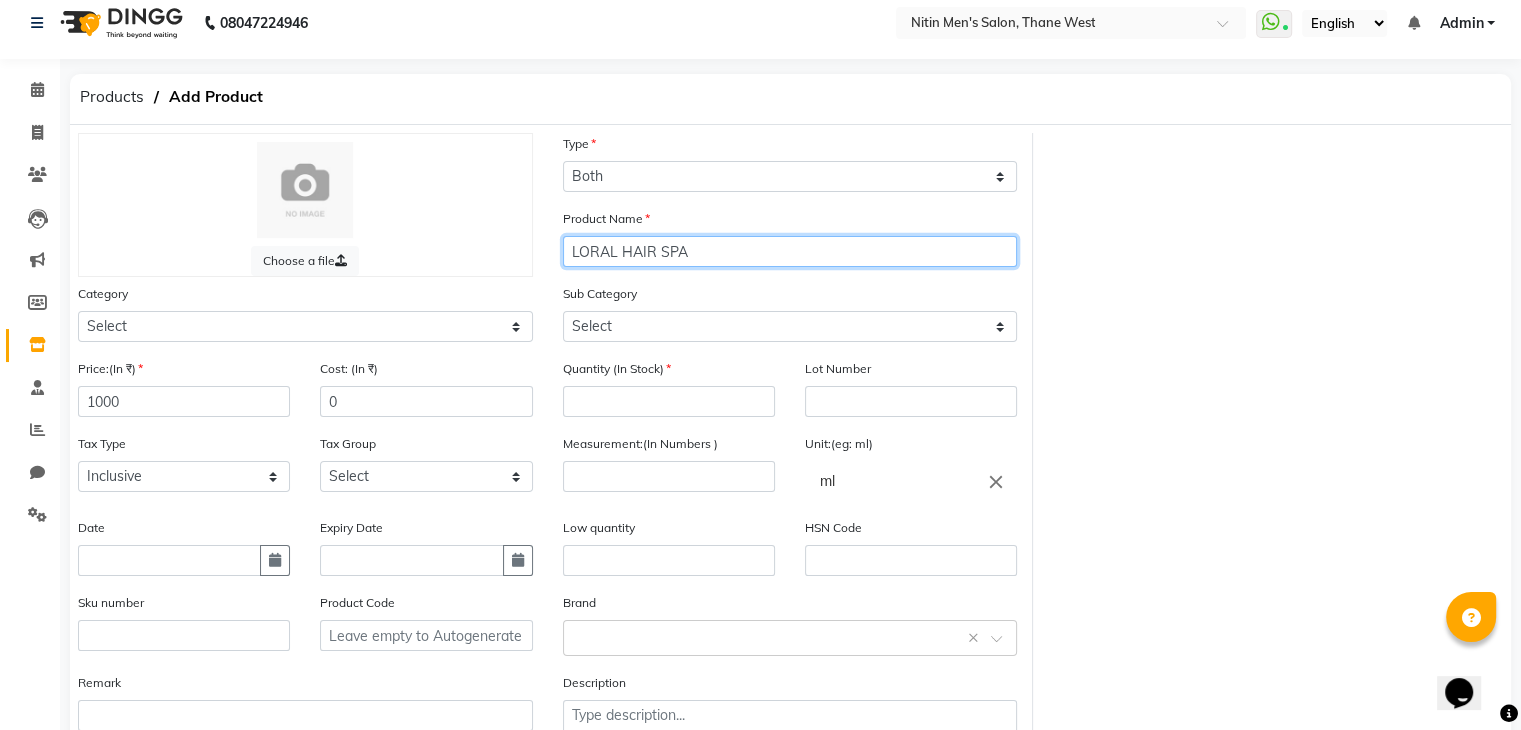 click on "LORAL HAIR SPA" 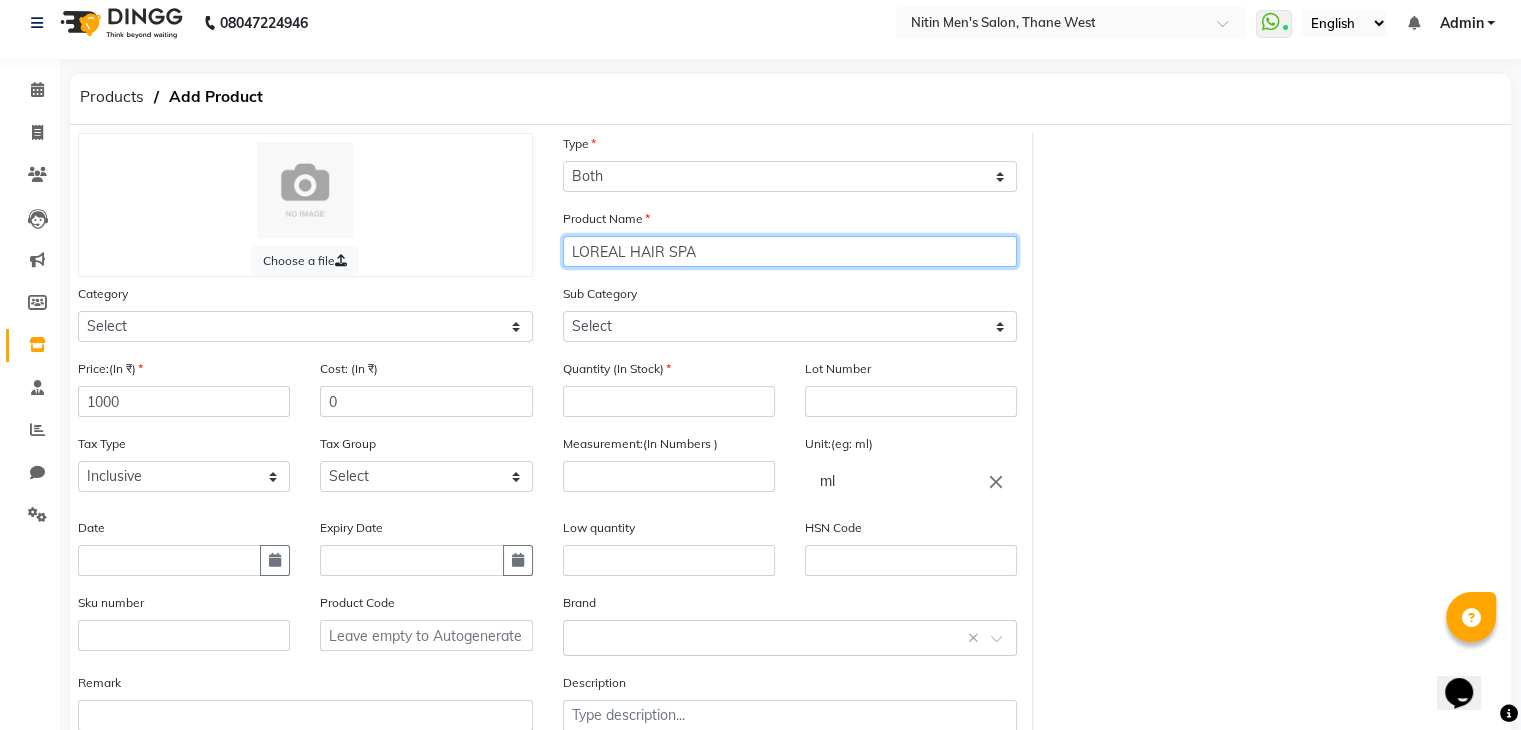 type on "LOREAL HAIR SPA" 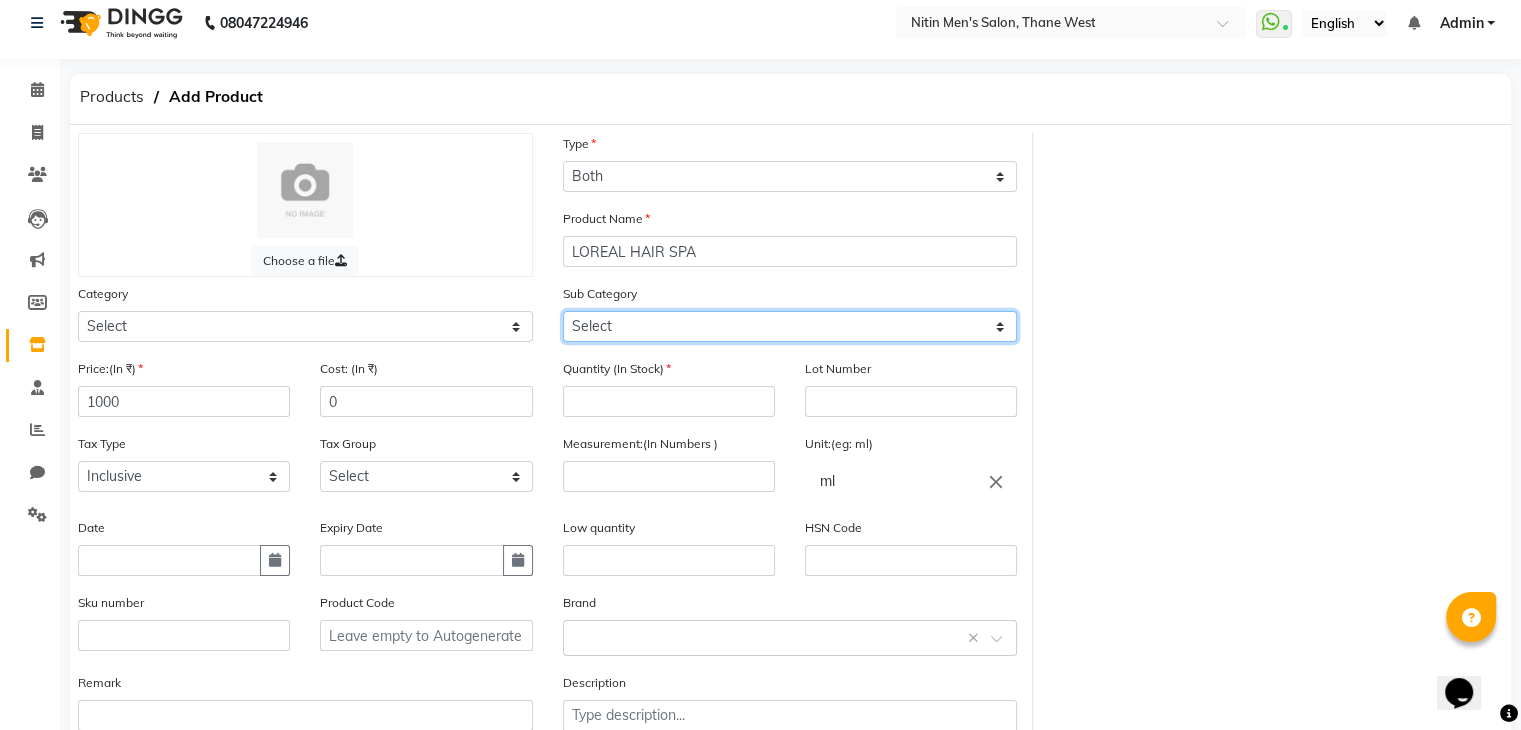 click on "Select Shampoo Conditioner Cream Mask Oil Serum Color Appliances Treatment Styling Kit & Combo Other" 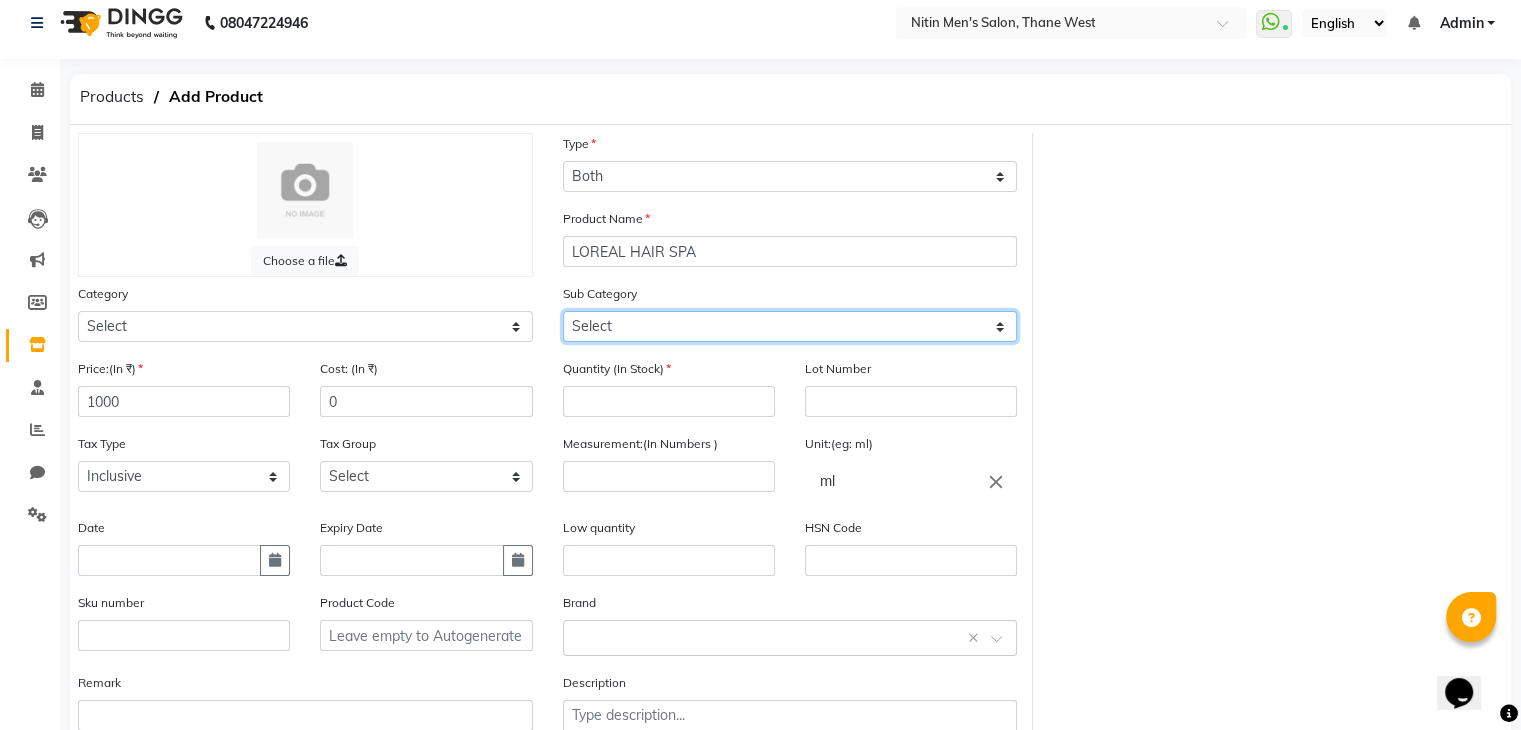 select on "1442301104" 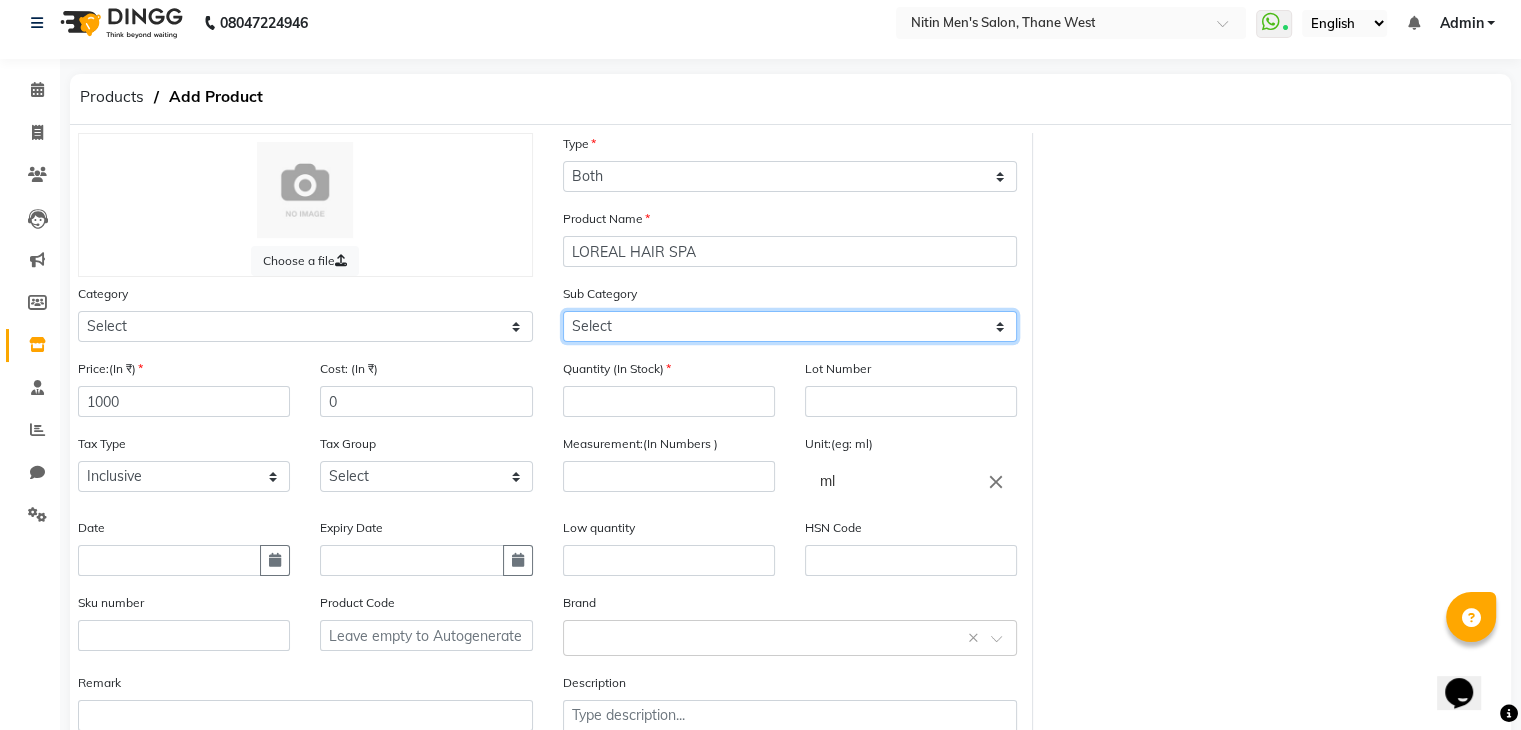 click on "Select Shampoo Conditioner Cream Mask Oil Serum Color Appliances Treatment Styling Kit & Combo Other" 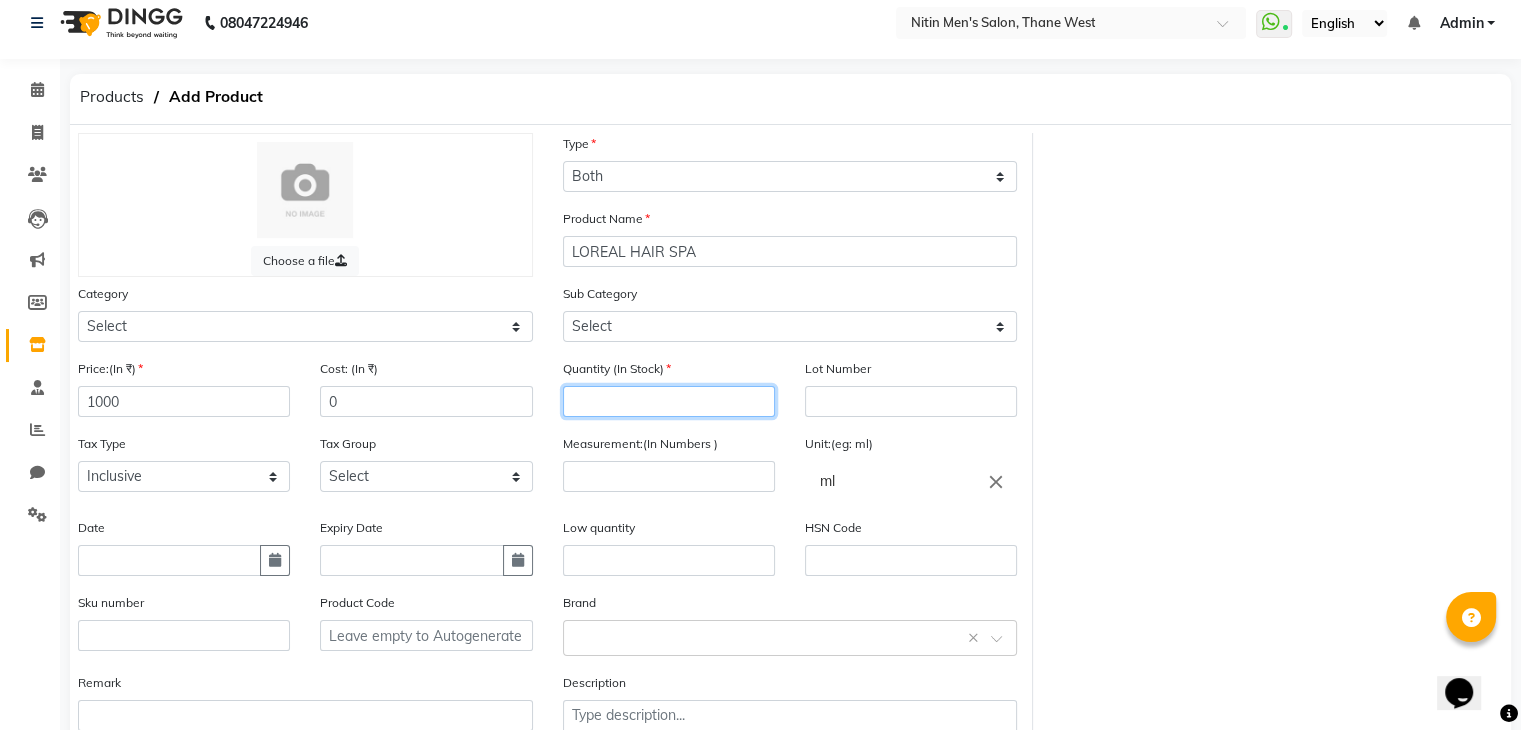 click 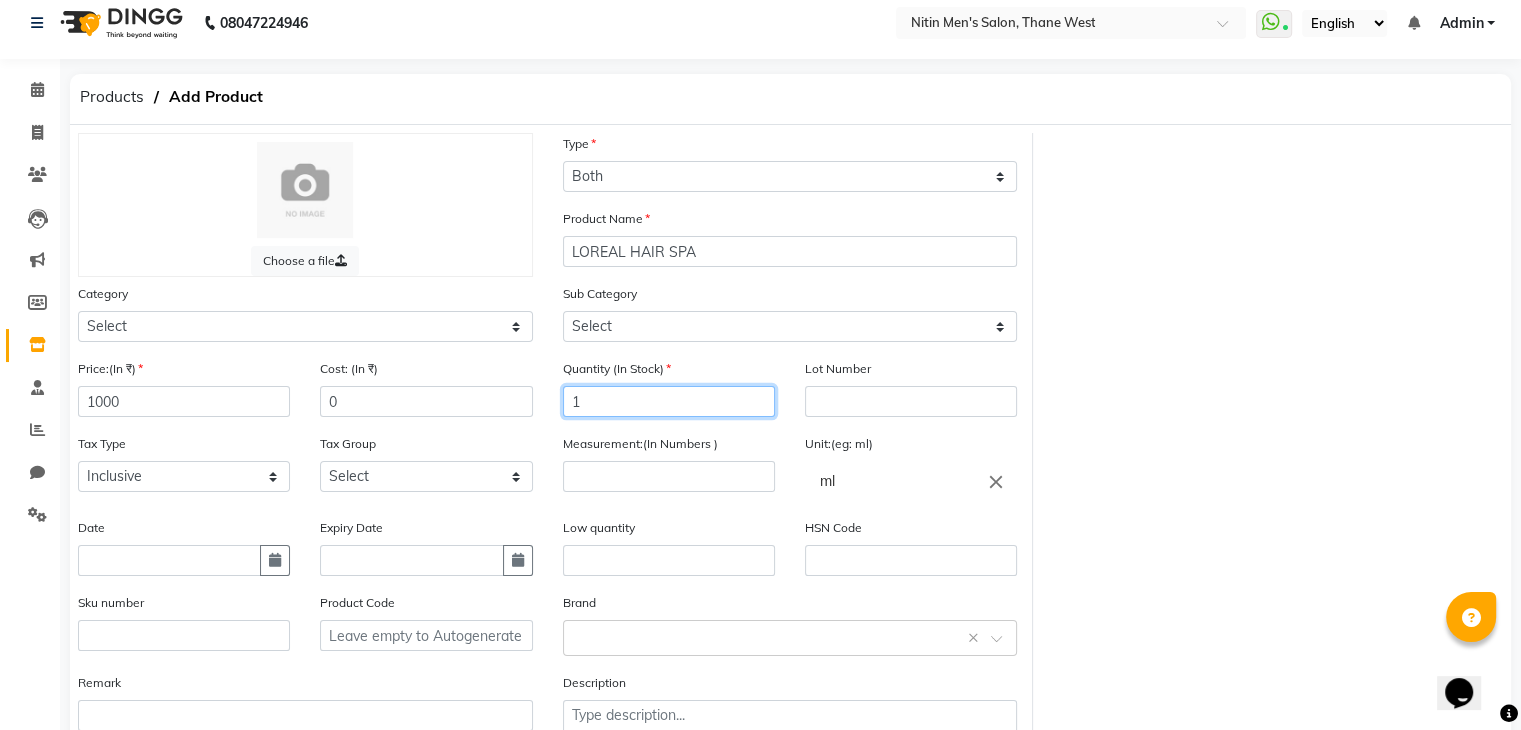scroll, scrollTop: 156, scrollLeft: 0, axis: vertical 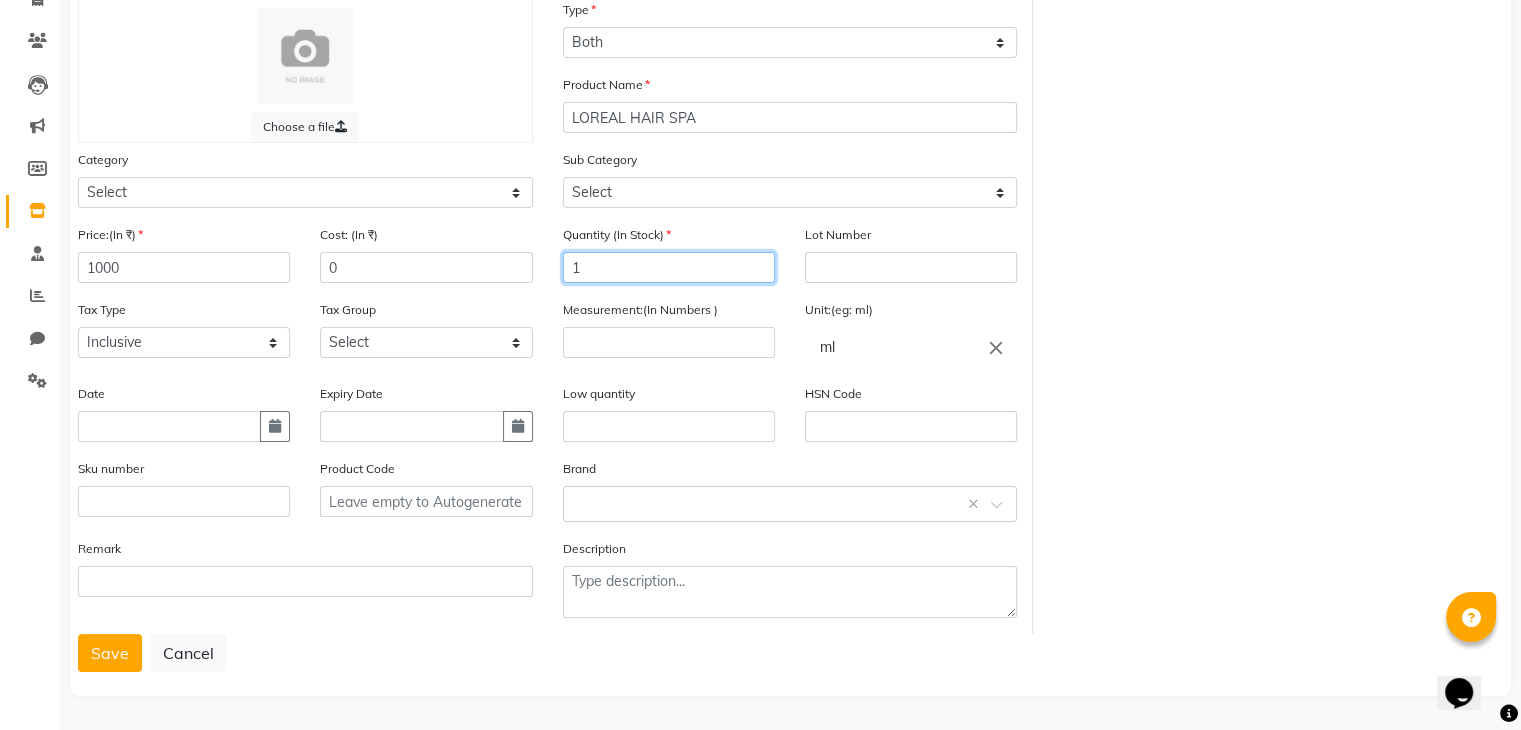 type on "1" 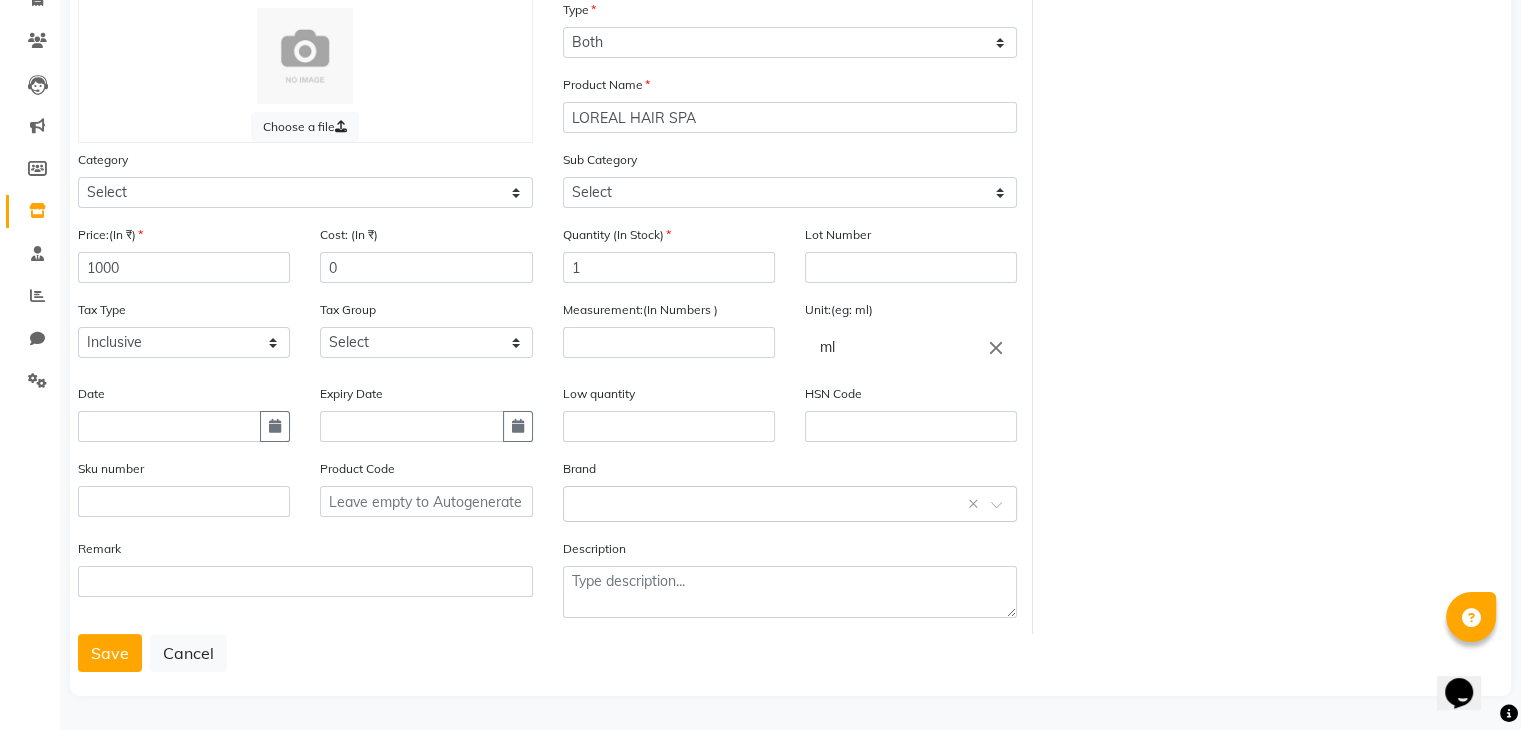 click on "Measurement:(In Numbers )" 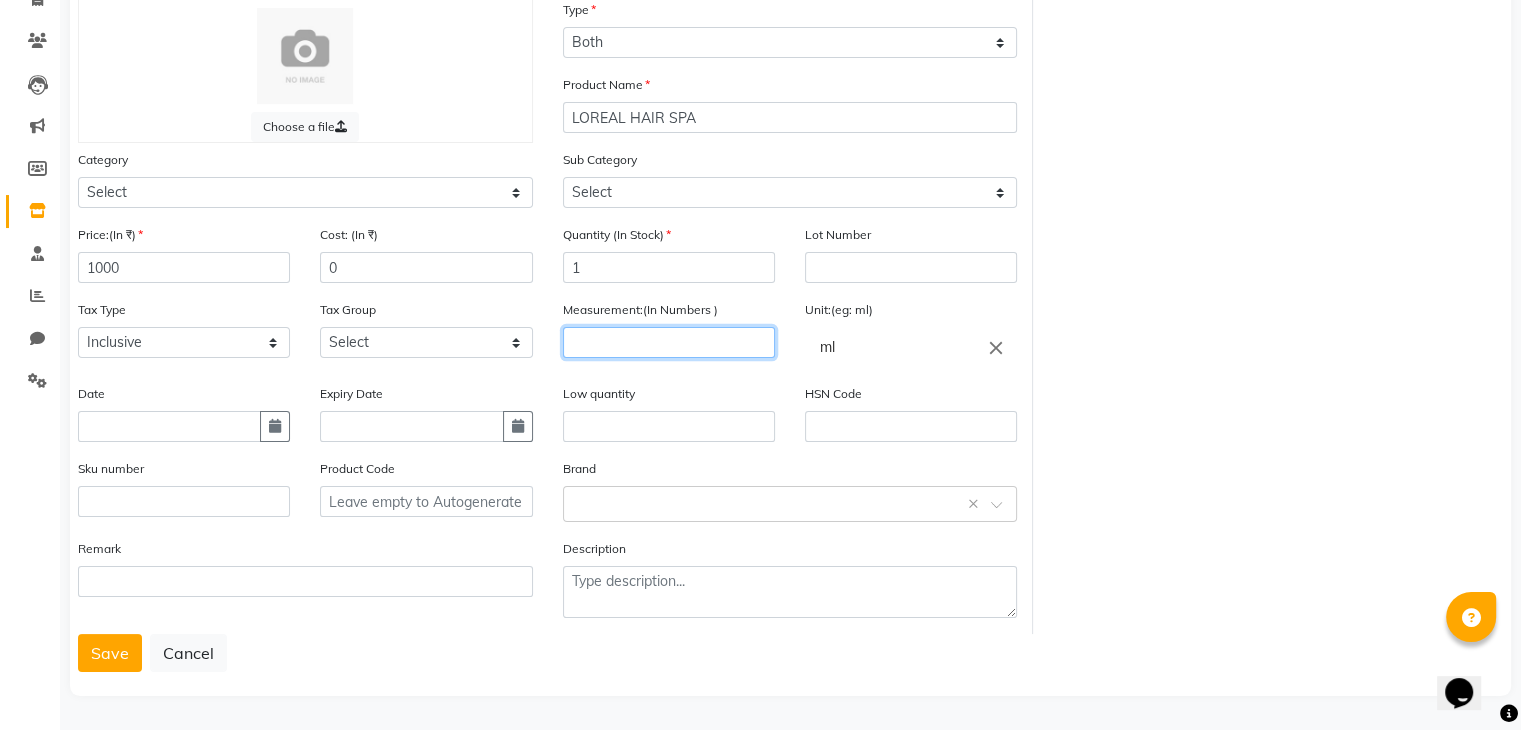 click on "Measurement:(In Numbers )" 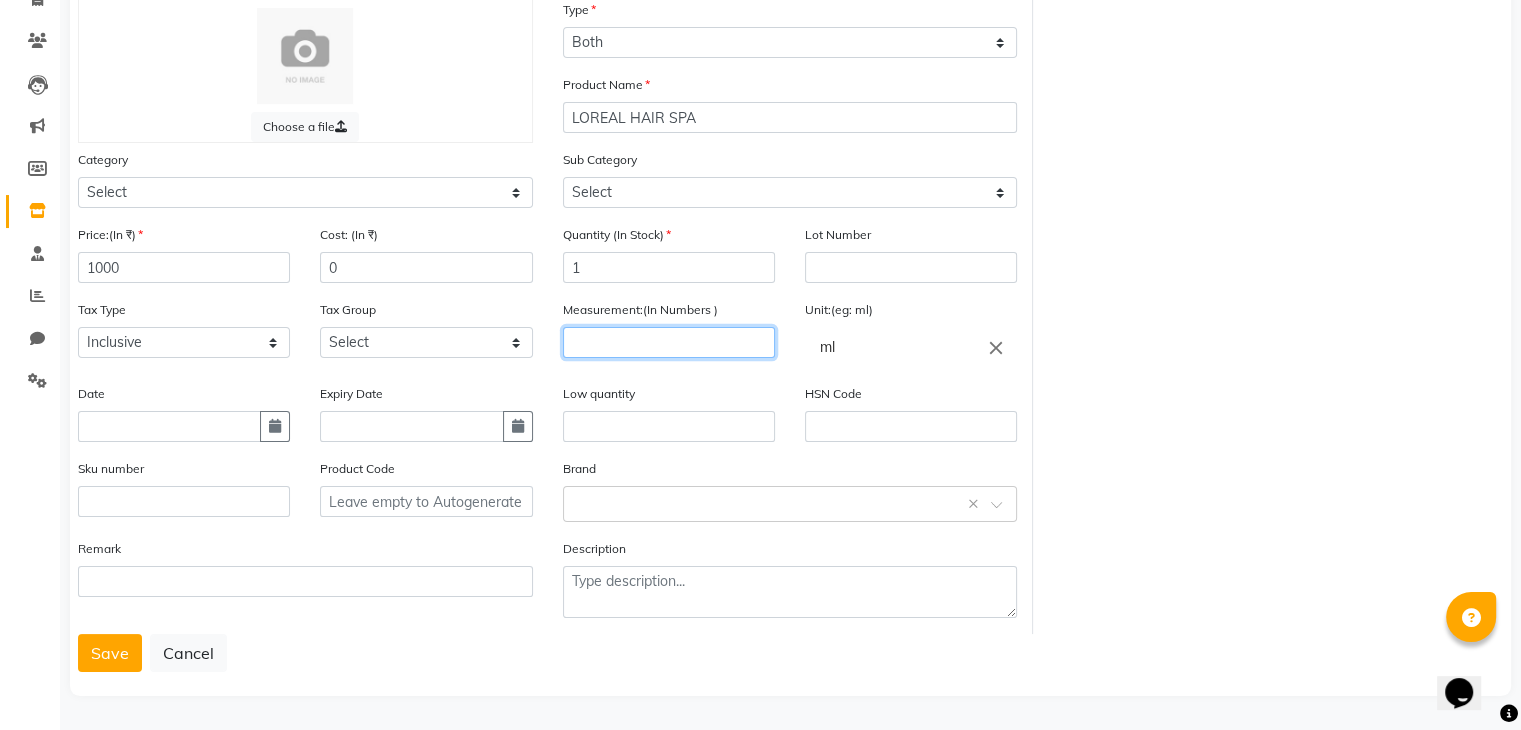 type on "5" 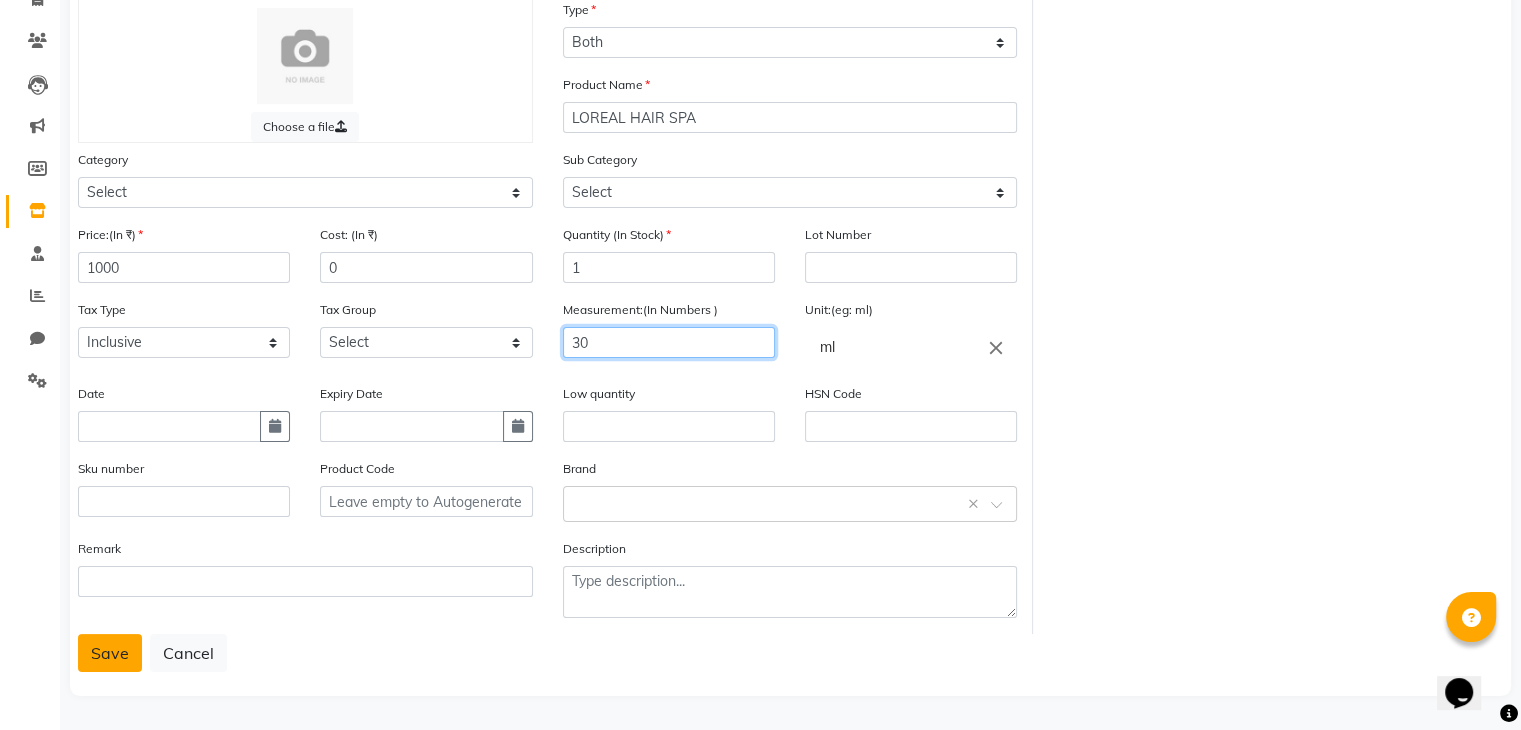 type on "30" 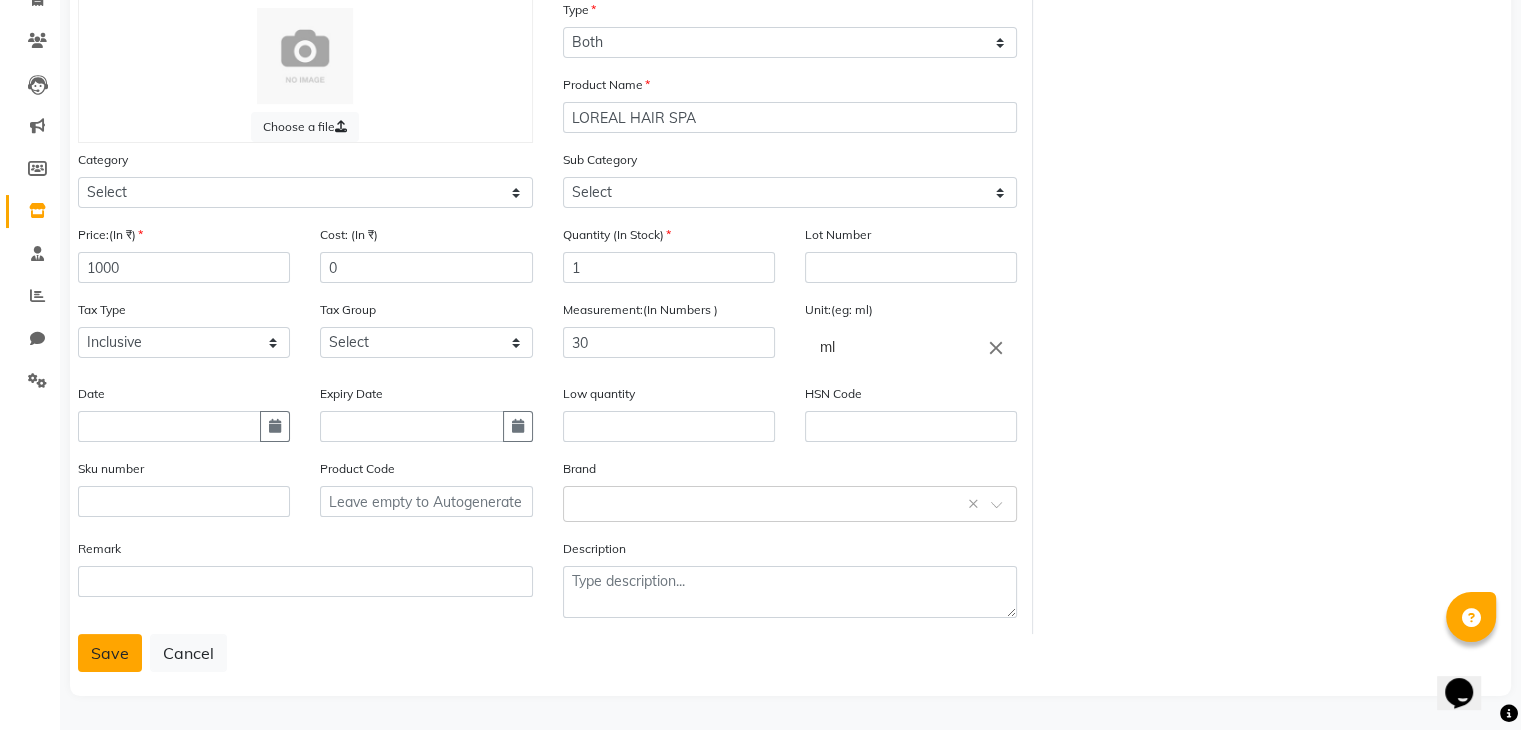 click on "Save" 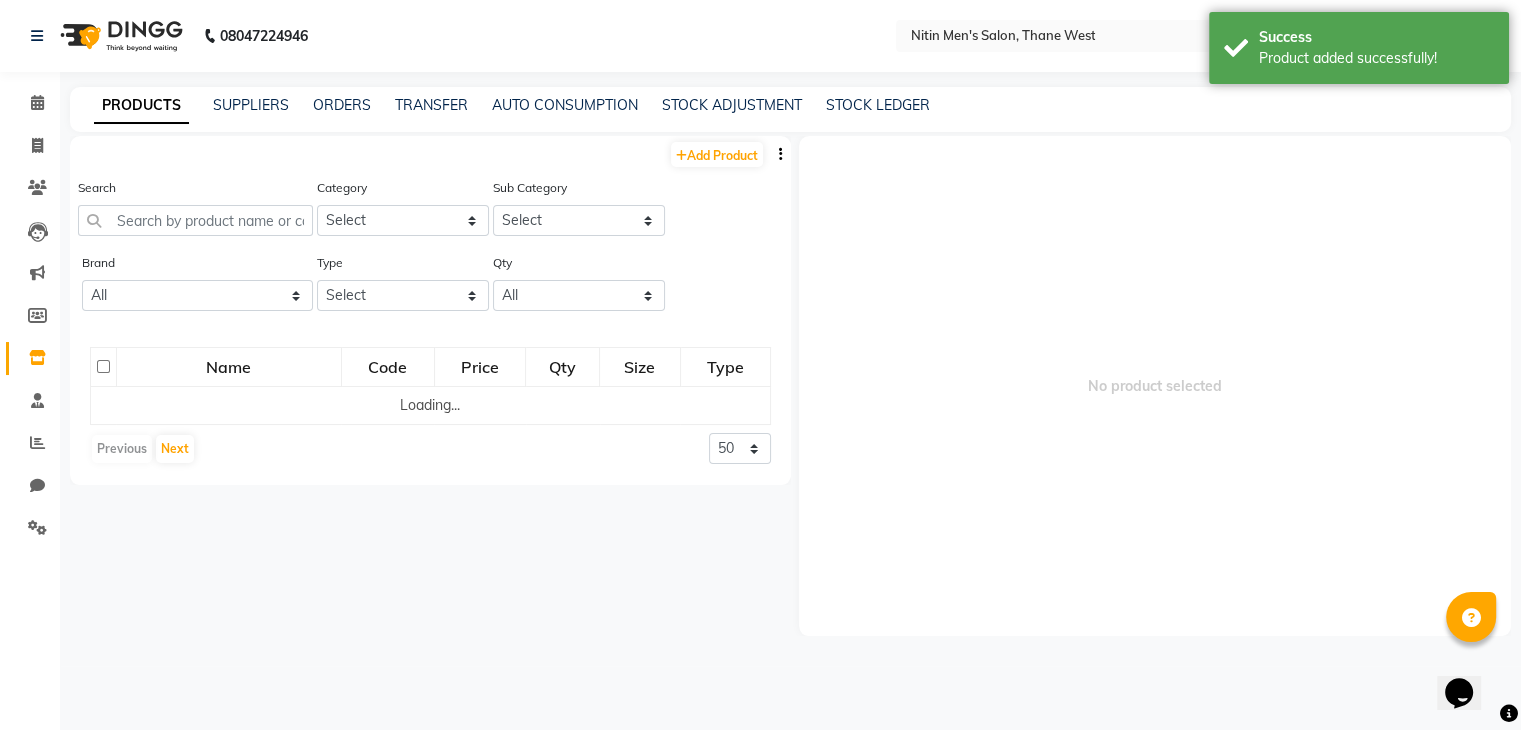 scroll, scrollTop: 0, scrollLeft: 0, axis: both 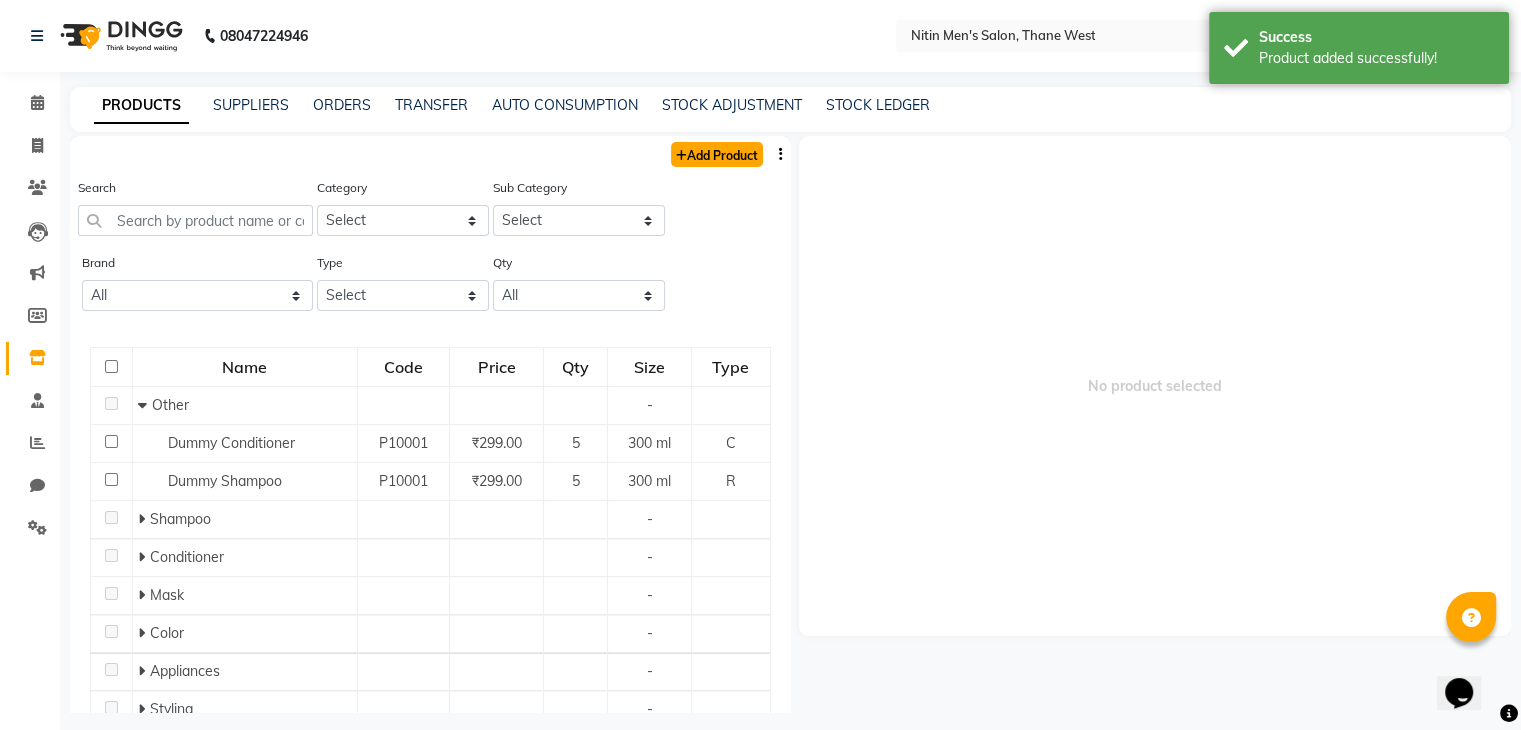 click on "Add Product" 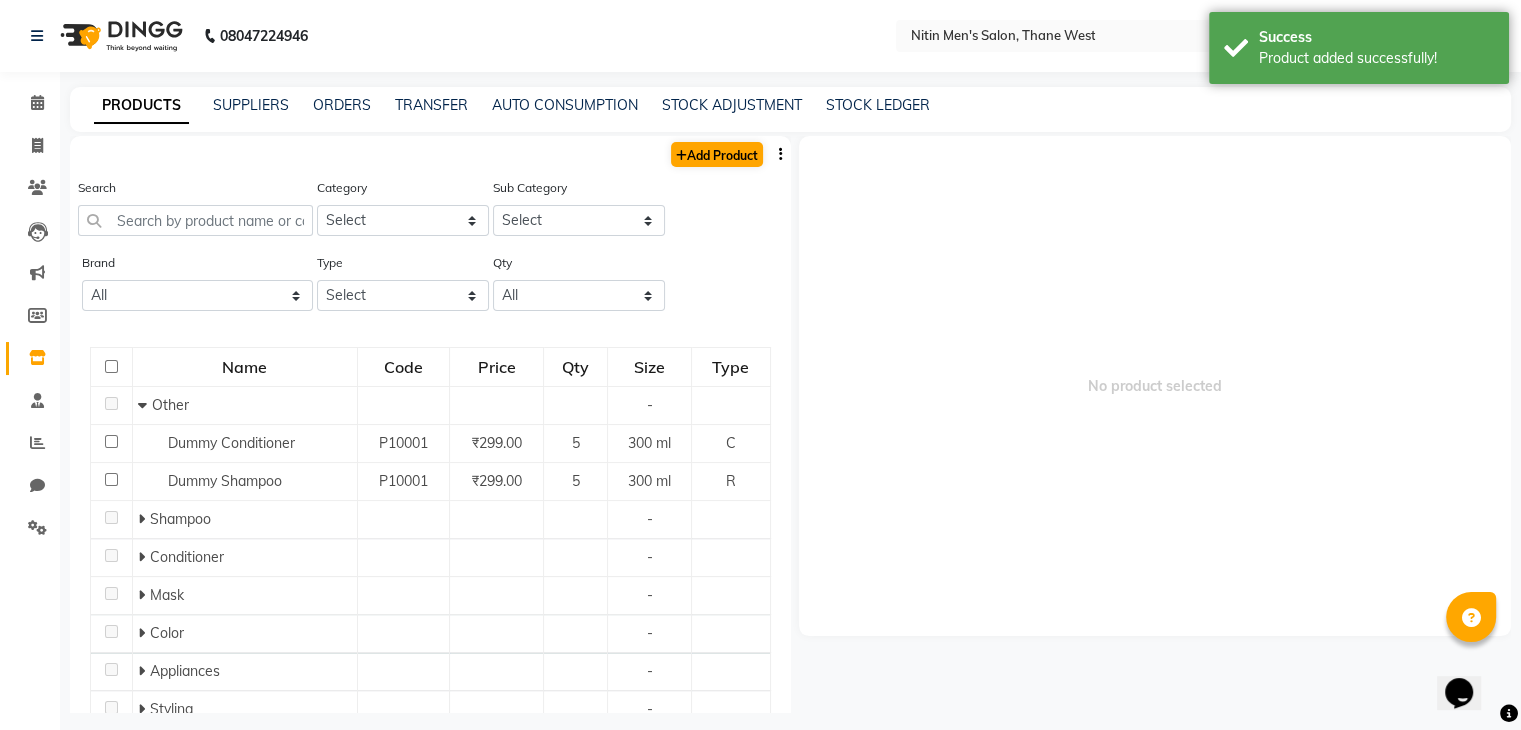 select on "true" 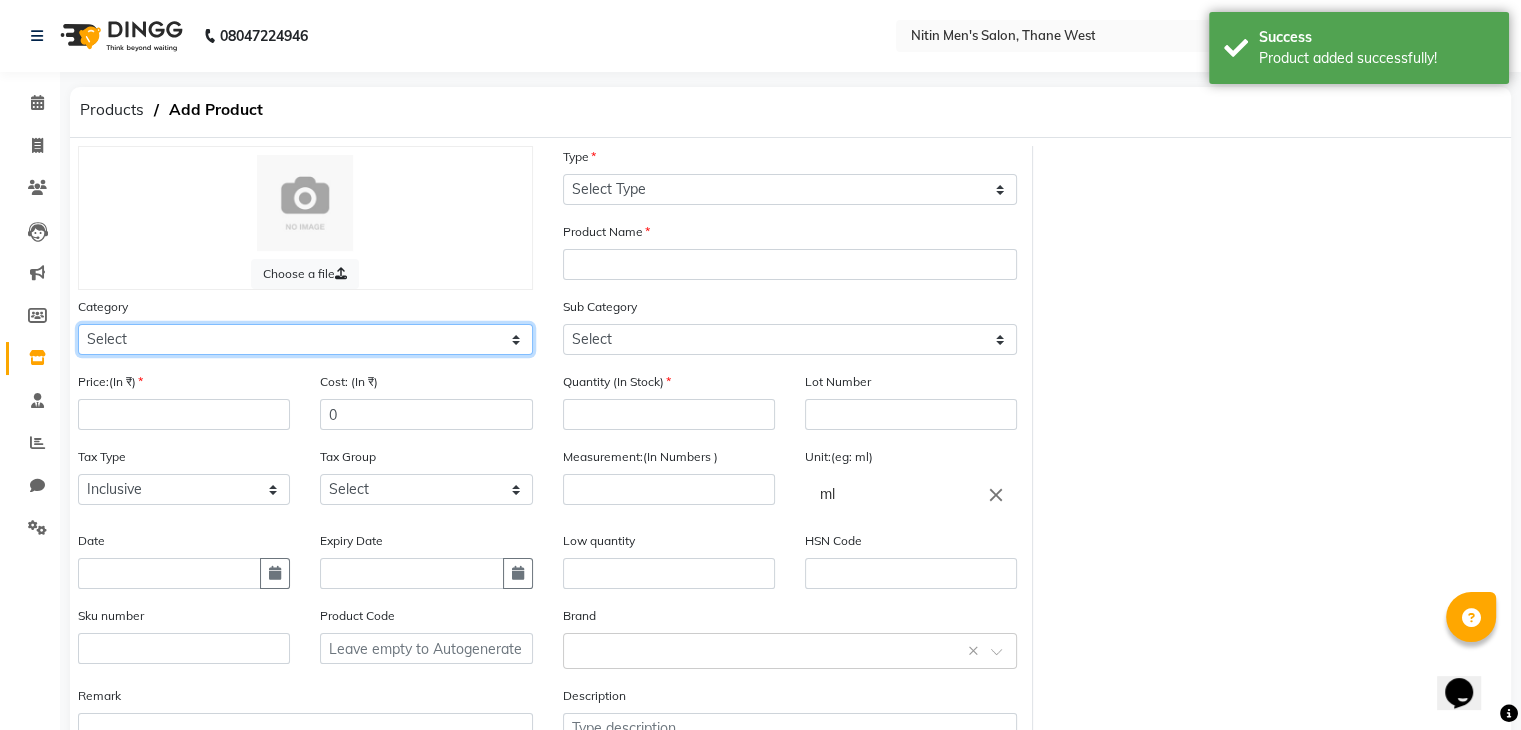 click on "Select Hair Skin Makeup Personal Care Appliances Beard Waxing Disposable Threading Hands and Feet Beauty Planet Botox Cadiveu Casmara Cheryls Loreal Olaplex Other" 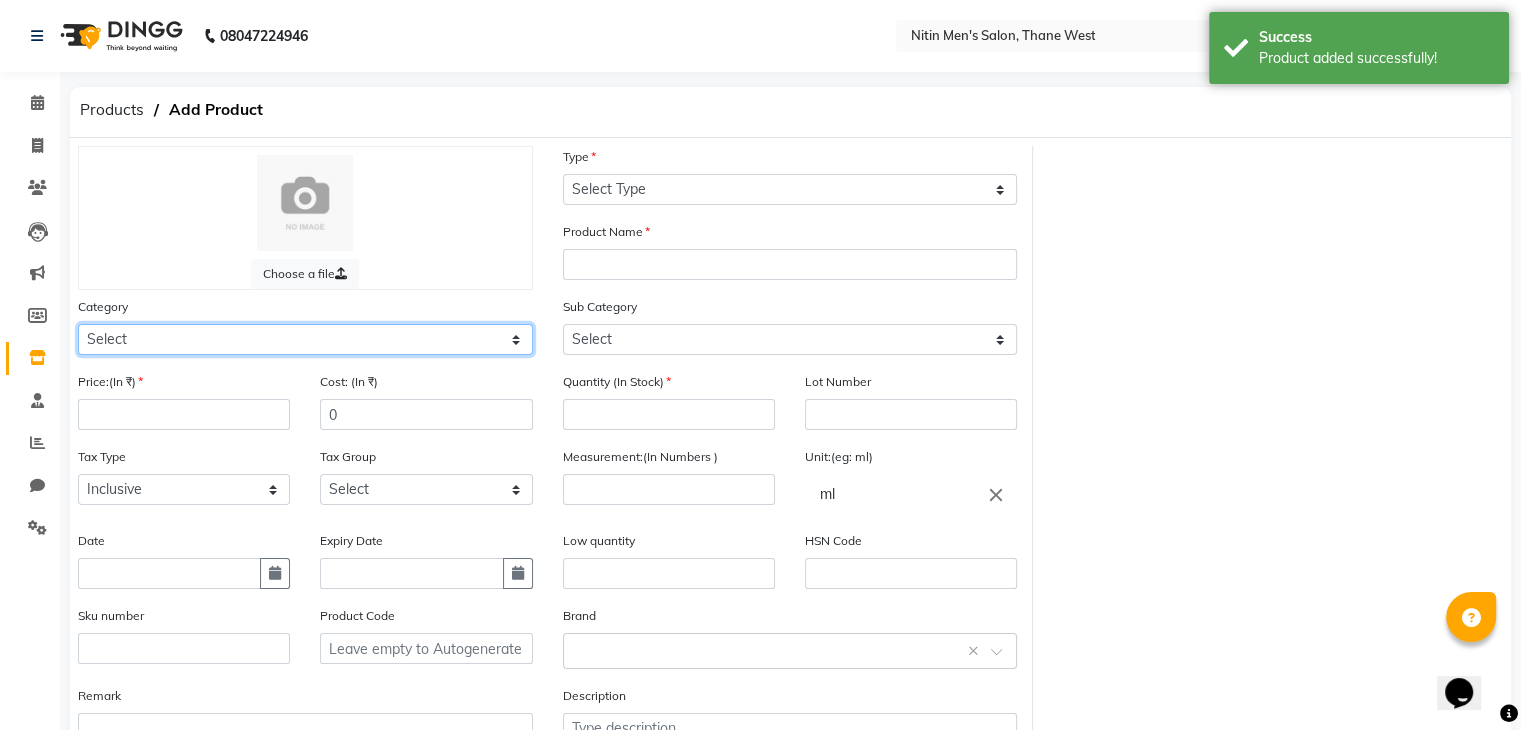 select on "1442301100" 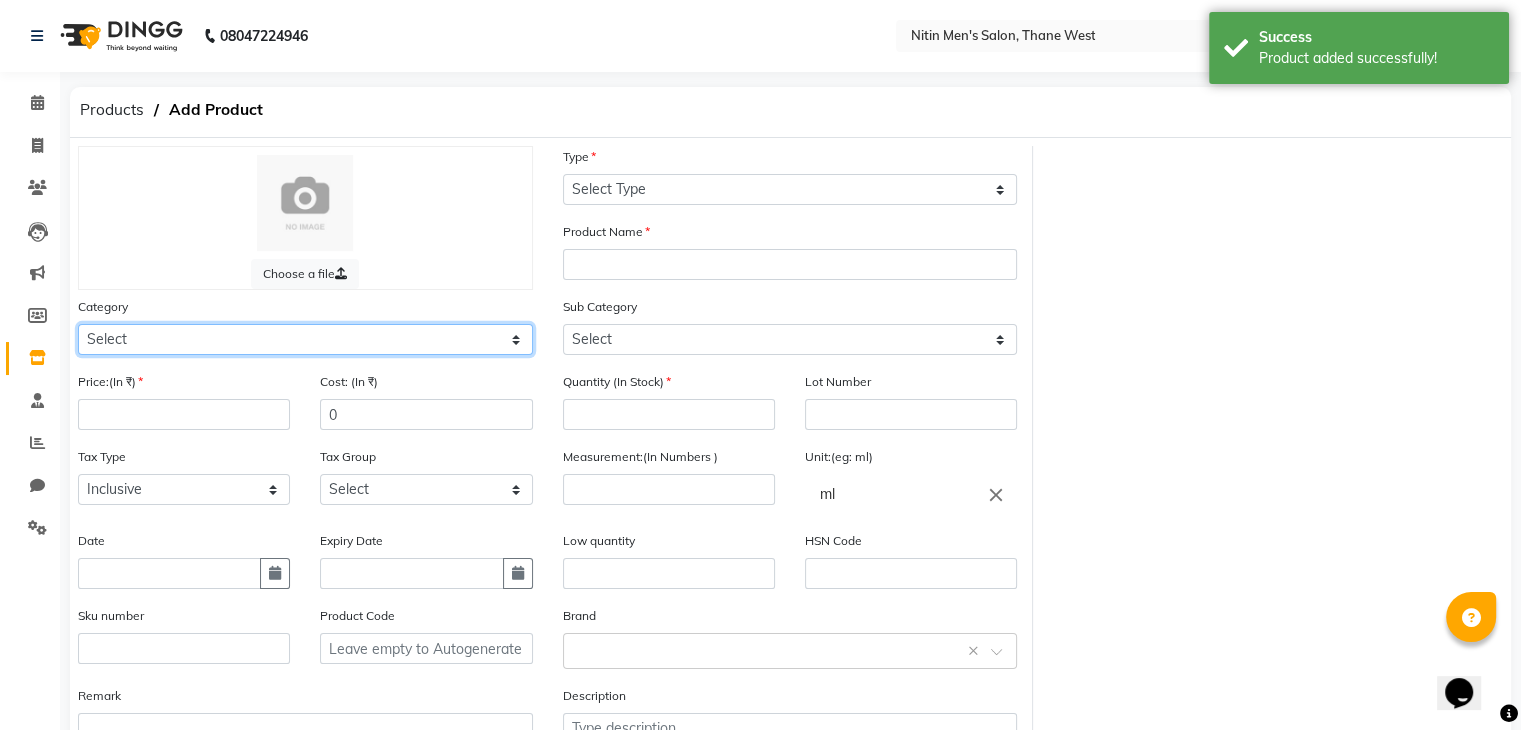 click on "Select Hair Skin Makeup Personal Care Appliances Beard Waxing Disposable Threading Hands and Feet Beauty Planet Botox Cadiveu Casmara Cheryls Loreal Olaplex Other" 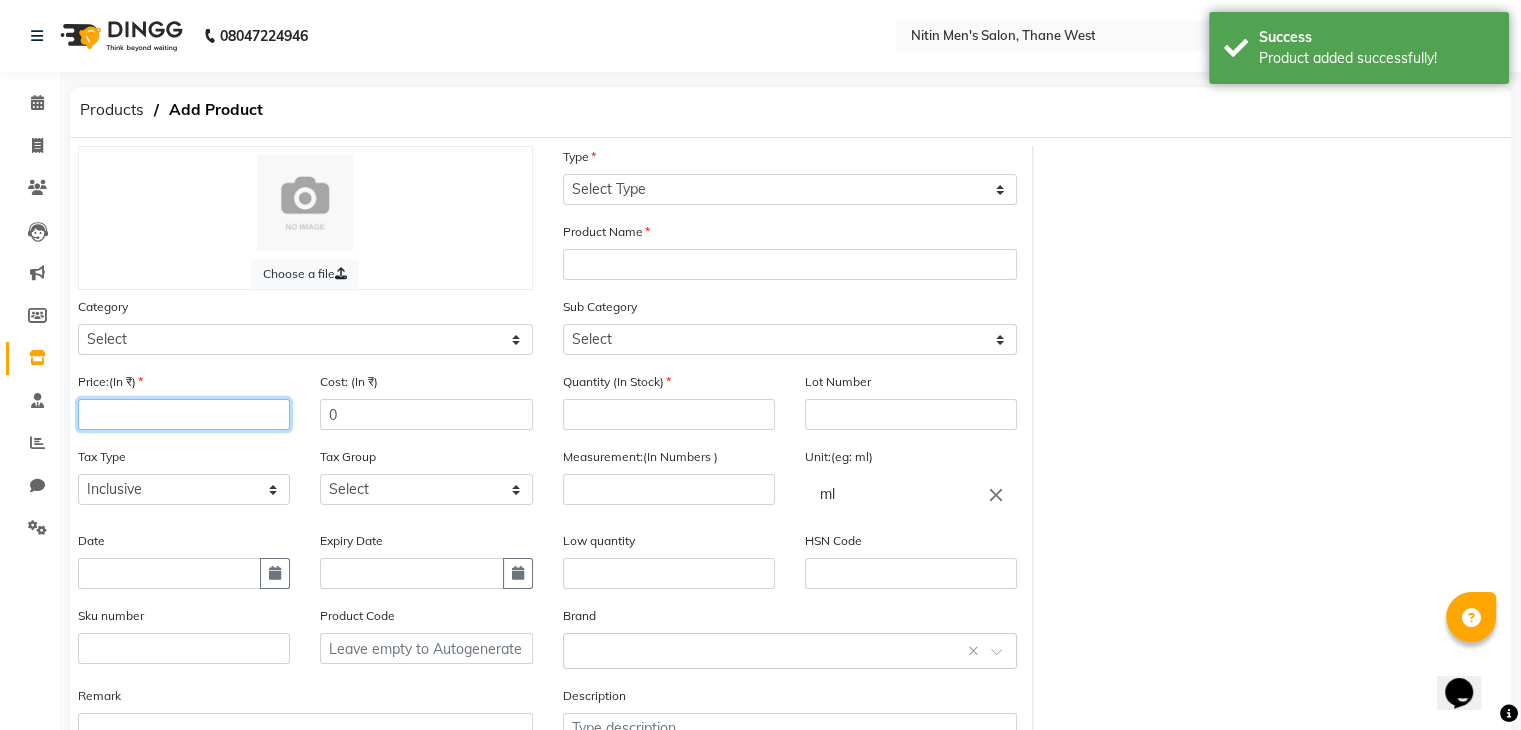 click 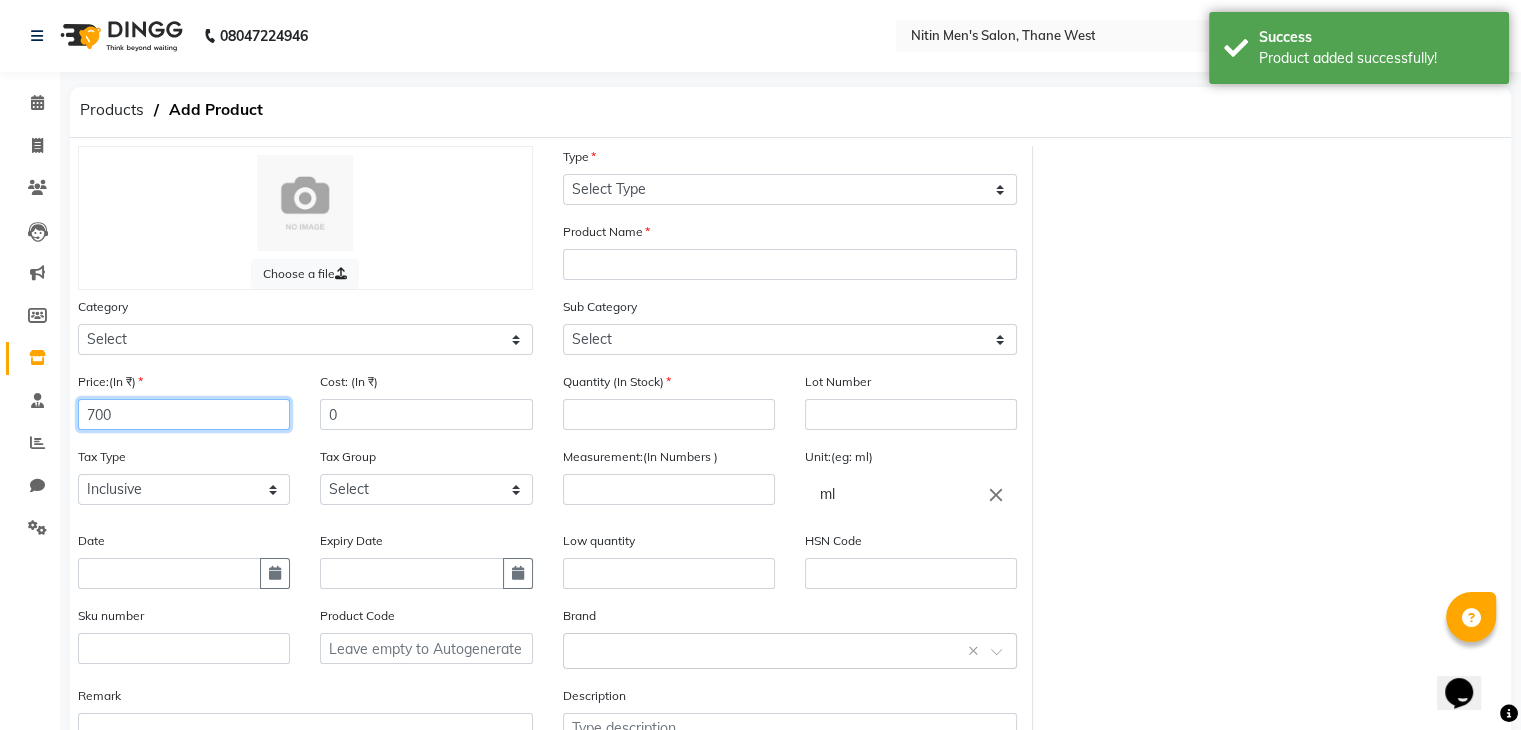 type on "700" 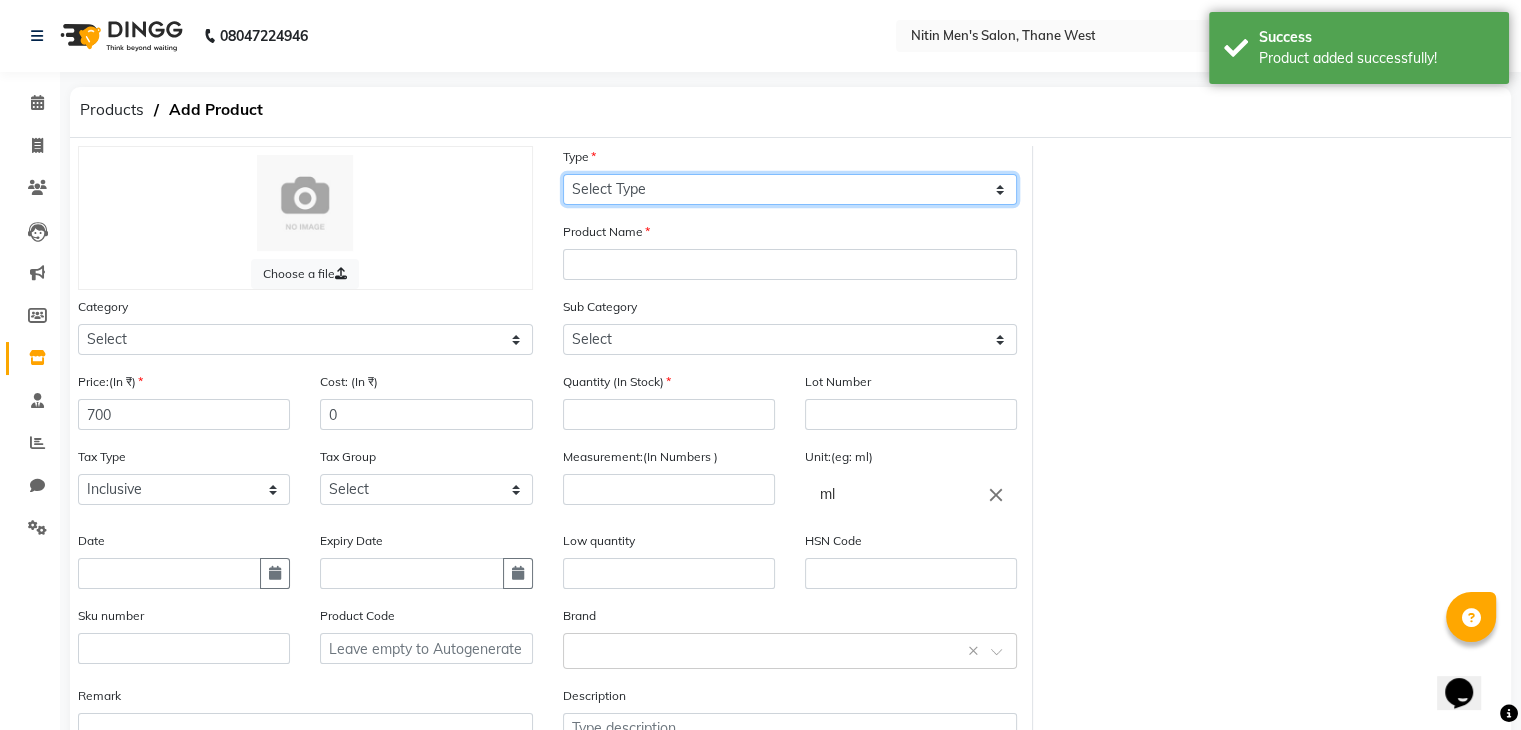 drag, startPoint x: 628, startPoint y: 198, endPoint x: 596, endPoint y: 268, distance: 76.96753 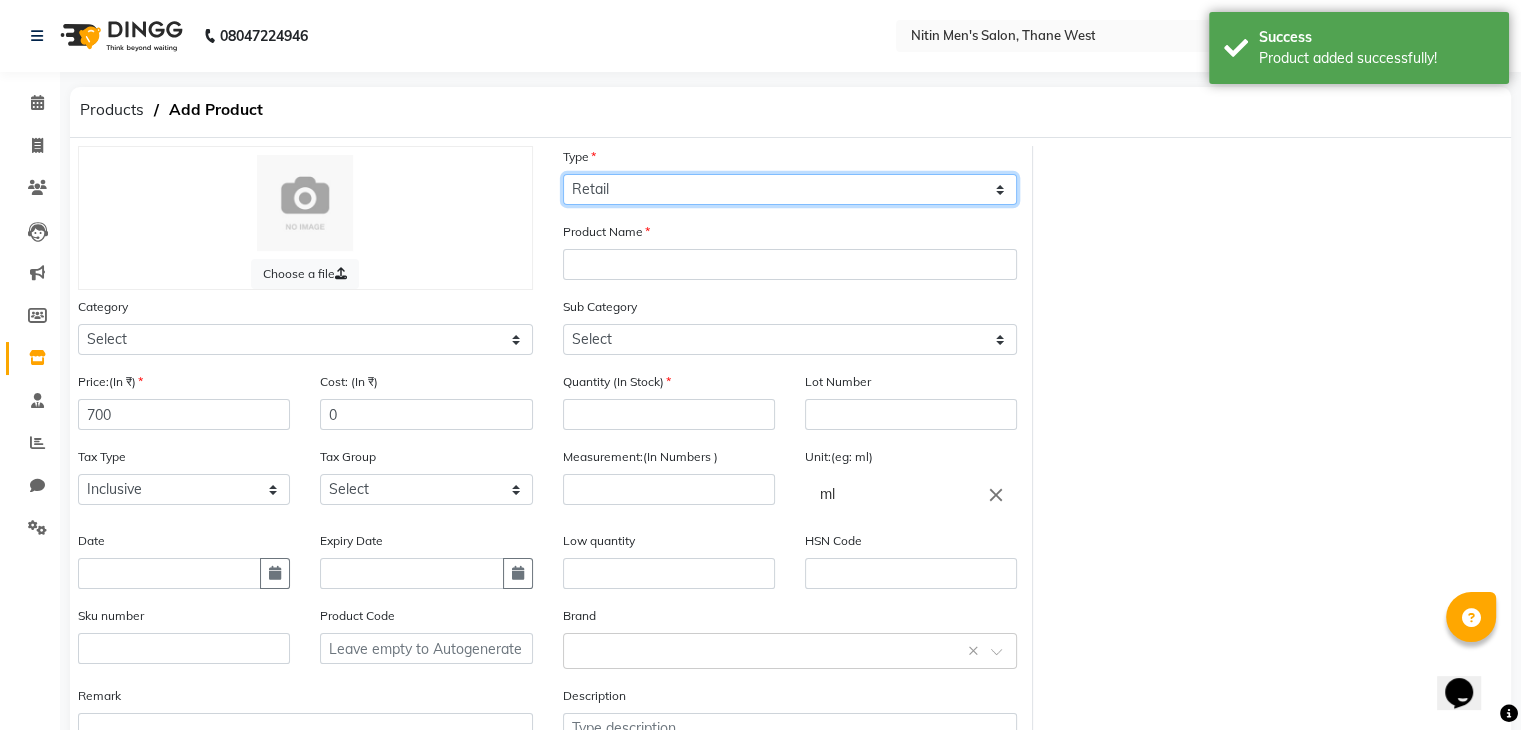 click on "Select Type Both Retail Consumable" 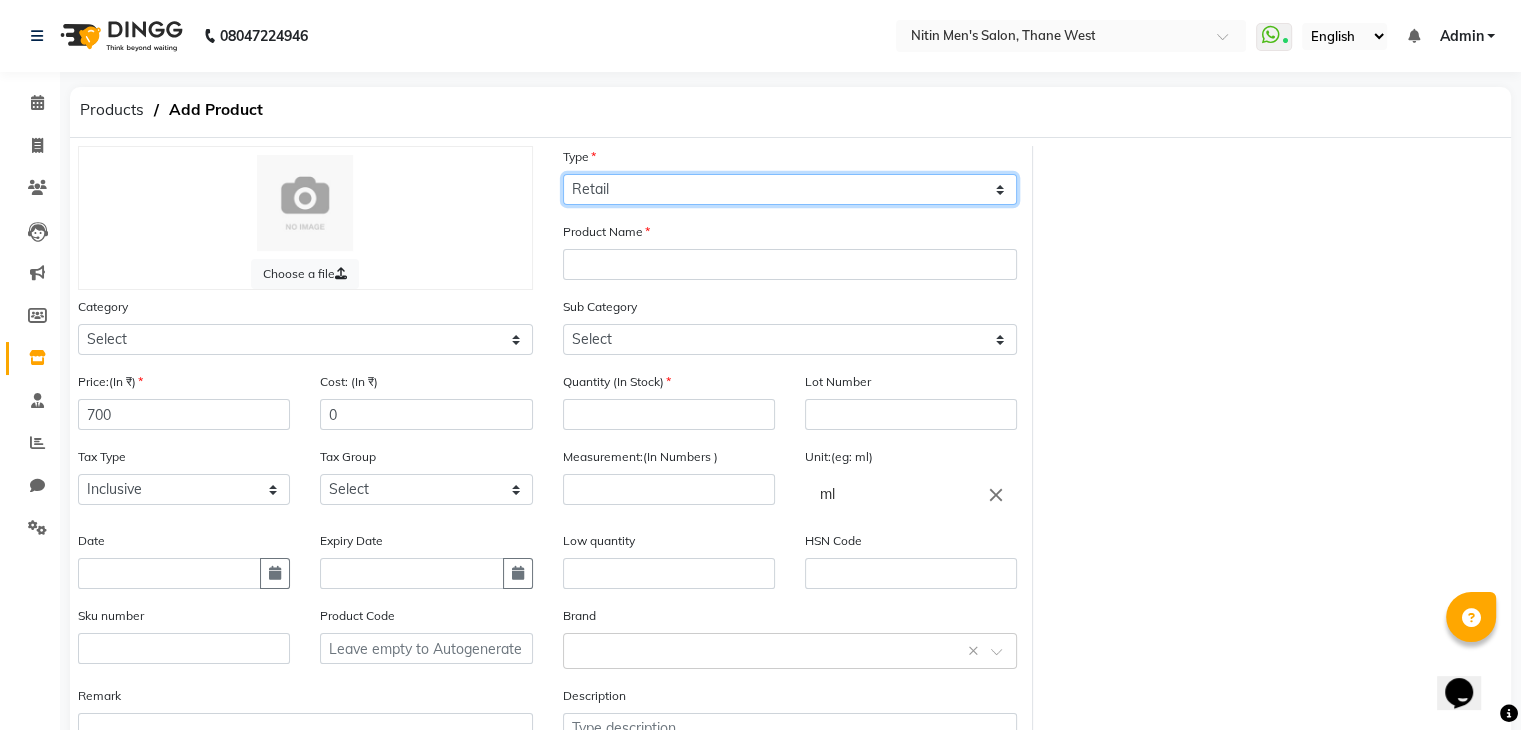 drag, startPoint x: 620, startPoint y: 193, endPoint x: 606, endPoint y: 253, distance: 61.611687 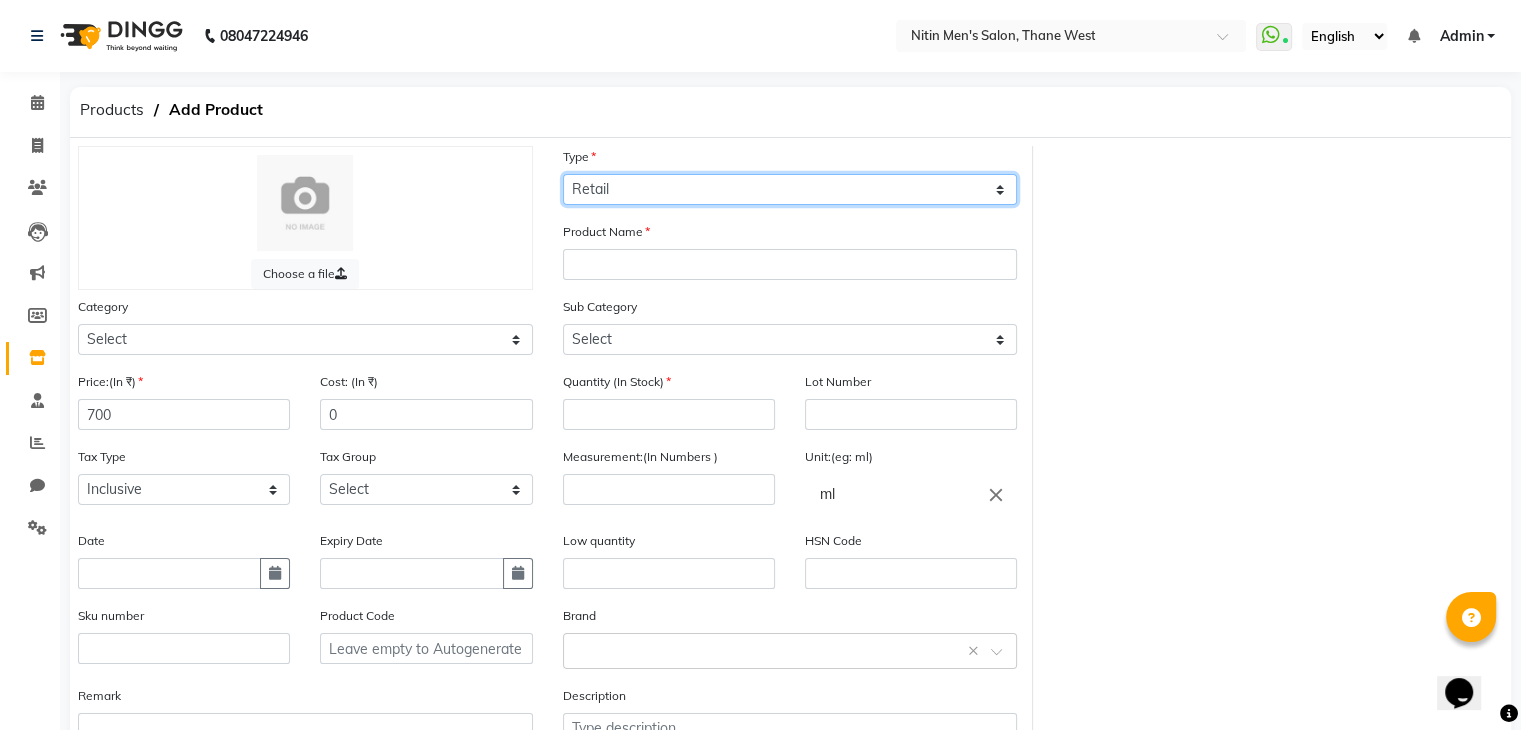 click on "Choose a file Type Select Type Both Retail Consumable Product Name Category Select Hair Skin Makeup Personal Care Appliances Beard Waxing Disposable Threading Hands and Feet Beauty Planet Botox Cadiveu Casmara Cheryls Loreal Olaplex Other Sub Category Select Shampoo Conditioner Cream Mask Oil Serum Color Appliances Treatment Styling Kit & Combo Other Price:(In ₹) 700 Cost: (In ₹) 0 Quantity (In Stock) Lot Number Tax Type Select Inclusive Exclusive Tax Group Select GST Measurement:(In Numbers ) Unit:(eg: ml) ml close Date Expiry Date Low quantity HSN Code Sku number Product Code Brand Select brand or add custom brand    × Remark Description" 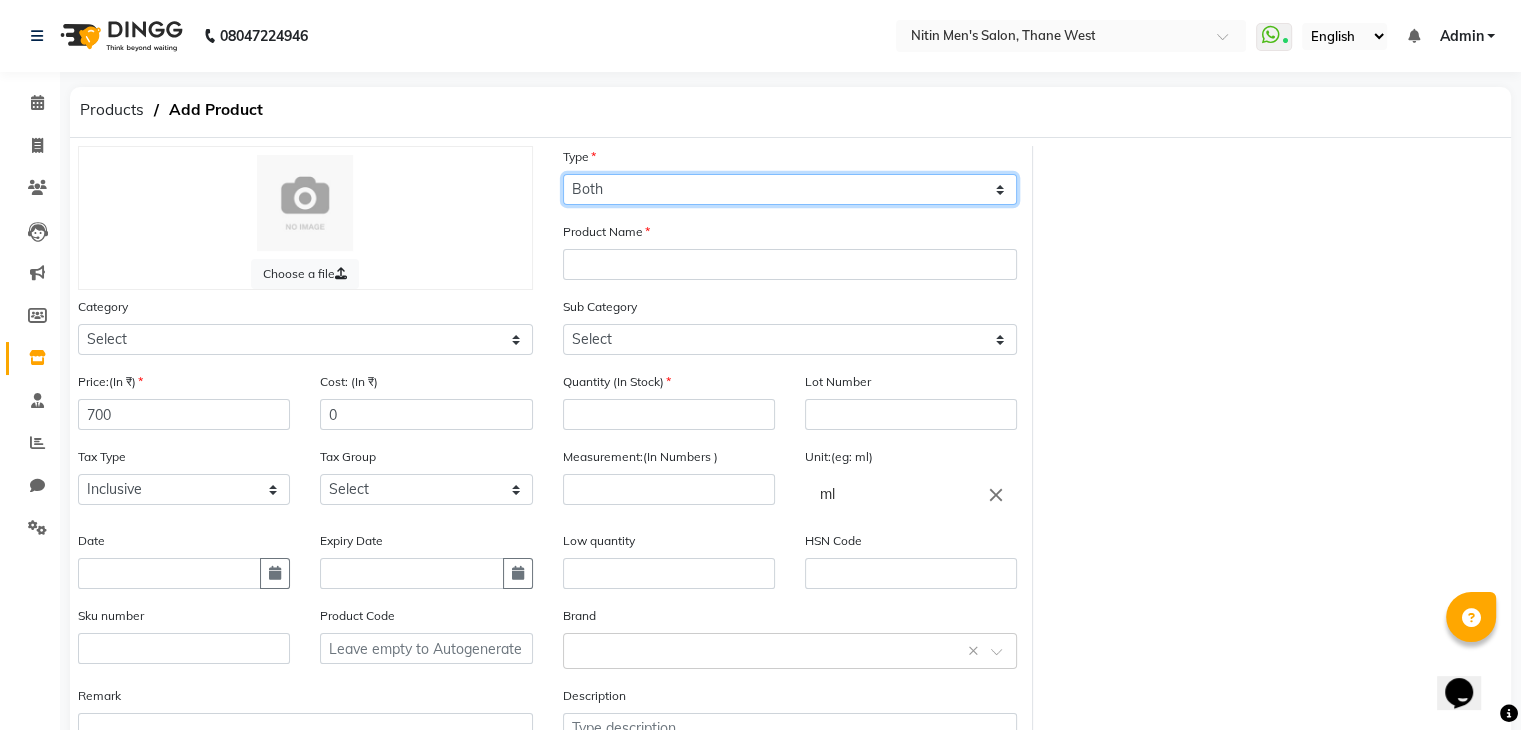 click on "Select Type Both Retail Consumable" 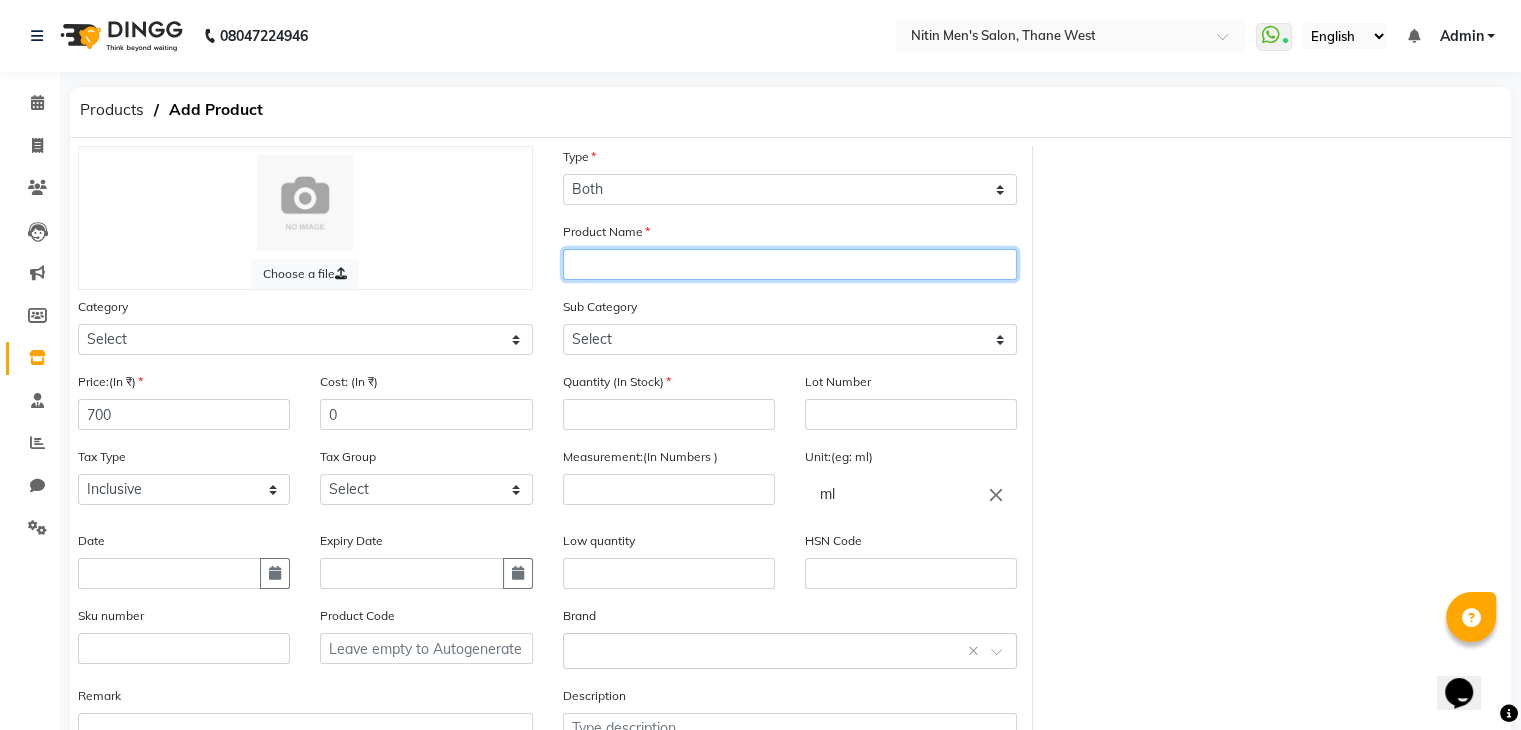 click 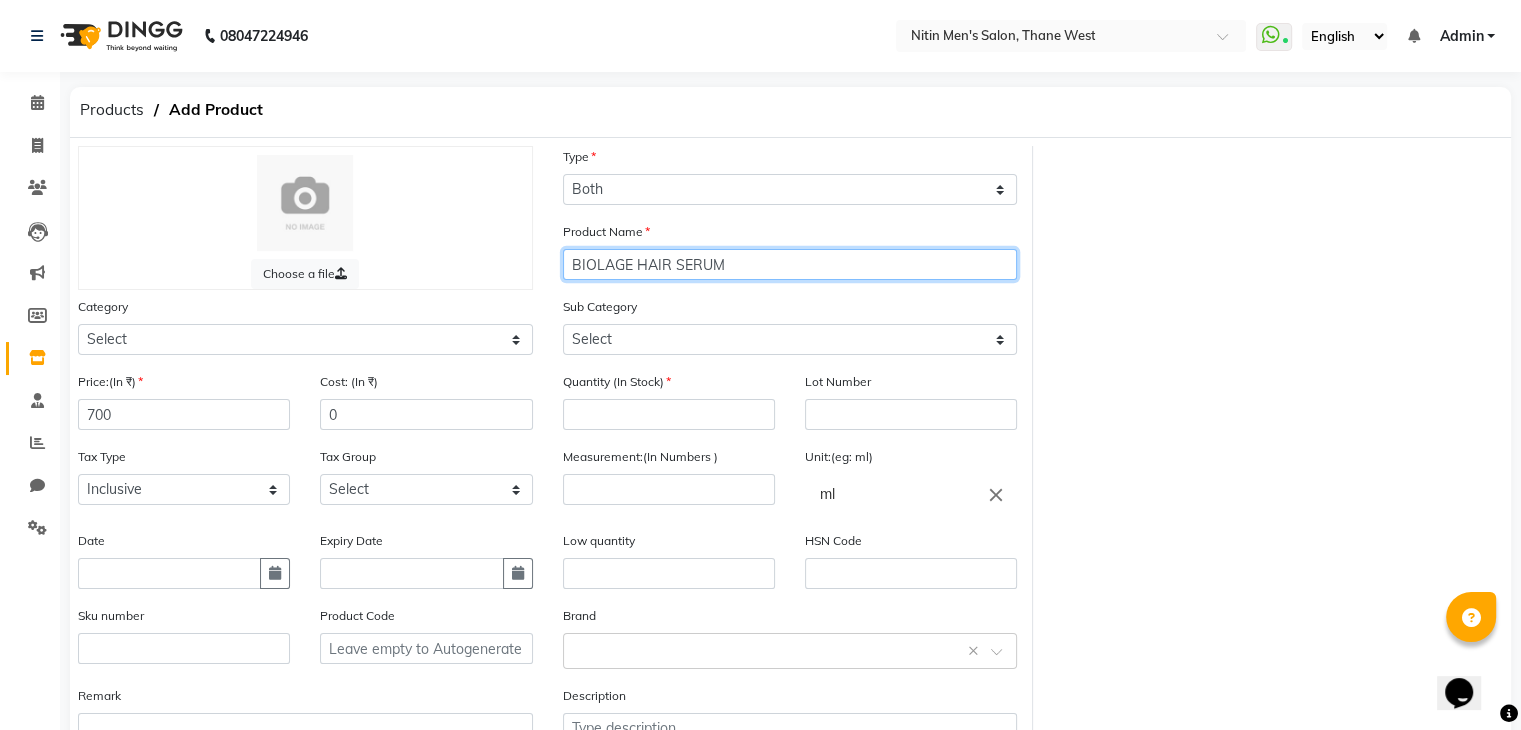 type on "BIOLAGE HAIR SERUM" 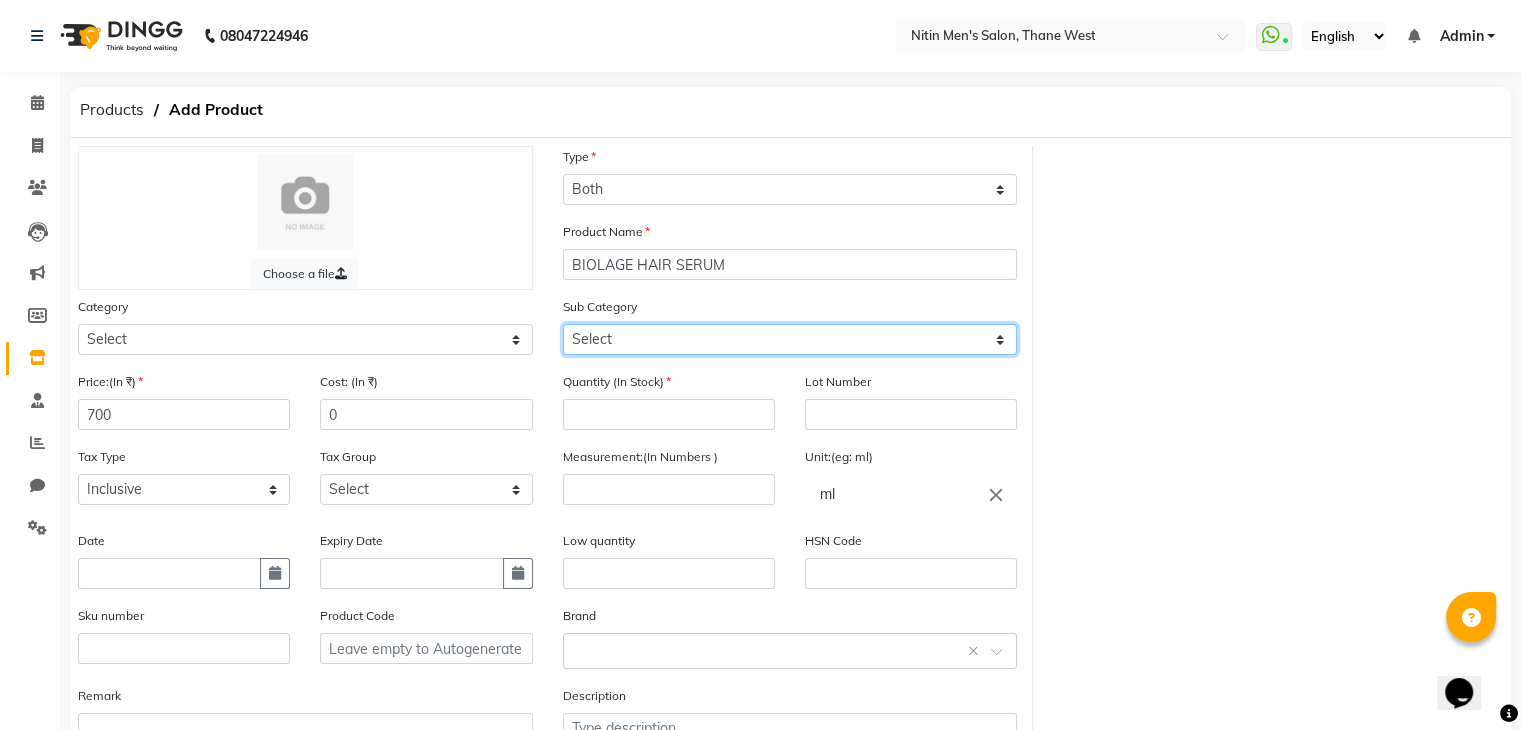 click on "Select Shampoo Conditioner Cream Mask Oil Serum Color Appliances Treatment Styling Kit & Combo Other" 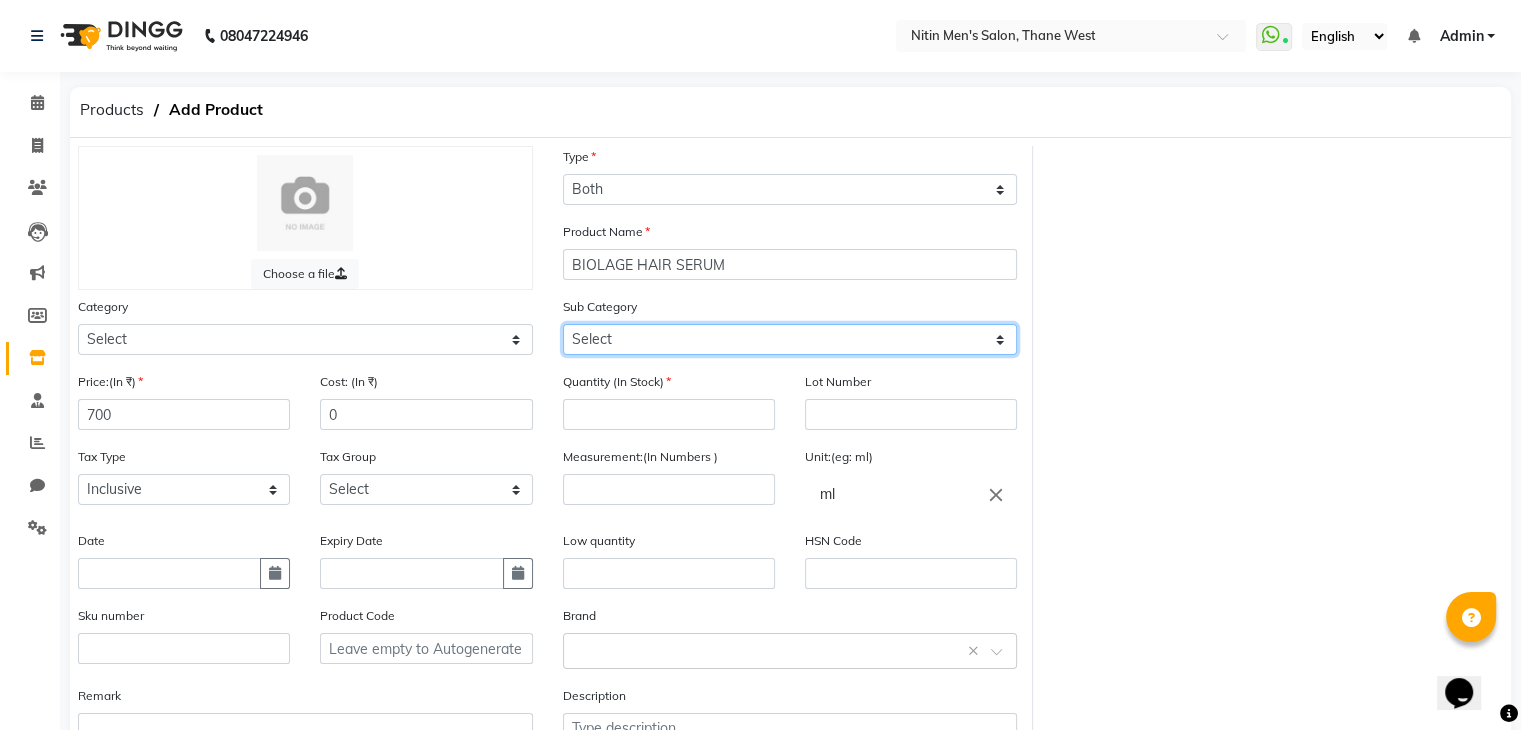 select on "1442301106" 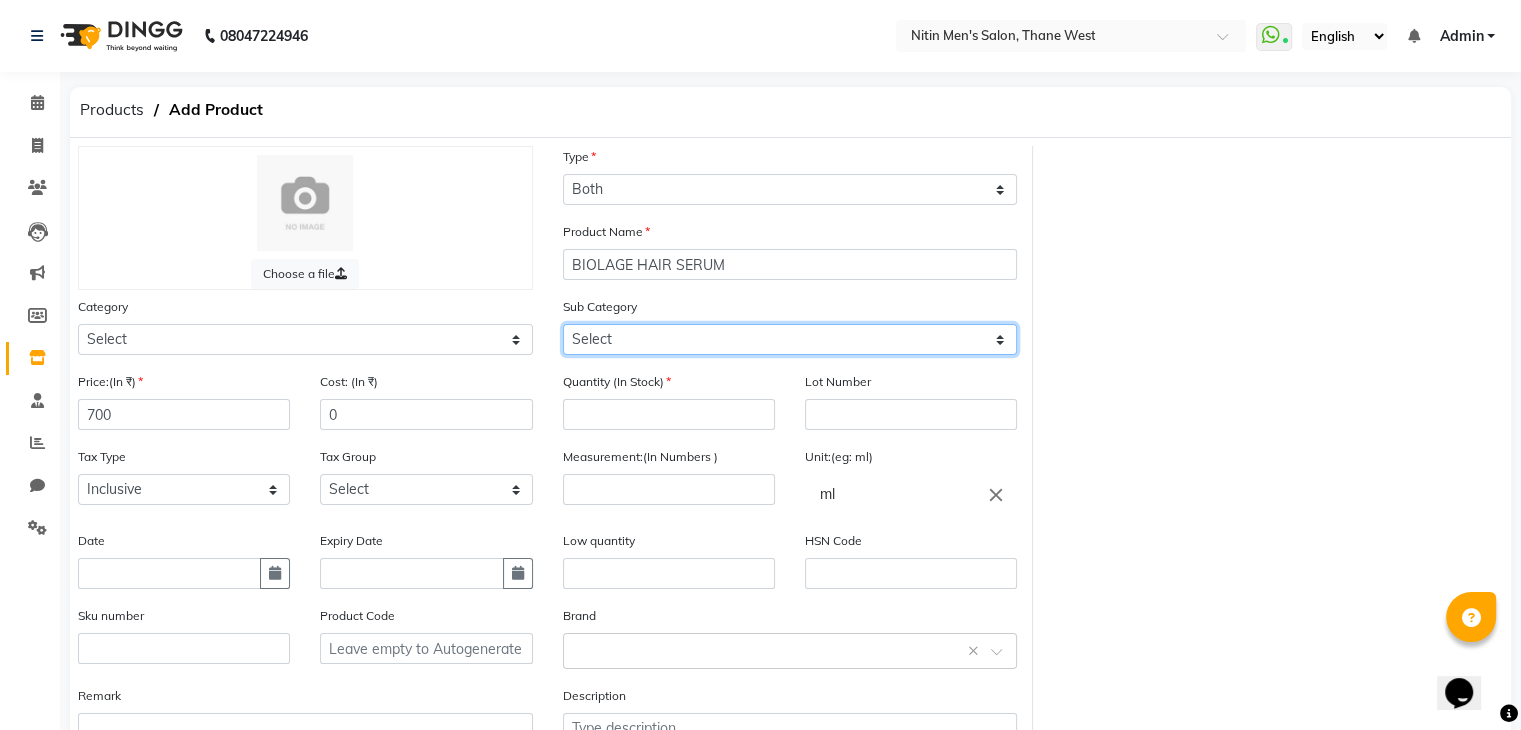 click on "Select Shampoo Conditioner Cream Mask Oil Serum Color Appliances Treatment Styling Kit & Combo Other" 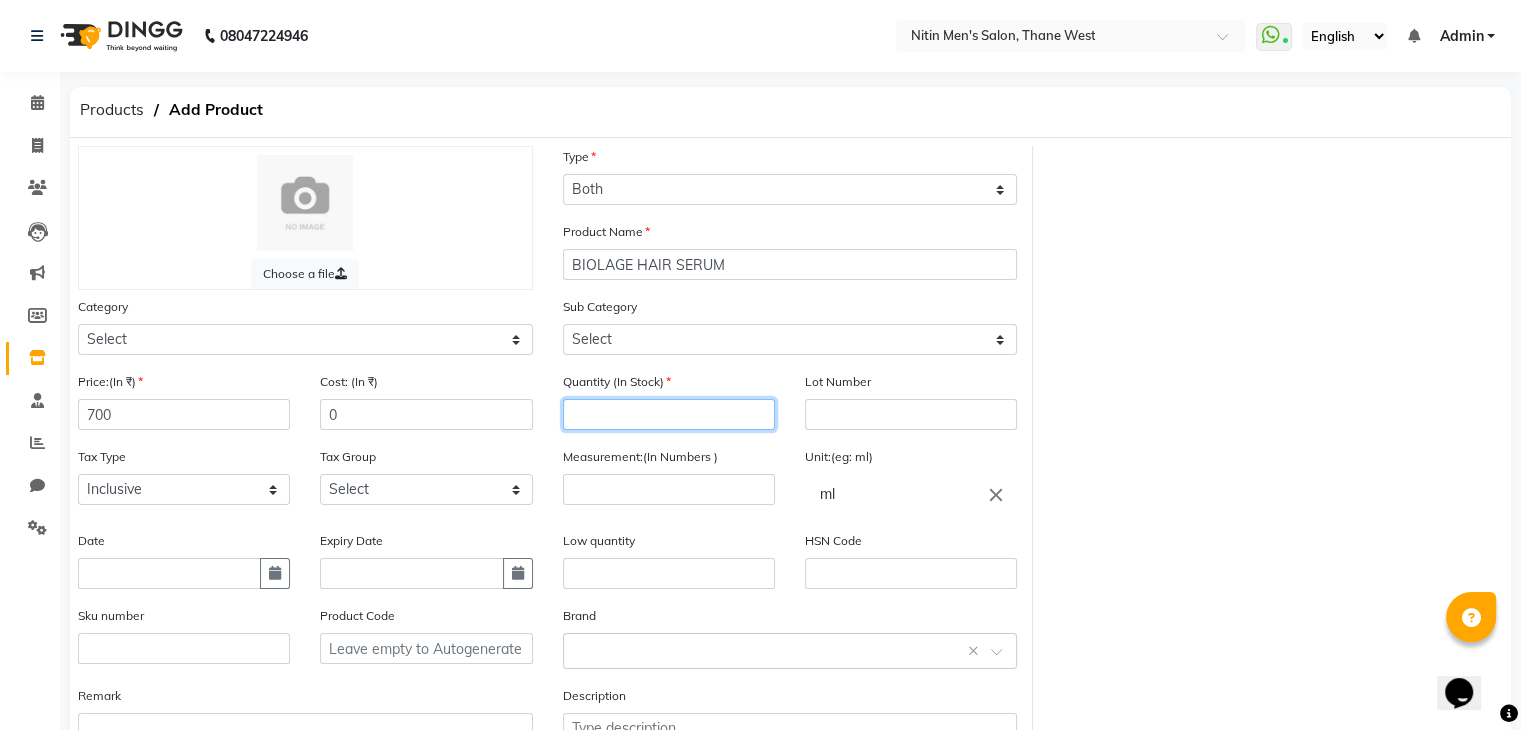 click 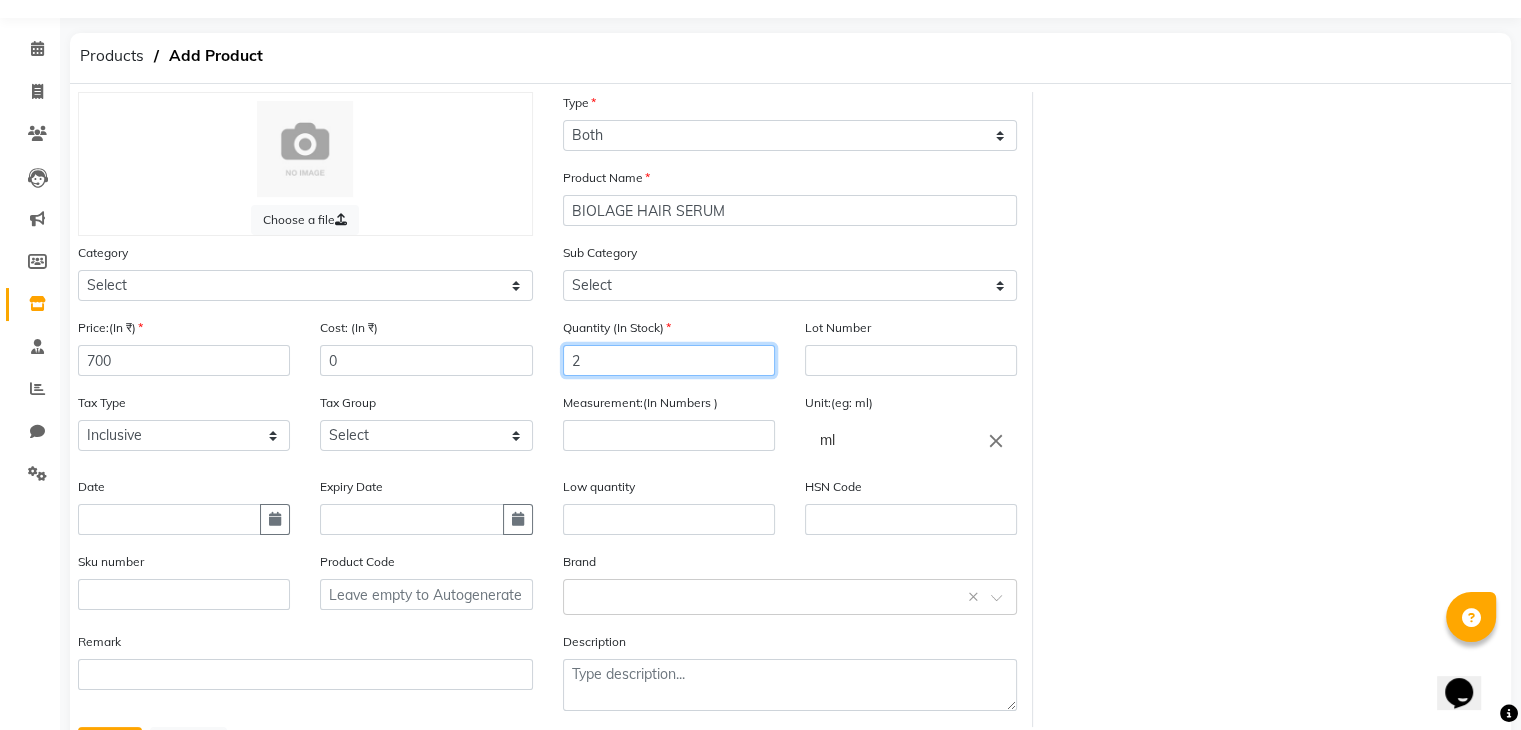 scroll, scrollTop: 108, scrollLeft: 0, axis: vertical 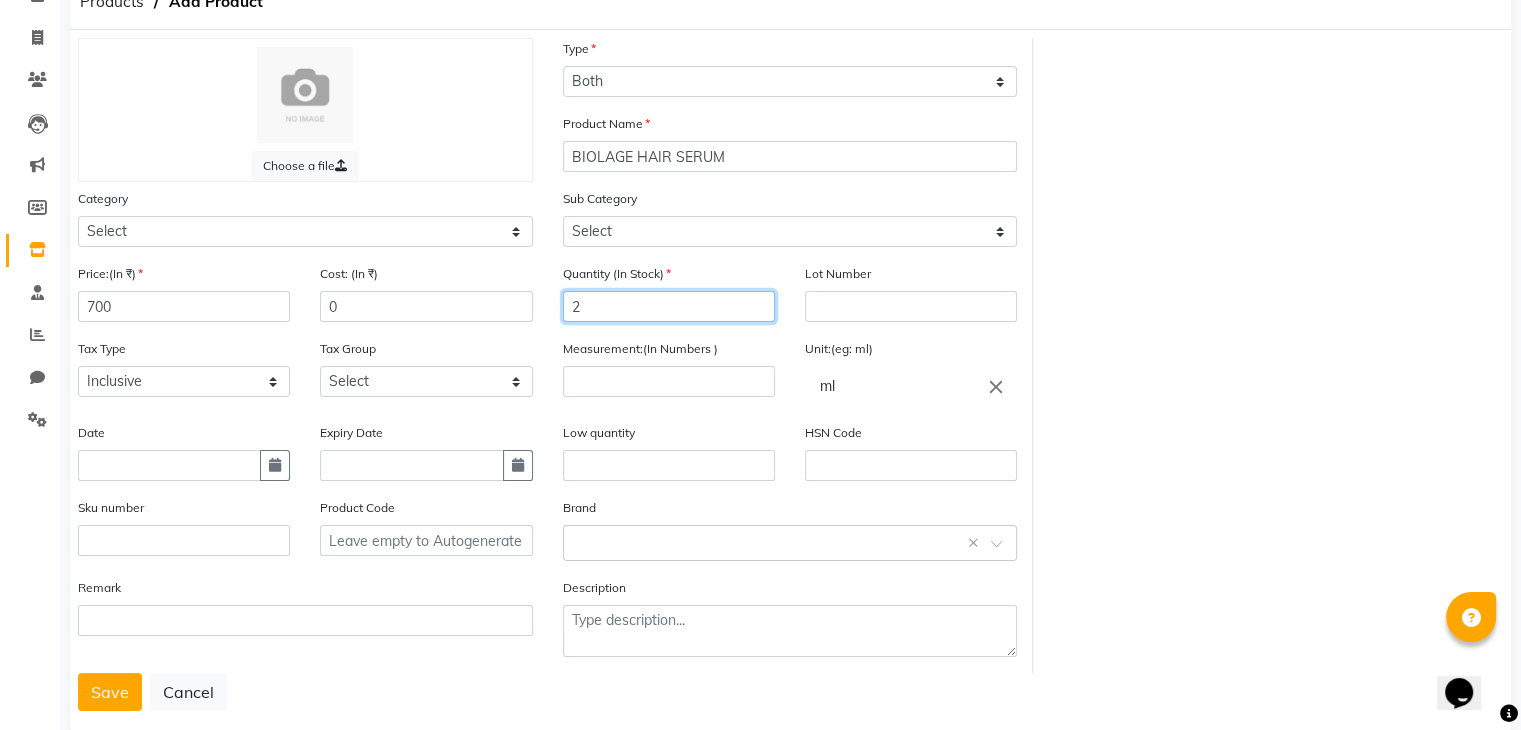 type on "2" 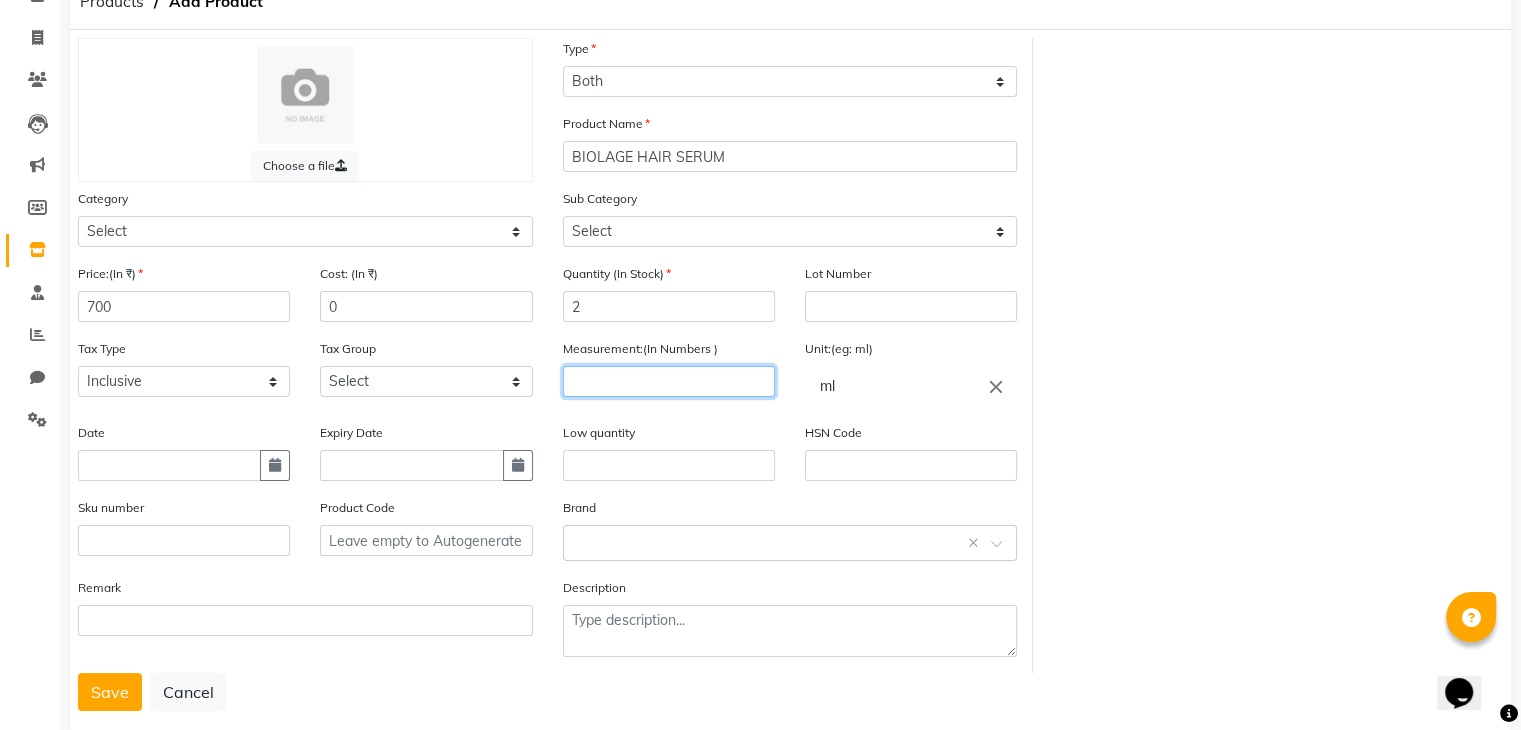 click 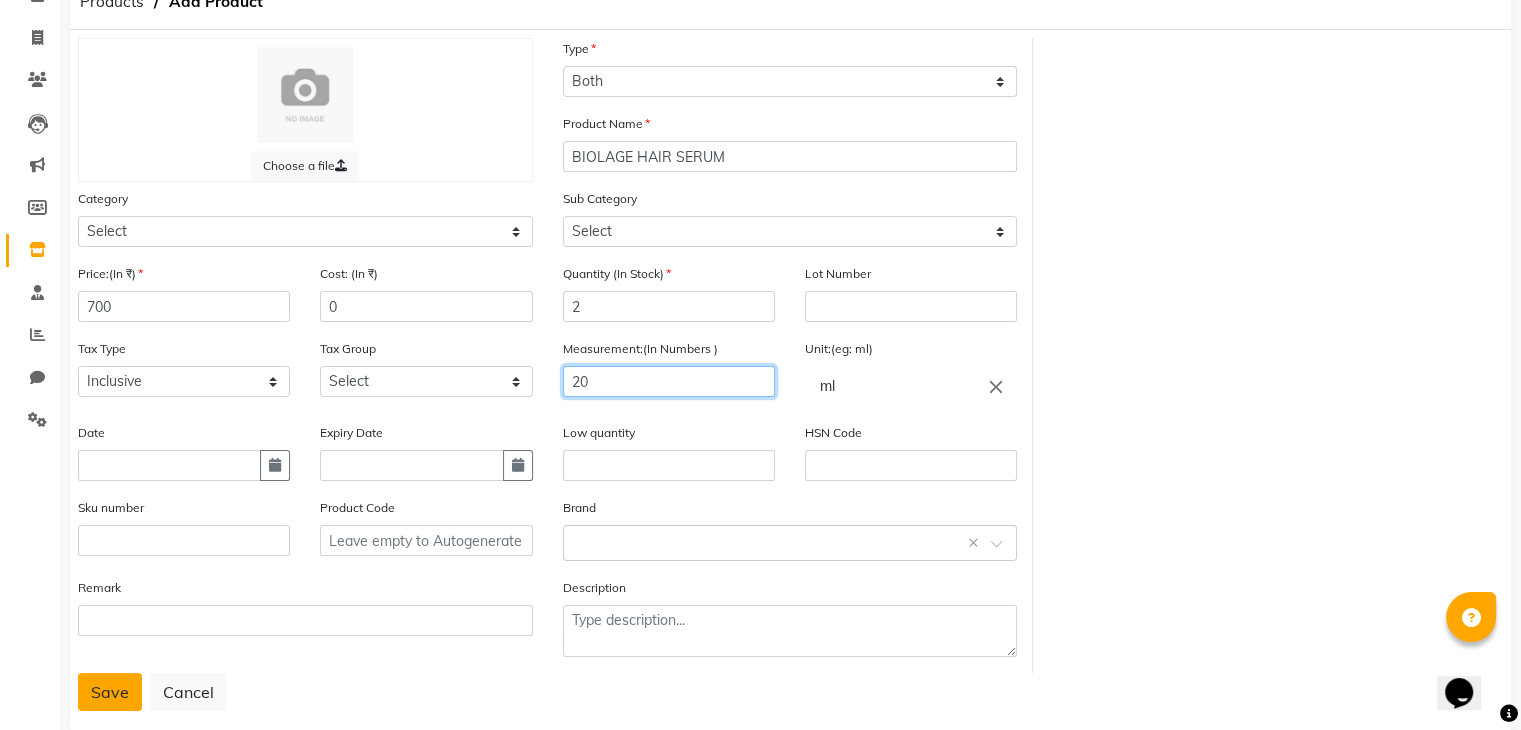 type on "20" 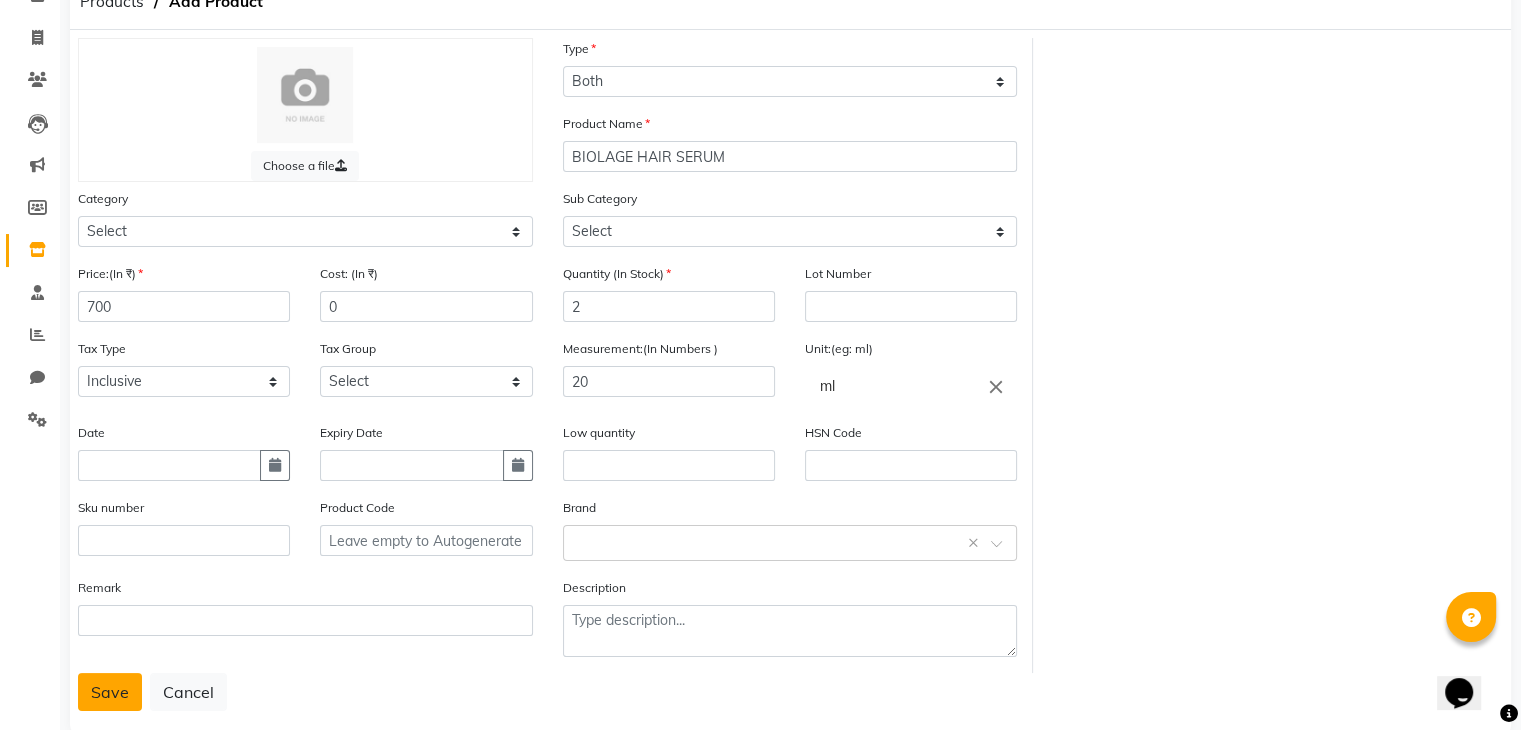 click on "Save" 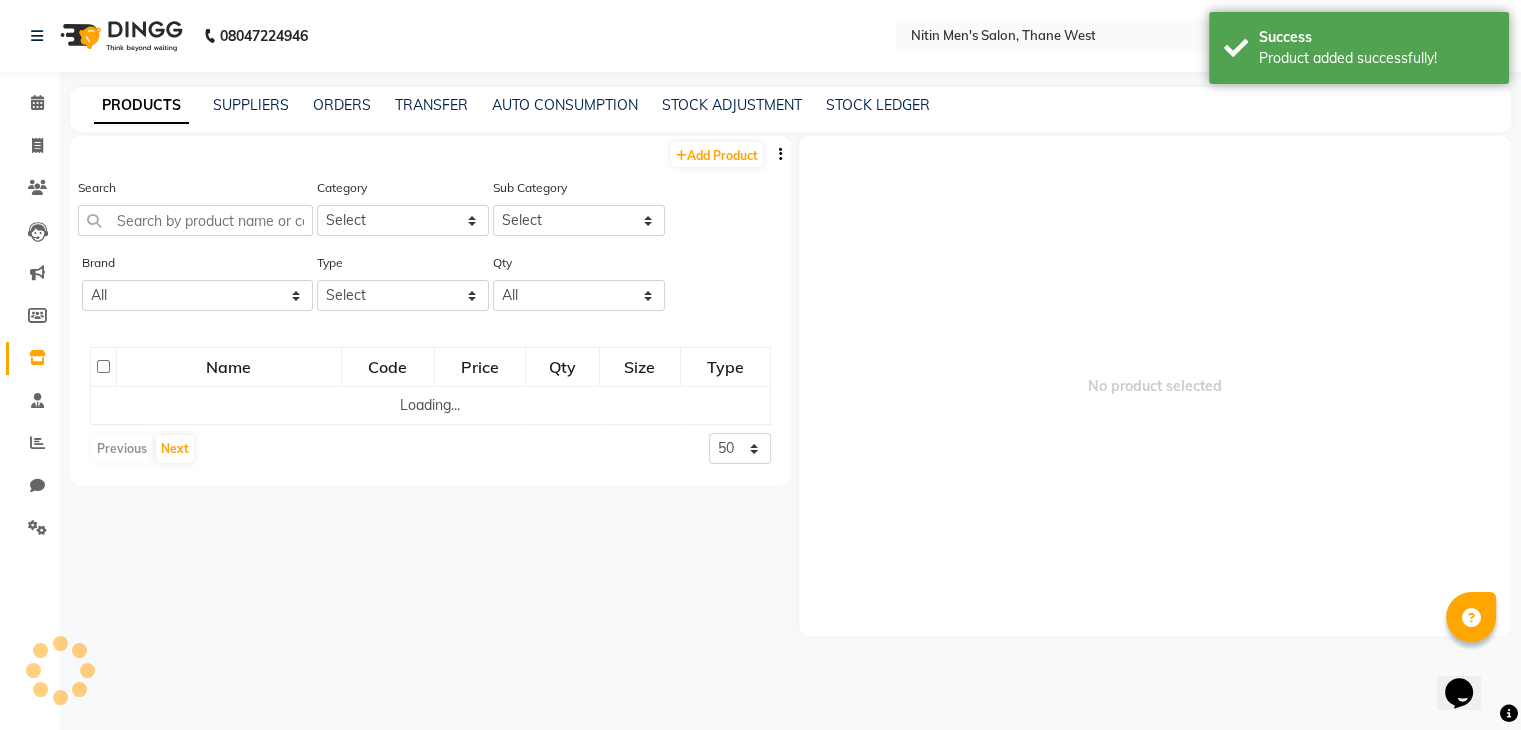 scroll, scrollTop: 0, scrollLeft: 0, axis: both 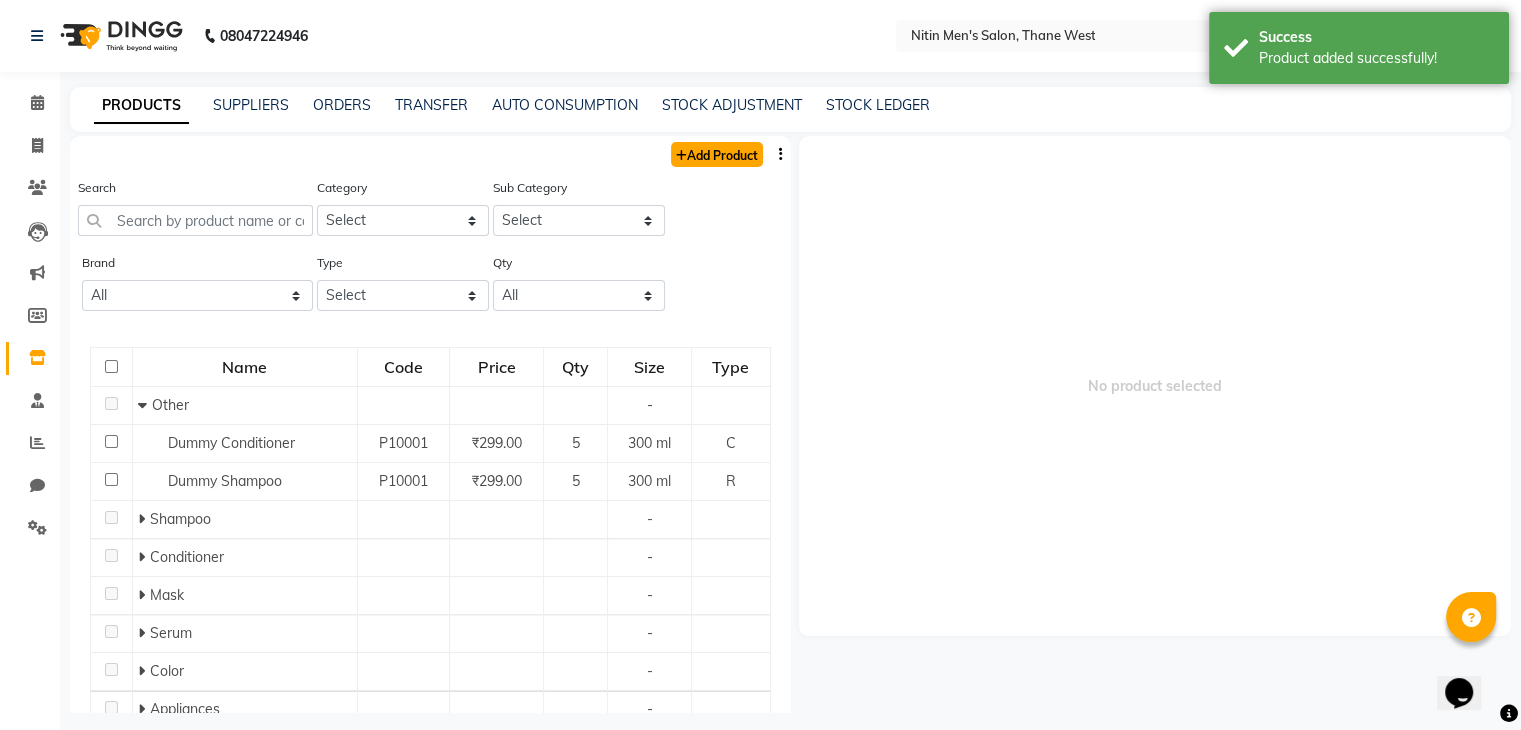 click on "Add Product" 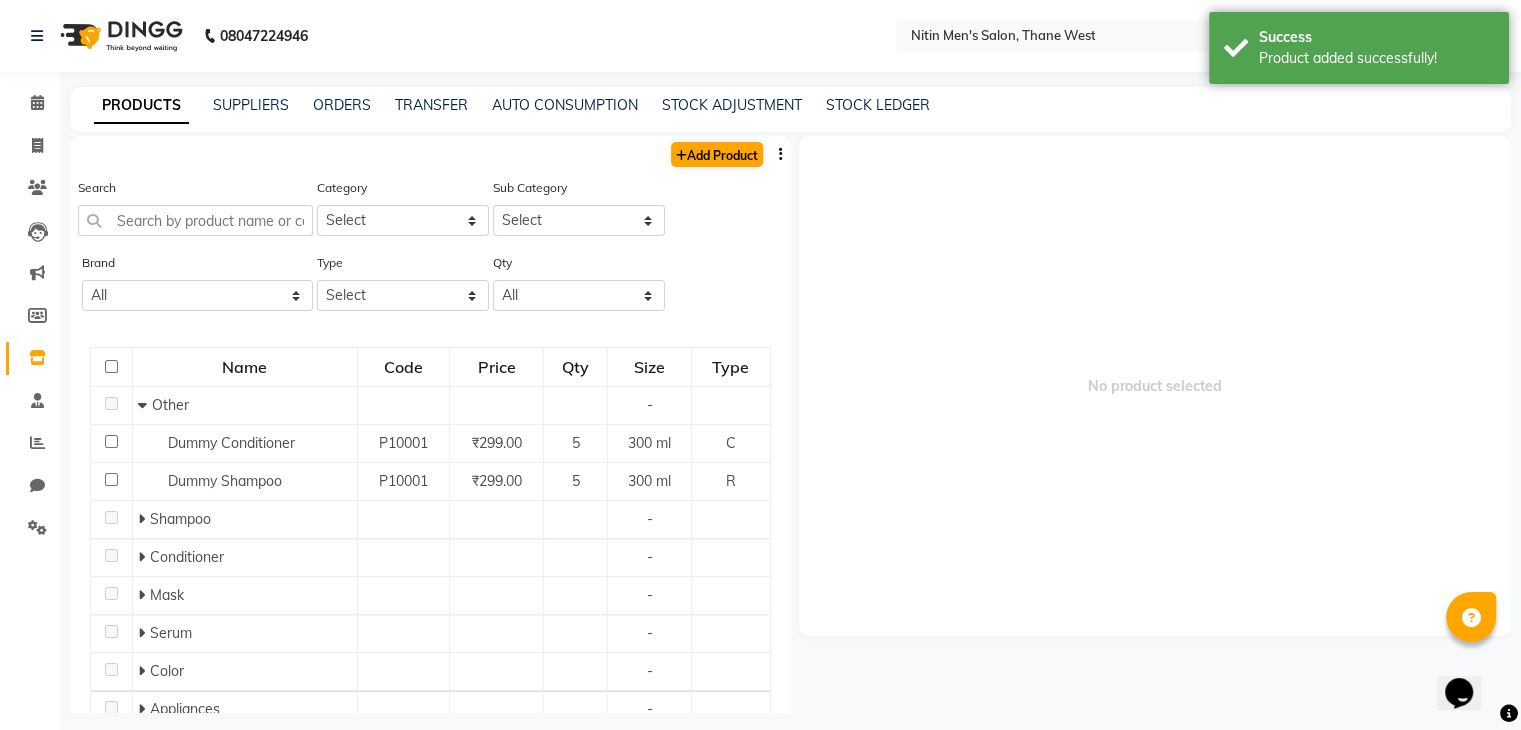 select on "true" 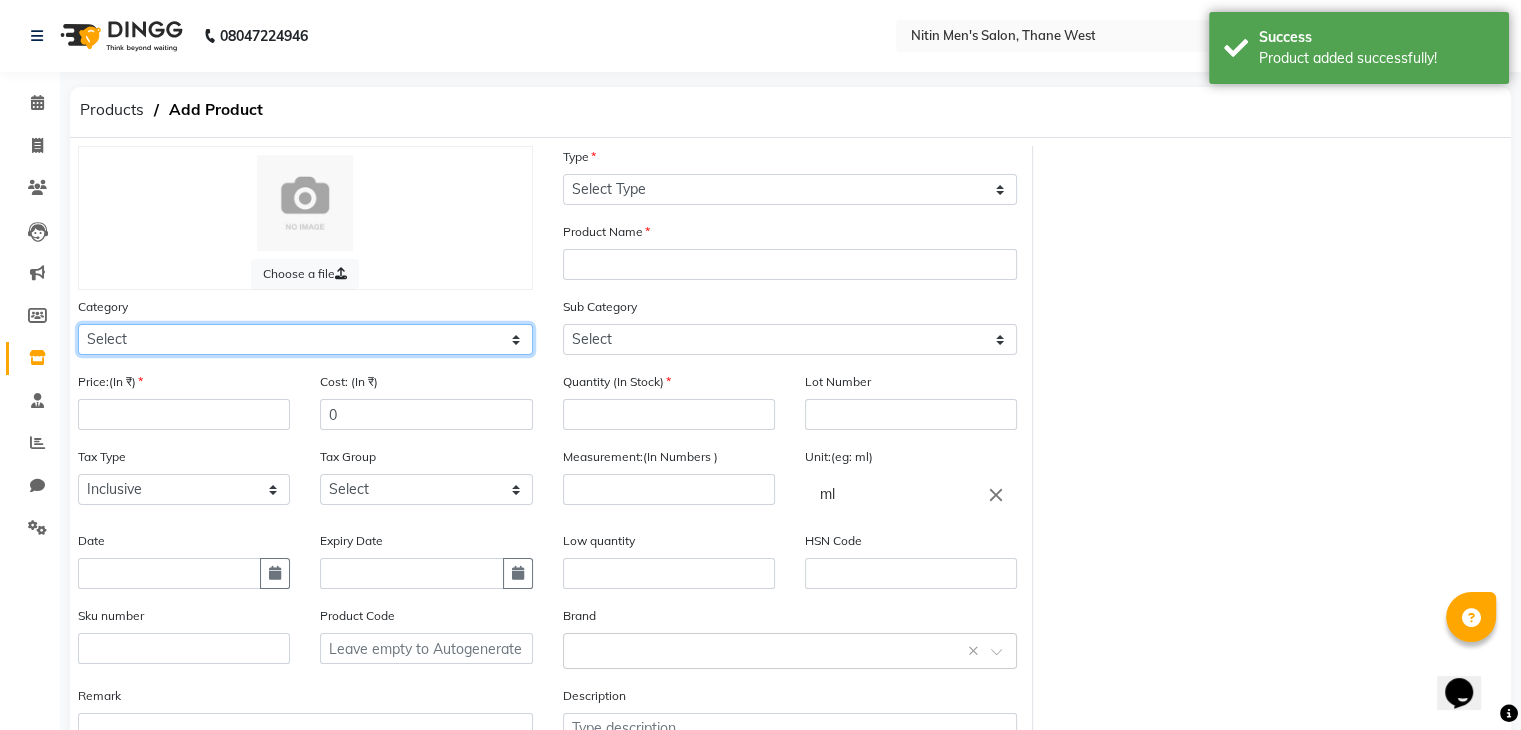 click on "Select Hair Skin Makeup Personal Care Appliances Beard Waxing Disposable Threading Hands and Feet Beauty Planet Botox Cadiveu Casmara Cheryls Loreal Olaplex Other" 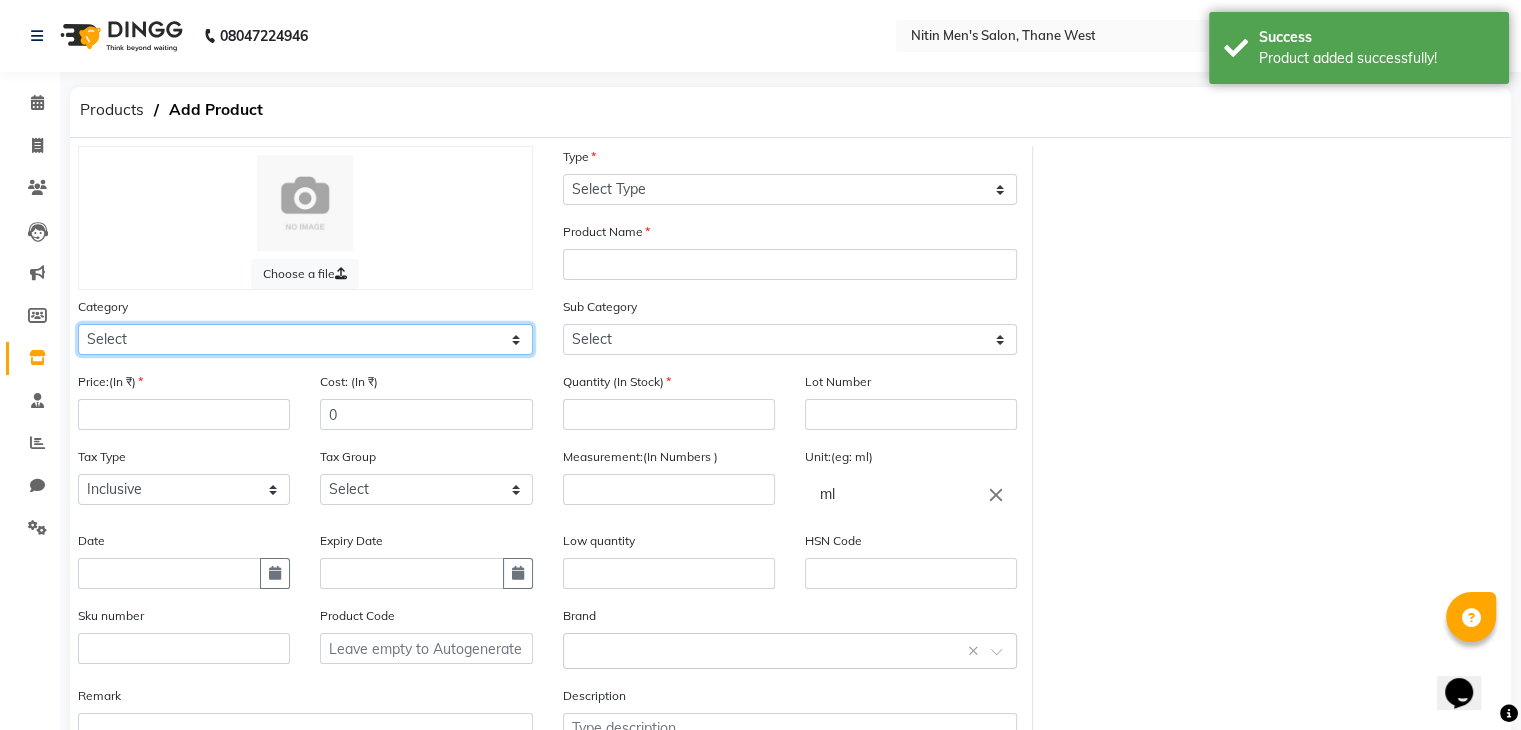select on "1442301100" 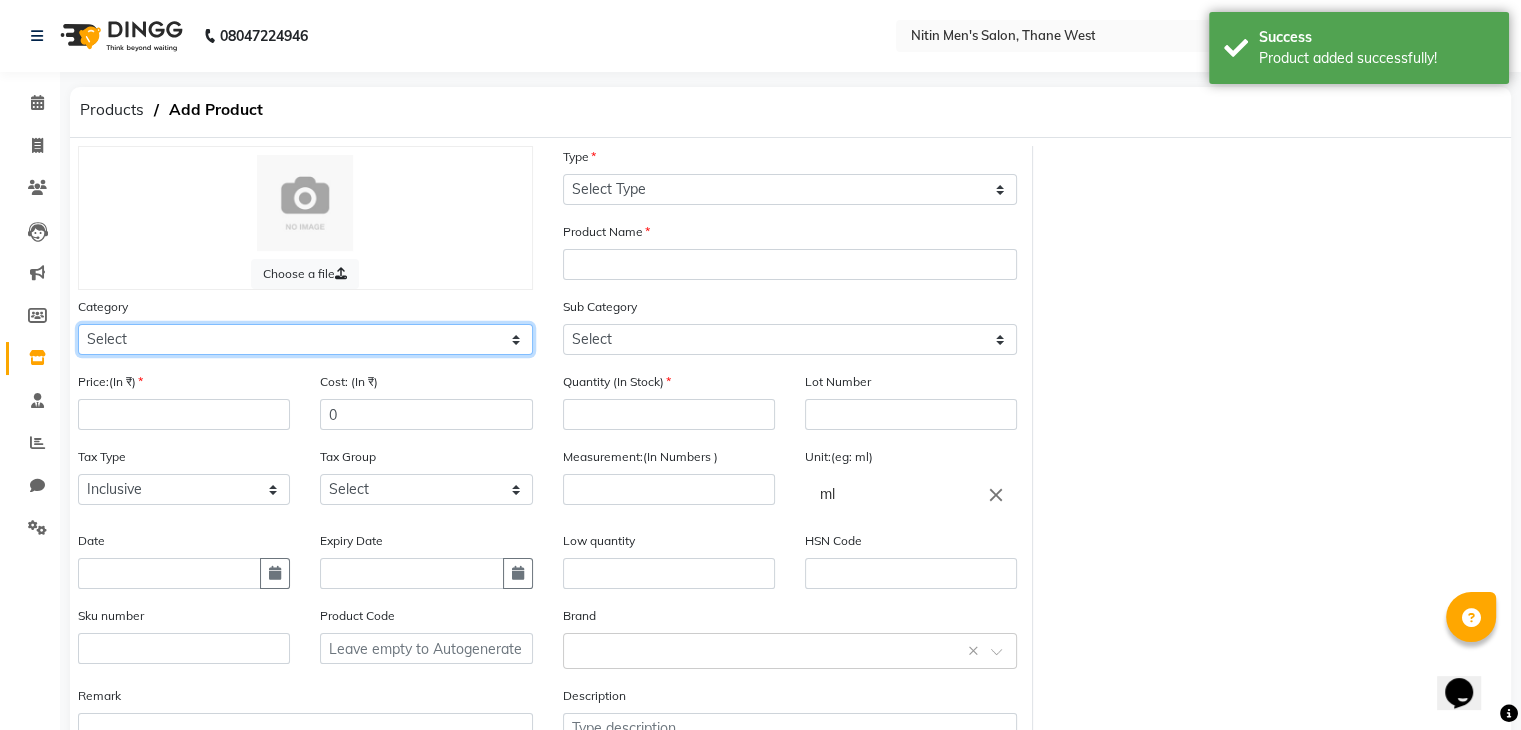 click on "Select Hair Skin Makeup Personal Care Appliances Beard Waxing Disposable Threading Hands and Feet Beauty Planet Botox Cadiveu Casmara Cheryls Loreal Olaplex Other" 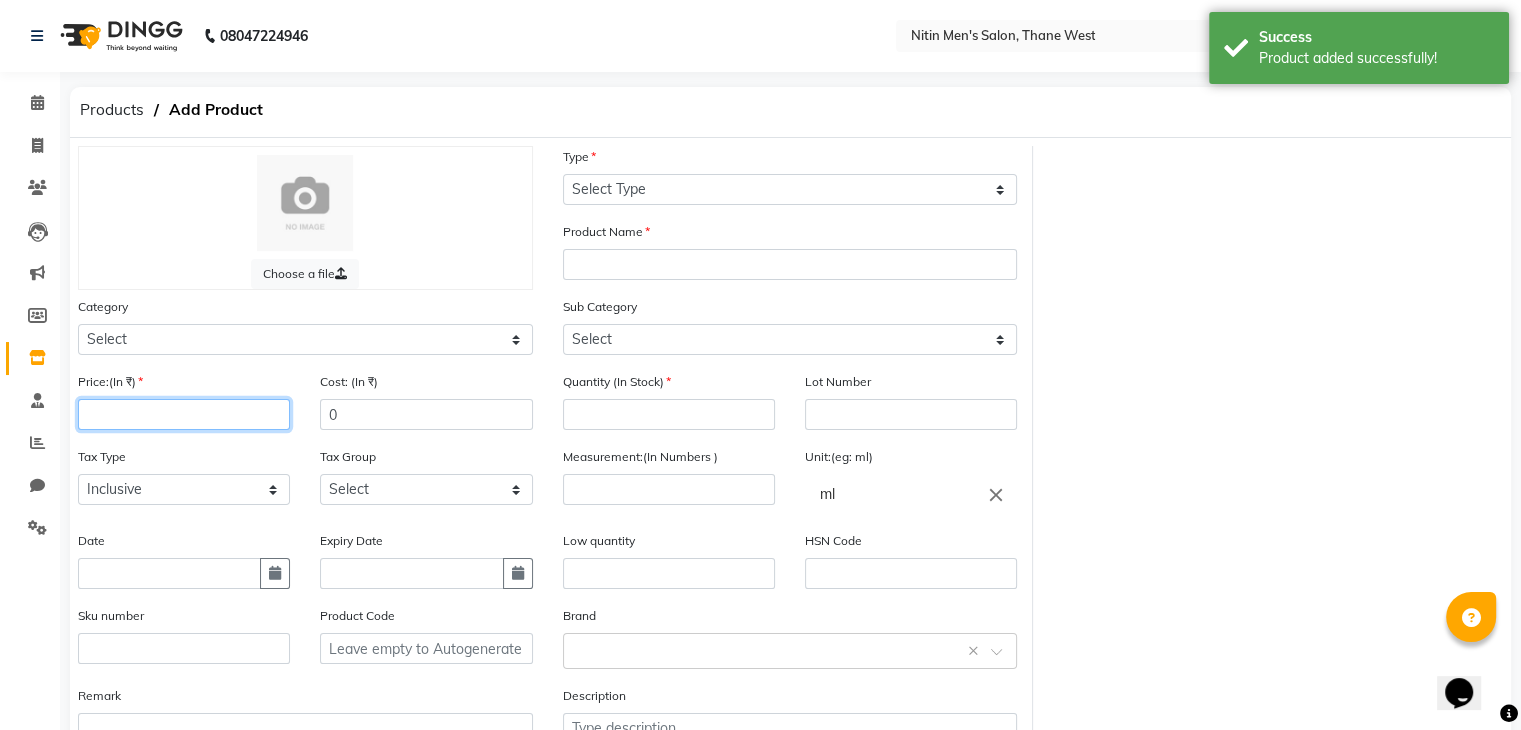 click 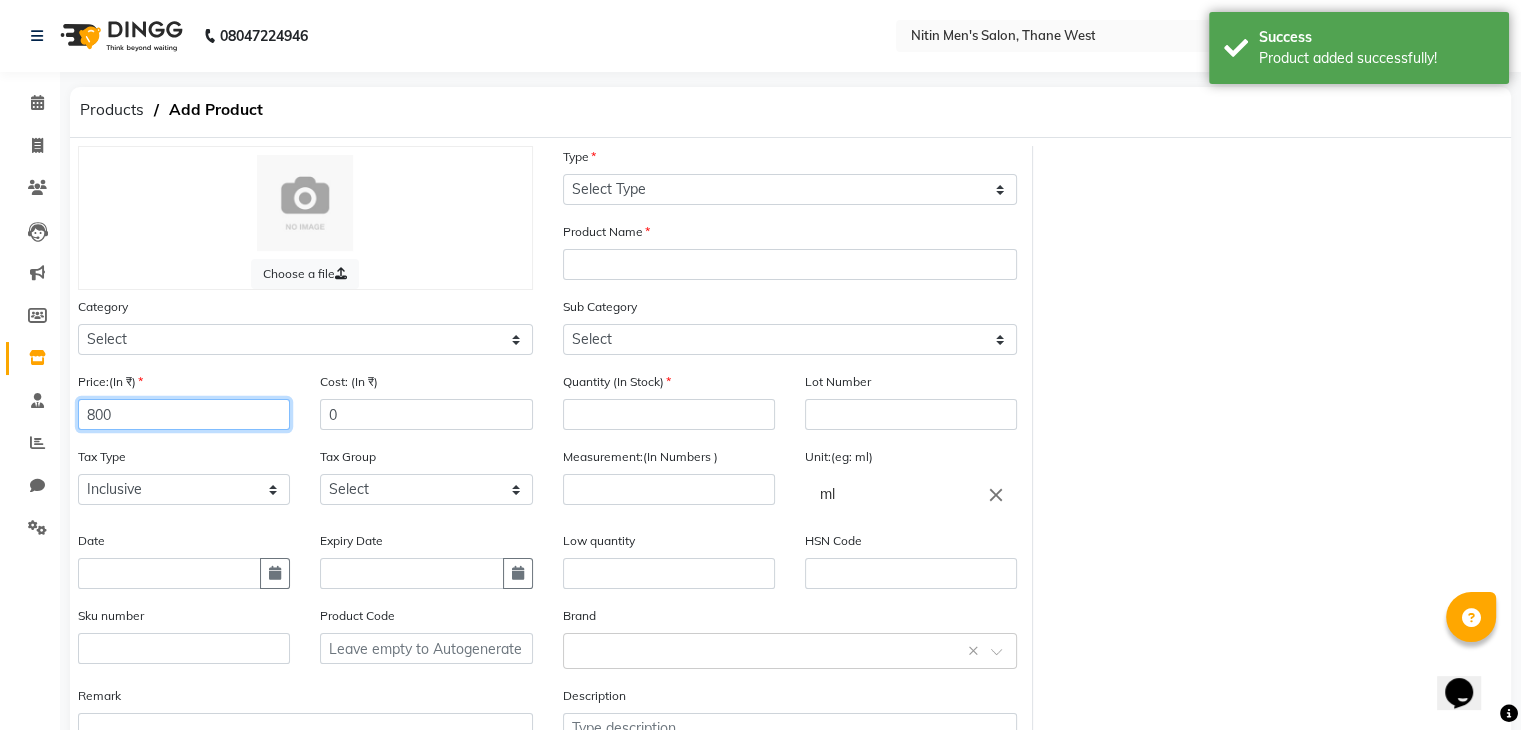 type on "800" 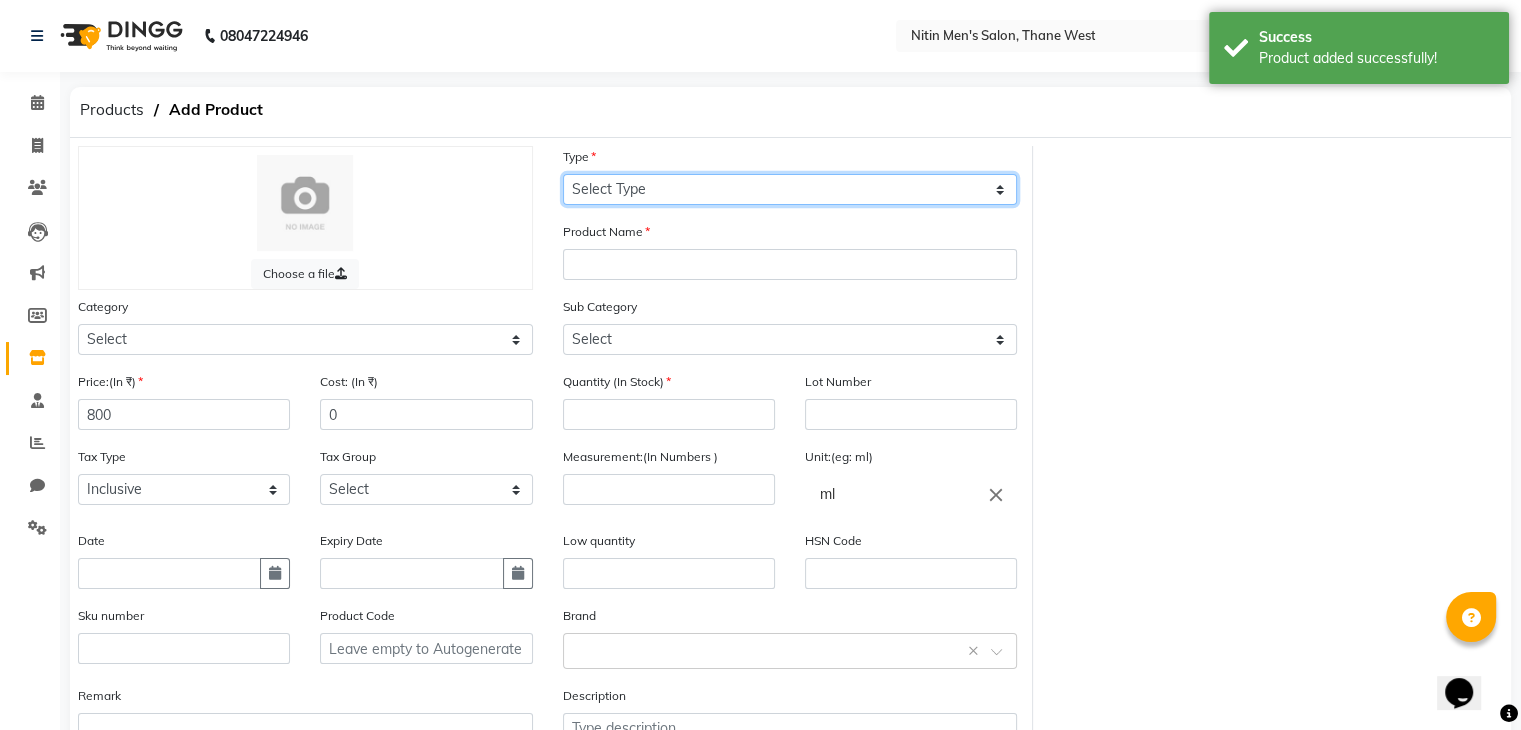 click on "Select Type Both Retail Consumable" 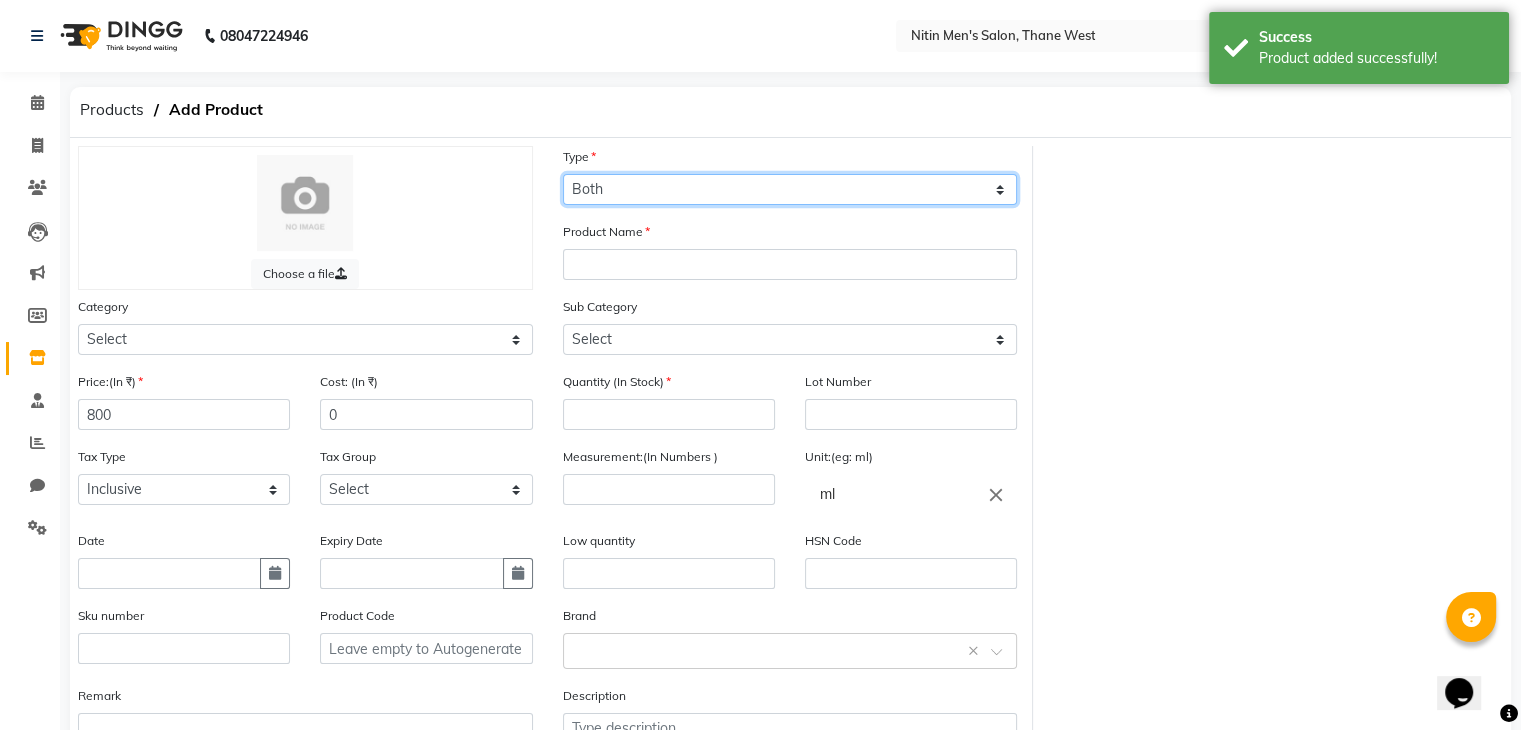 click on "Select Type Both Retail Consumable" 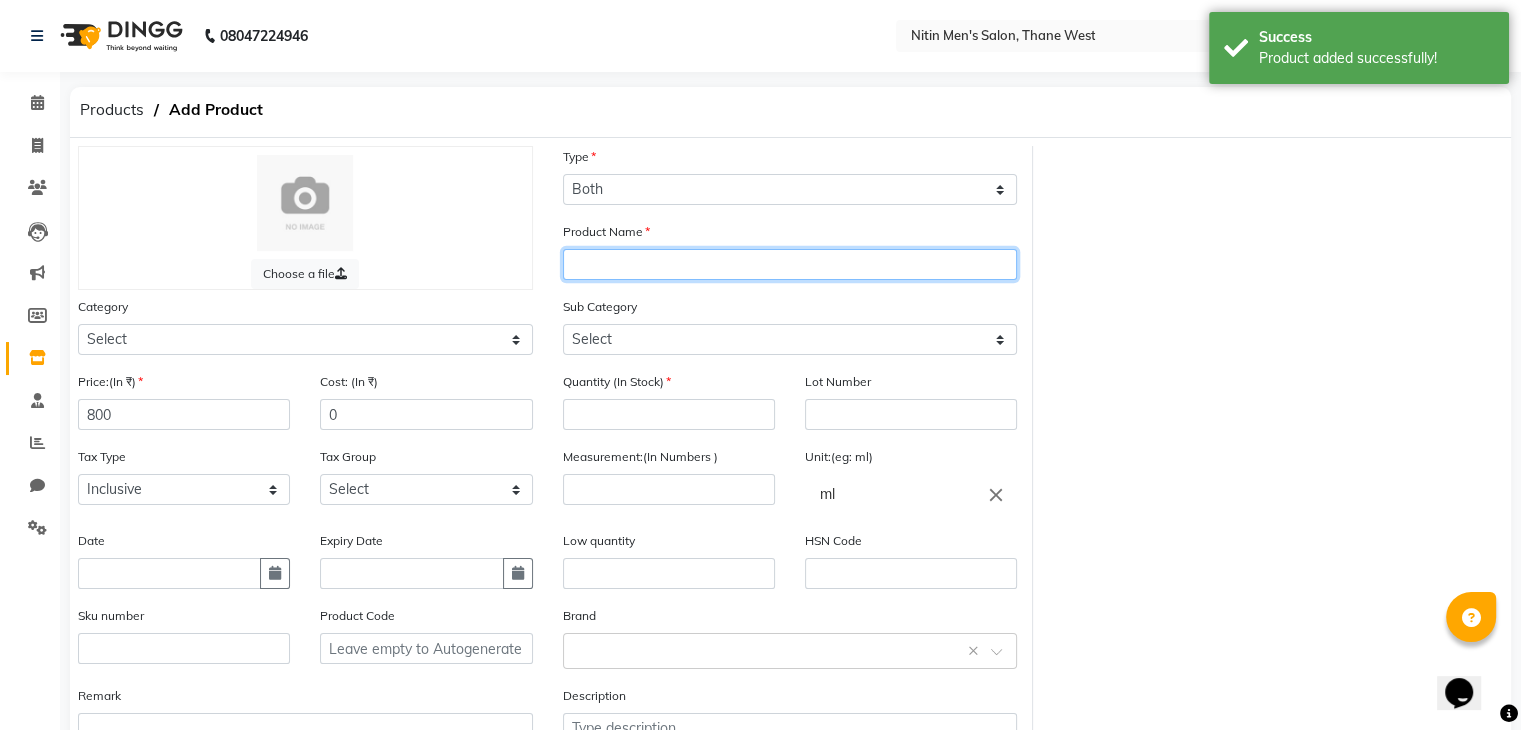 click 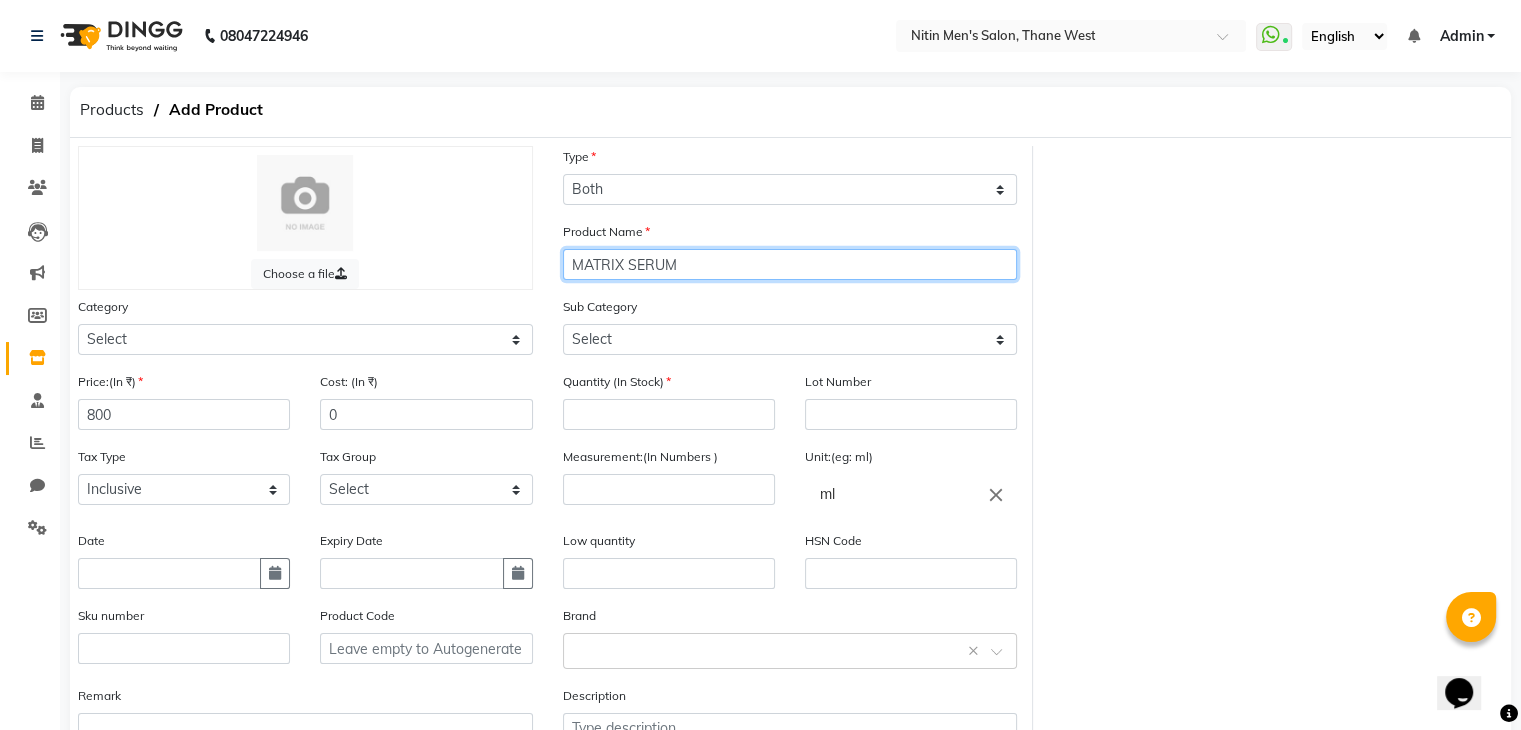 type on "MATRIX SERUM" 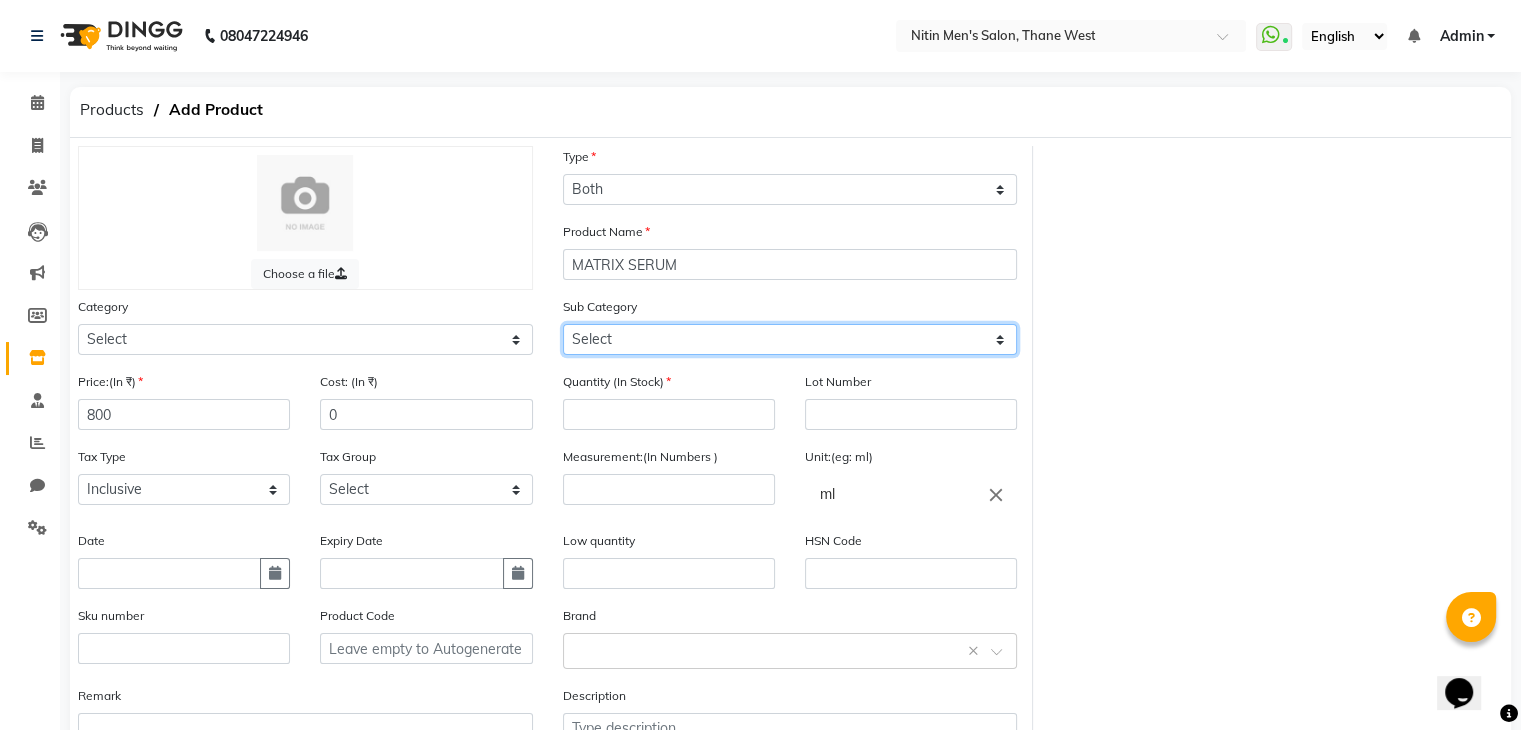 click on "Select Shampoo Conditioner Cream Mask Oil Serum Color Appliances Treatment Styling Kit & Combo Other" 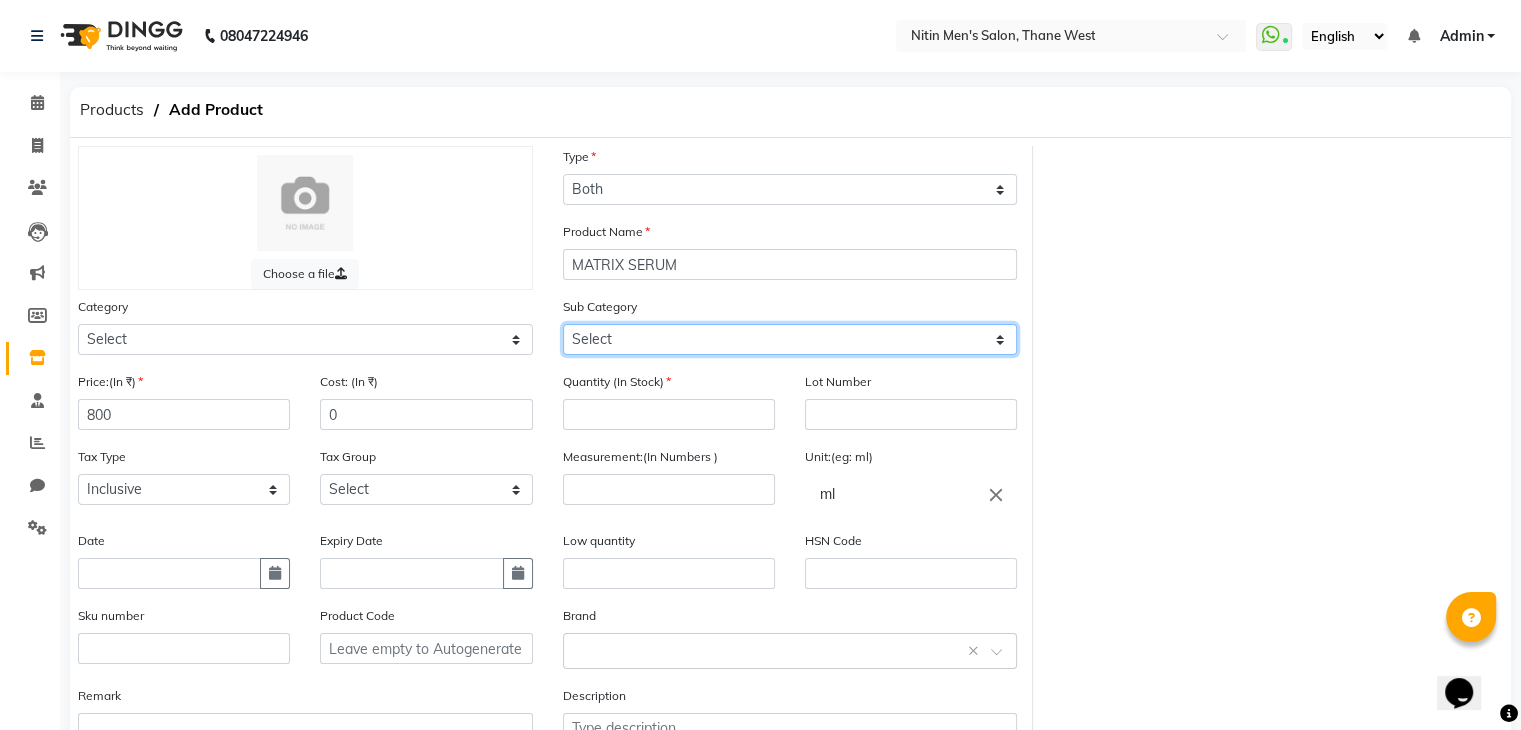 select on "1442301106" 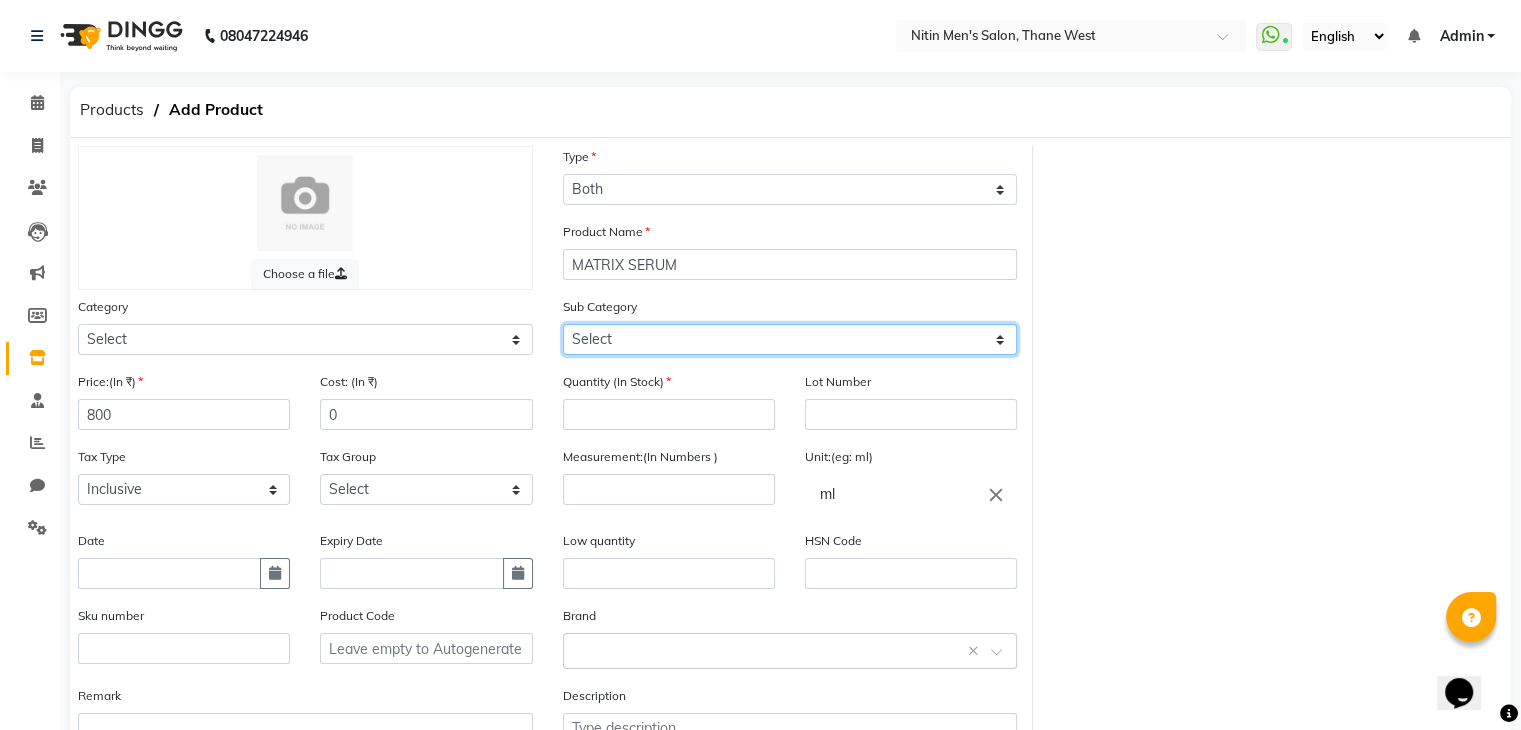 click on "Select Shampoo Conditioner Cream Mask Oil Serum Color Appliances Treatment Styling Kit & Combo Other" 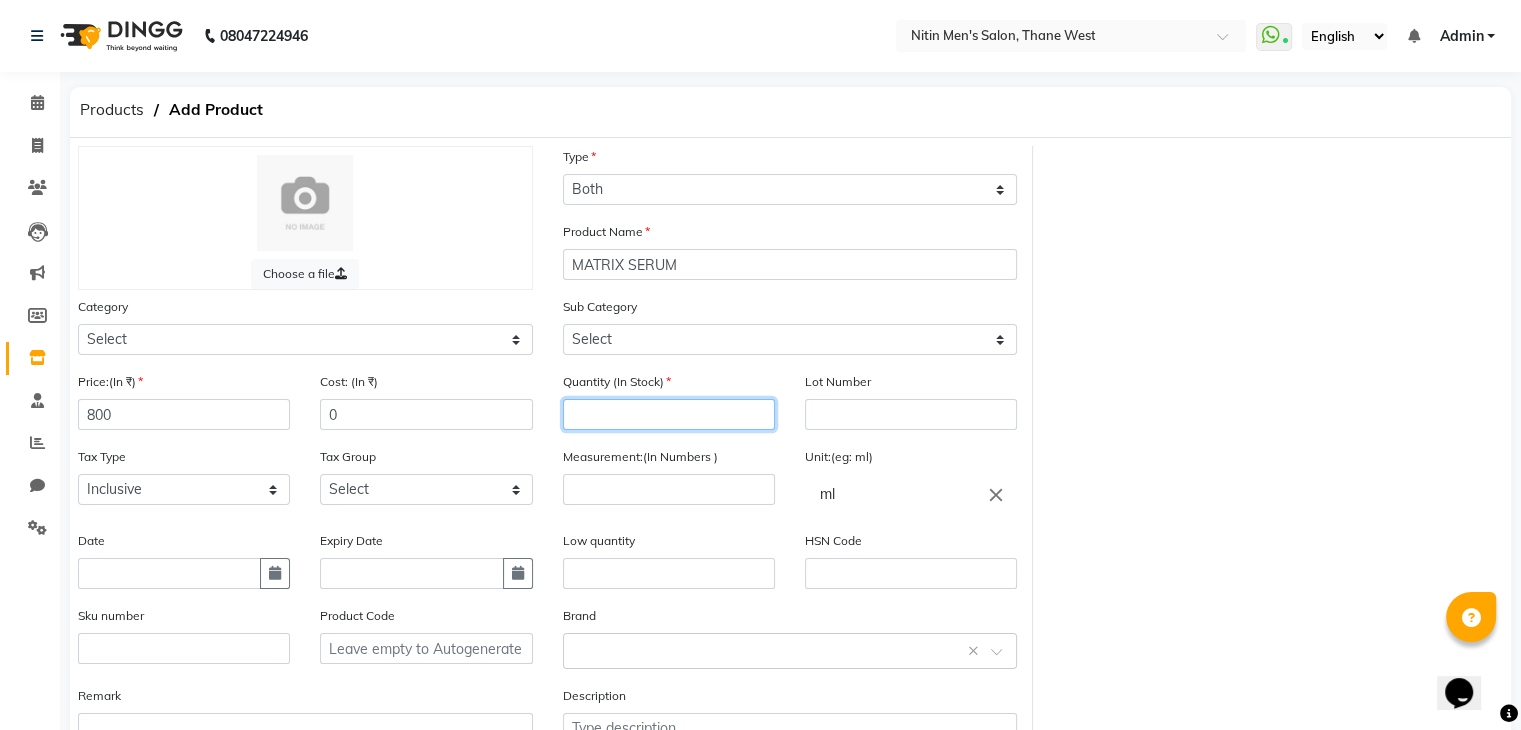 click 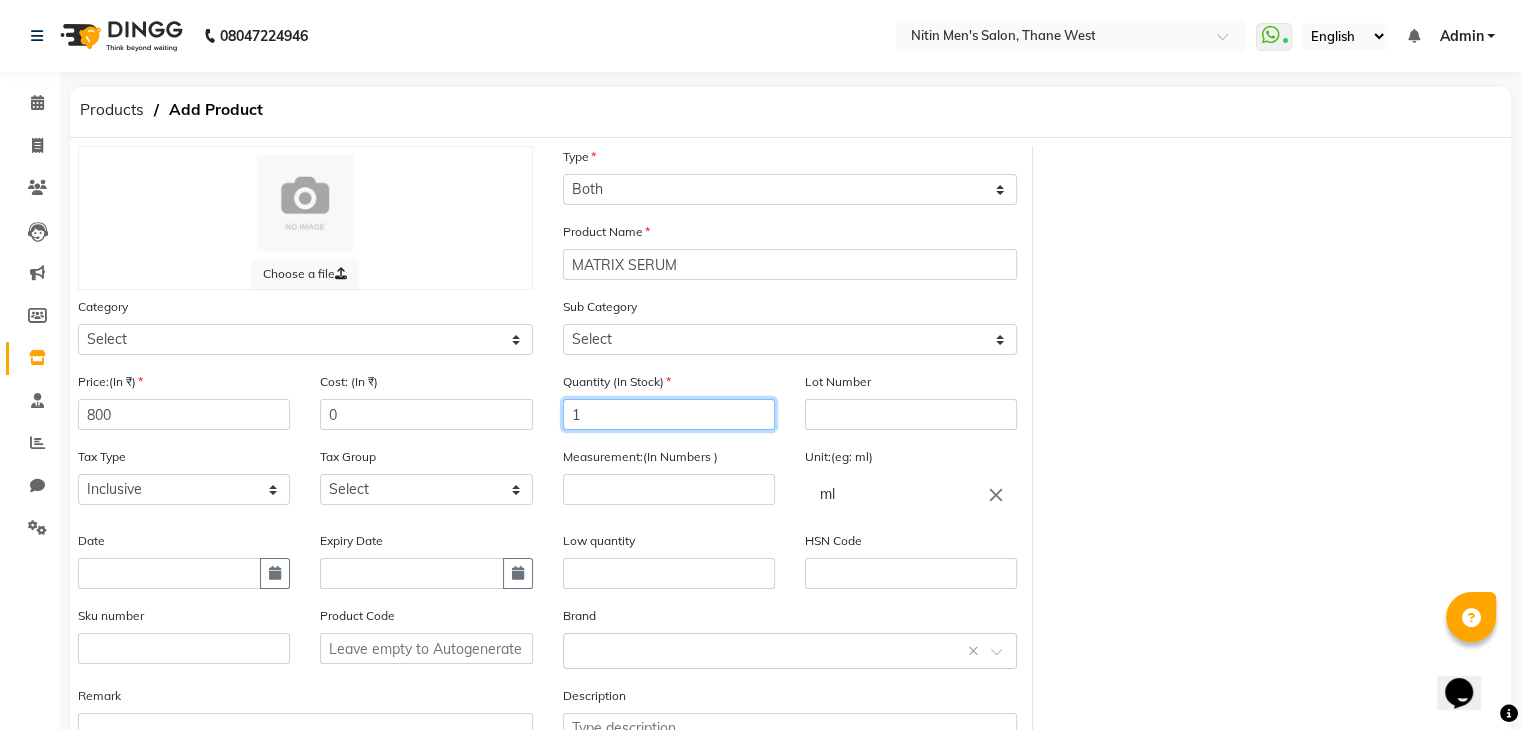 type on "1" 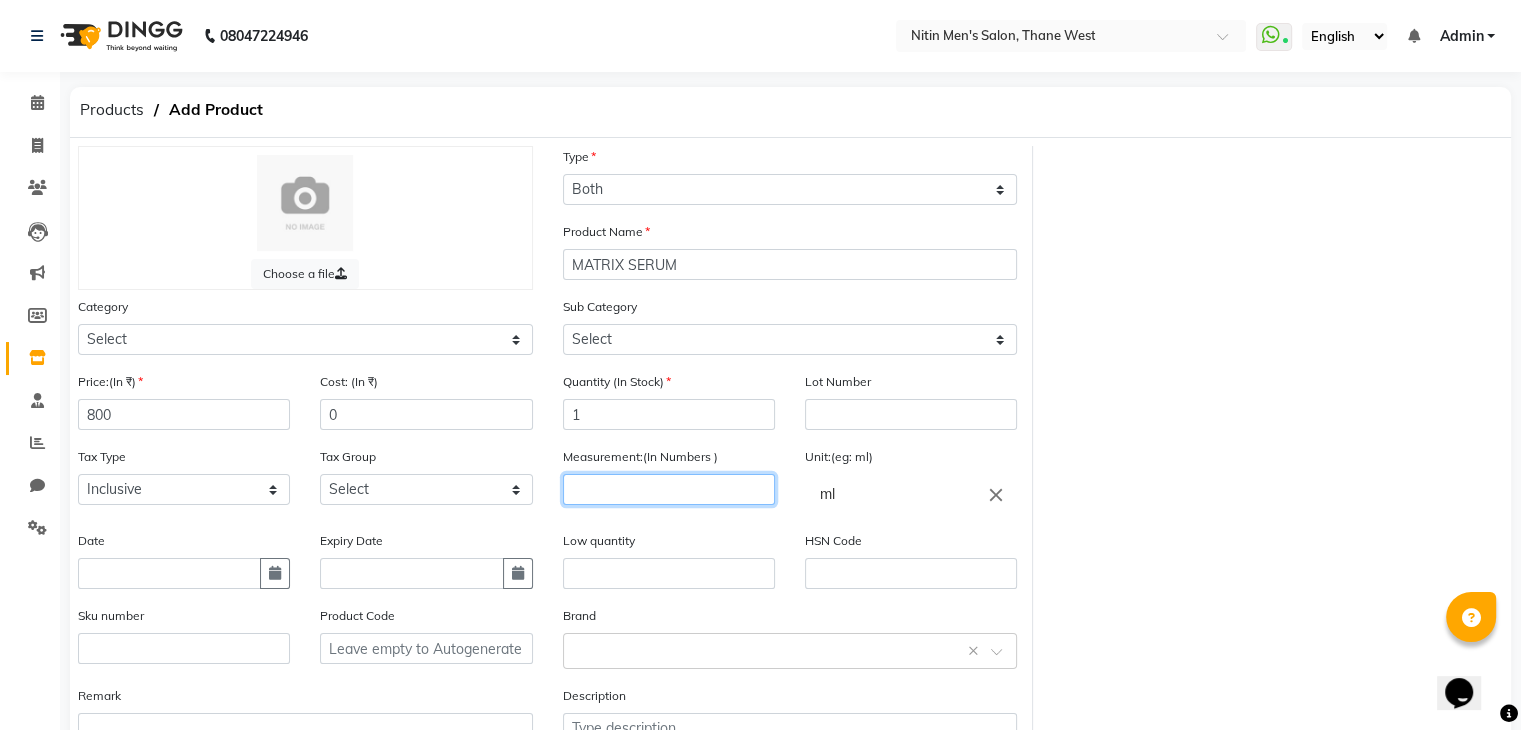 click 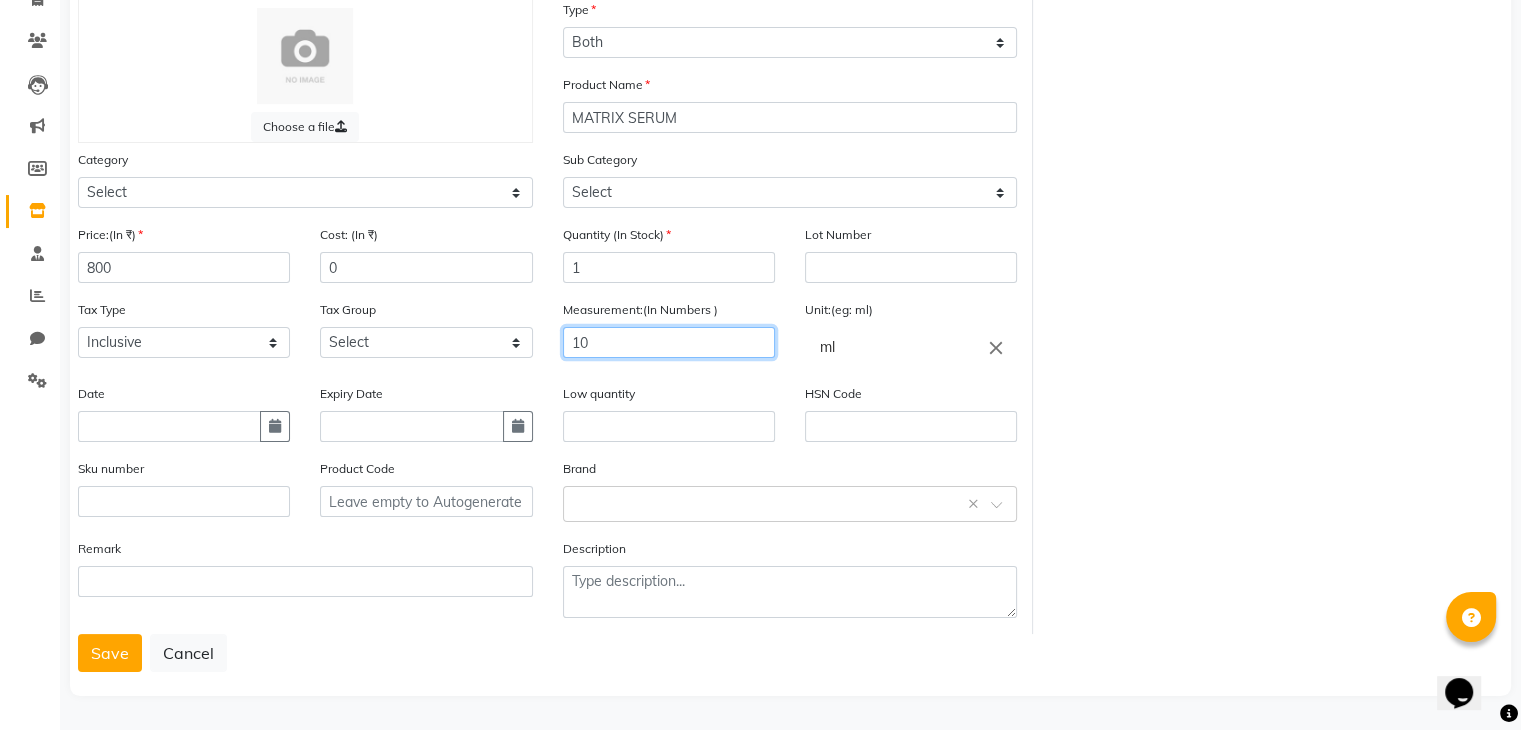 scroll, scrollTop: 155, scrollLeft: 0, axis: vertical 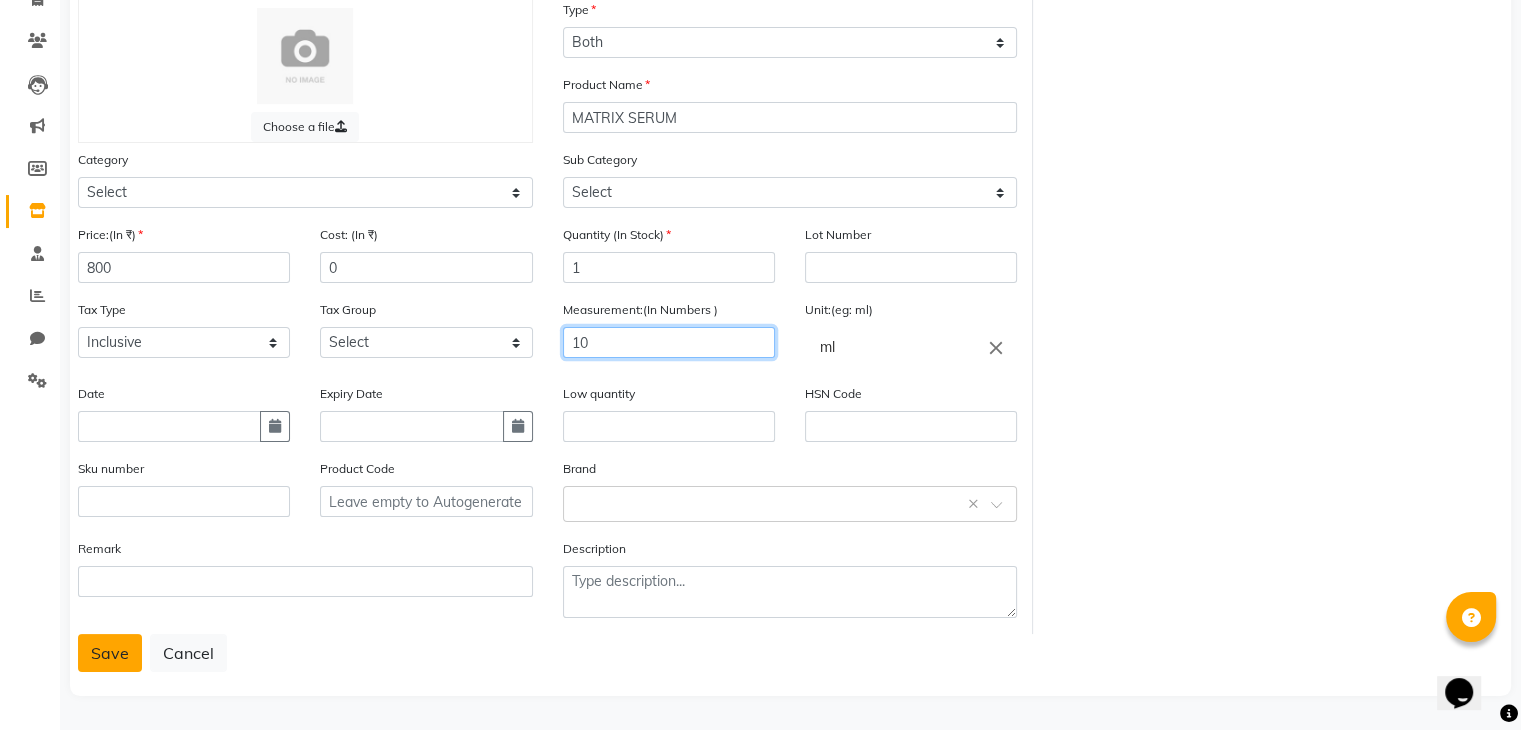 type on "10" 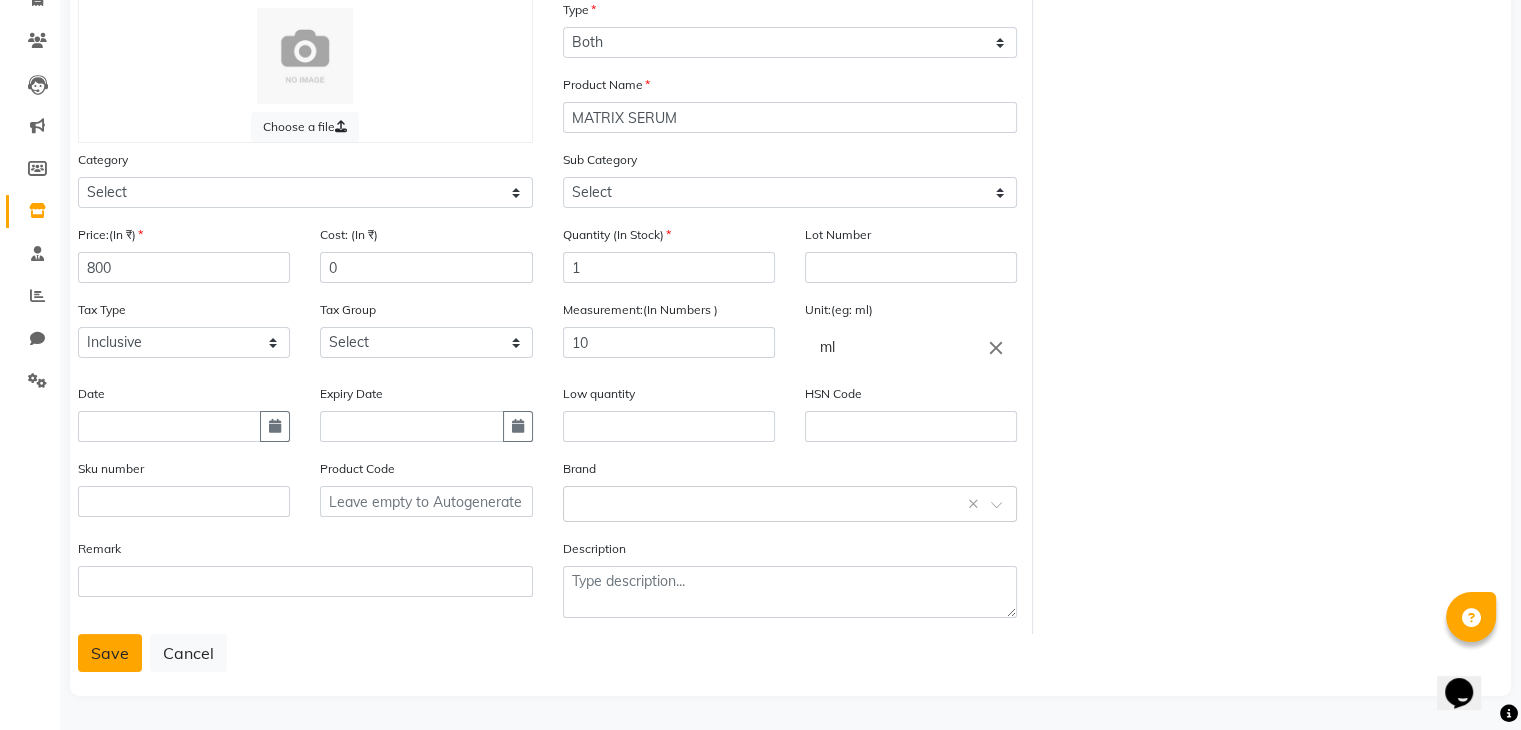 click on "Save" 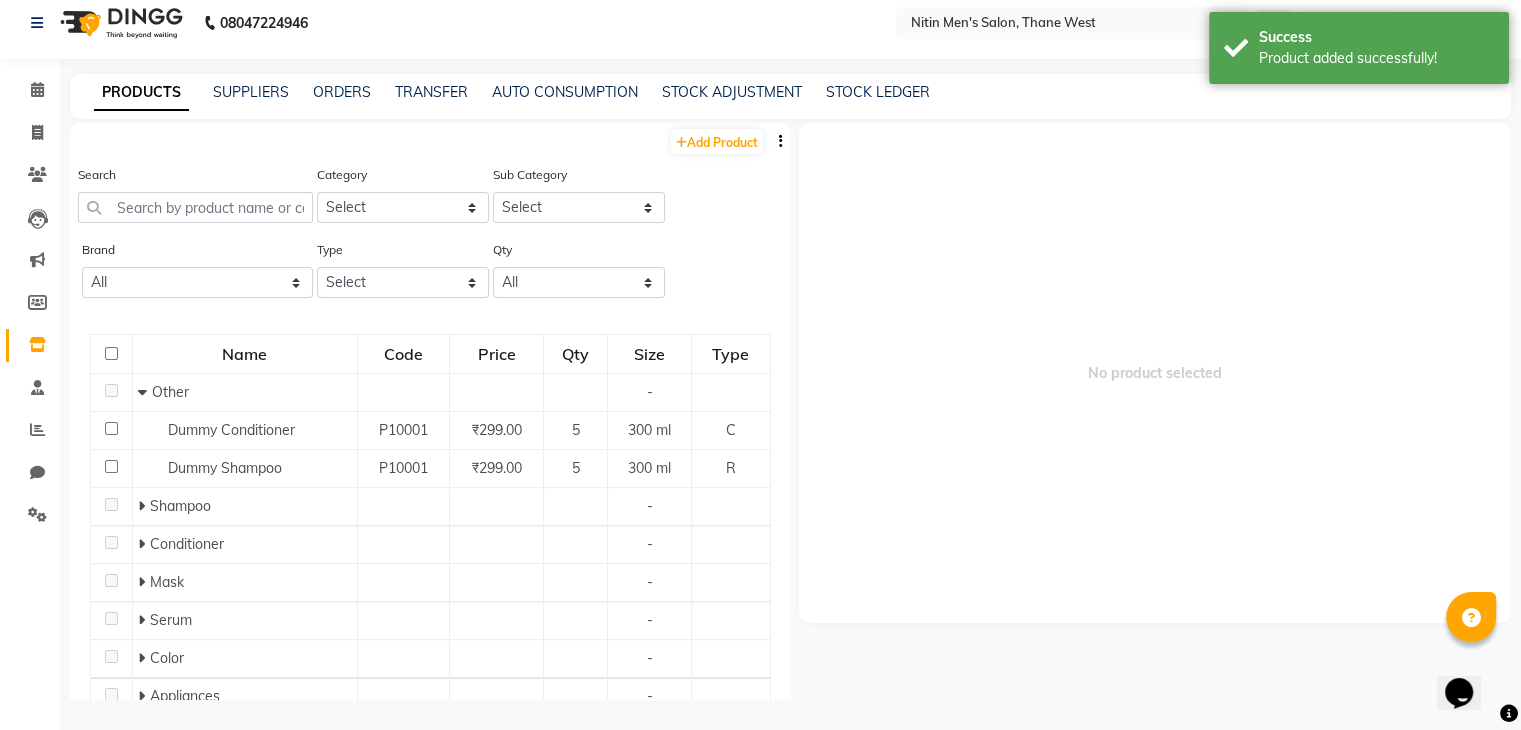 scroll, scrollTop: 0, scrollLeft: 0, axis: both 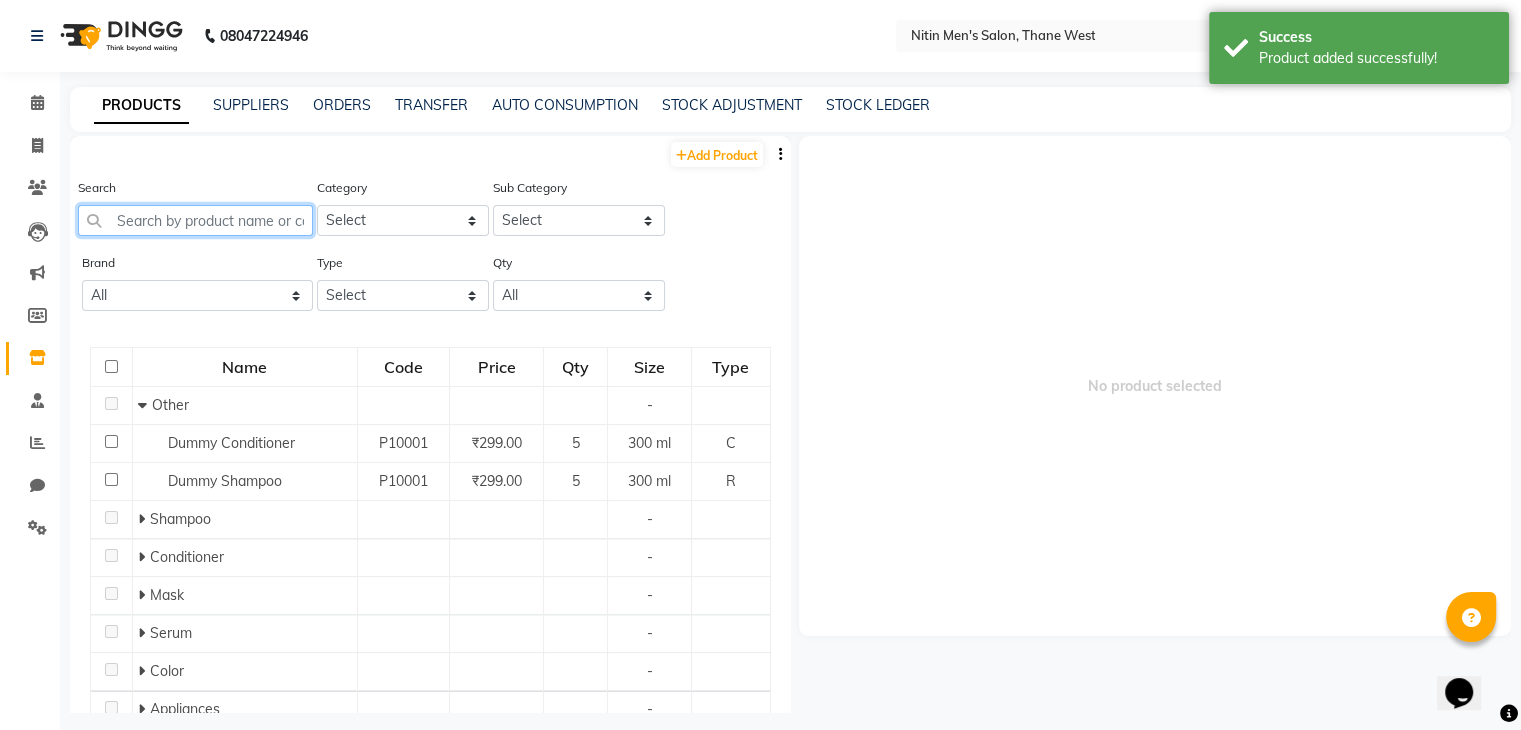 click 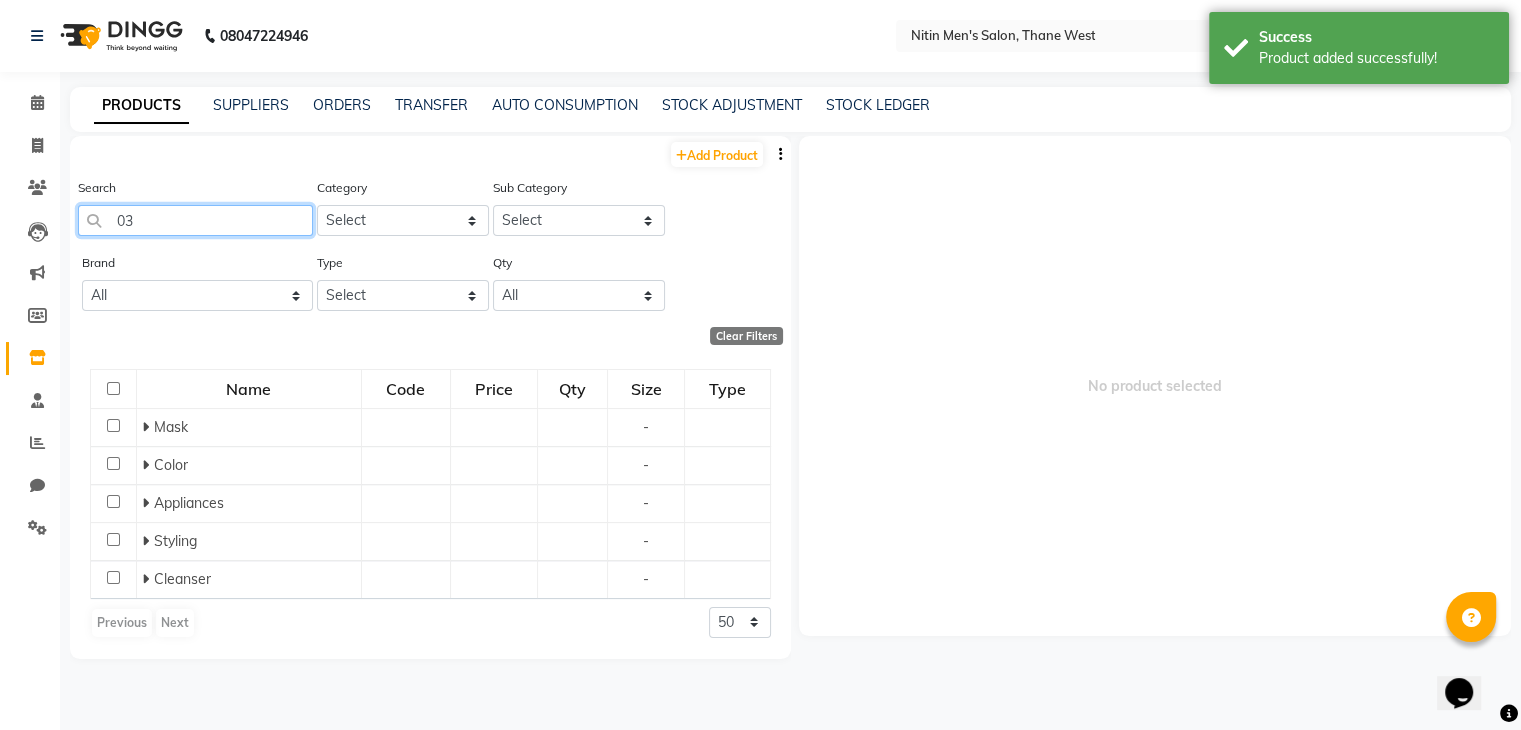 scroll, scrollTop: 13, scrollLeft: 0, axis: vertical 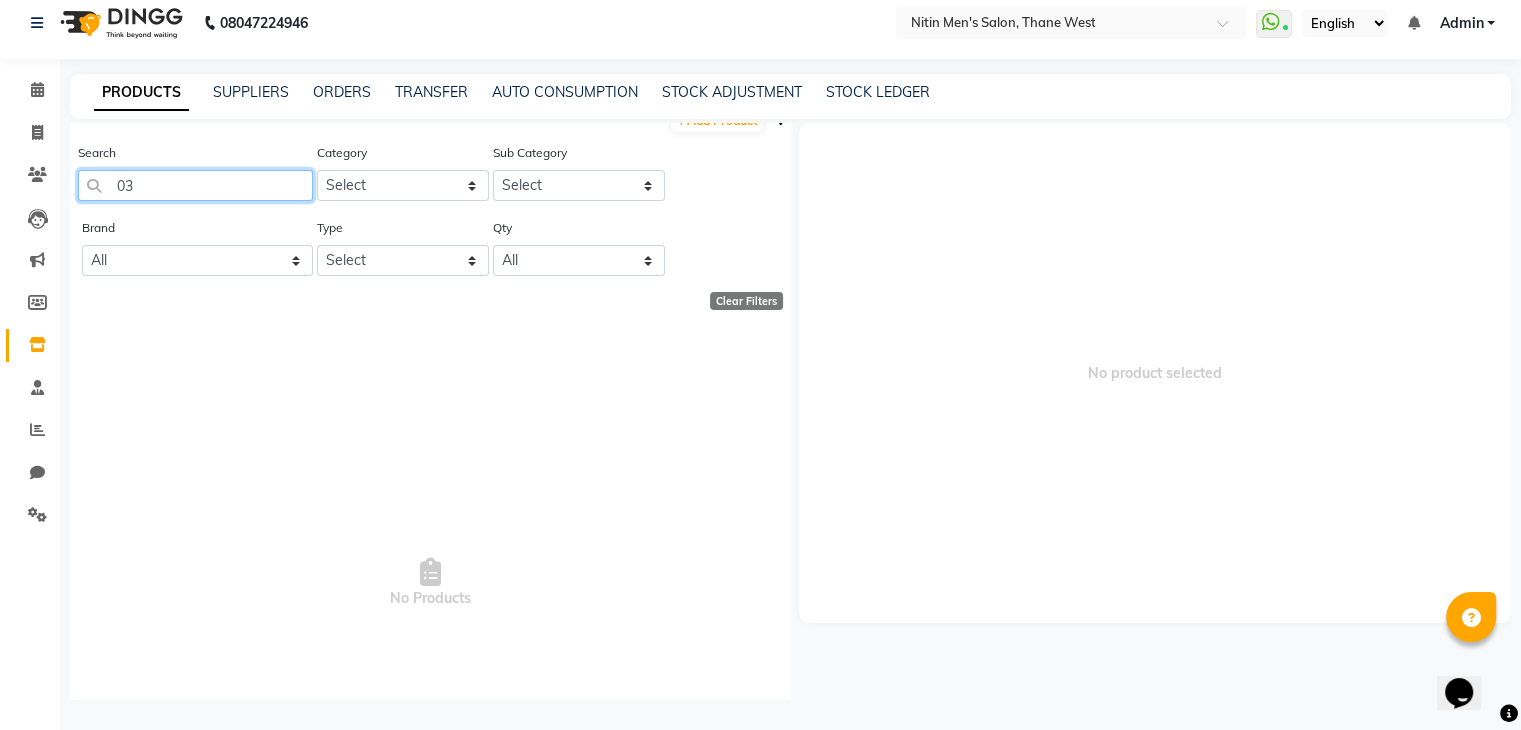type on "0" 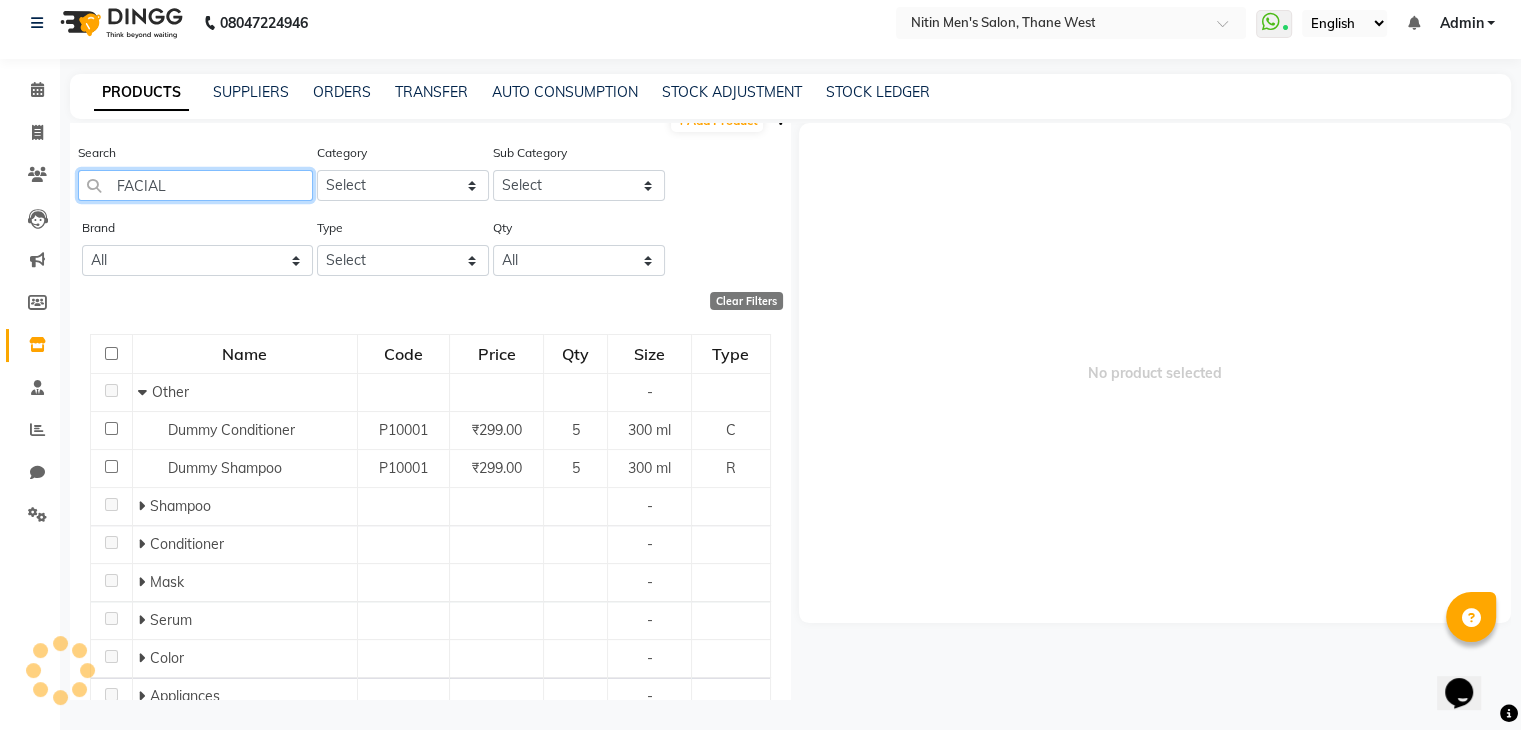 scroll, scrollTop: 0, scrollLeft: 0, axis: both 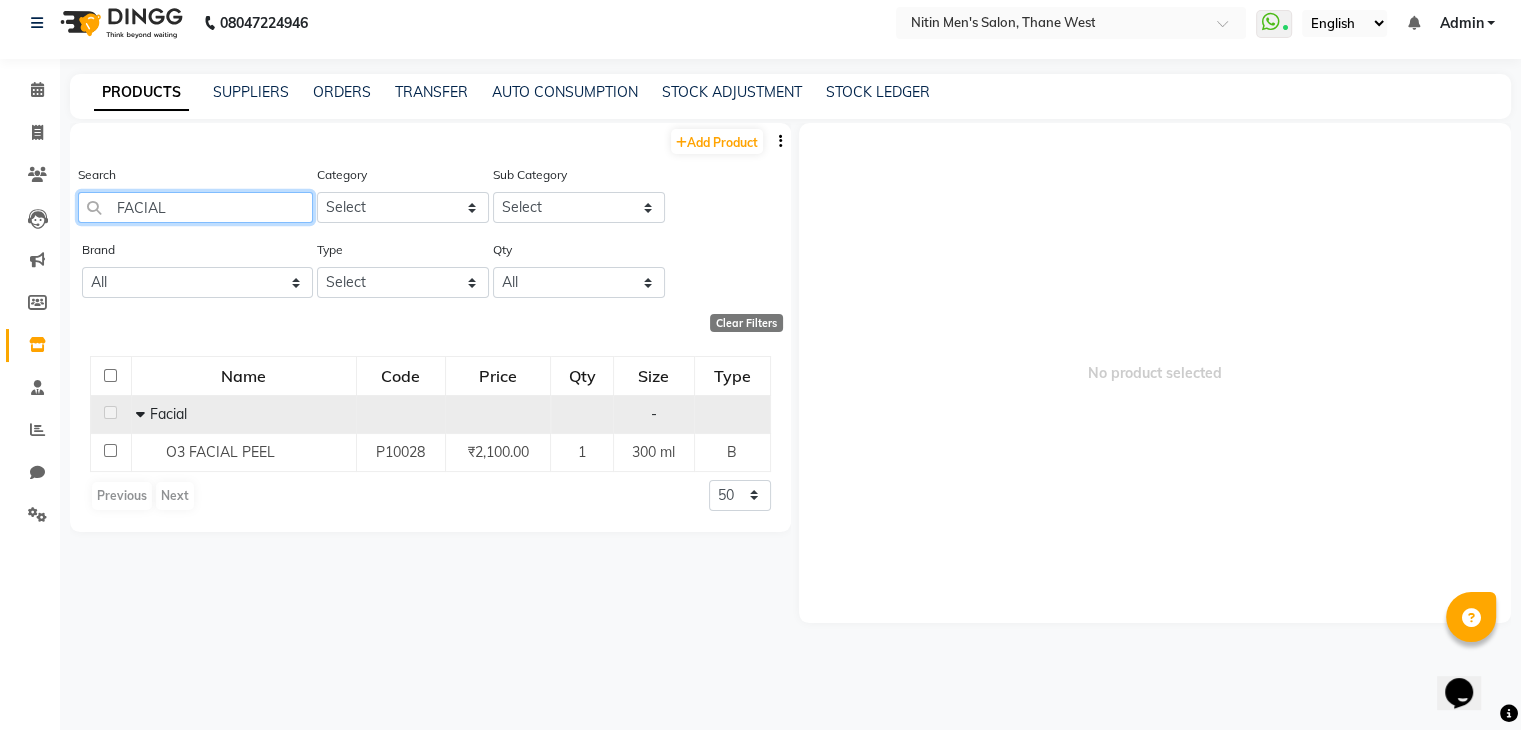 type on "FACIAL" 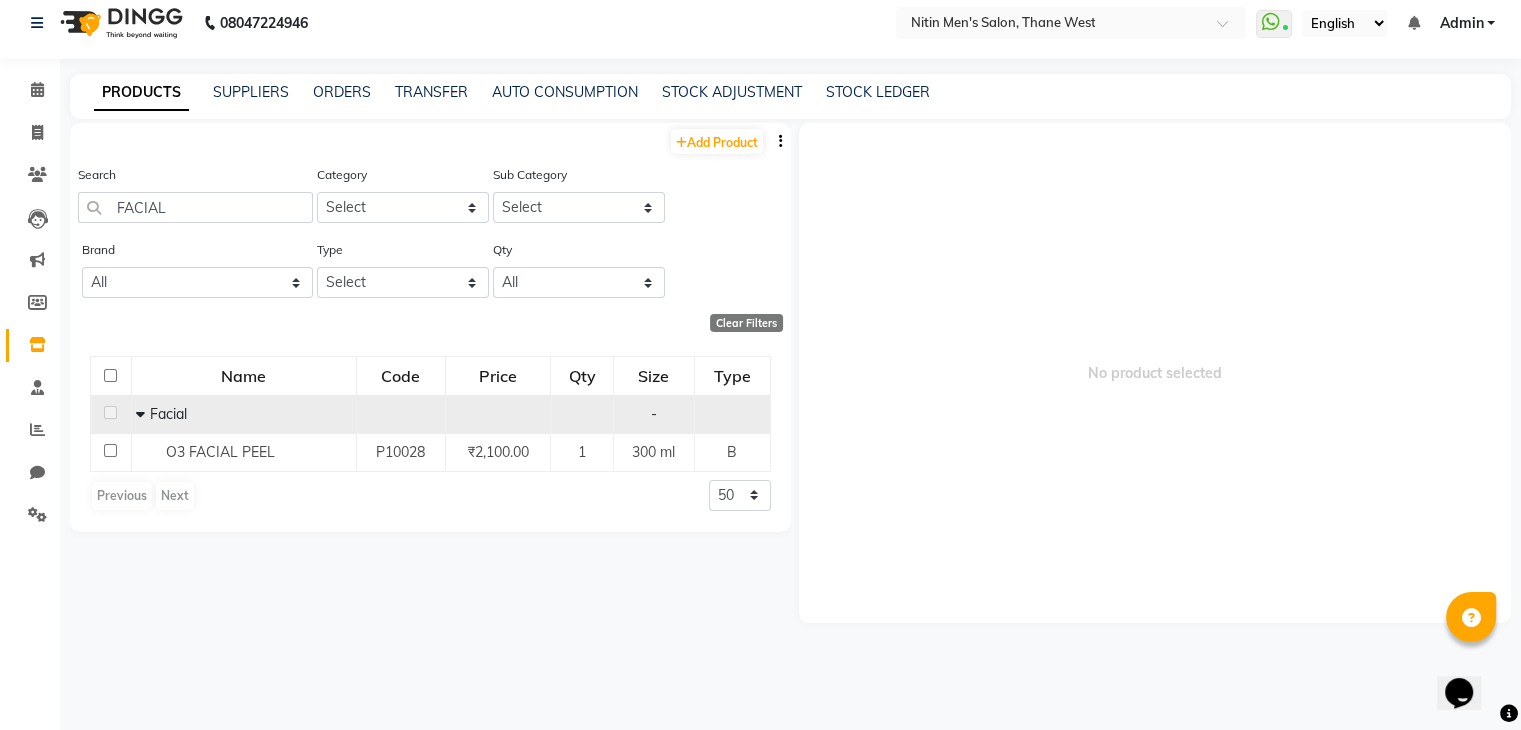 click 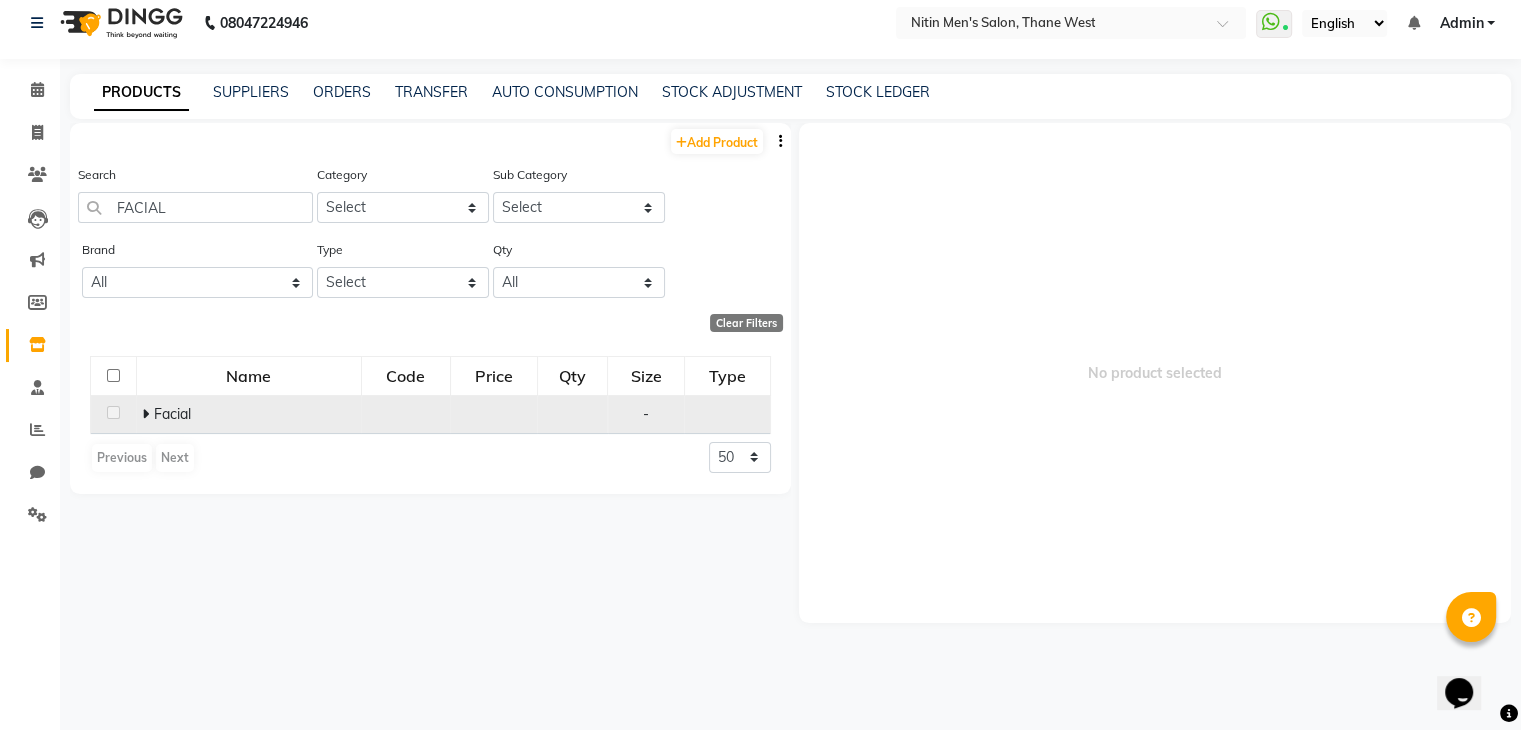 click 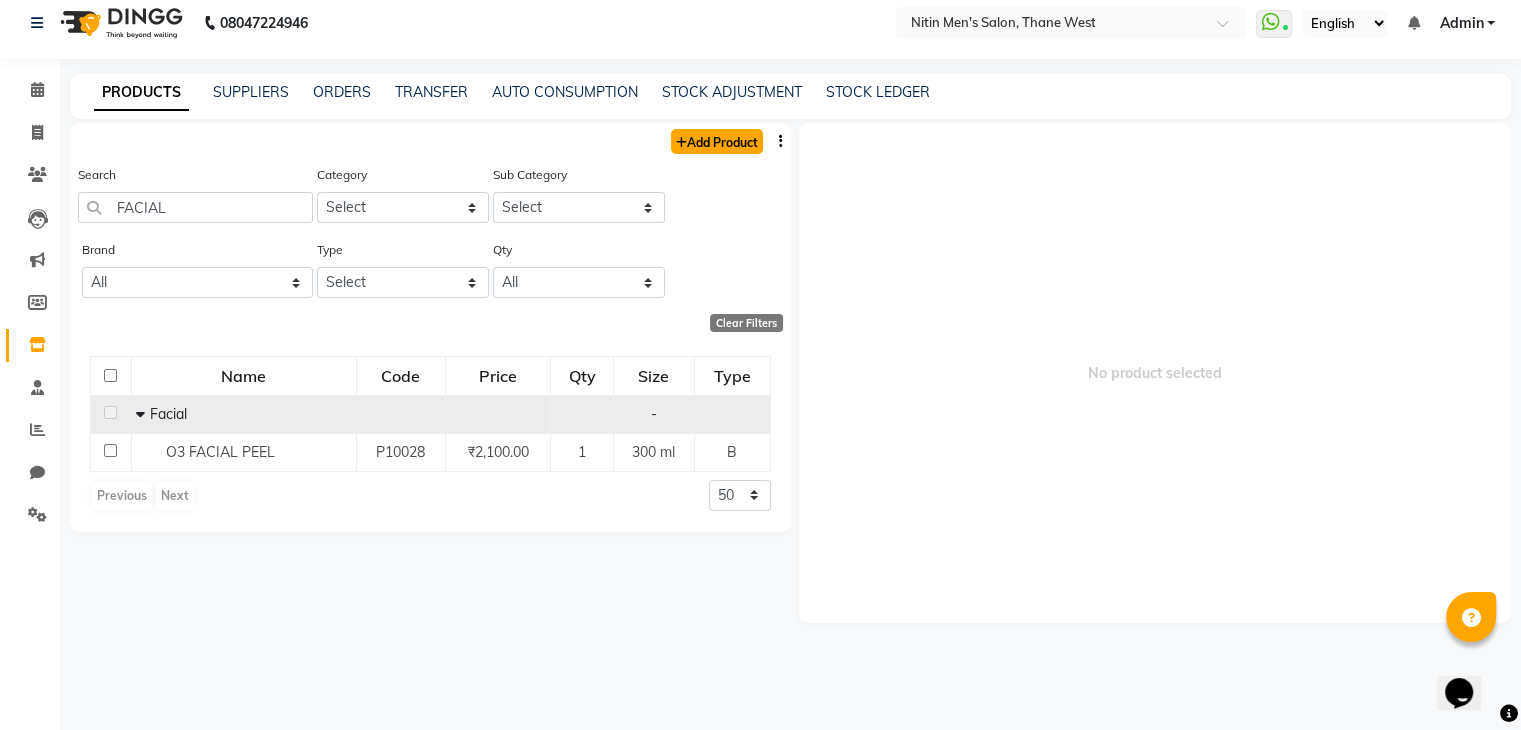 click on "Add Product" 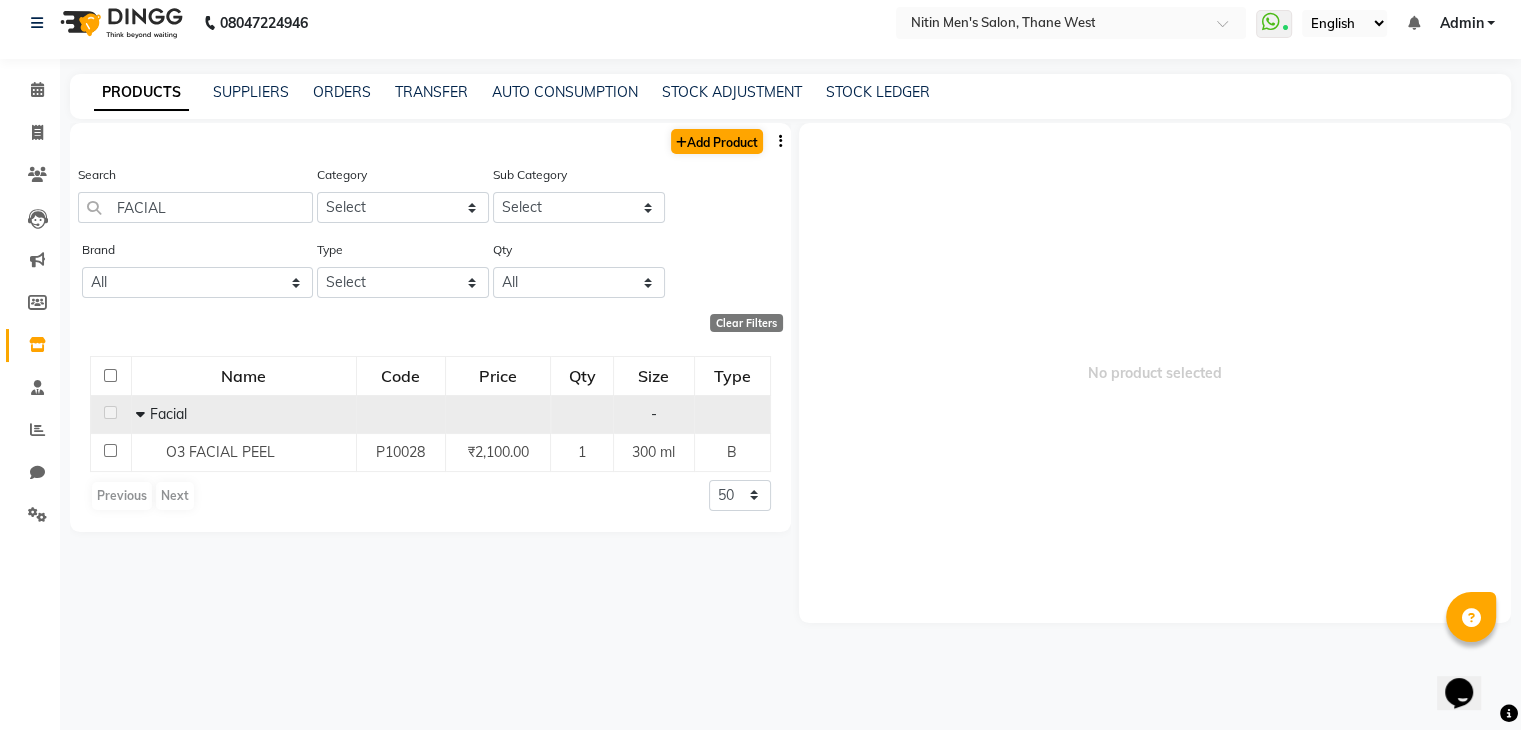 select on "true" 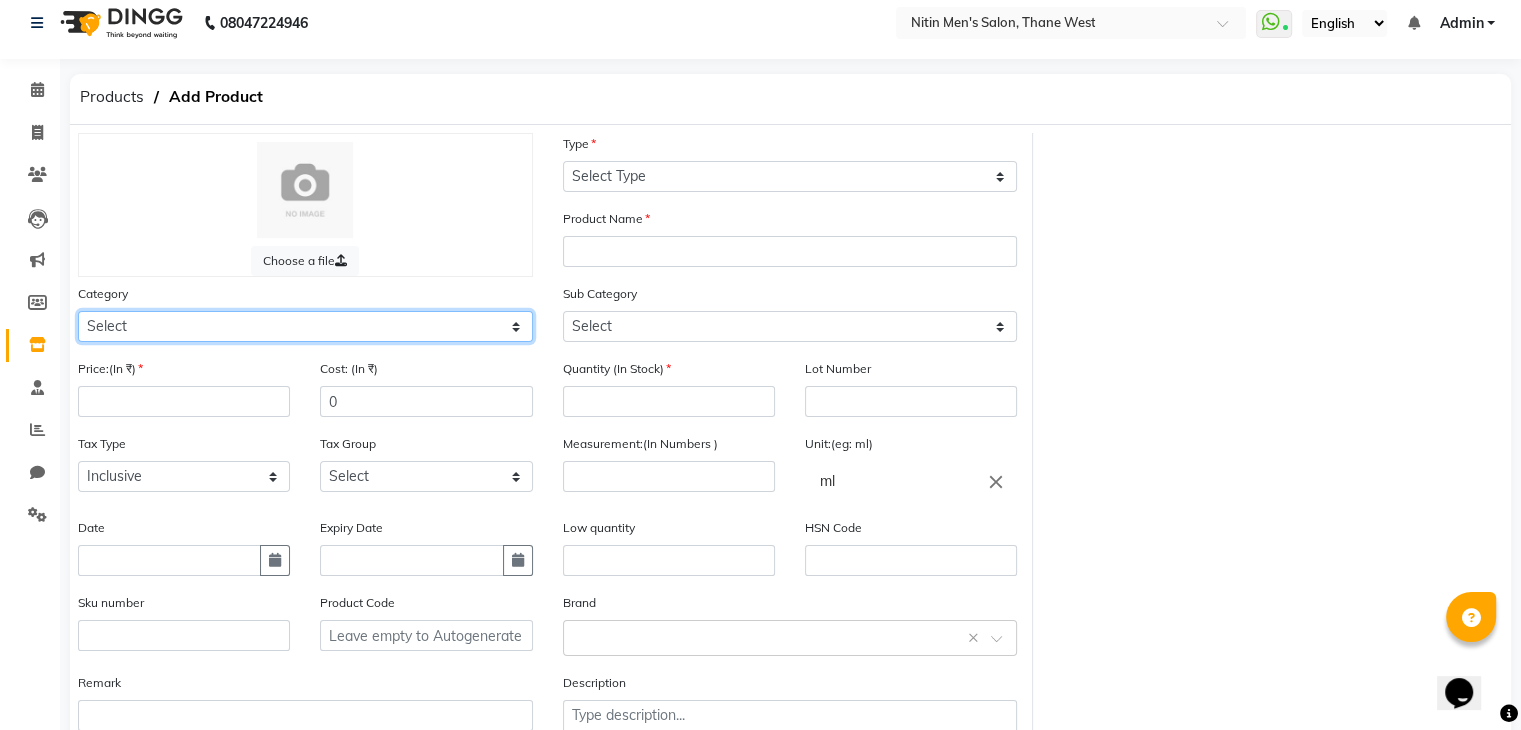 click on "Select Hair Skin Makeup Personal Care Appliances Beard Waxing Disposable Threading Hands and Feet Beauty Planet Botox Cadiveu Casmara Cheryls Loreal Olaplex Other" 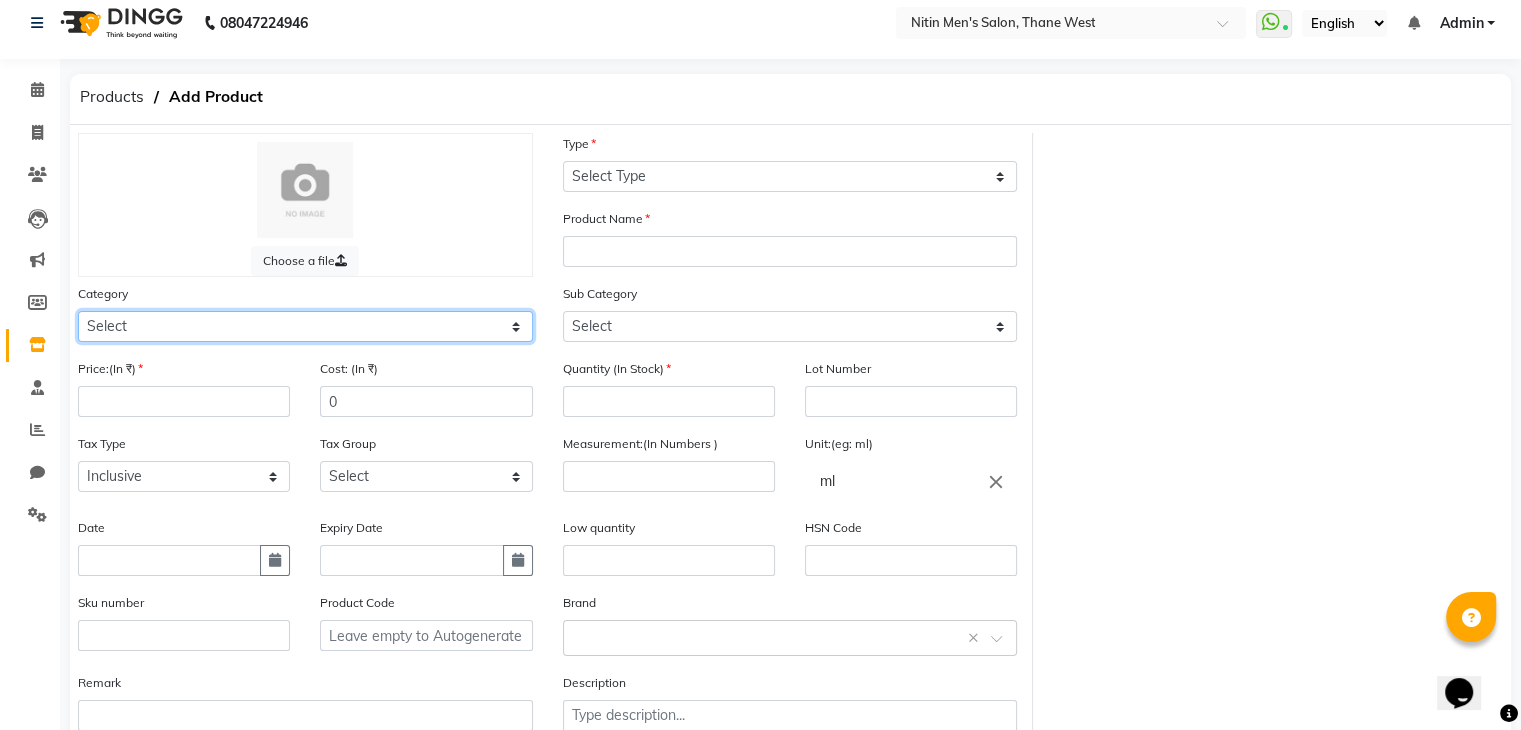 select on "1442301150" 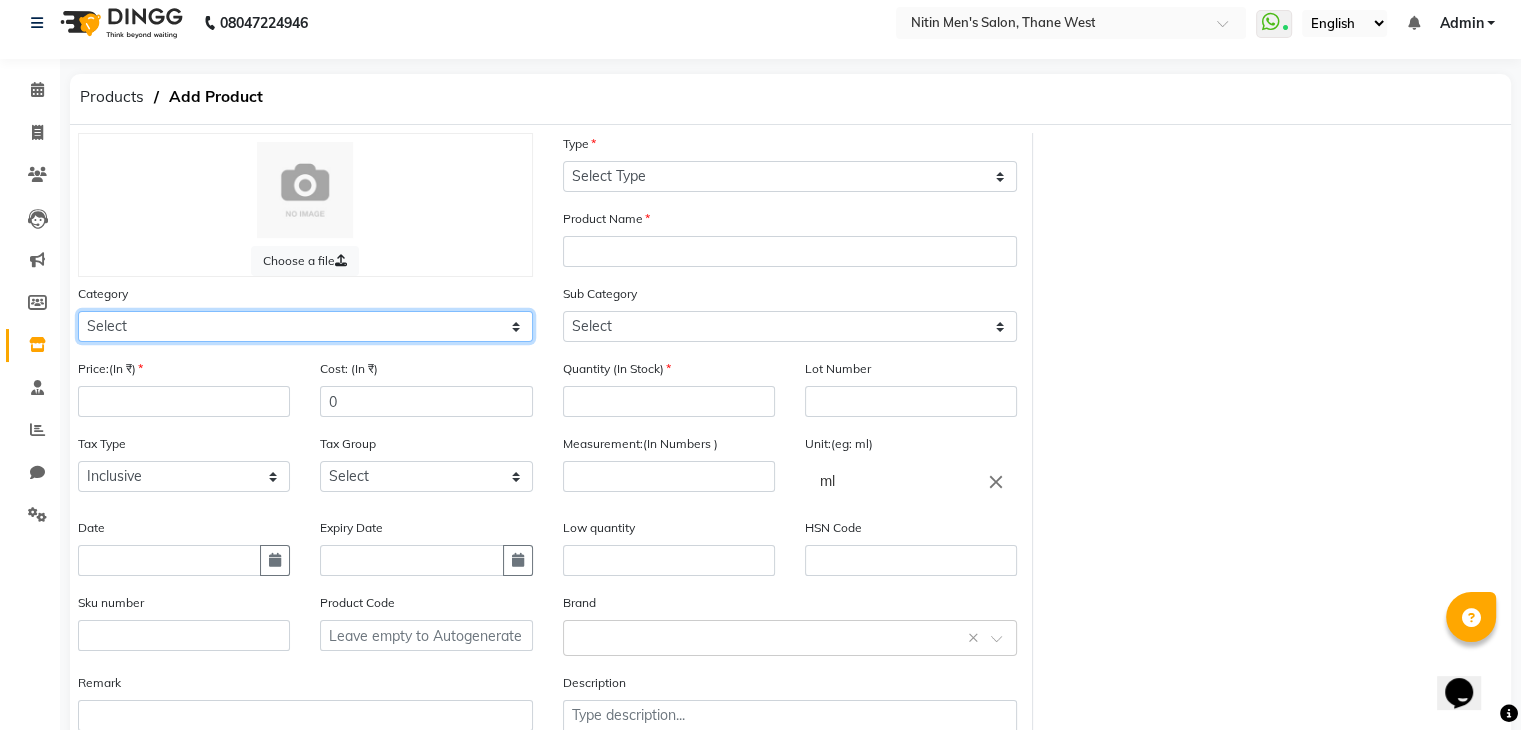 click on "Select Hair Skin Makeup Personal Care Appliances Beard Waxing Disposable Threading Hands and Feet Beauty Planet Botox Cadiveu Casmara Cheryls Loreal Olaplex Other" 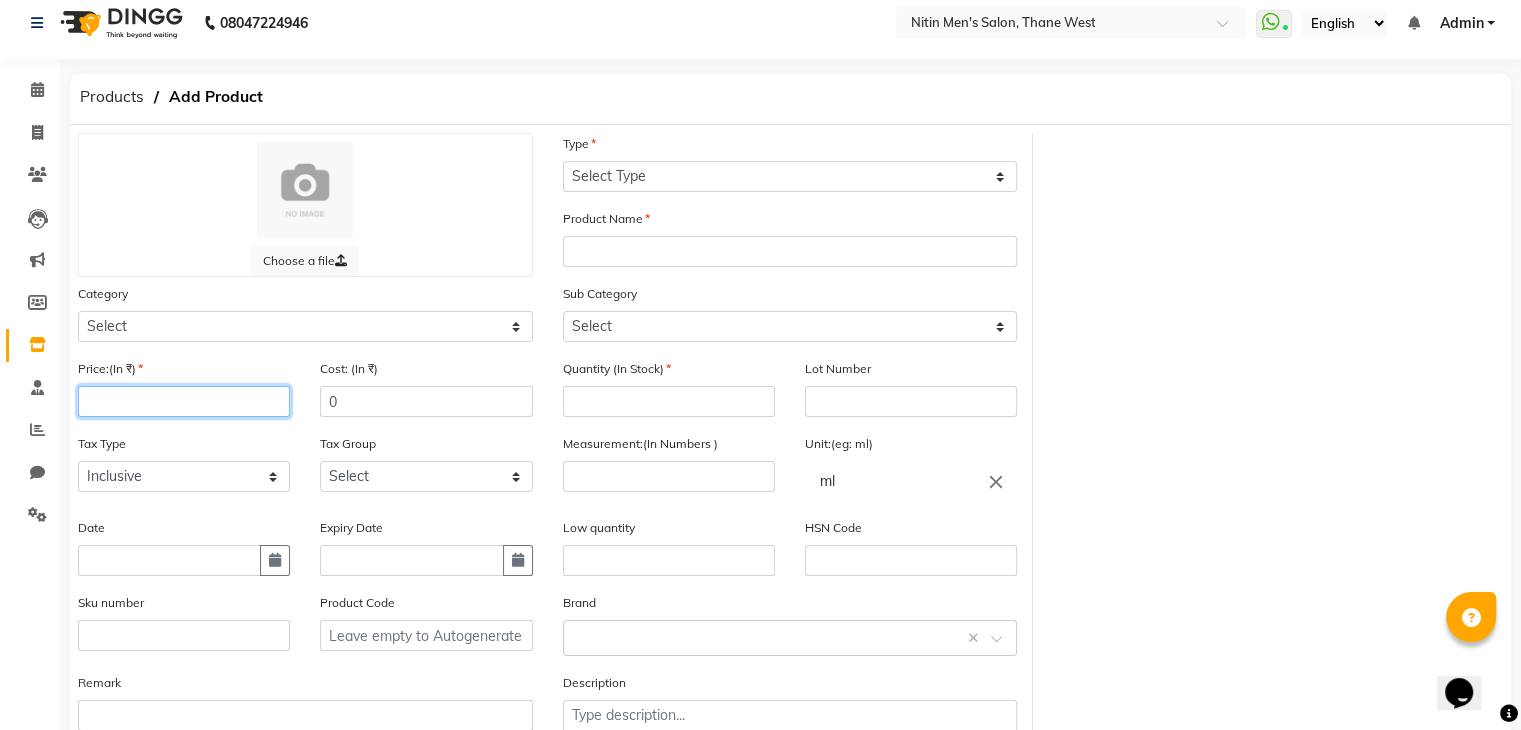 click 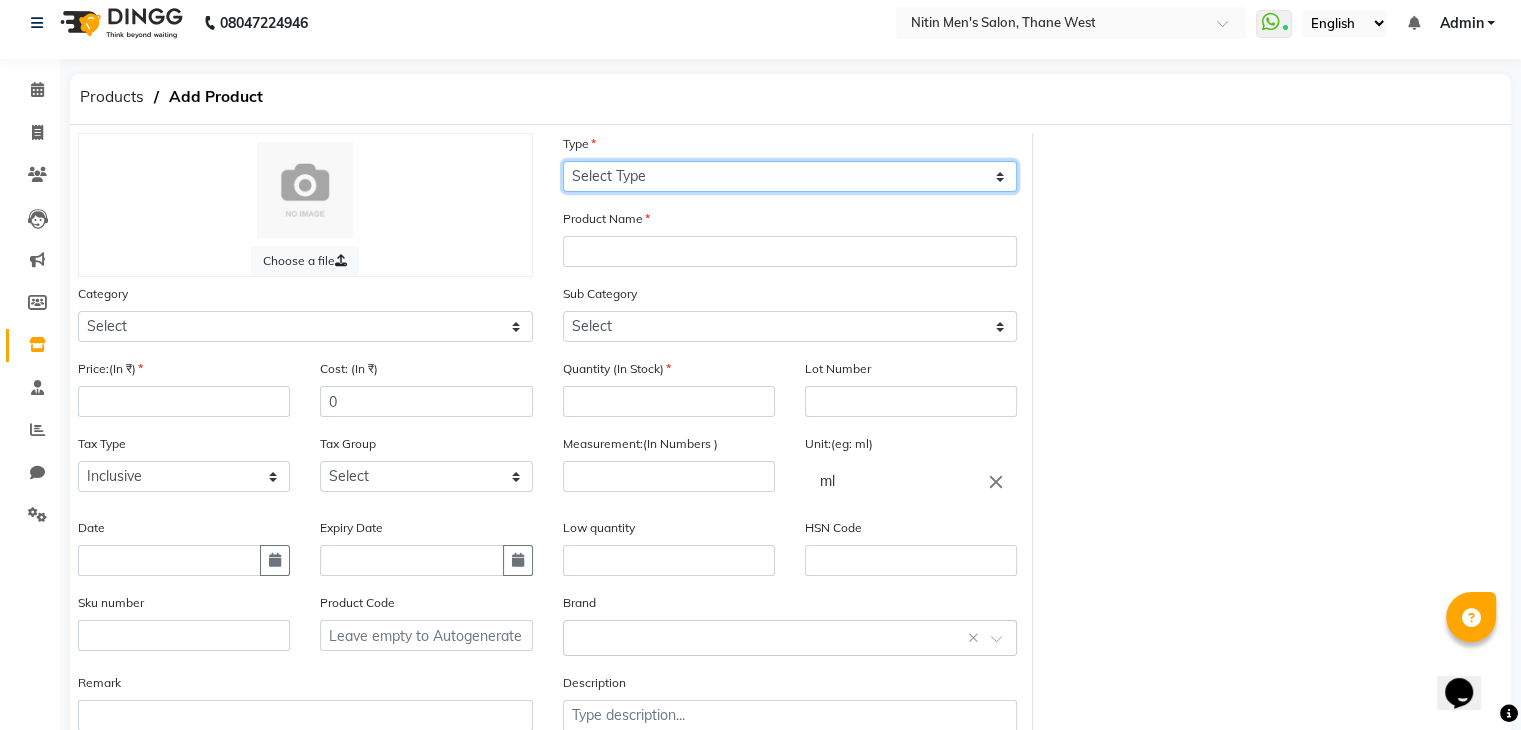 click on "Select Type Both Retail Consumable" 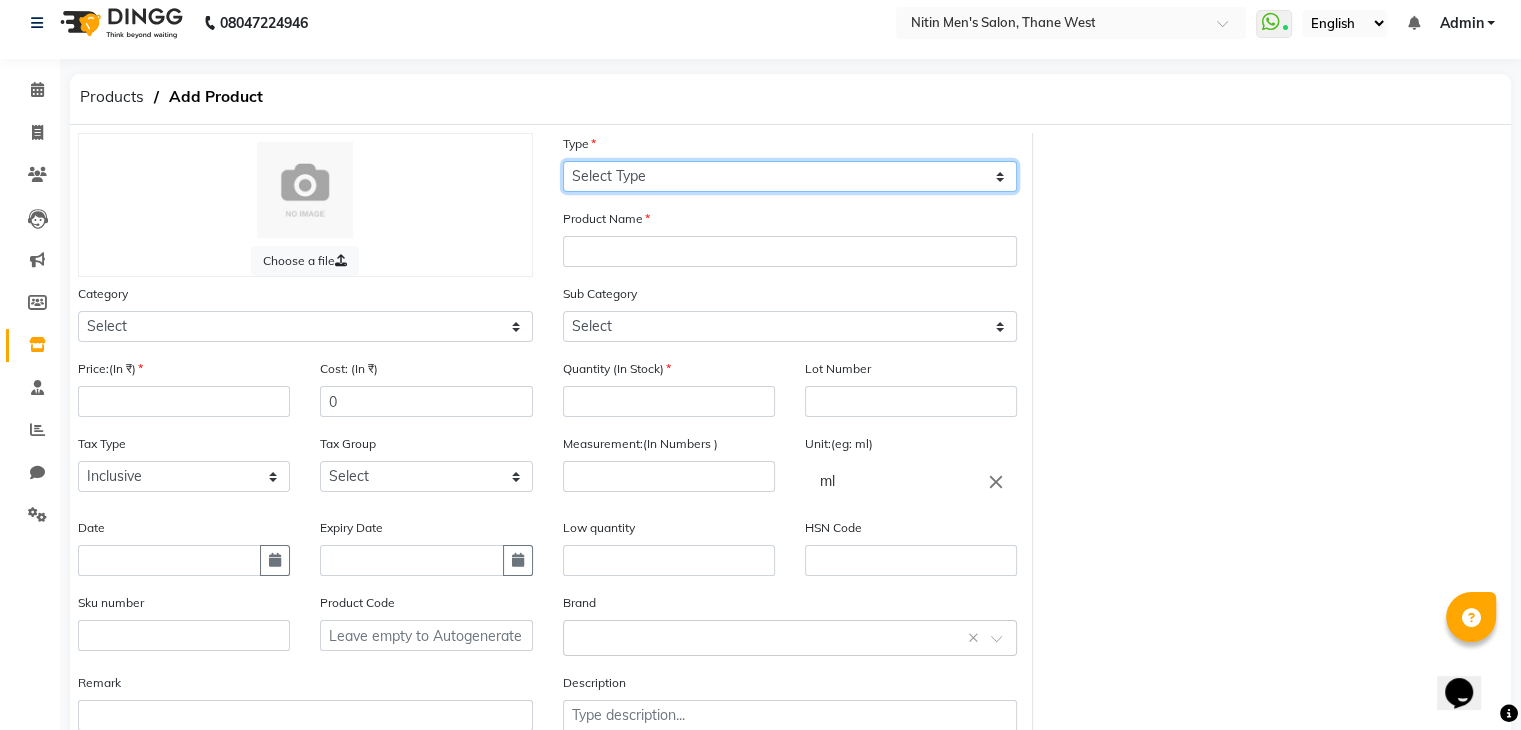 select on "B" 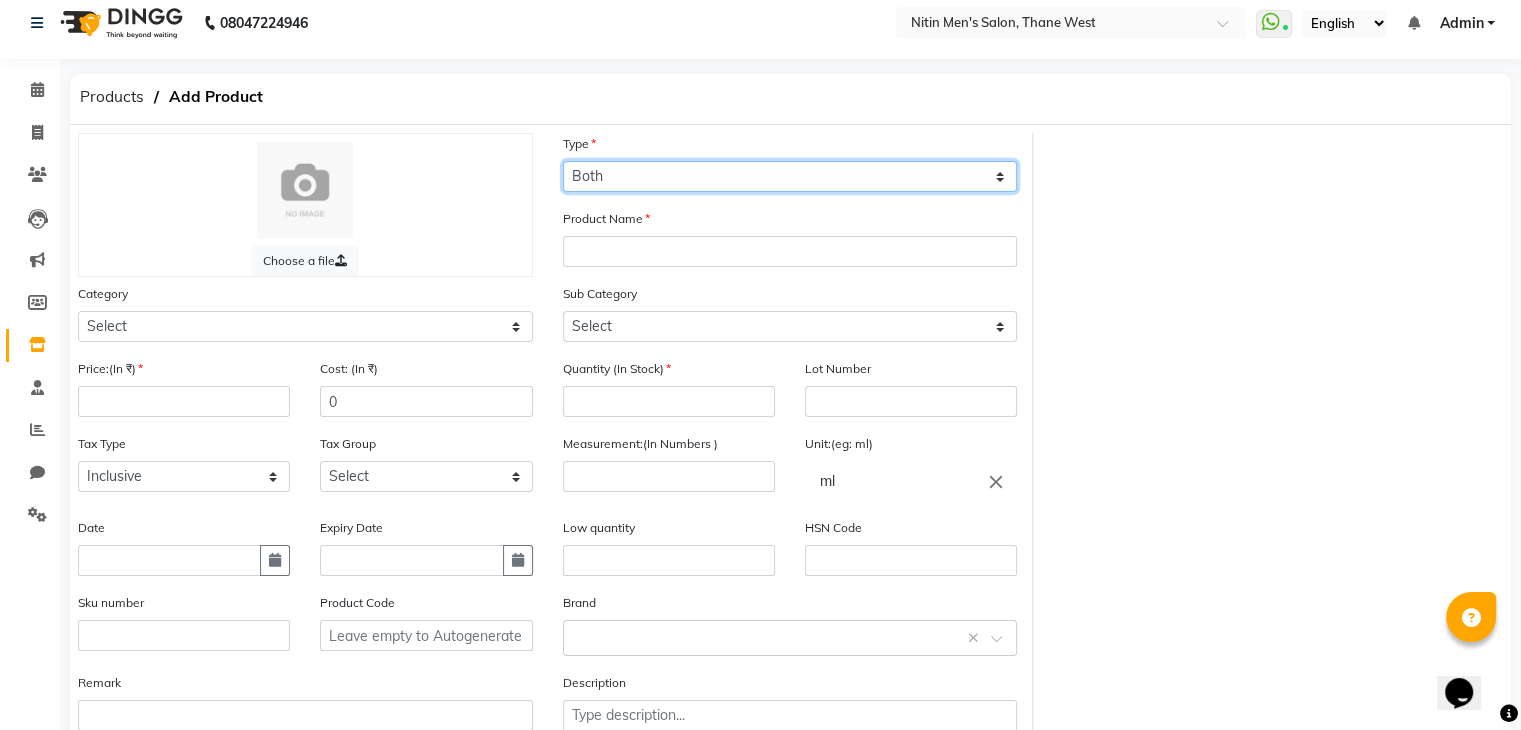 click on "Select Type Both Retail Consumable" 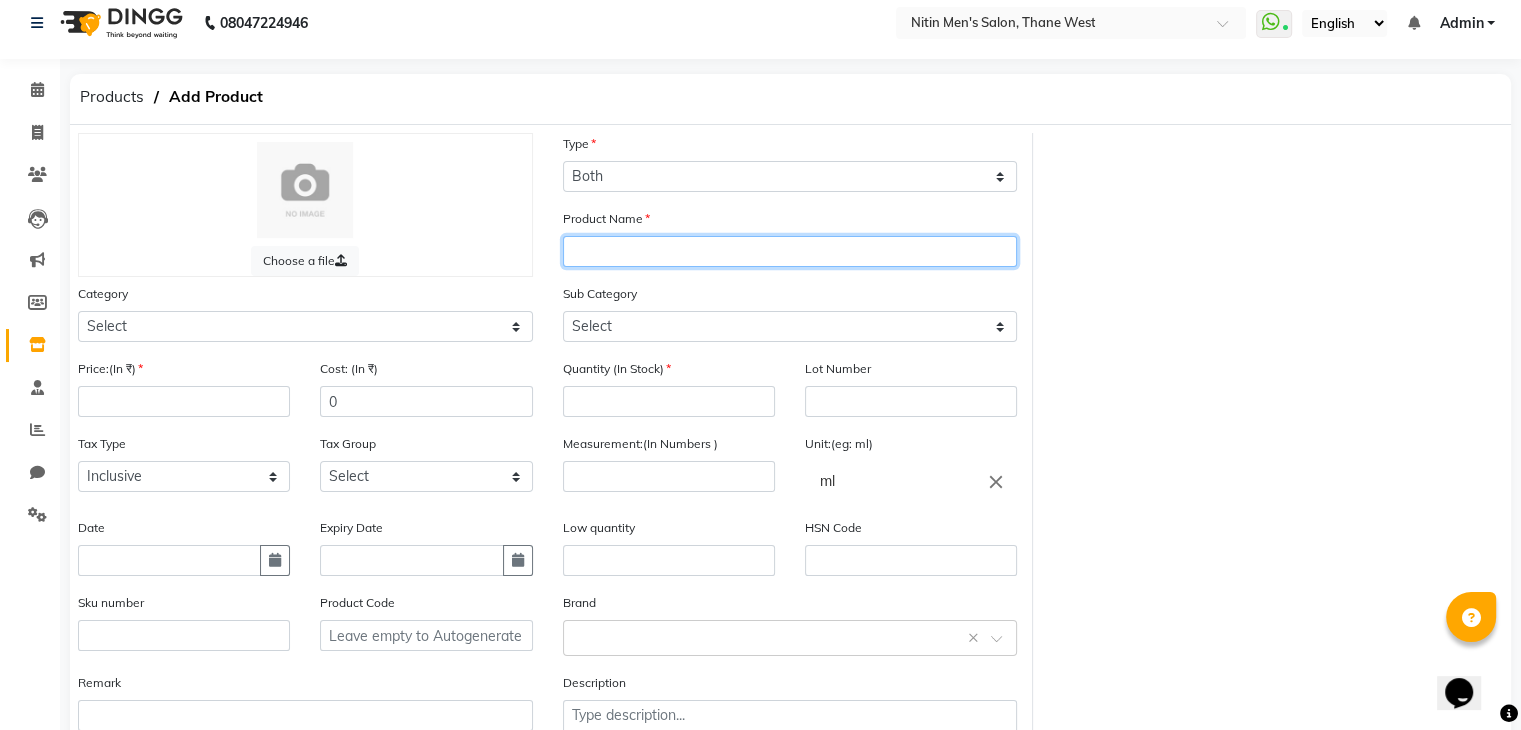 click 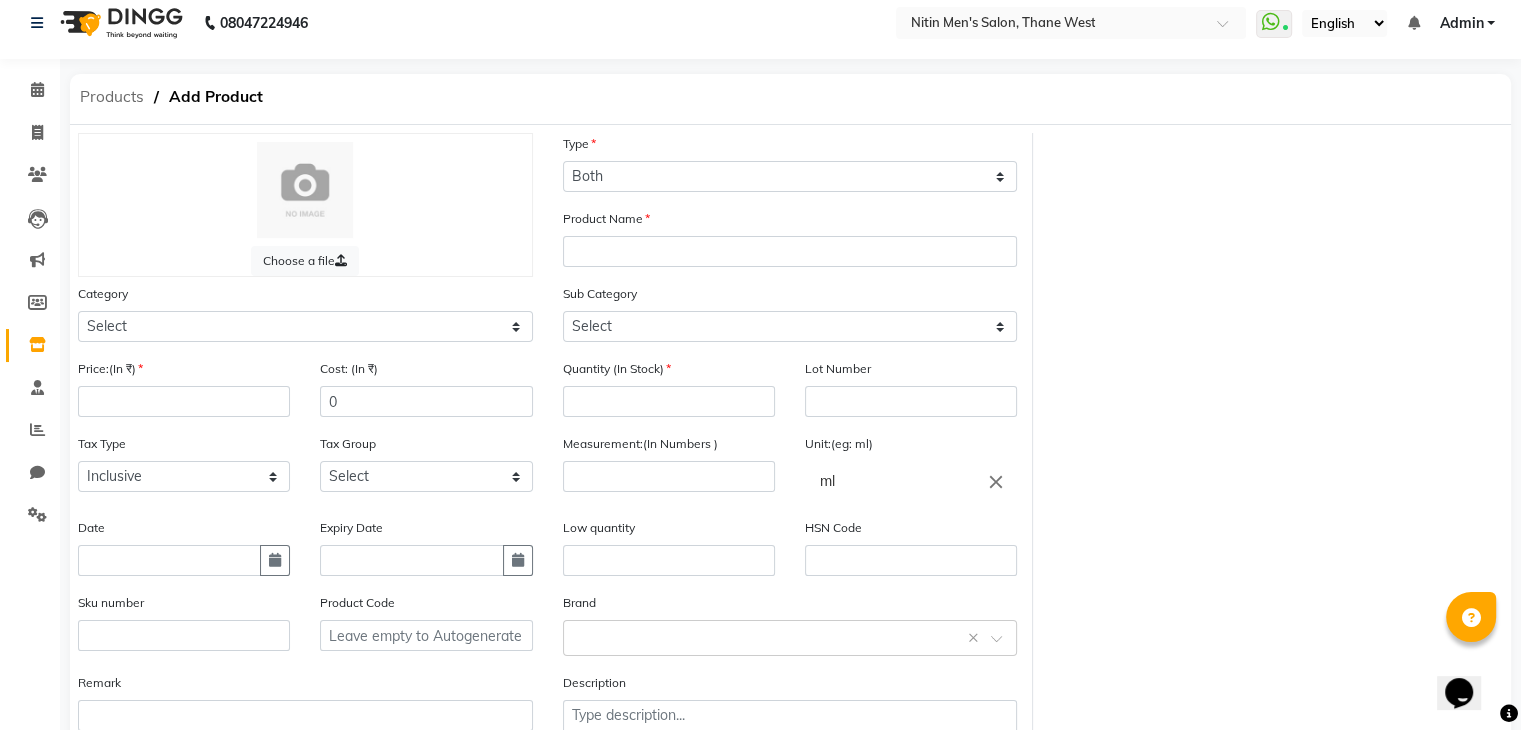 click on "Products" 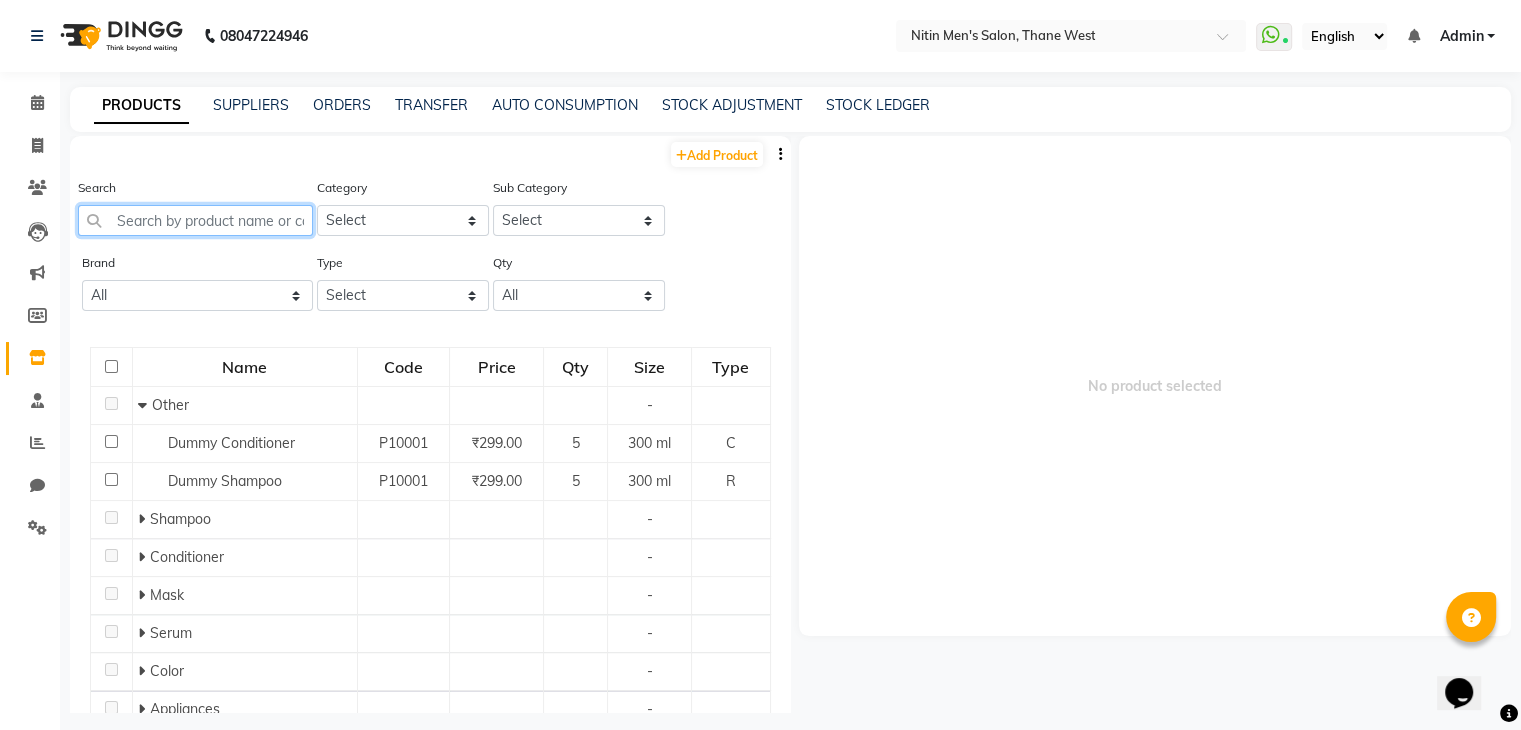 click 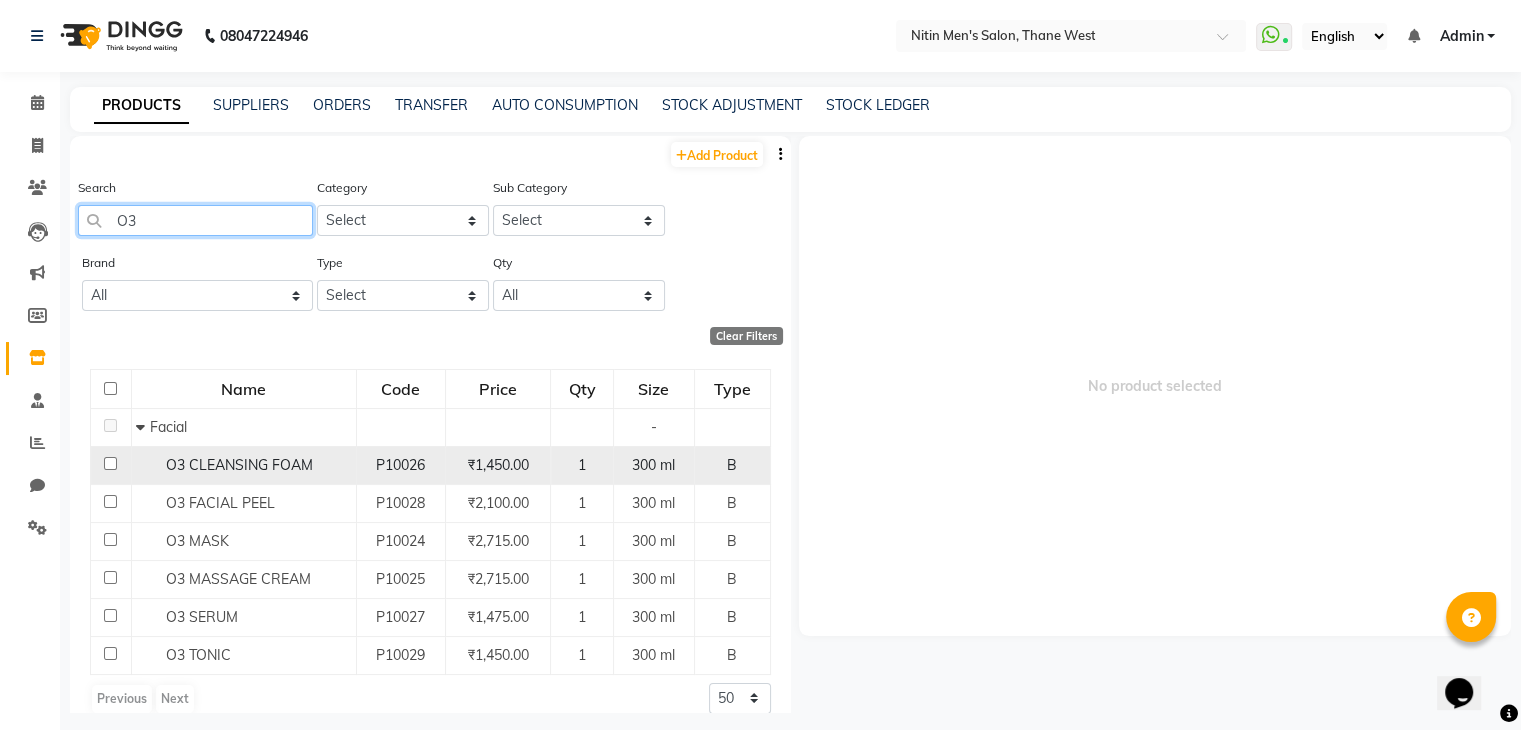 scroll, scrollTop: 22, scrollLeft: 0, axis: vertical 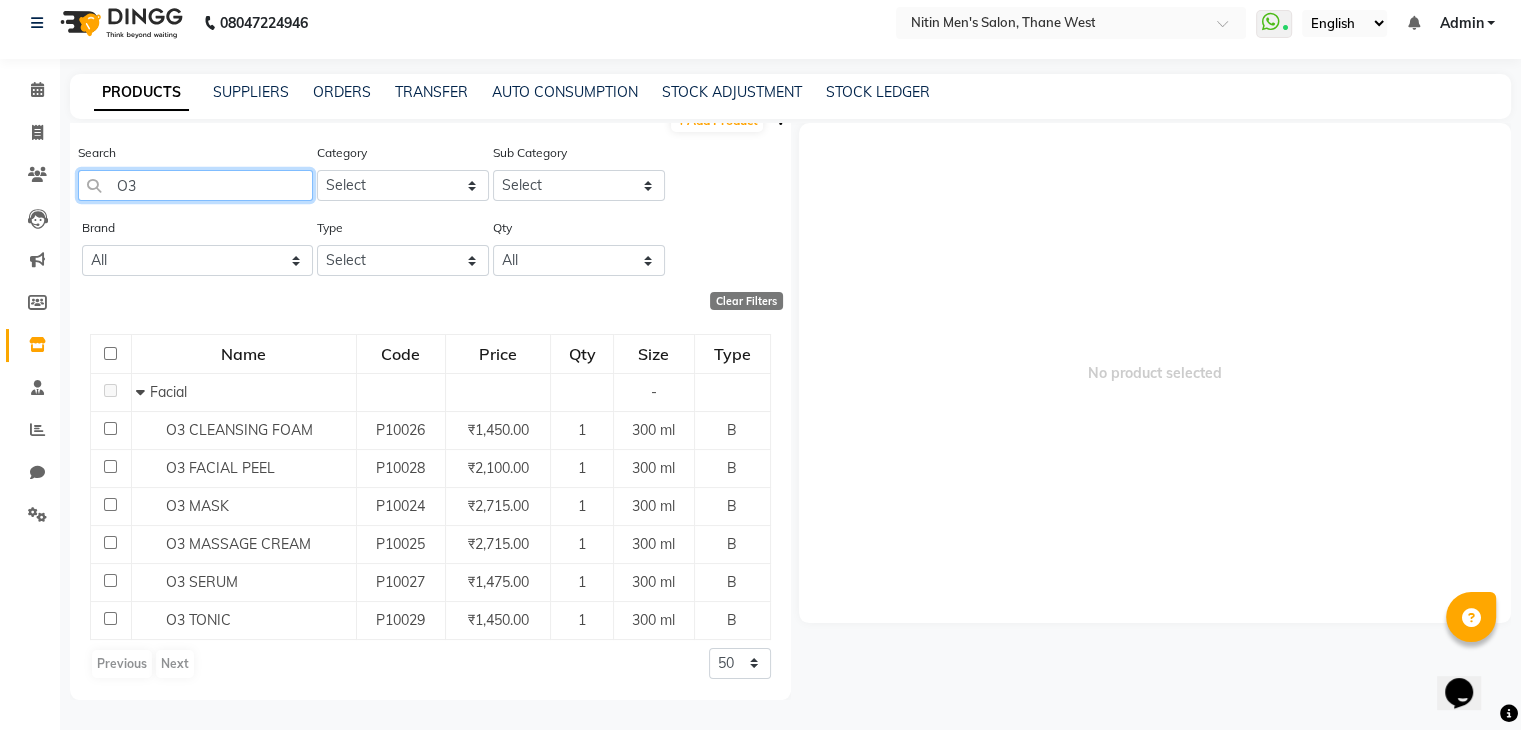type on "O3" 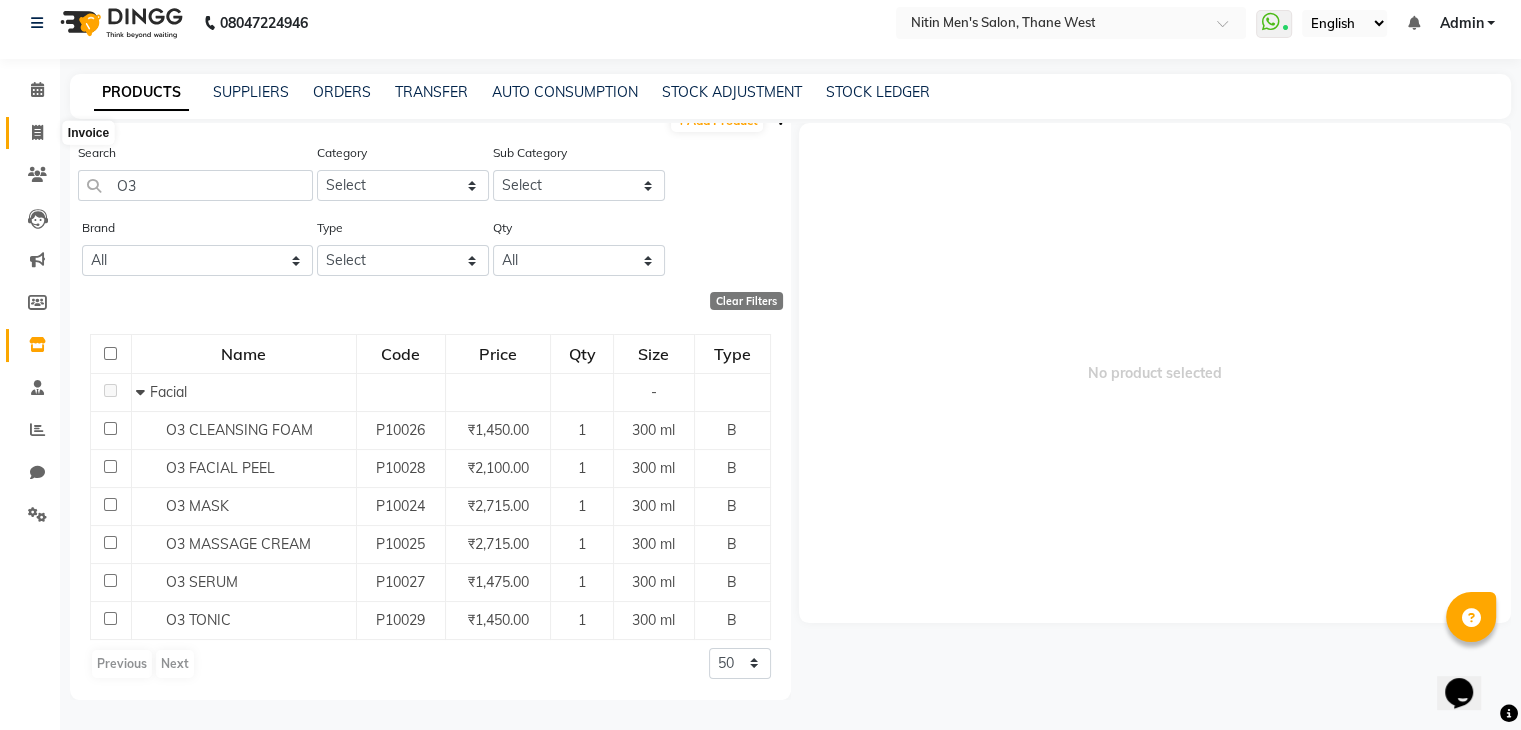 click 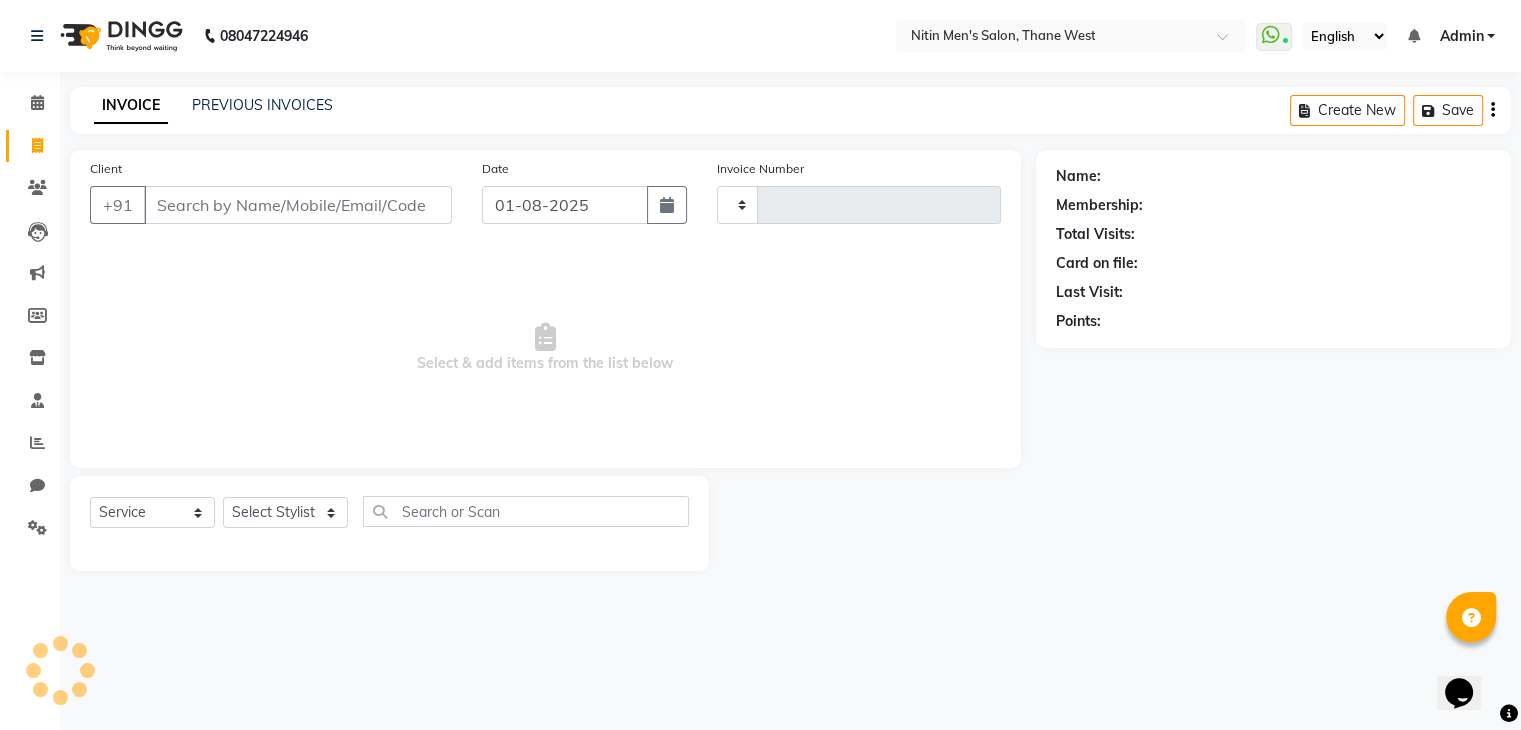 scroll, scrollTop: 0, scrollLeft: 0, axis: both 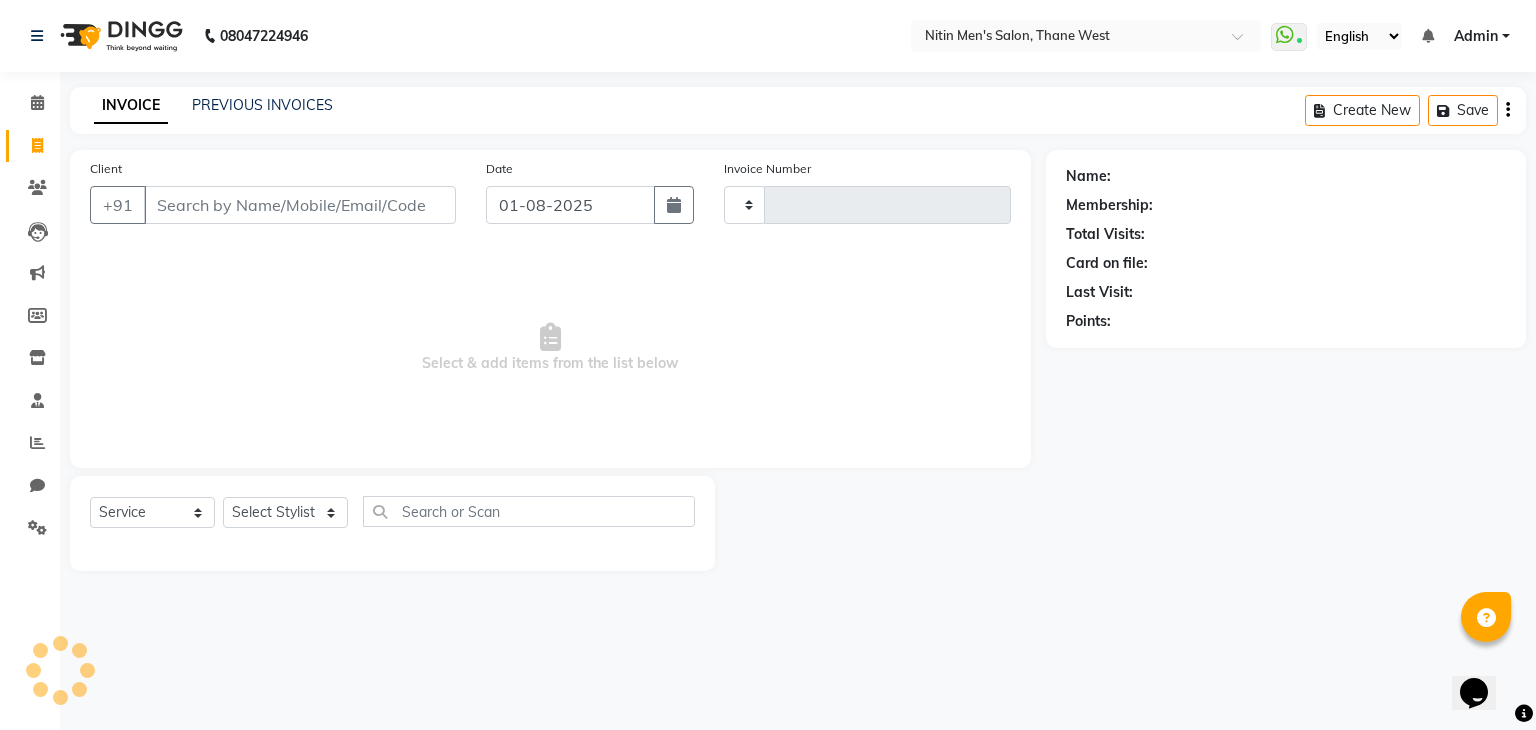 type on "2375" 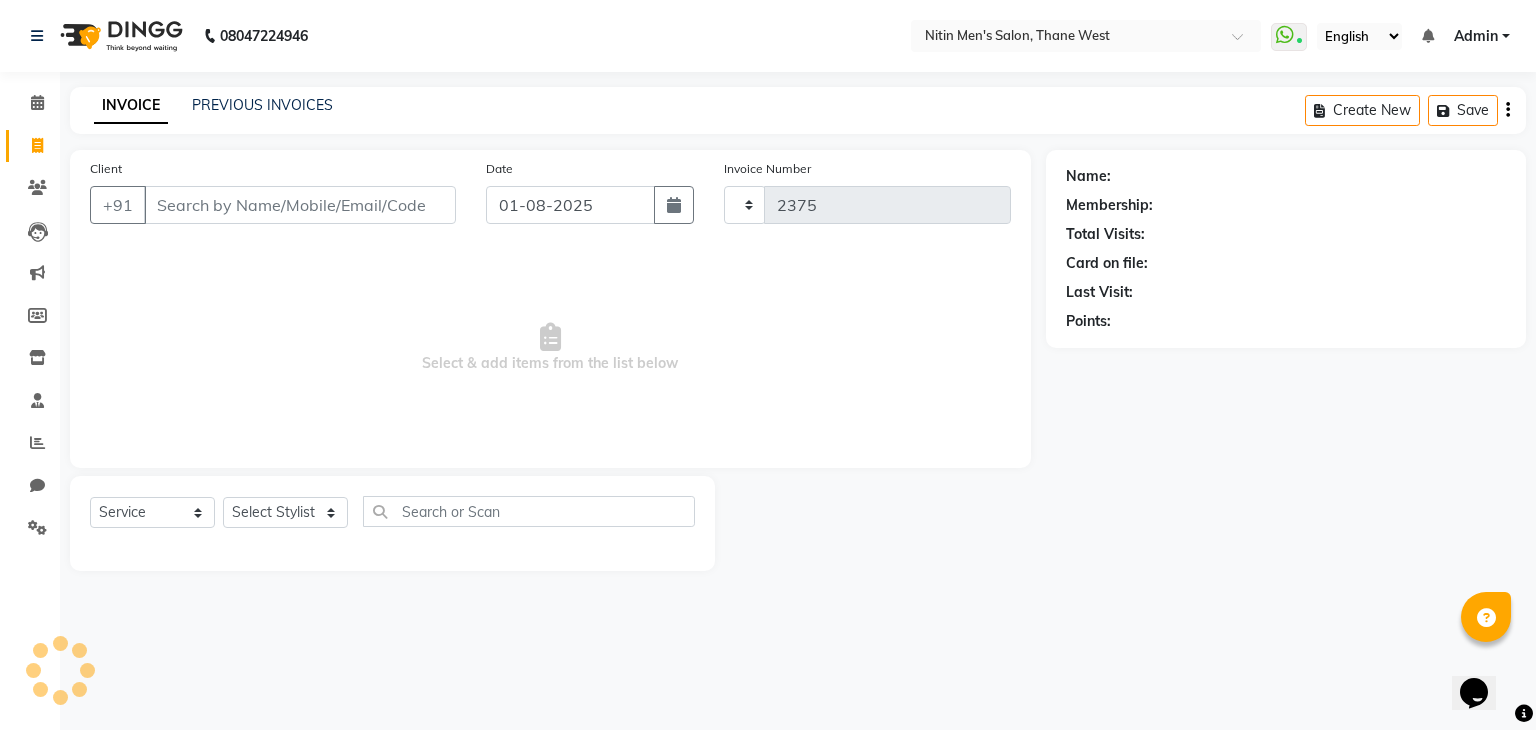 select on "7981" 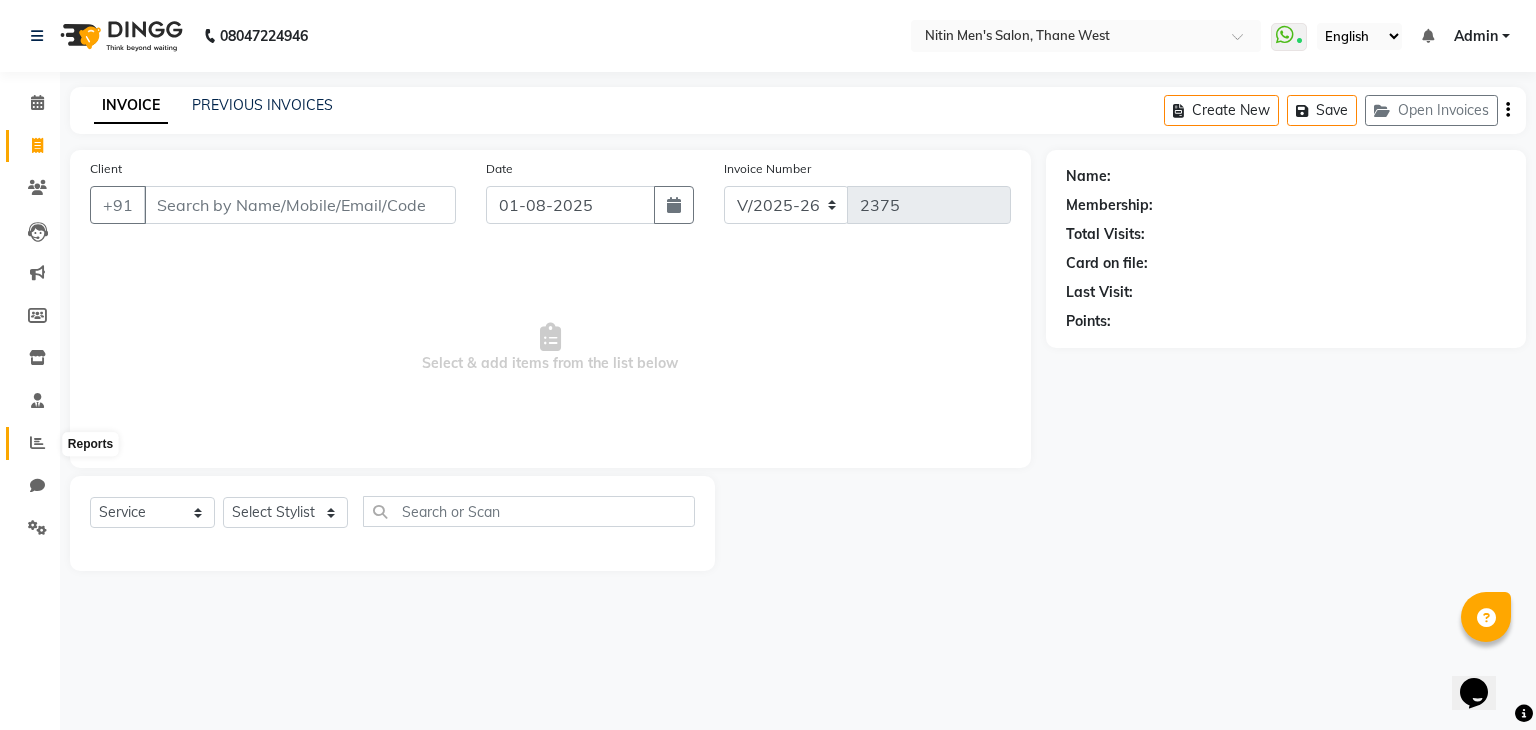 click 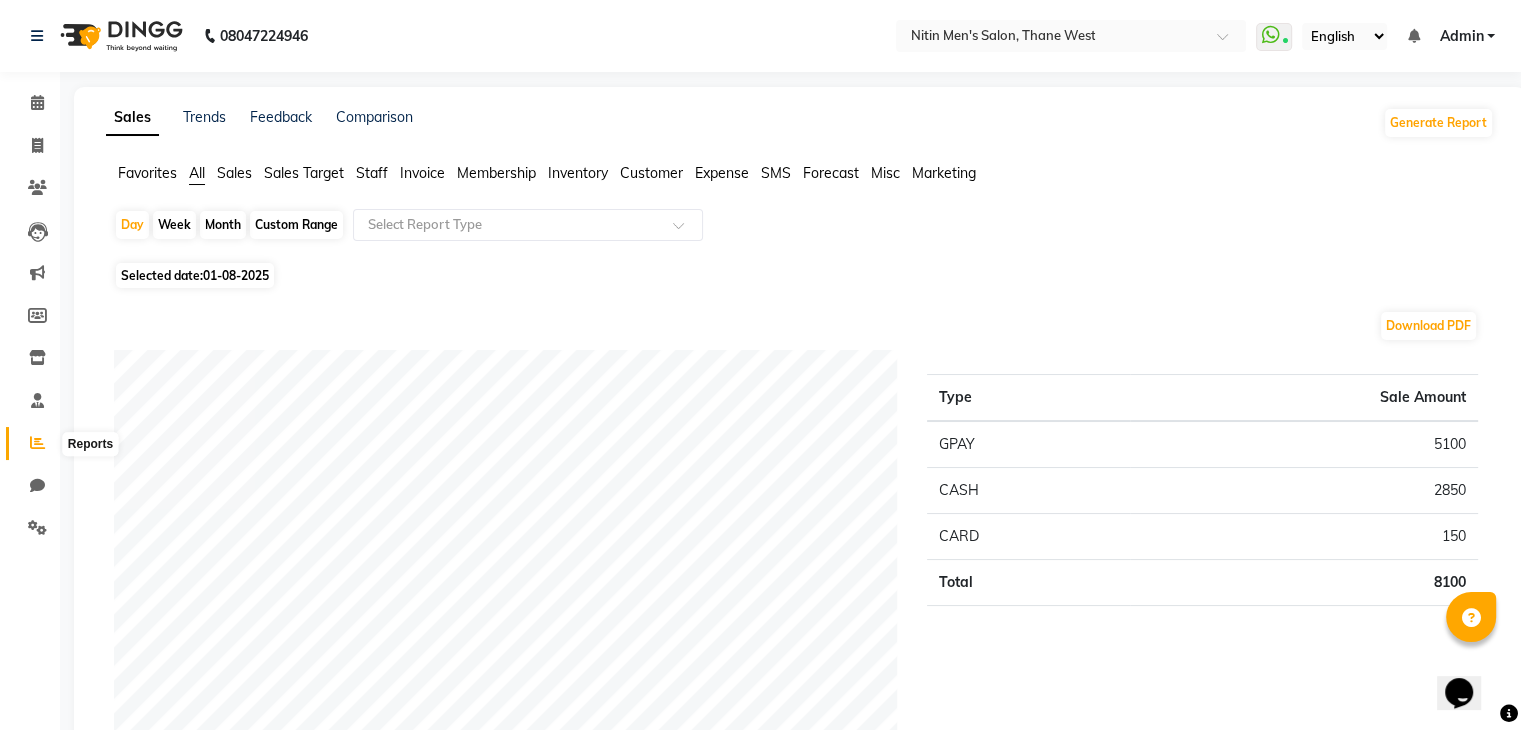click 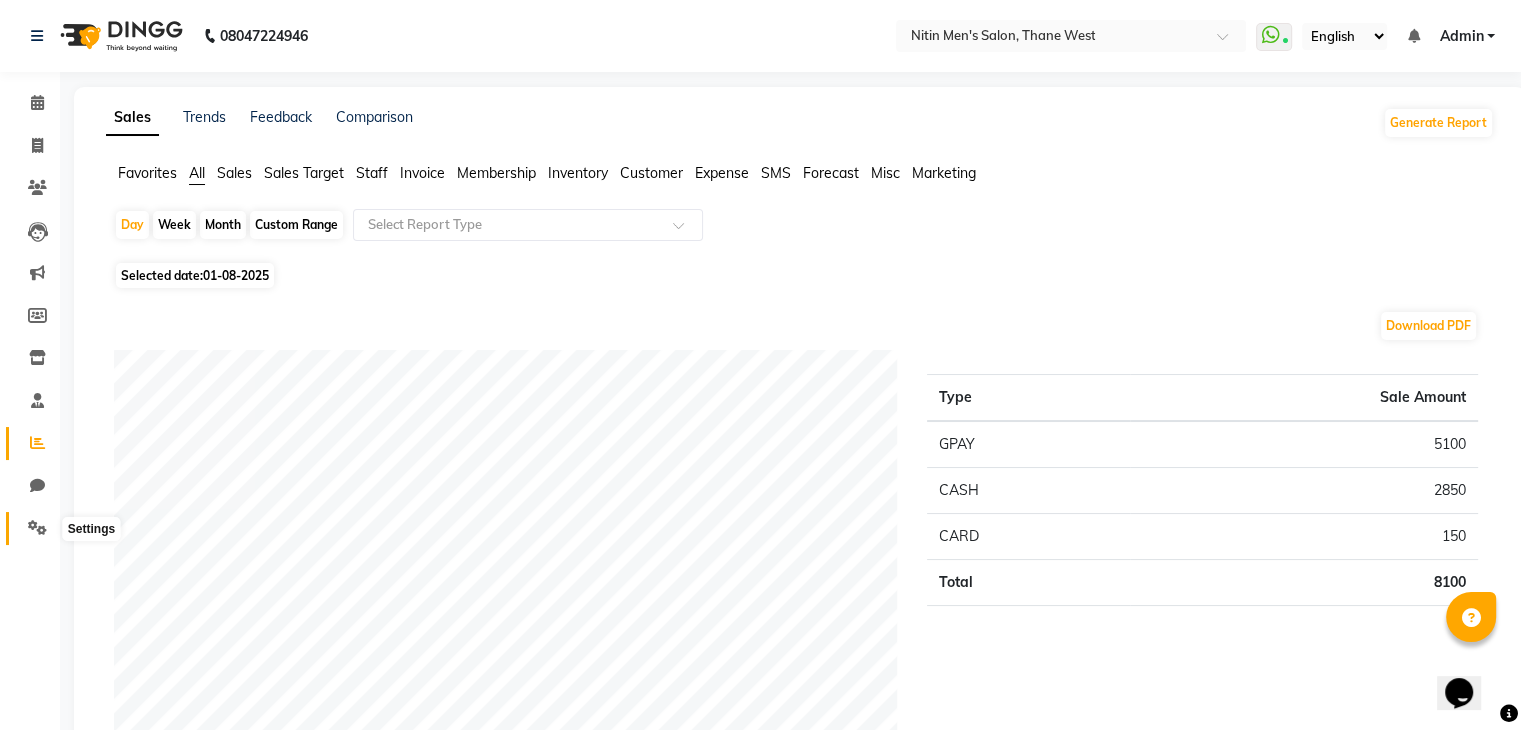 click 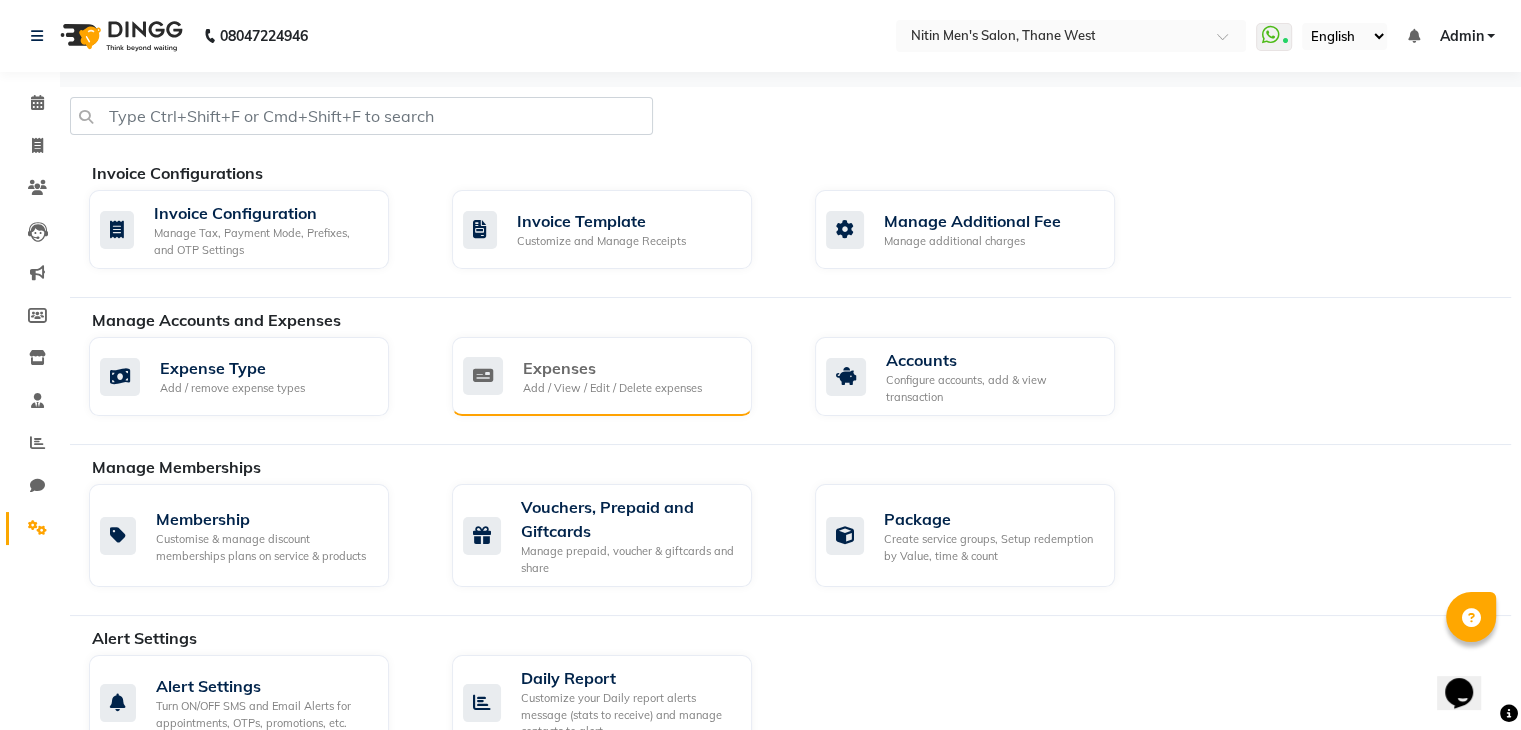 click on "Expenses Add / View / Edit / Delete expenses" 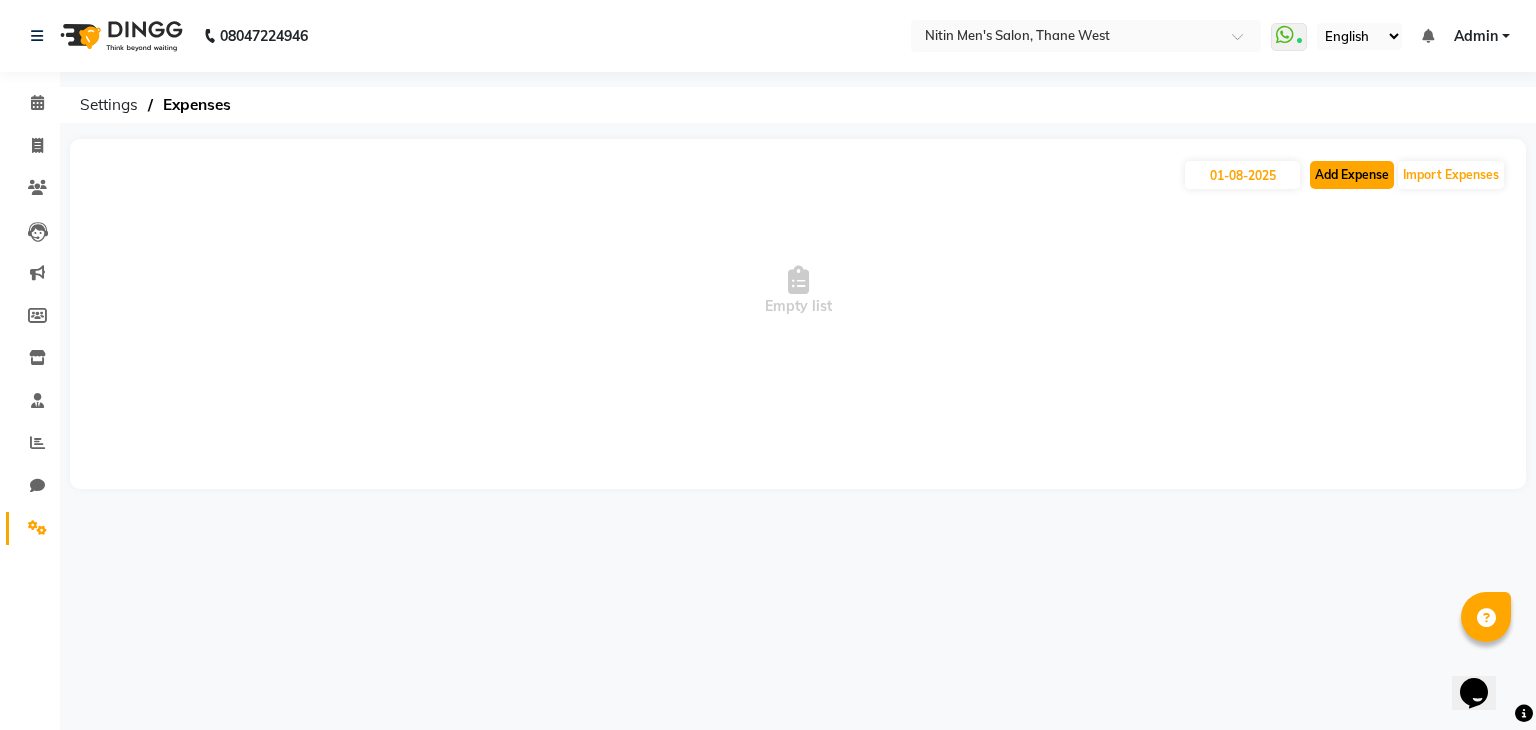click on "Add Expense" 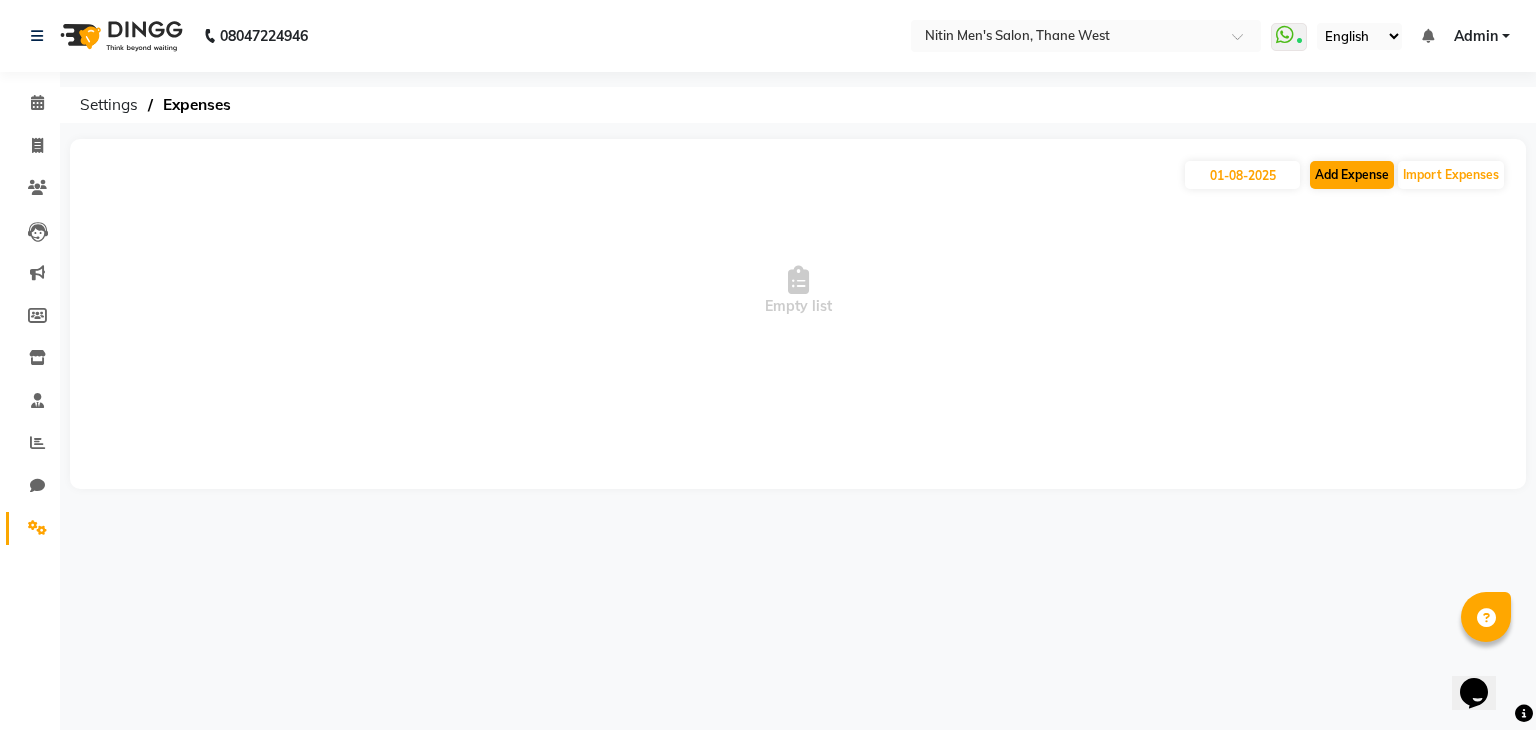 select on "1" 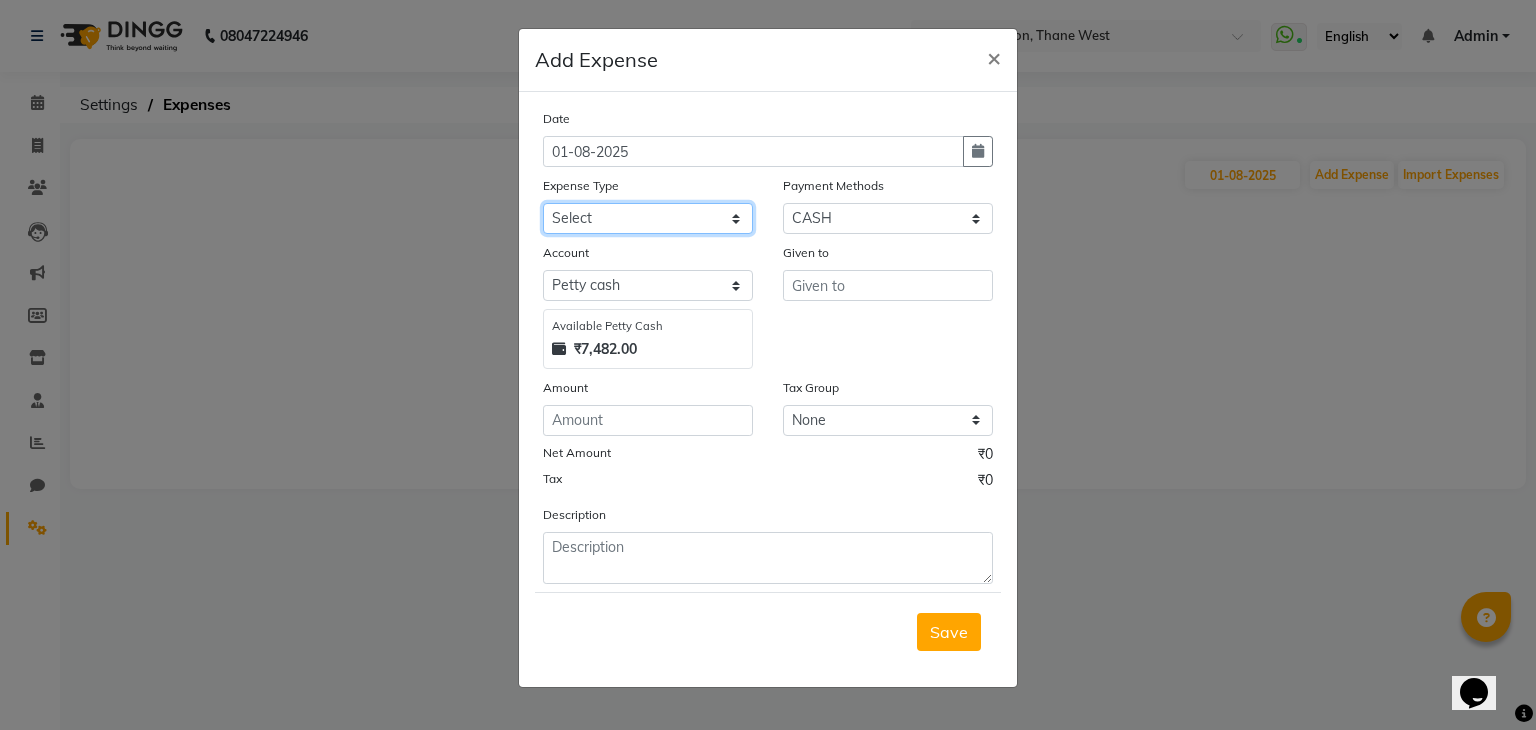 click on "Select Advance Salary Bank charges Car maintenance  Cash transfer to bank Cash transfer to hub Client Snacks Clinical charges Equipment Fuel Govt fee Incentive Insurance International purchase Loan Repayment Maintenance Marketing Miscellaneous MRA Other Pantry Product Rent Salary Staff Snacks Tax Tea & Refreshment Utilities" 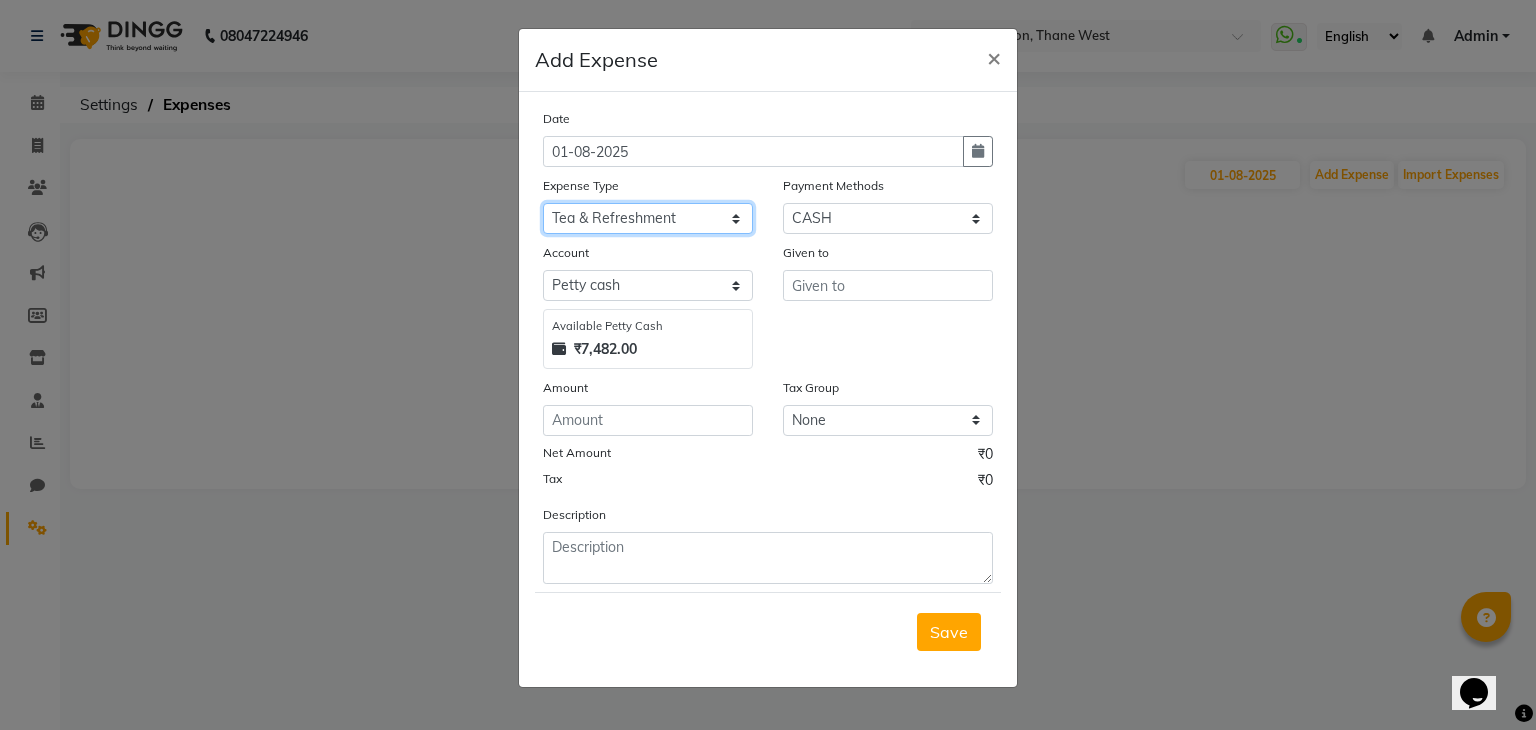 click on "Select Advance Salary Bank charges Car maintenance  Cash transfer to bank Cash transfer to hub Client Snacks Clinical charges Equipment Fuel Govt fee Incentive Insurance International purchase Loan Repayment Maintenance Marketing Miscellaneous MRA Other Pantry Product Rent Salary Staff Snacks Tax Tea & Refreshment Utilities" 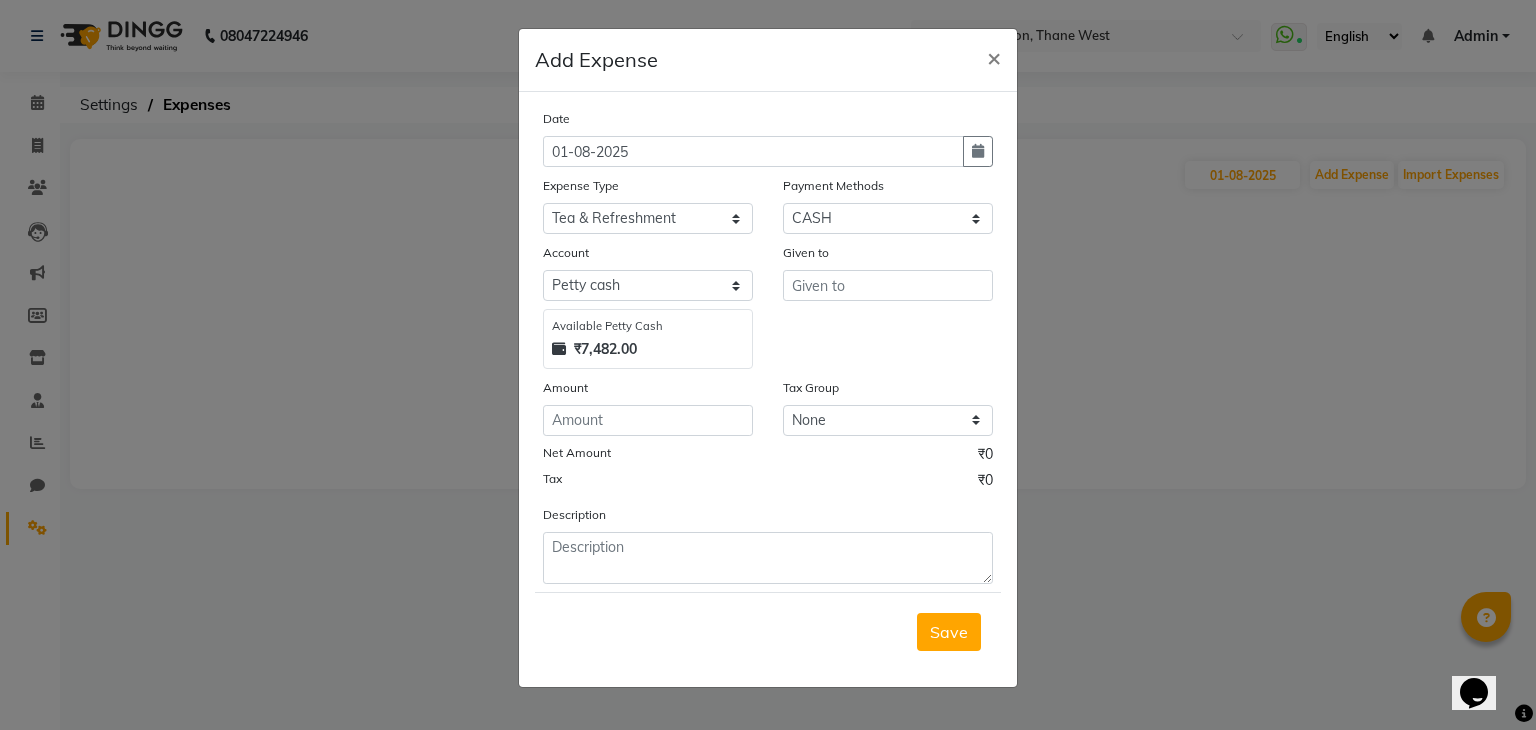 click on "Given to" 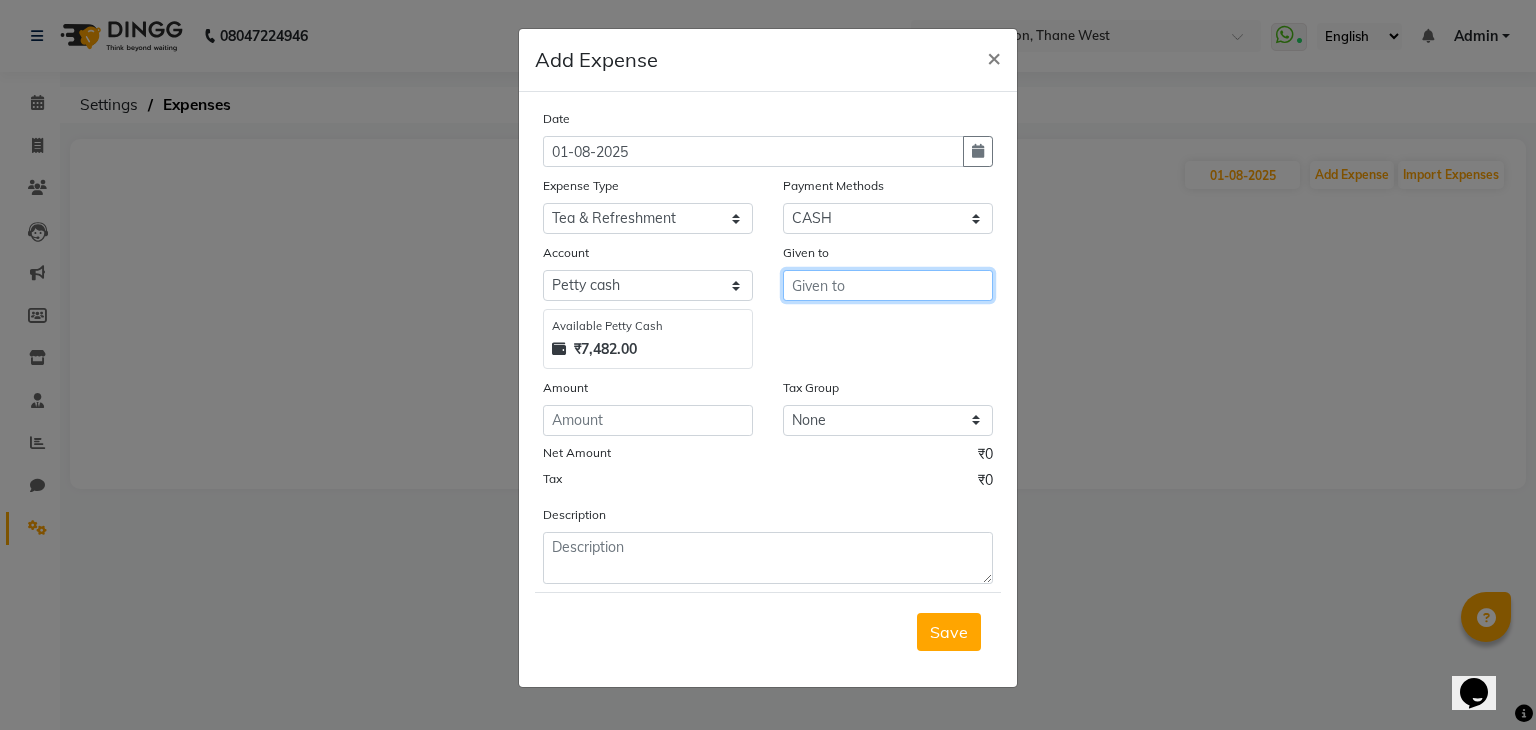 click at bounding box center (888, 285) 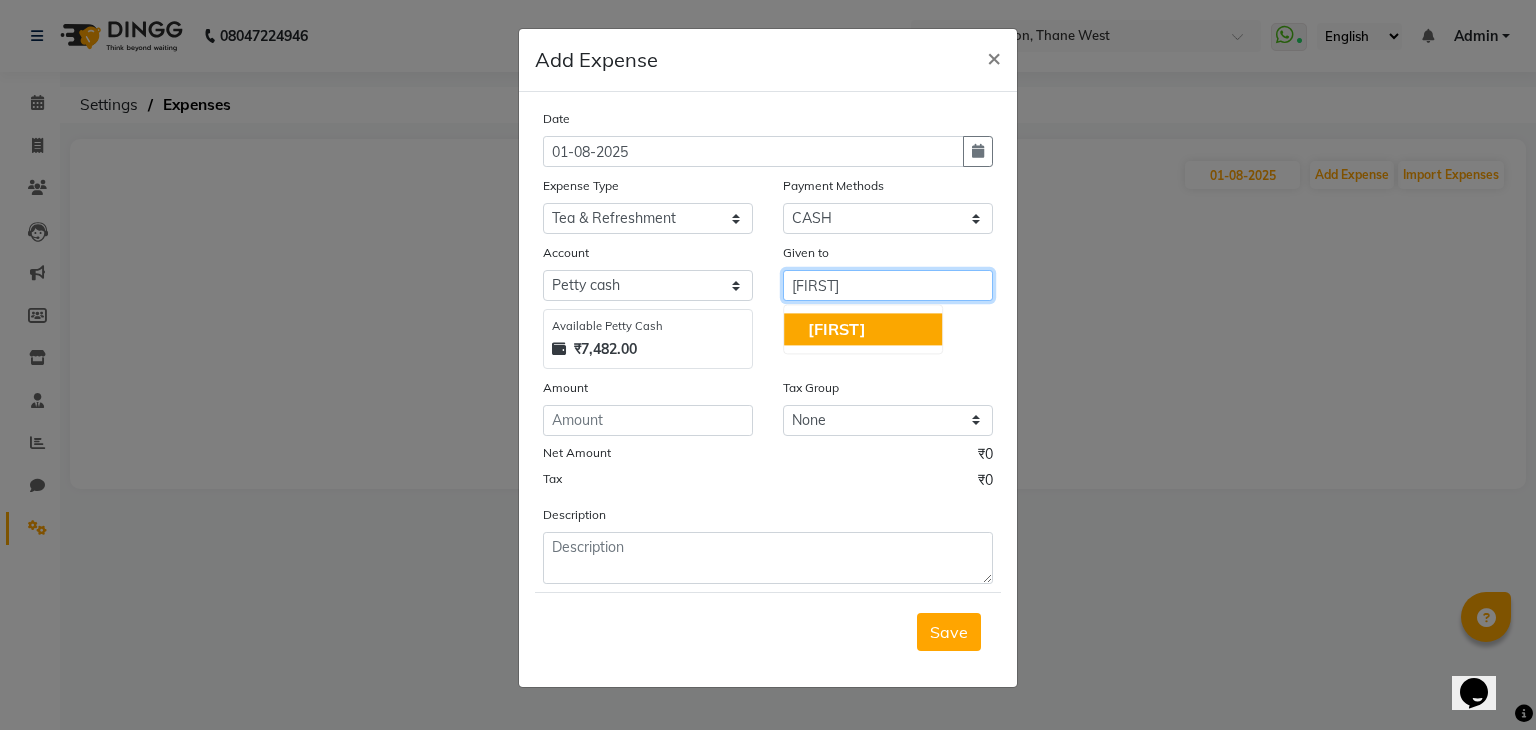 type on "[FIRST]" 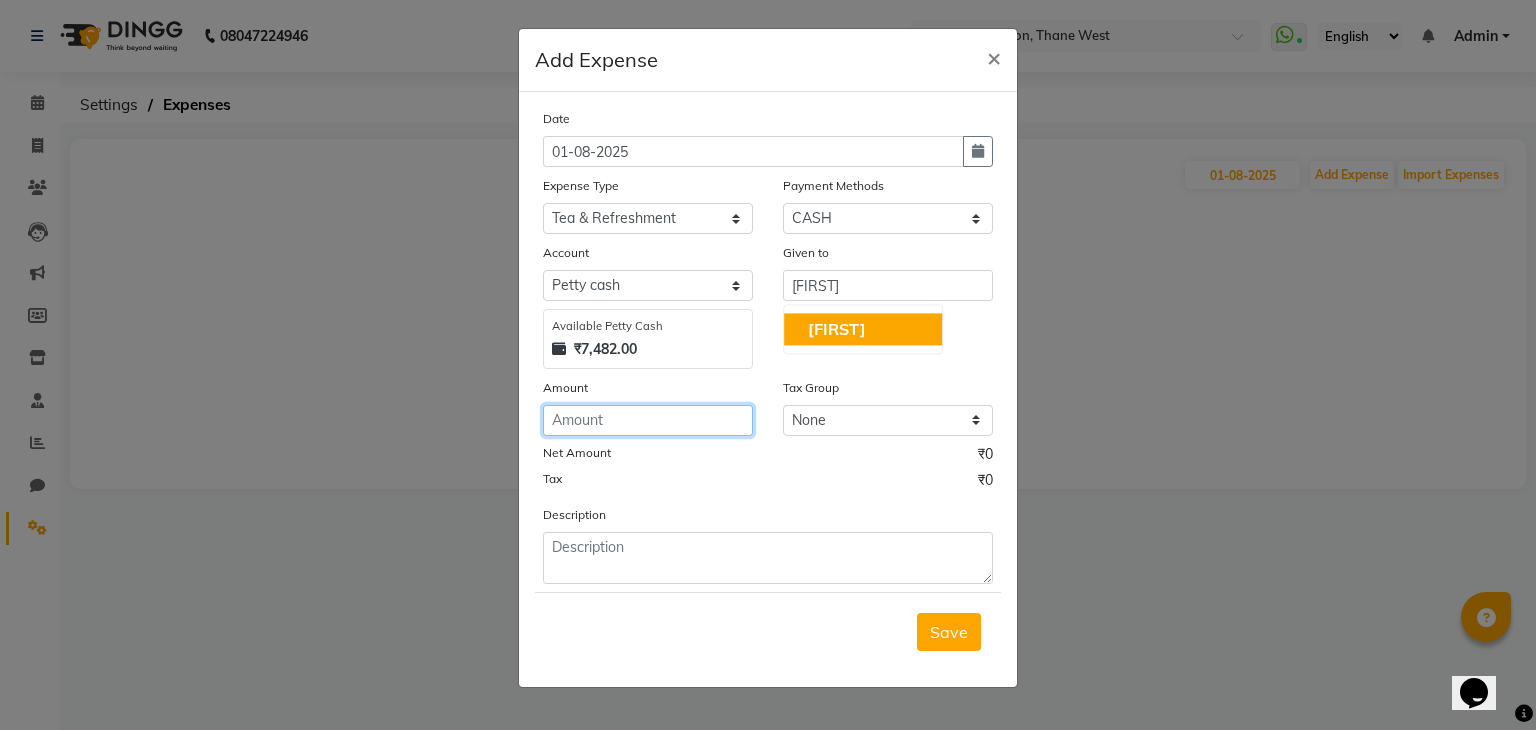click 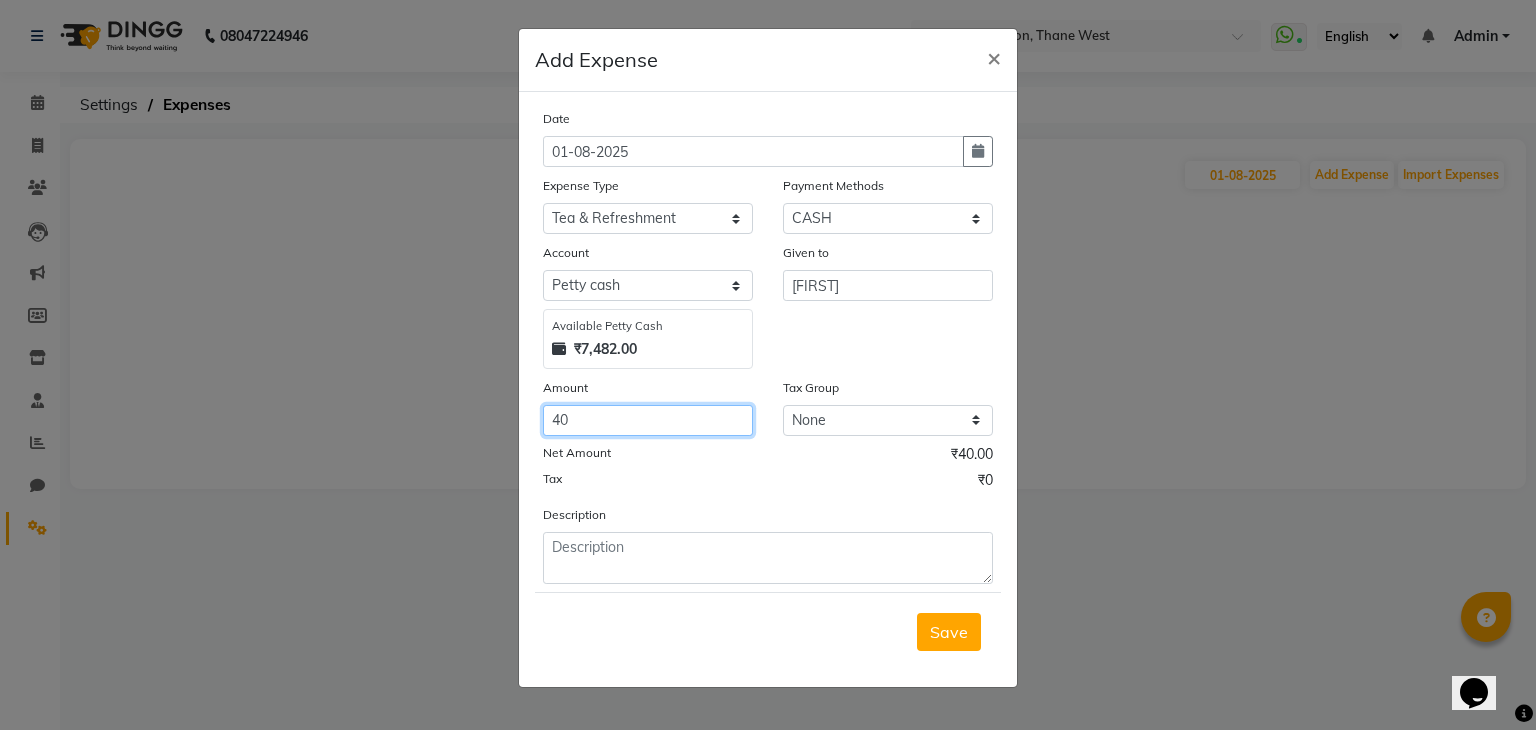 type on "40" 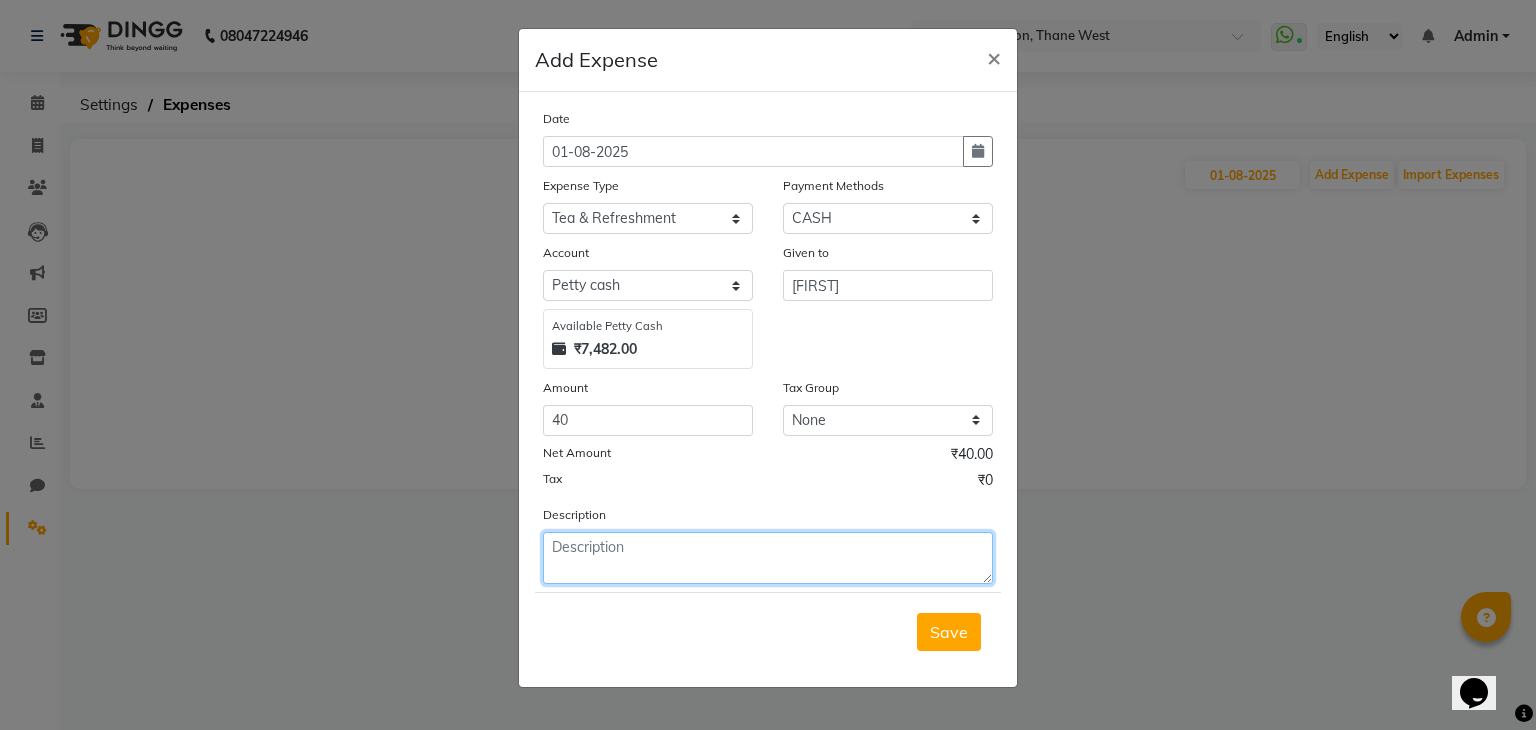 click 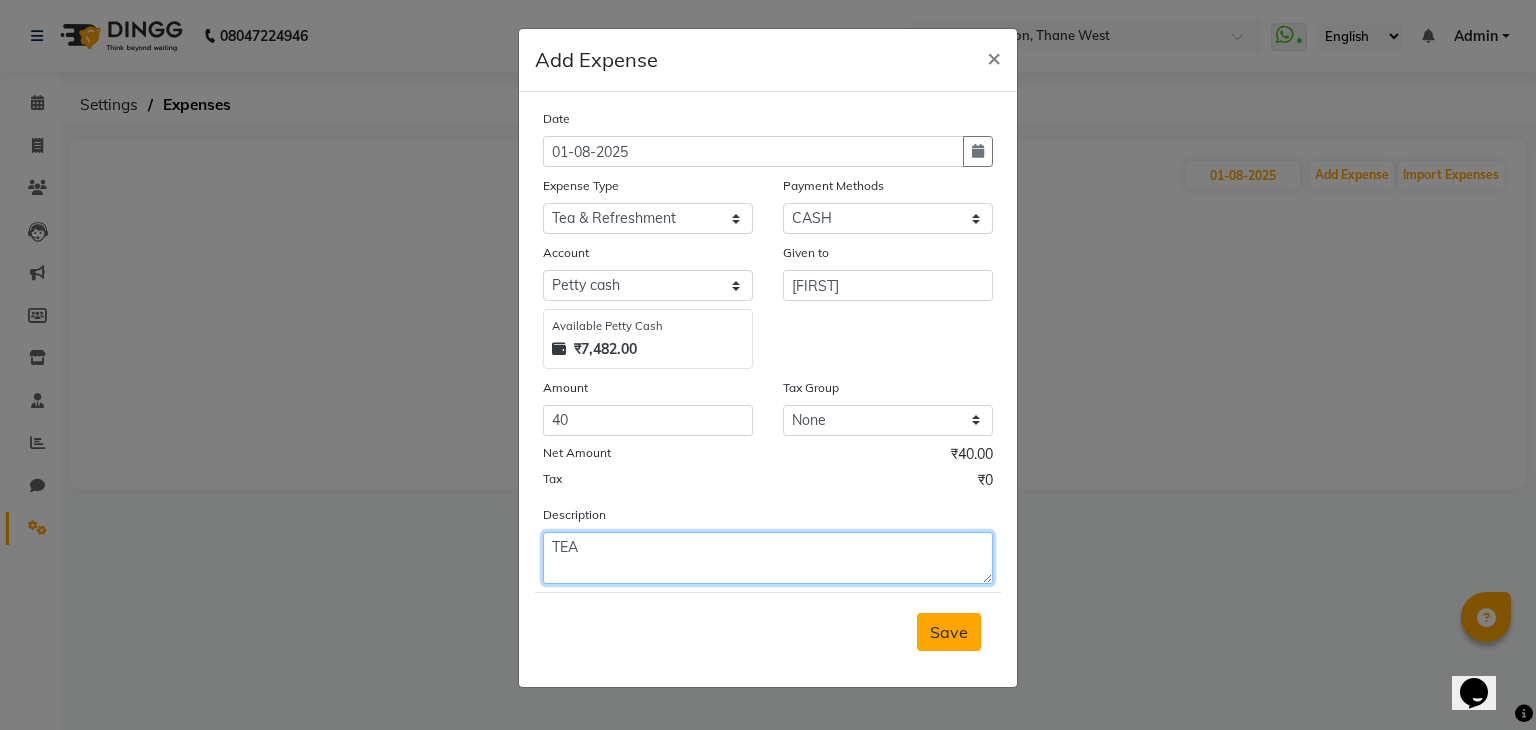 type on "TEA" 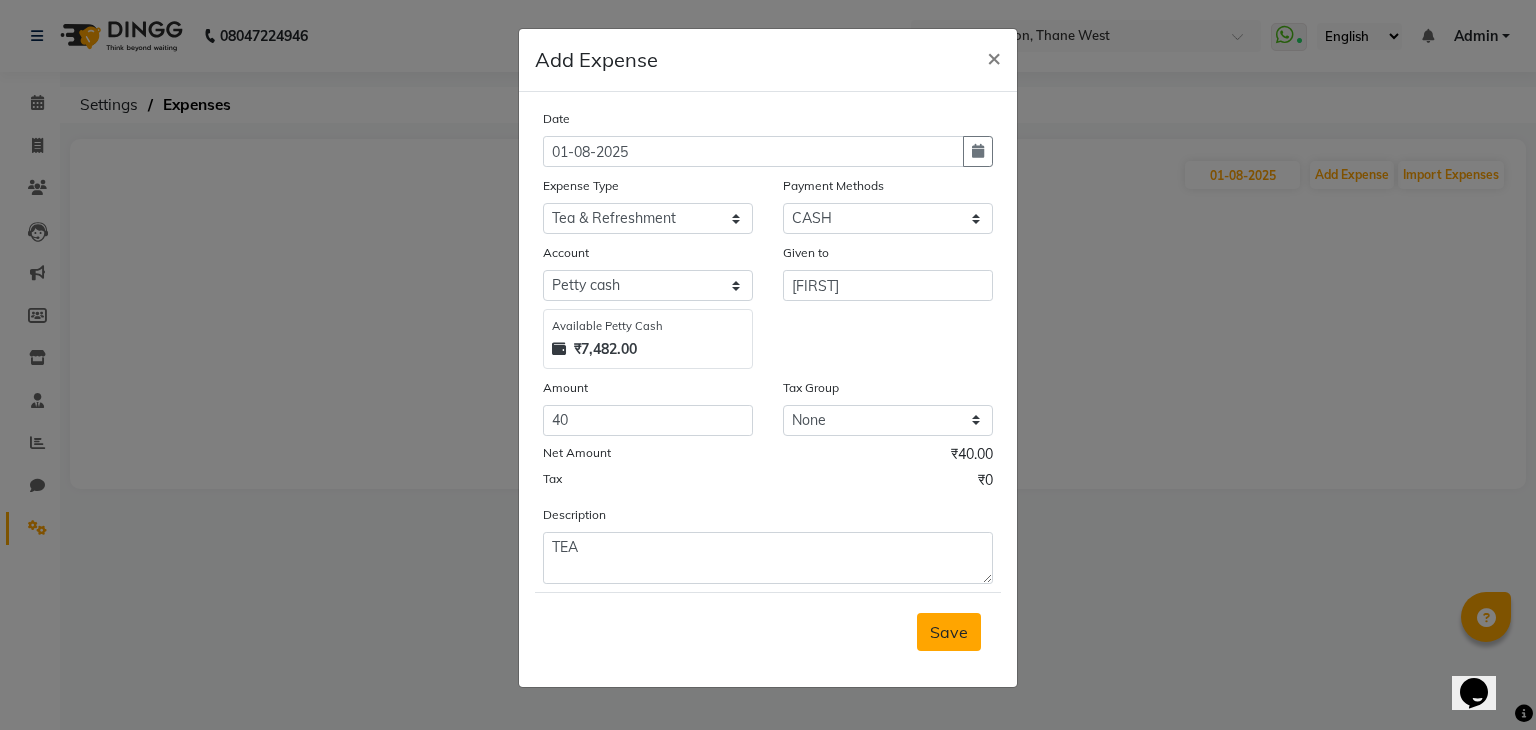 click on "Save" at bounding box center (949, 632) 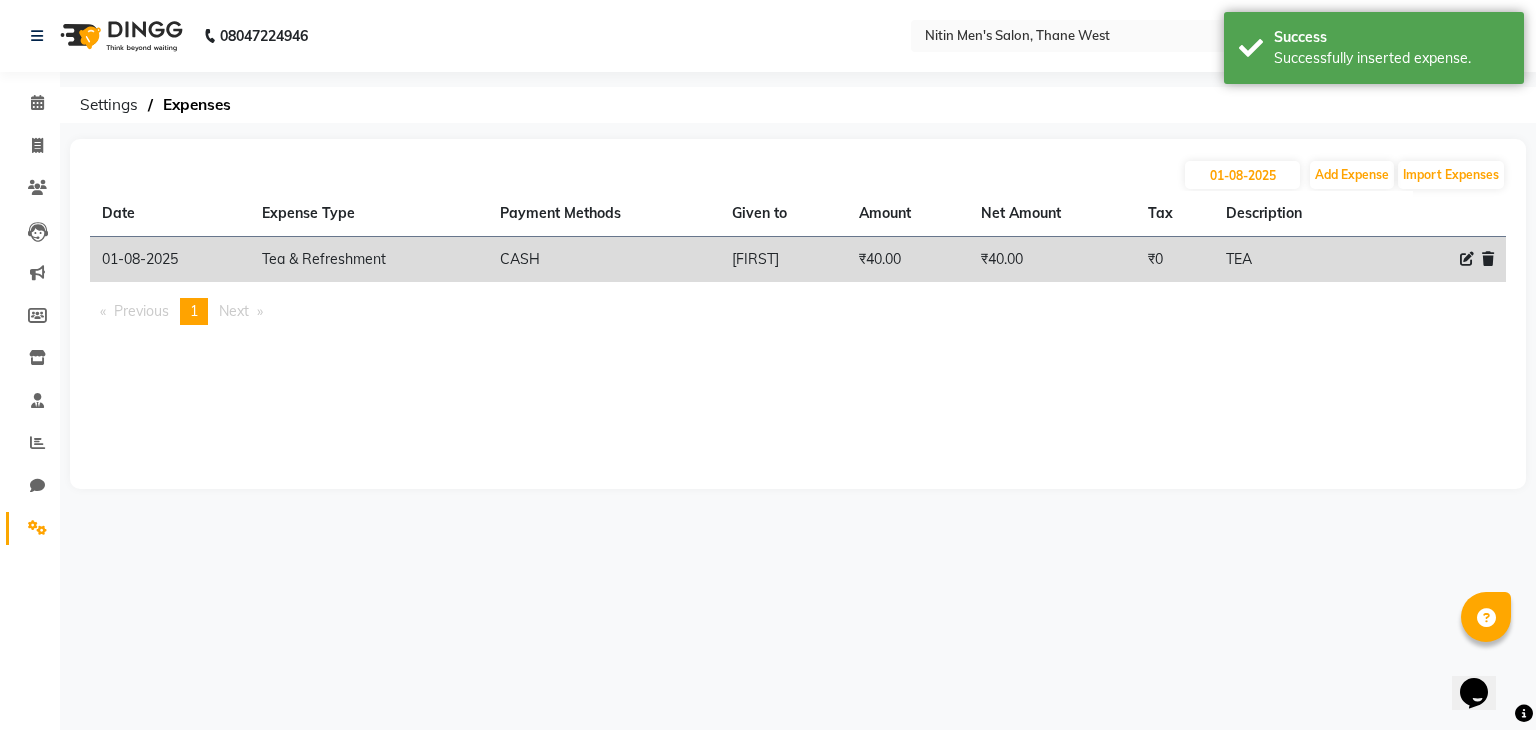 click on "01-08-2025 Add Expense Import Expenses" 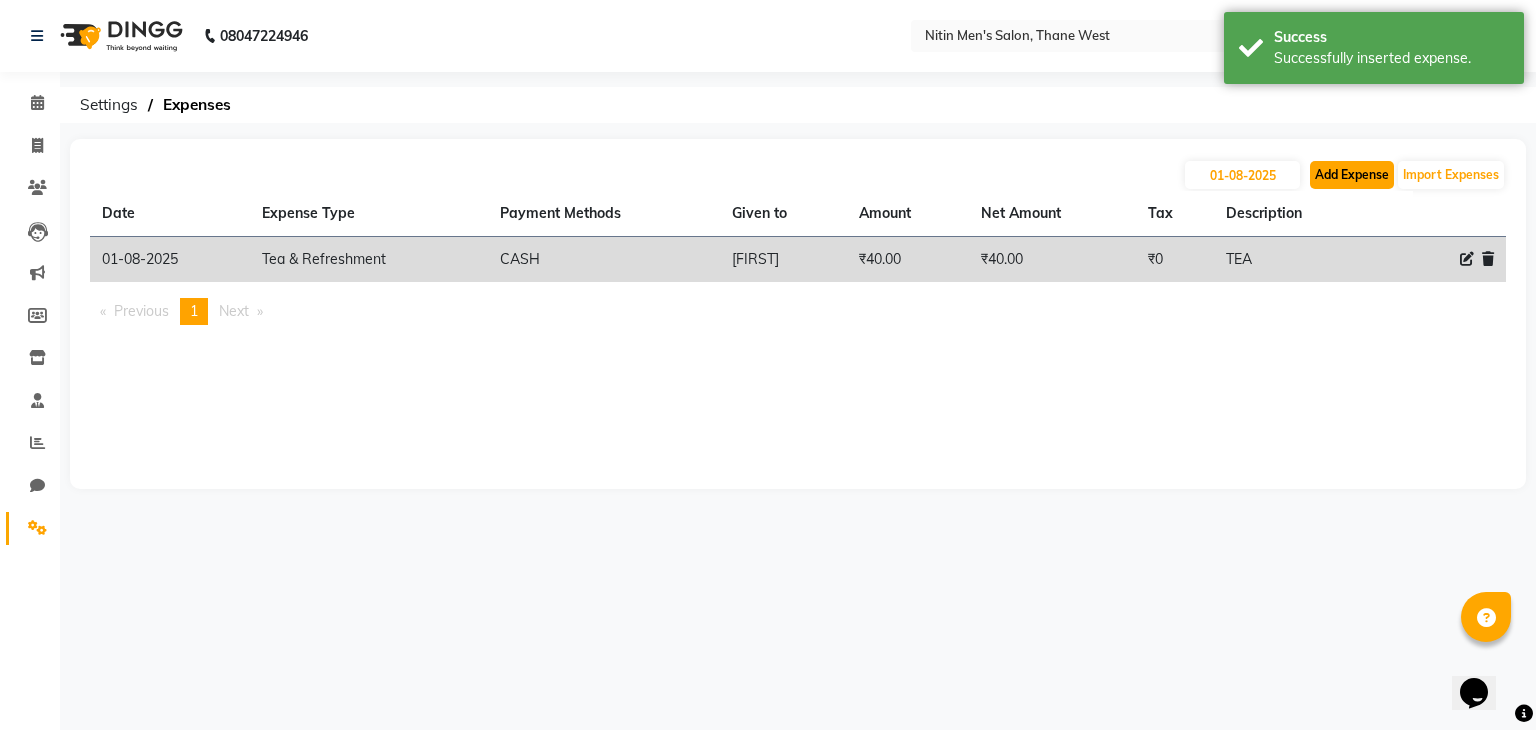 click on "Add Expense" 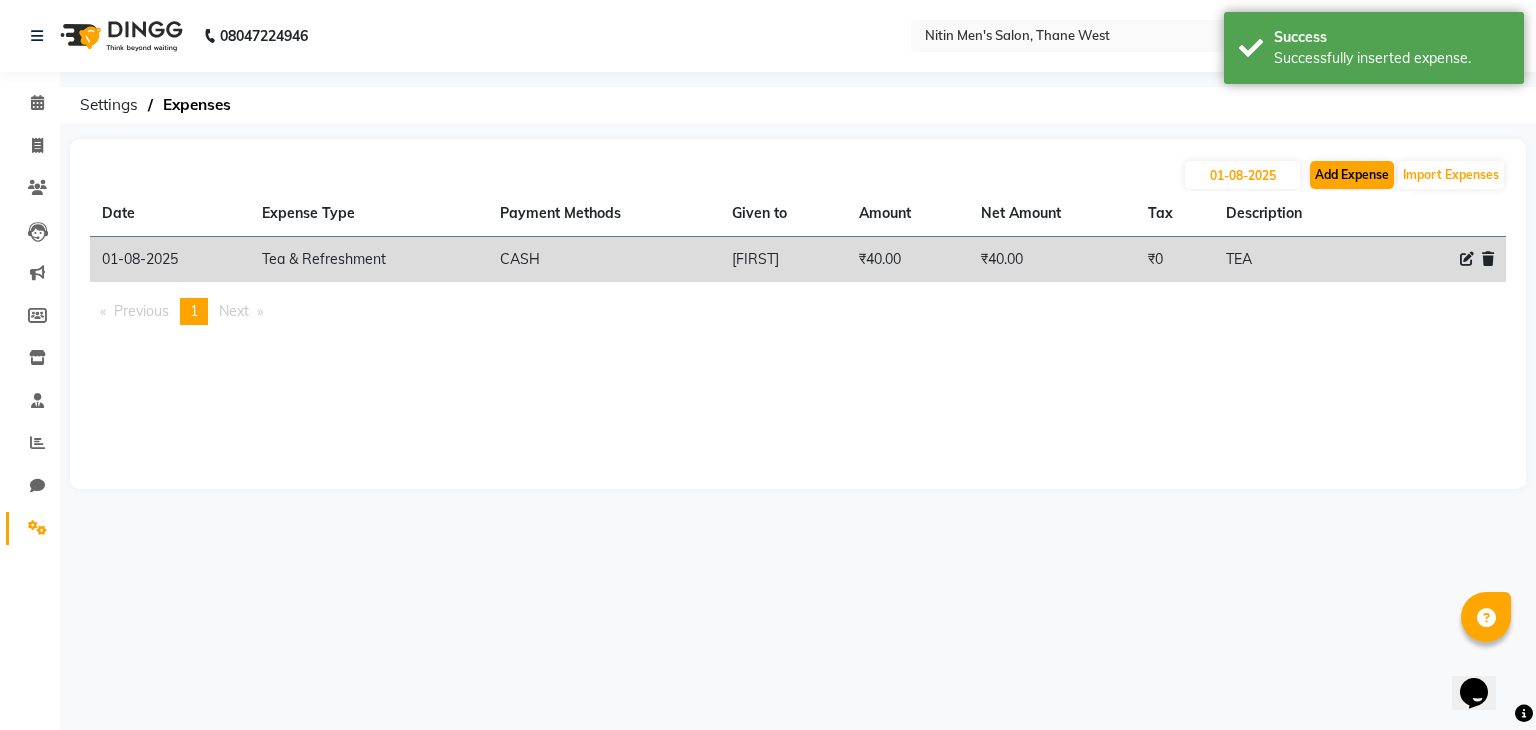 select on "1" 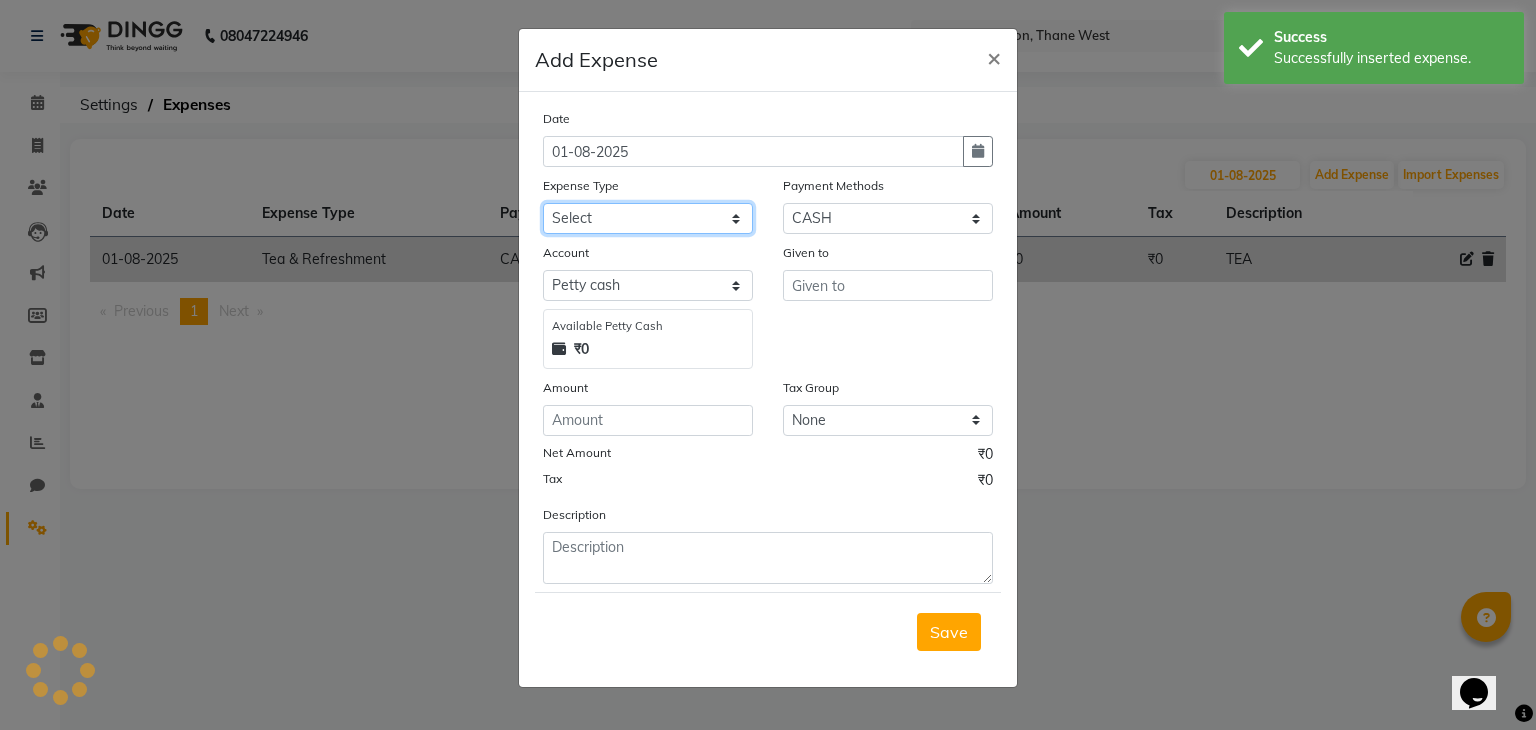 drag, startPoint x: 714, startPoint y: 216, endPoint x: 704, endPoint y: 486, distance: 270.18512 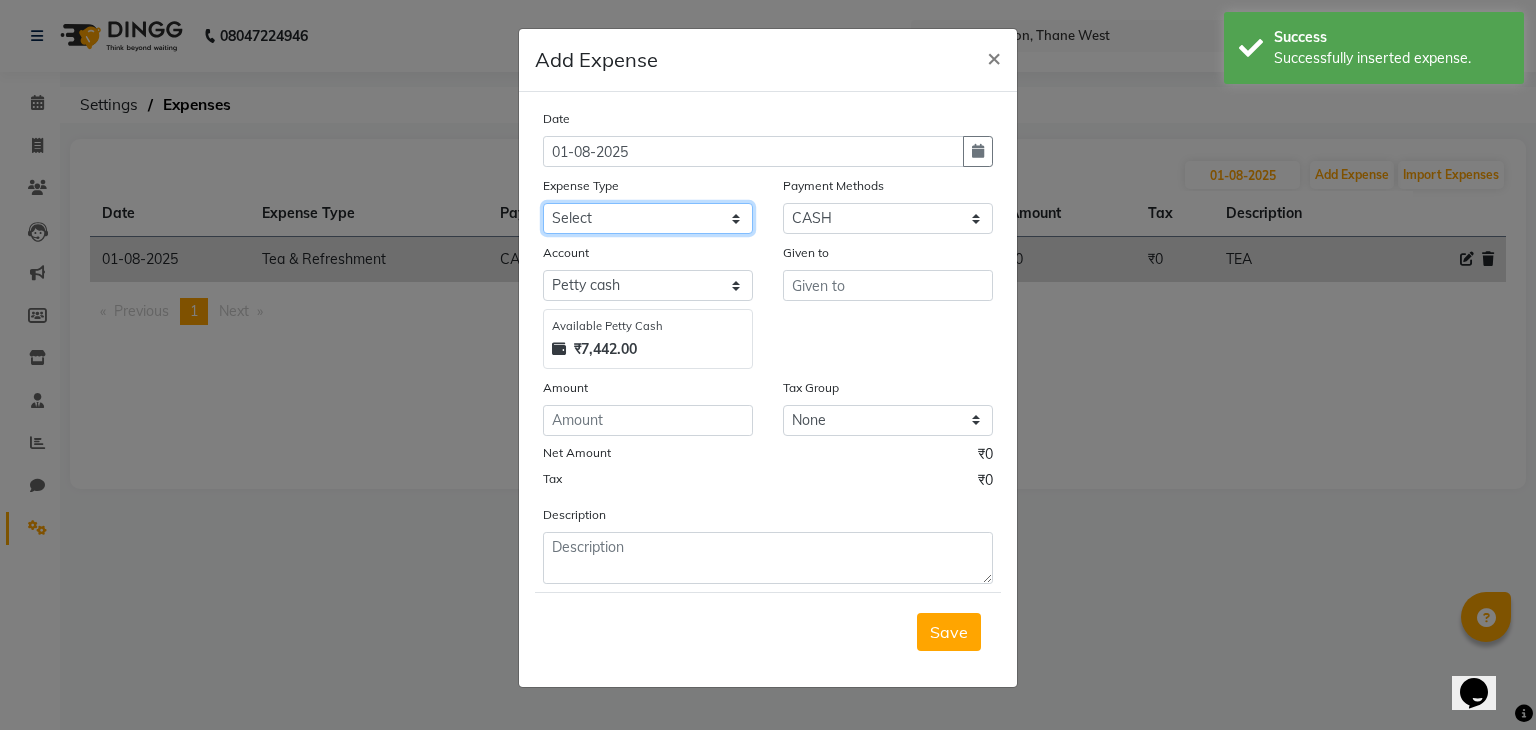 select on "10" 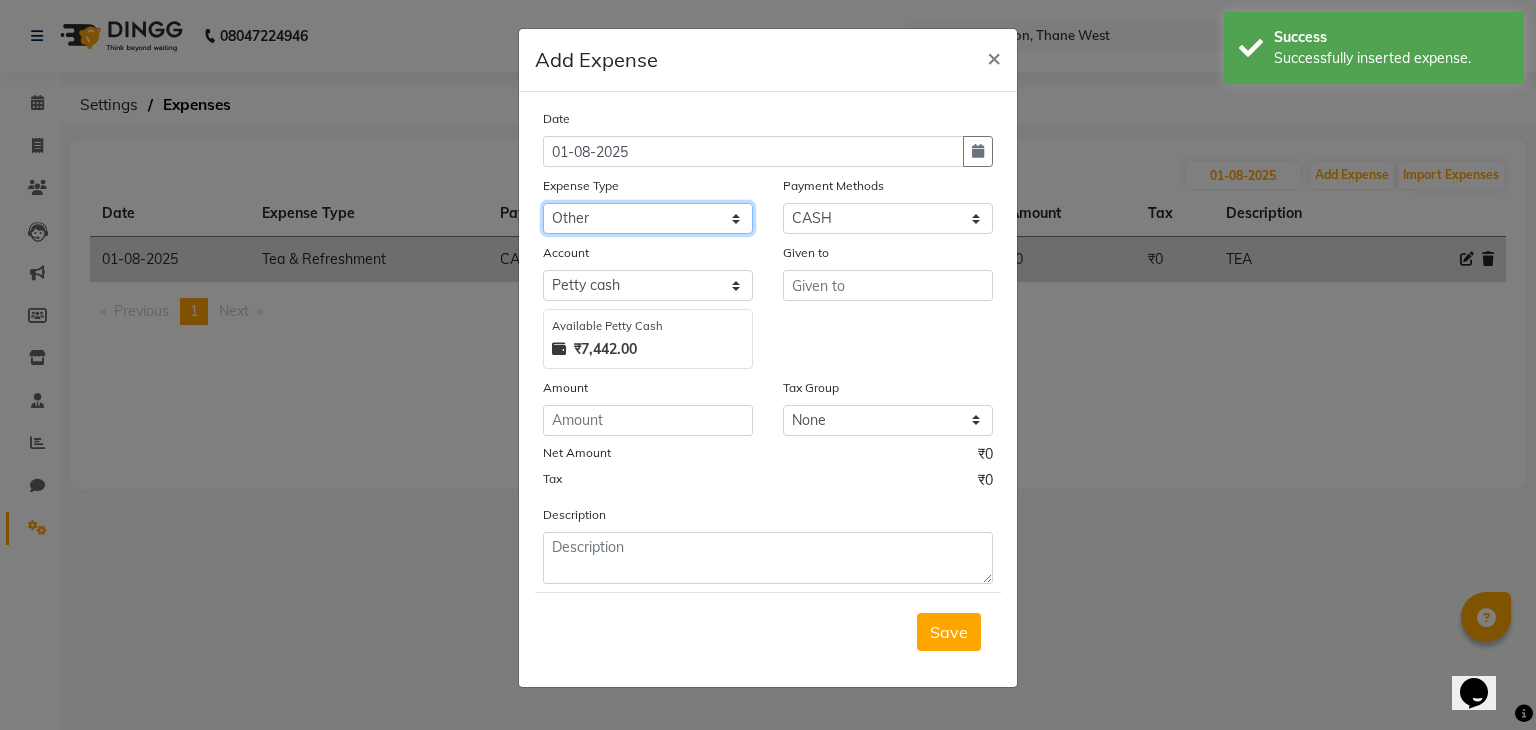 click on "Select Advance Salary Bank charges Car maintenance  Cash transfer to bank Cash transfer to hub Client Snacks Clinical charges Equipment Fuel Govt fee Incentive Insurance International purchase Loan Repayment Maintenance Marketing Miscellaneous MRA Other Pantry Product Rent Salary Staff Snacks Tax Tea & Refreshment Utilities" 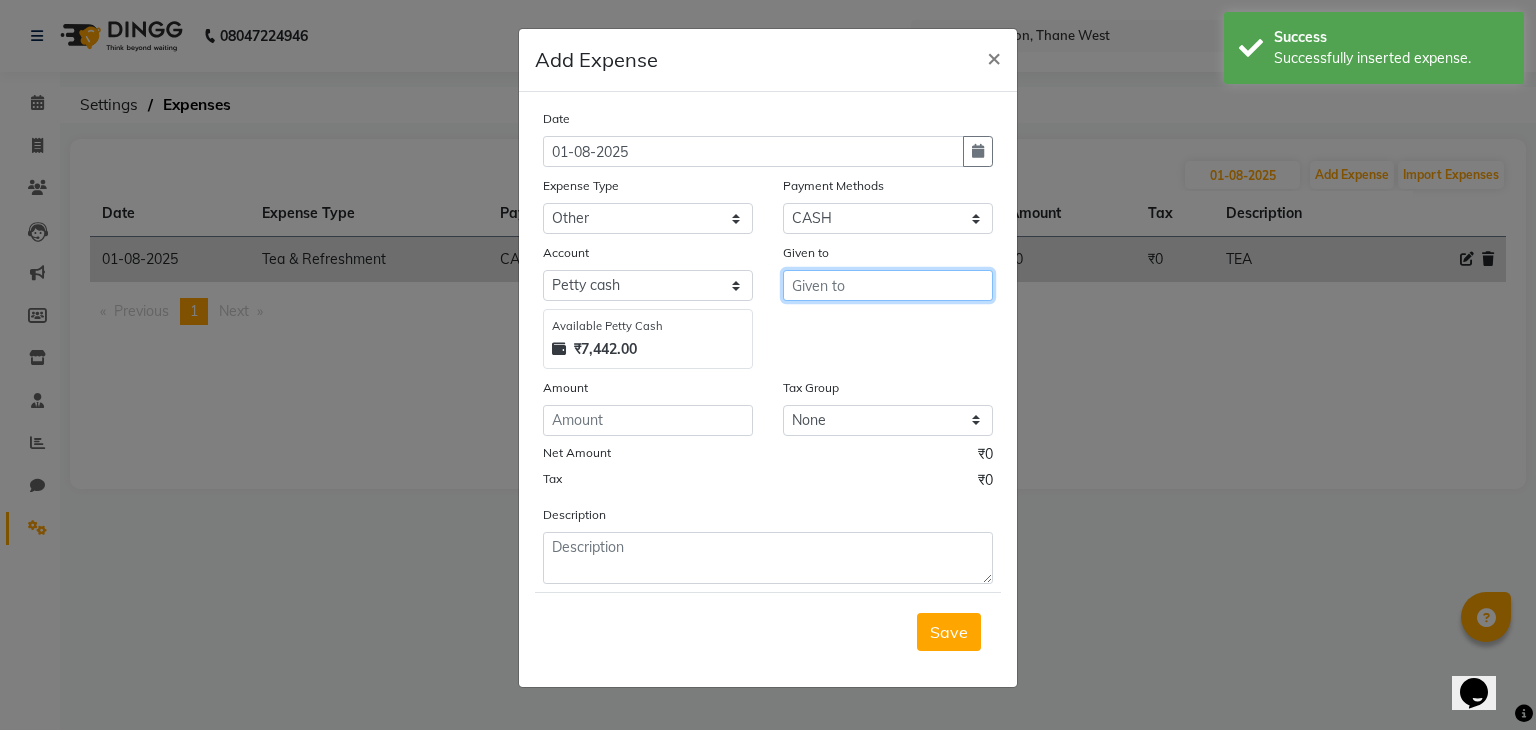 click at bounding box center (888, 285) 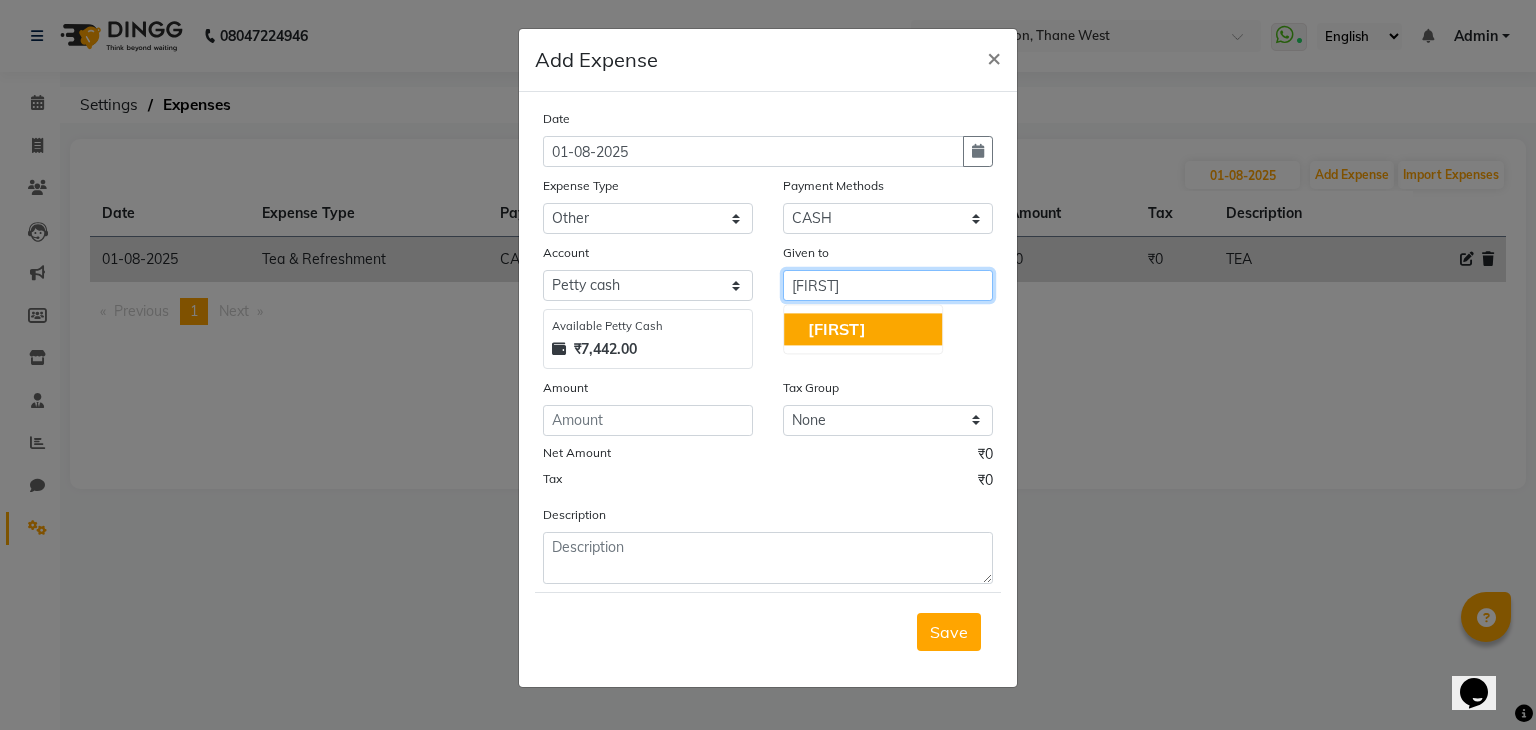 type on "[FIRST]" 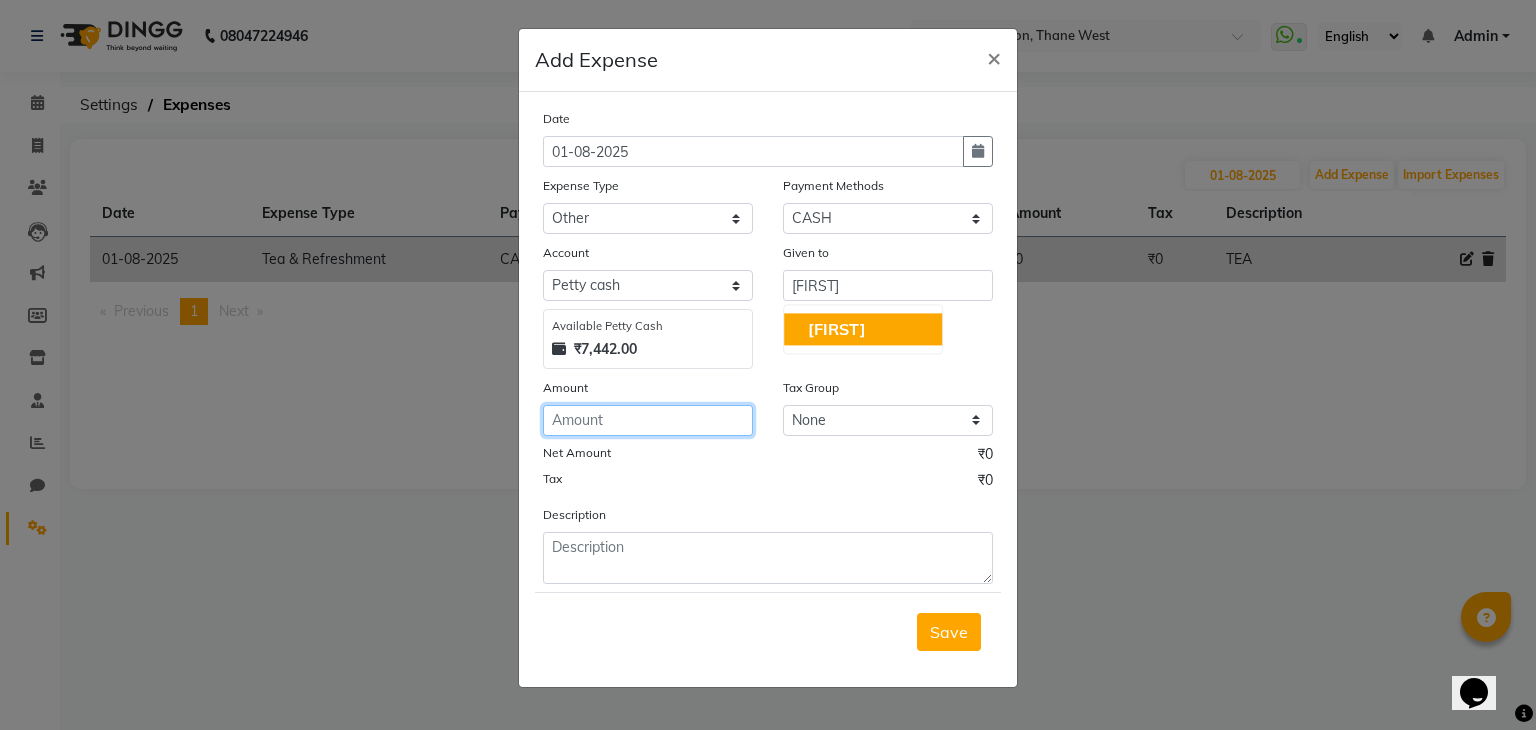 click 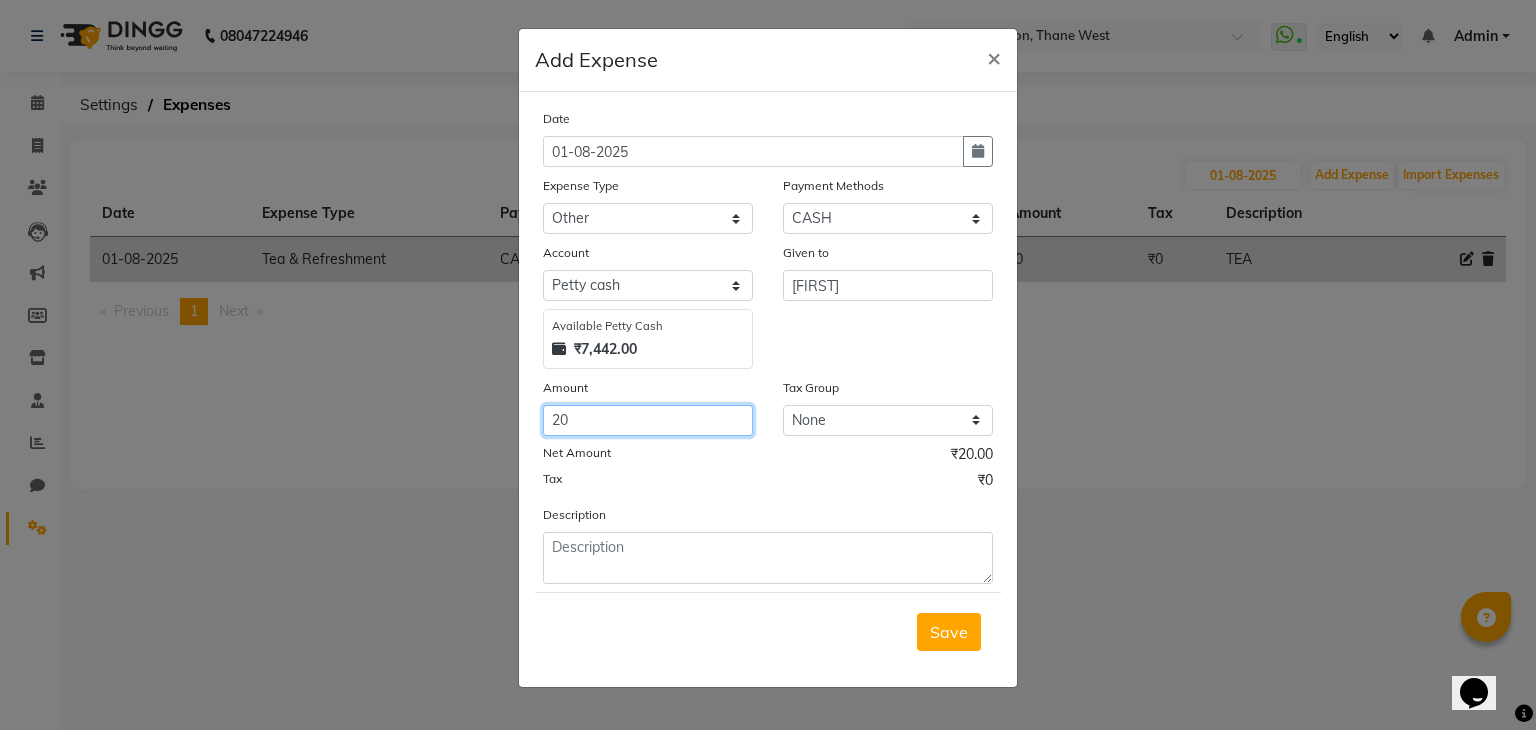 type on "20" 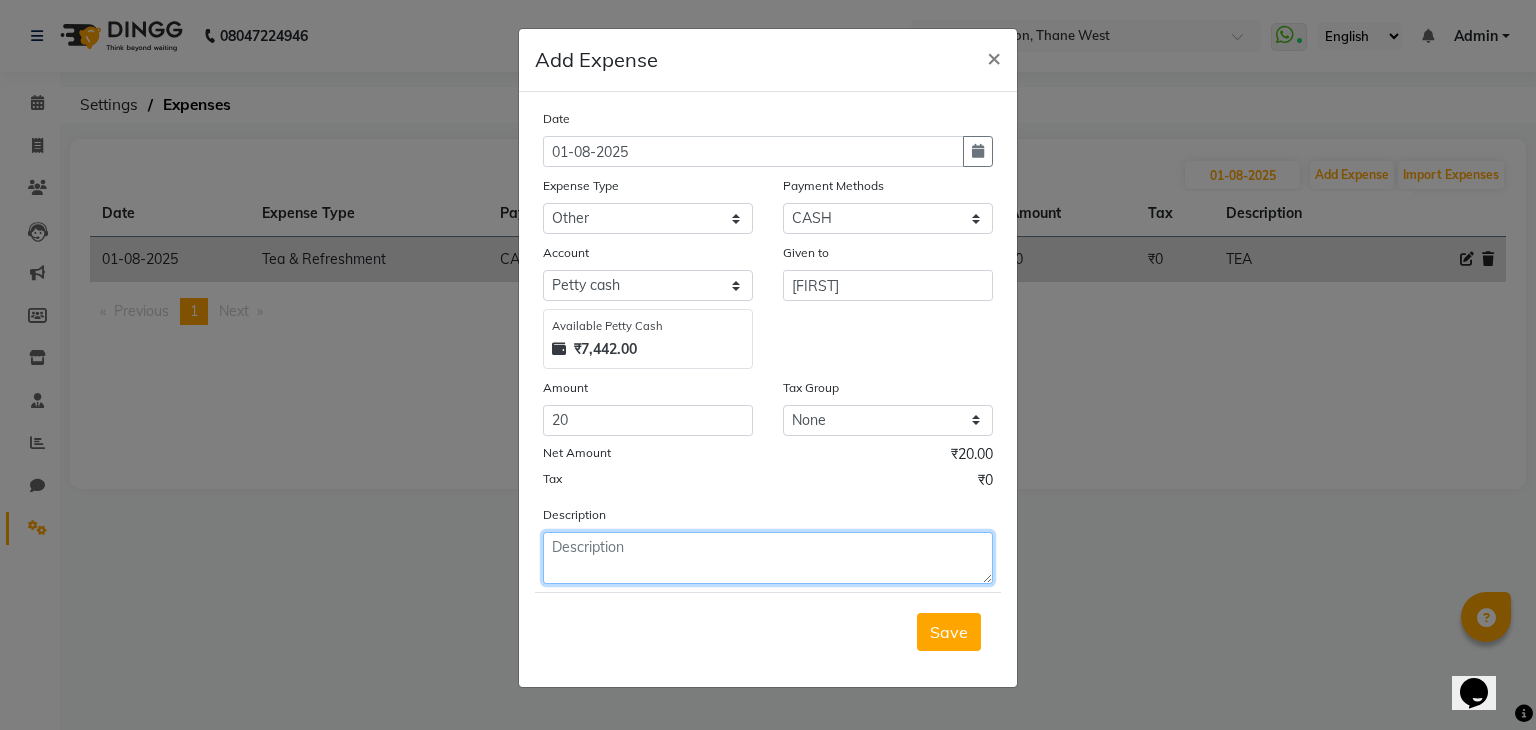 click 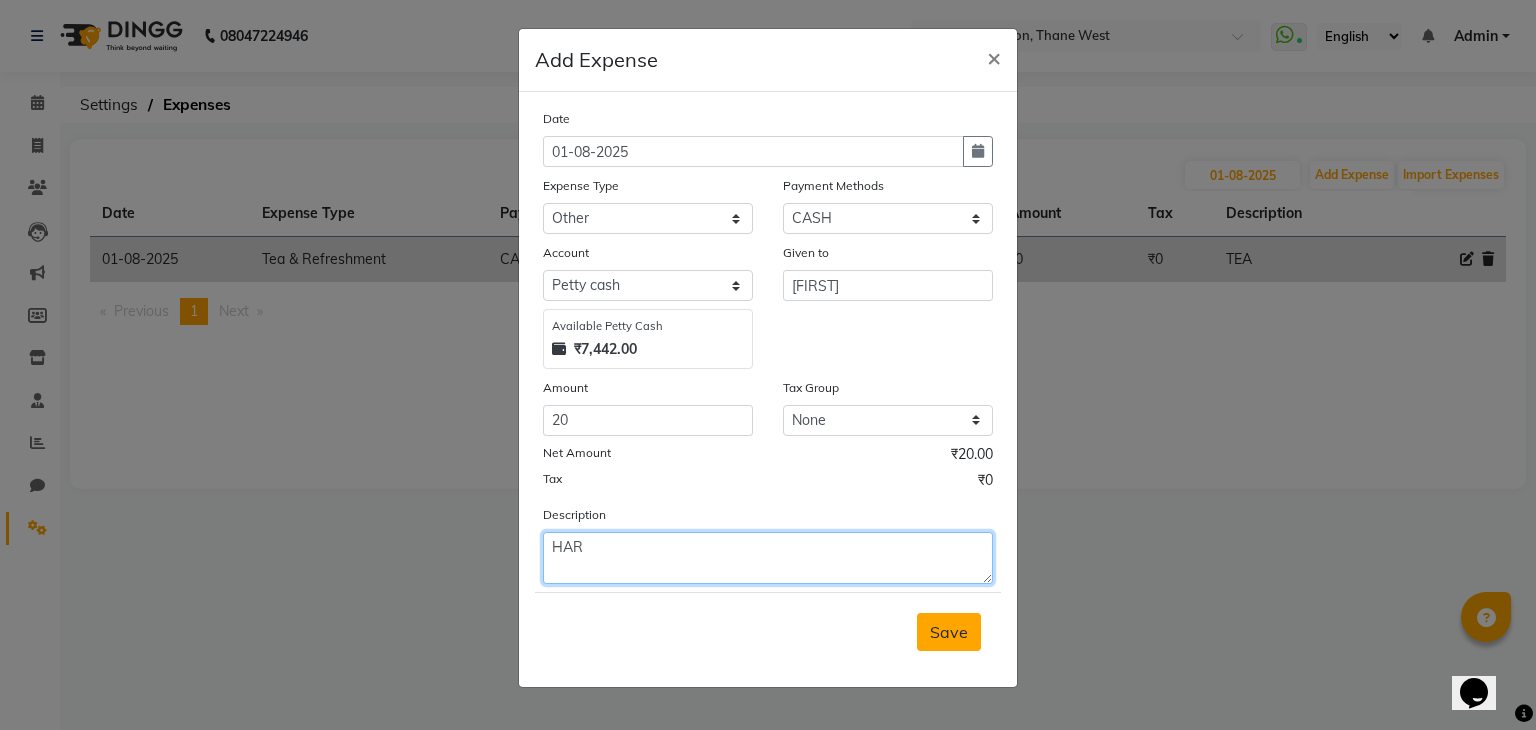 type on "HAR" 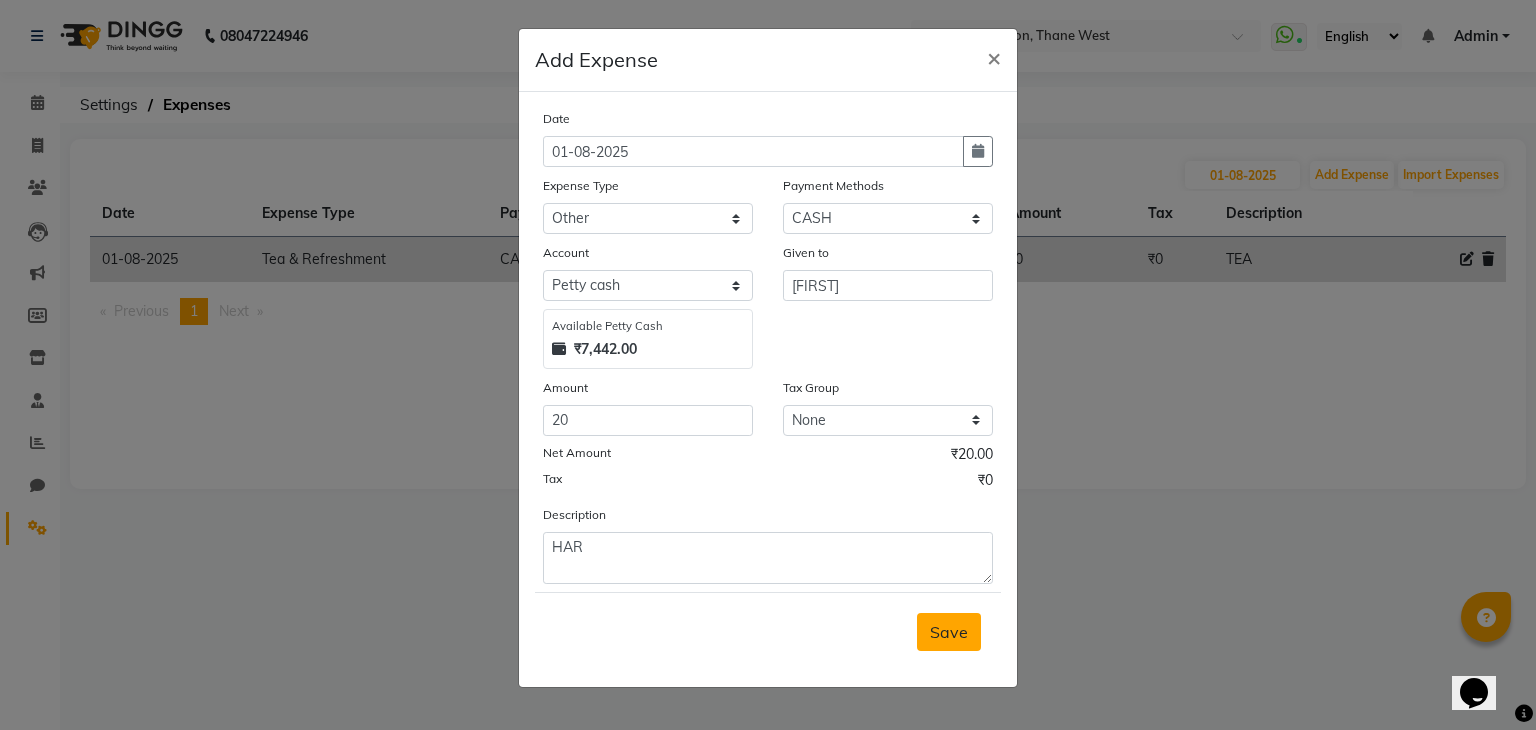 click on "Save" at bounding box center [949, 632] 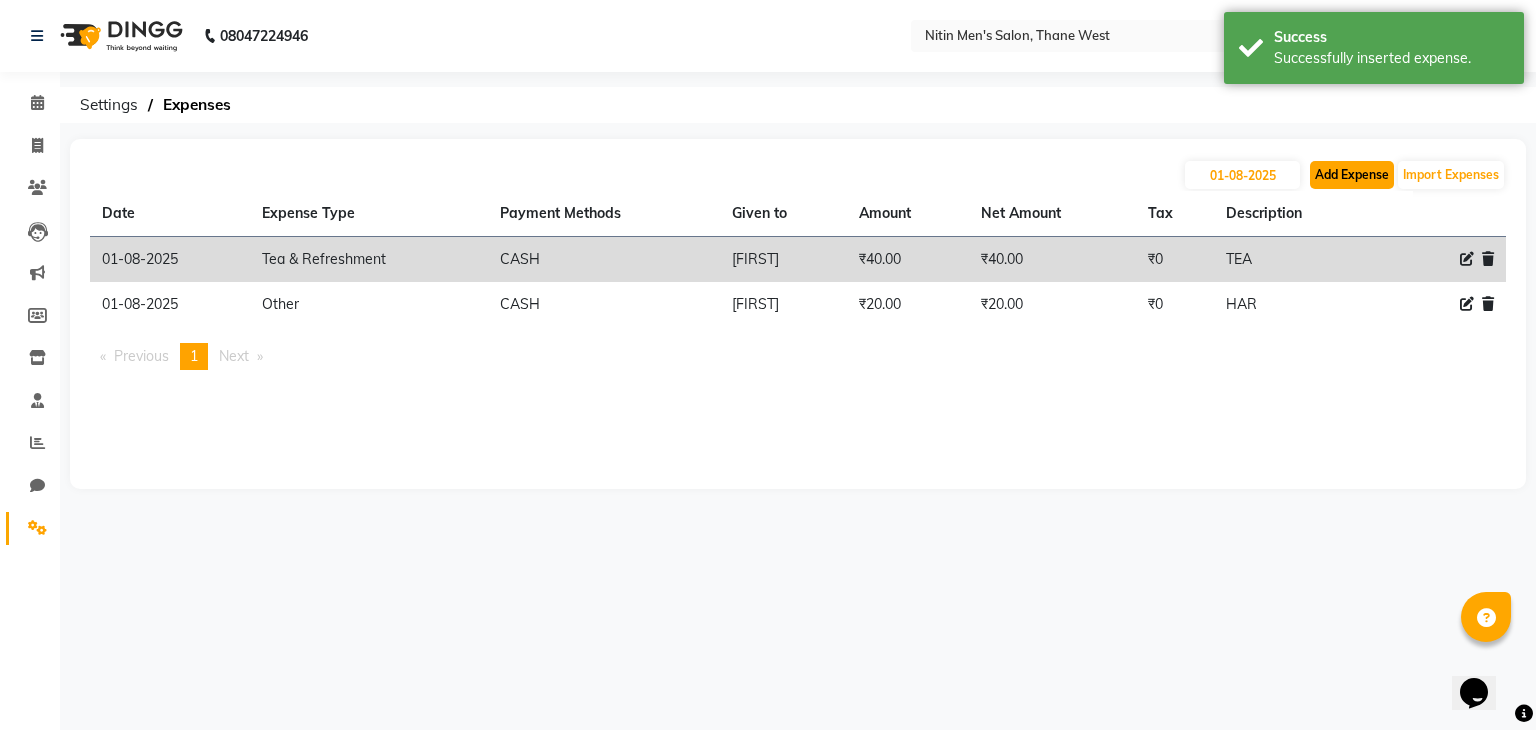 click on "Add Expense" 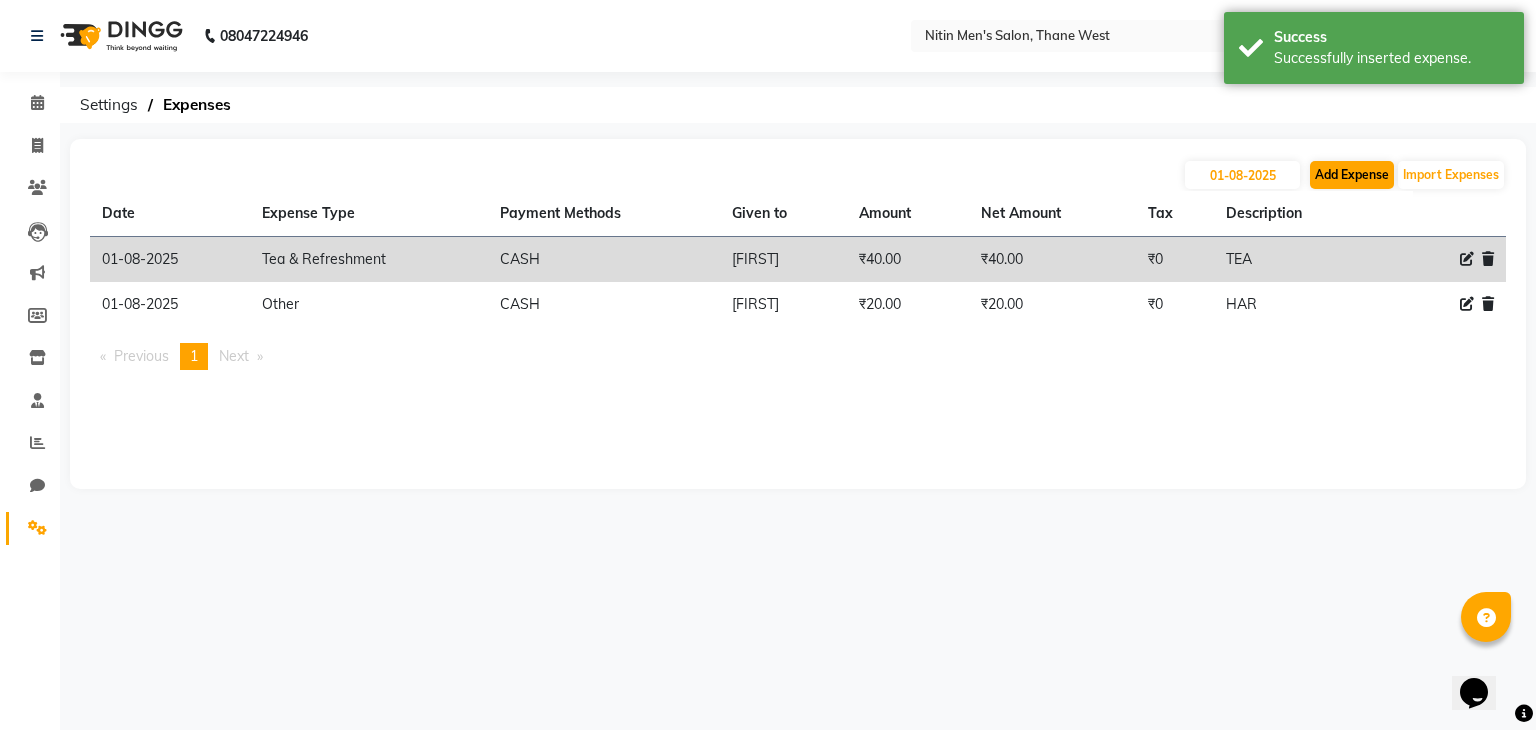 select on "1" 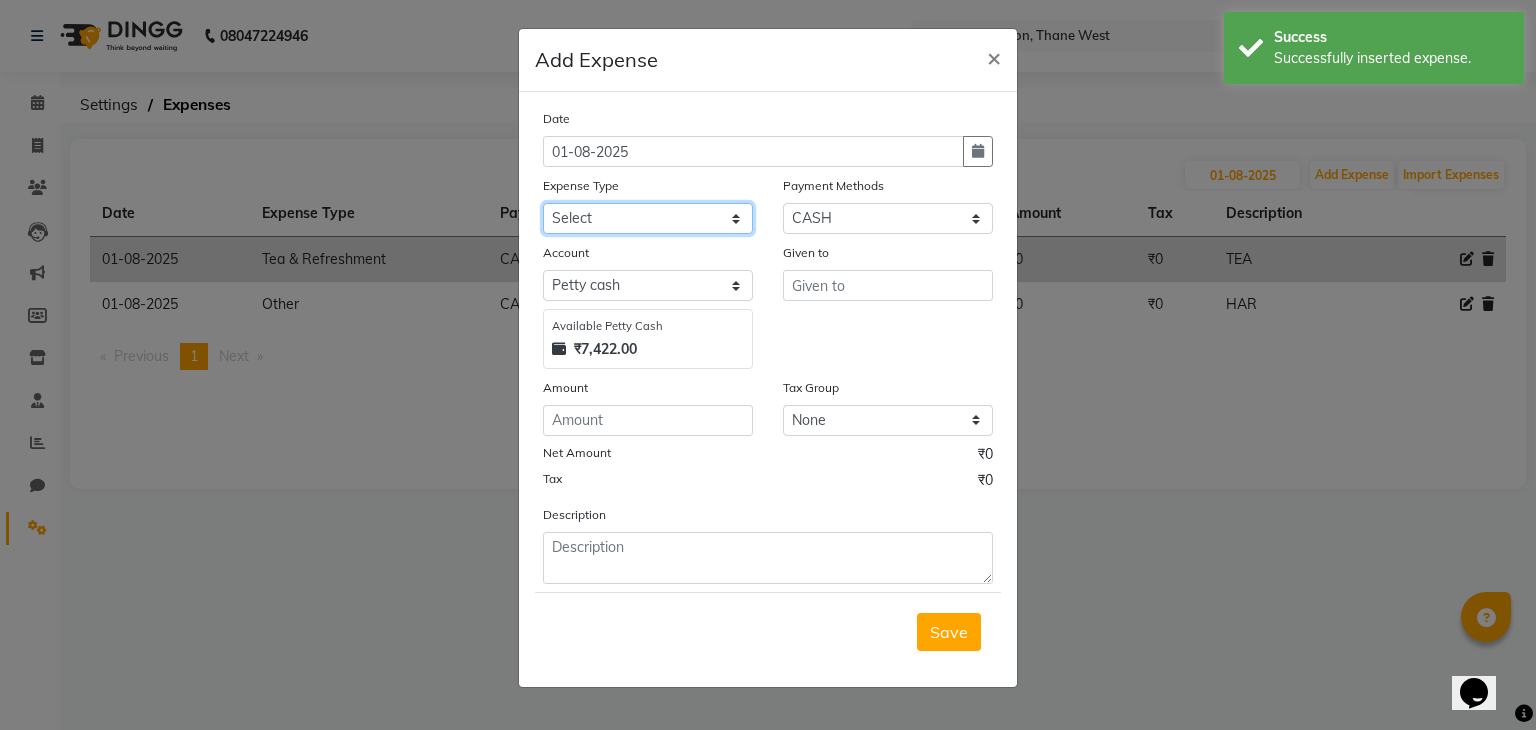 click on "Select Advance Salary Bank charges Car maintenance  Cash transfer to bank Cash transfer to hub Client Snacks Clinical charges Equipment Fuel Govt fee Incentive Insurance International purchase Loan Repayment Maintenance Marketing Miscellaneous MRA Other Pantry Product Rent Salary Staff Snacks Tax Tea & Refreshment Utilities" 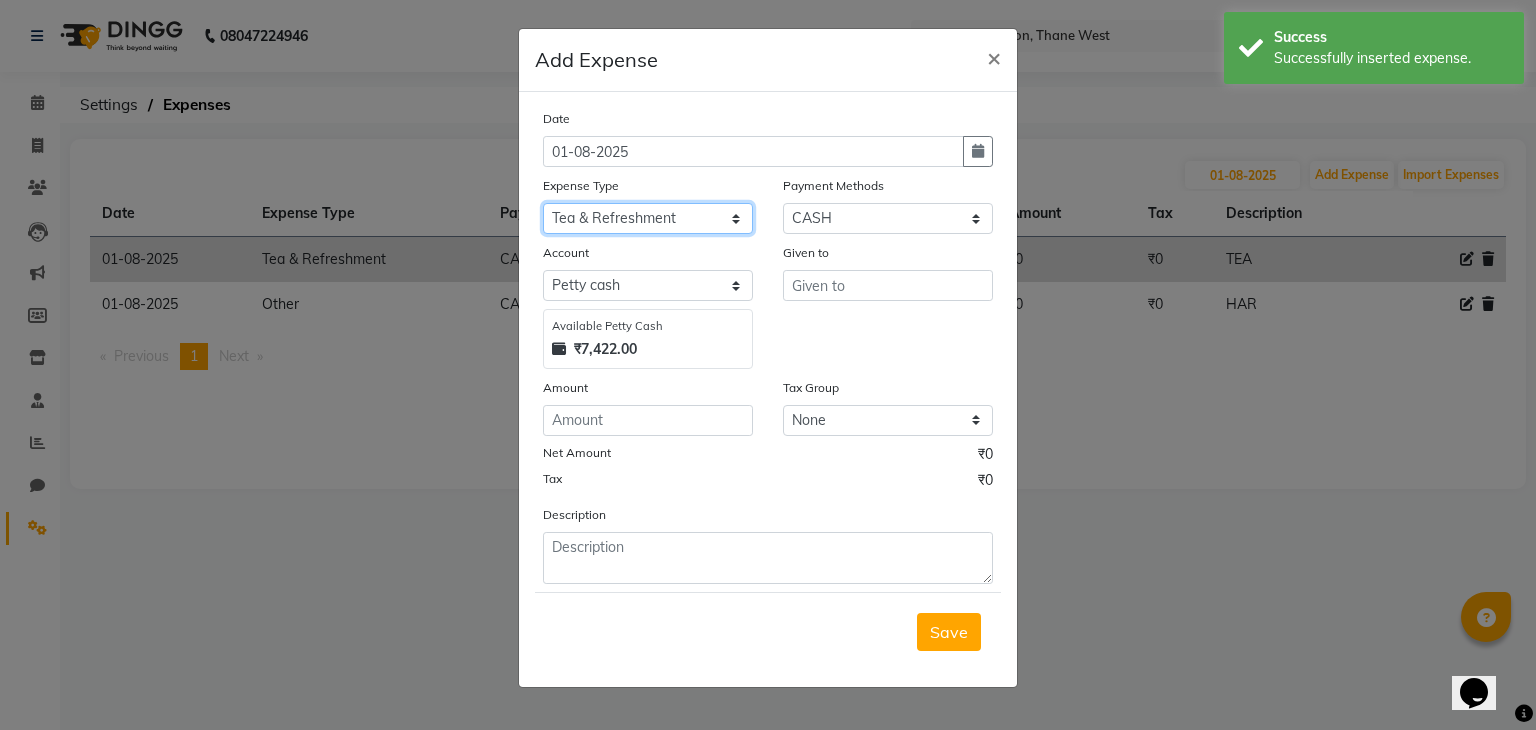 click on "Select Advance Salary Bank charges Car maintenance  Cash transfer to bank Cash transfer to hub Client Snacks Clinical charges Equipment Fuel Govt fee Incentive Insurance International purchase Loan Repayment Maintenance Marketing Miscellaneous MRA Other Pantry Product Rent Salary Staff Snacks Tax Tea & Refreshment Utilities" 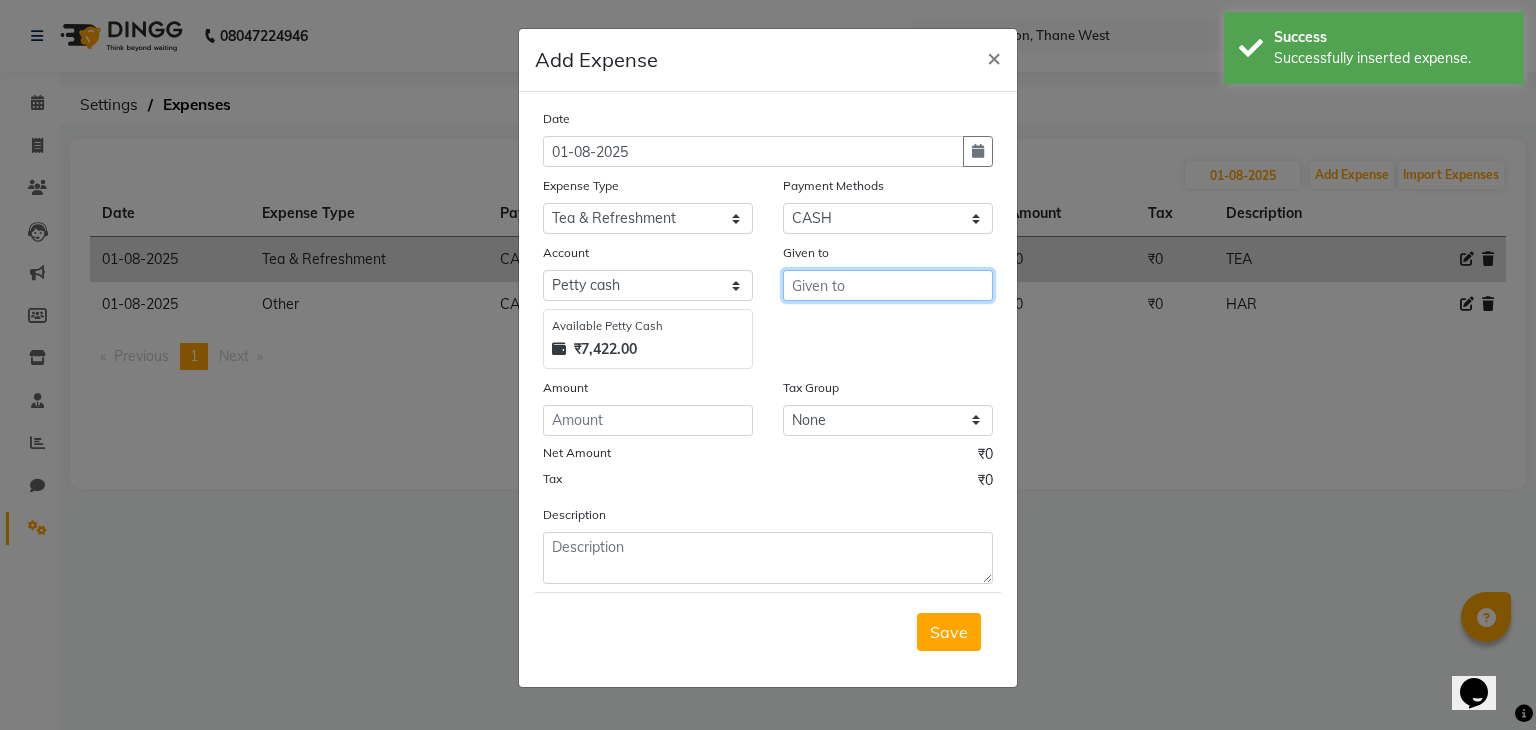 click at bounding box center (888, 285) 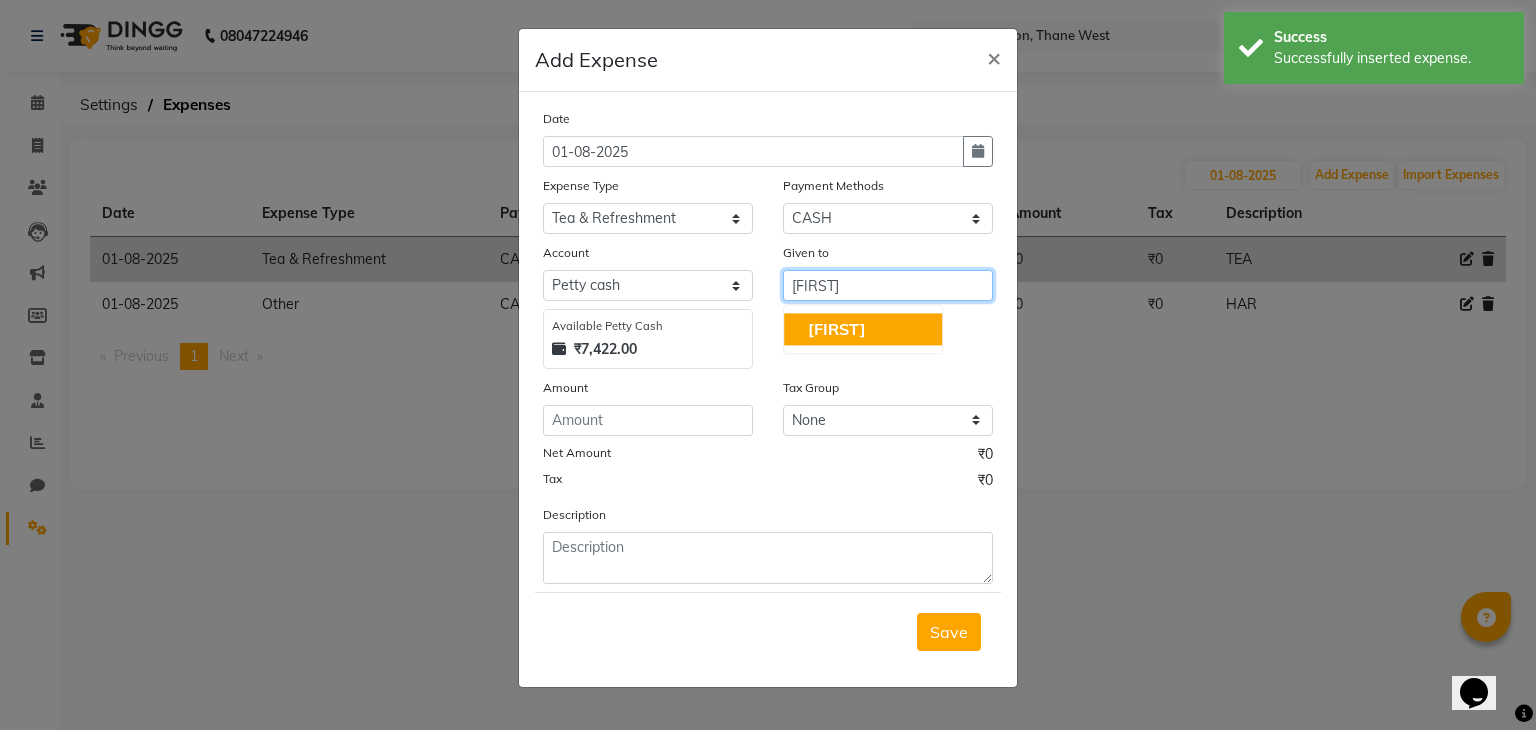 type on "[FIRST]" 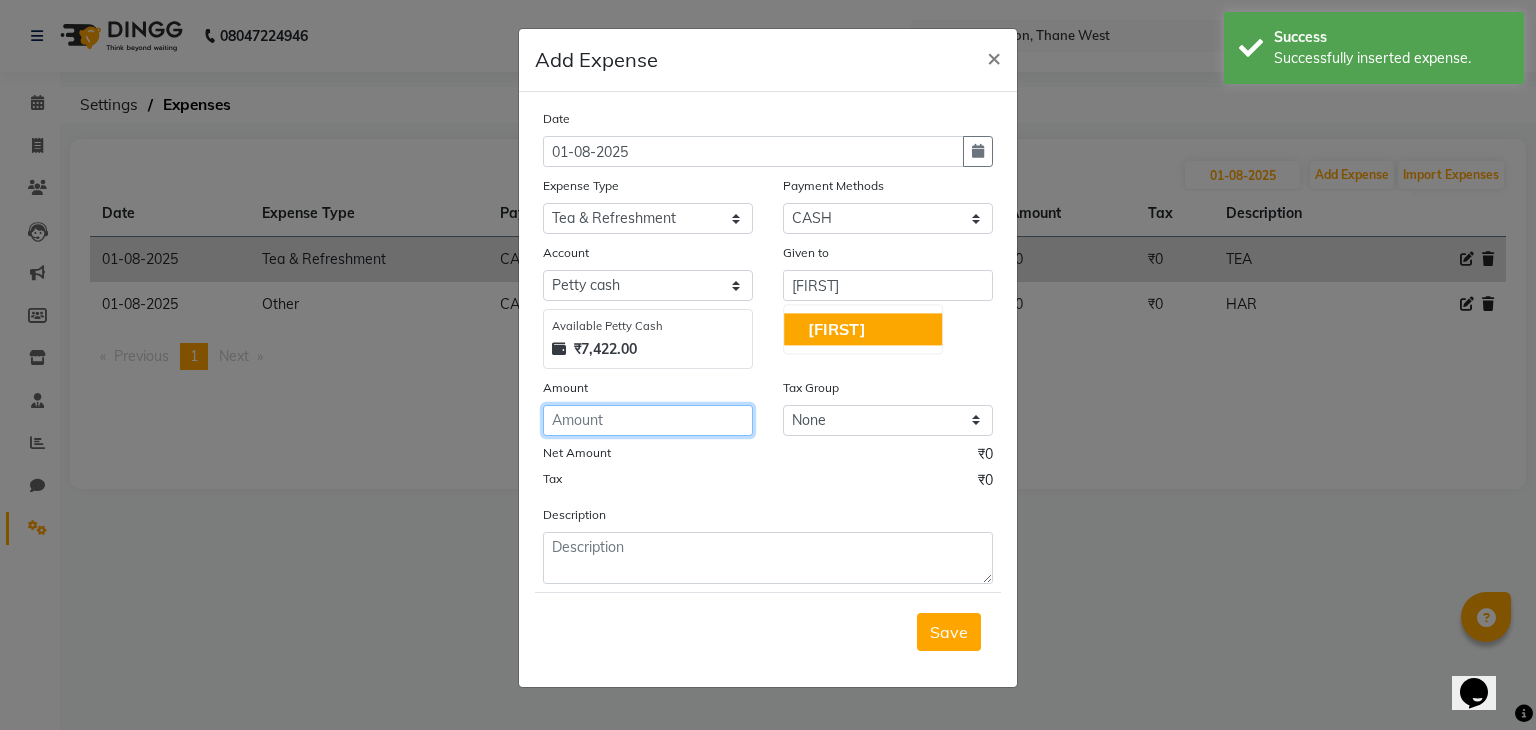 click 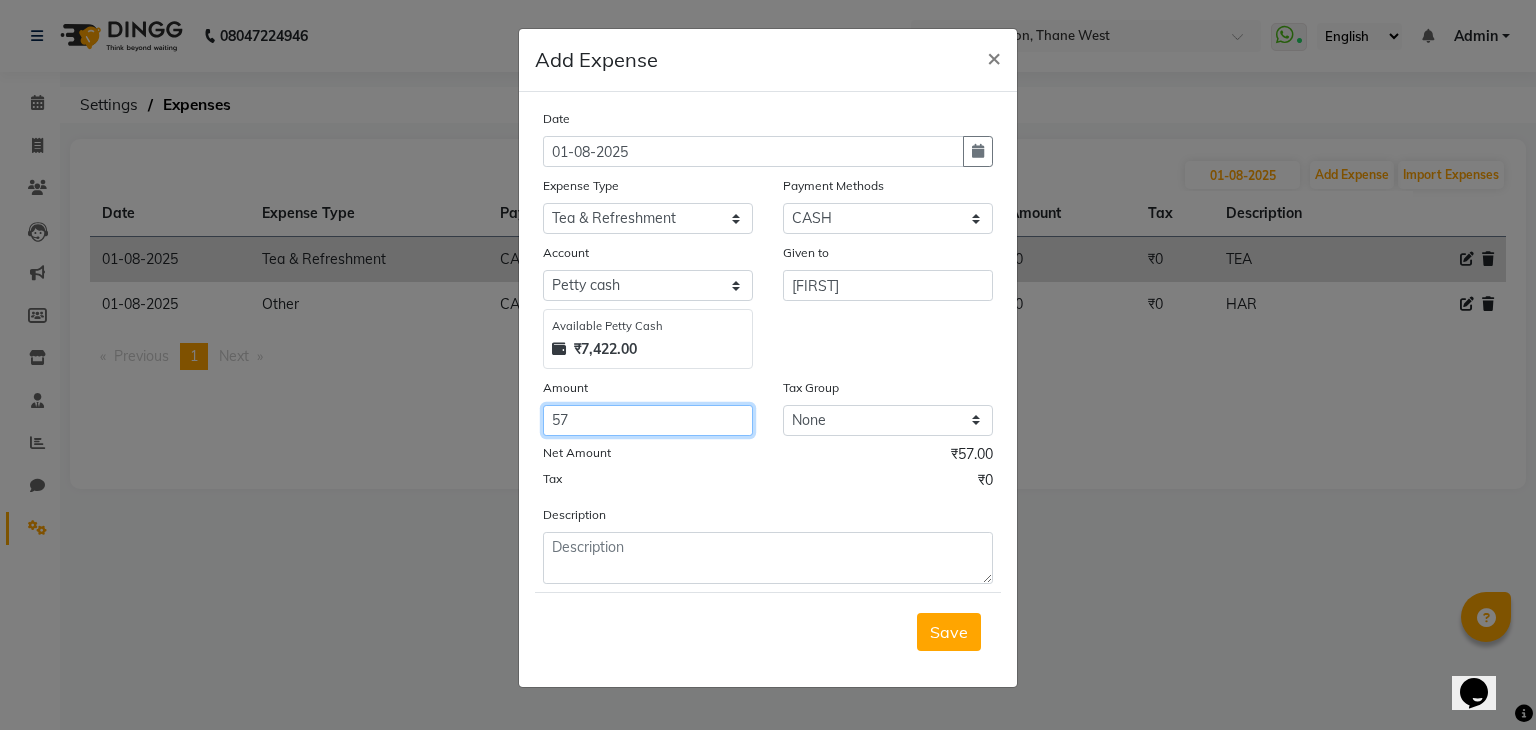 type on "57" 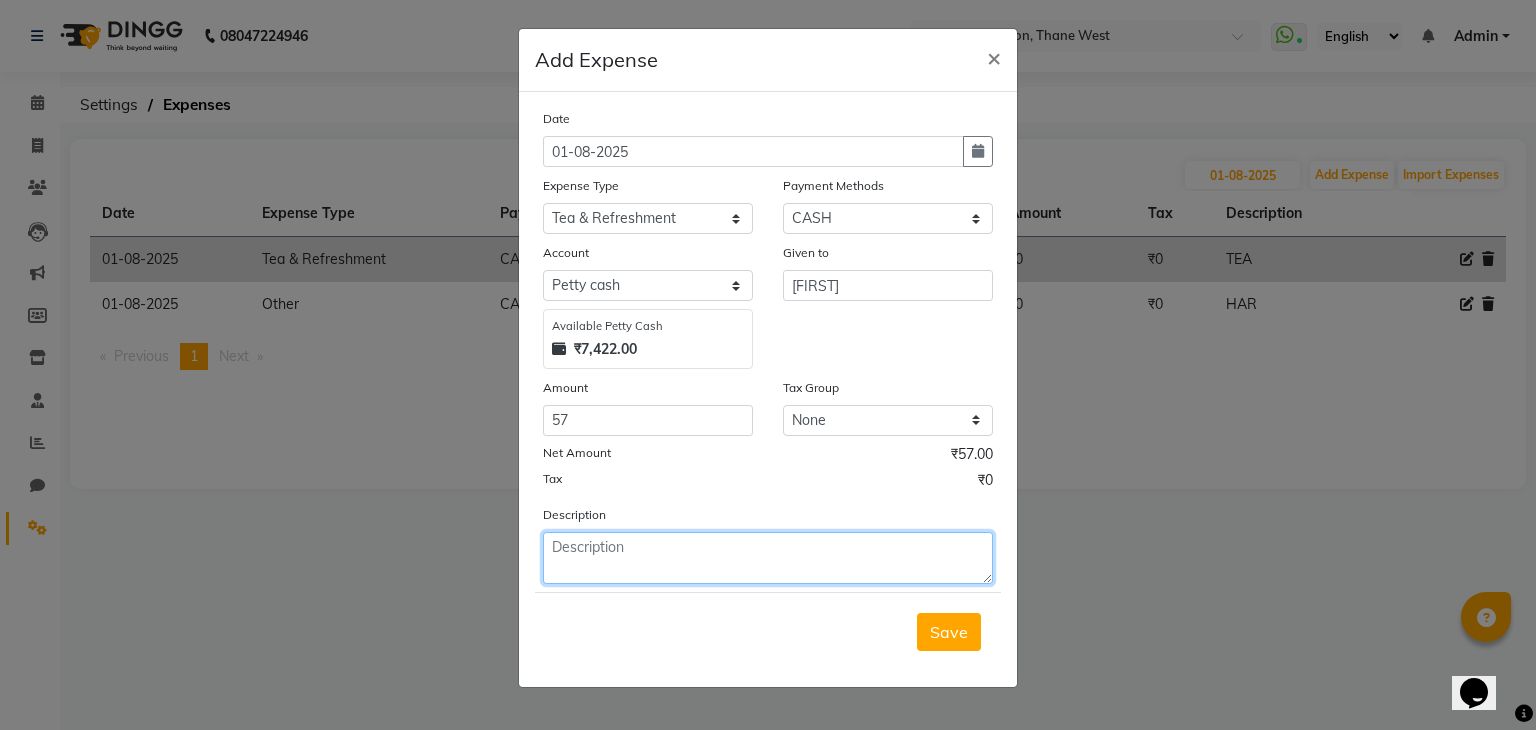 click 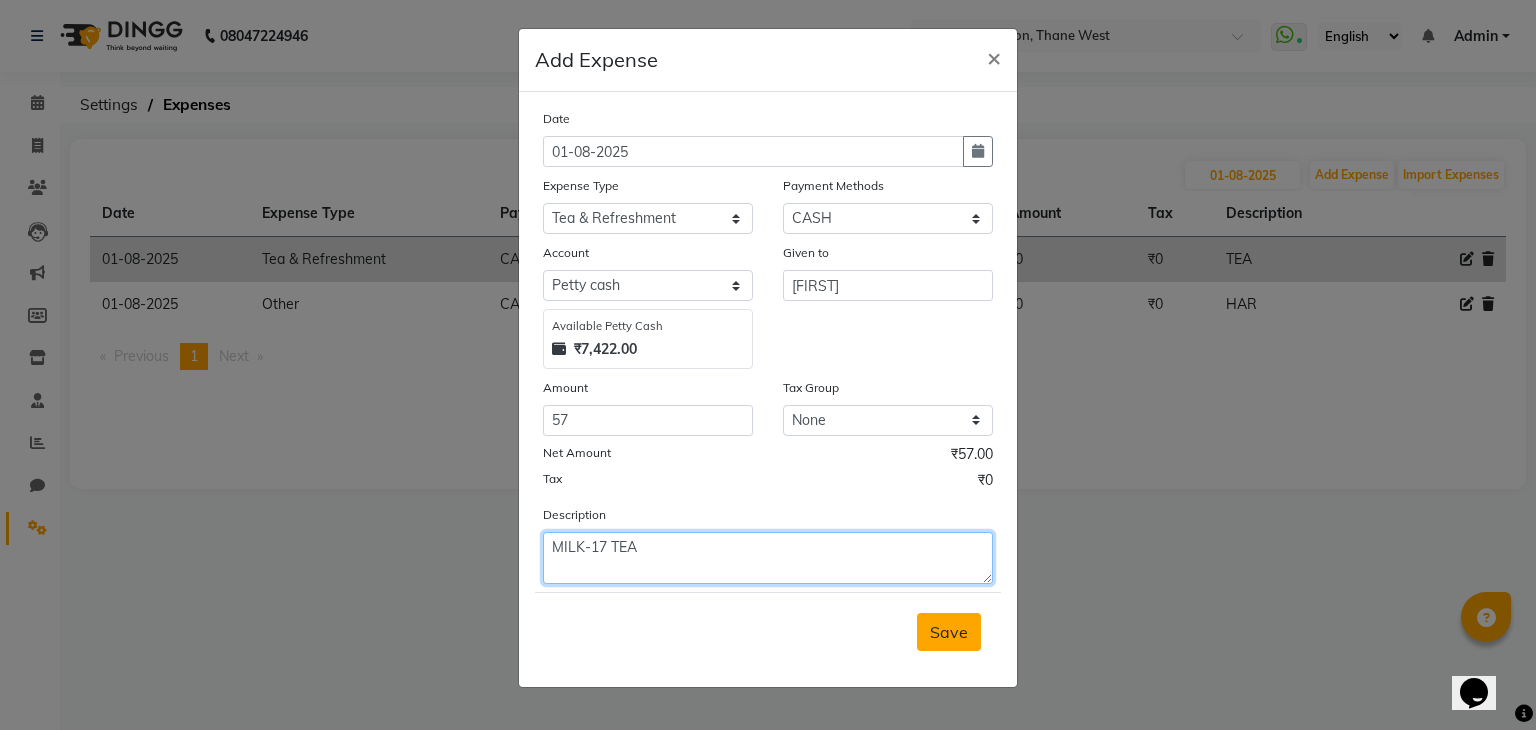 type on "MILK-17 TEA" 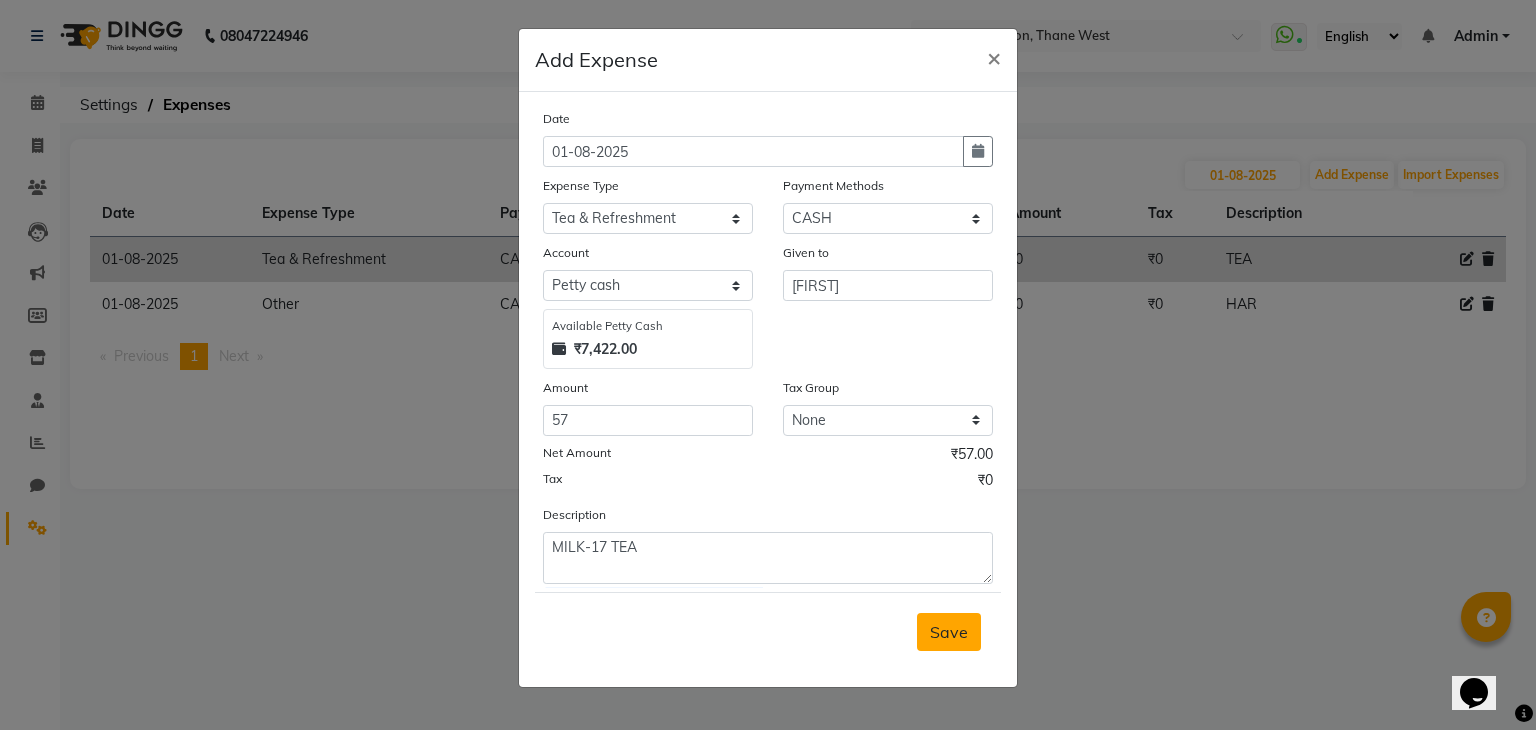 click on "Save" at bounding box center (949, 632) 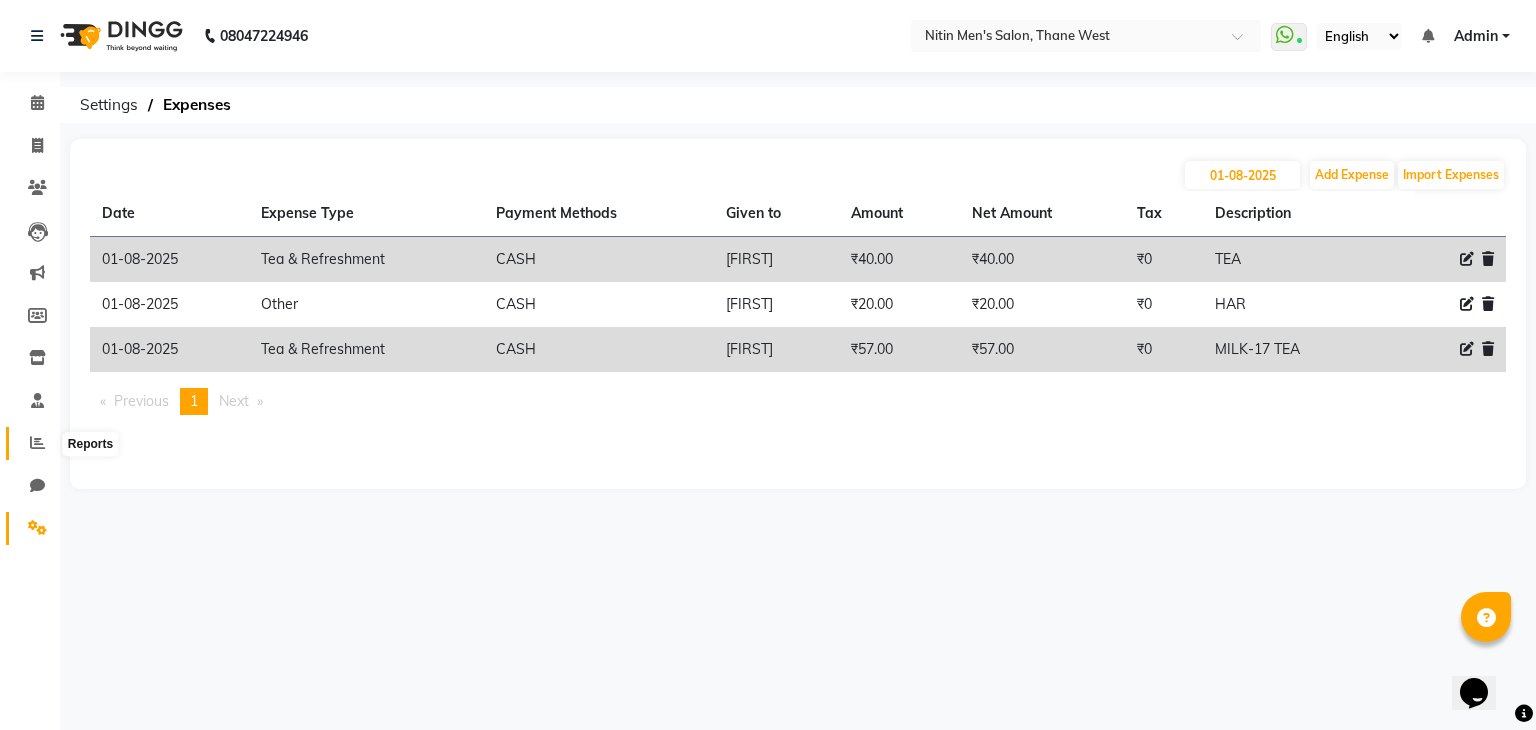 click 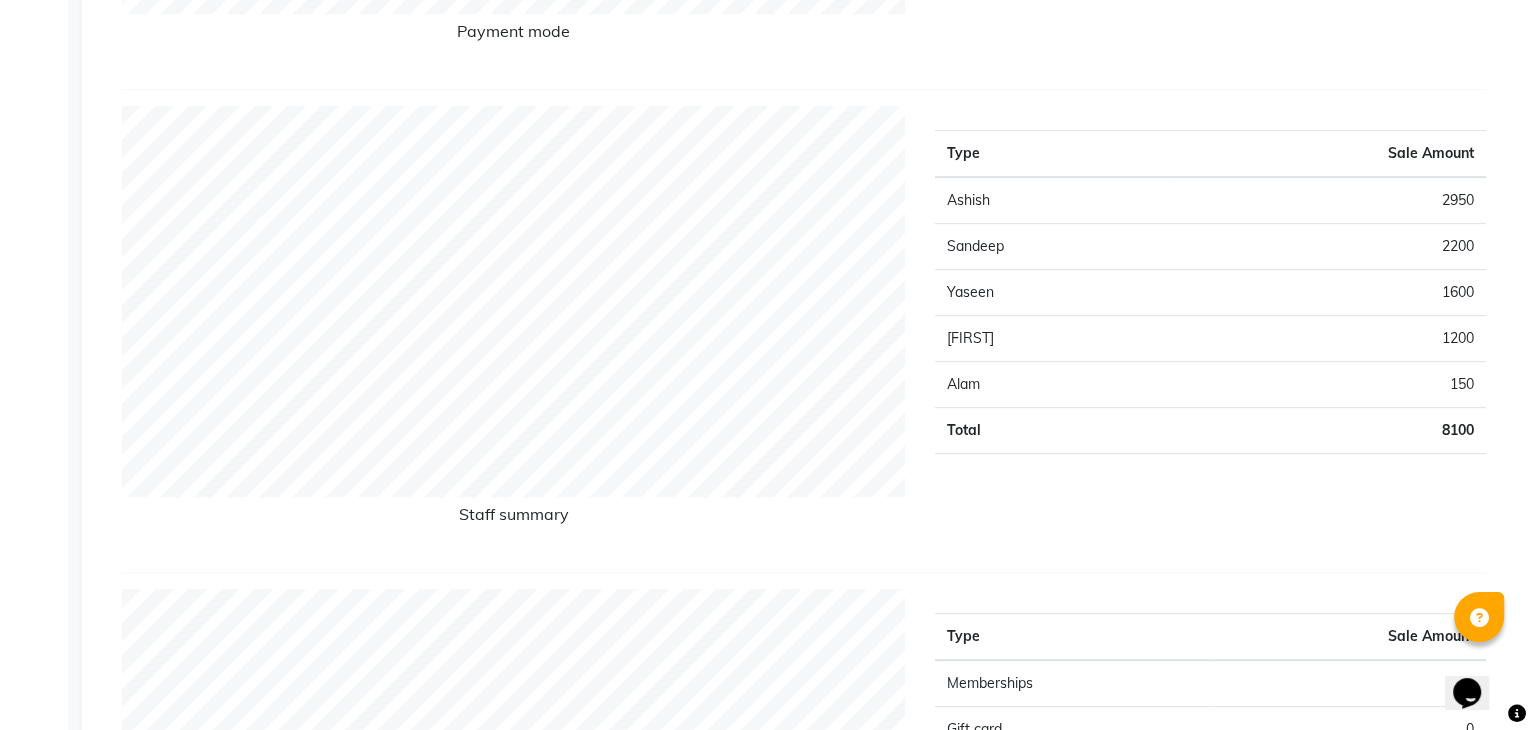 scroll, scrollTop: 0, scrollLeft: 0, axis: both 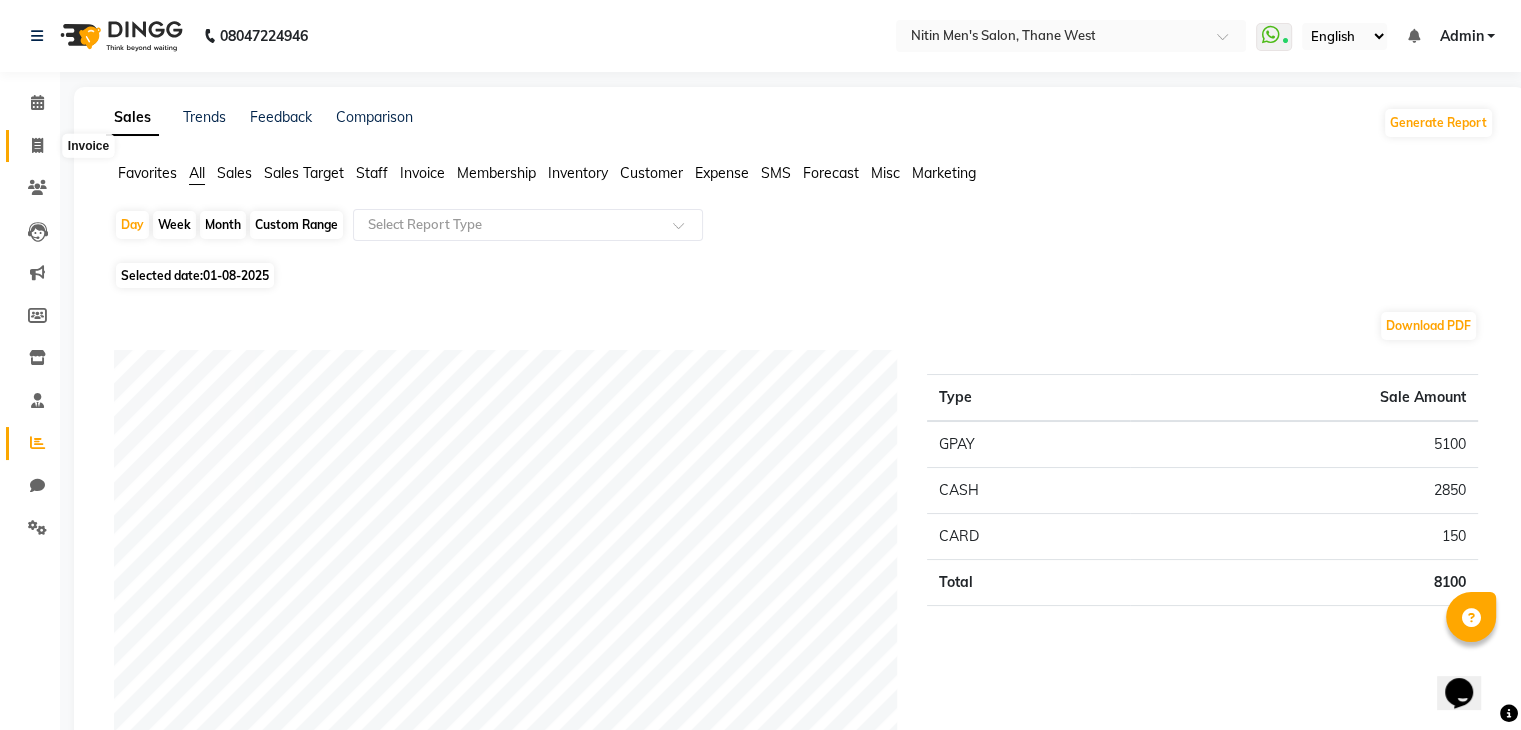 click 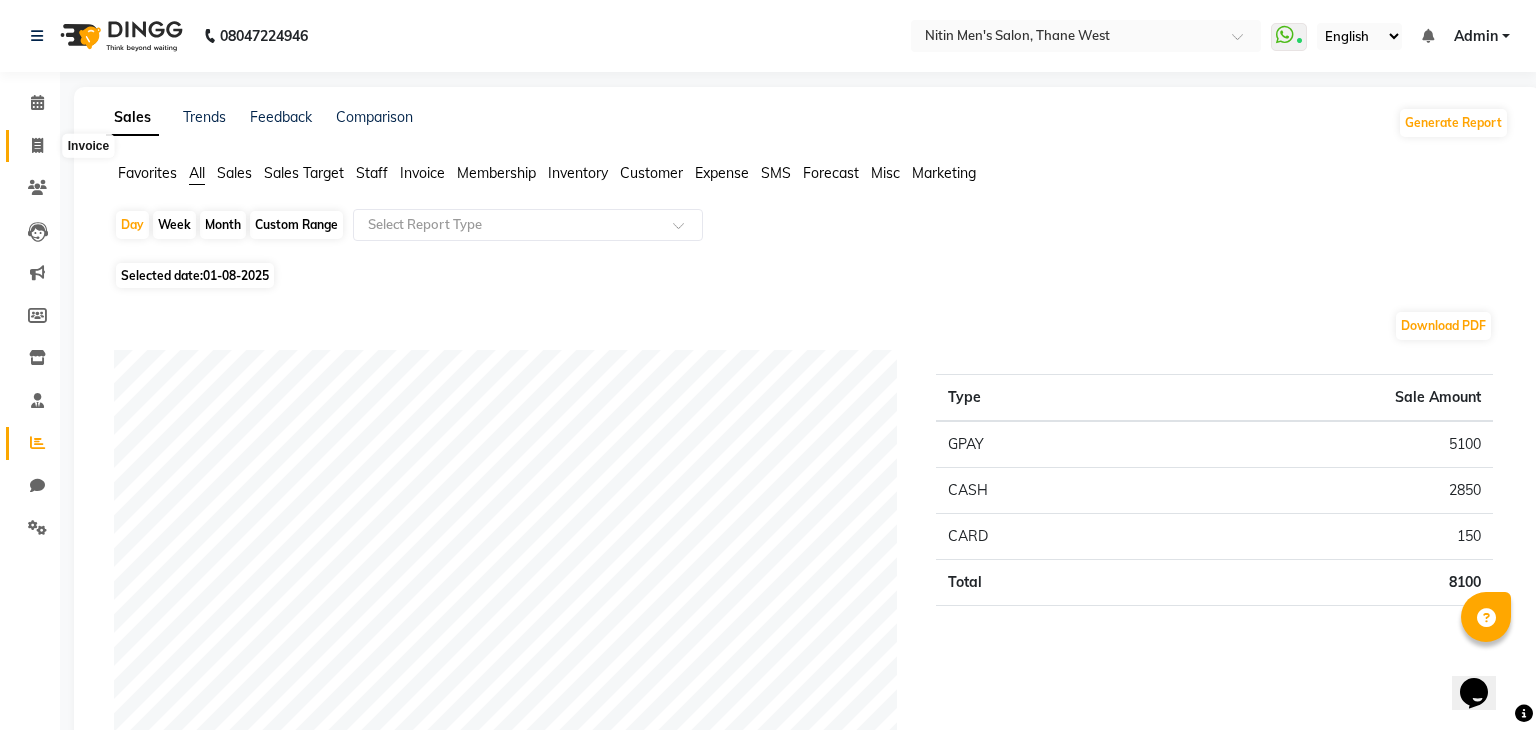 select on "service" 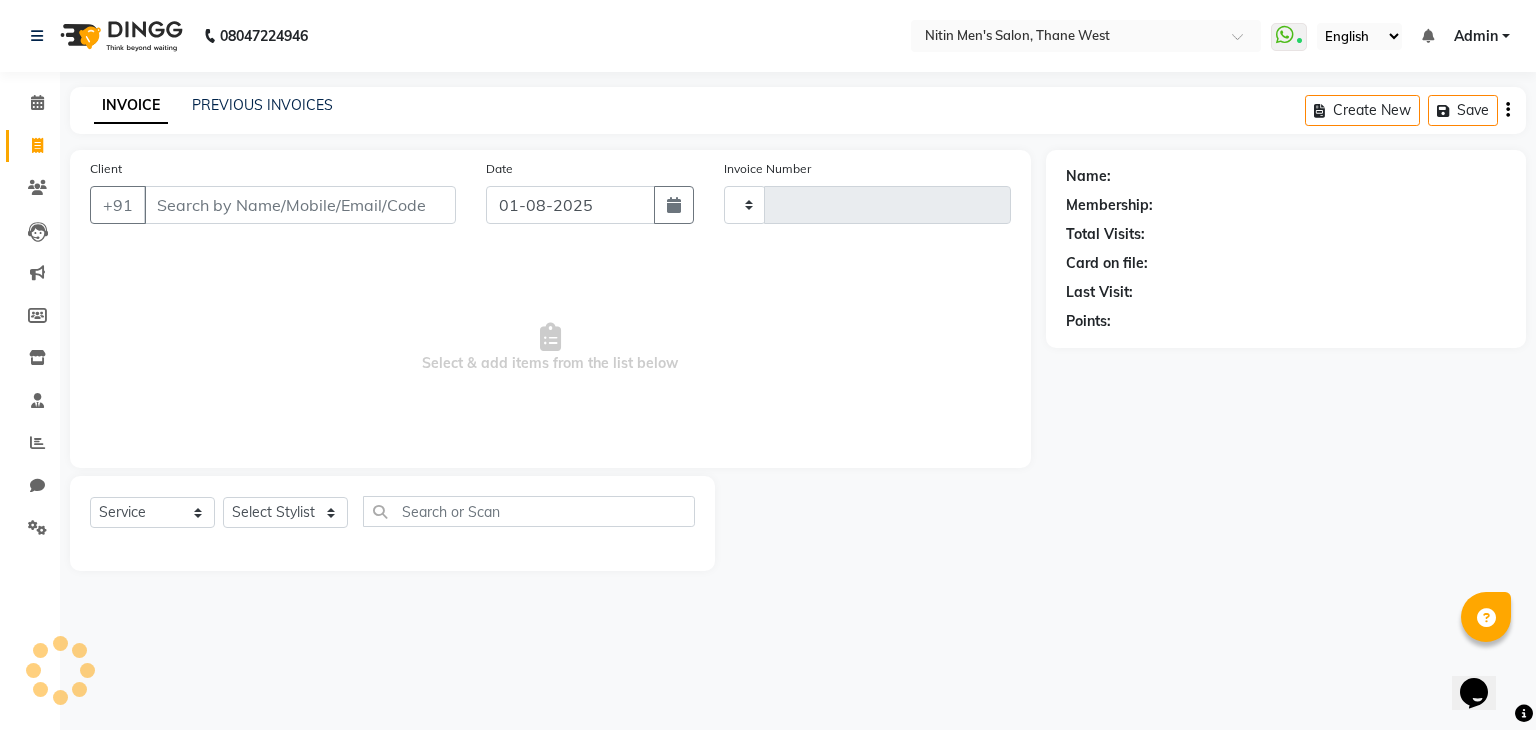 type on "2375" 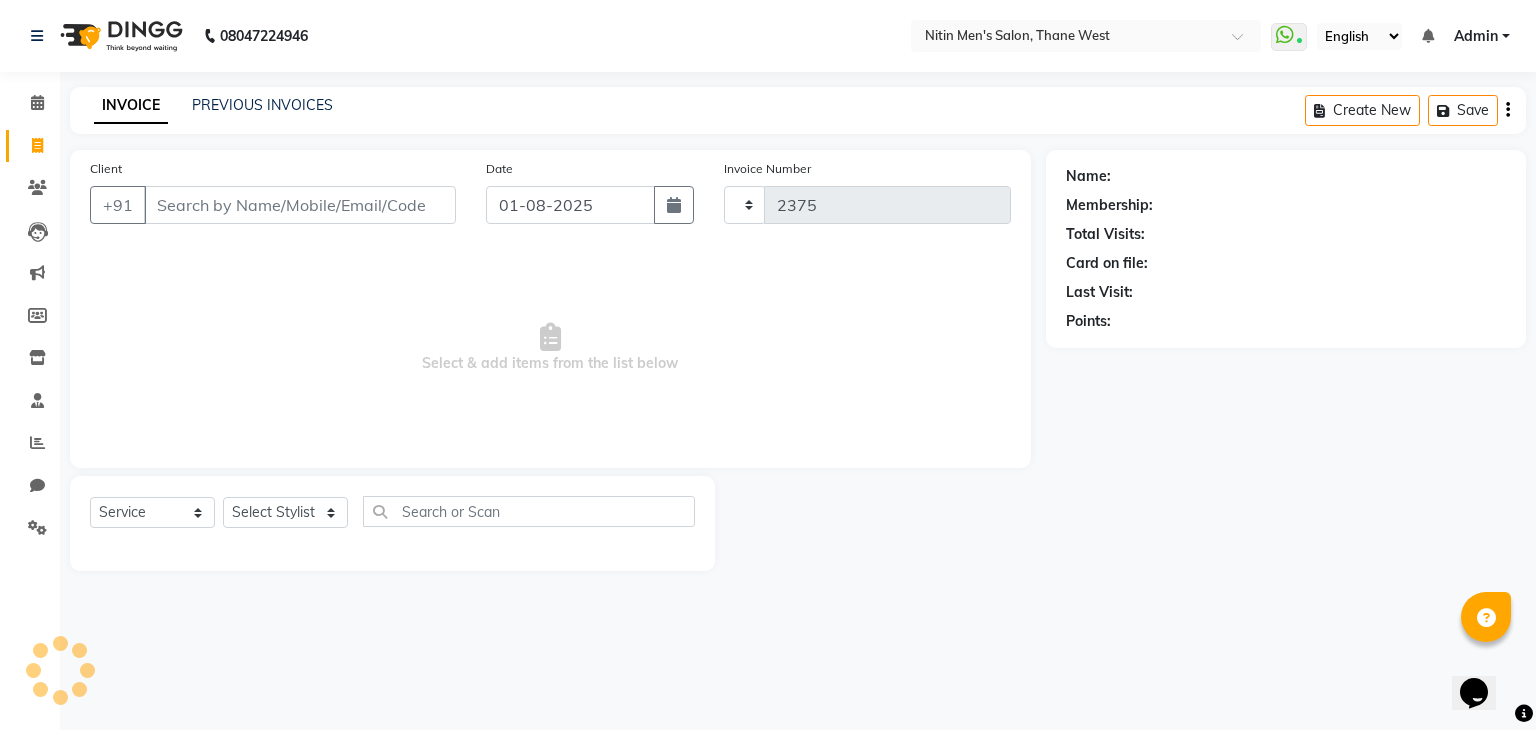 select on "7981" 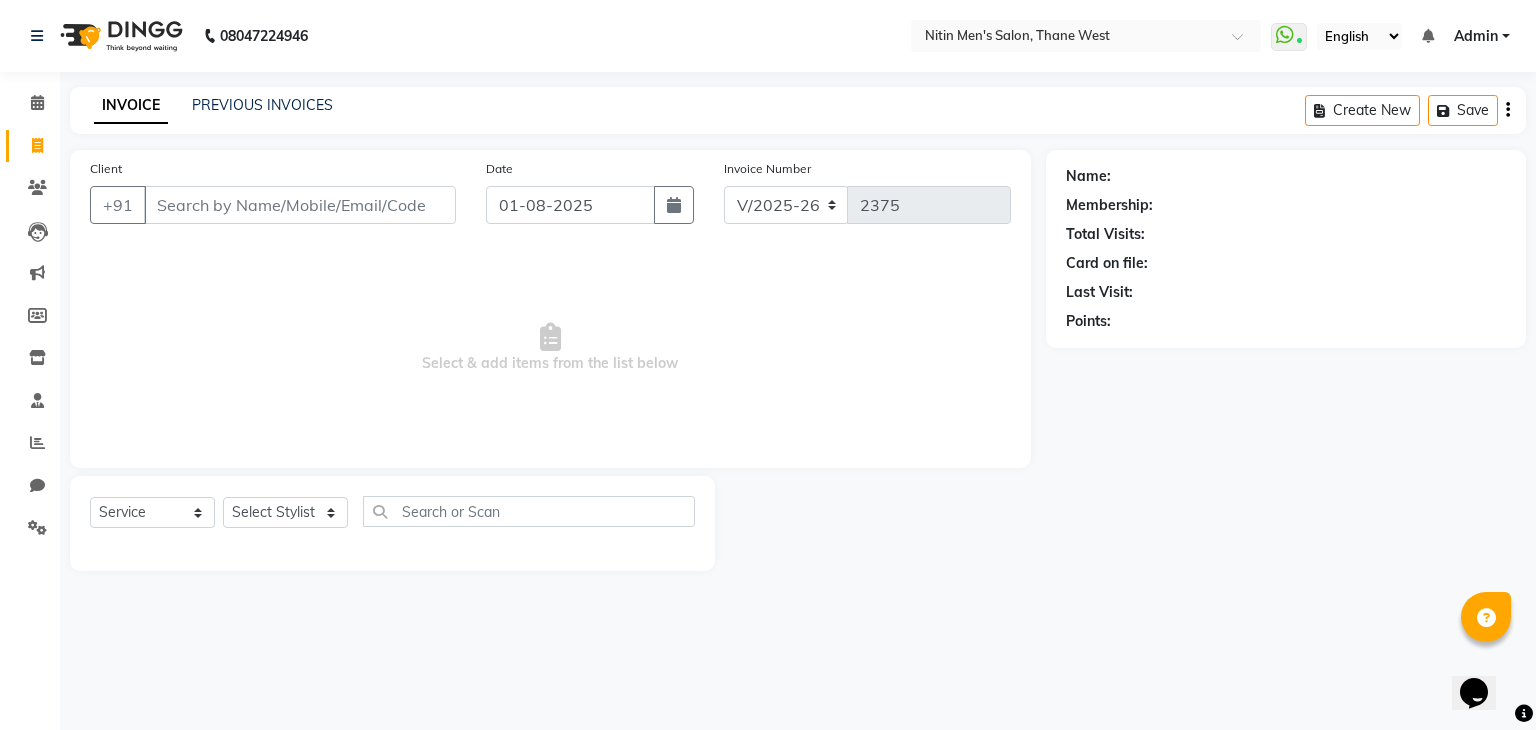 type on "F" 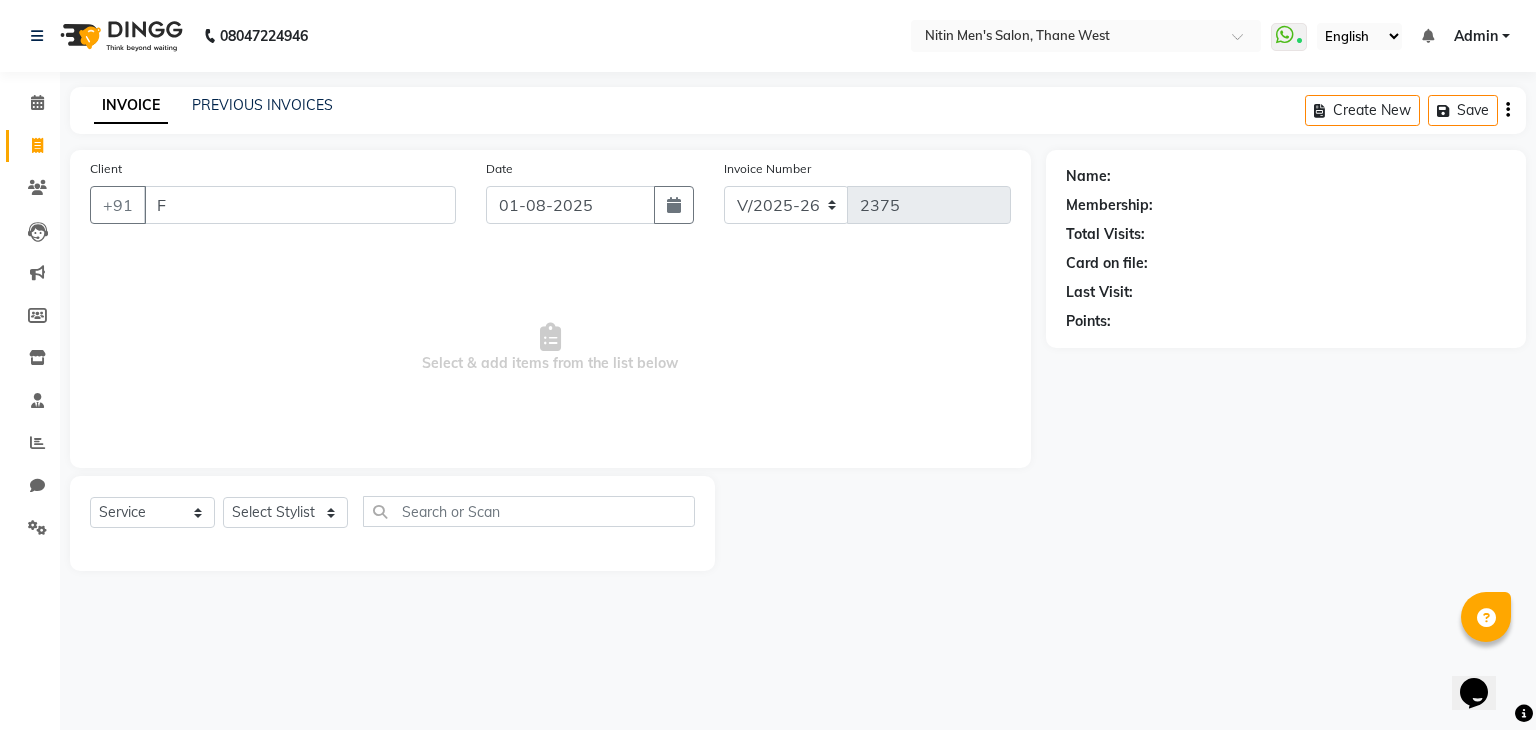 type 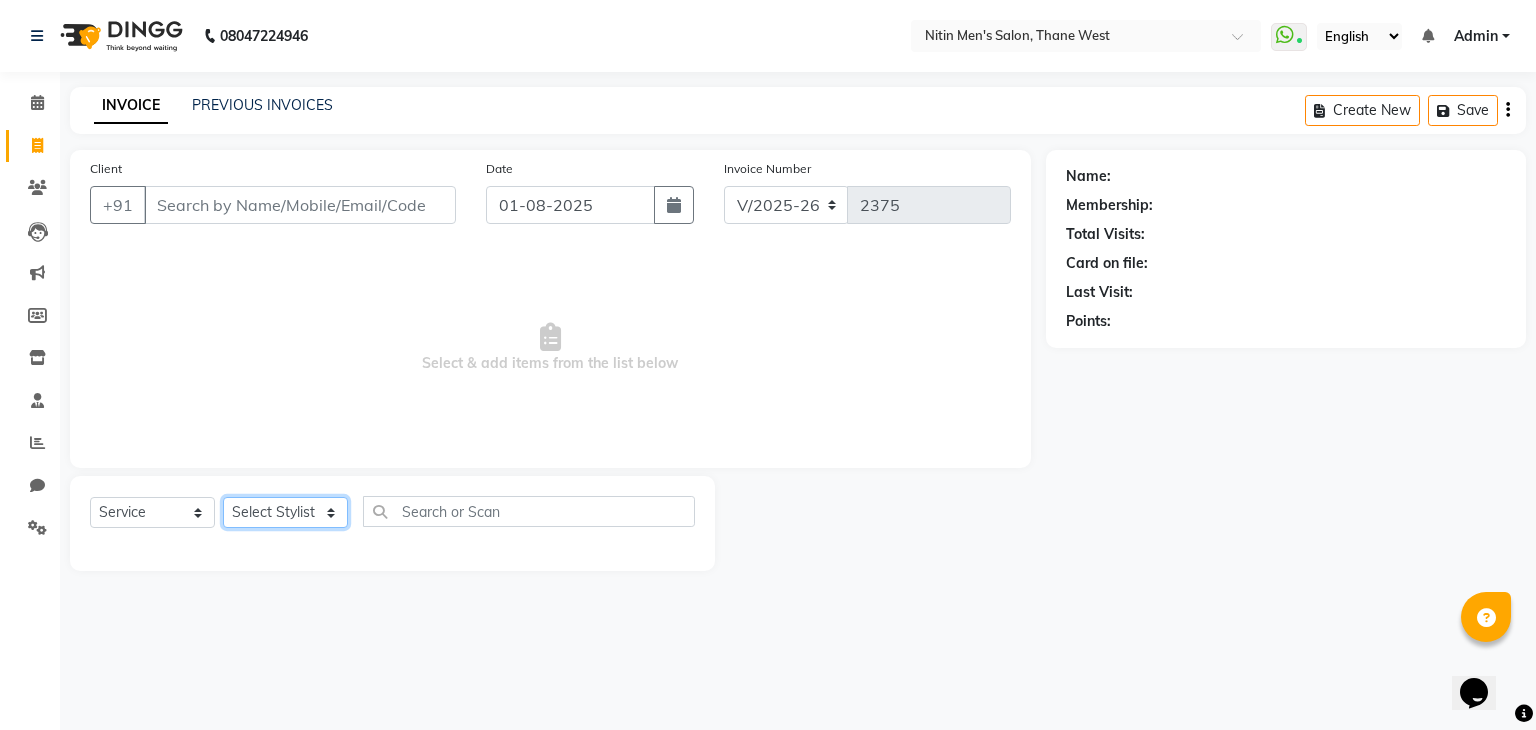 click on "Select Stylist" 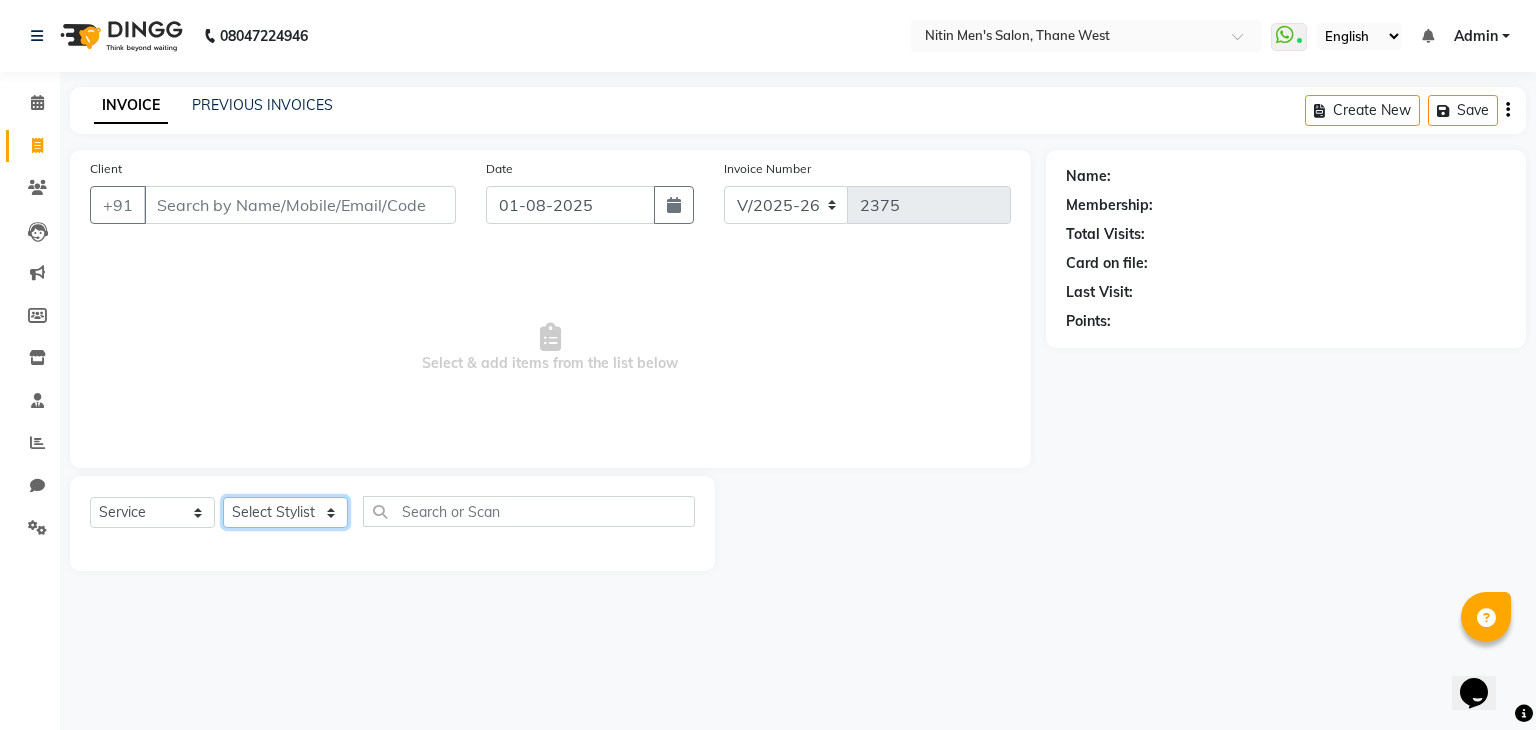 click on "Select Stylist" 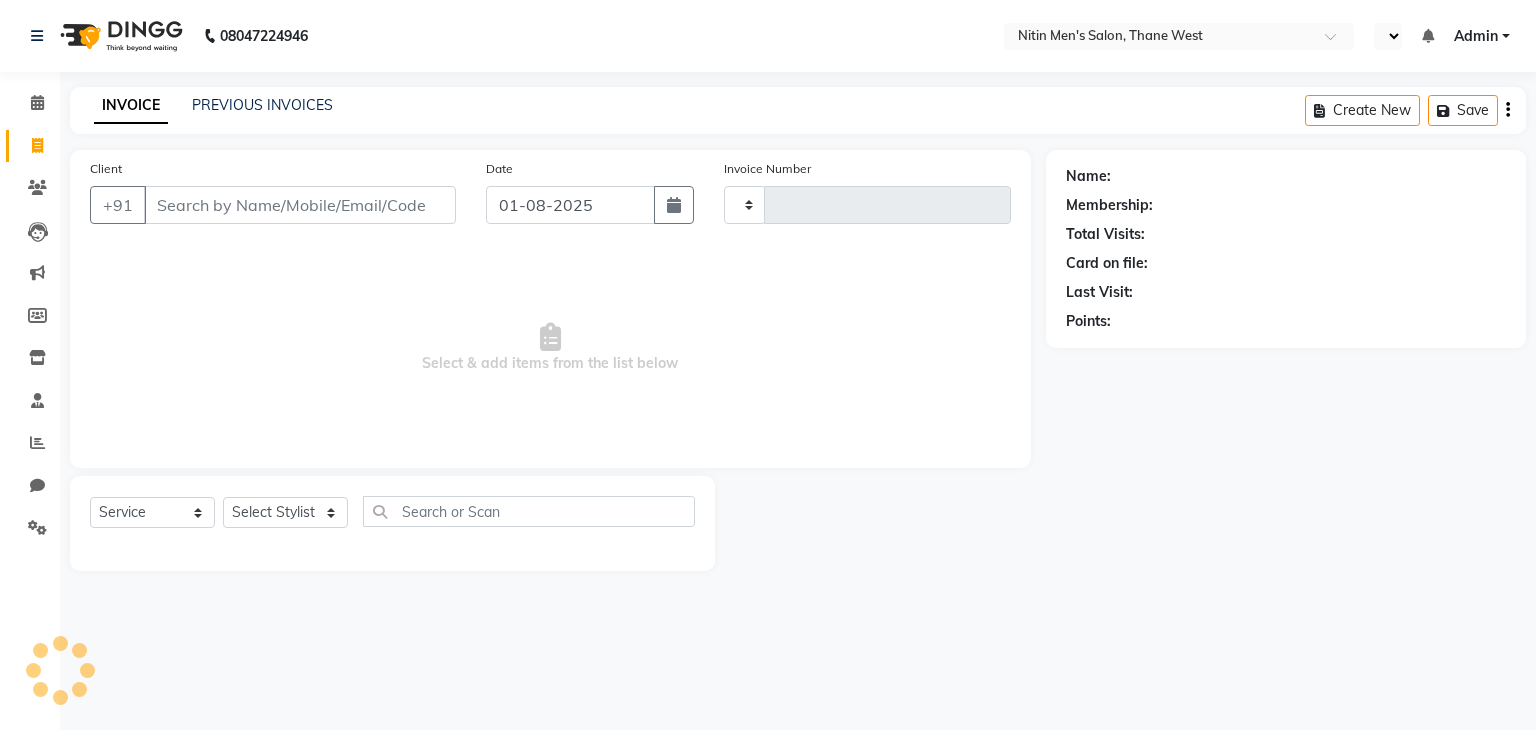 select on "service" 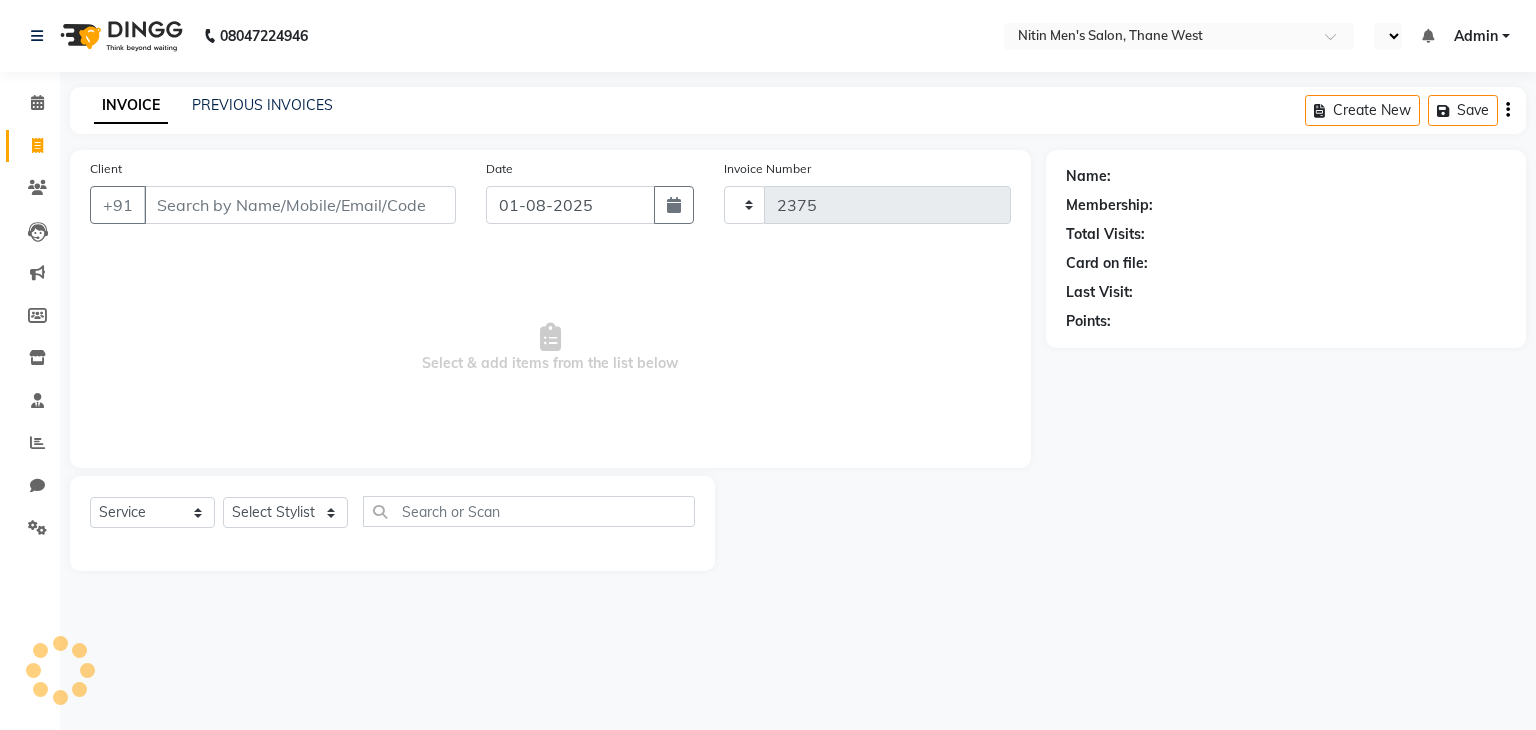 scroll, scrollTop: 0, scrollLeft: 0, axis: both 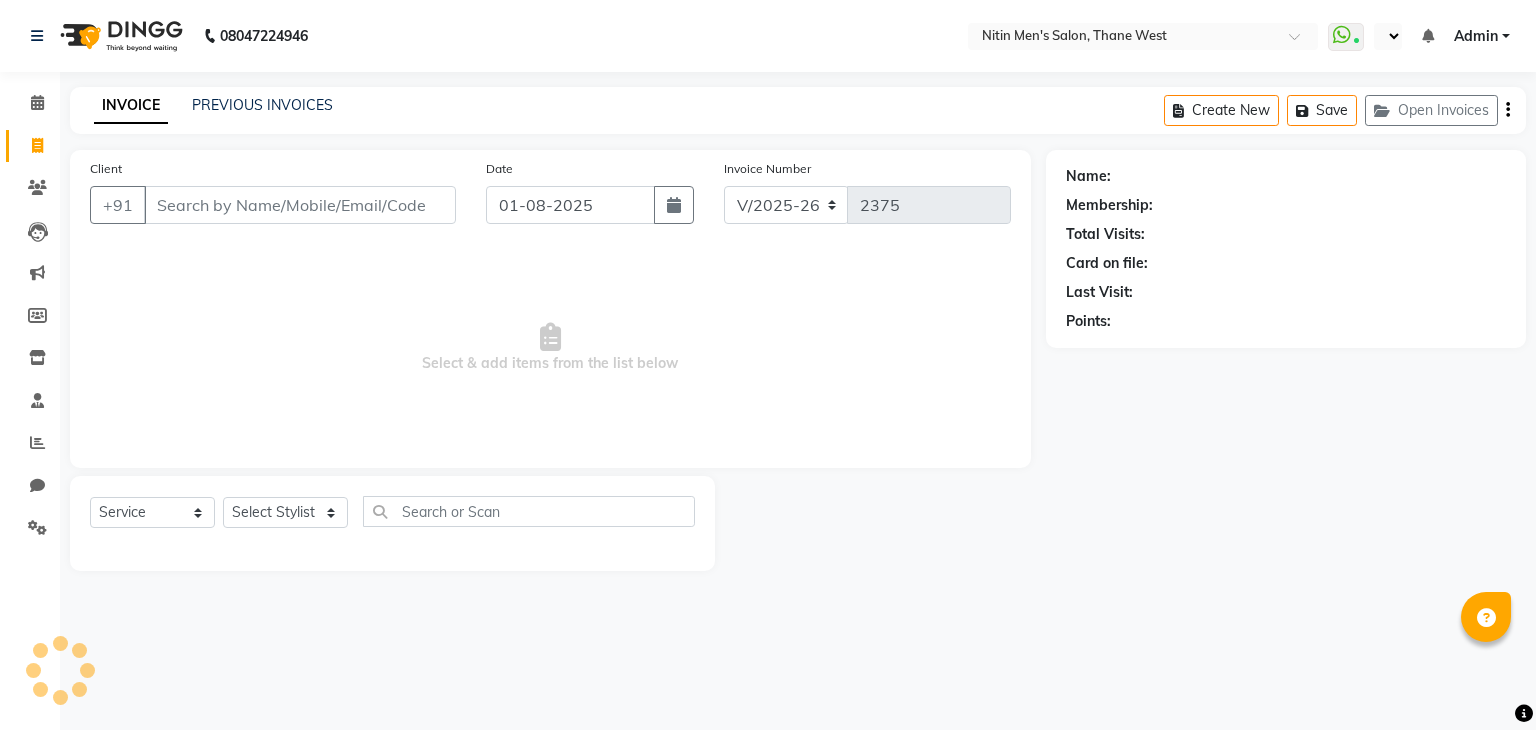 select on "en" 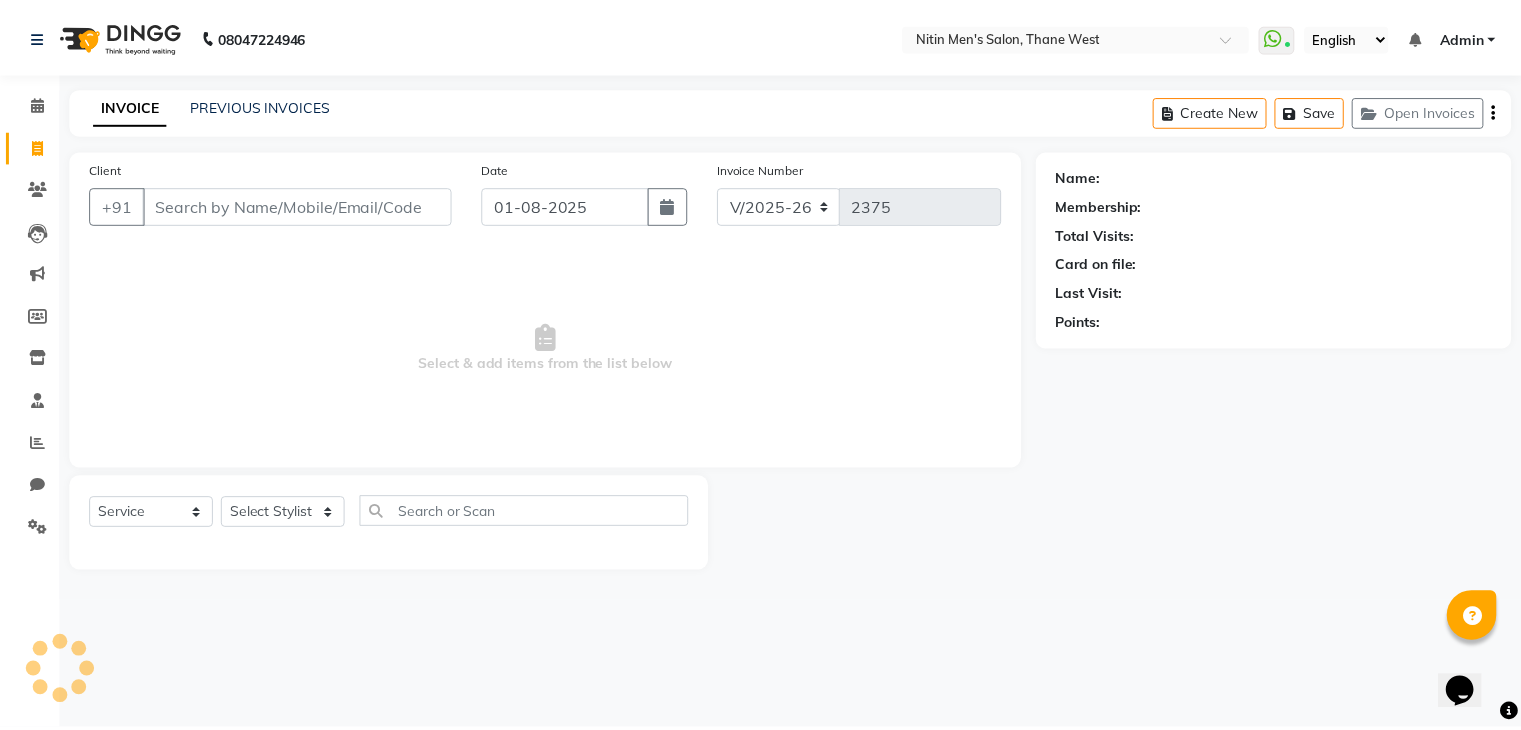 scroll, scrollTop: 0, scrollLeft: 0, axis: both 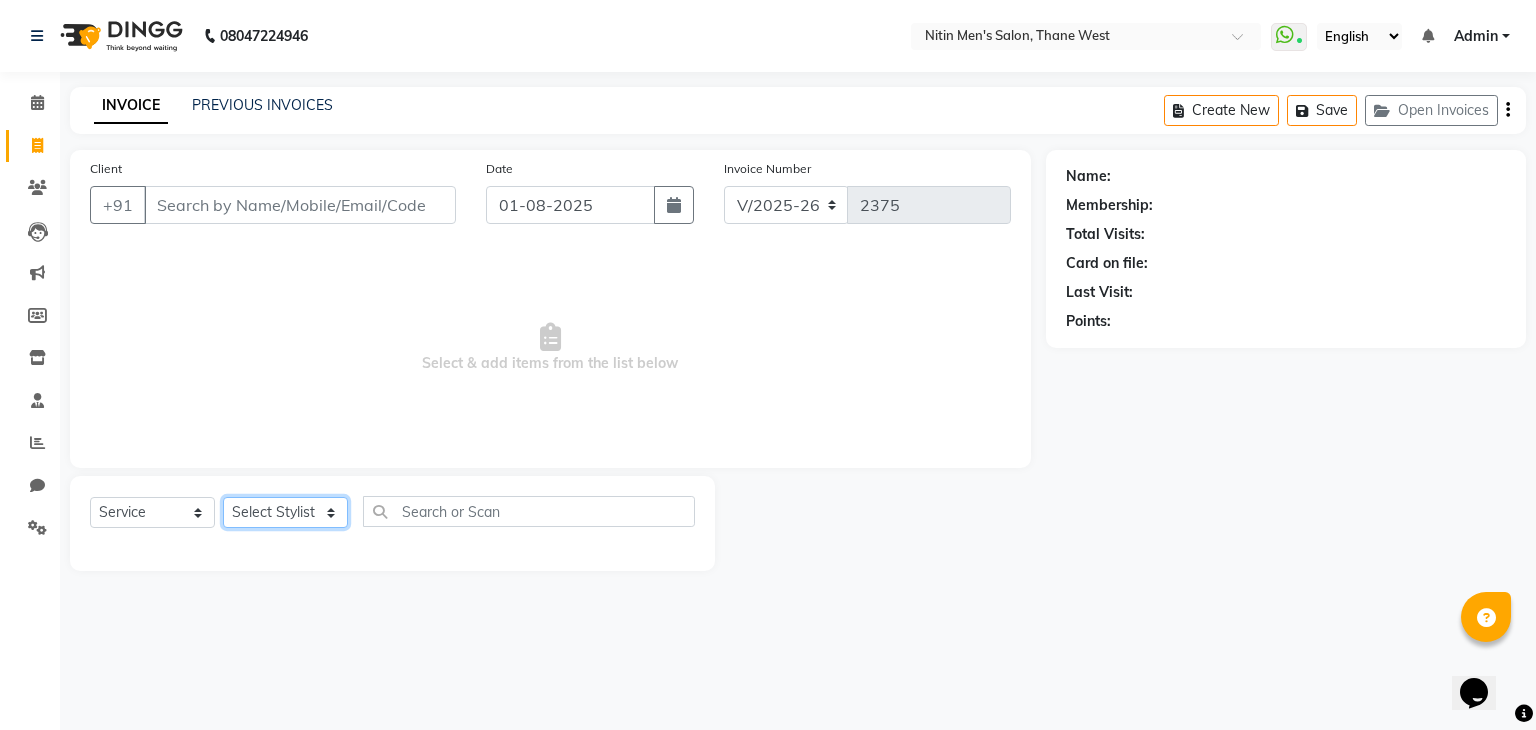 click on "Select Stylist ALAM ASHISH DEEPA HASIB JITU MEENAKSHI NITIN SIR PRAJAKTA Rupa SANDEEP SHAHIM YASEEN" 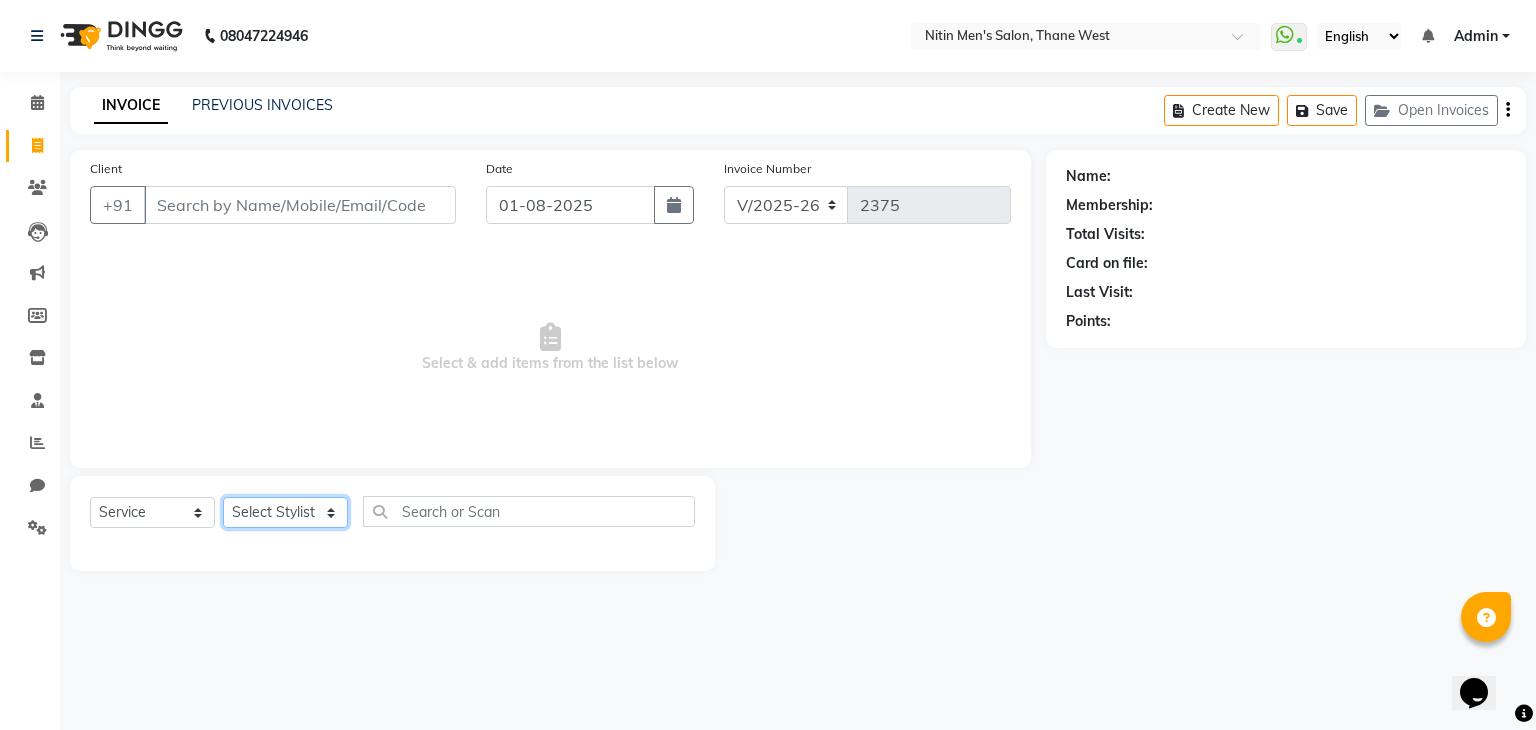 select on "85157" 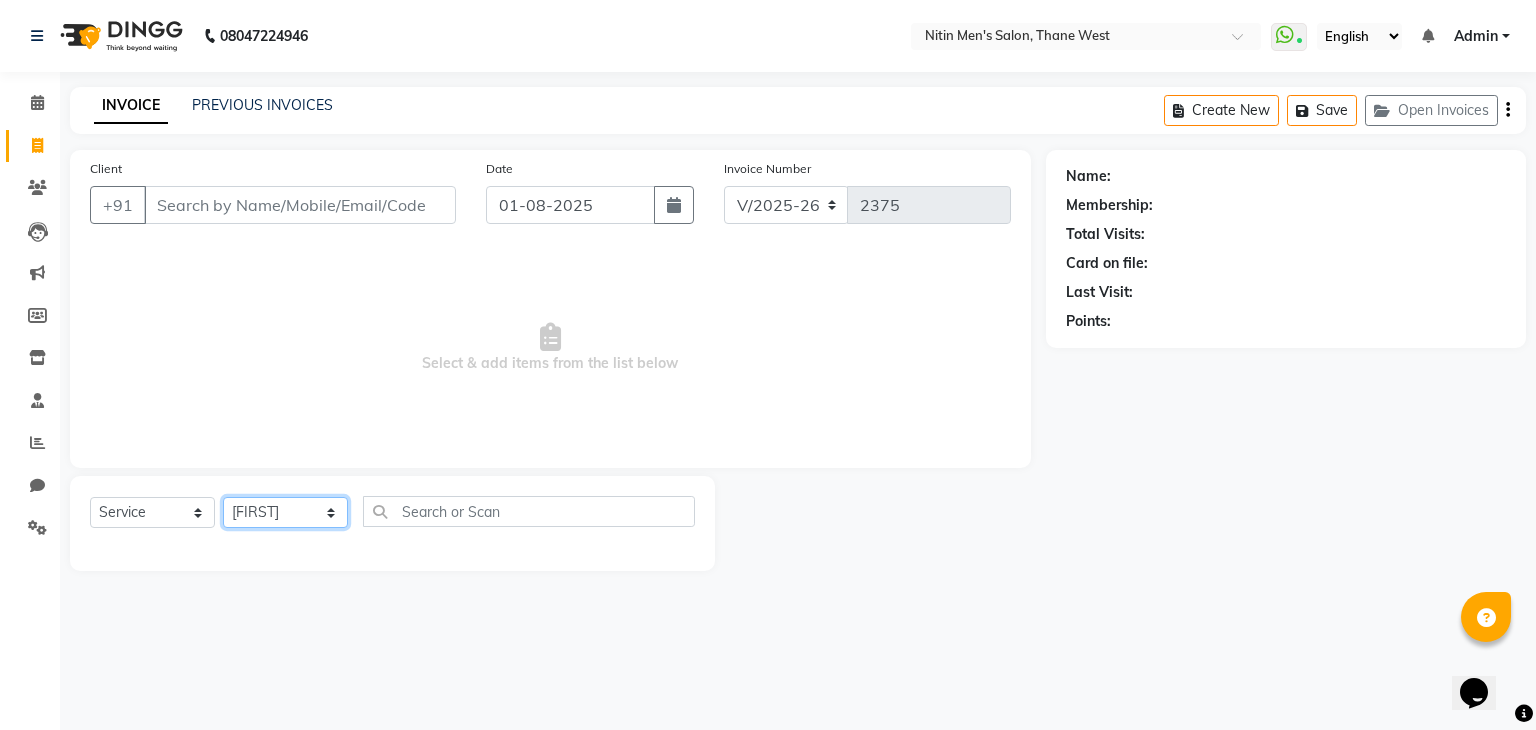 click on "Select Stylist ALAM ASHISH DEEPA HASIB JITU MEENAKSHI NITIN SIR PRAJAKTA Rupa SANDEEP SHAHIM YASEEN" 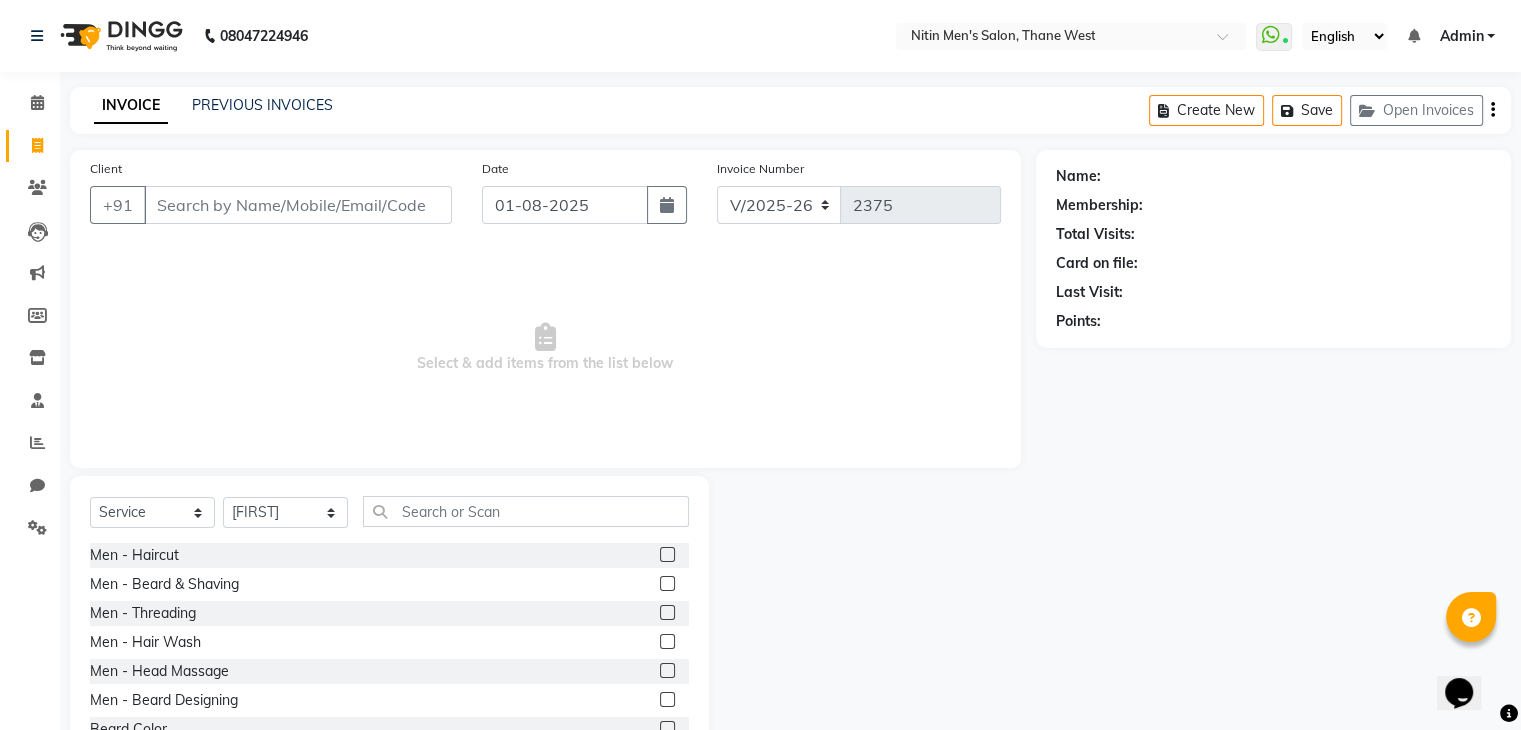 click 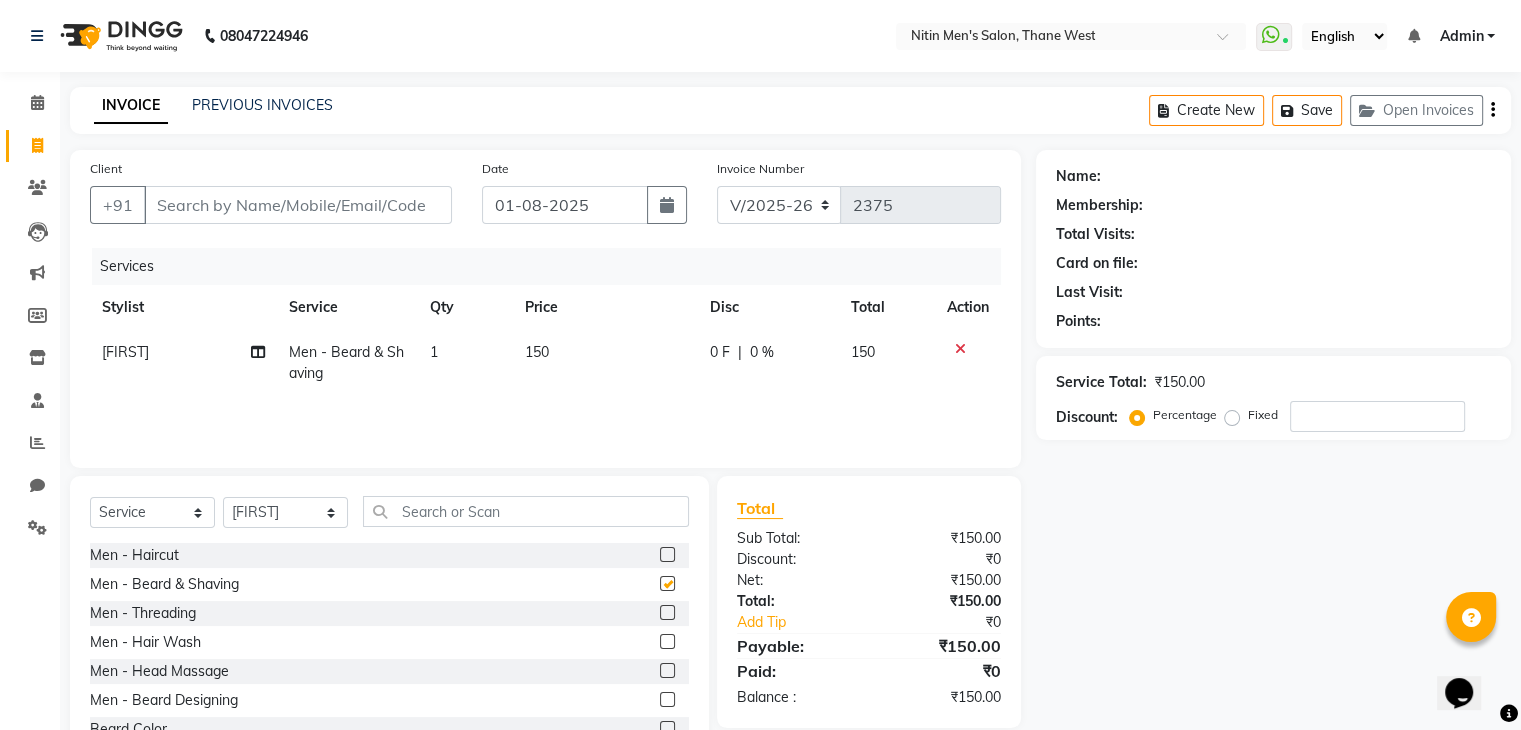 checkbox on "false" 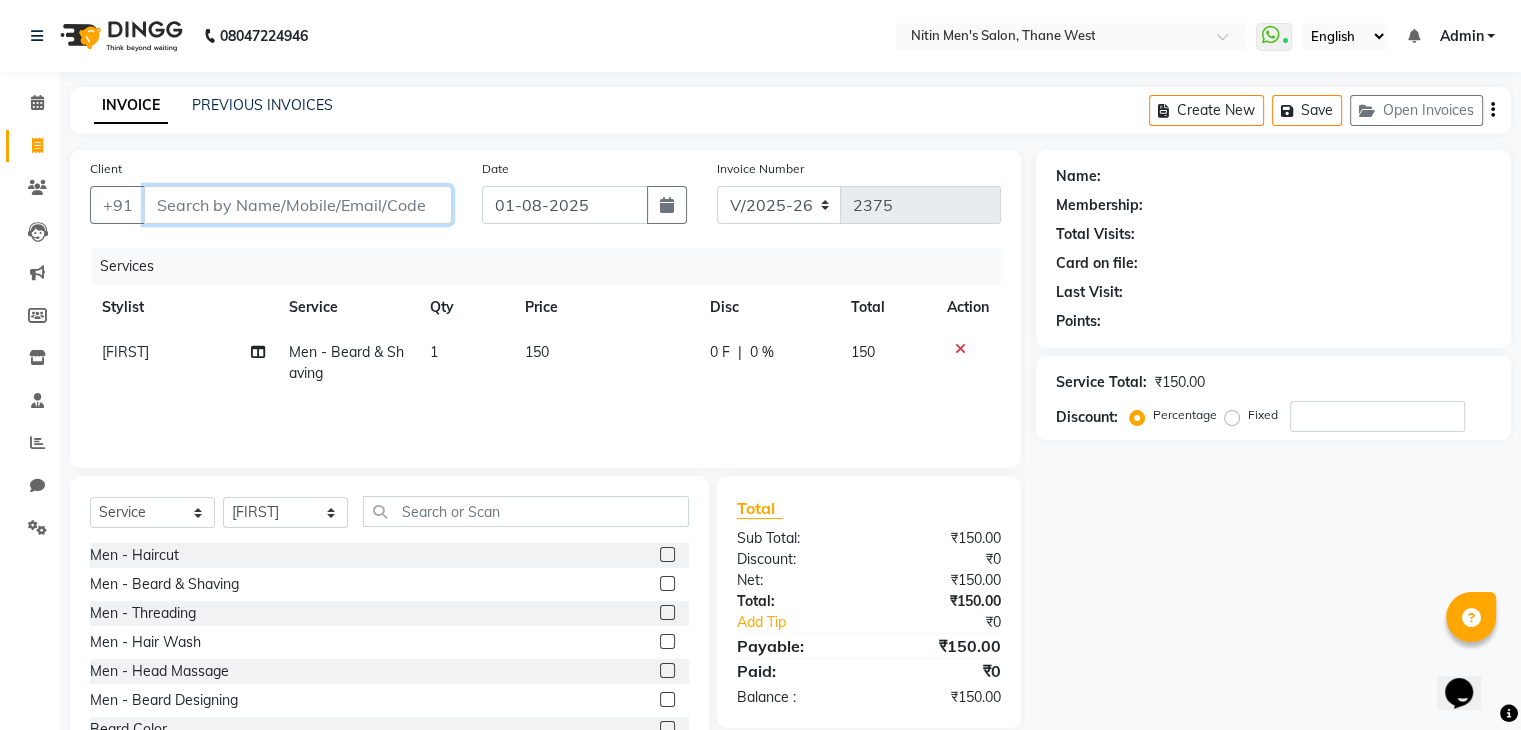 click on "Client" at bounding box center [298, 205] 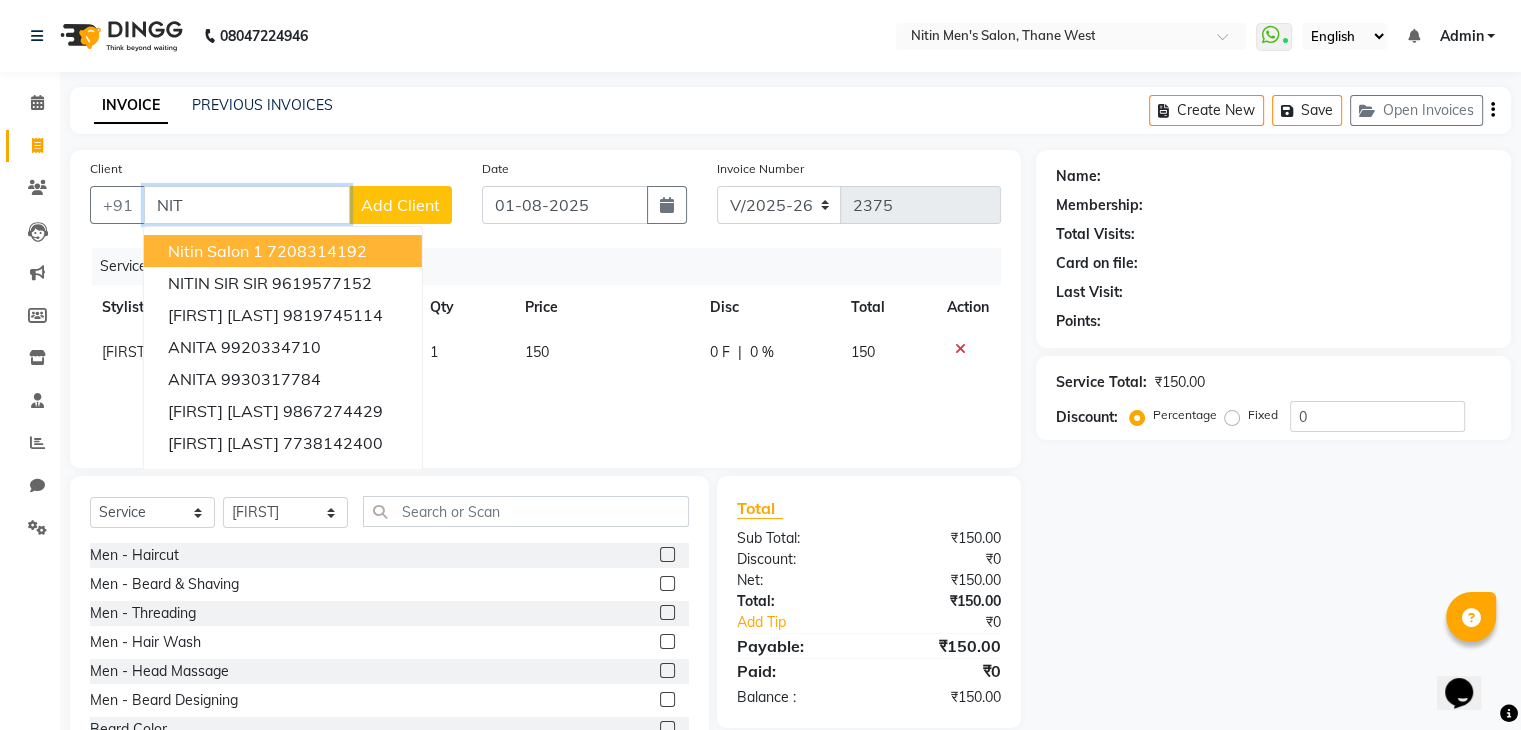 click on "Nitin Salon 1" at bounding box center [215, 251] 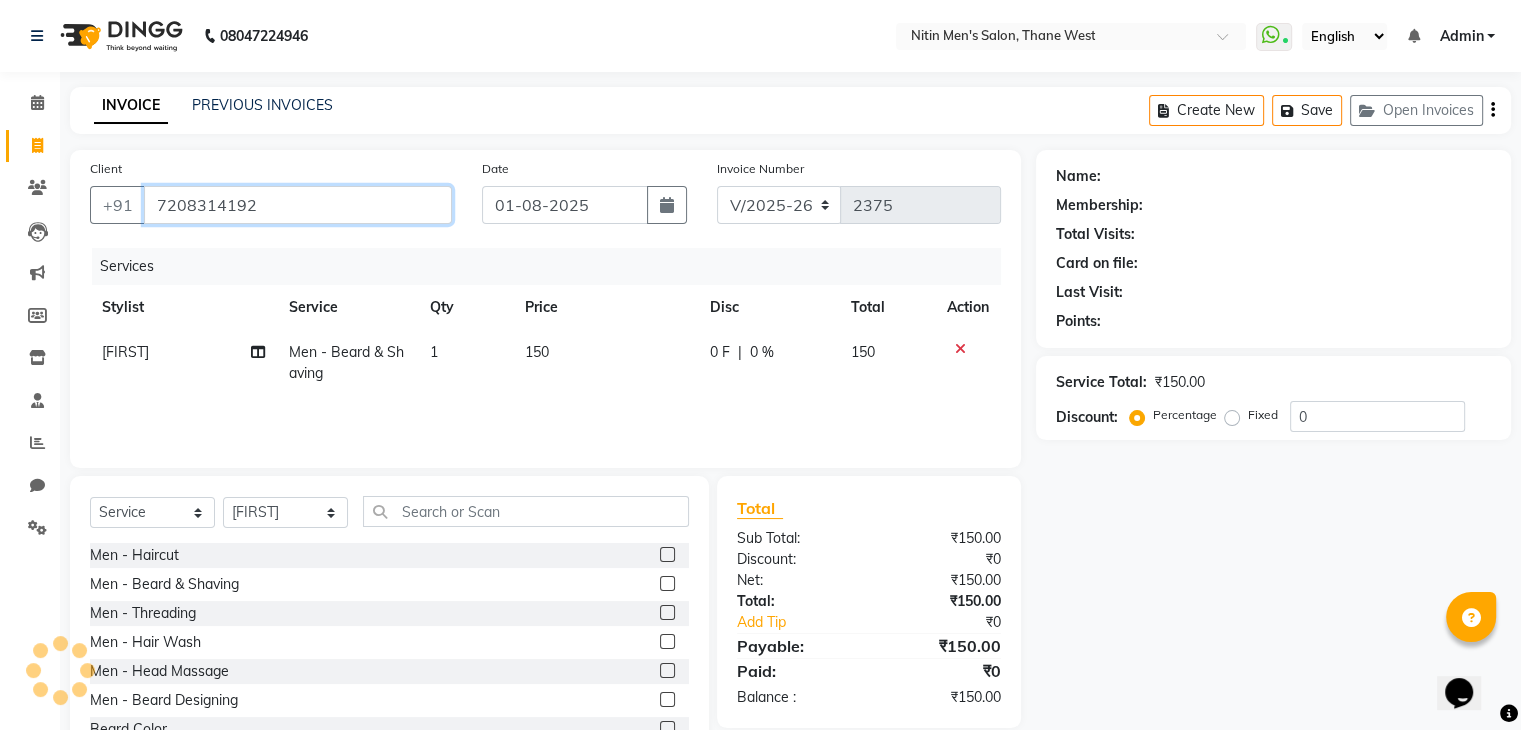 type on "7208314192" 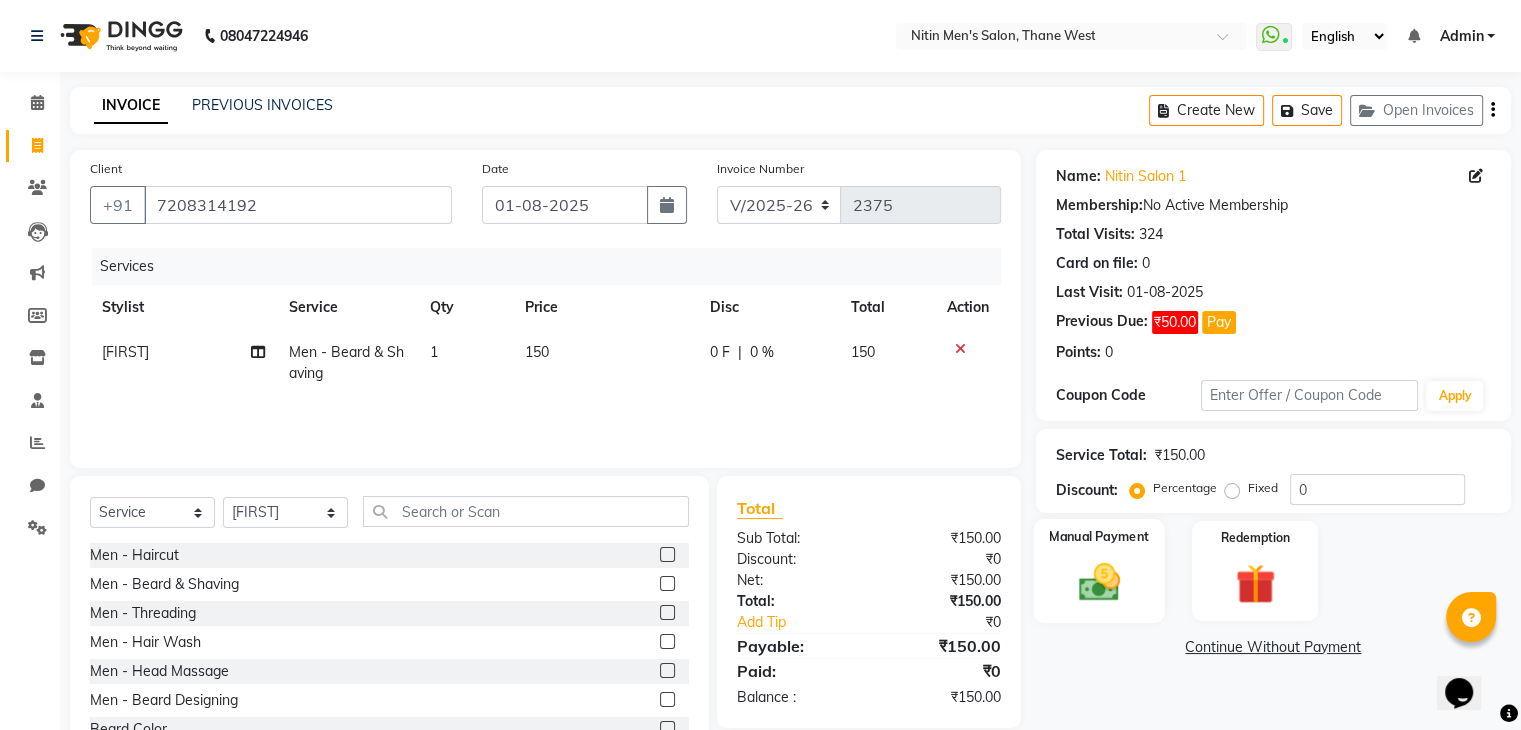 click 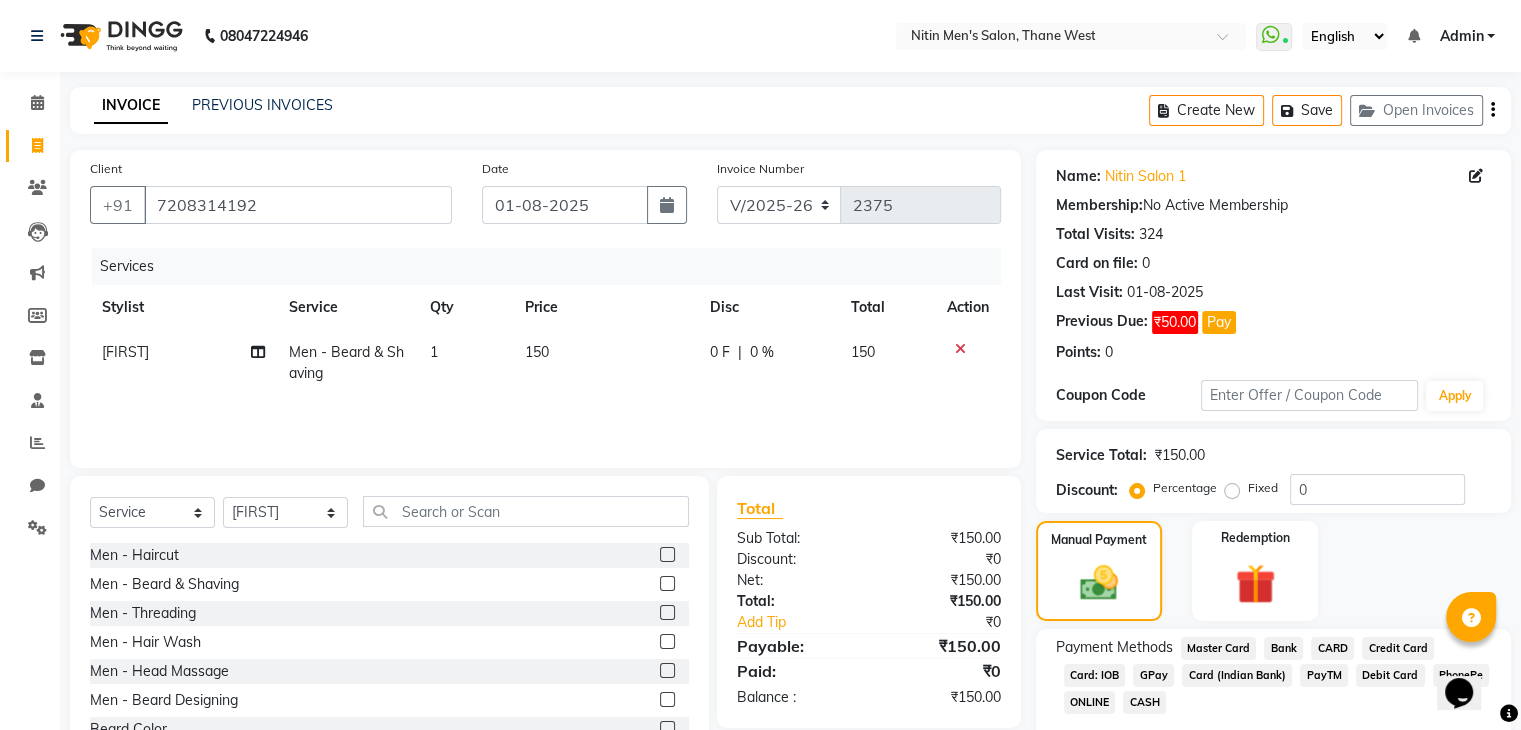 click on "GPay" 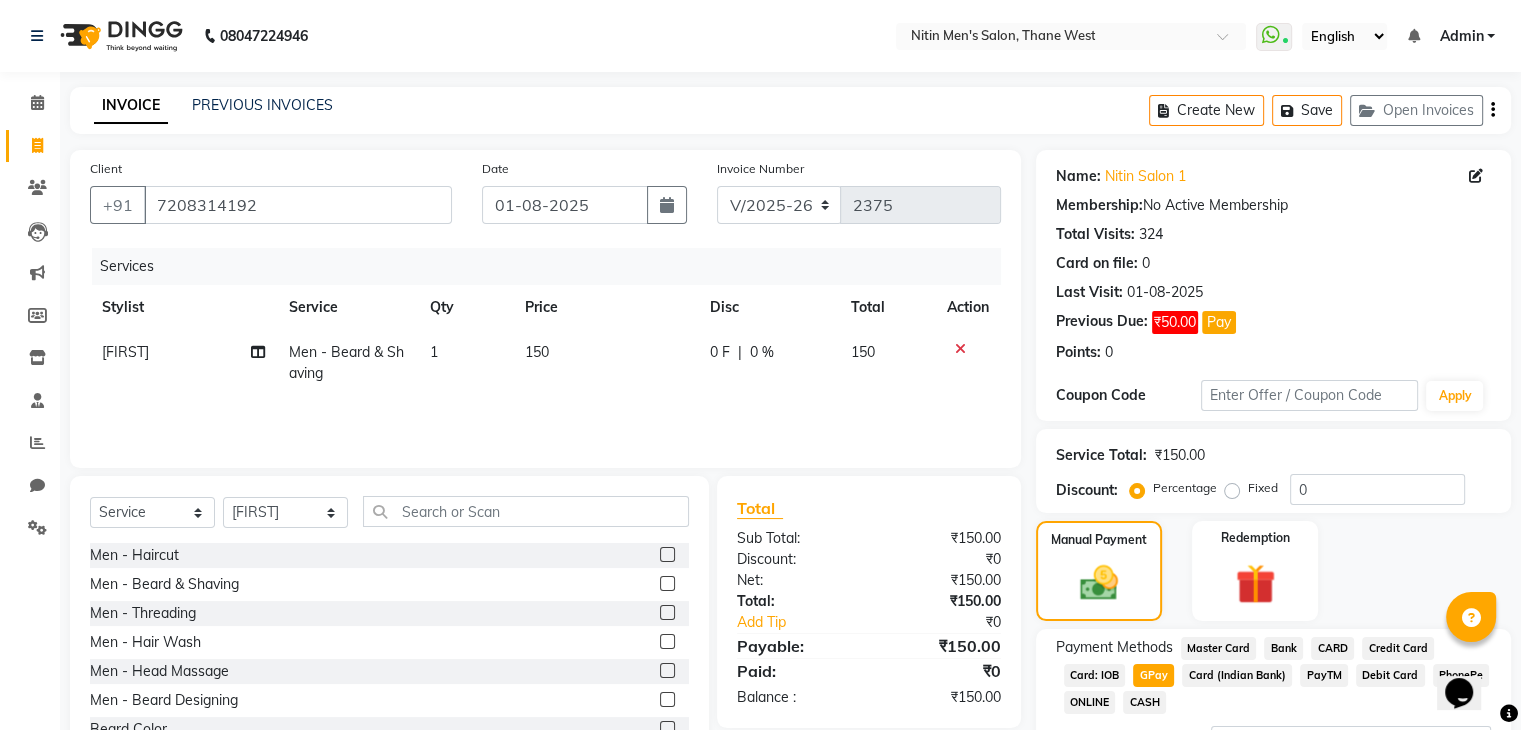 scroll, scrollTop: 176, scrollLeft: 0, axis: vertical 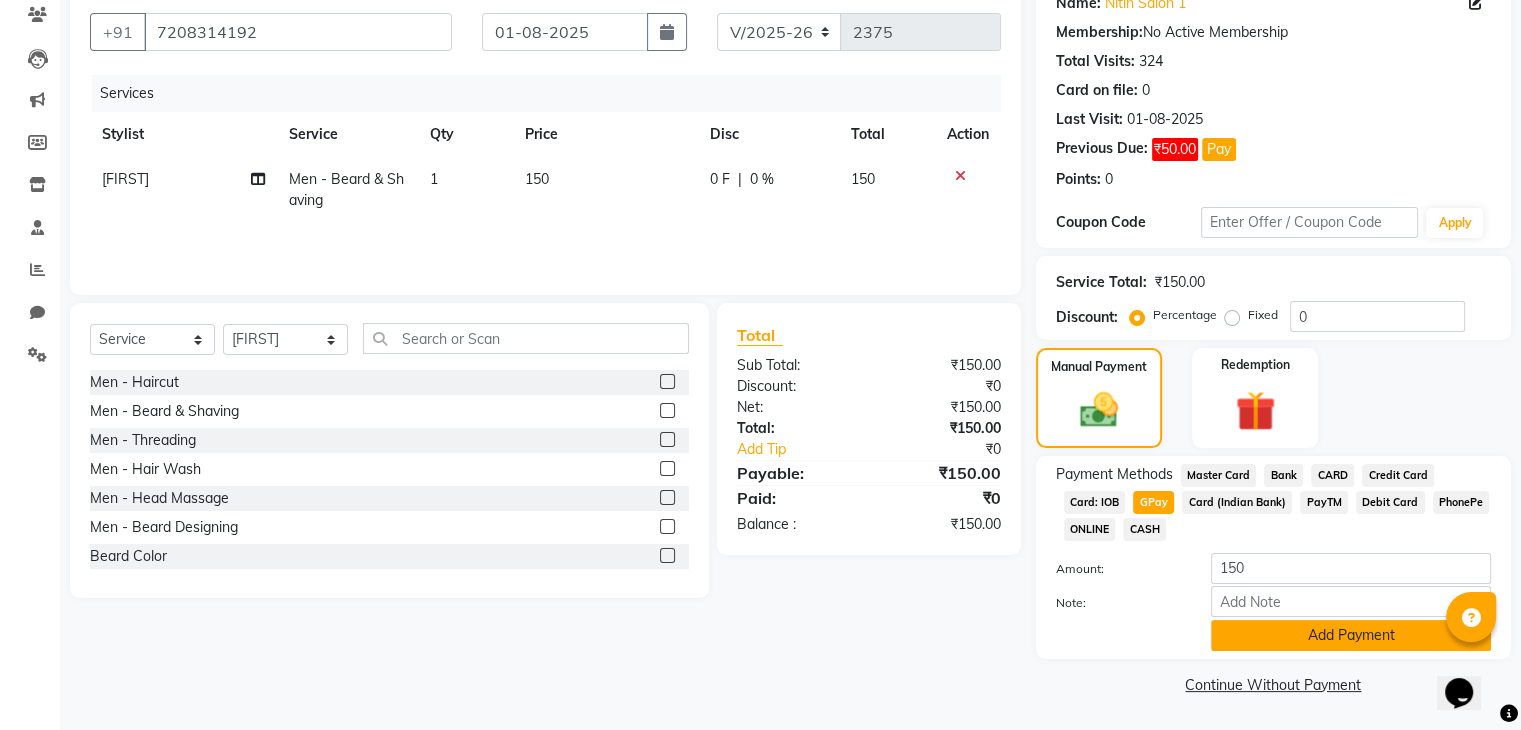 click on "Add Payment" 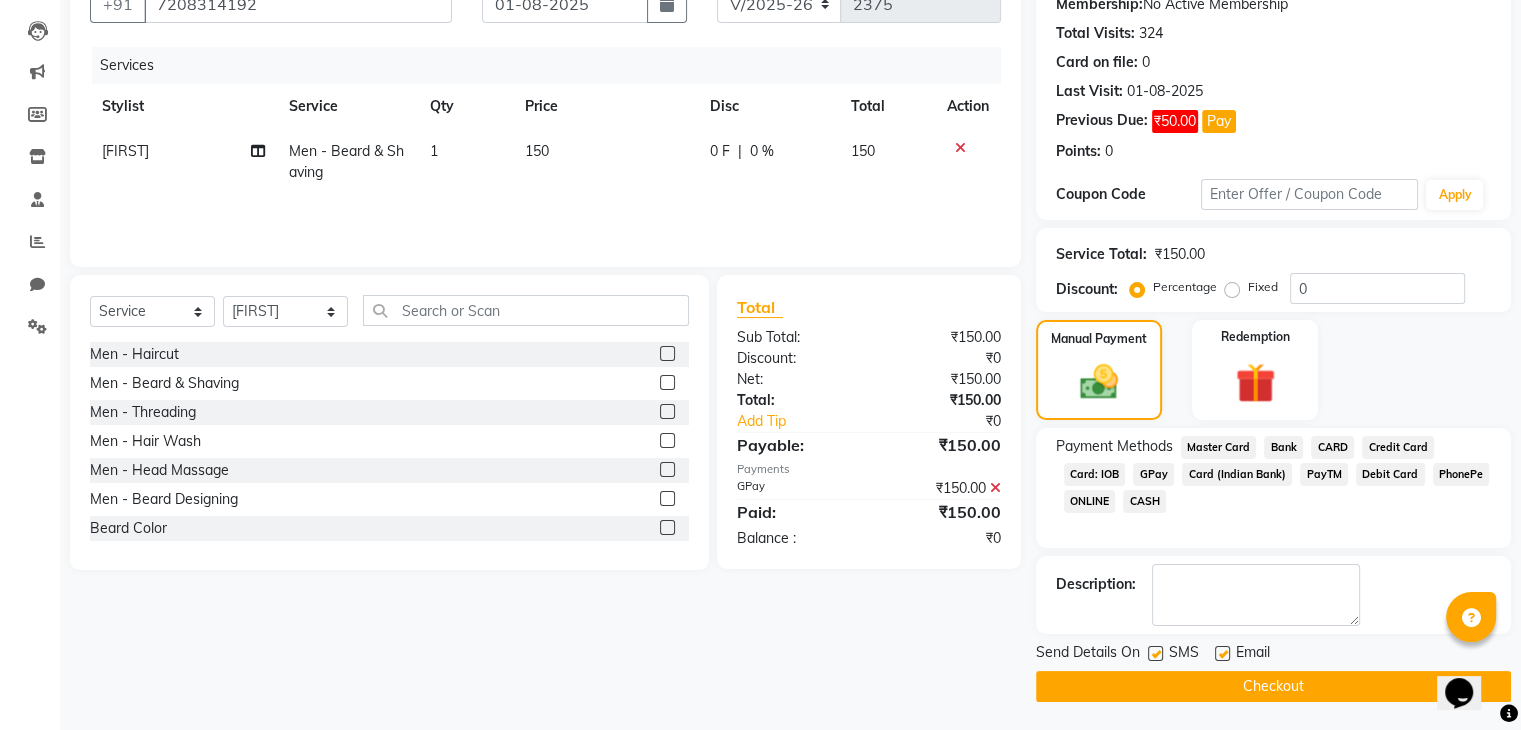 scroll, scrollTop: 200, scrollLeft: 0, axis: vertical 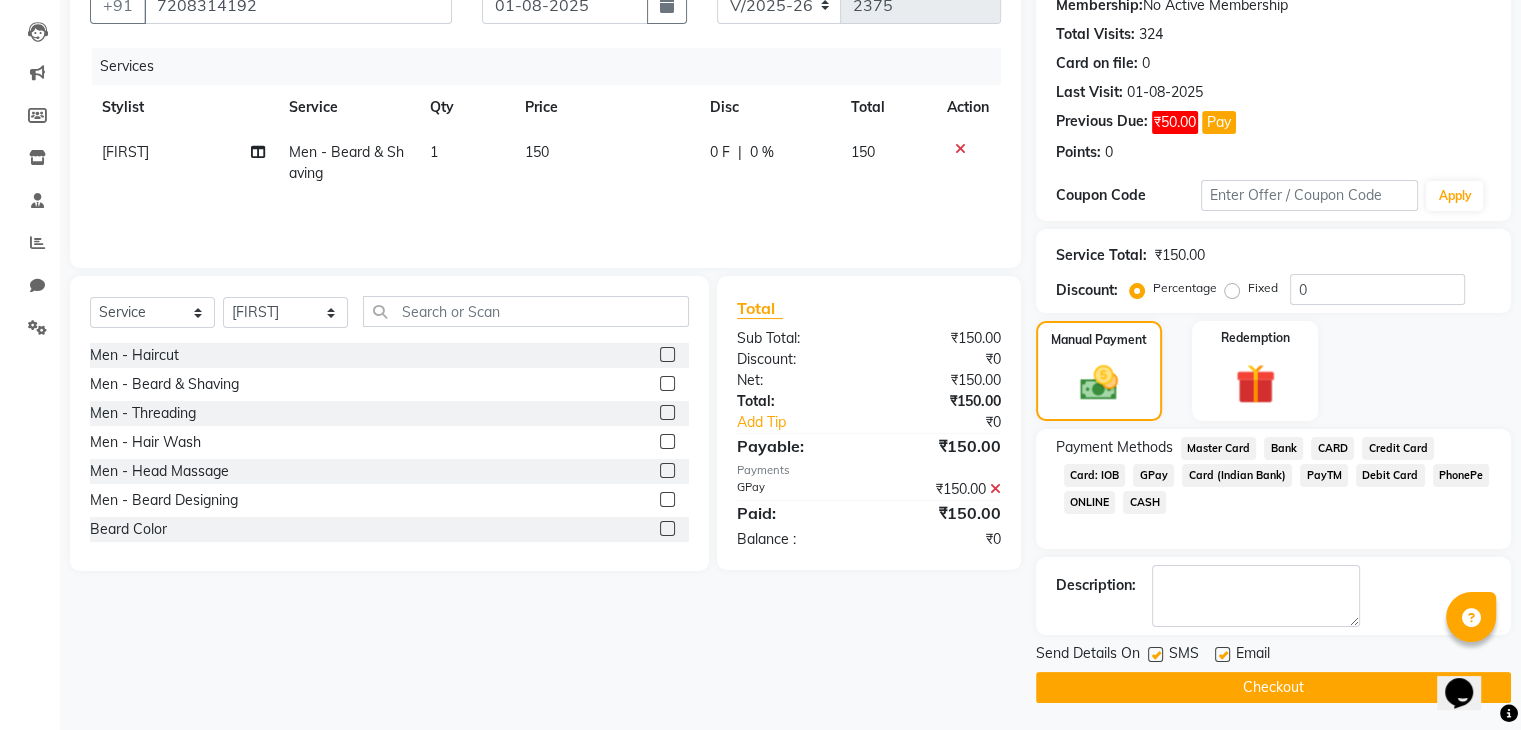click 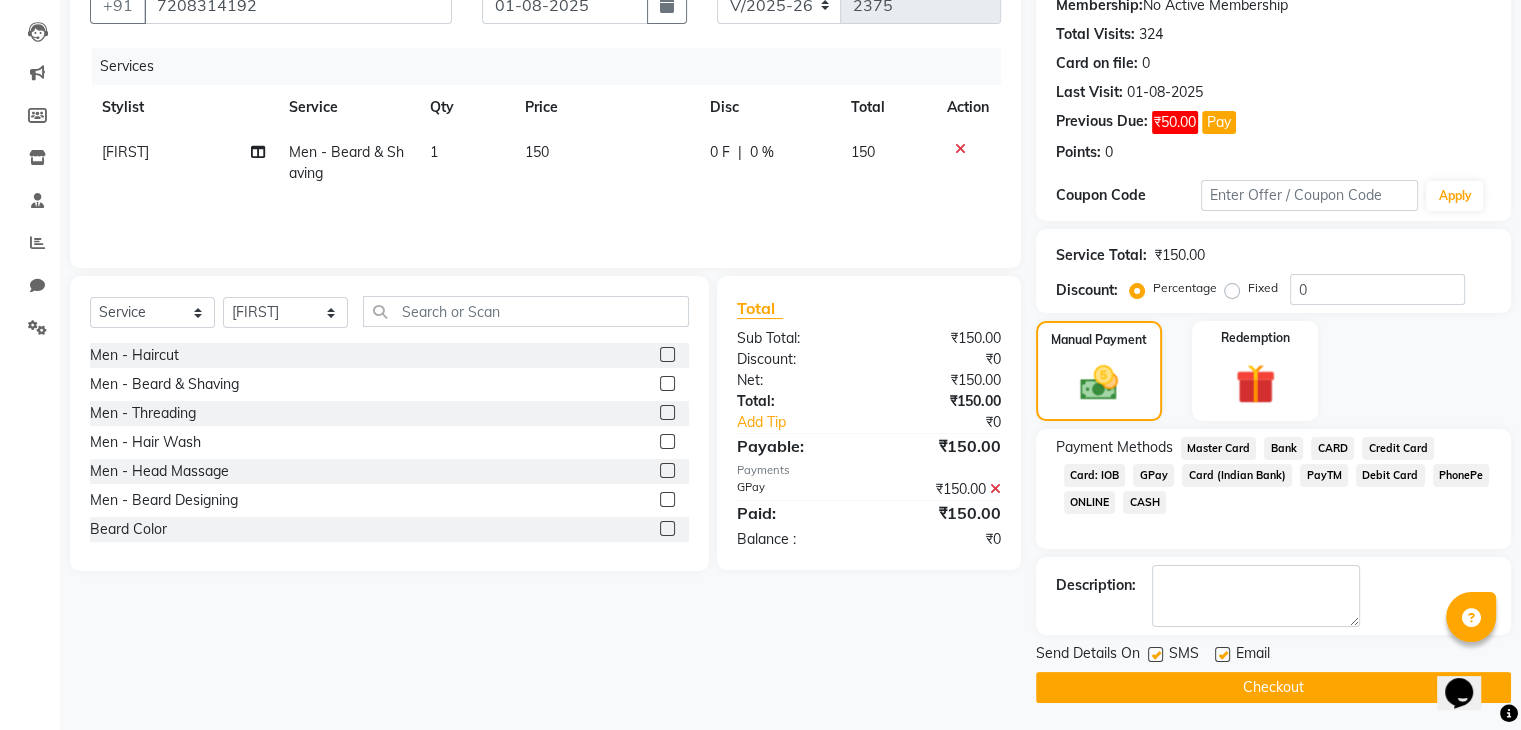 checkbox on "false" 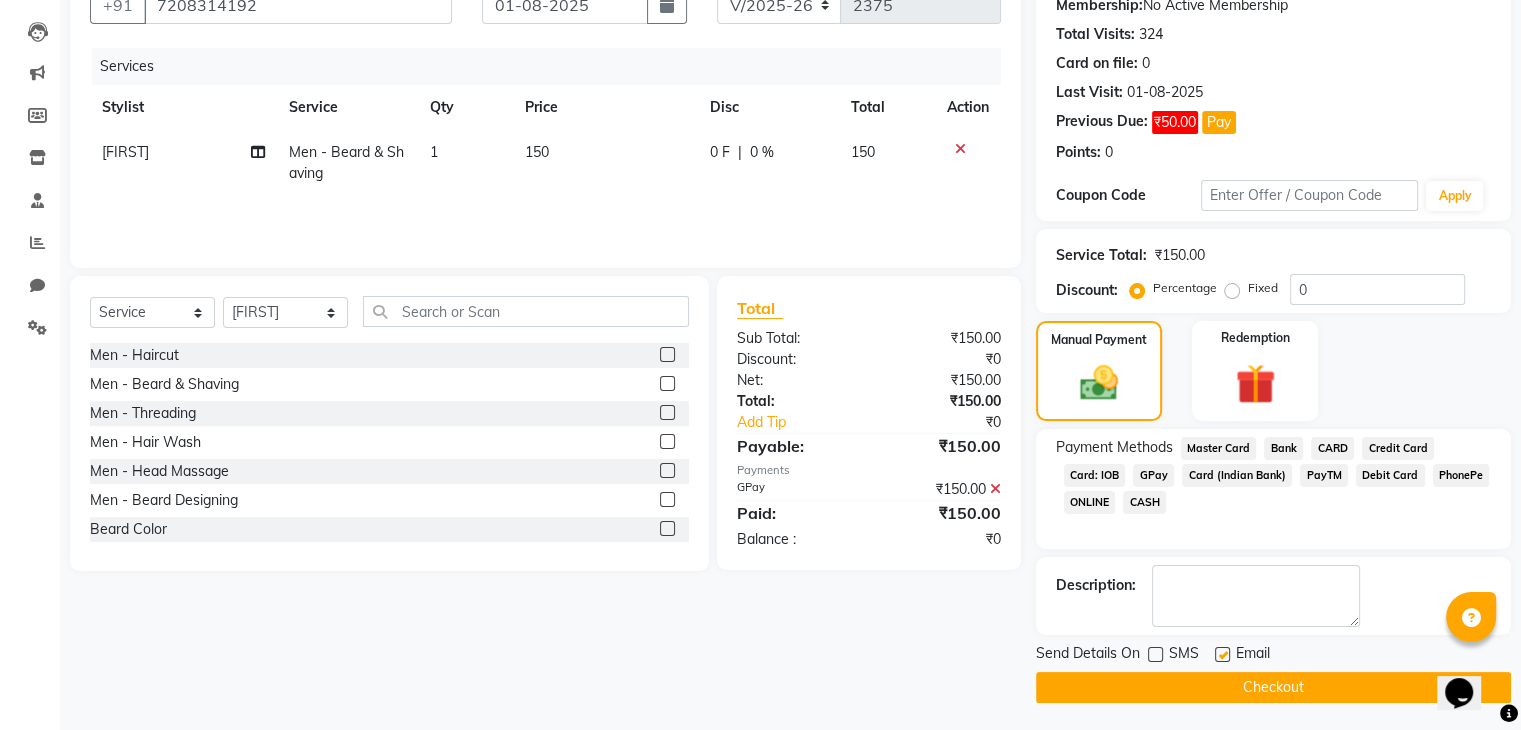 click 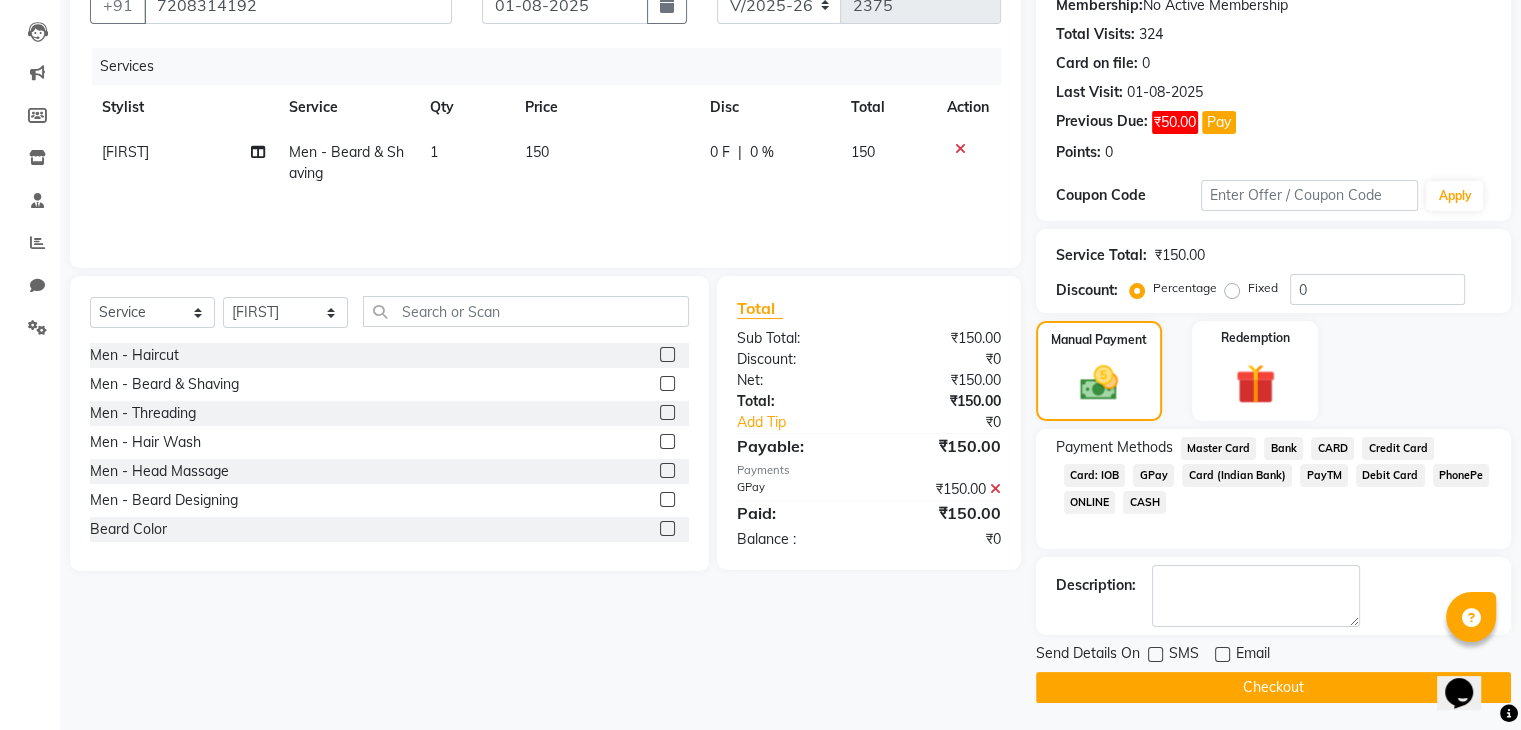 click on "Checkout" 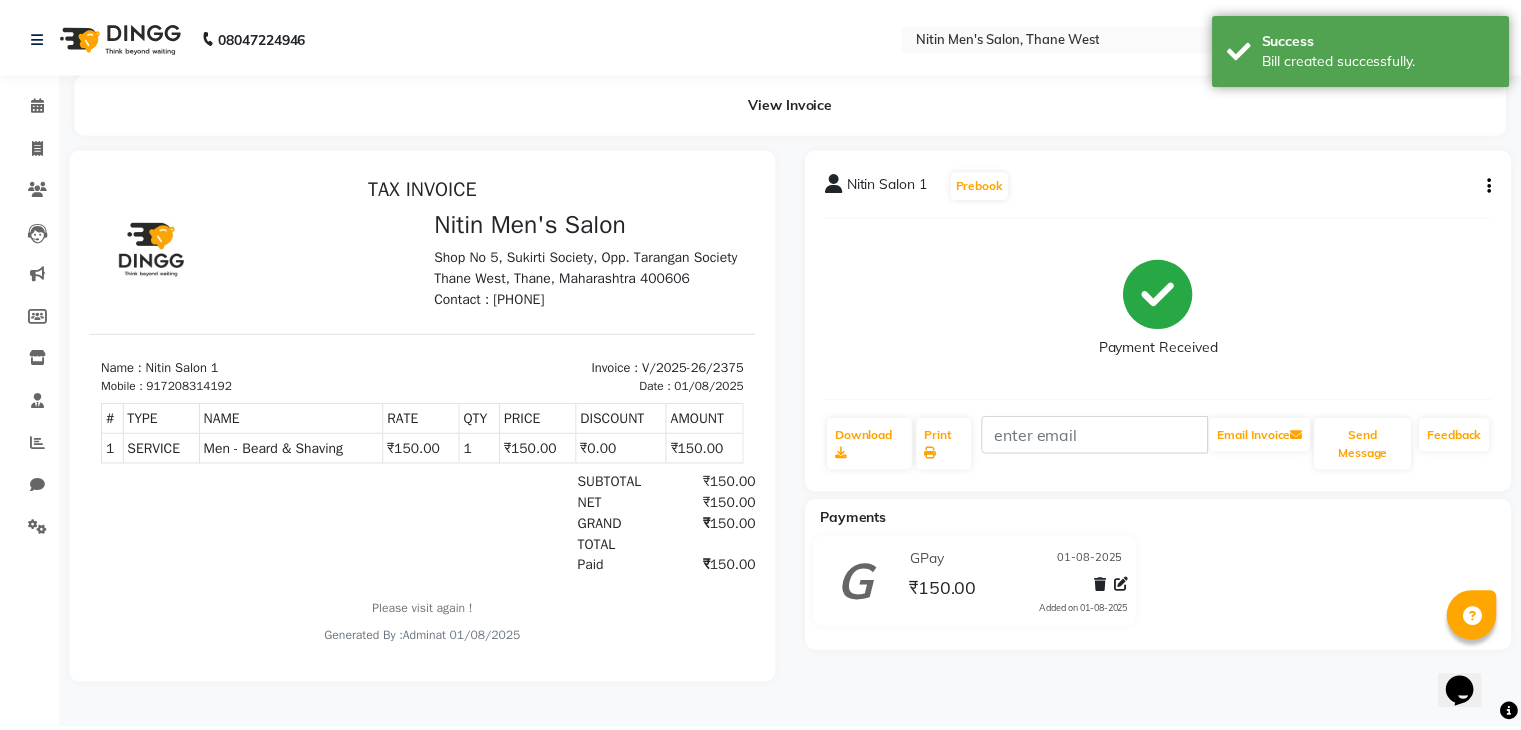 scroll, scrollTop: 0, scrollLeft: 0, axis: both 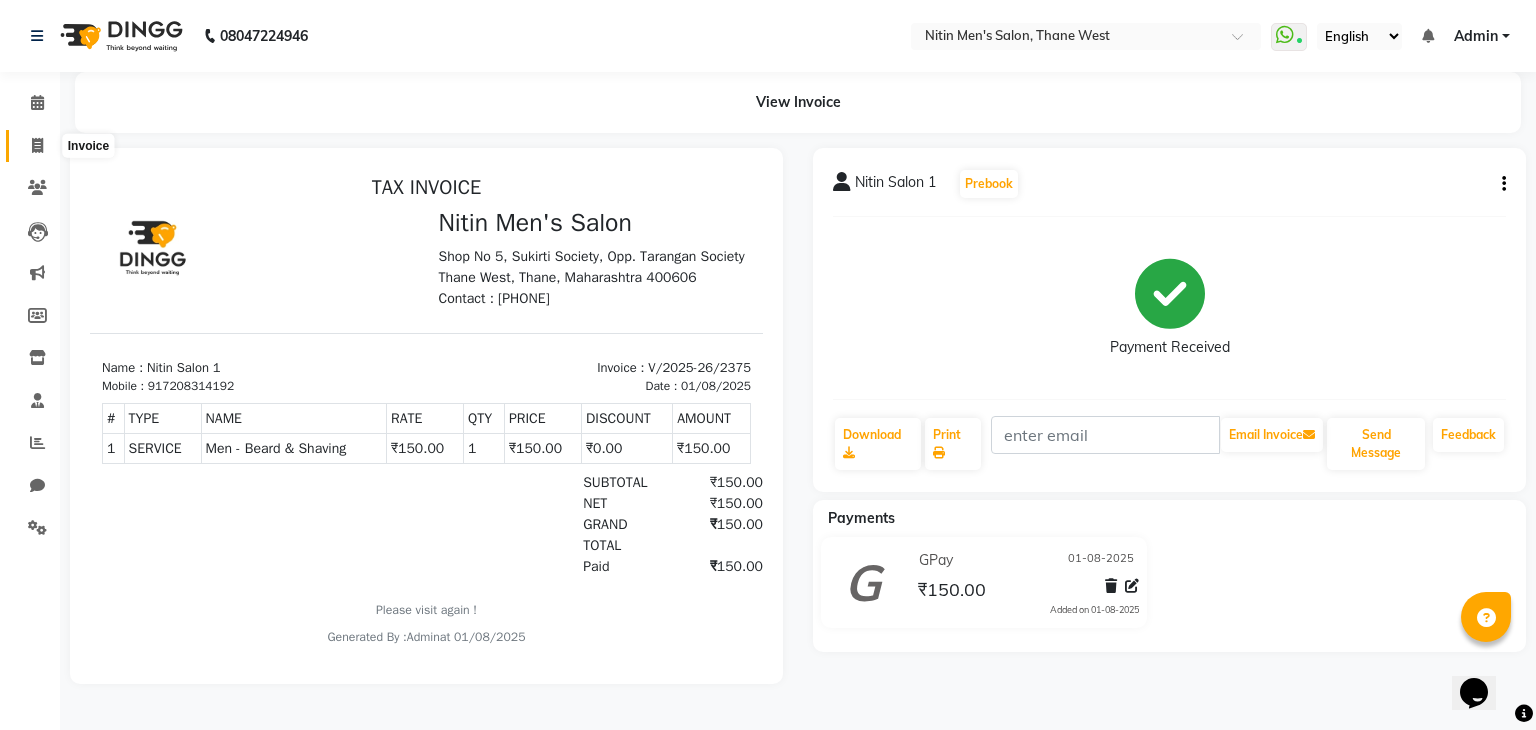 click 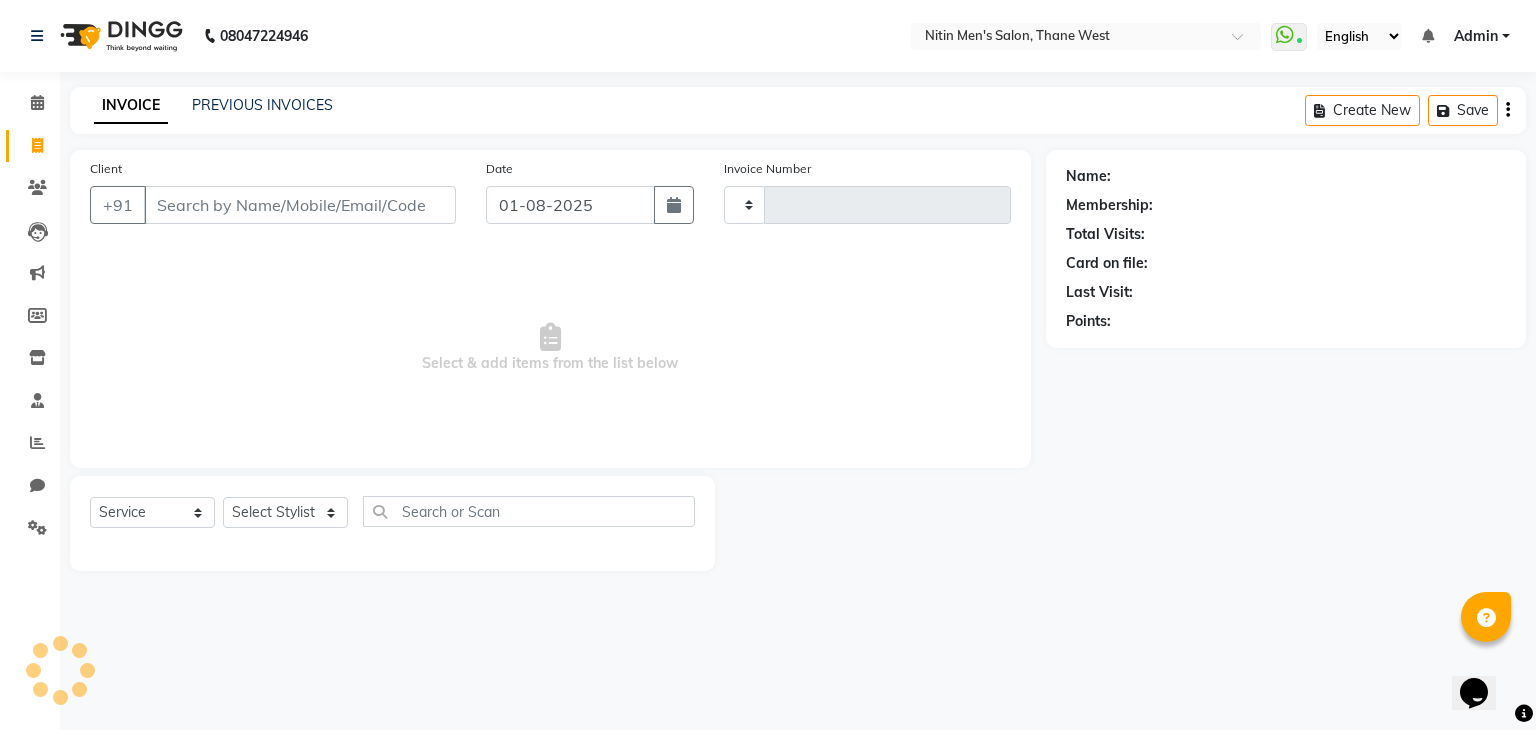 type on "2376" 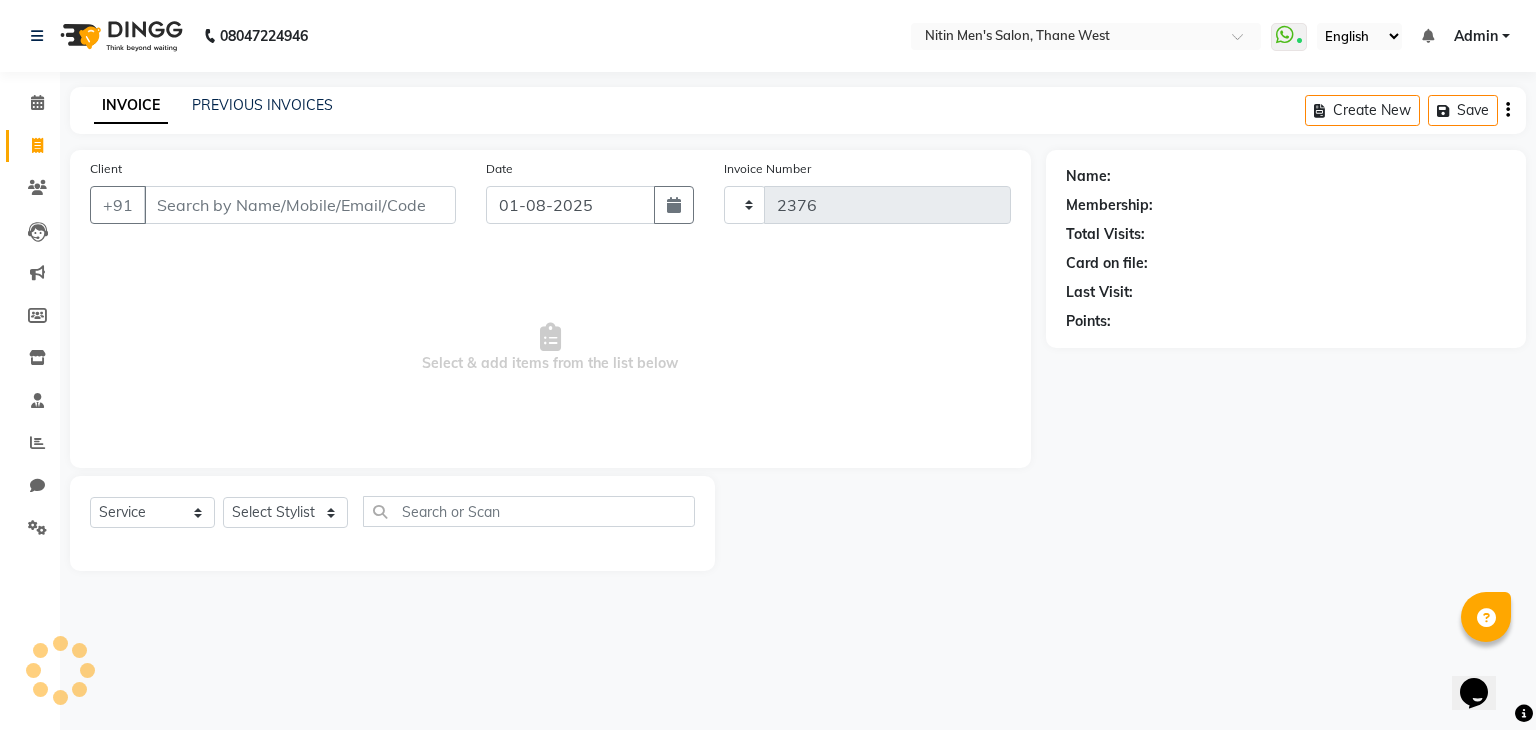 select on "7981" 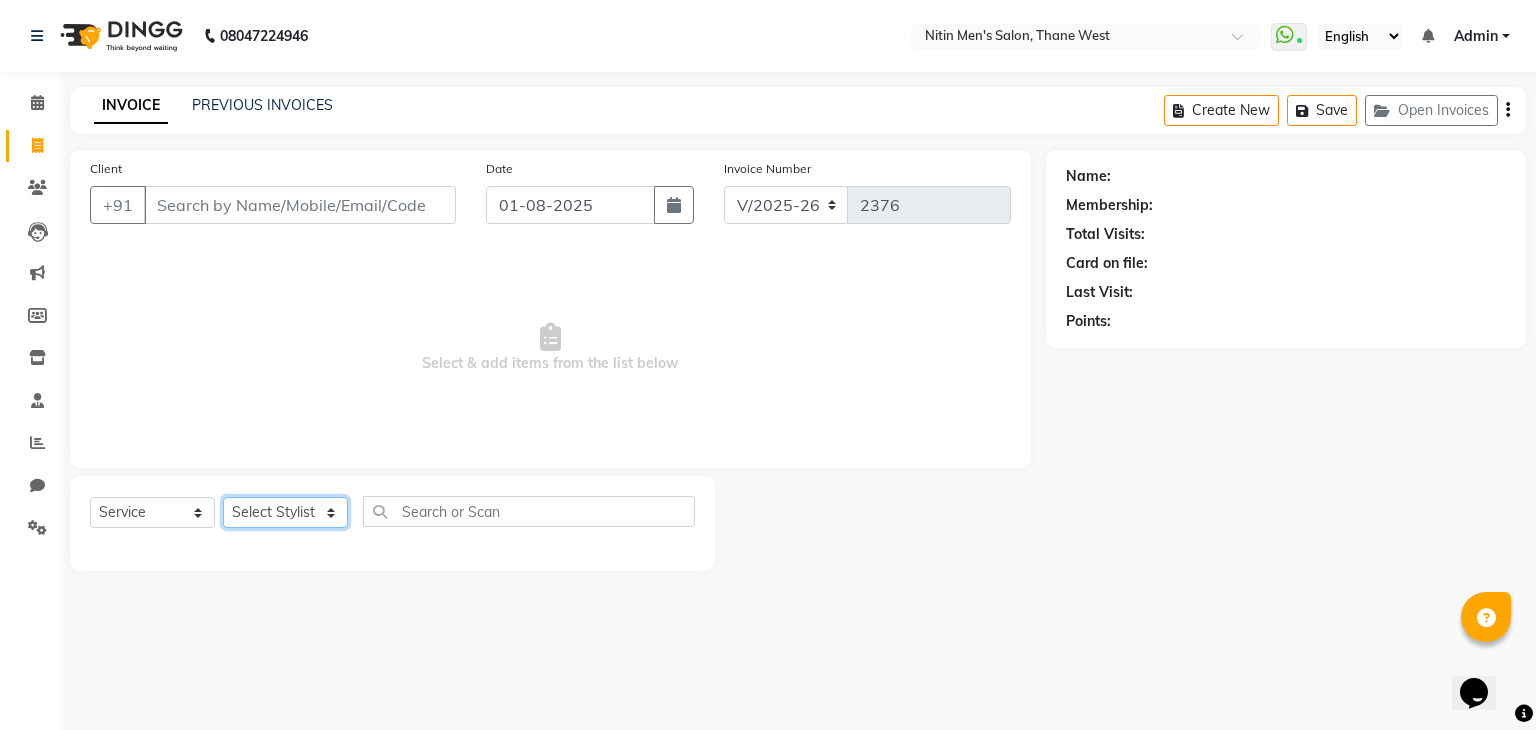 click on "Select Stylist ALAM ASHISH DEEPA HASIB JITU MEENAKSHI NITIN SIR PRAJAKTA Rupa SANDEEP SHAHIM YASEEN" 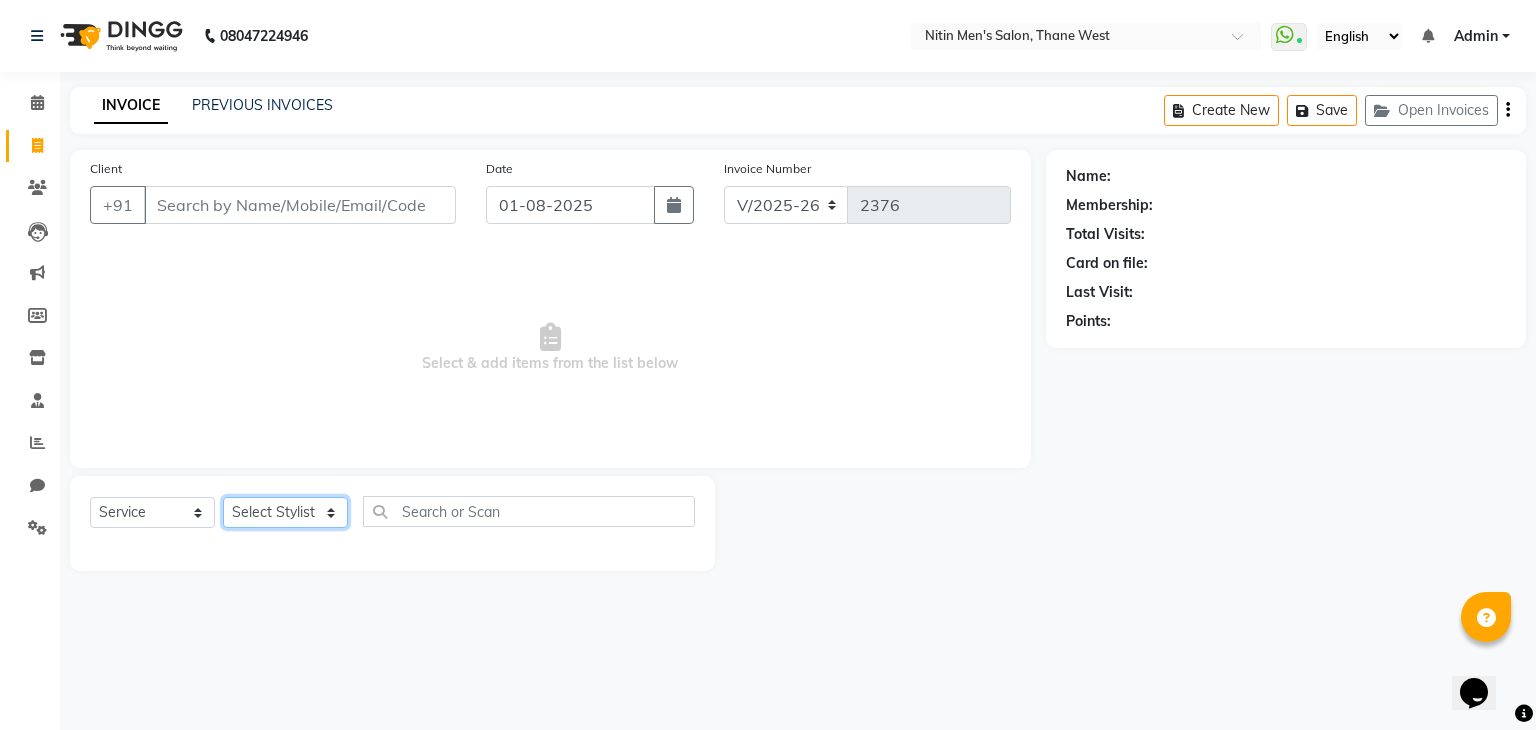 select on "75699" 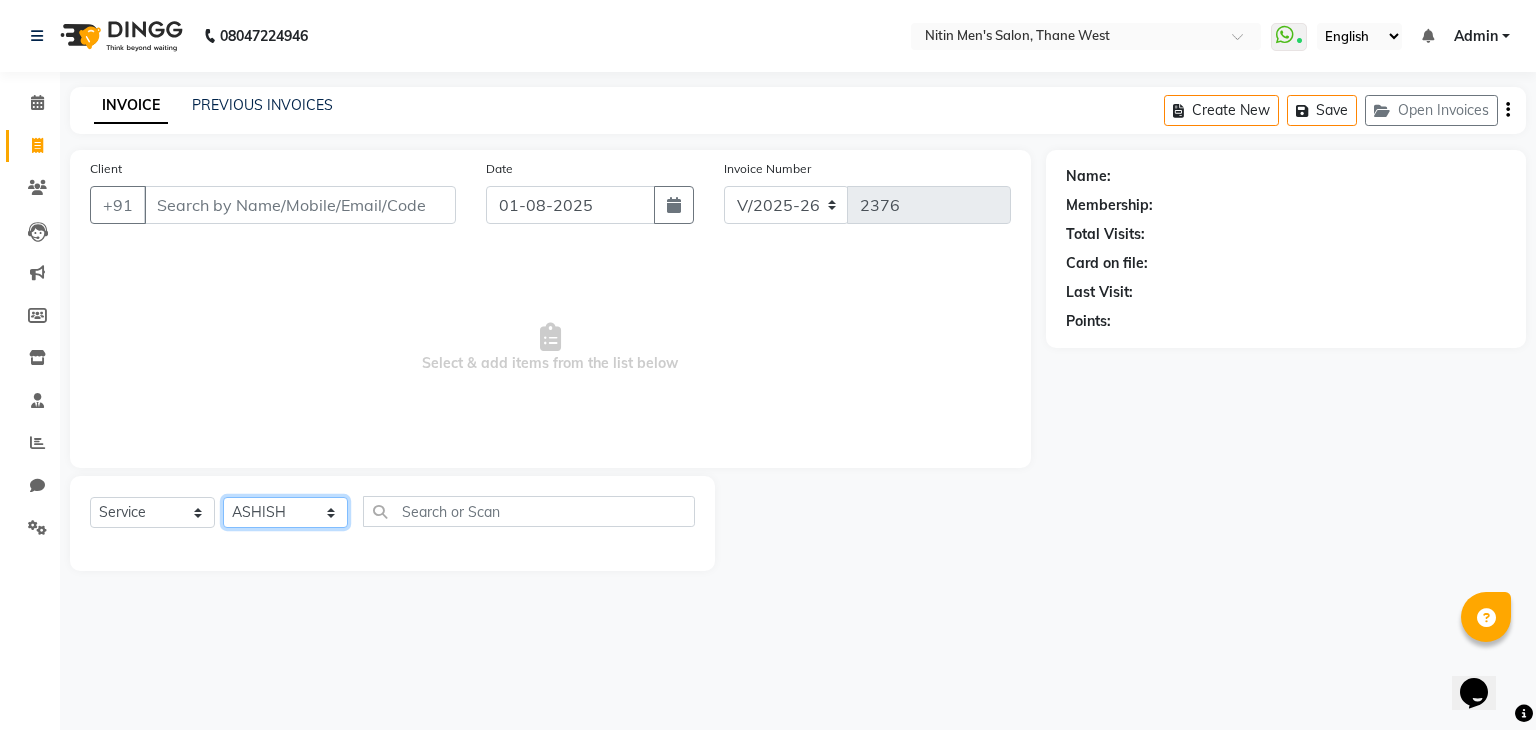 click on "Select Stylist ALAM ASHISH DEEPA HASIB JITU MEENAKSHI NITIN SIR PRAJAKTA Rupa SANDEEP SHAHIM YASEEN" 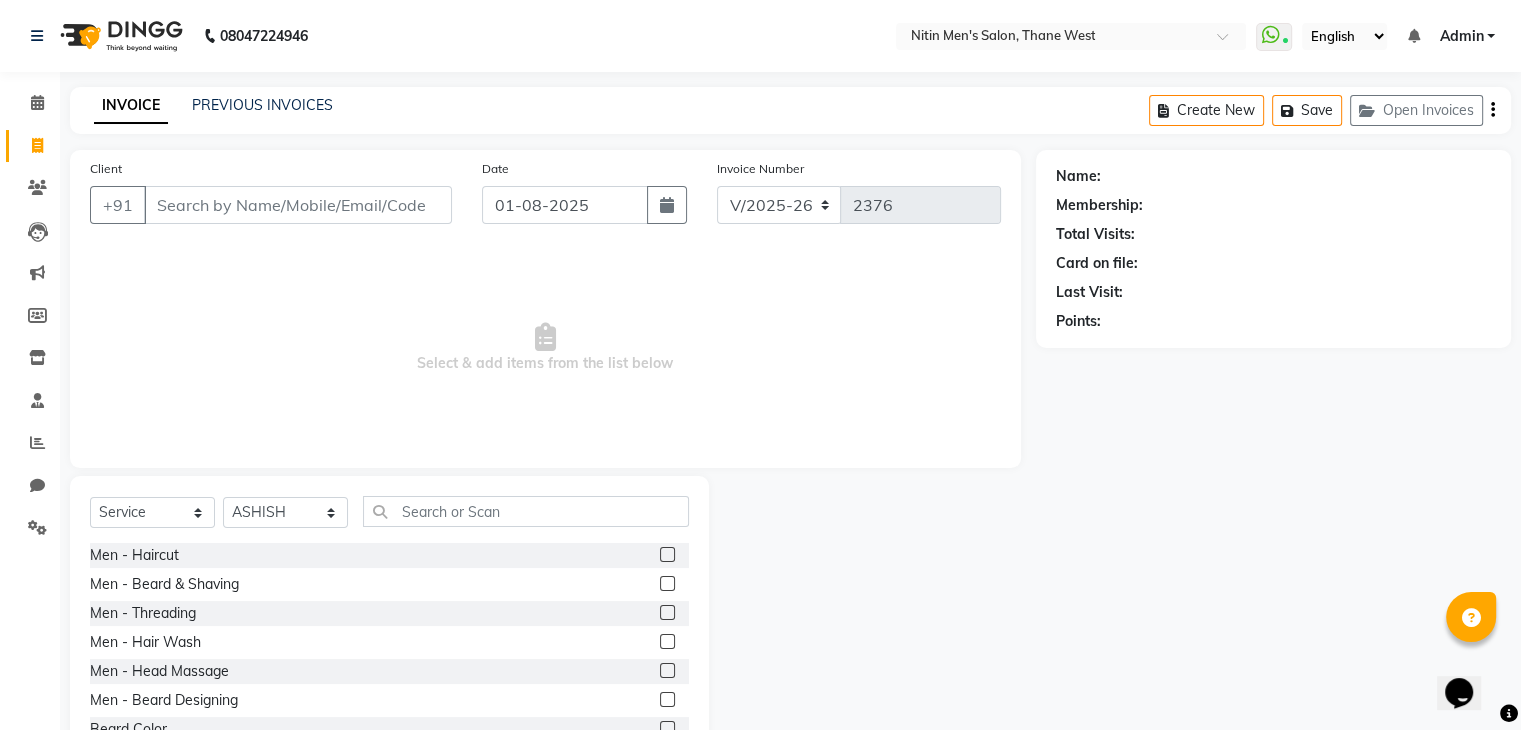 click 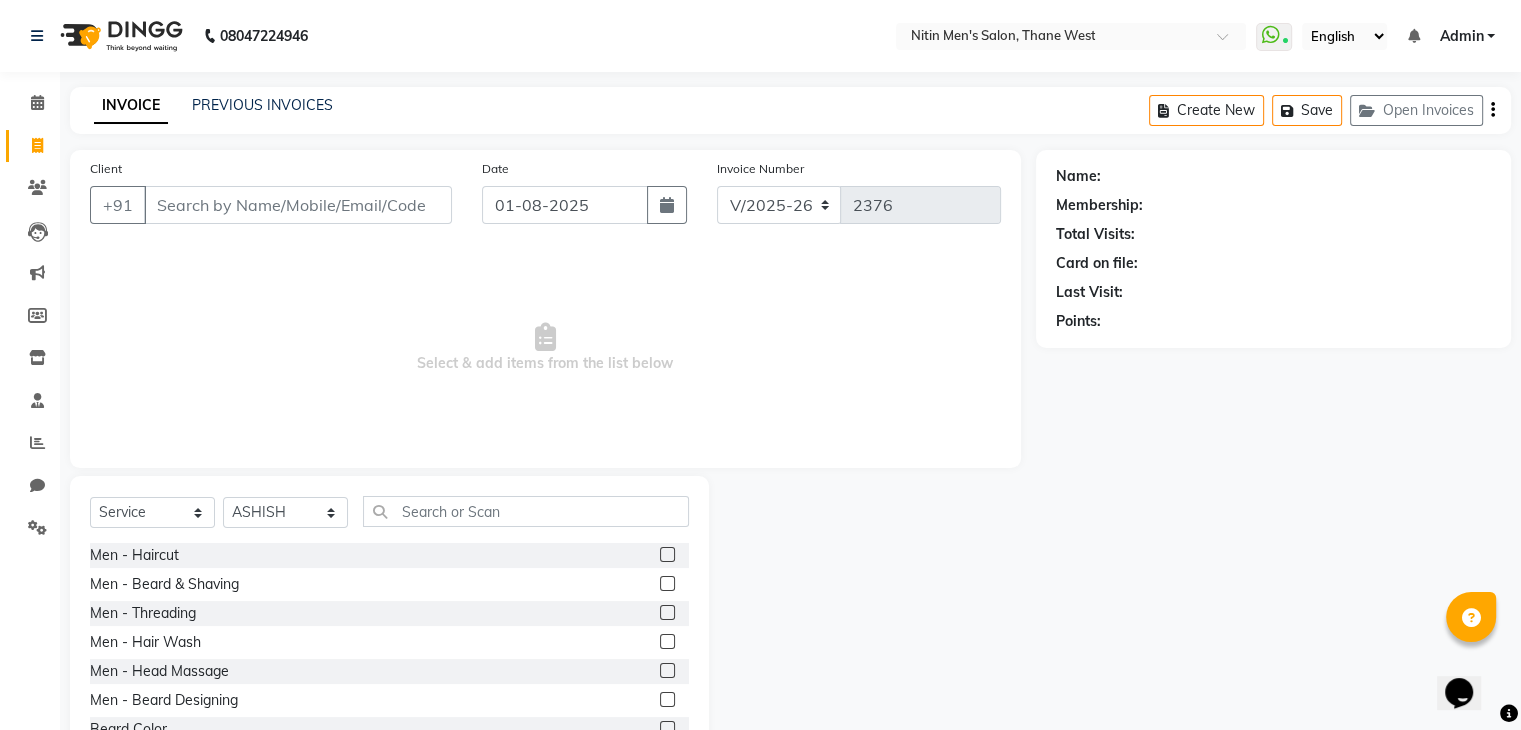 click at bounding box center (666, 555) 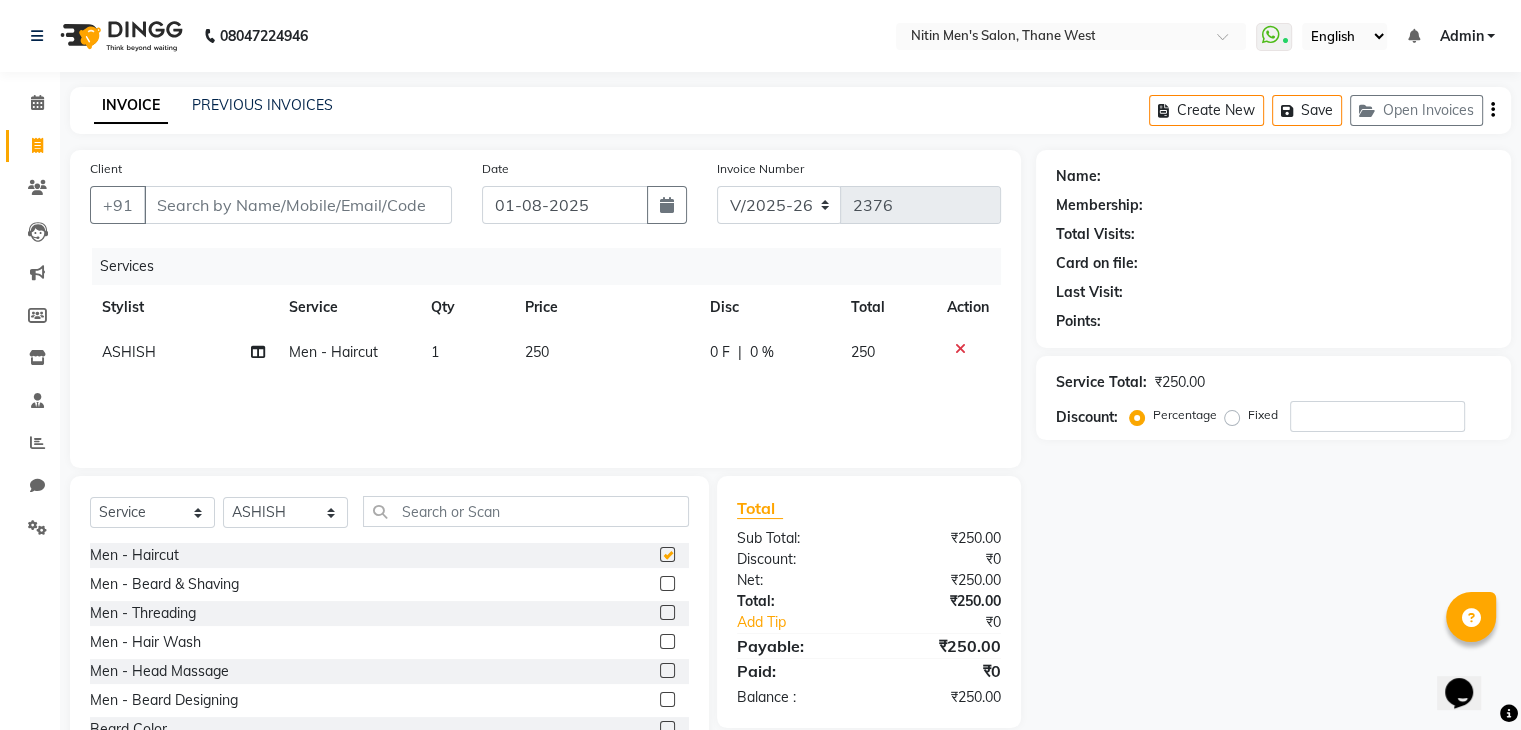 checkbox on "false" 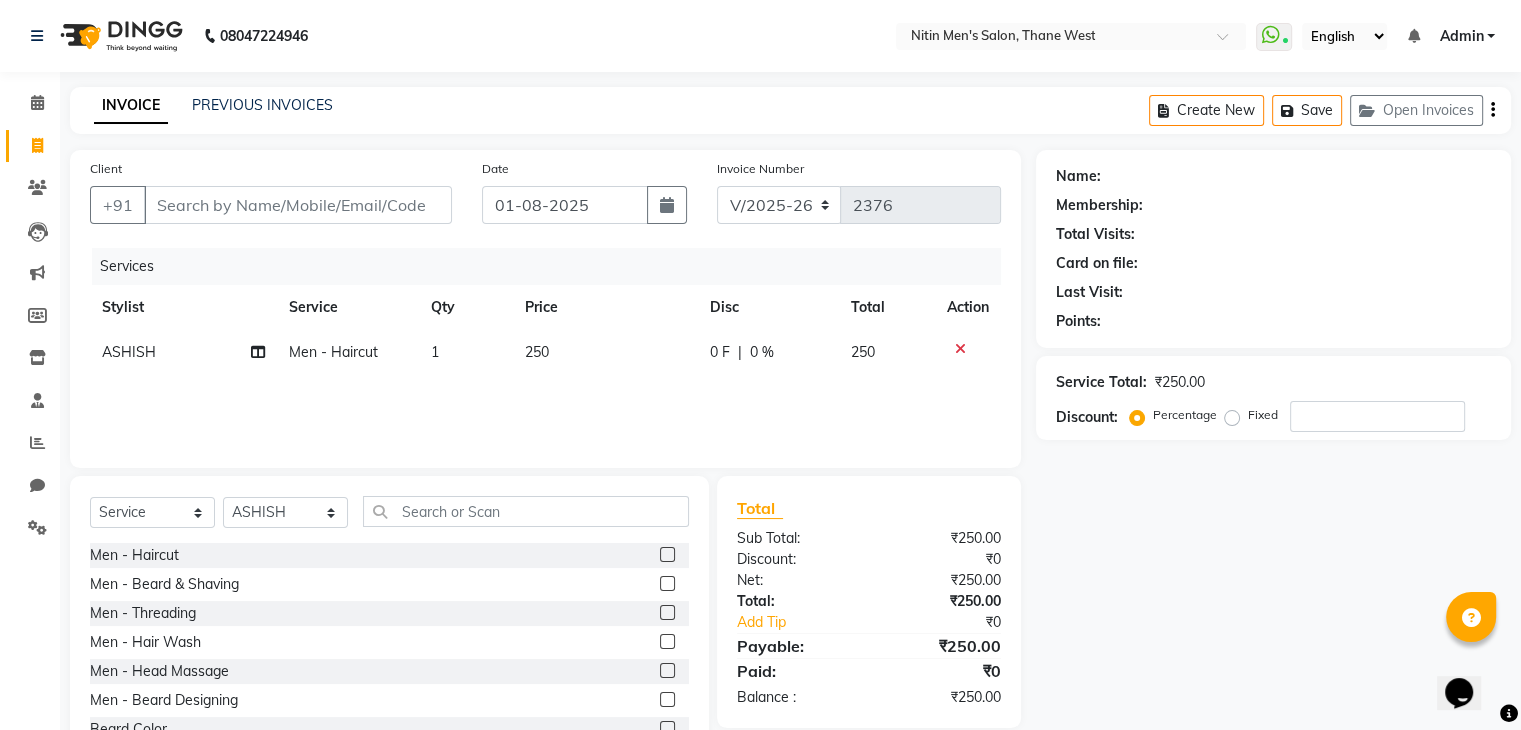 click 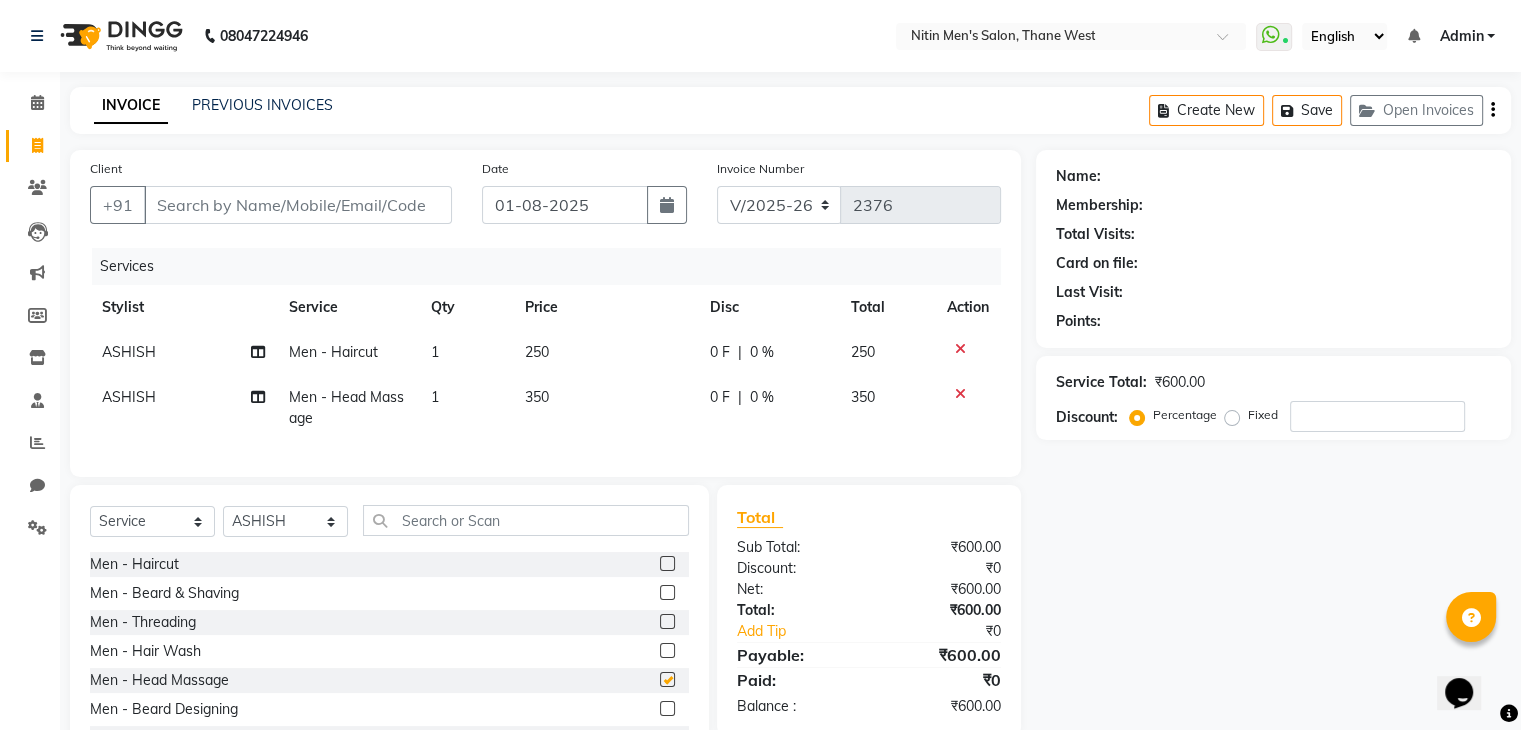 checkbox on "false" 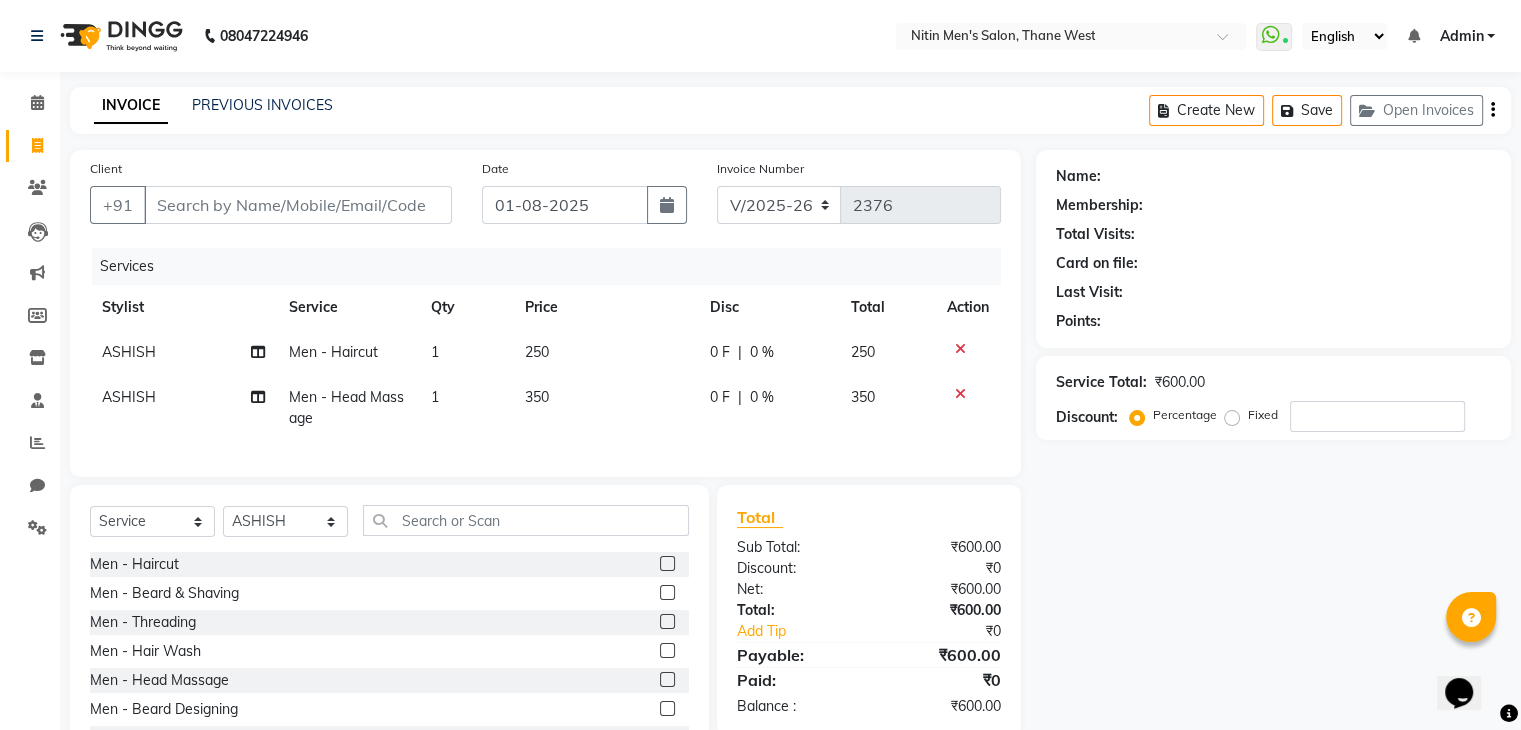 scroll, scrollTop: 96, scrollLeft: 0, axis: vertical 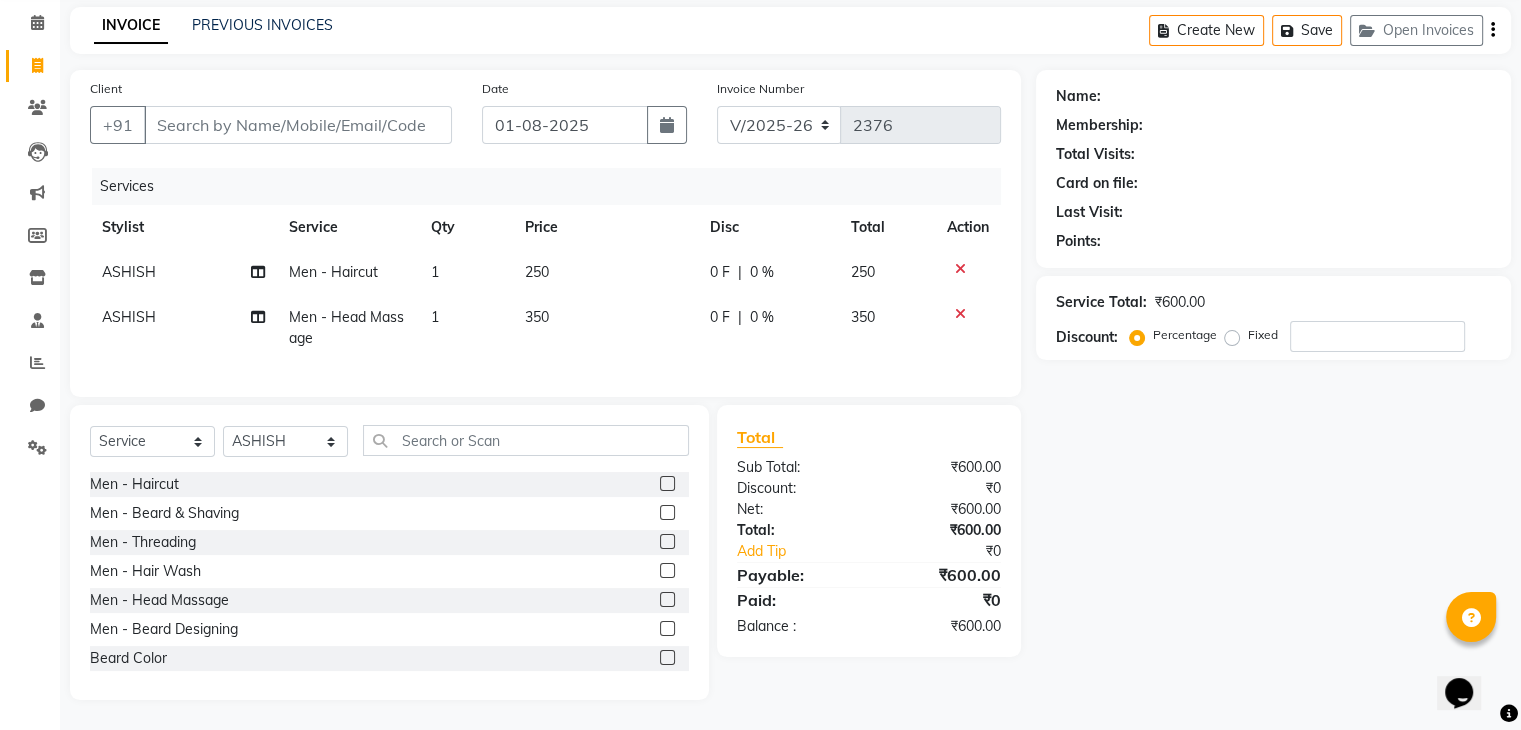 click 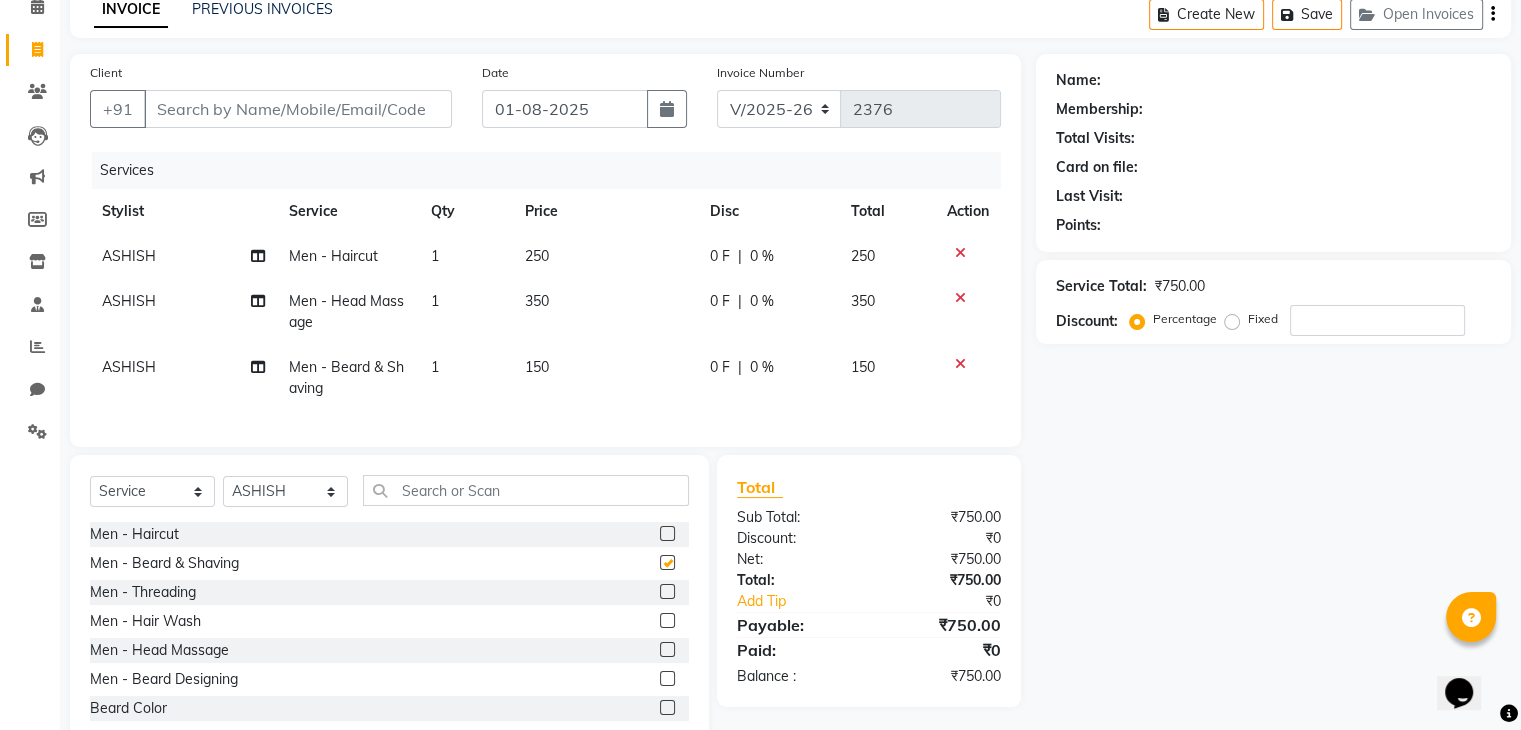 checkbox on "false" 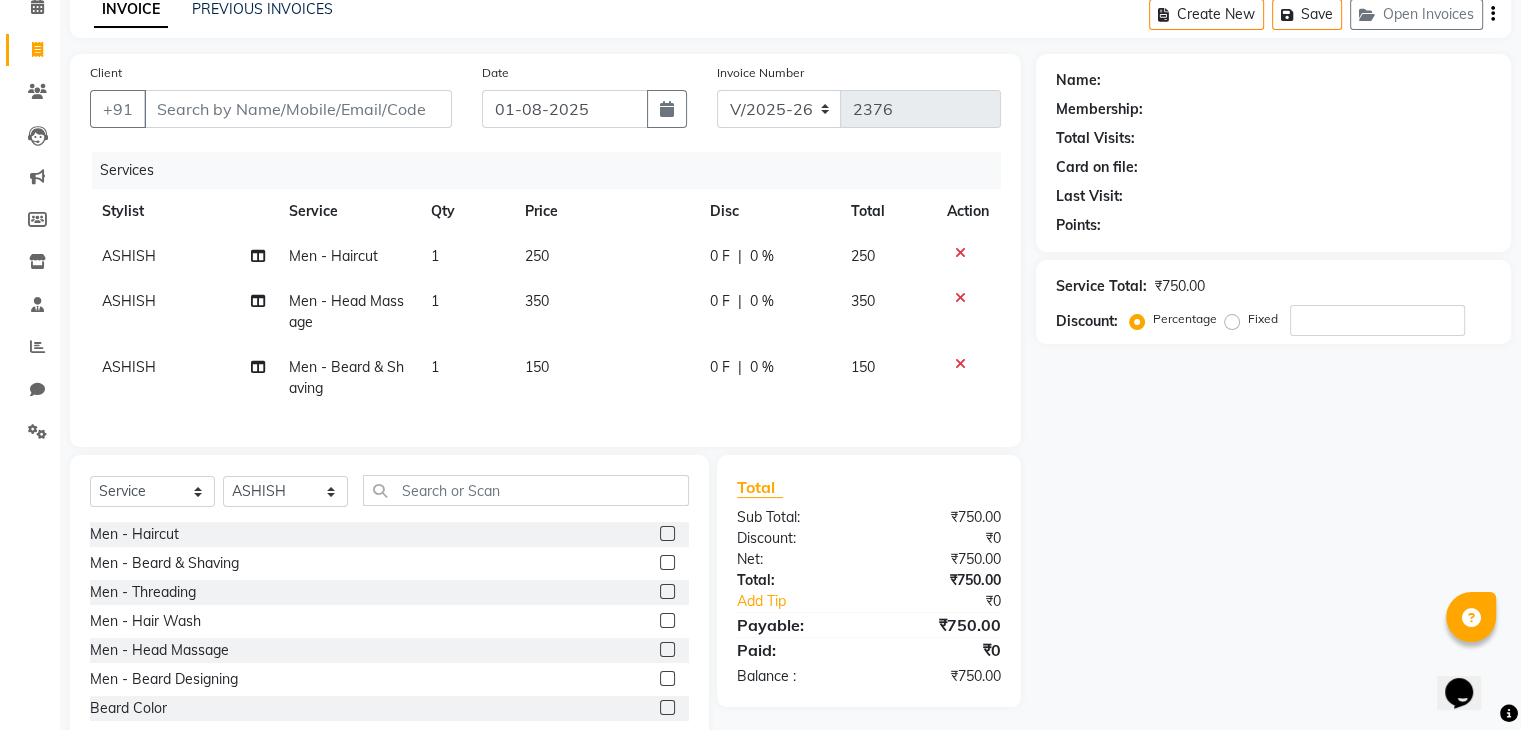 click 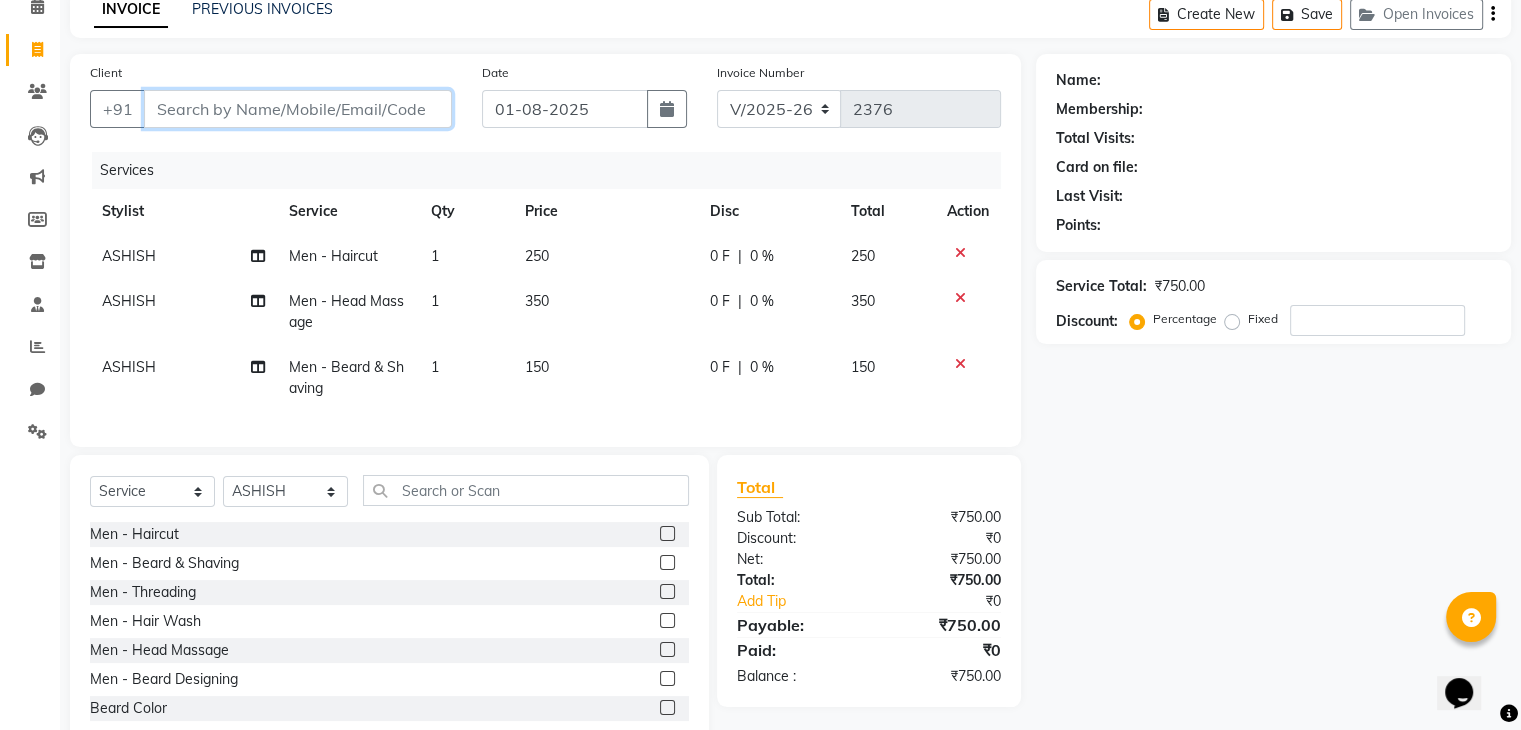 click on "Client" at bounding box center (298, 109) 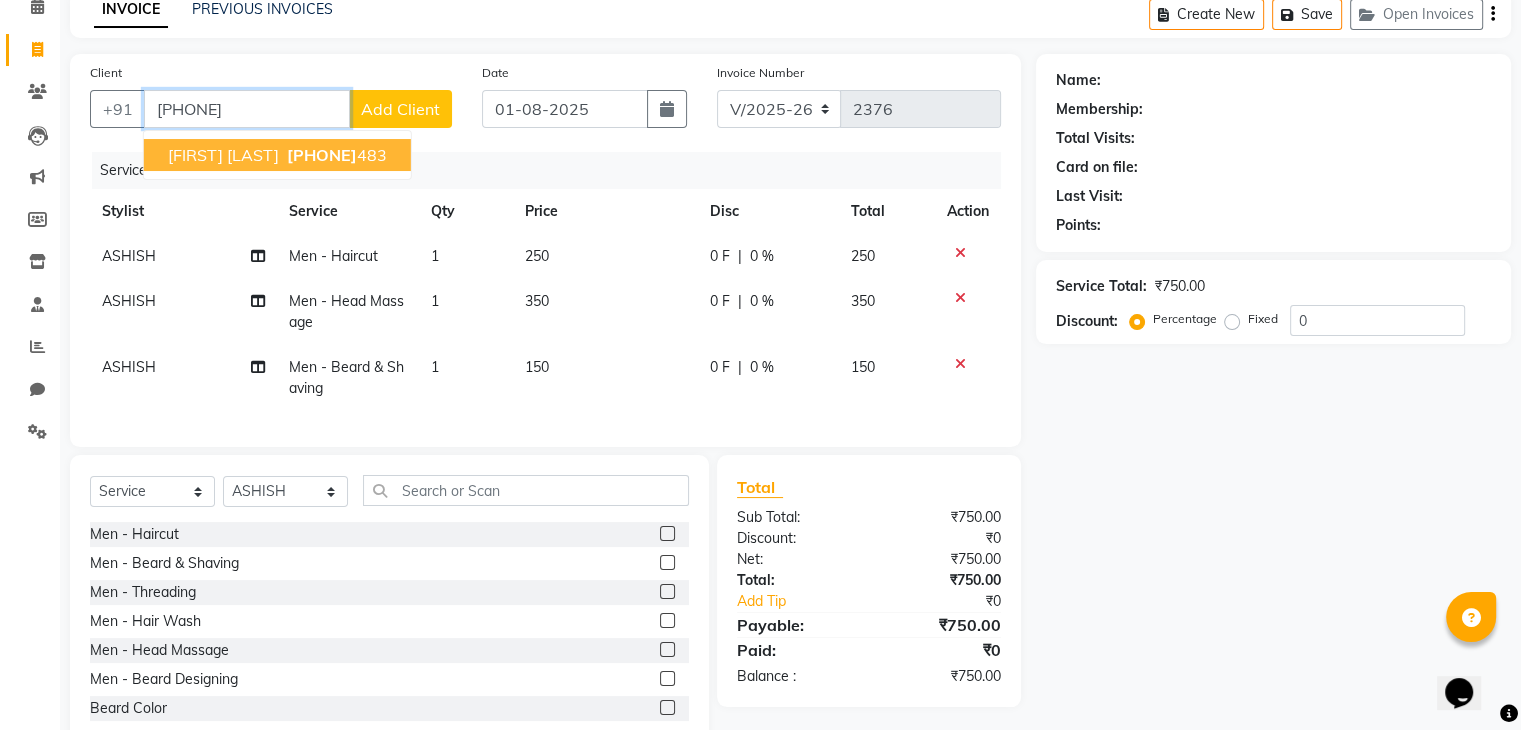 click on "9930800" at bounding box center [322, 155] 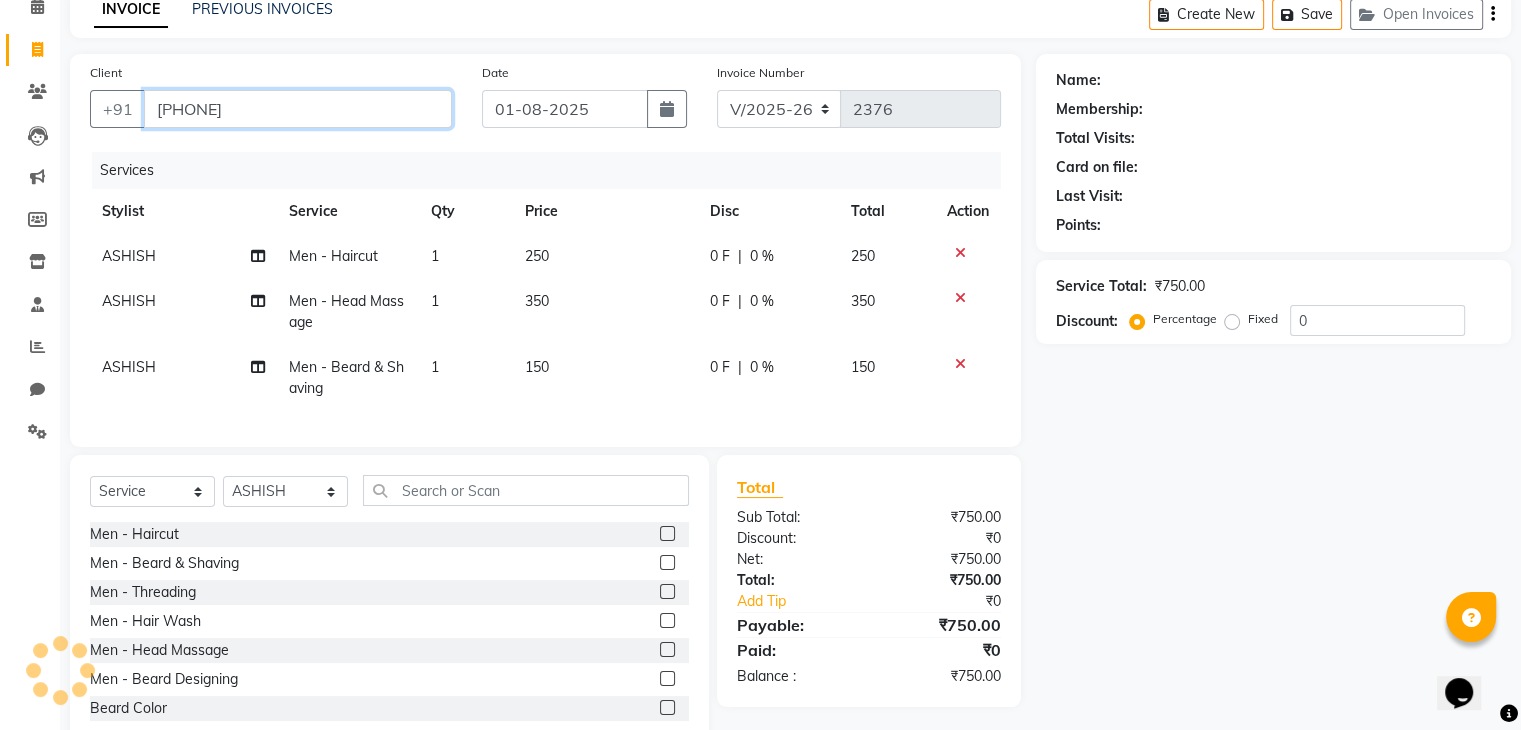 scroll, scrollTop: 162, scrollLeft: 0, axis: vertical 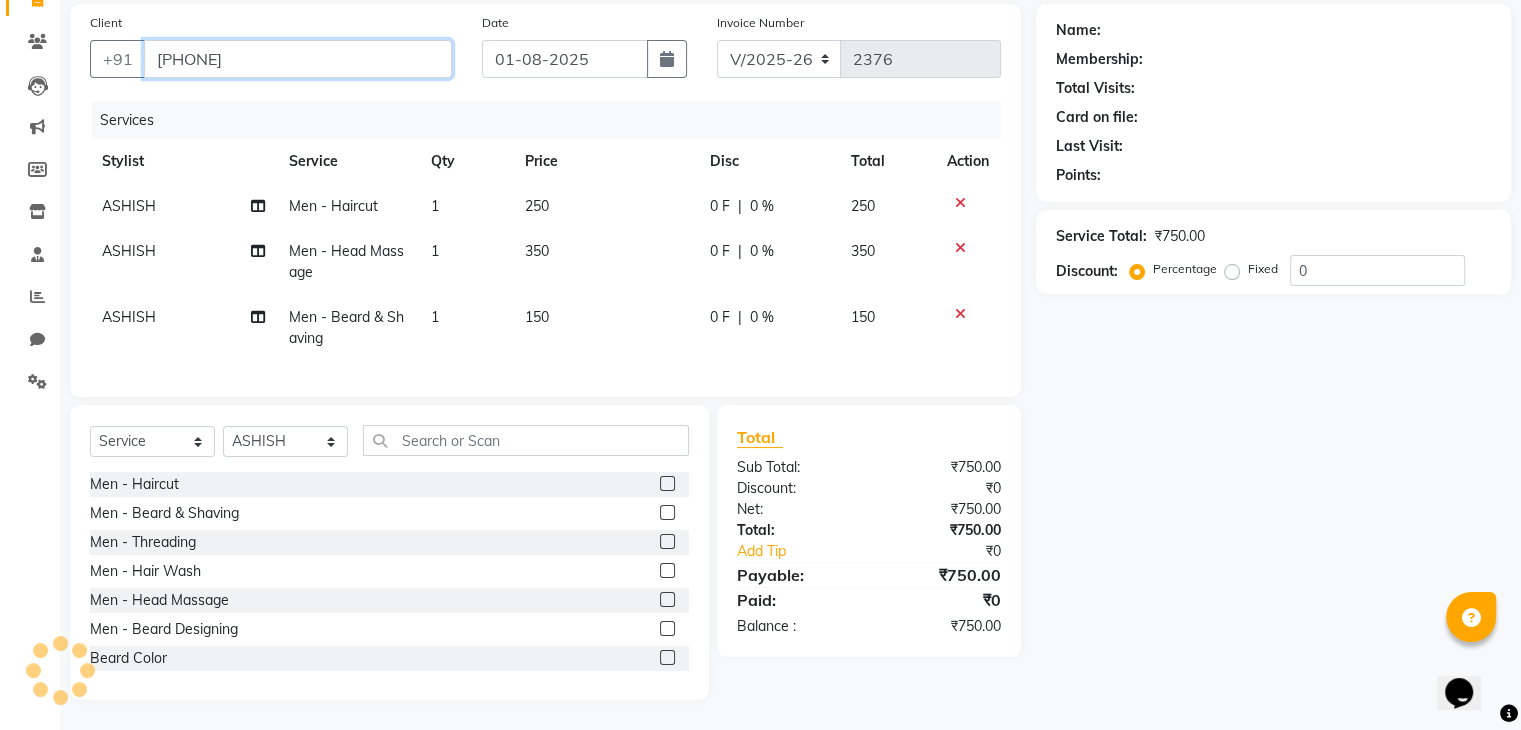 type on "9930800483" 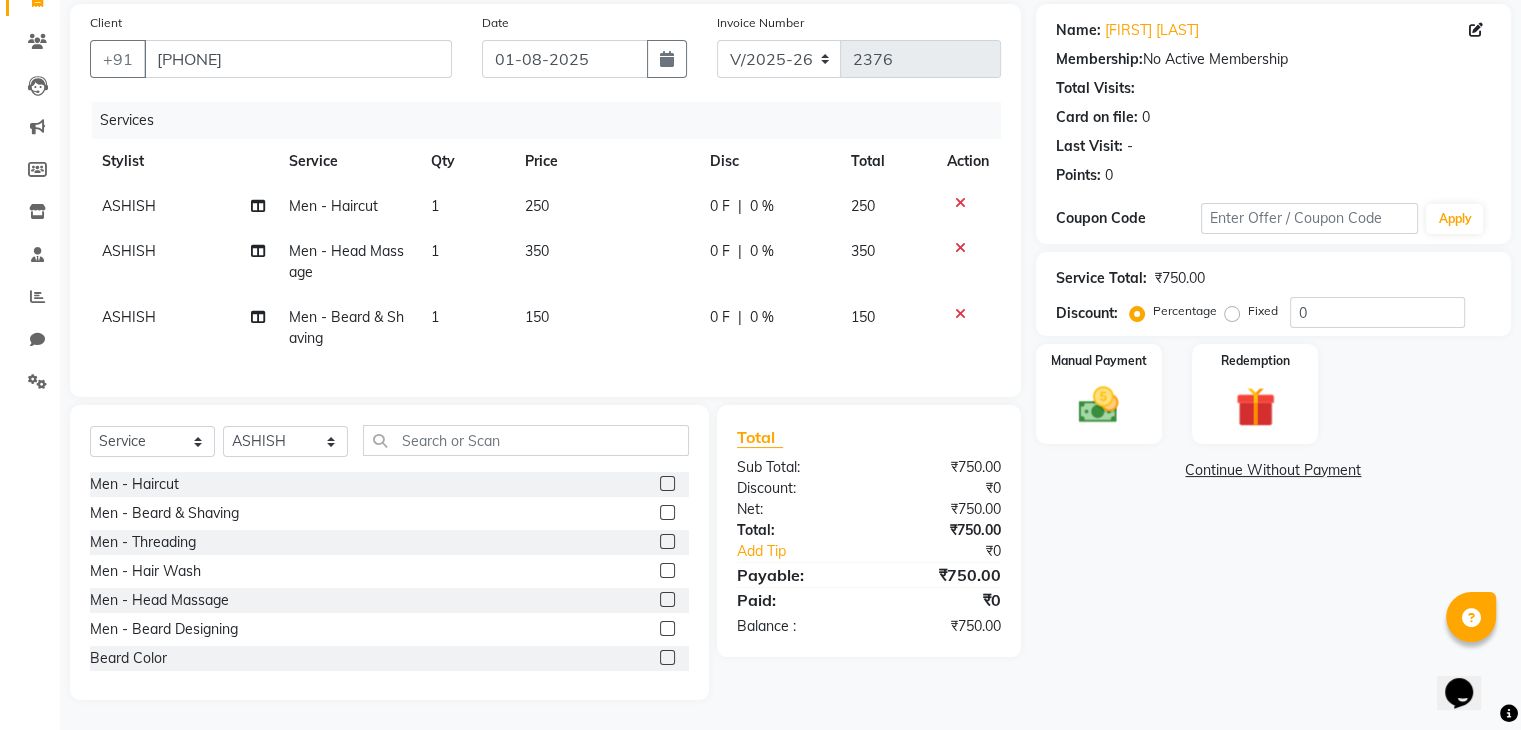 click 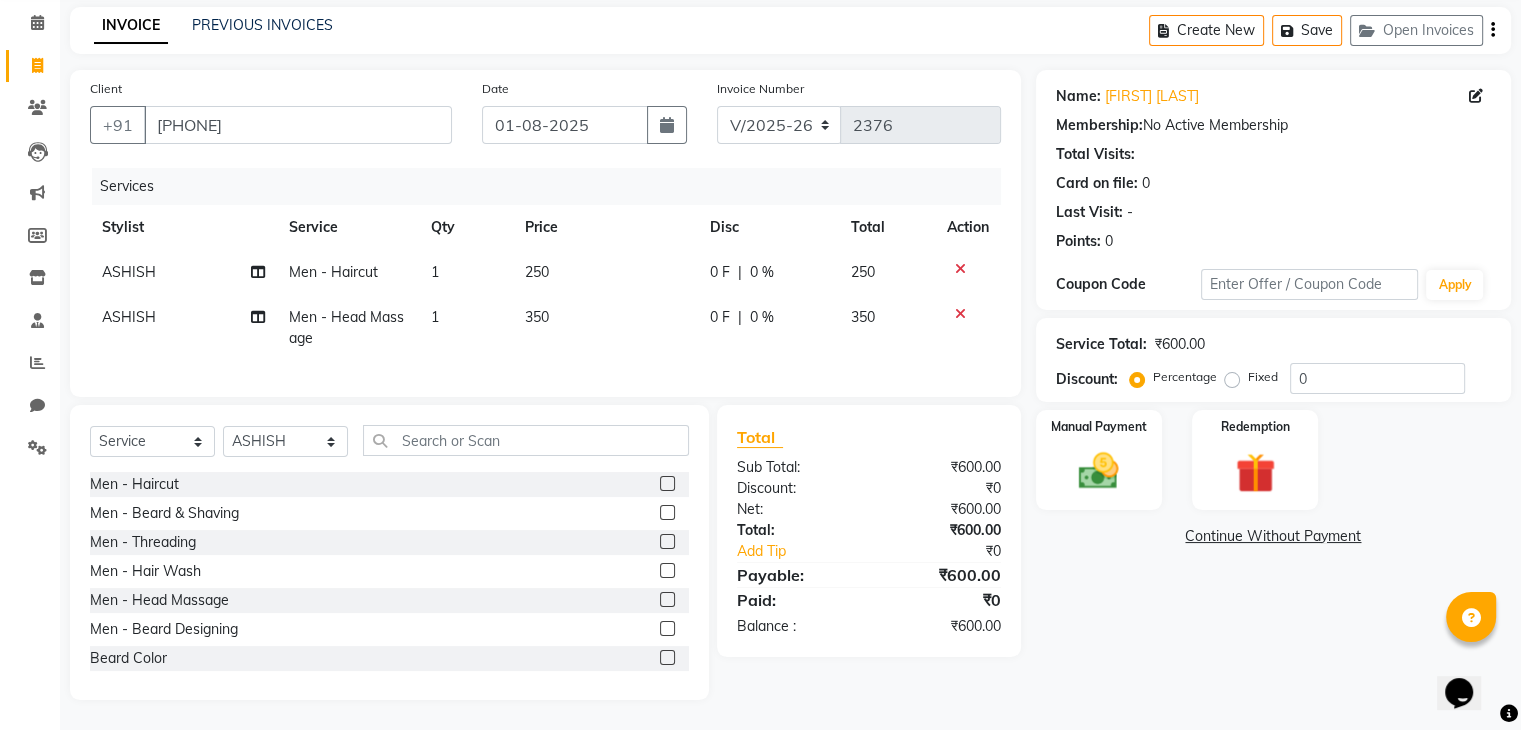 click 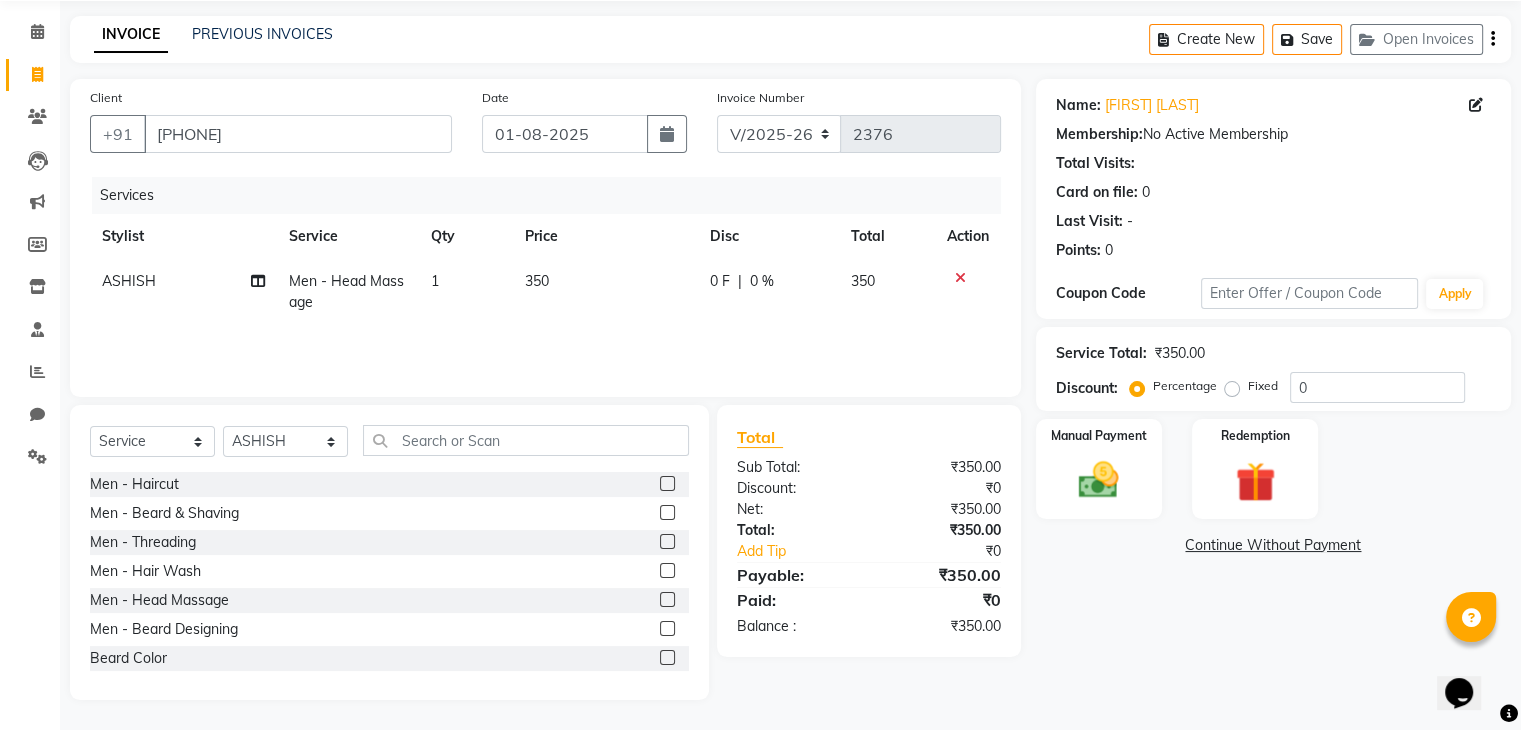 click 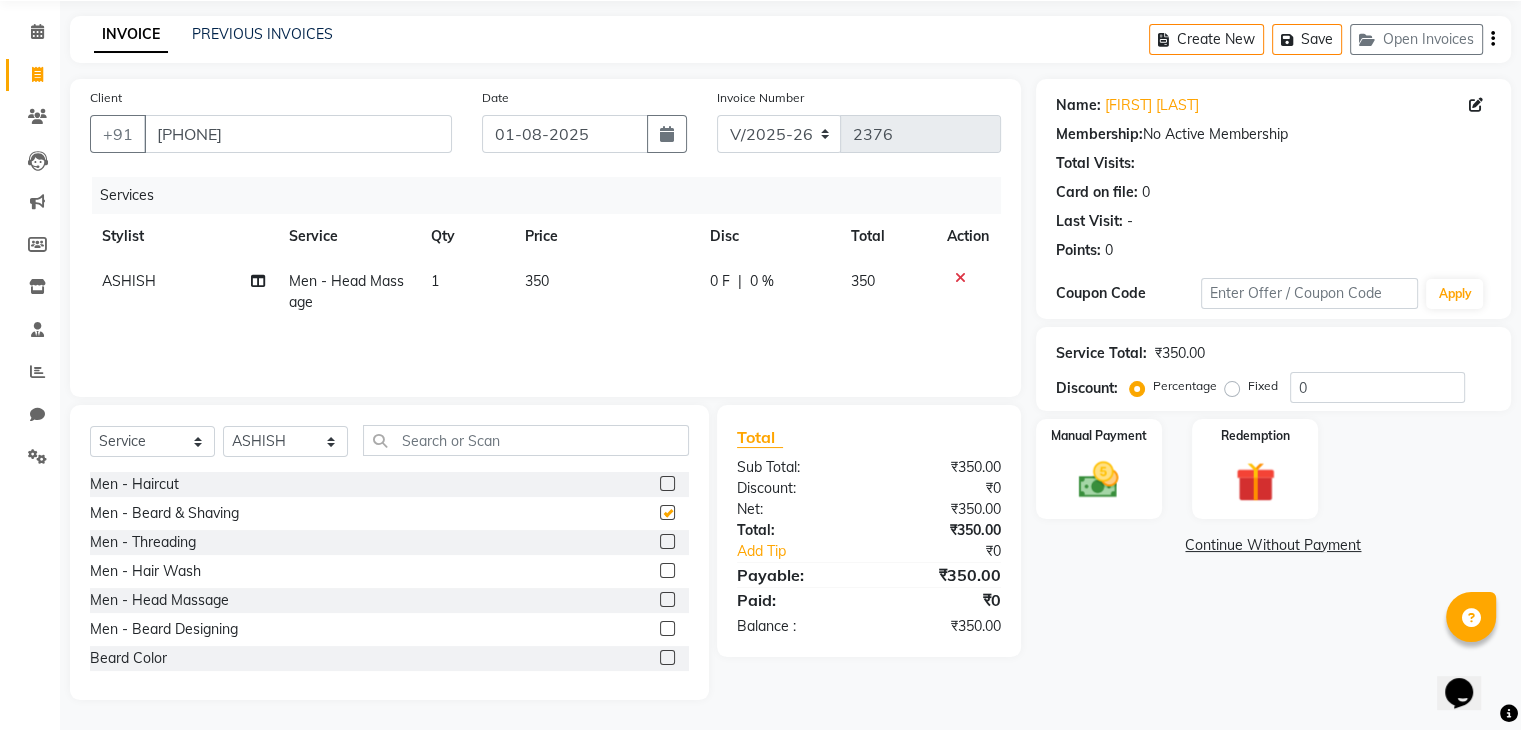 scroll, scrollTop: 117, scrollLeft: 0, axis: vertical 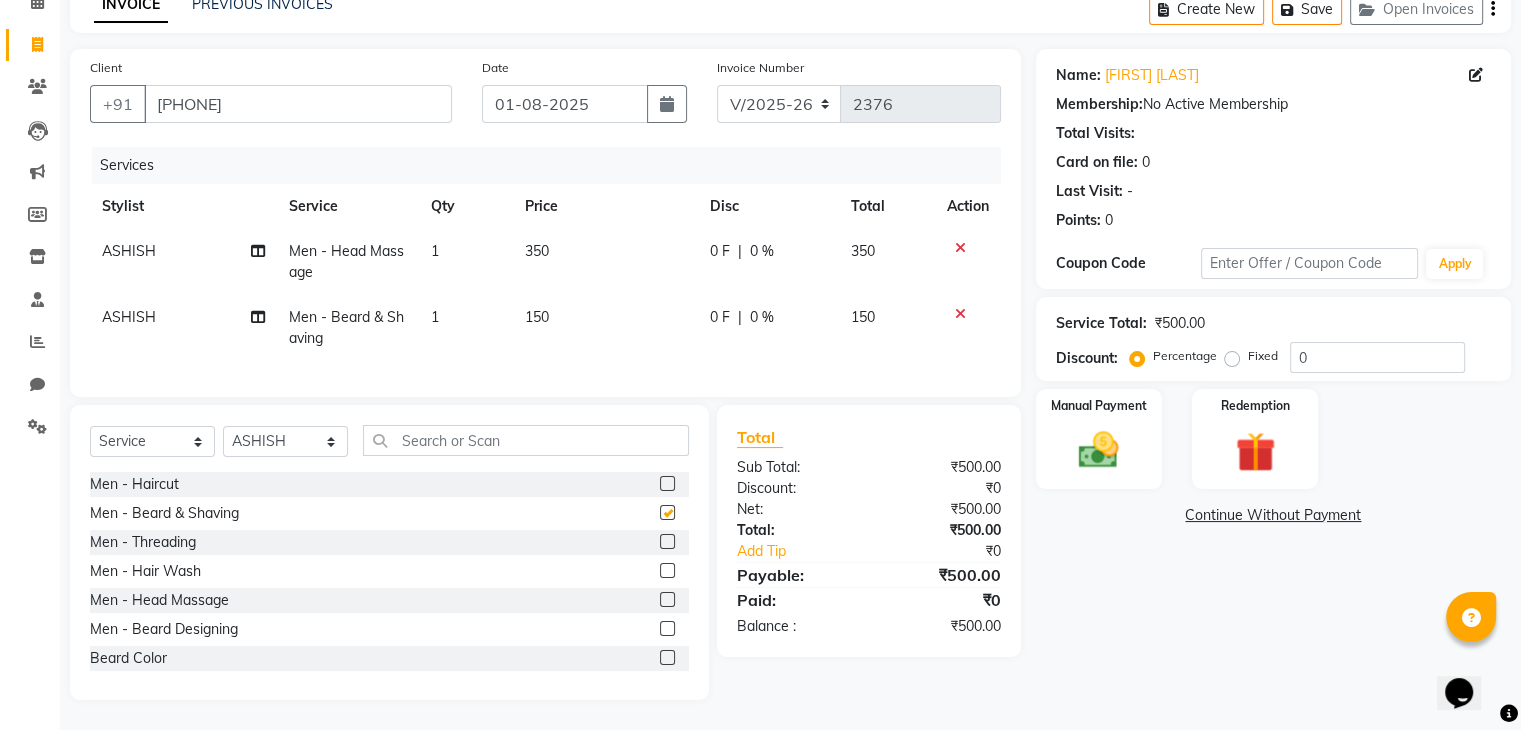 checkbox on "false" 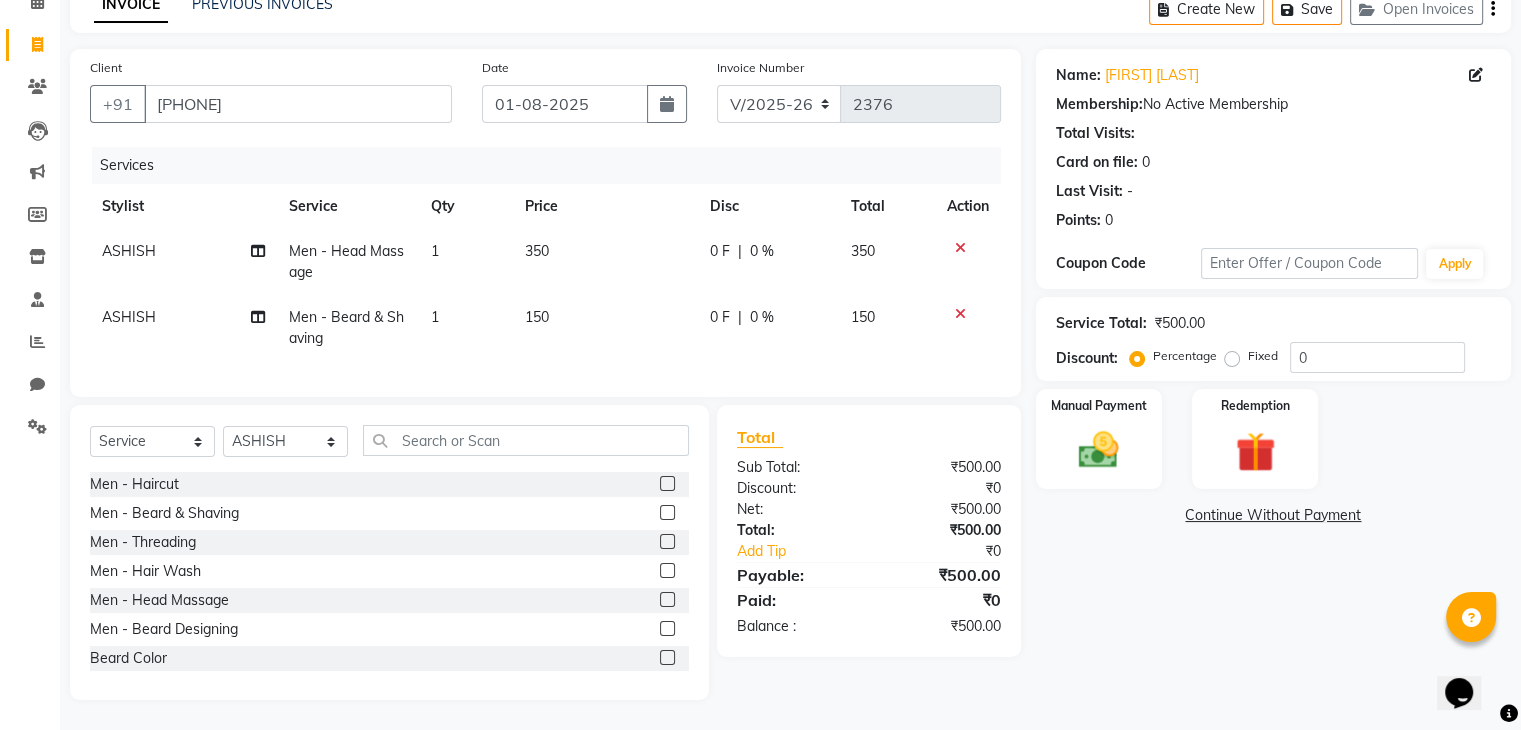 click 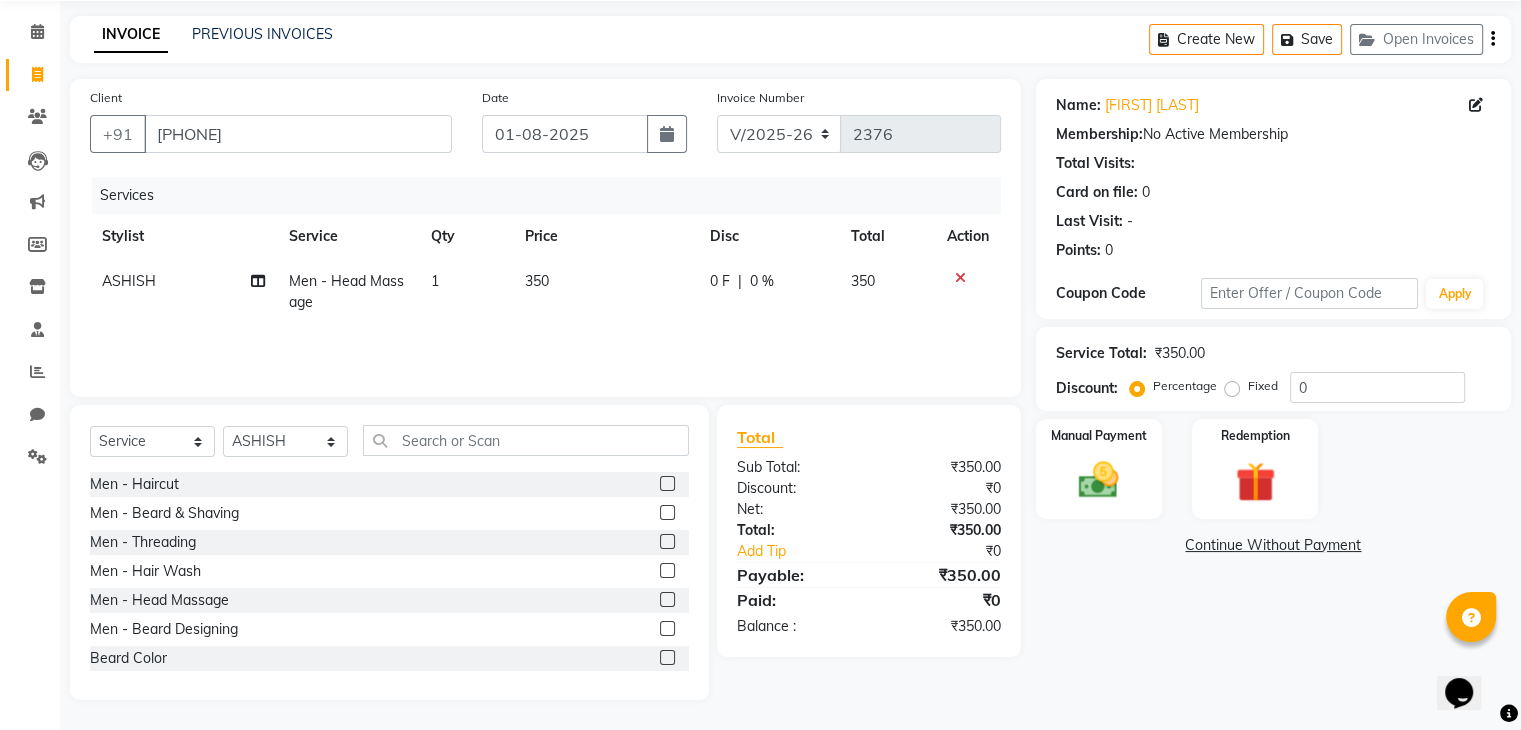 click 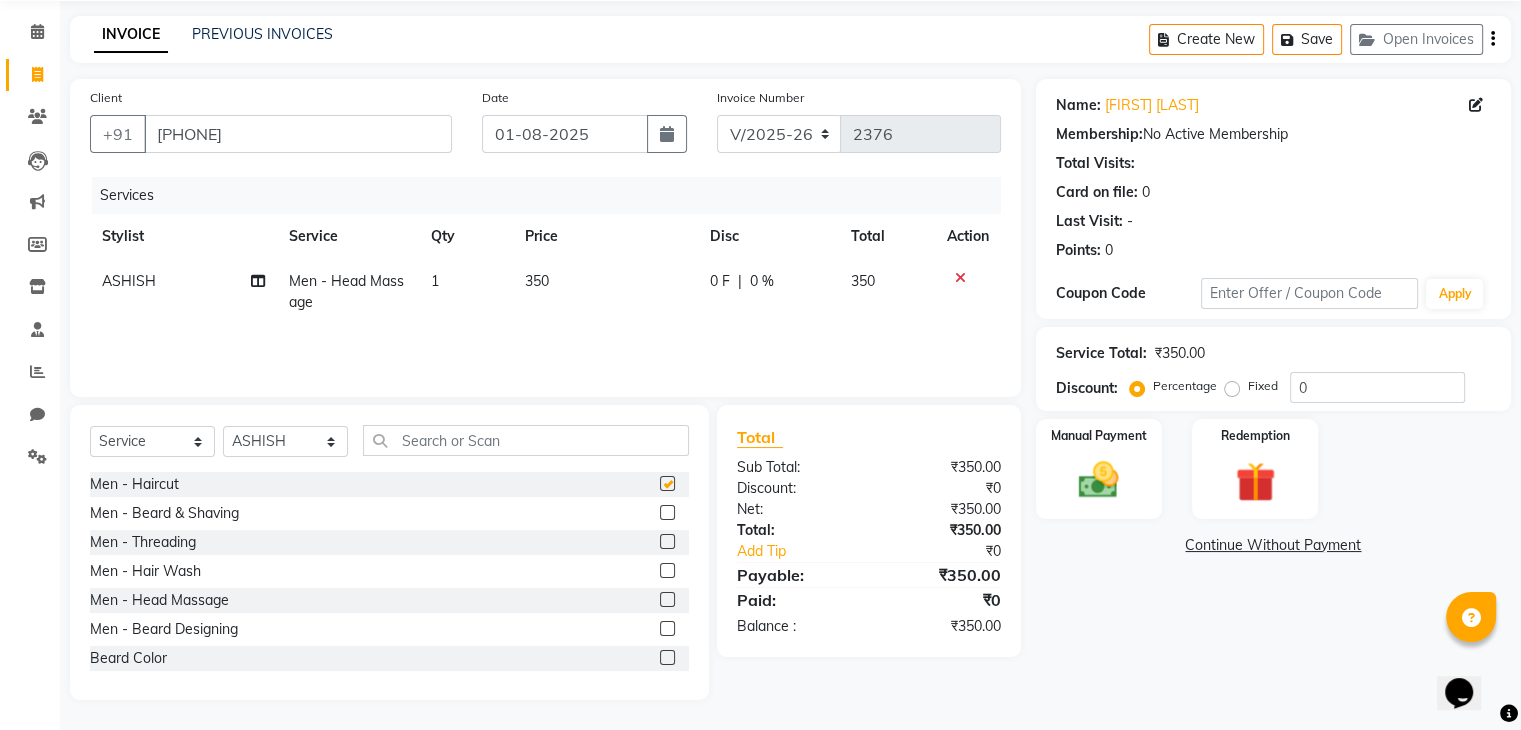 scroll, scrollTop: 96, scrollLeft: 0, axis: vertical 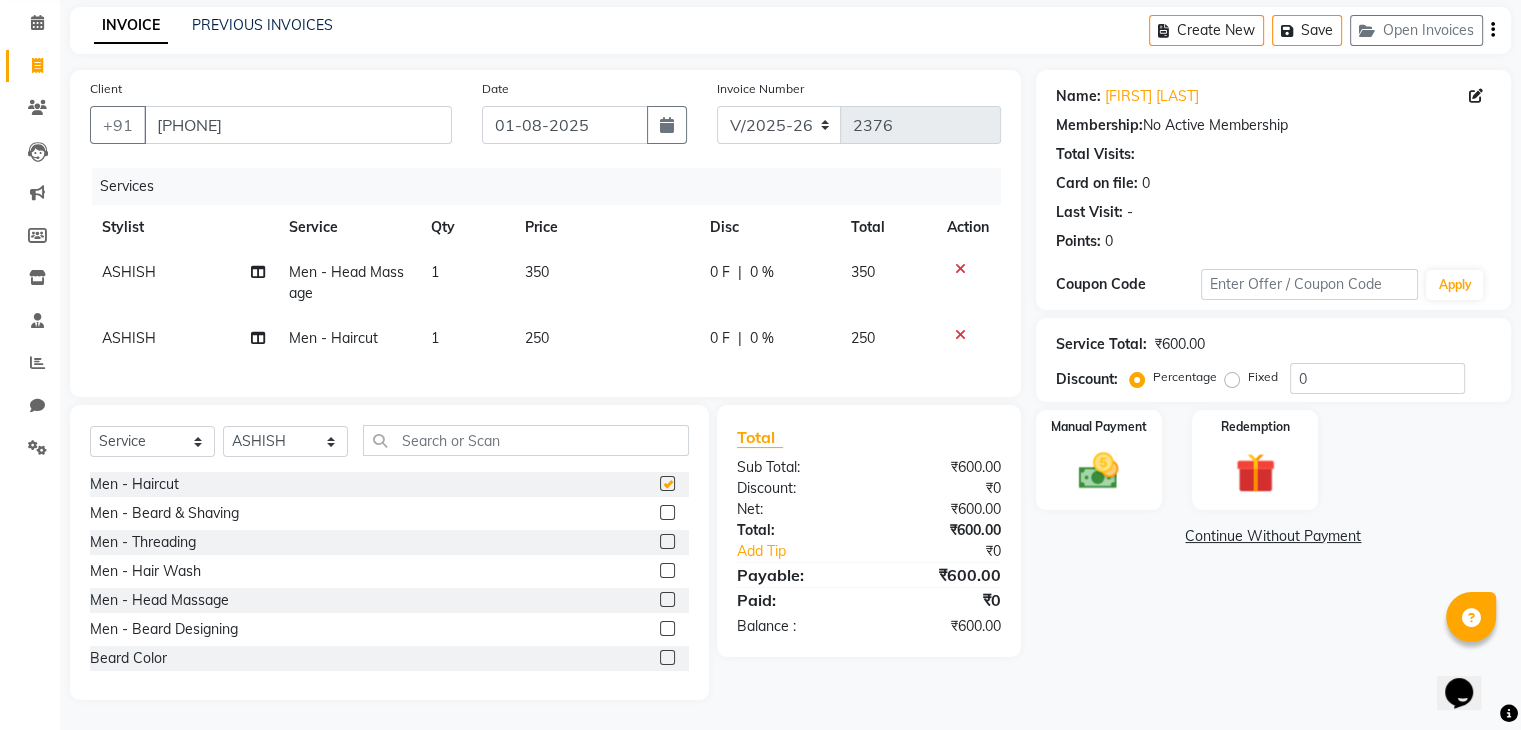 checkbox on "false" 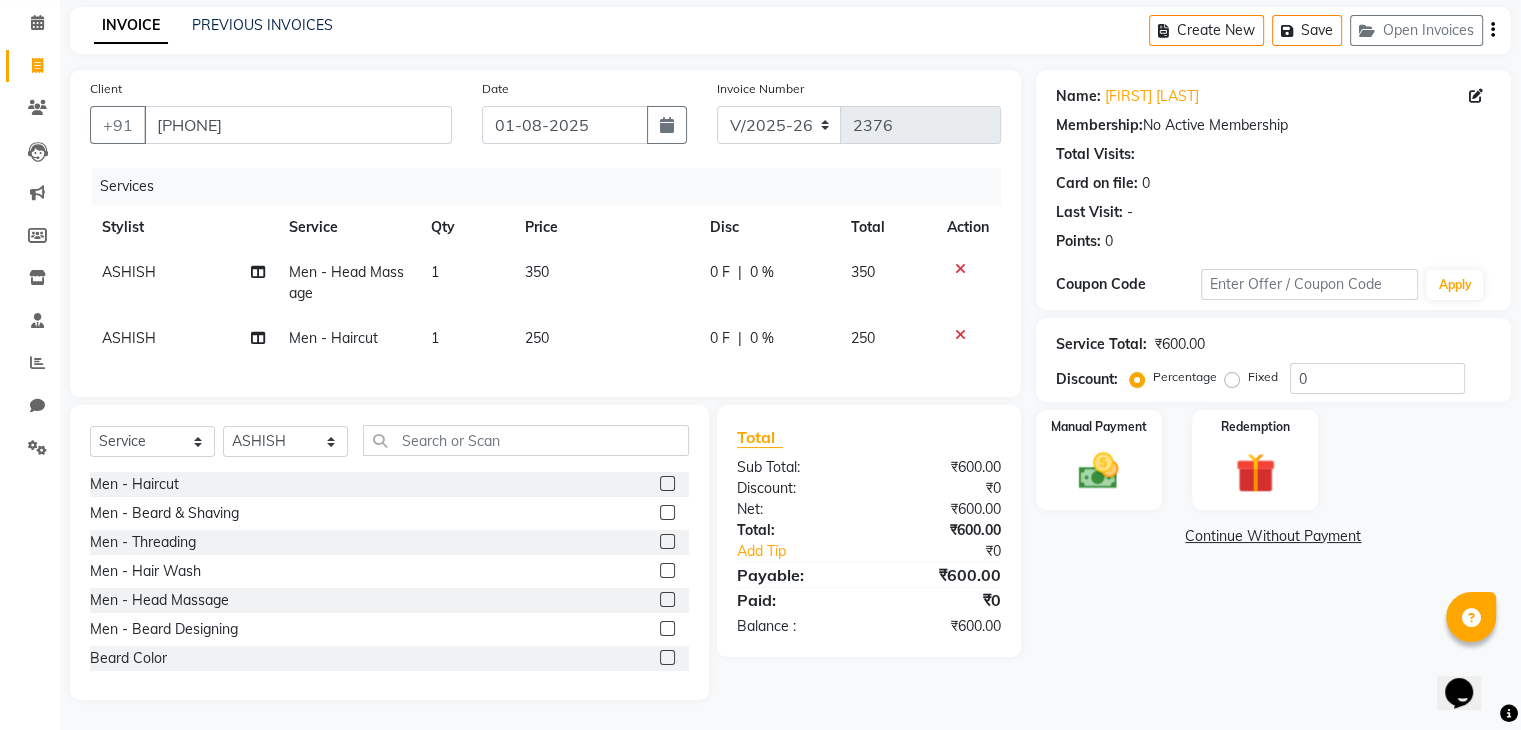 click on "Payable:" 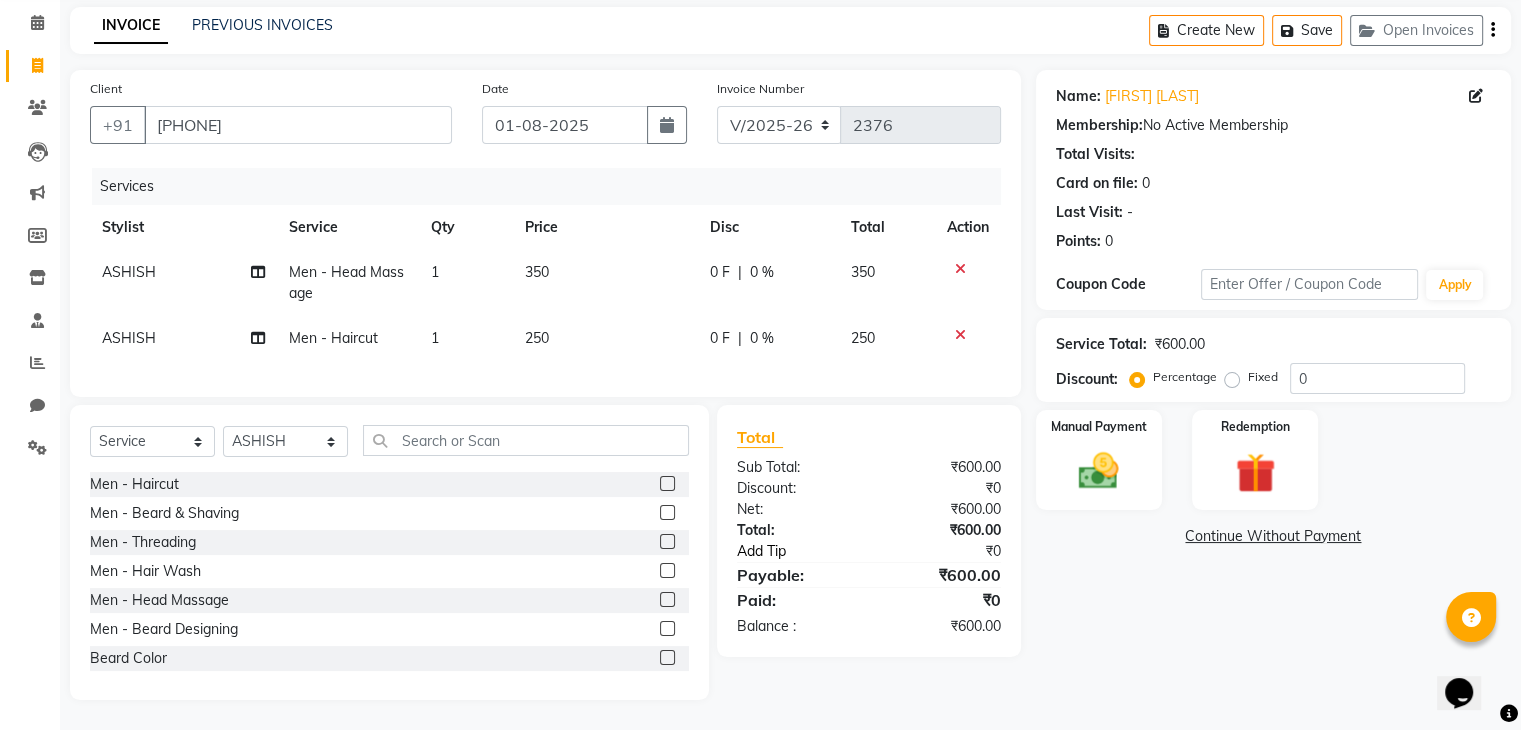 click on "Add Tip" 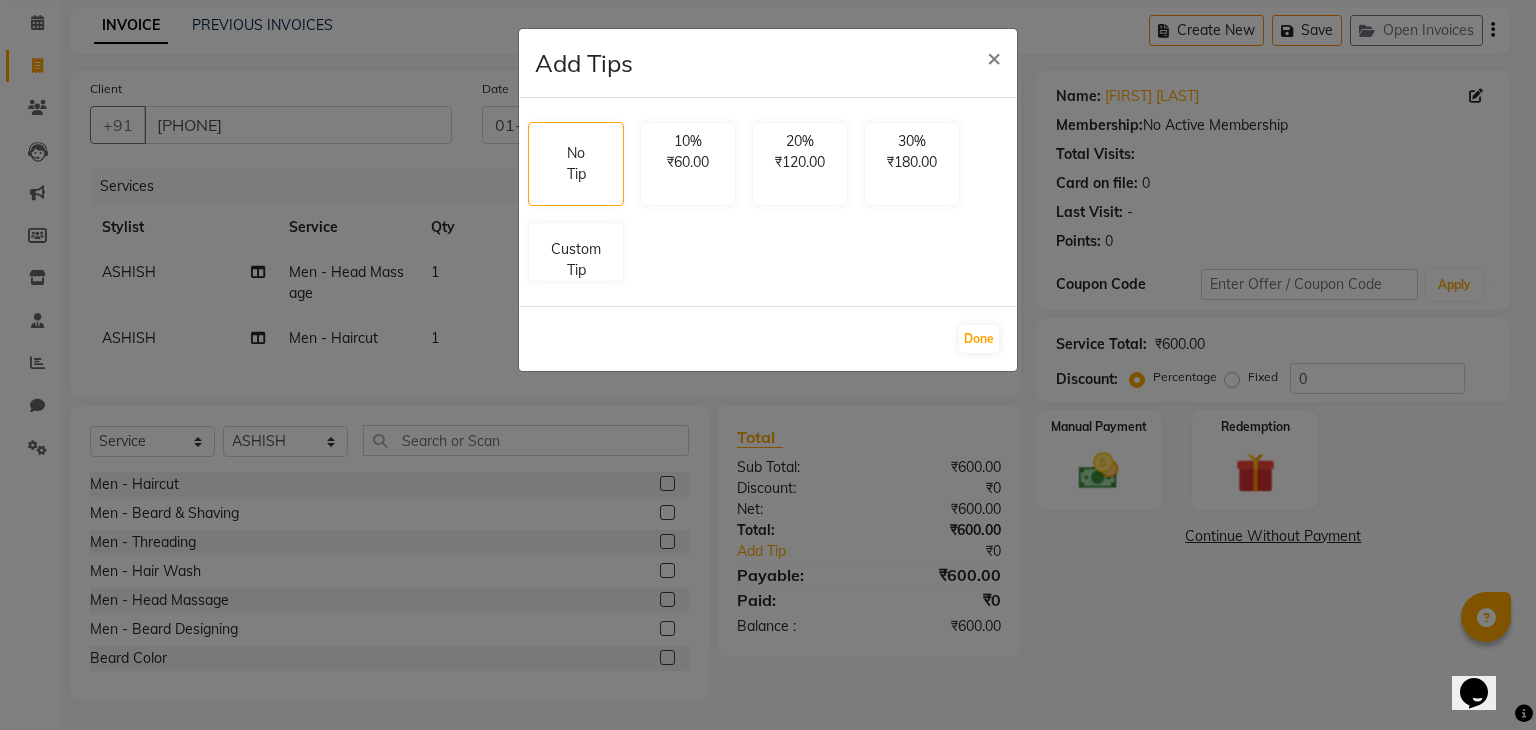 click on "No Tip 10% ₹60.00 20% ₹120.00 30% ₹180.00 Custom Tip" 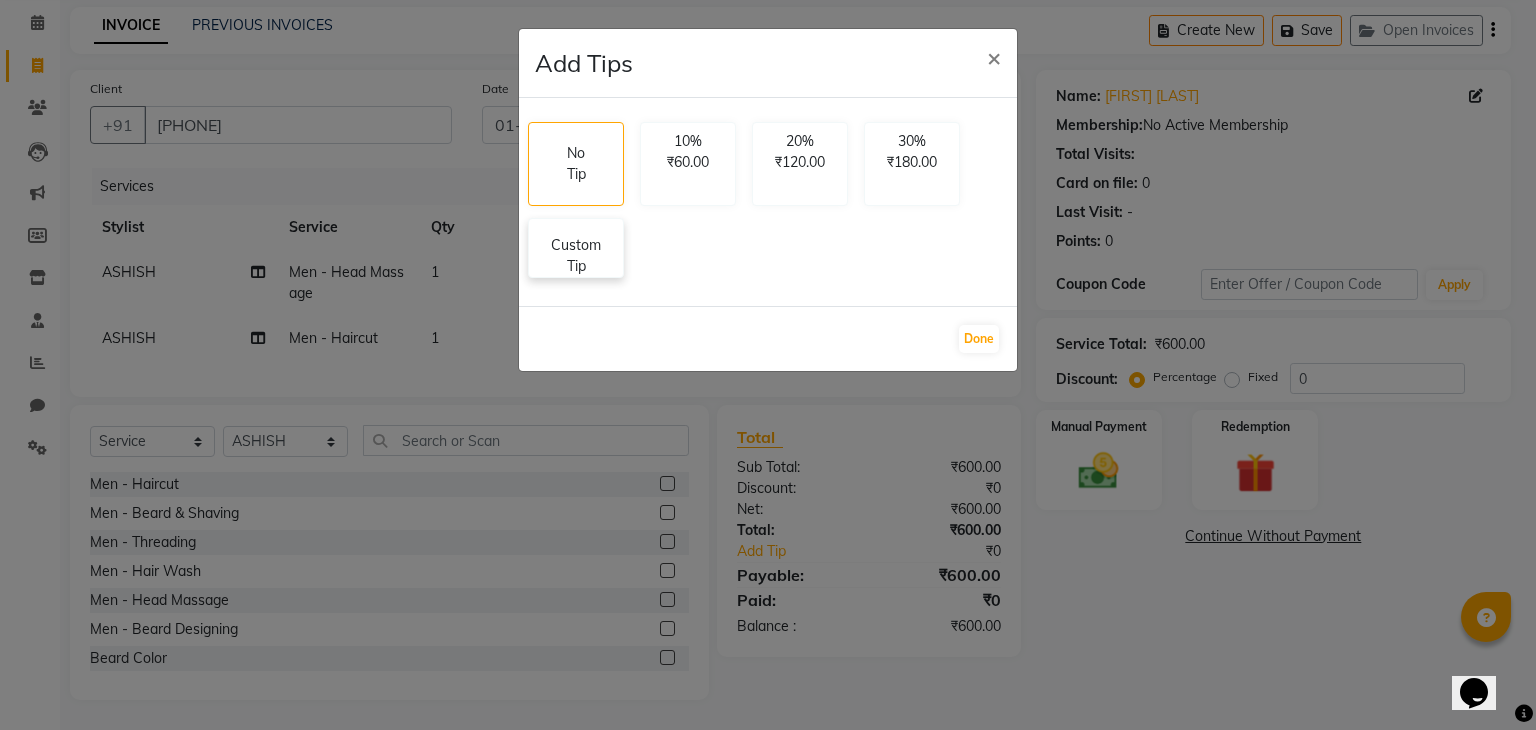 click on "No Tip 10% ₹60.00 20% ₹120.00 30% ₹180.00 Custom Tip" 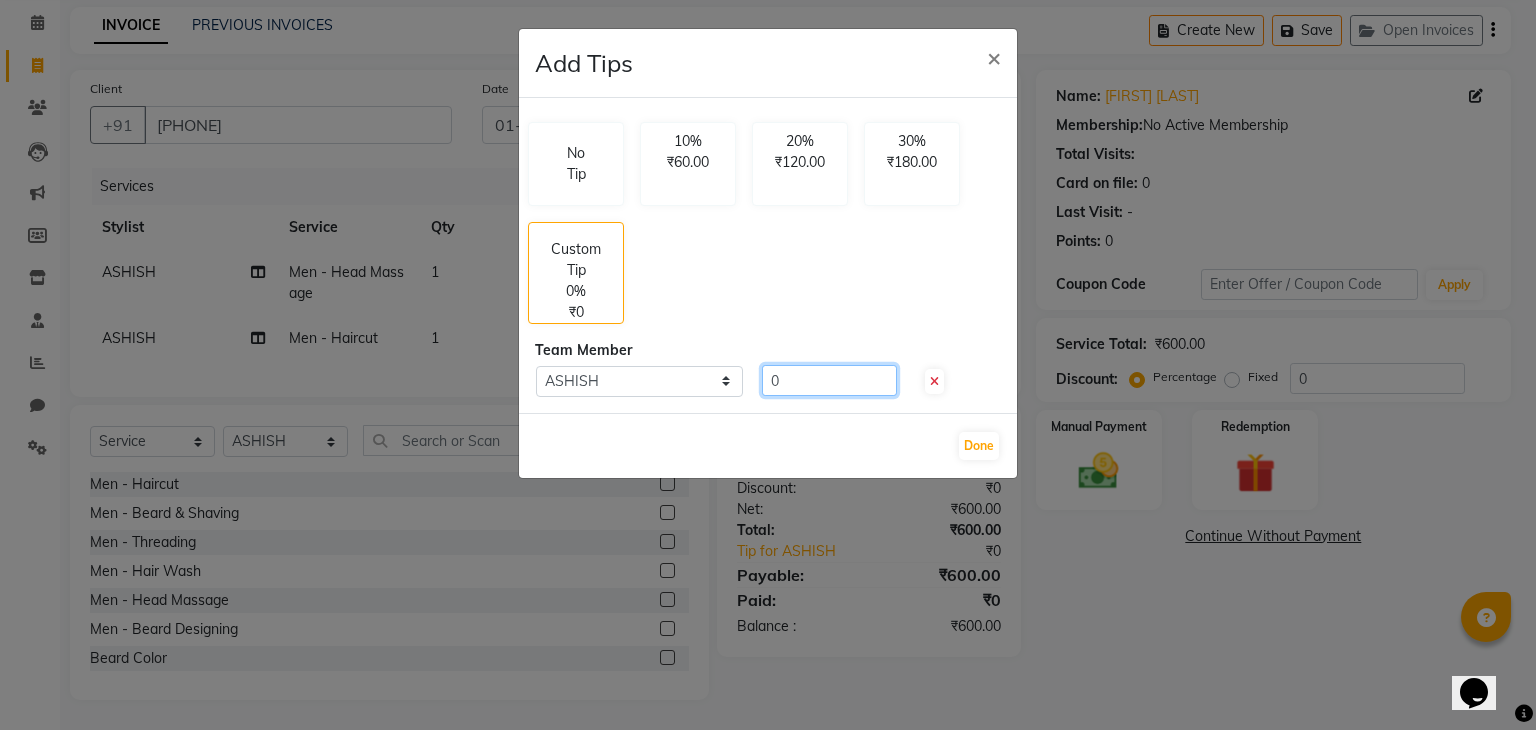 click on "0" 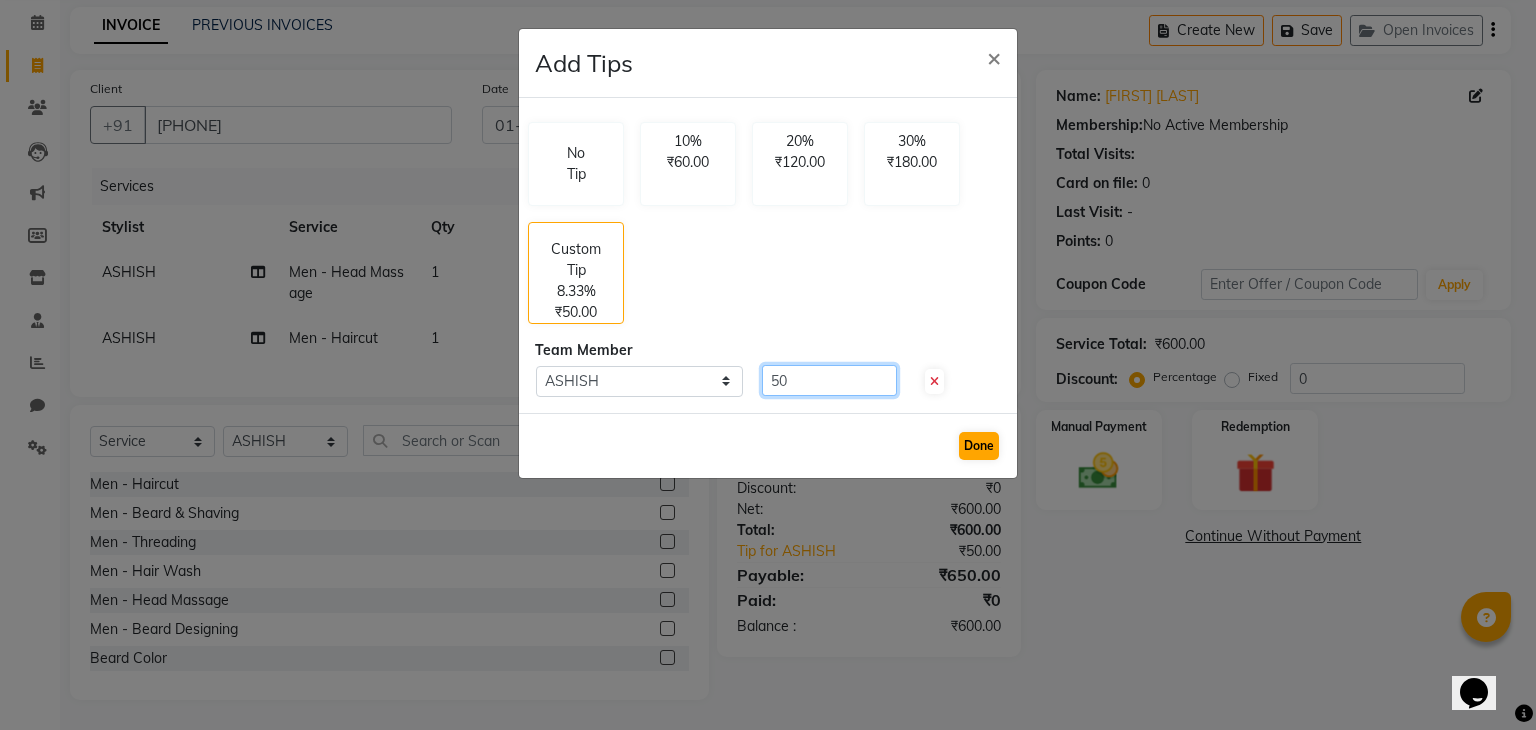 type on "50" 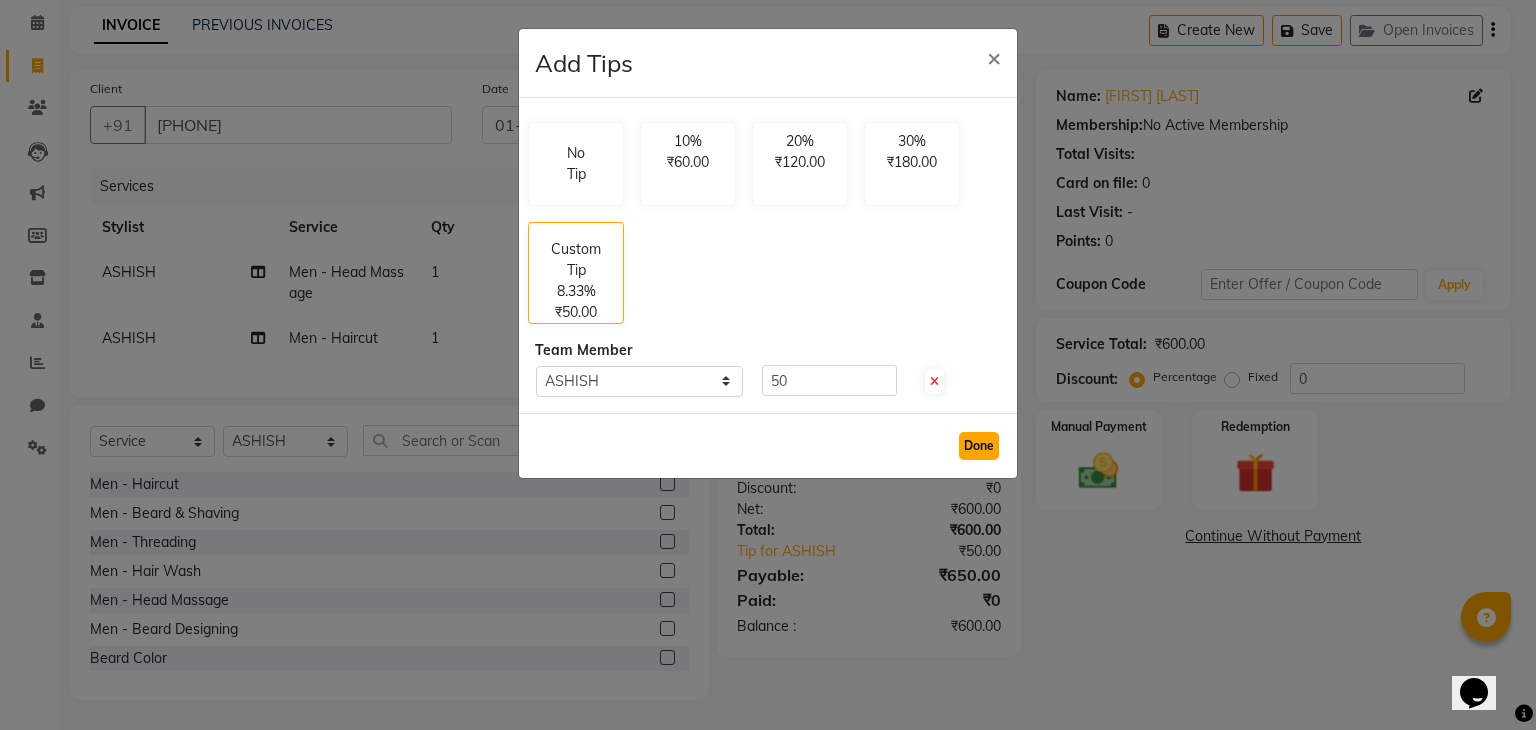 click on "Done" 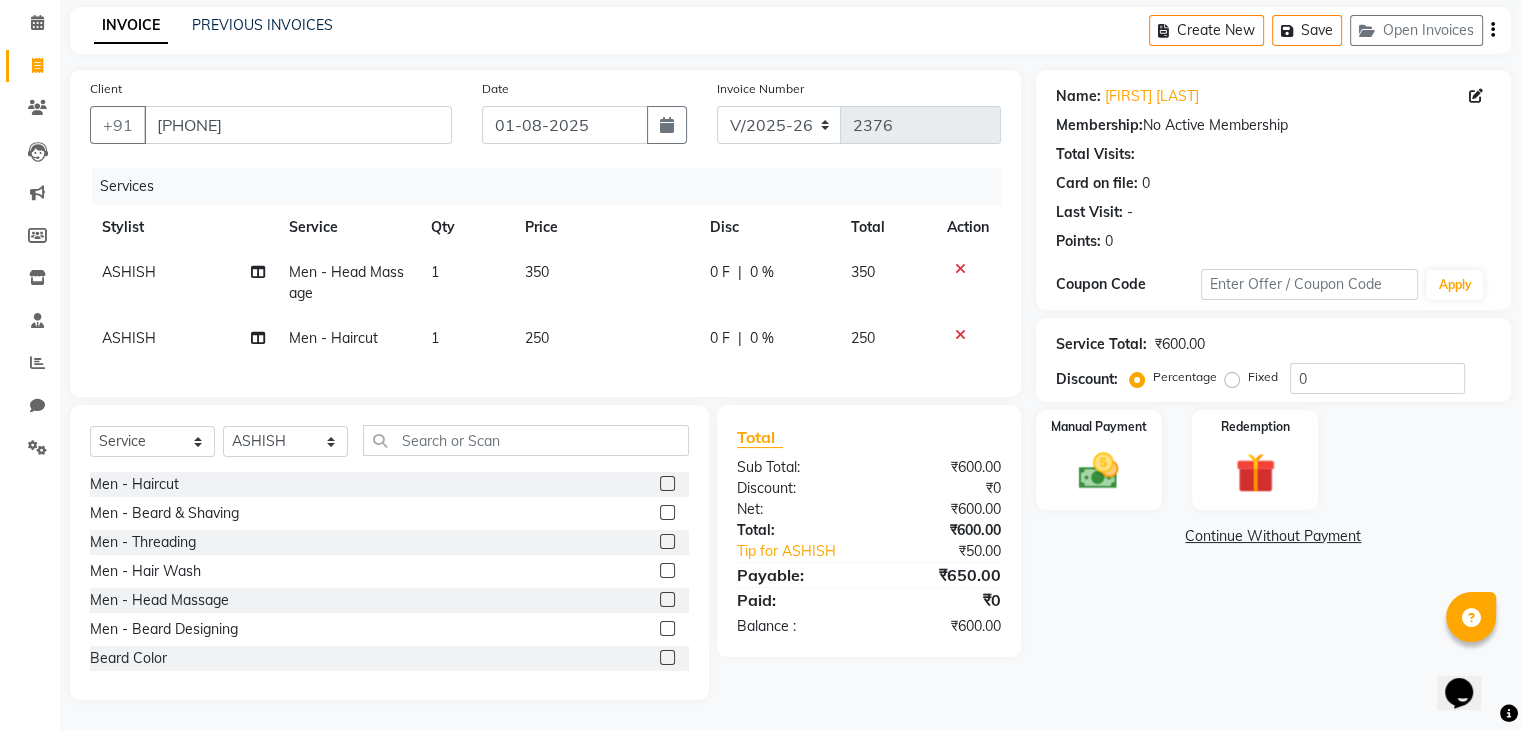 click 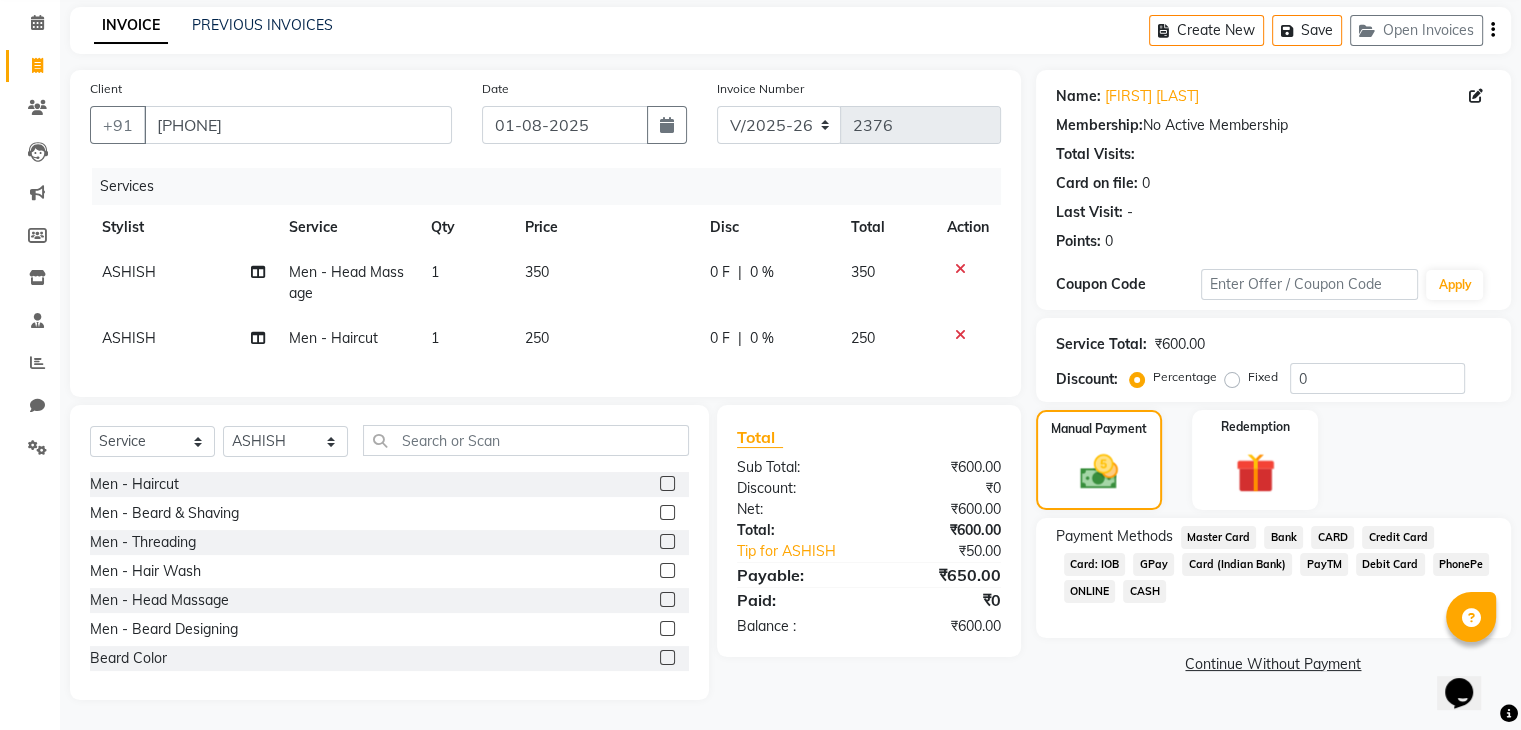 click on "GPay" 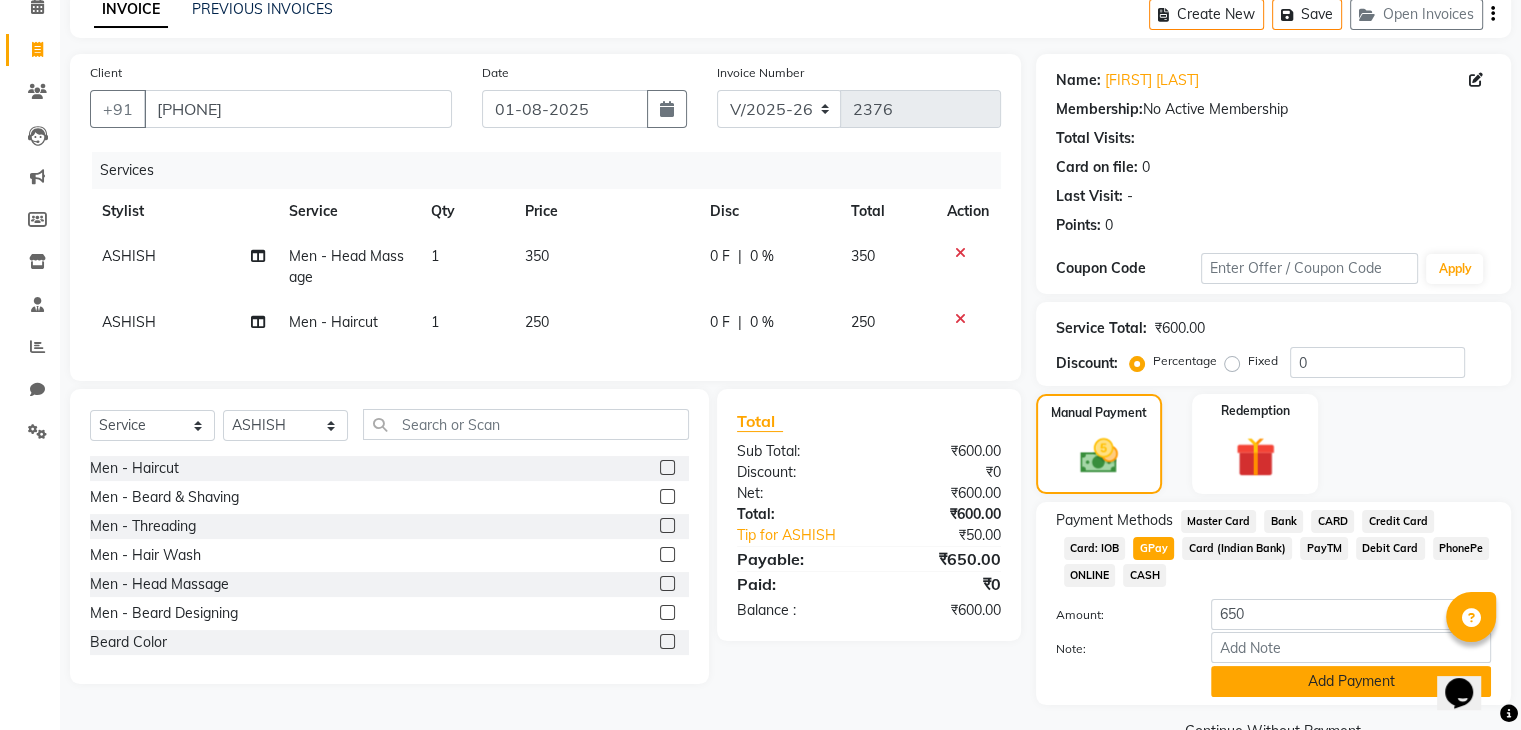 click on "Add Payment" 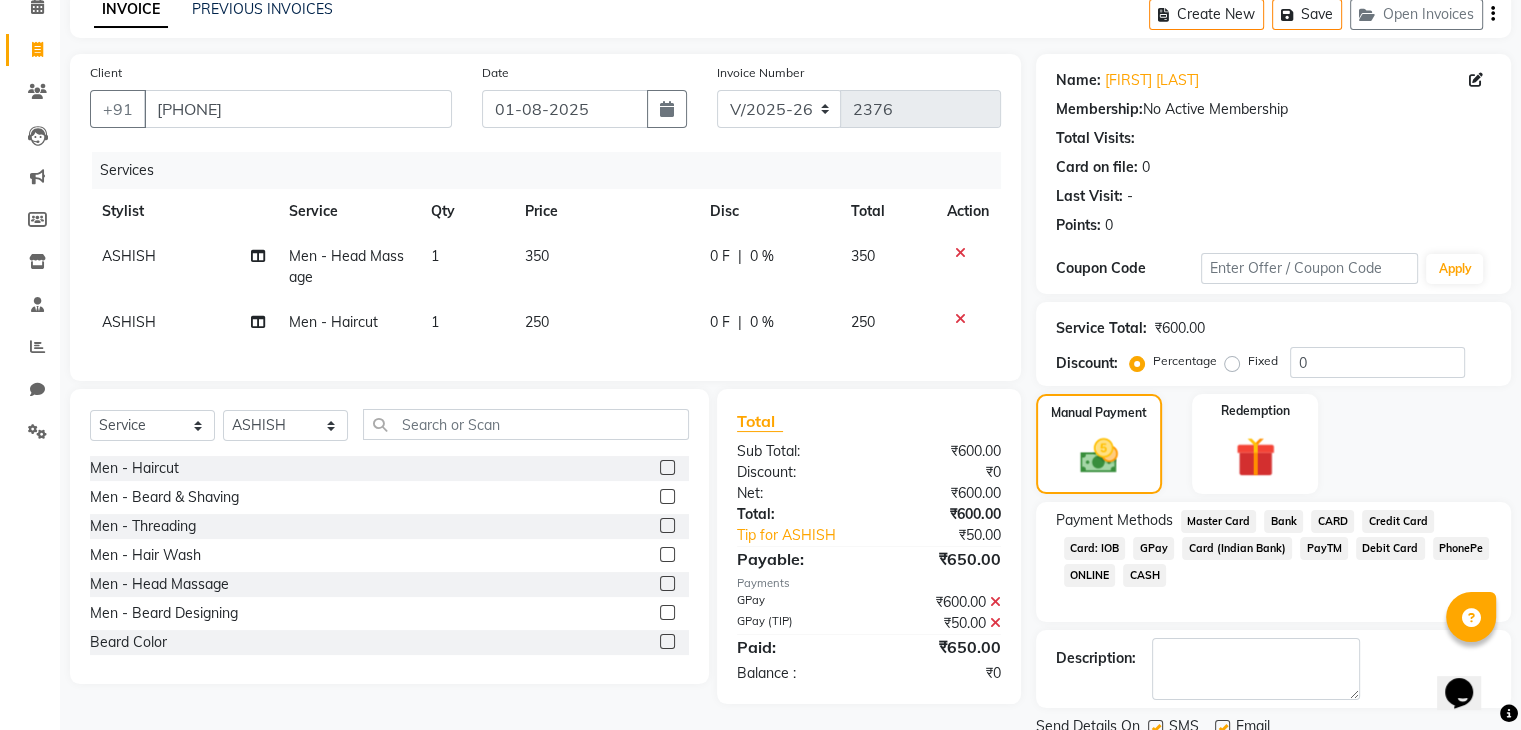 scroll, scrollTop: 171, scrollLeft: 0, axis: vertical 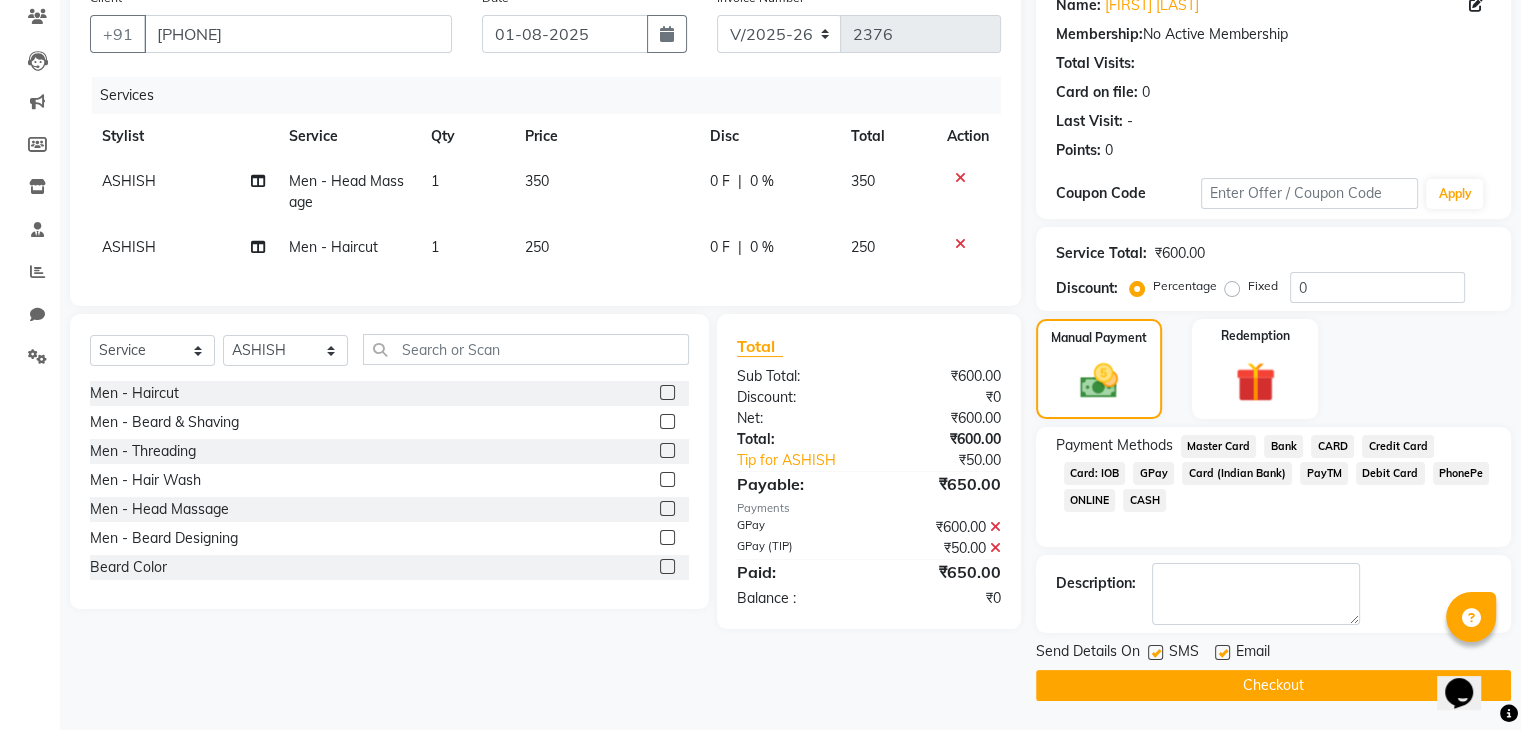 click on "Checkout" 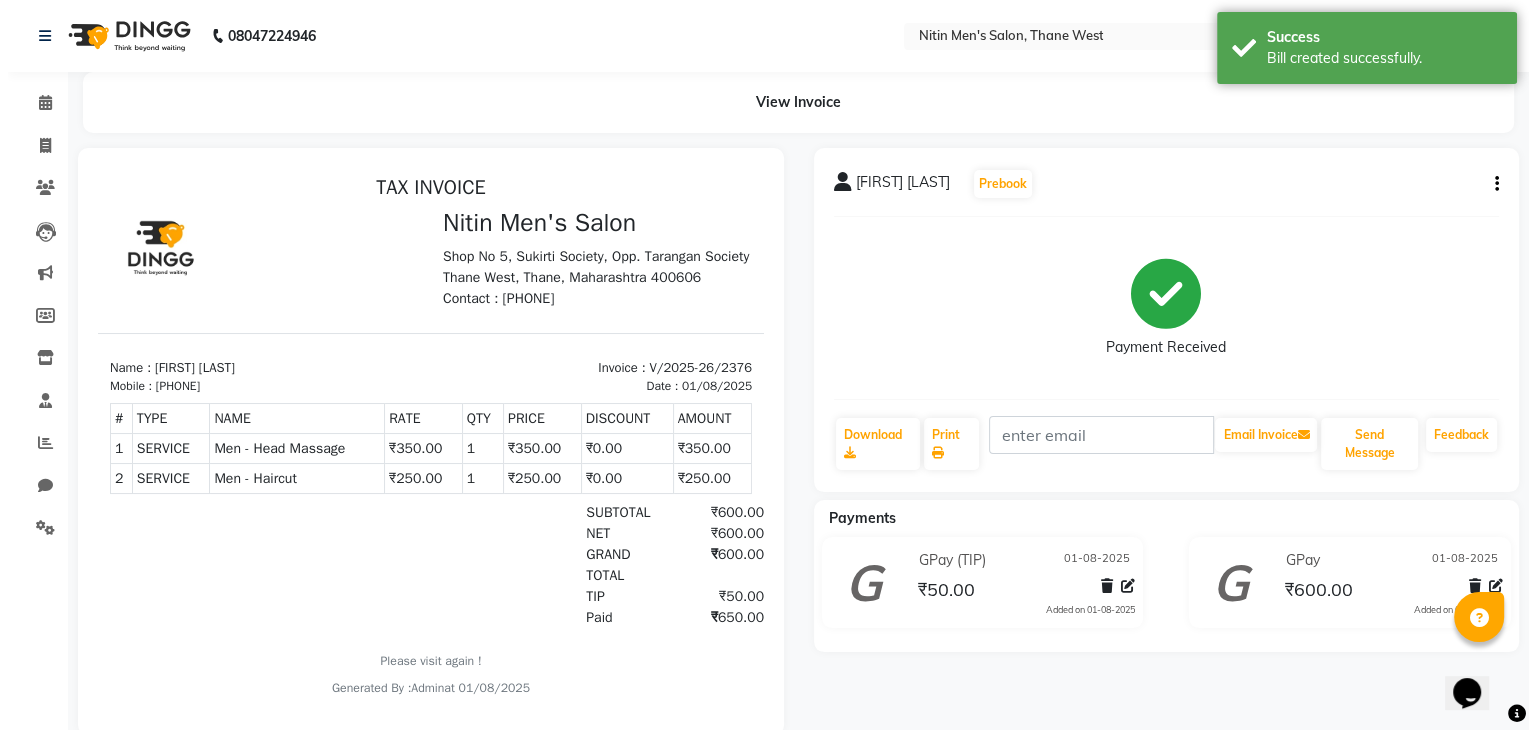 scroll, scrollTop: 0, scrollLeft: 0, axis: both 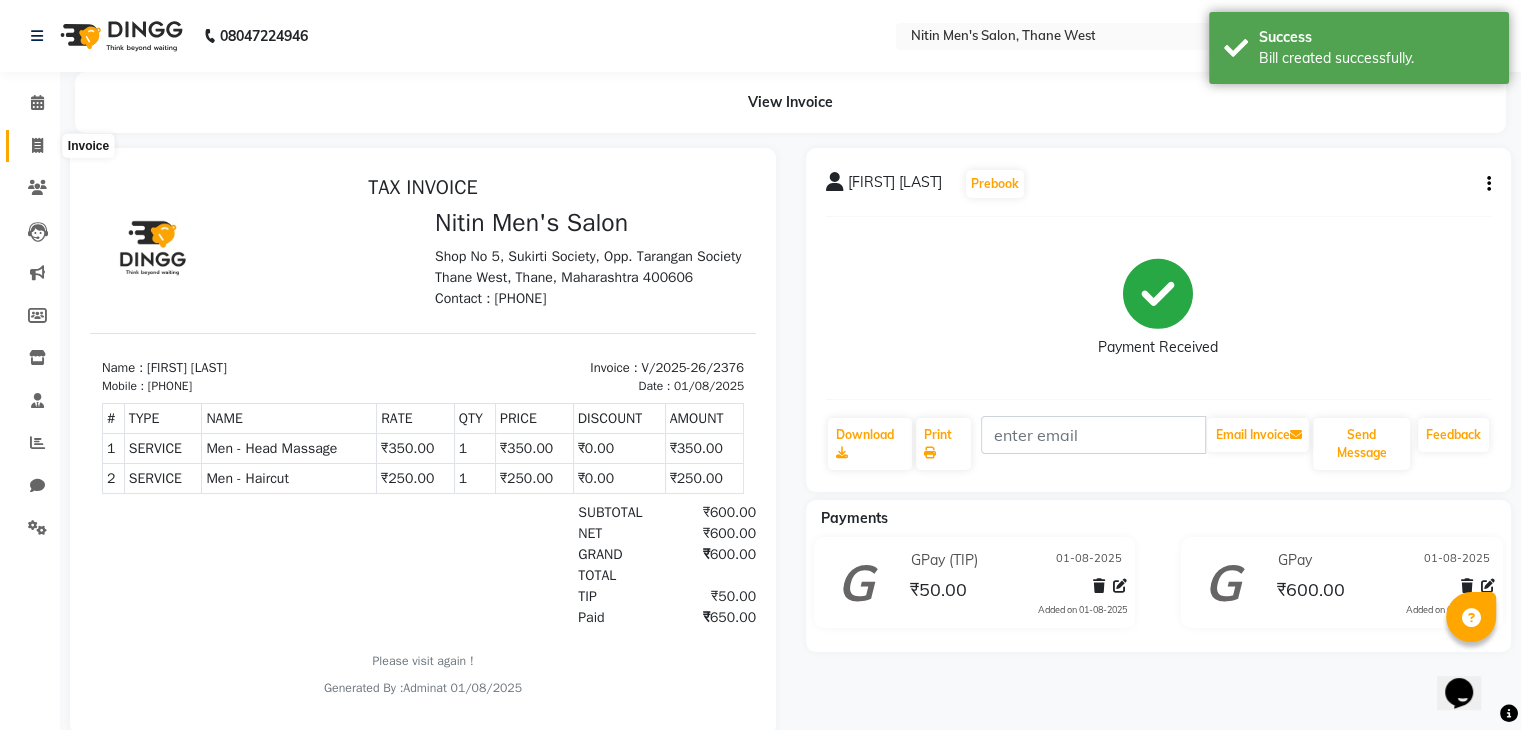 click 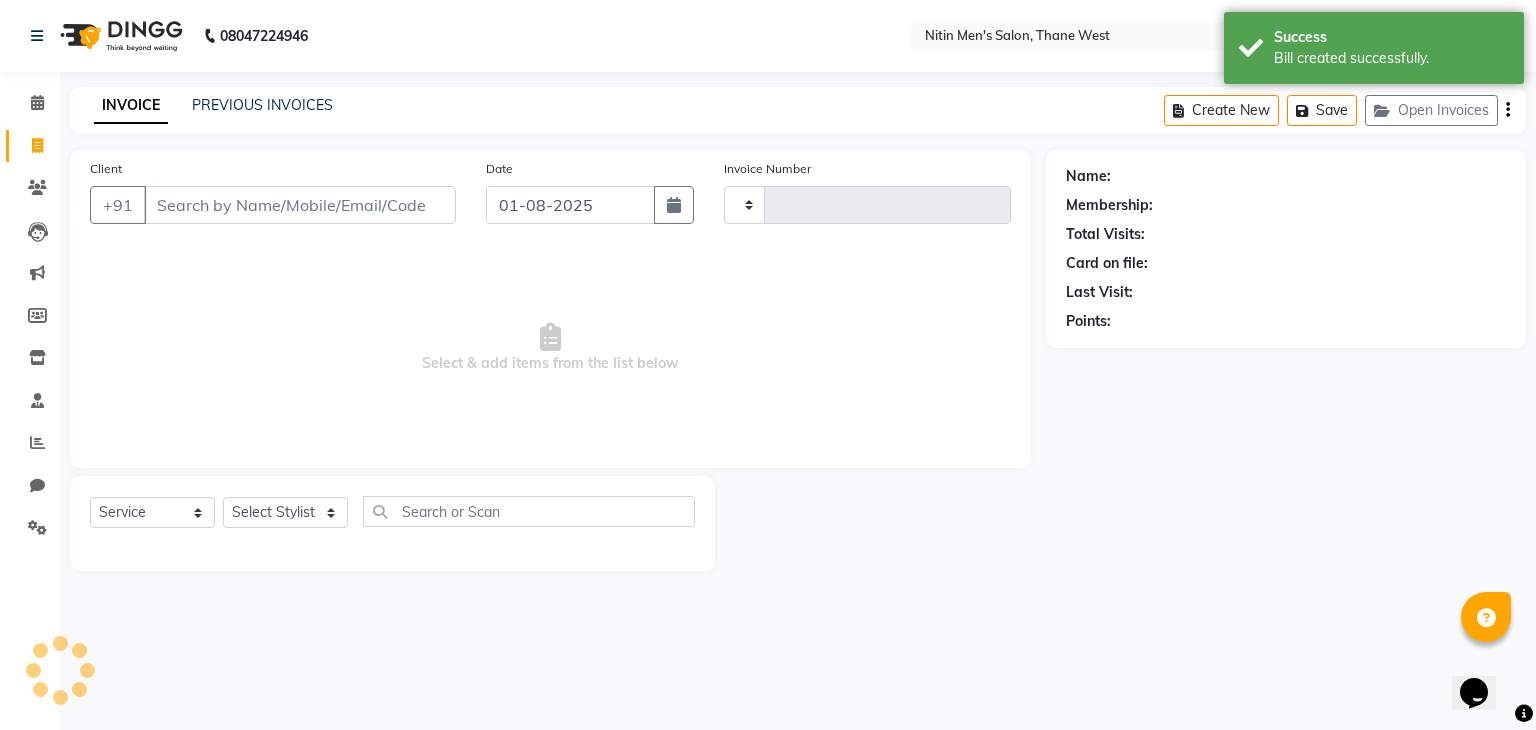 type on "2377" 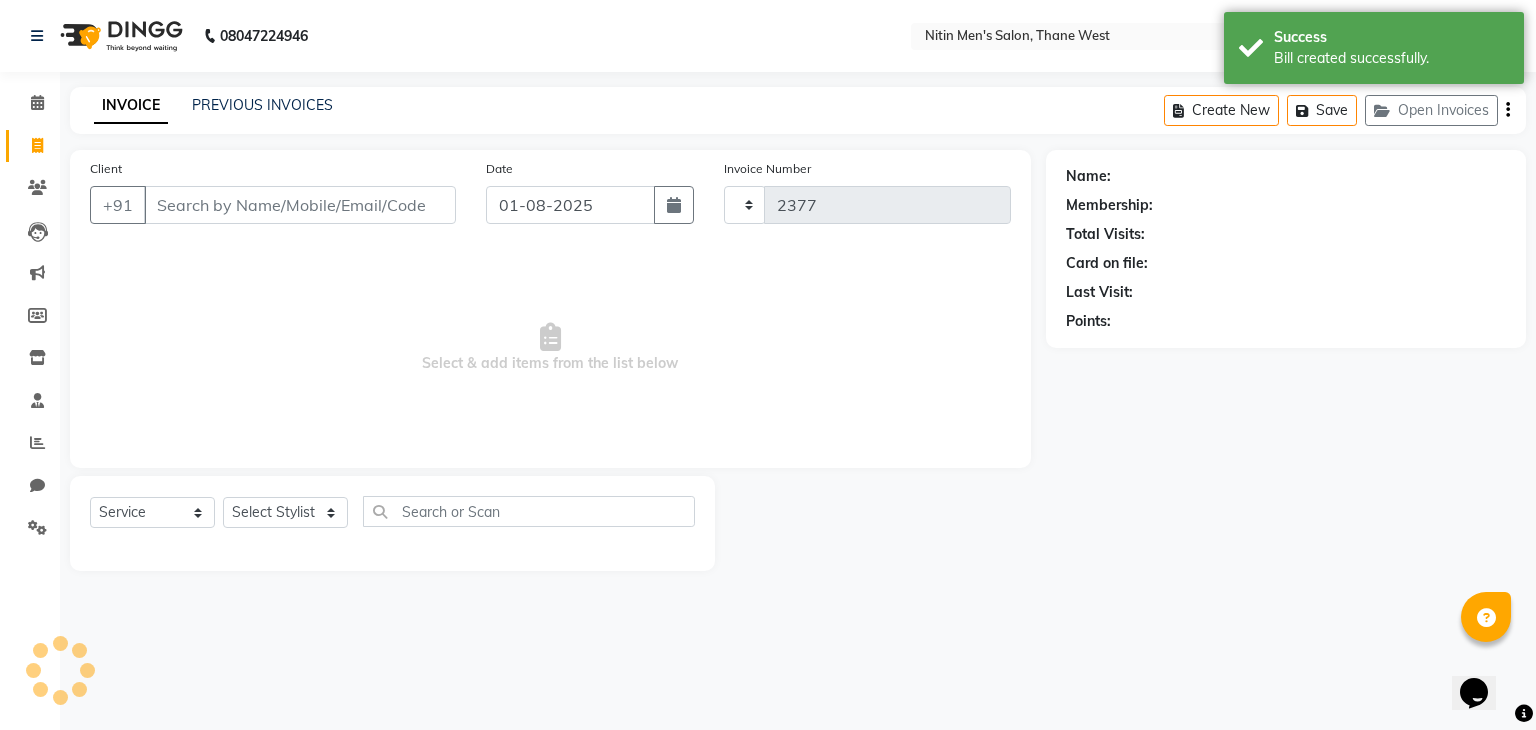 select on "7981" 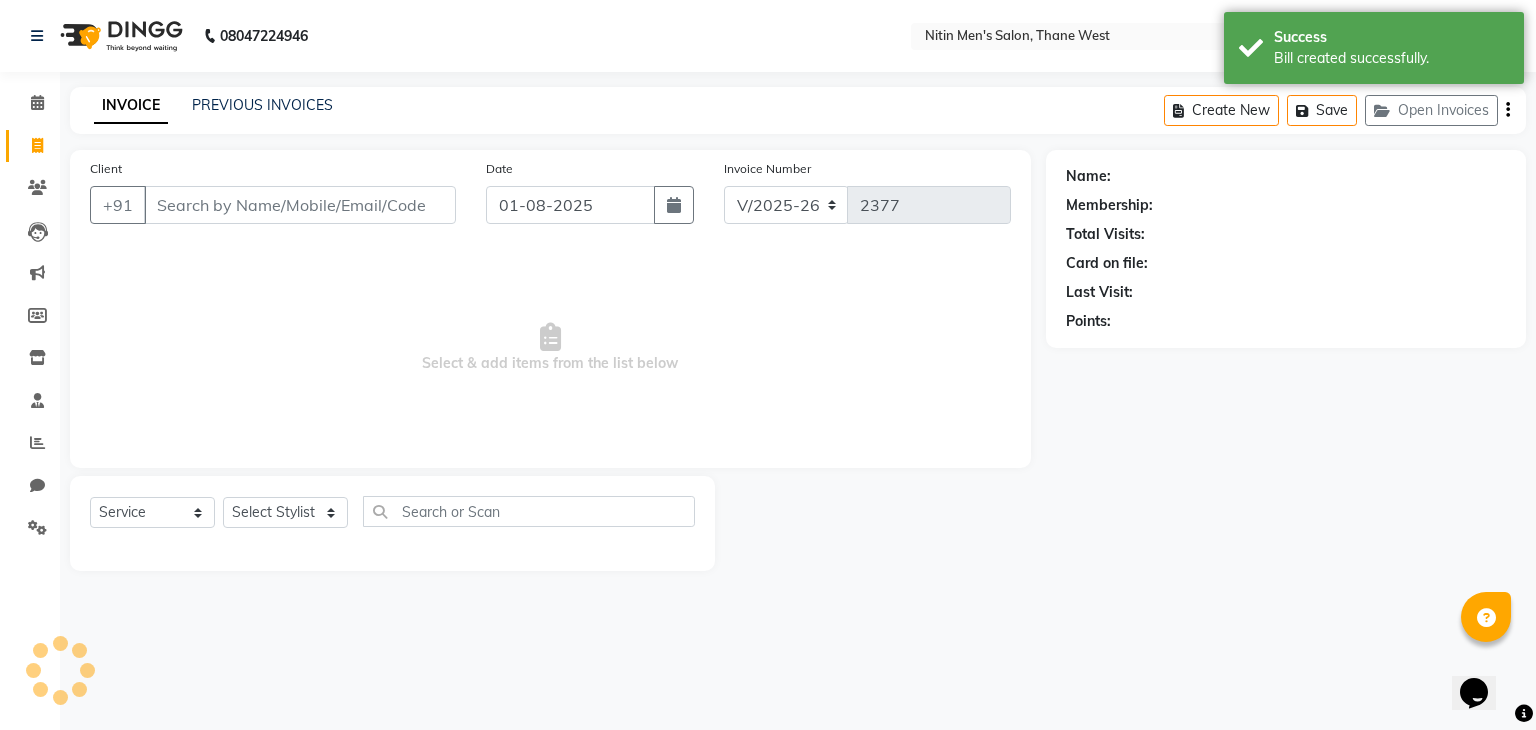 click on "Client" at bounding box center (300, 205) 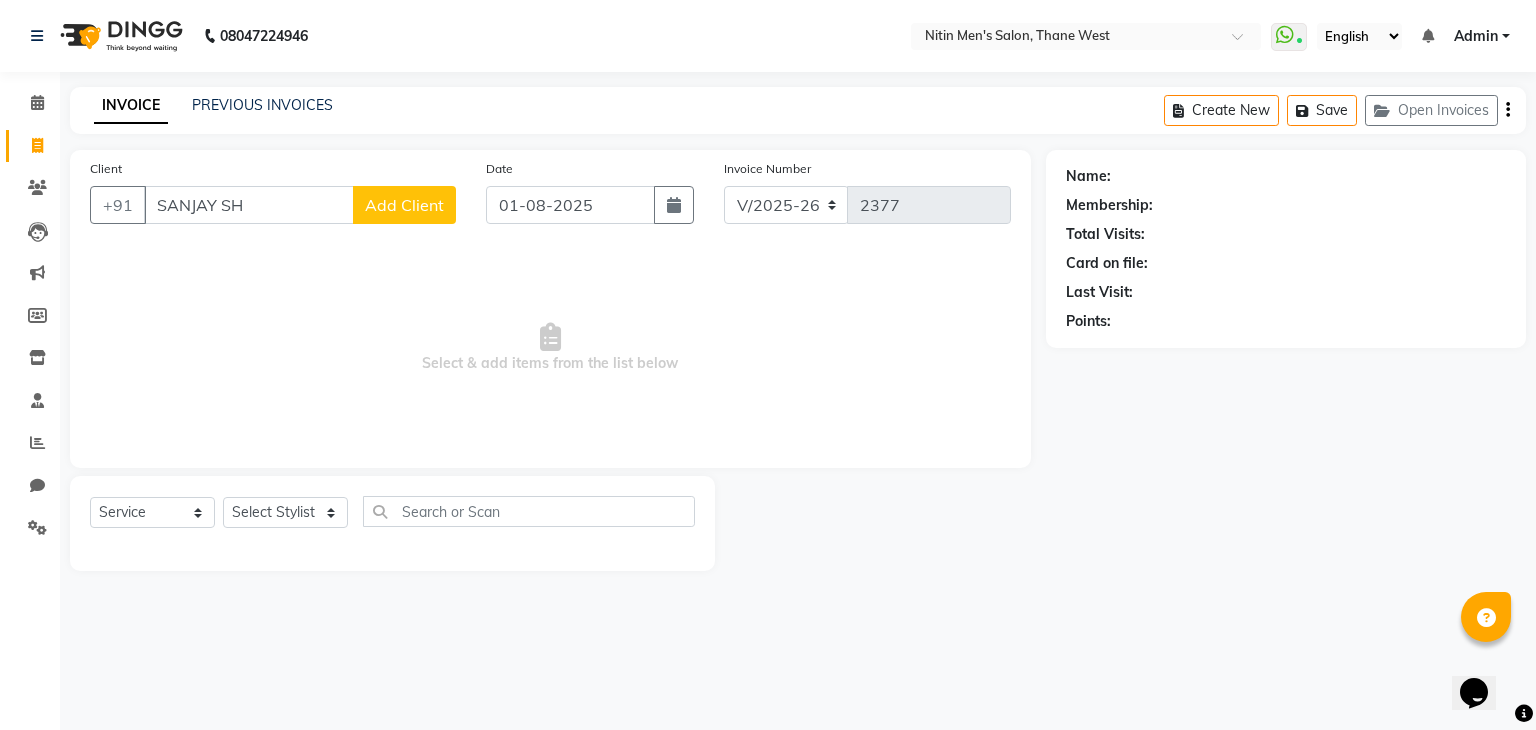 click on "SANJAY SH" at bounding box center (249, 205) 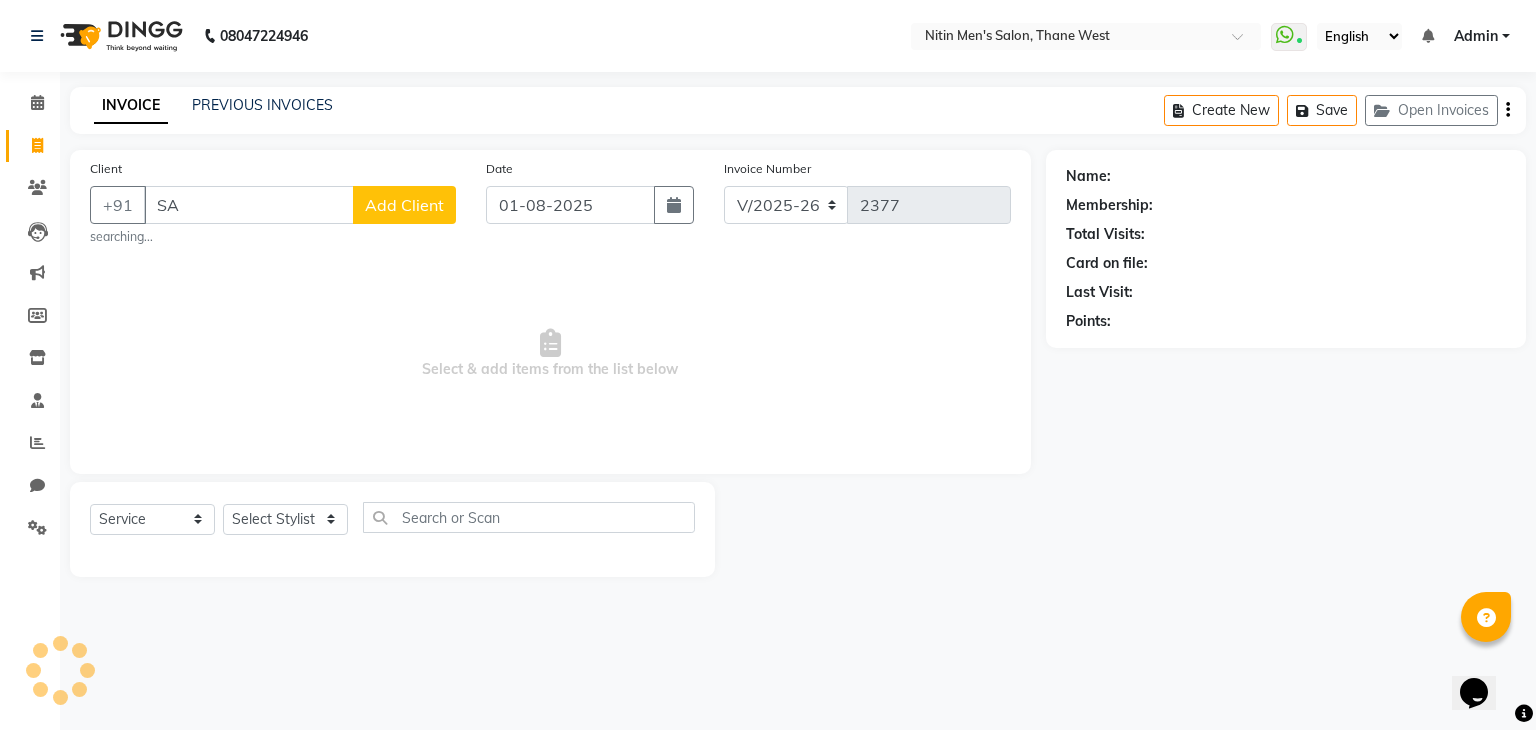 type on "S" 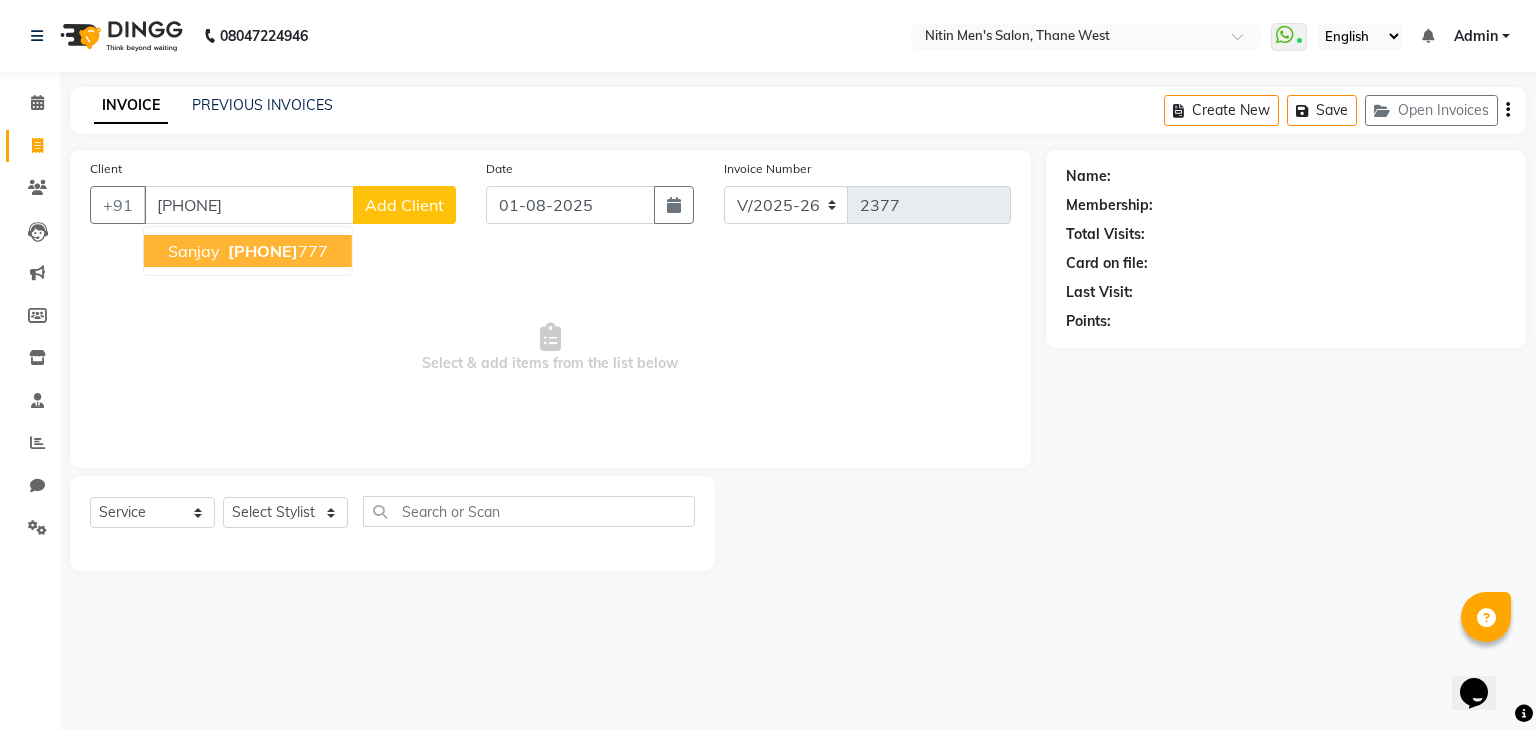 click on "9821819" at bounding box center [263, 251] 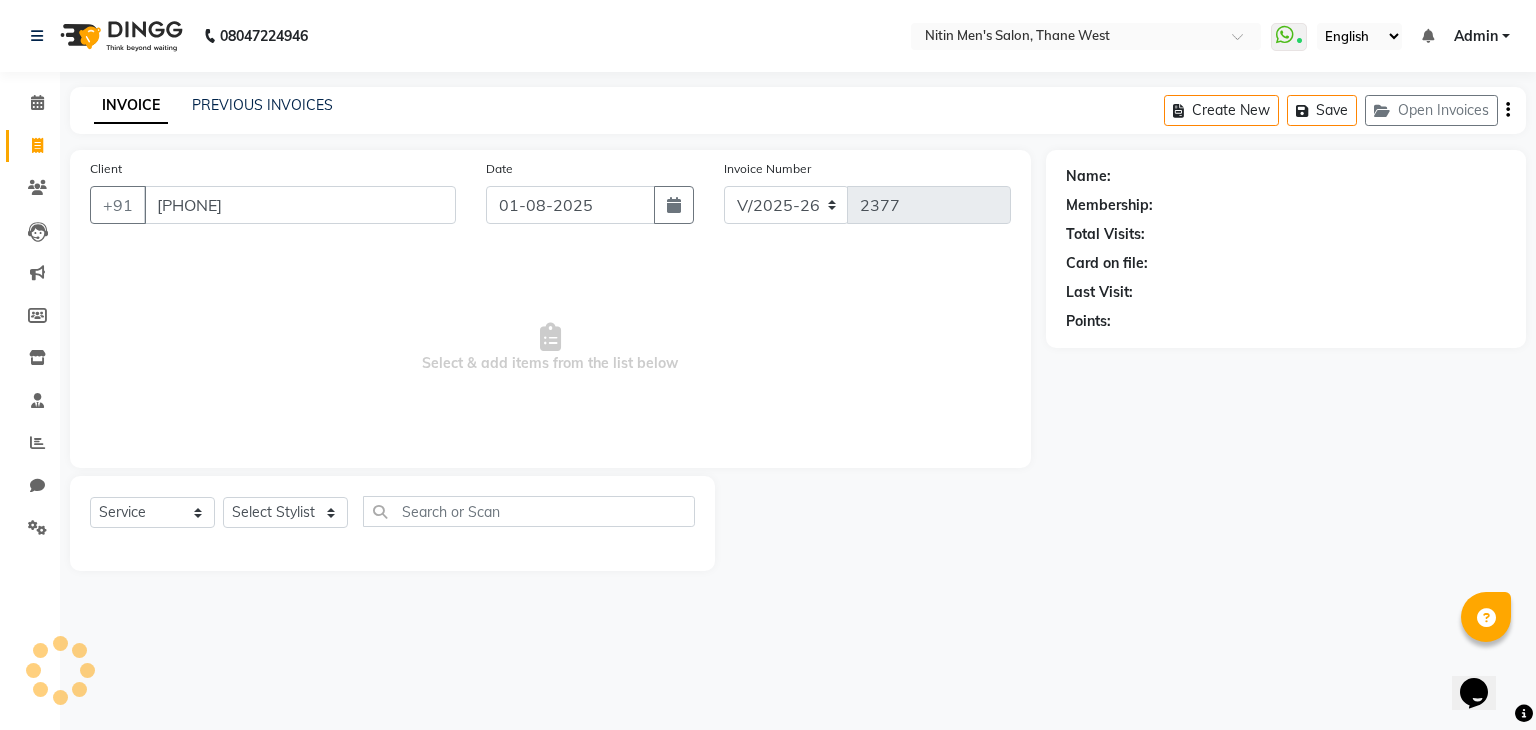 type on "9821819777" 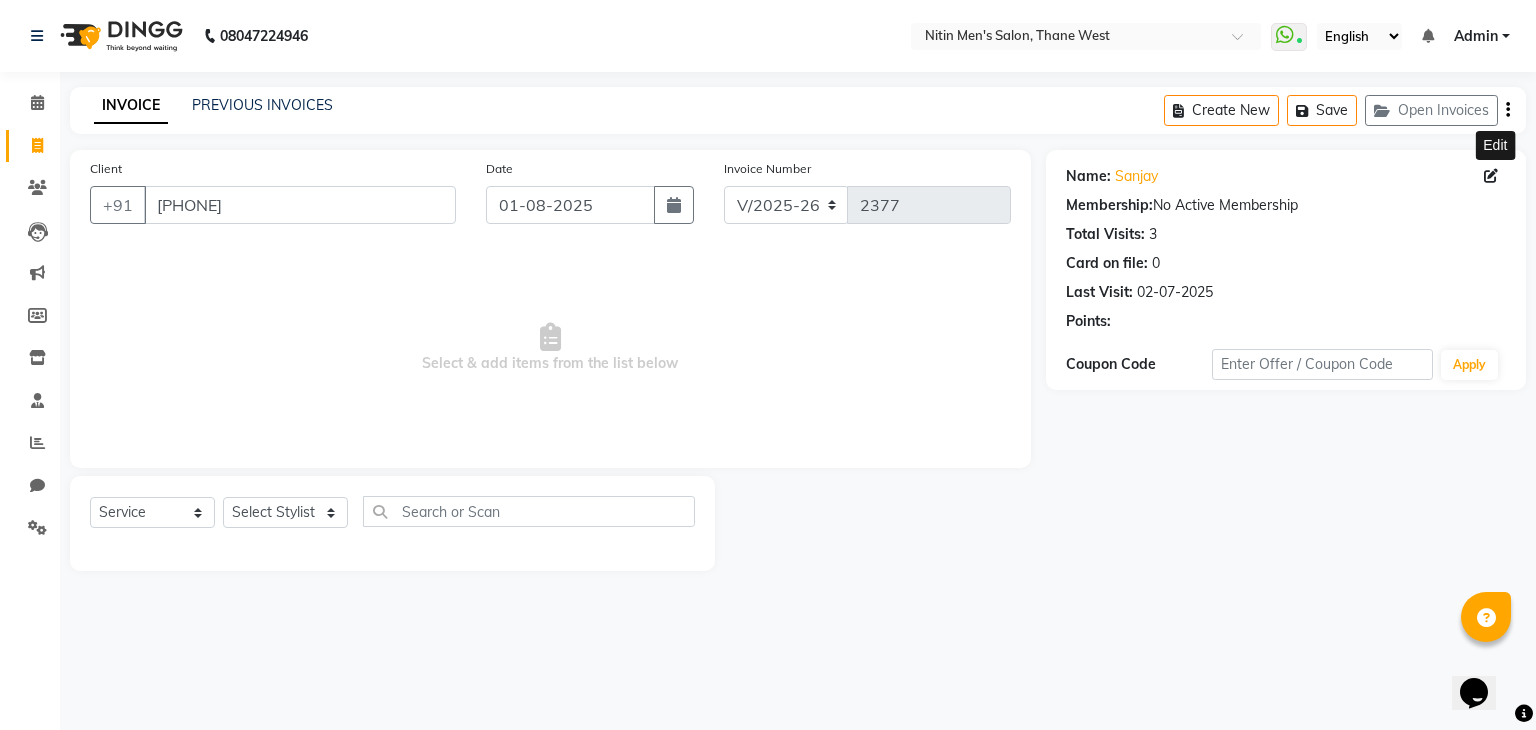 click 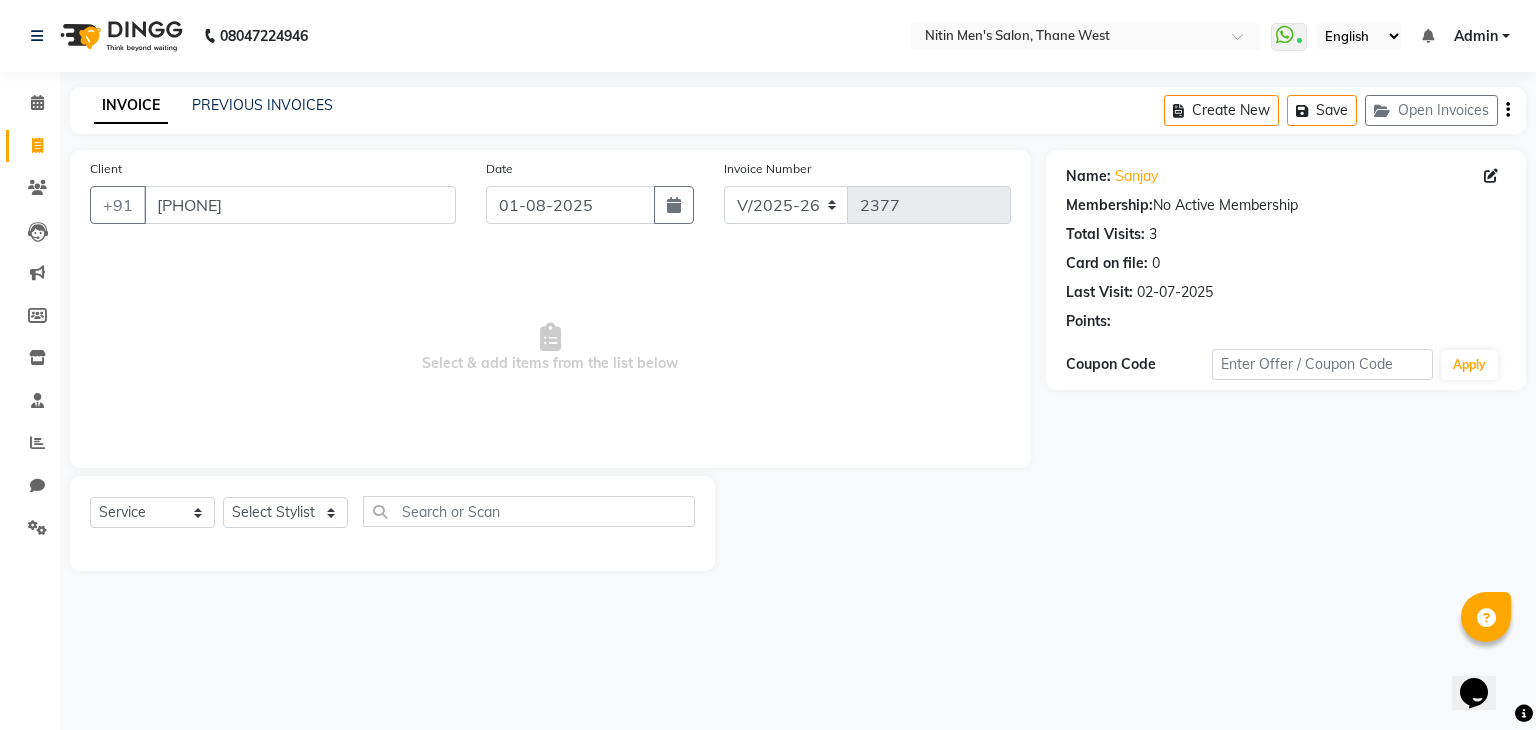 select on "male" 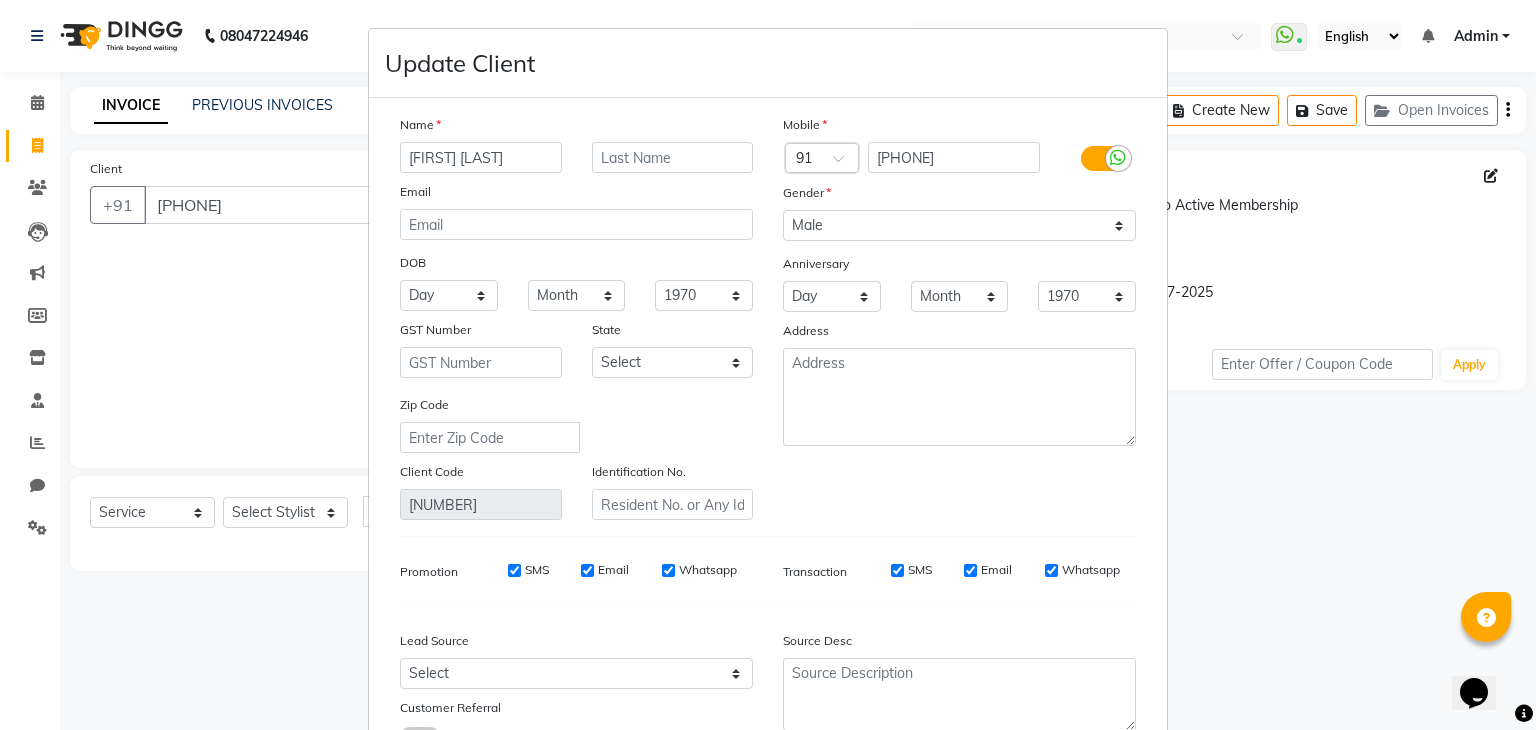 click on "sanjay SHELKE" at bounding box center (481, 157) 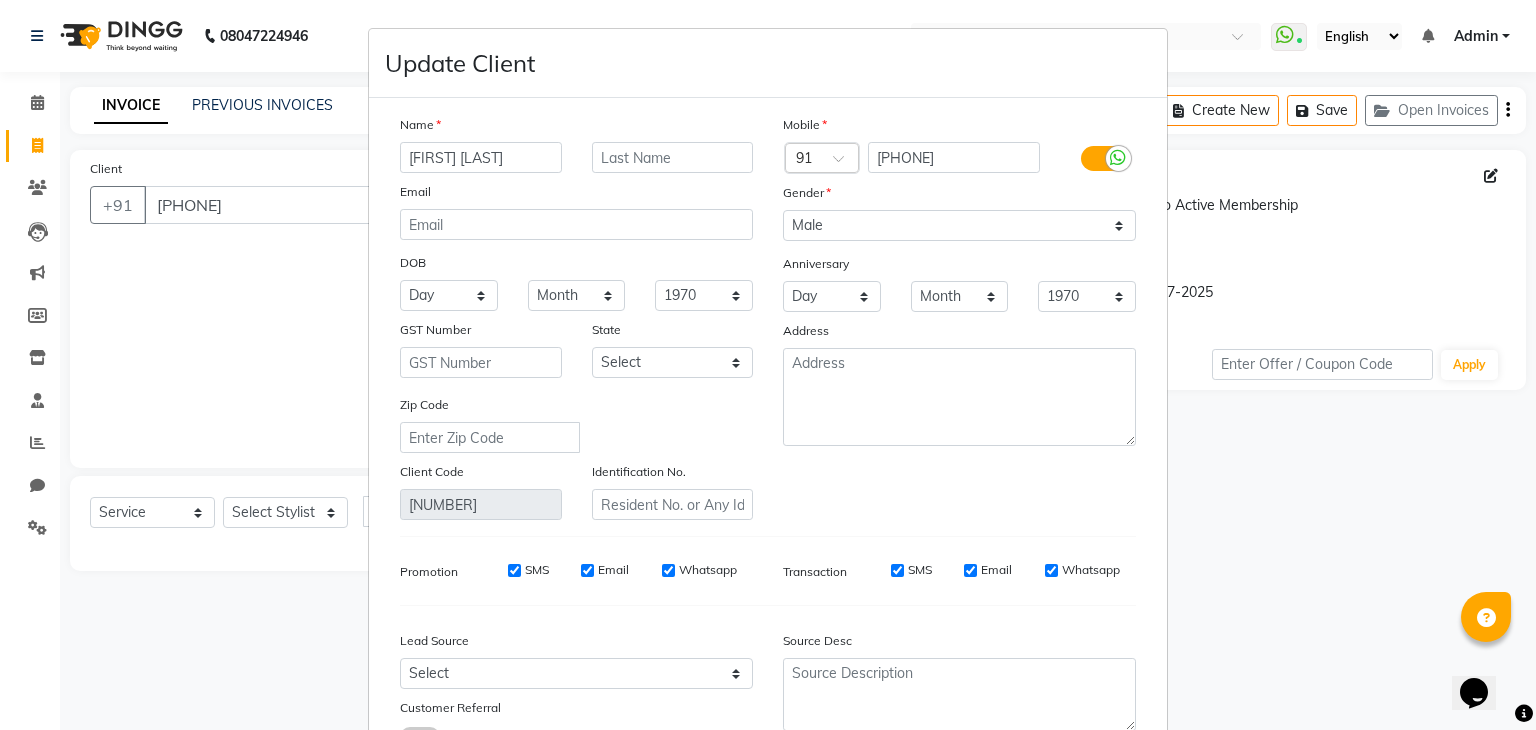 click on "sanjay SHELKE" at bounding box center [481, 157] 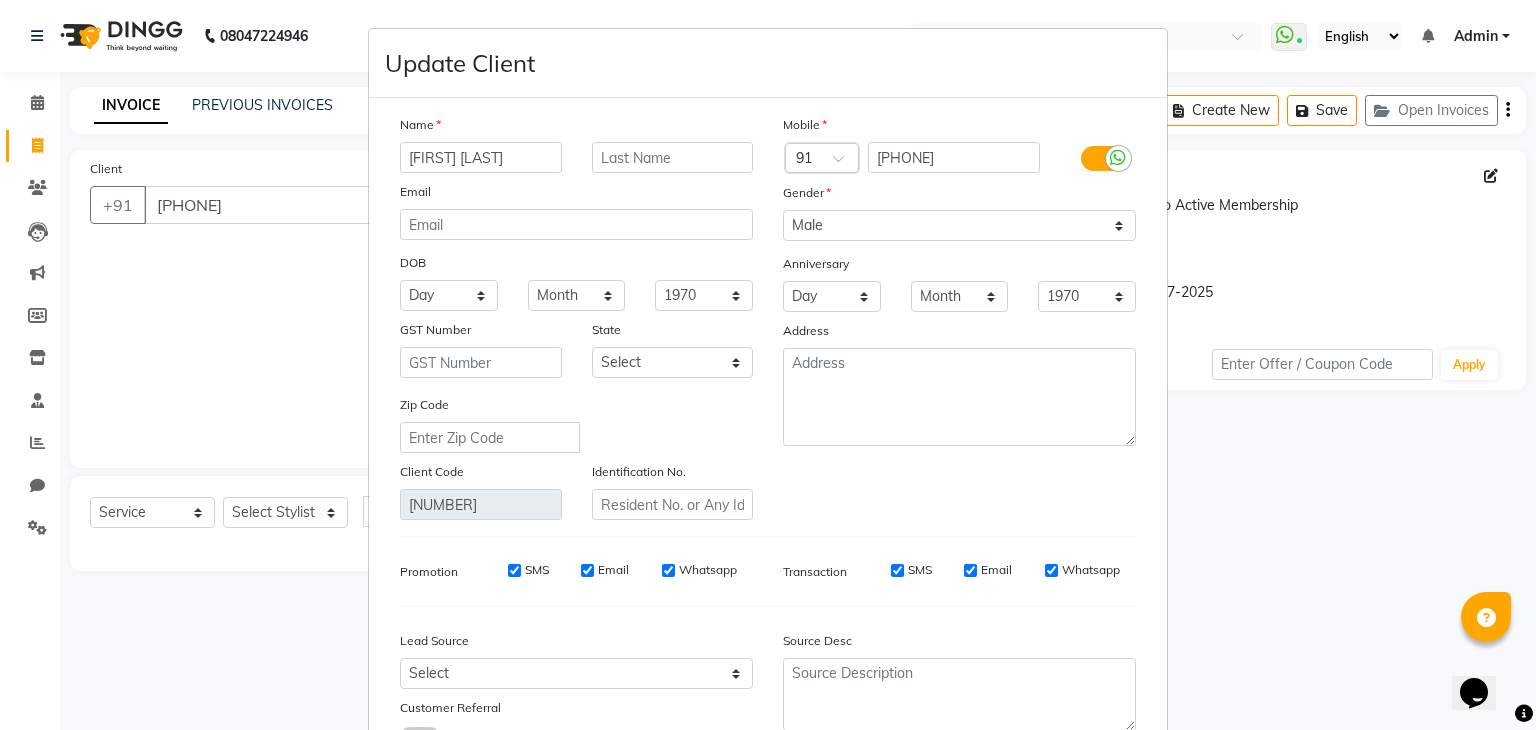type on "SANJAY SHELKE" 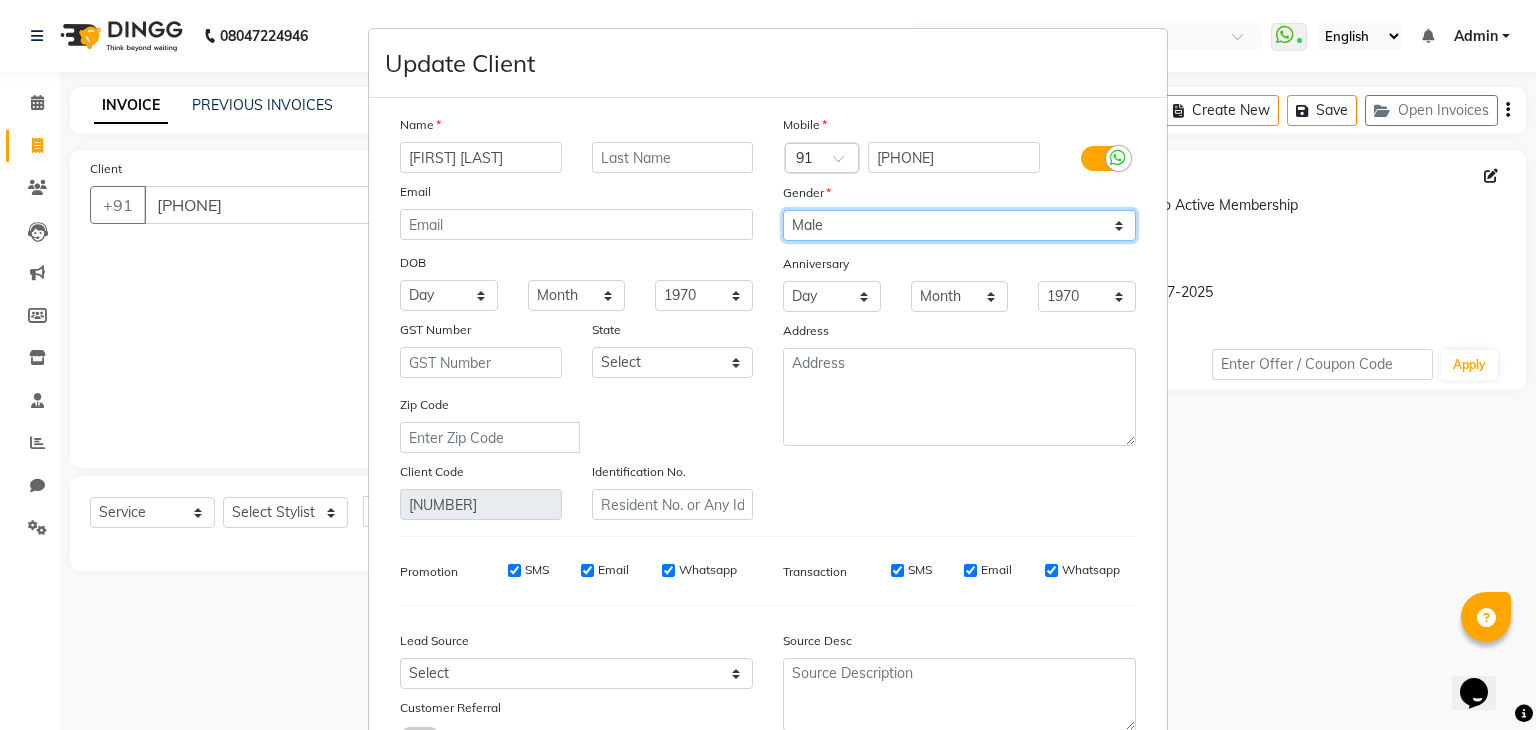 click on "Select Male Female Other Prefer Not To Say" at bounding box center [959, 225] 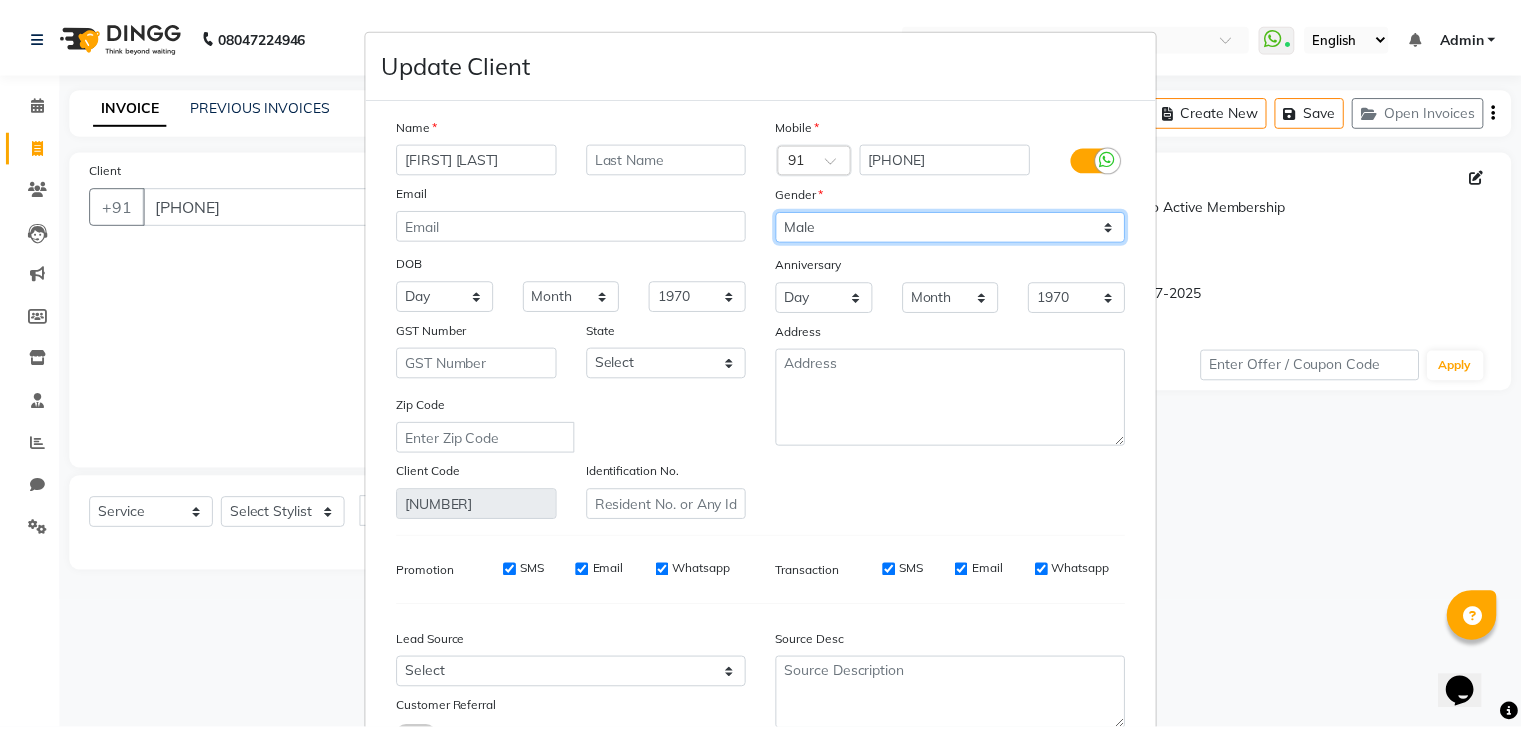 scroll, scrollTop: 168, scrollLeft: 0, axis: vertical 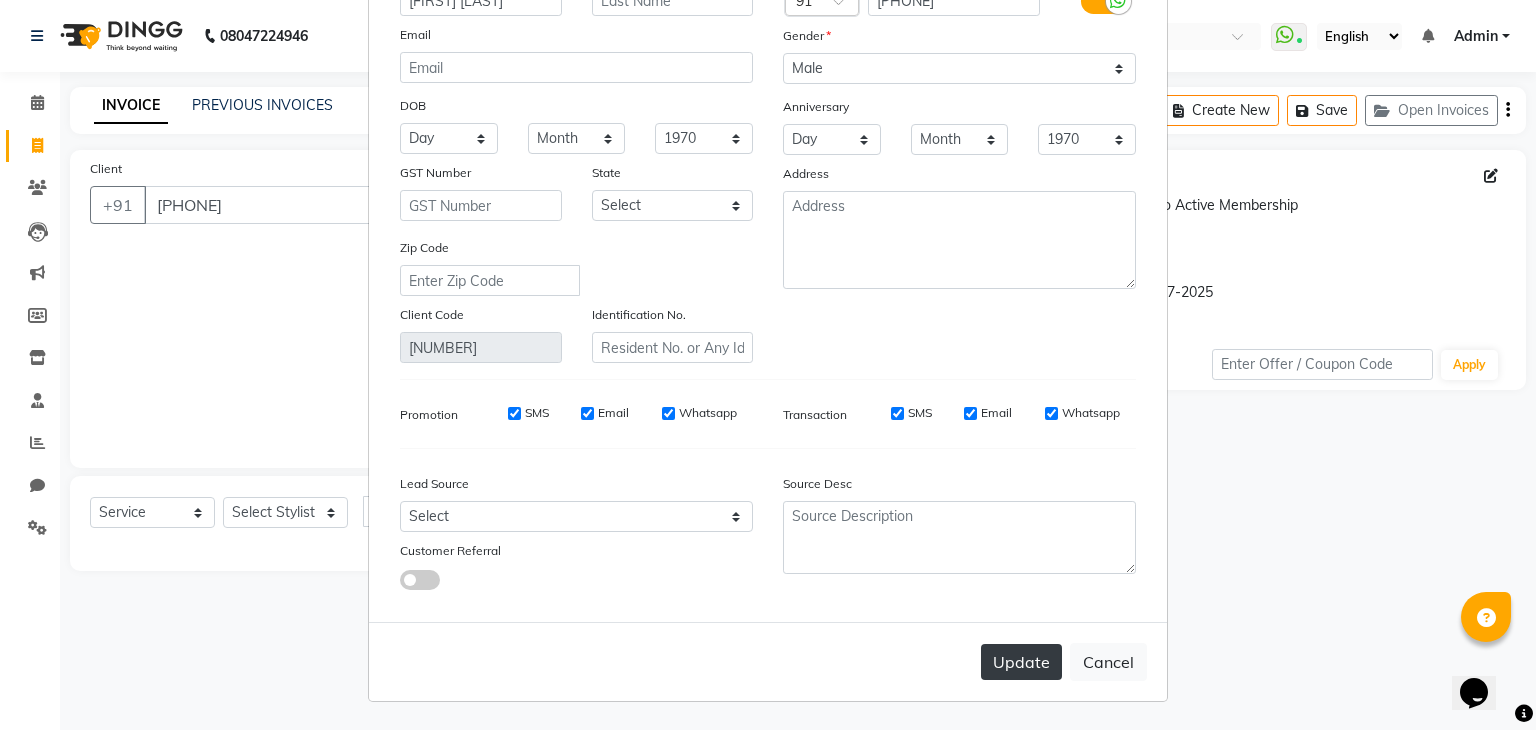 click on "Update" at bounding box center [1021, 662] 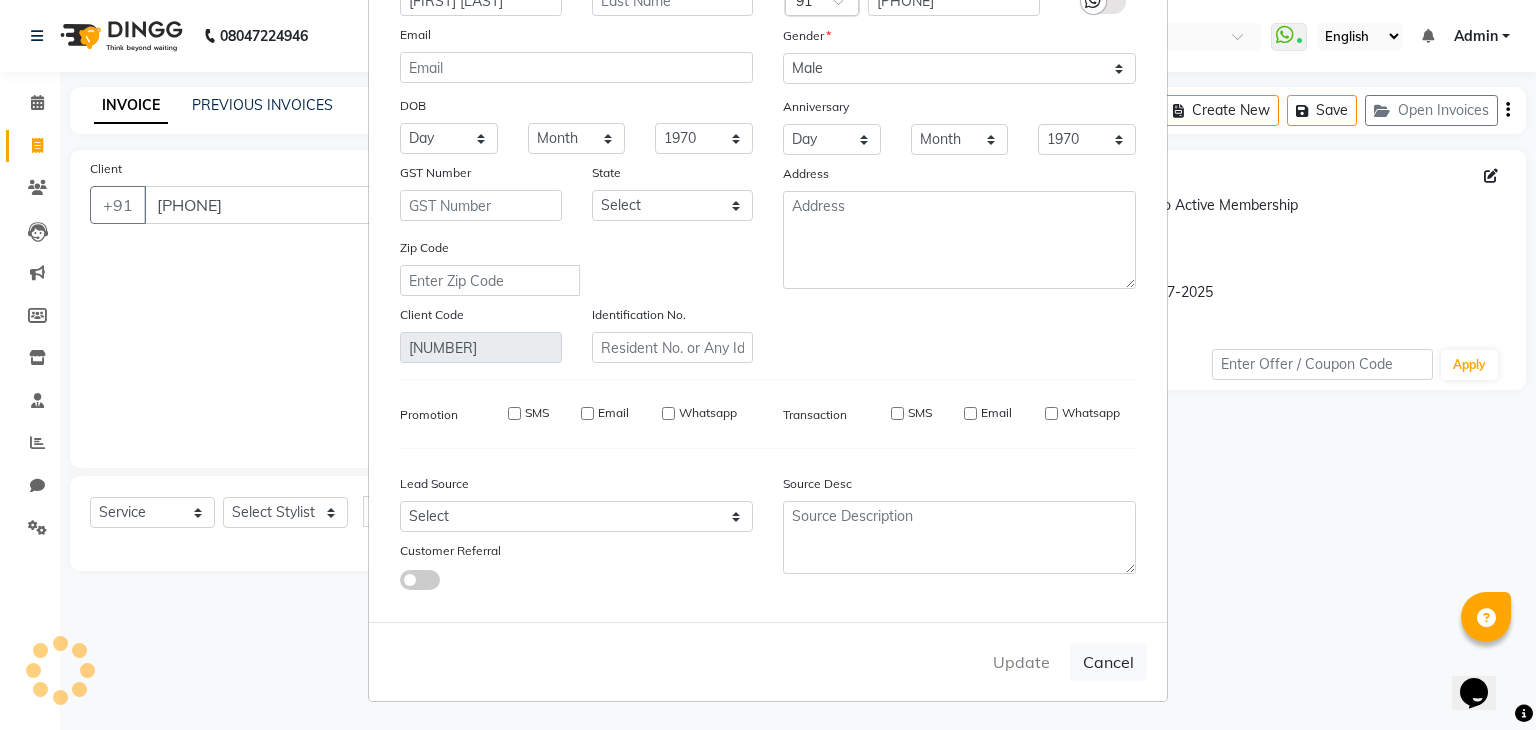 type 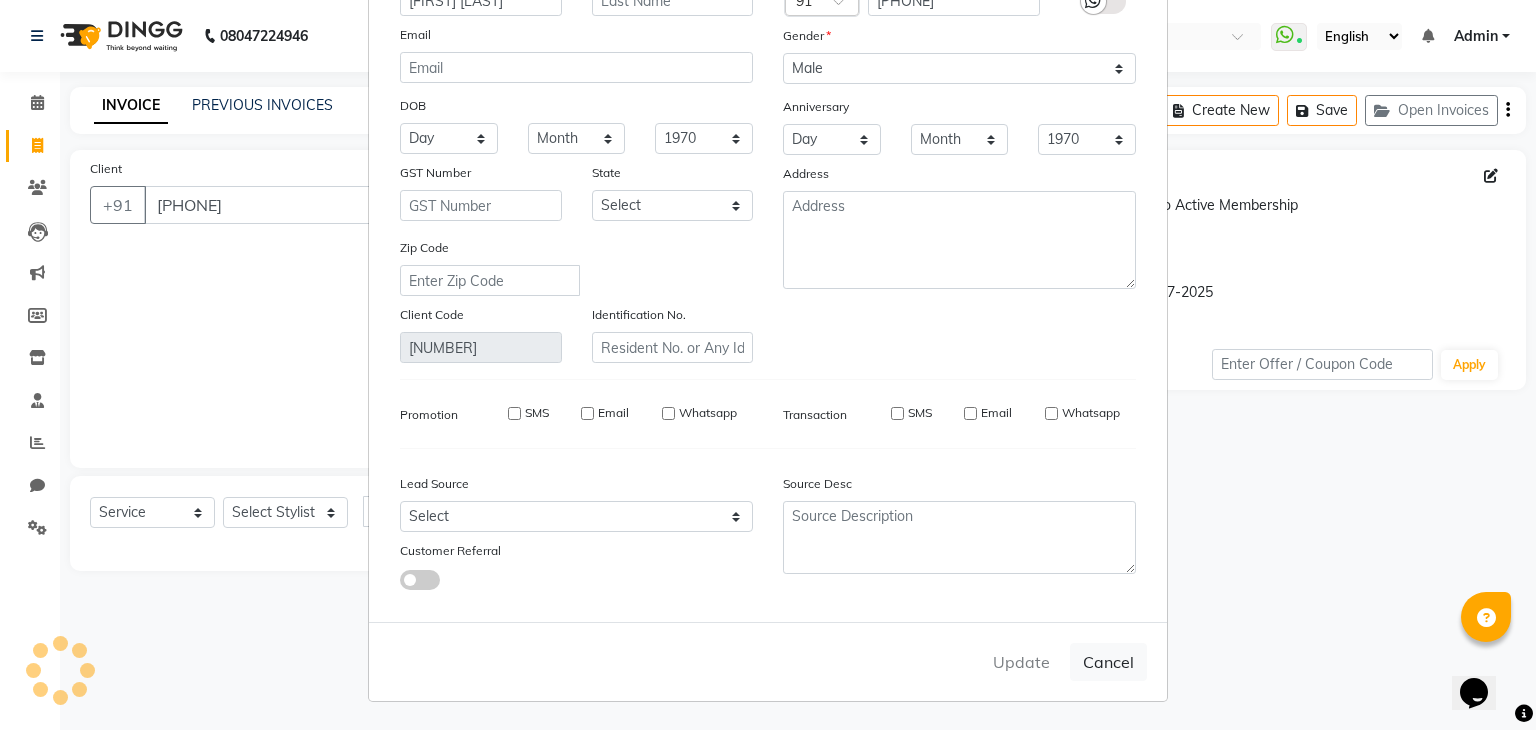 select 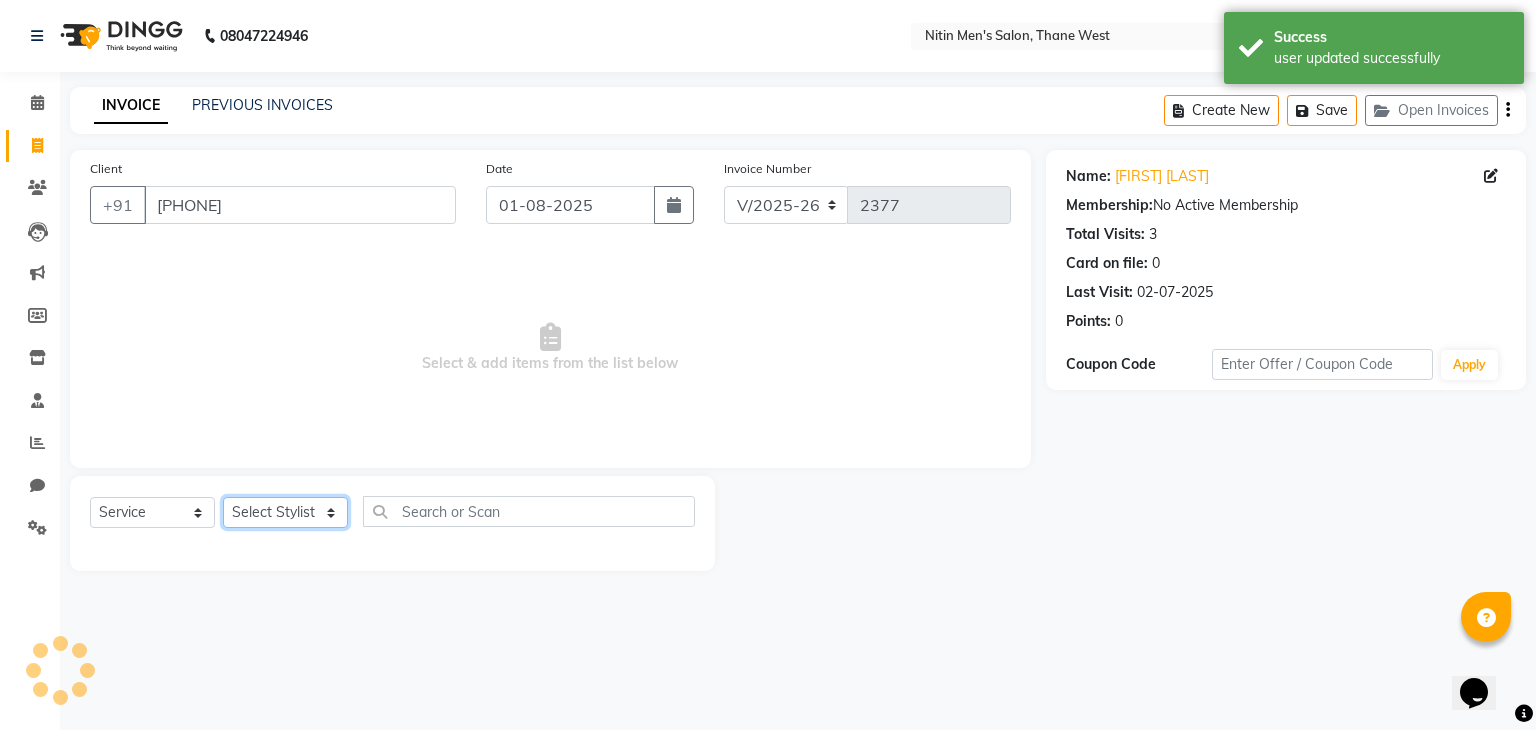 click on "Select Stylist ALAM ASHISH DEEPA HASIB JITU MEENAKSHI NITIN SIR PRAJAKTA Rupa SANDEEP SHAHIM YASEEN" 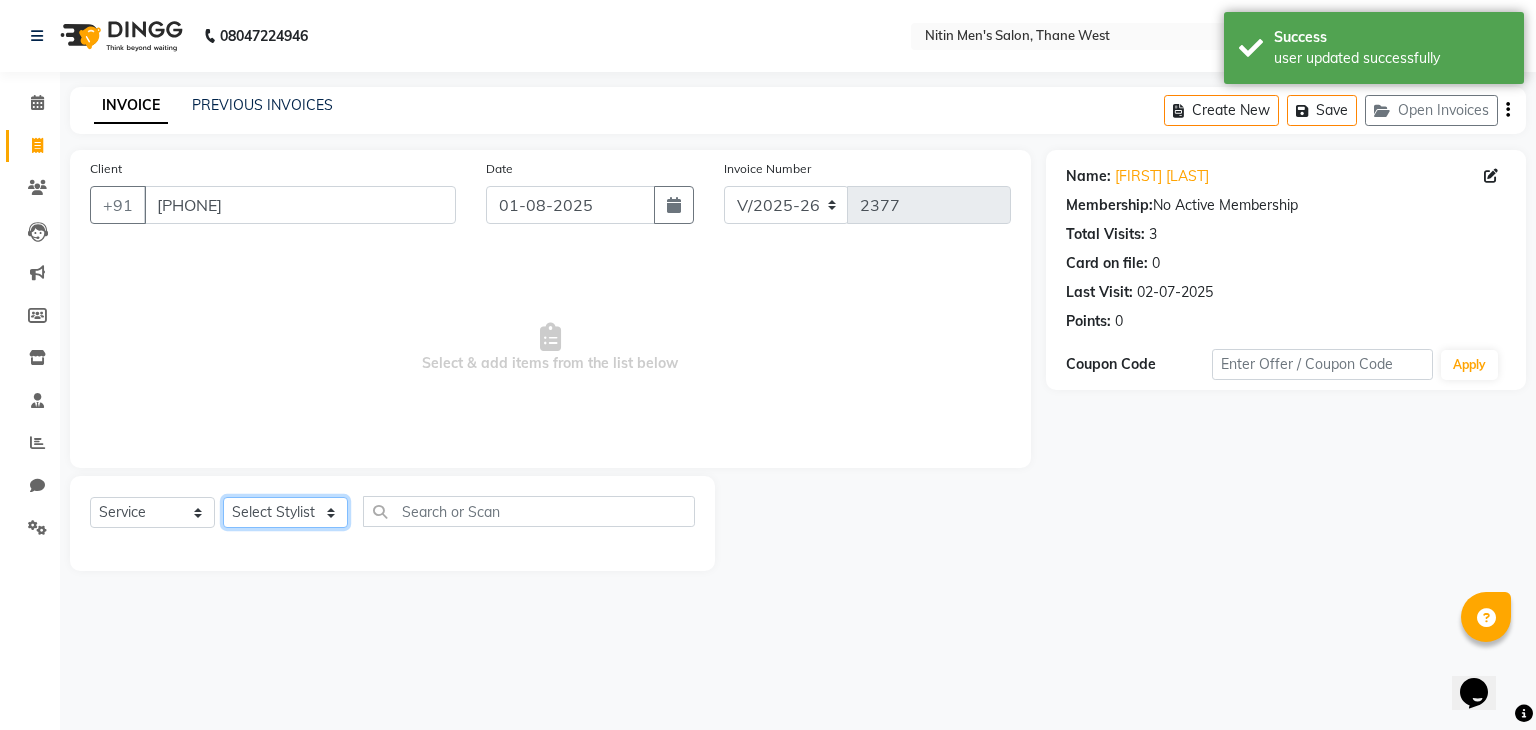 select on "87617" 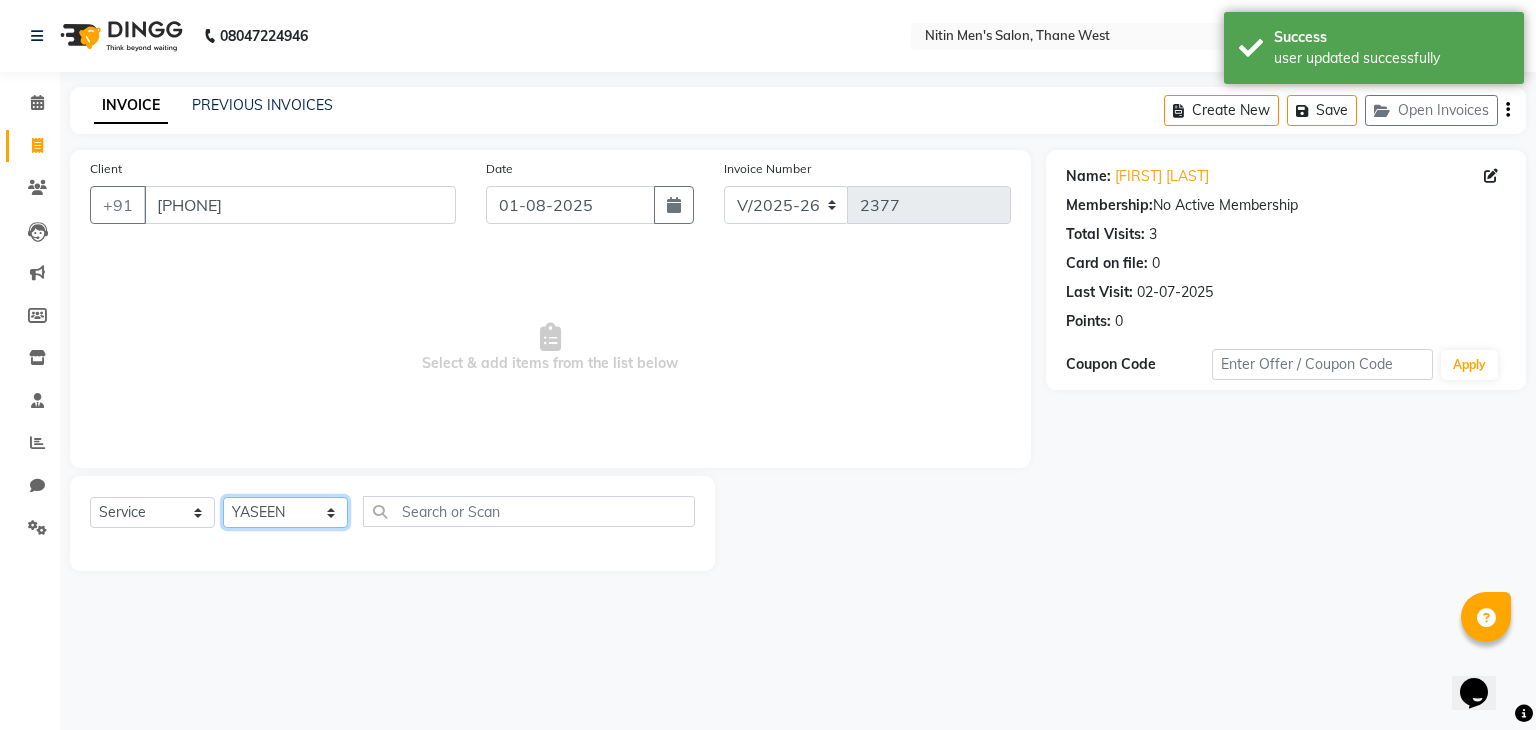 click on "Select Stylist ALAM ASHISH DEEPA HASIB JITU MEENAKSHI NITIN SIR PRAJAKTA Rupa SANDEEP SHAHIM YASEEN" 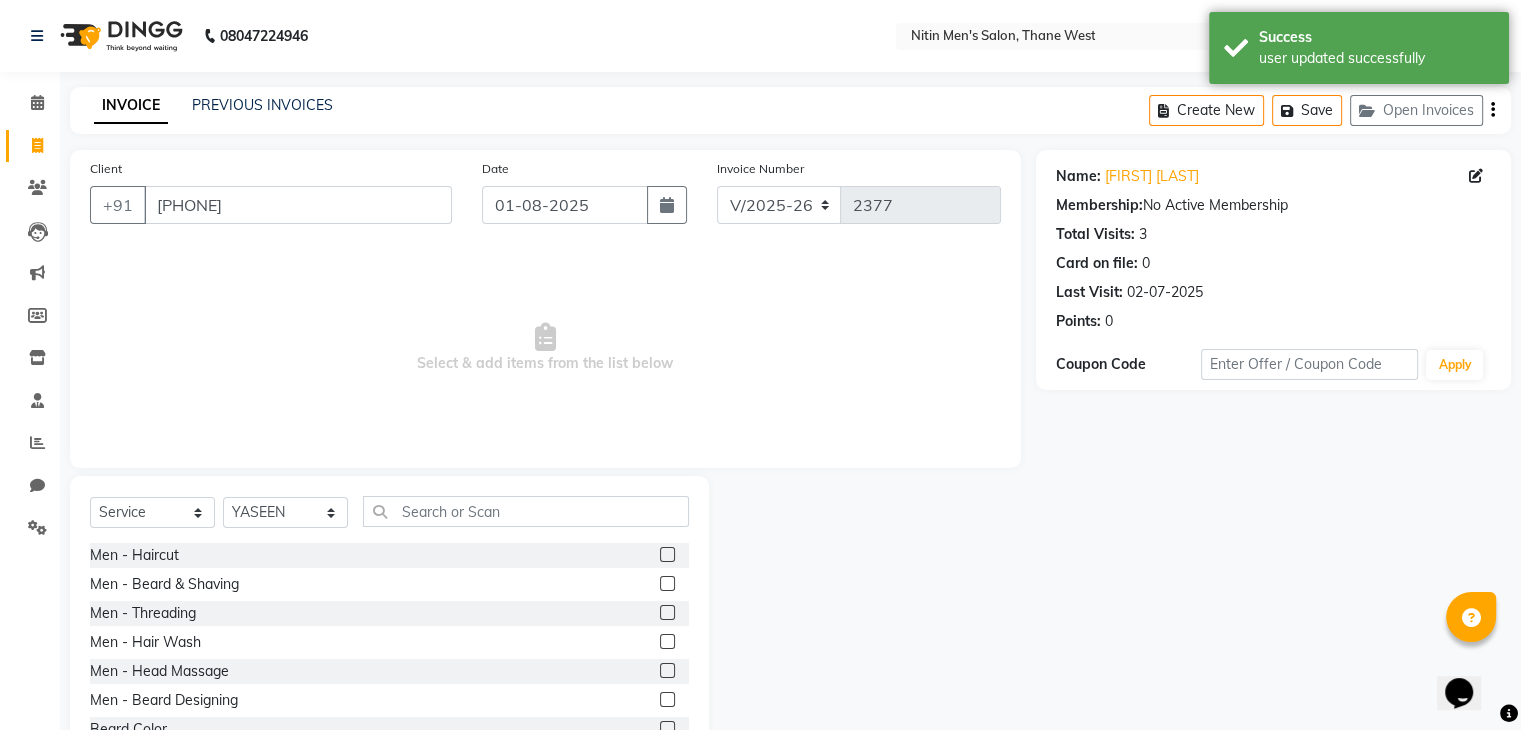 click 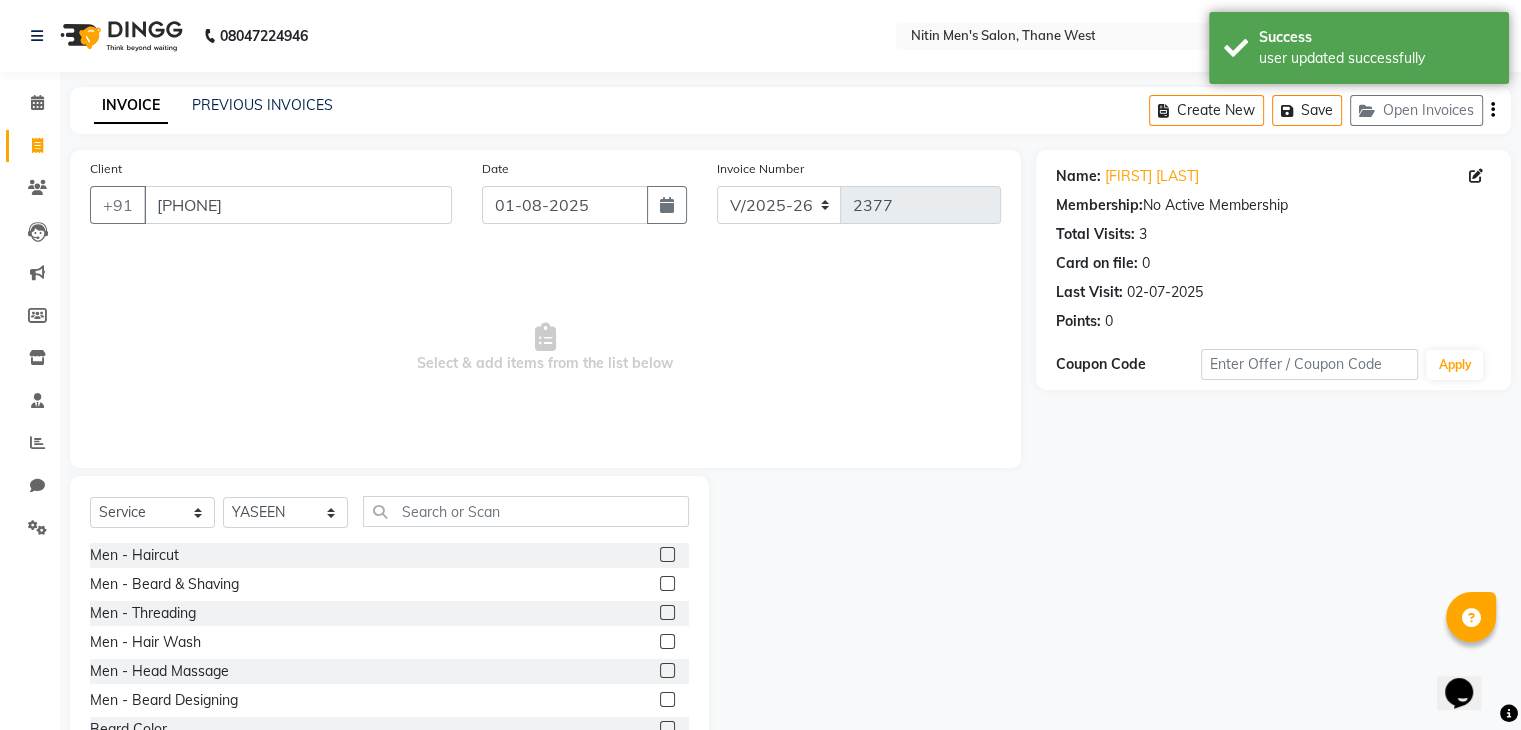 click at bounding box center (666, 555) 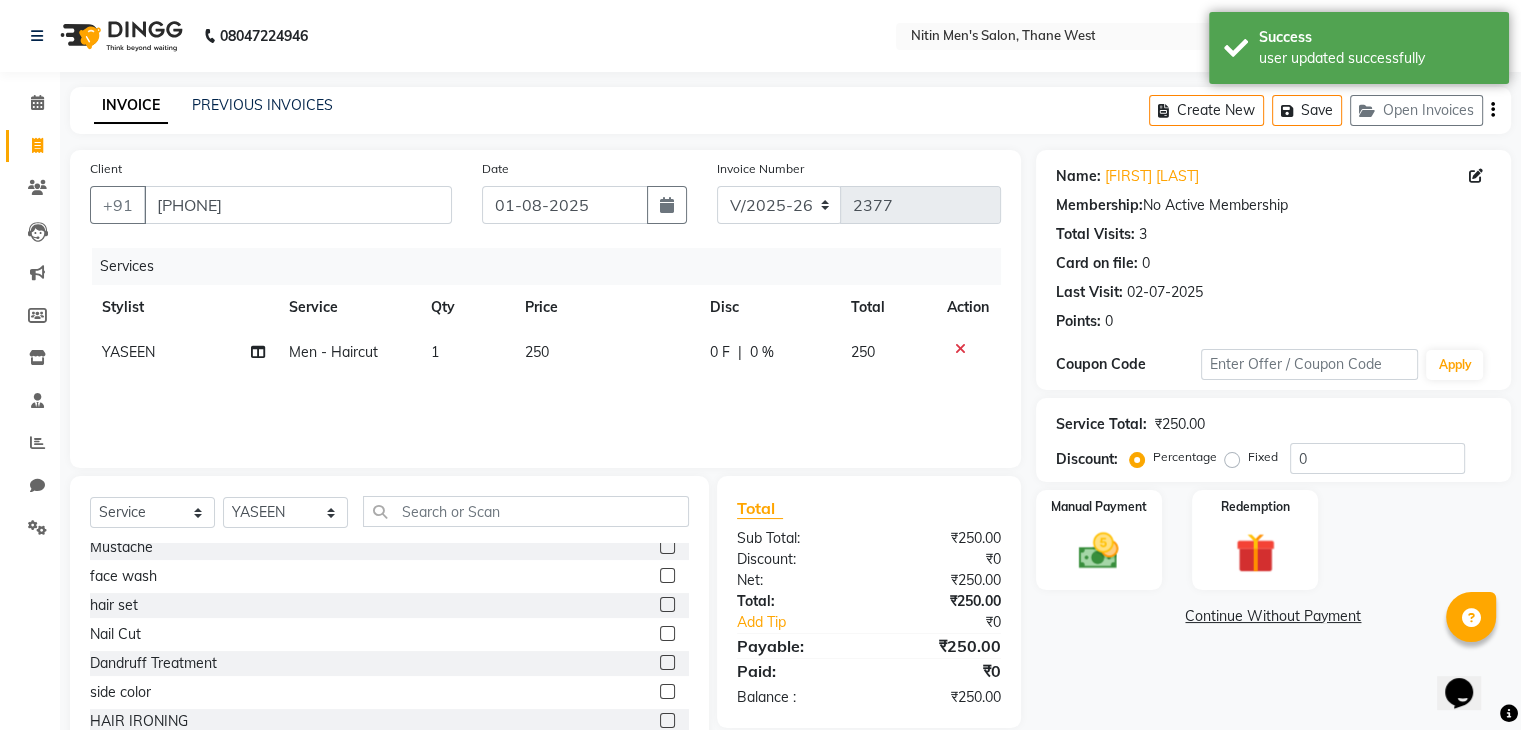 scroll, scrollTop: 299, scrollLeft: 0, axis: vertical 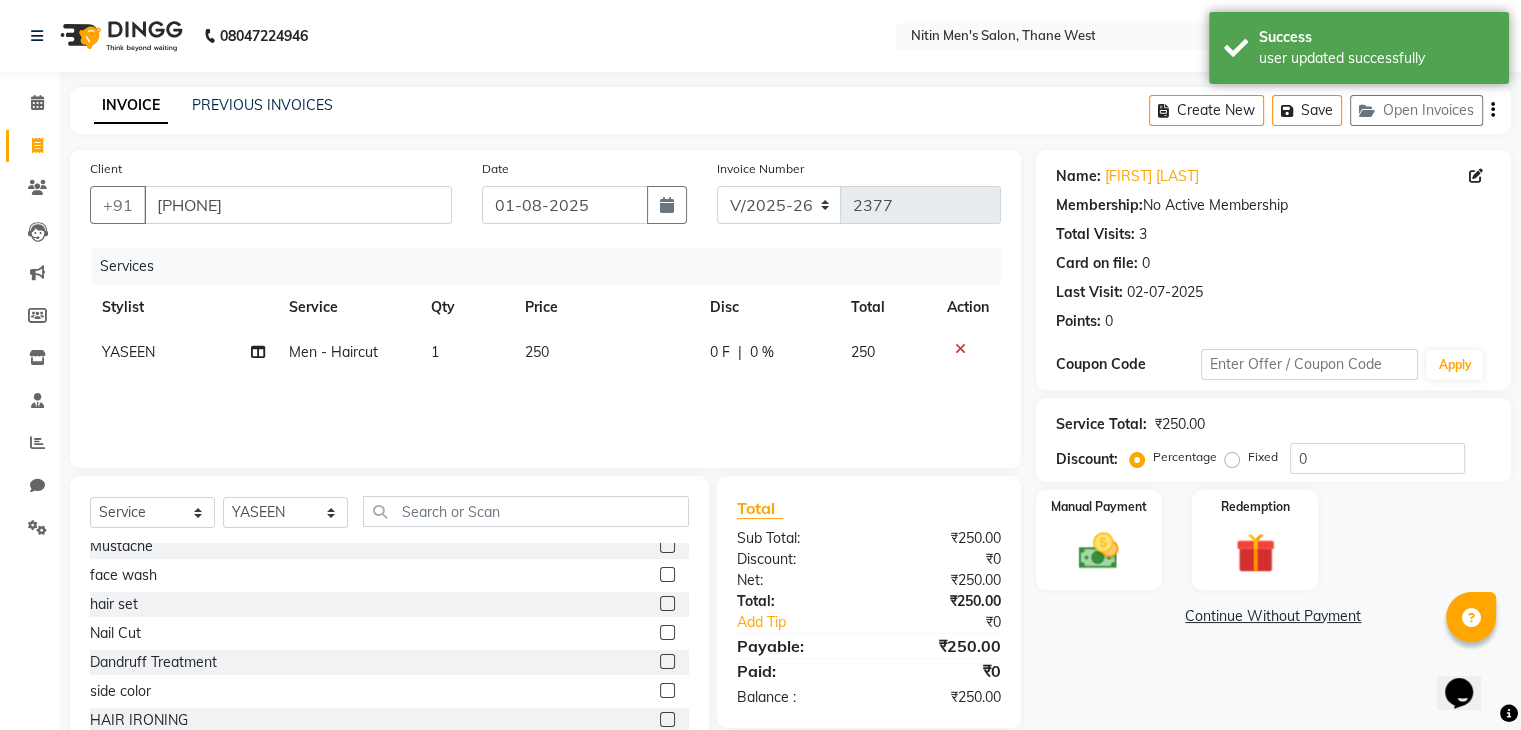 checkbox on "false" 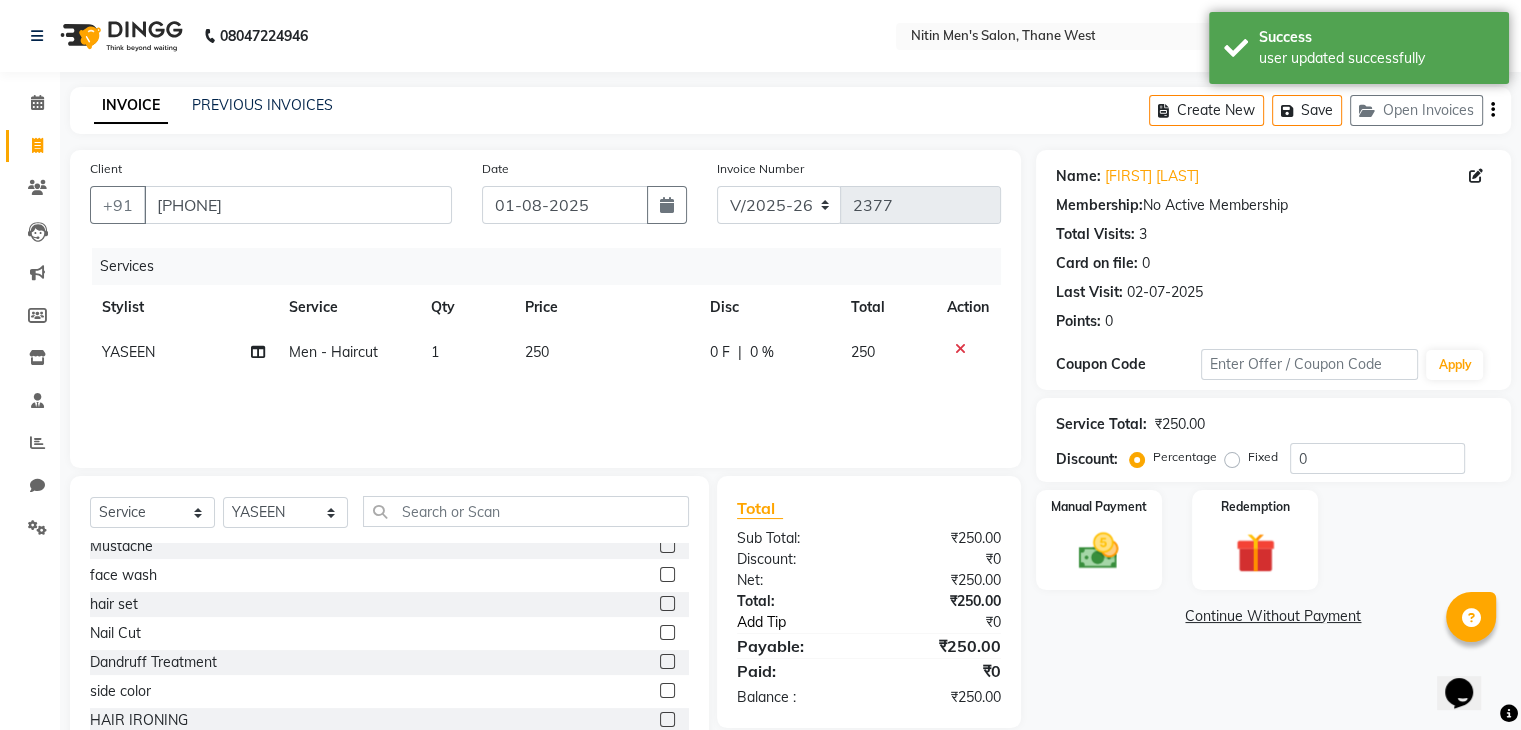 click on "Add Tip" 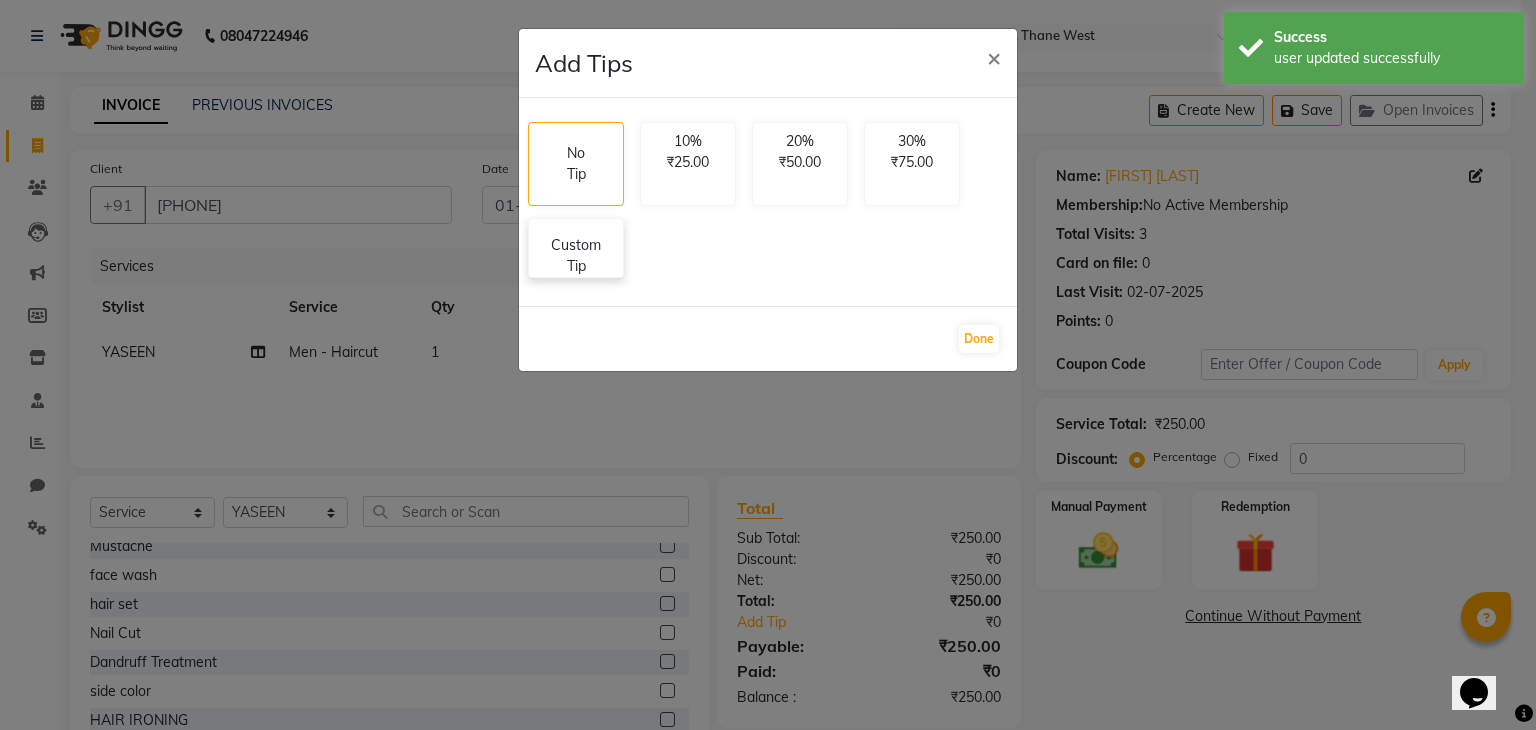 click on "Custom Tip" 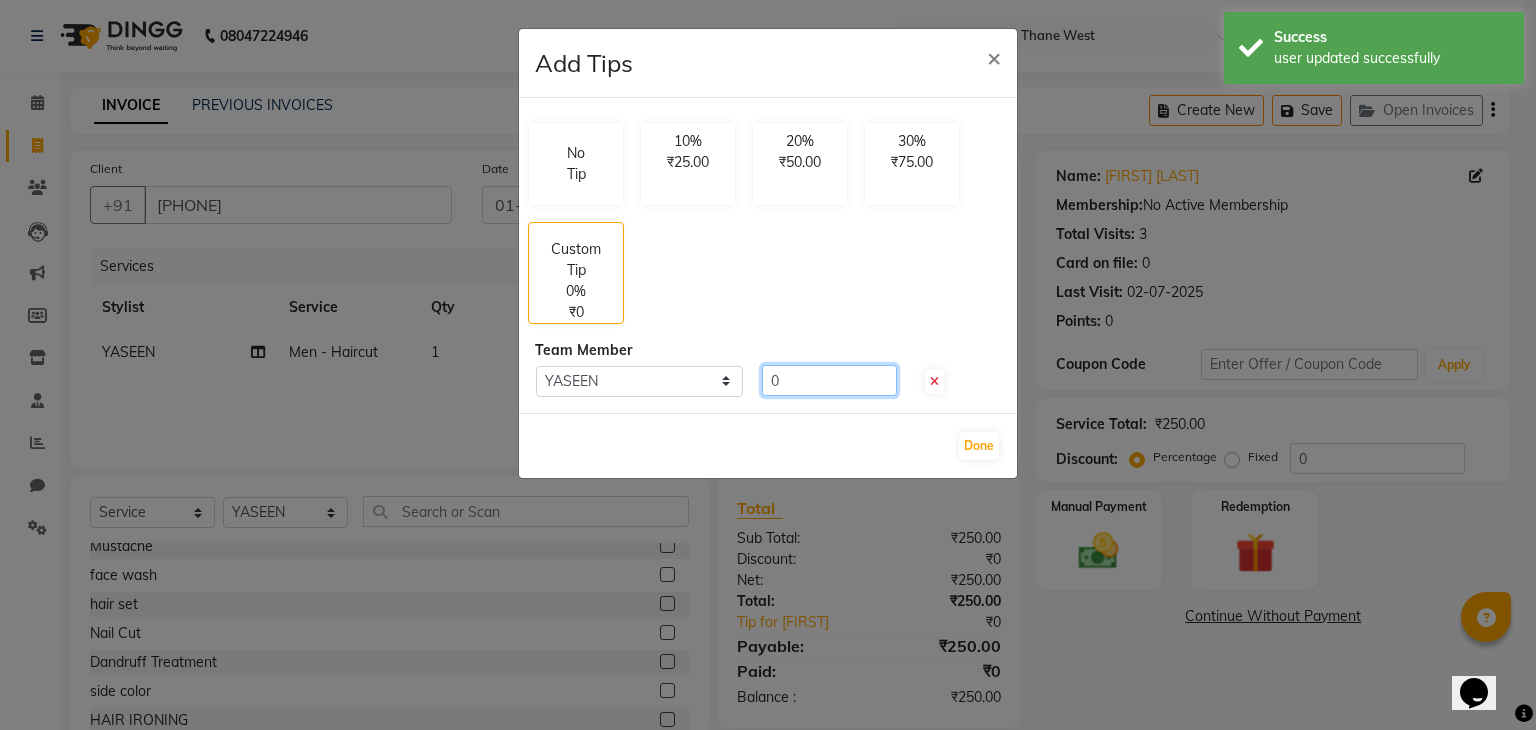 click on "0" 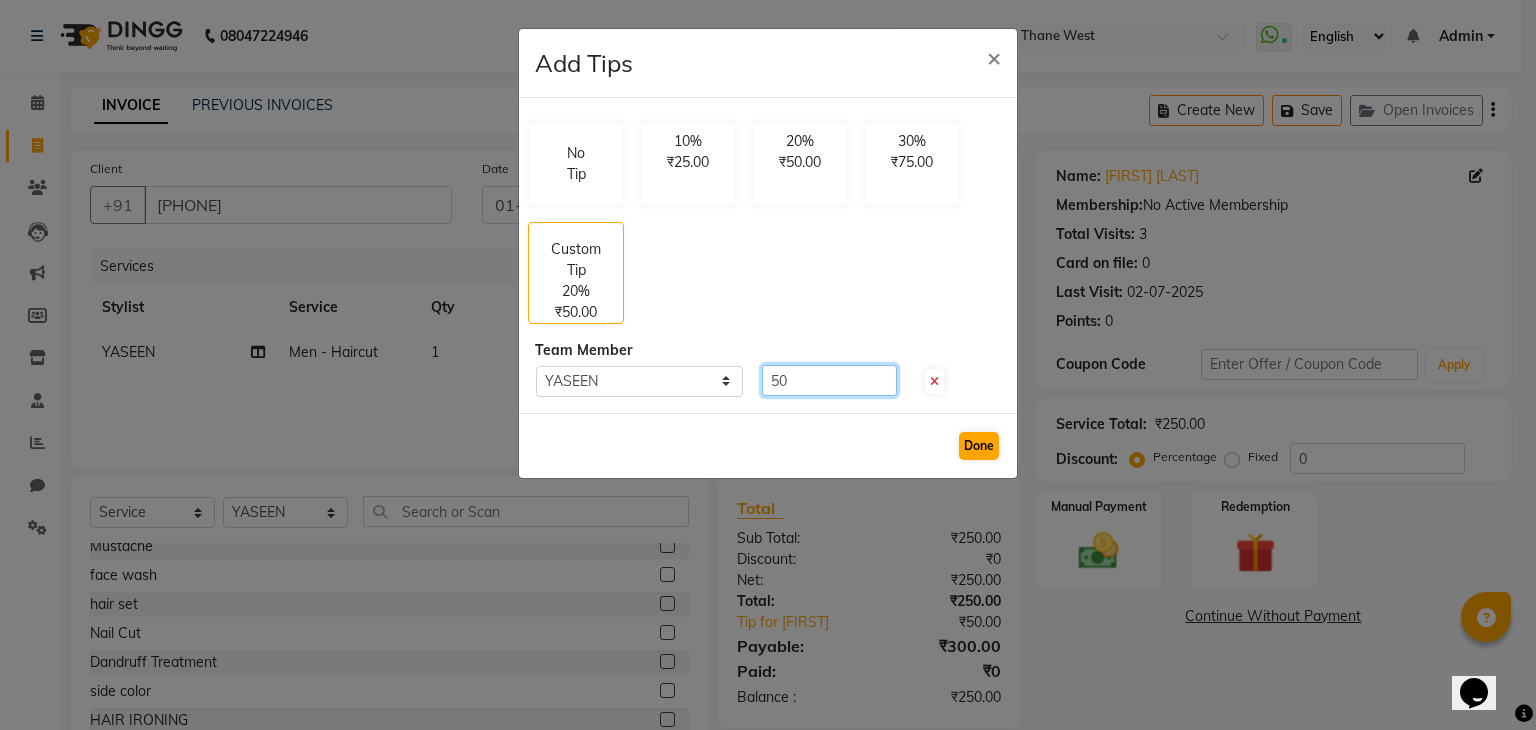 type on "50" 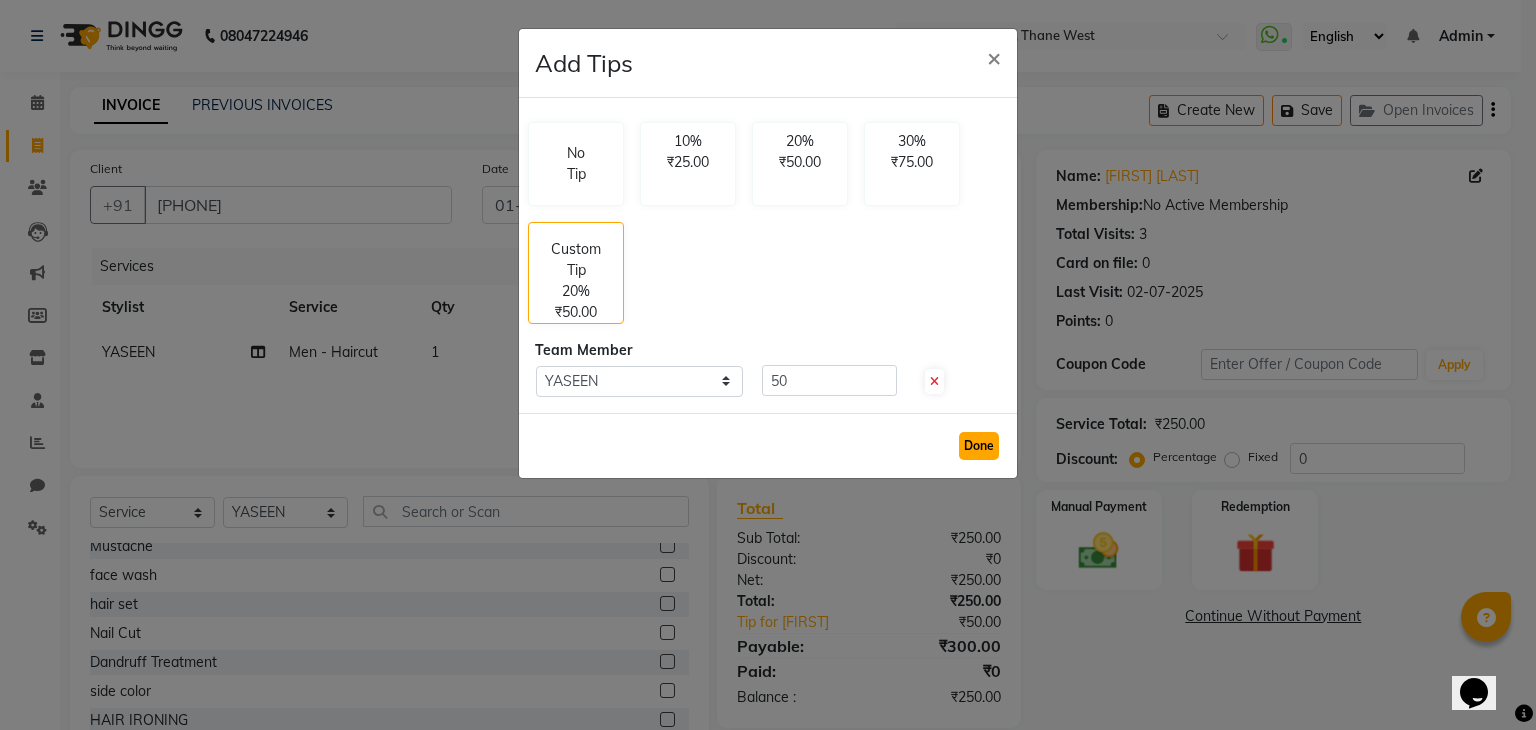 click on "Done" 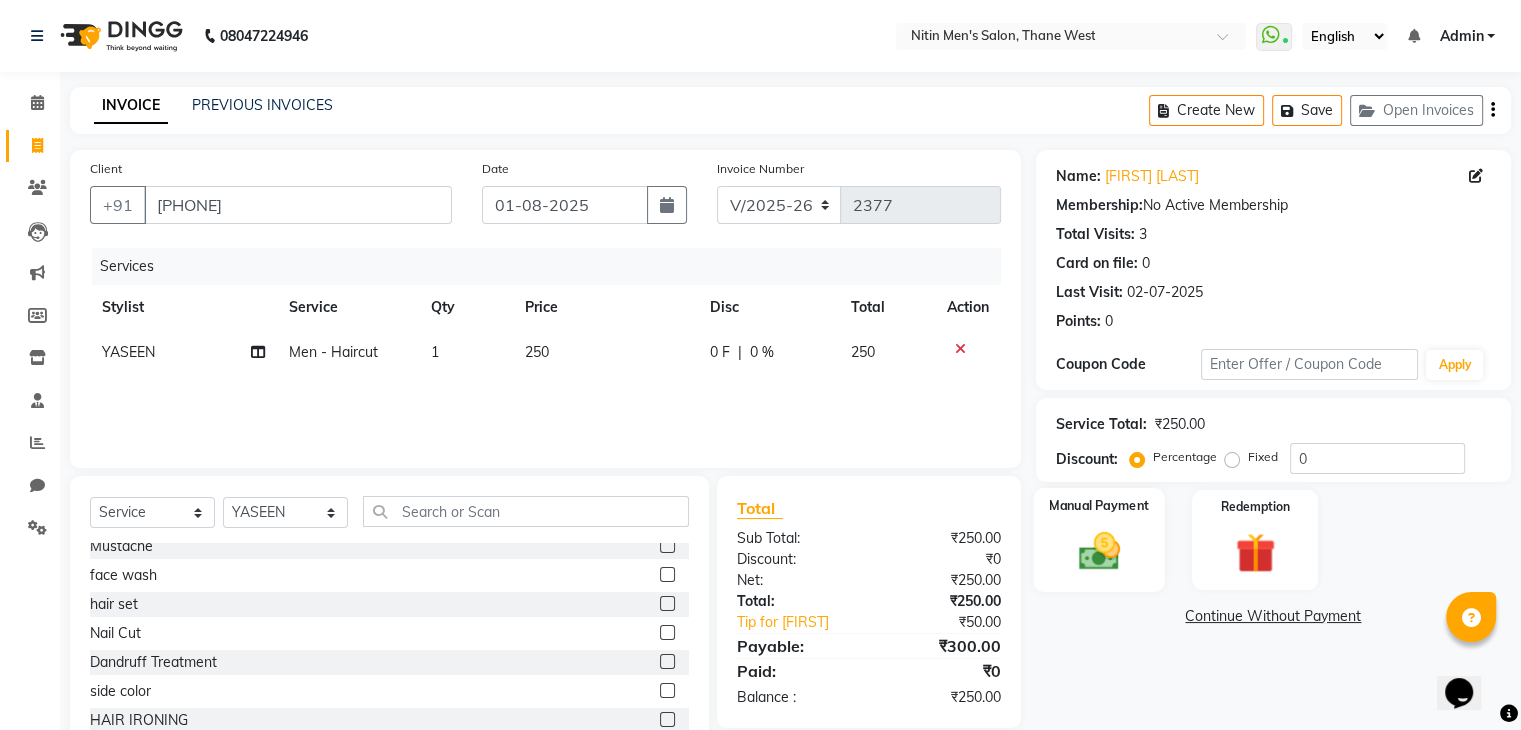 click 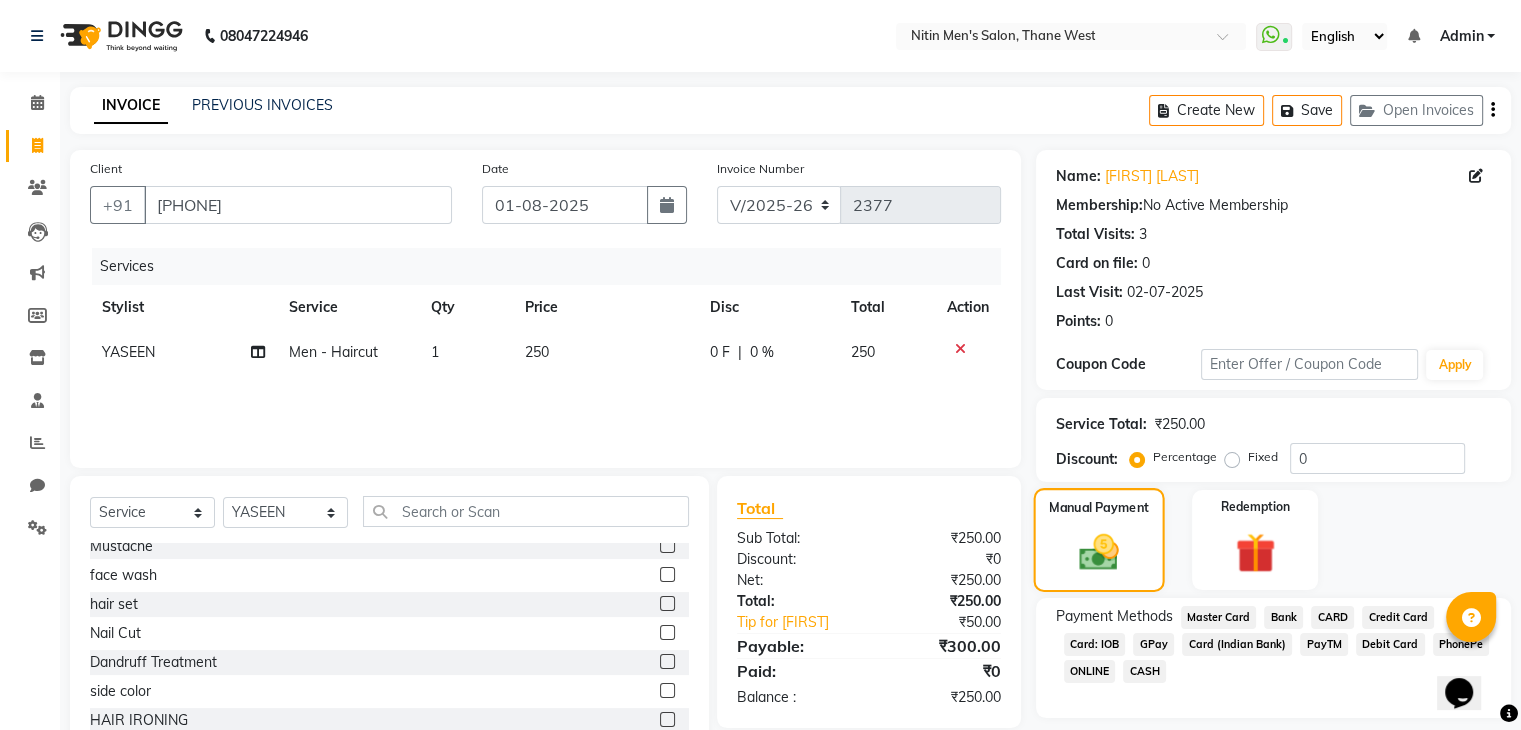 scroll, scrollTop: 72, scrollLeft: 0, axis: vertical 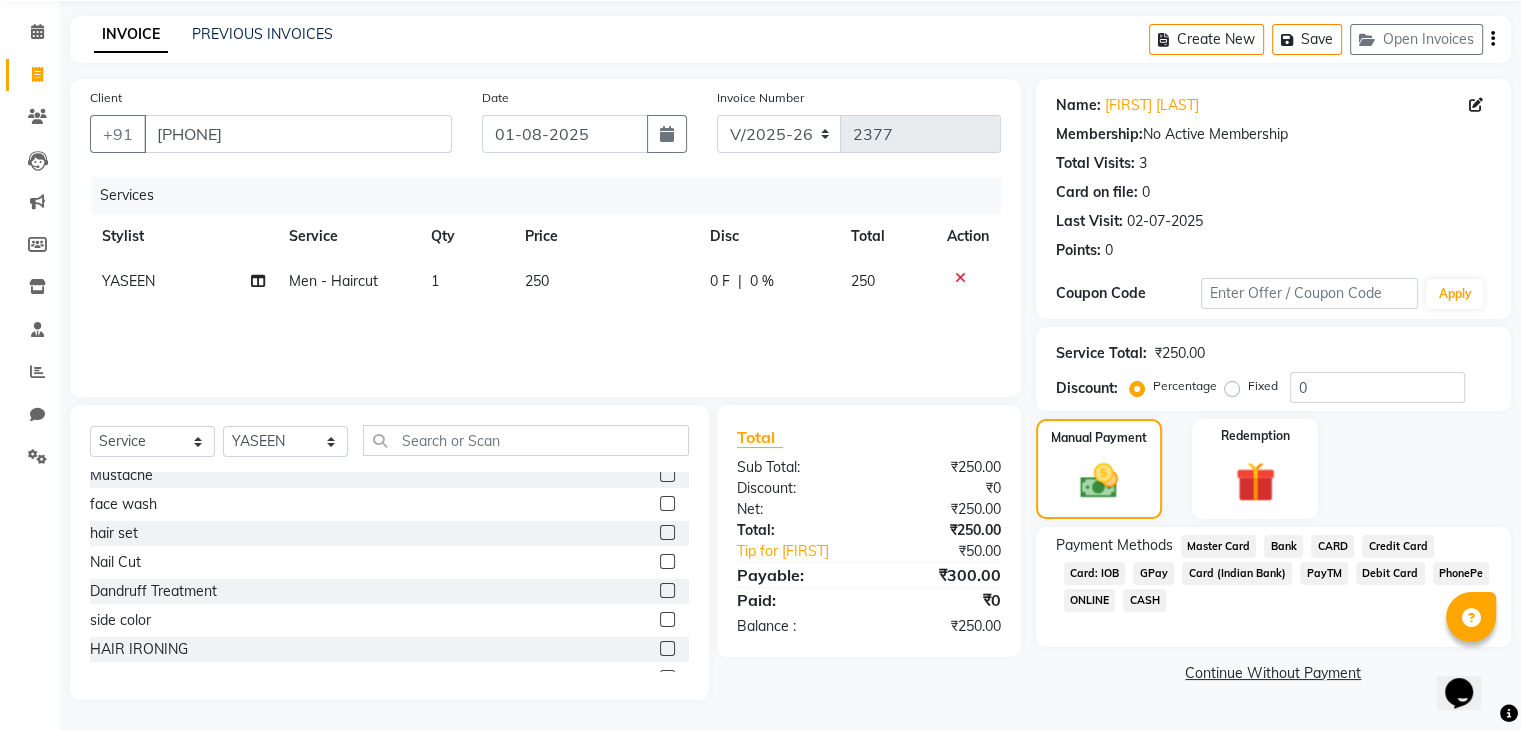 click on "GPay" 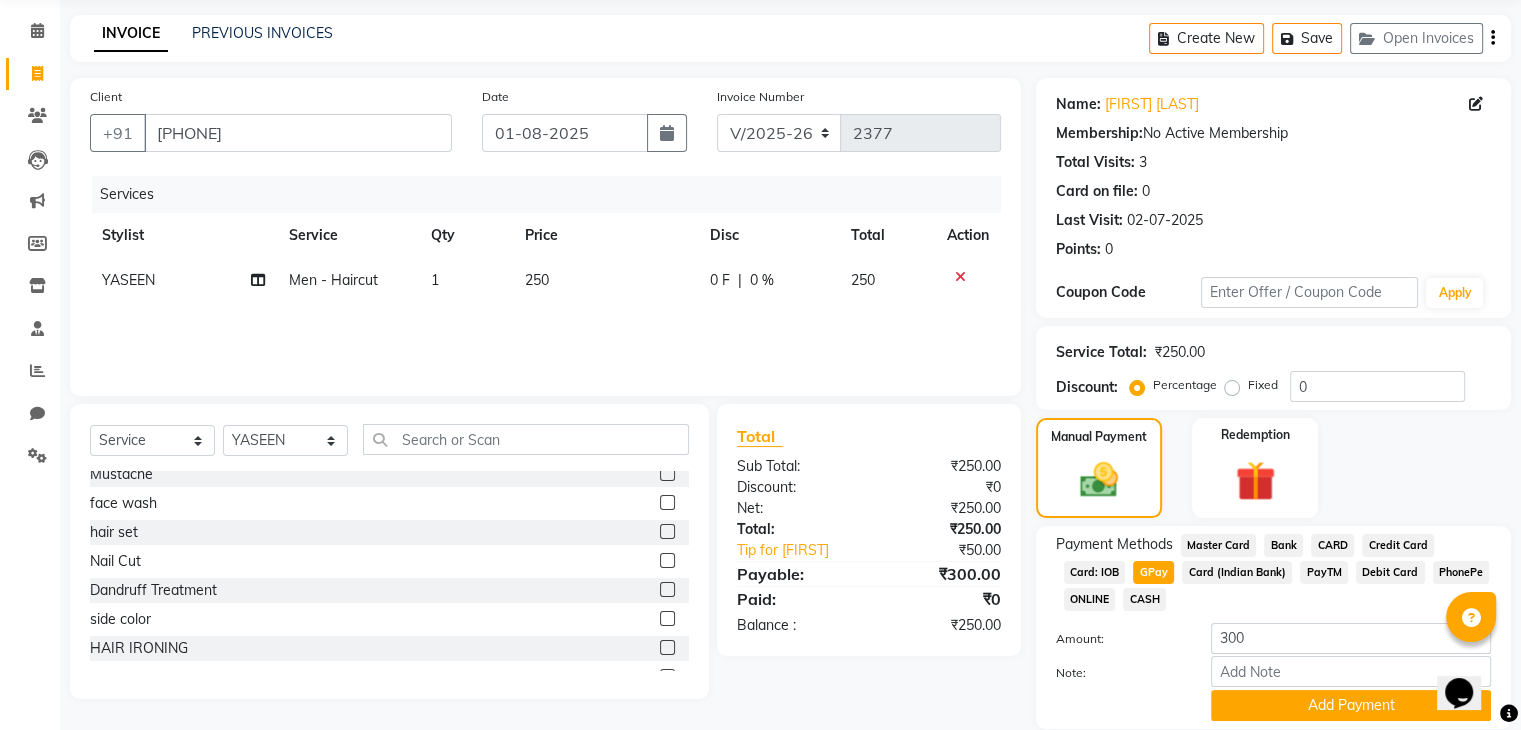 scroll, scrollTop: 145, scrollLeft: 0, axis: vertical 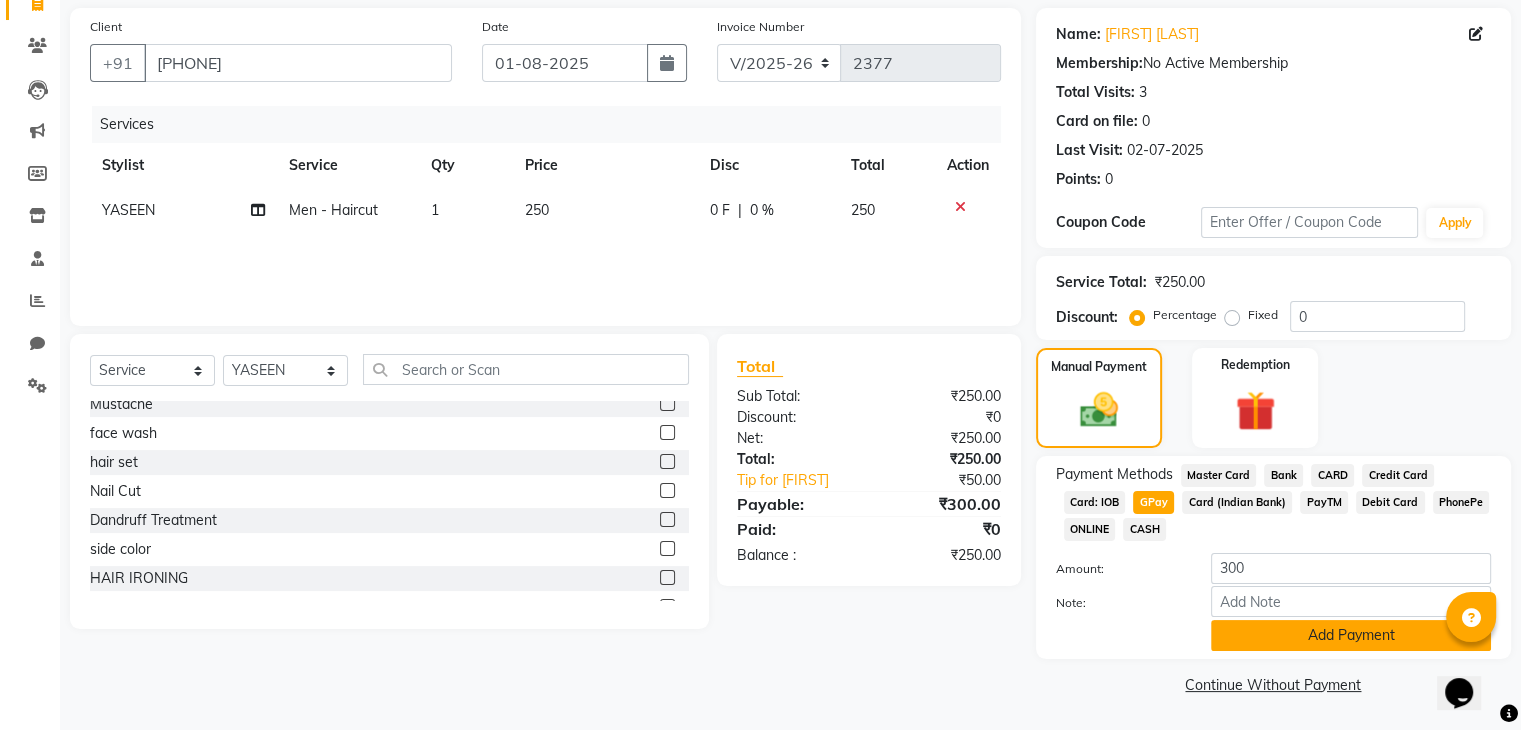 click on "Add Payment" 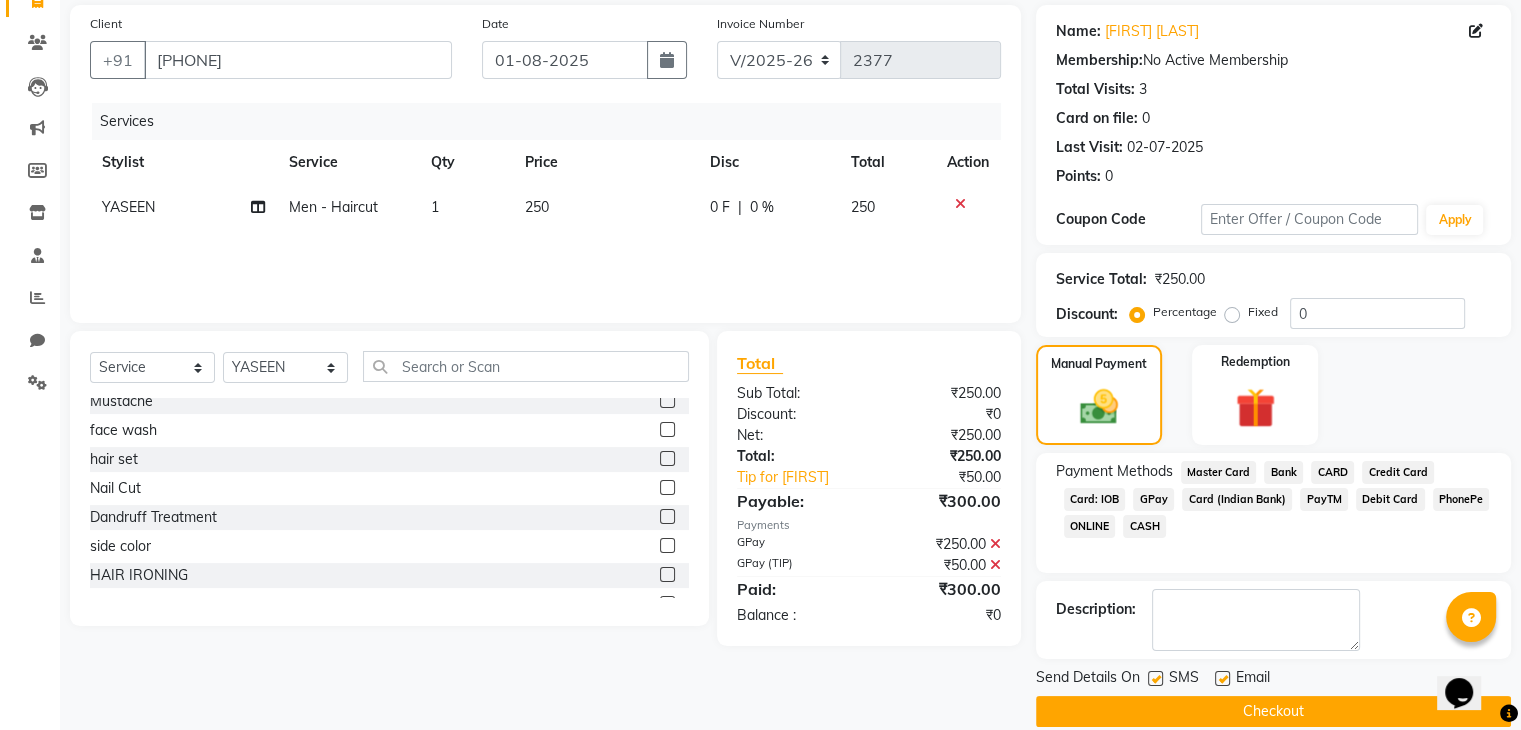scroll, scrollTop: 171, scrollLeft: 0, axis: vertical 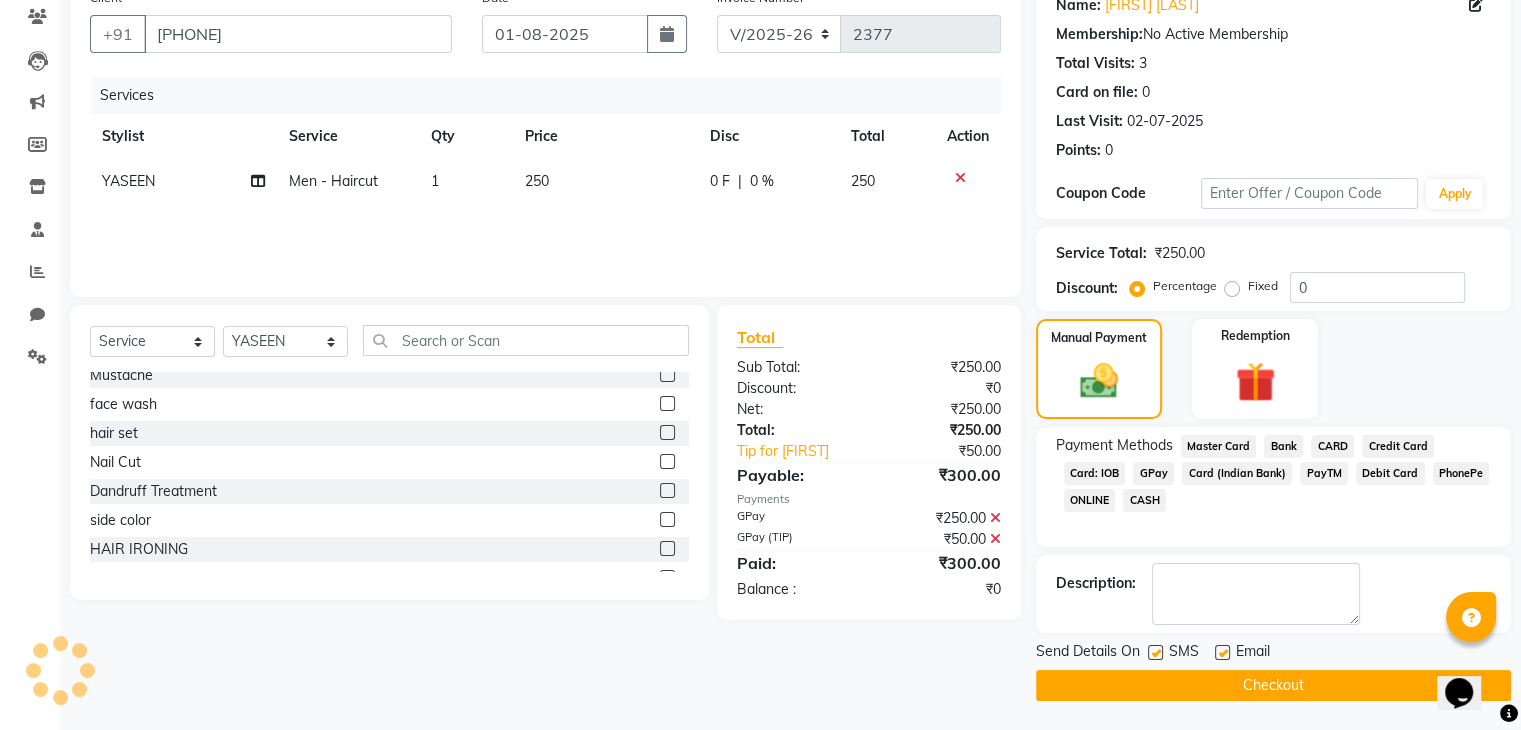 click on "Checkout" 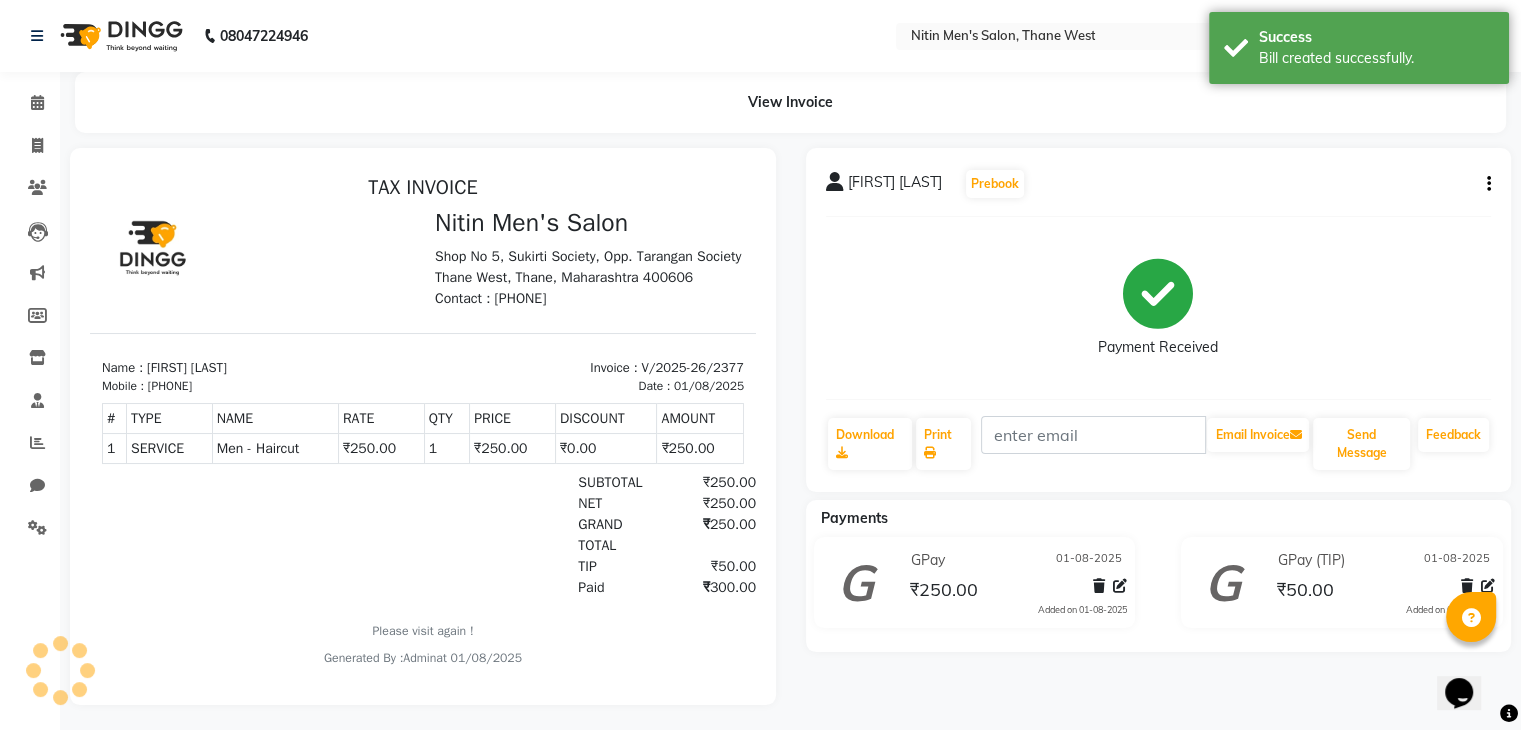 scroll, scrollTop: 0, scrollLeft: 0, axis: both 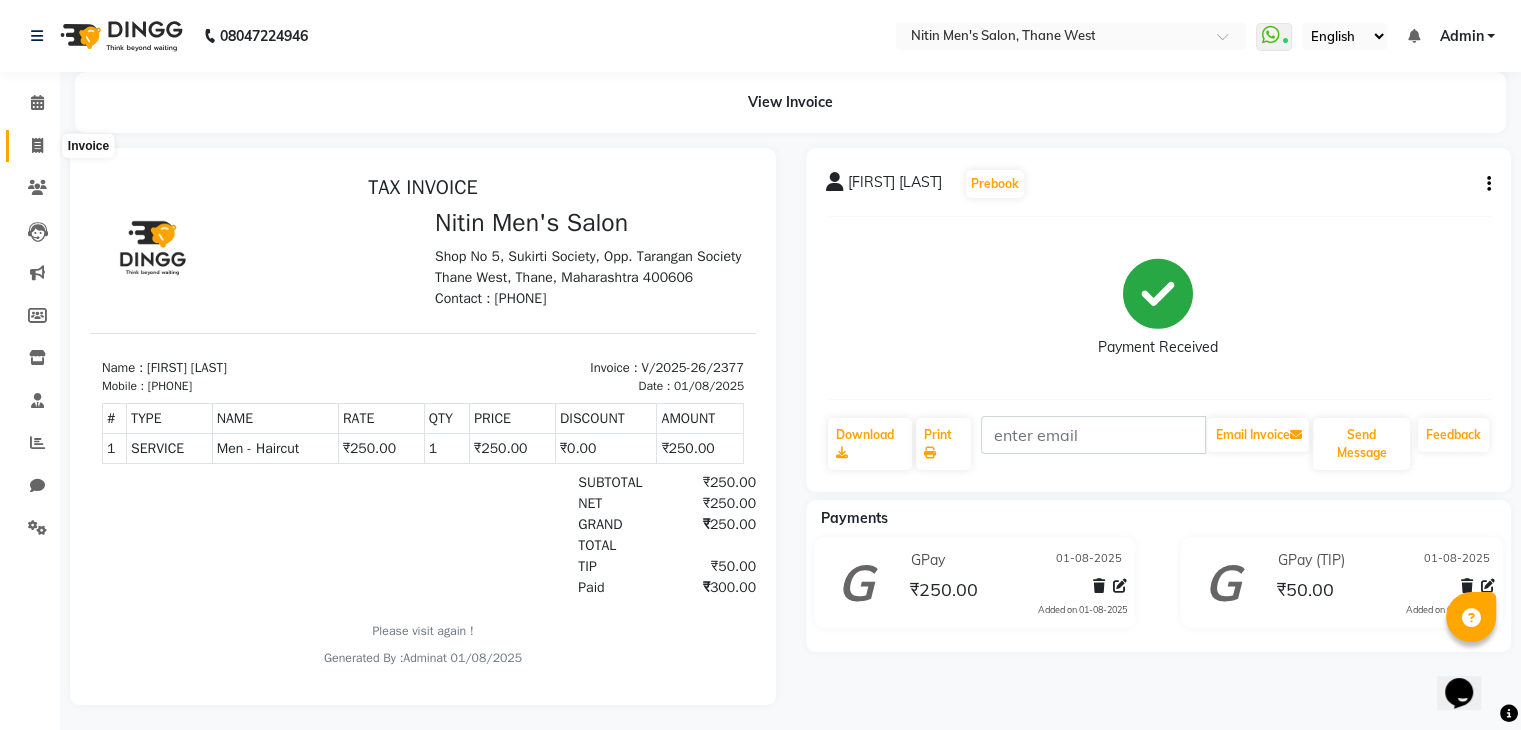 click 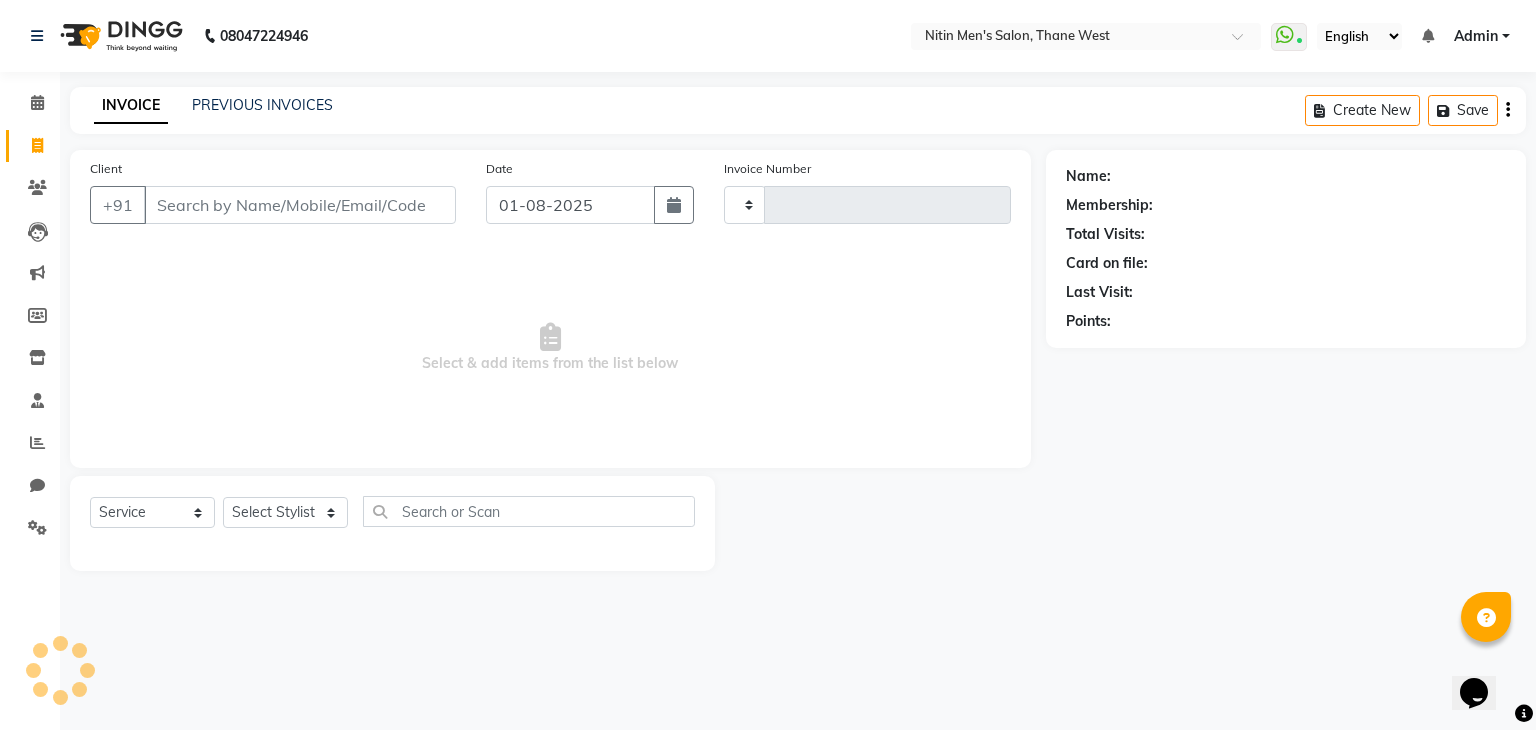 type on "2378" 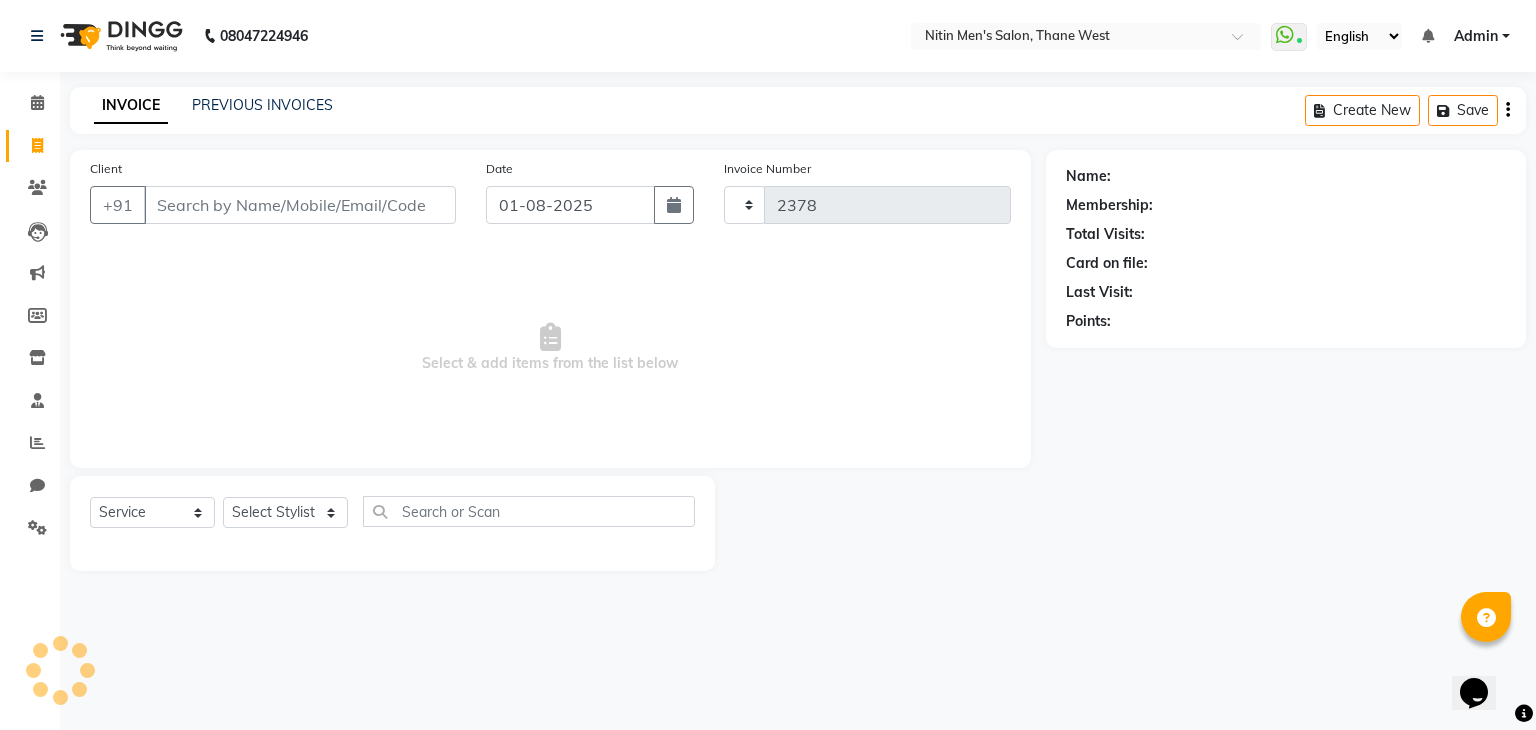 select on "7981" 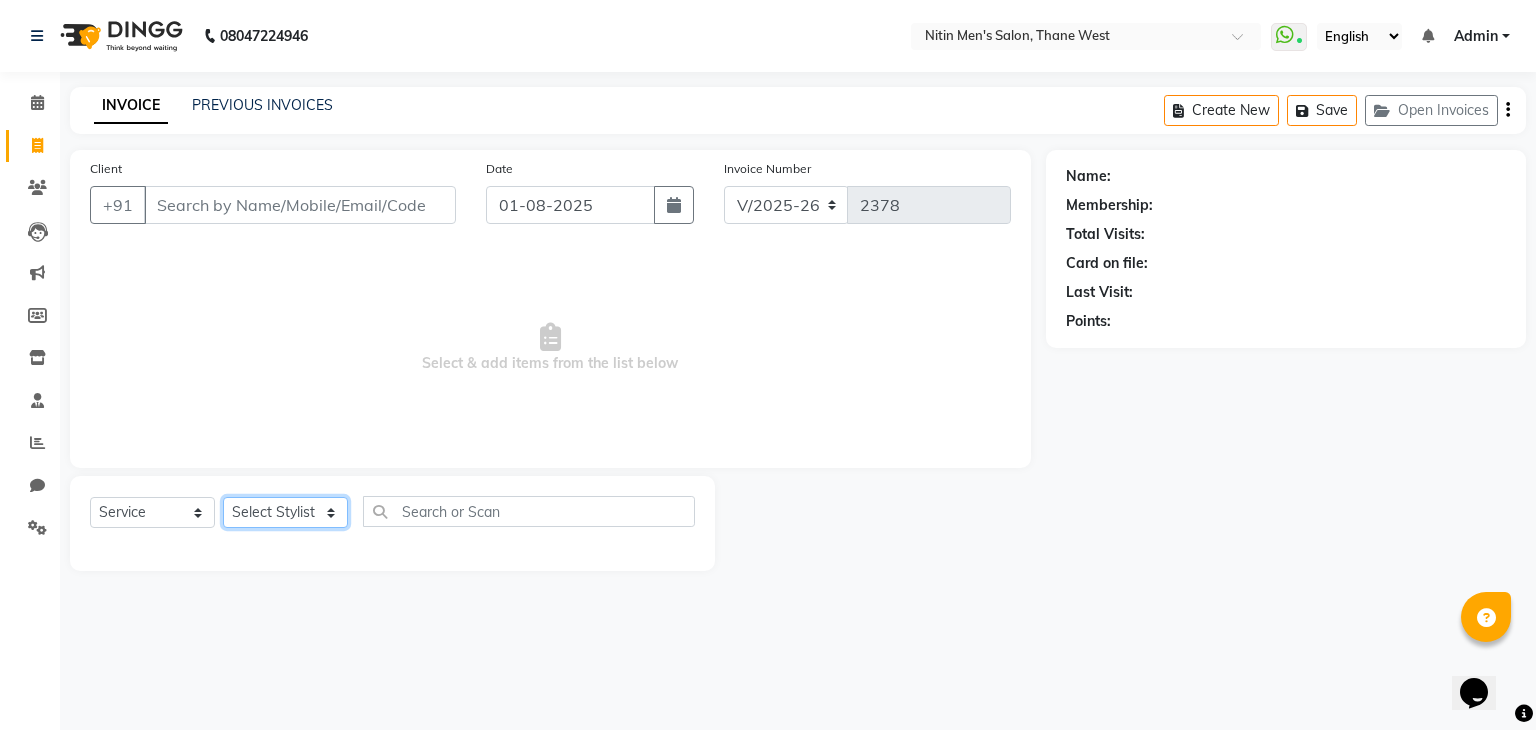 click on "Select Stylist ALAM ASHISH DEEPA HASIB JITU MEENAKSHI NITIN SIR PRAJAKTA Rupa SANDEEP SHAHIM YASEEN" 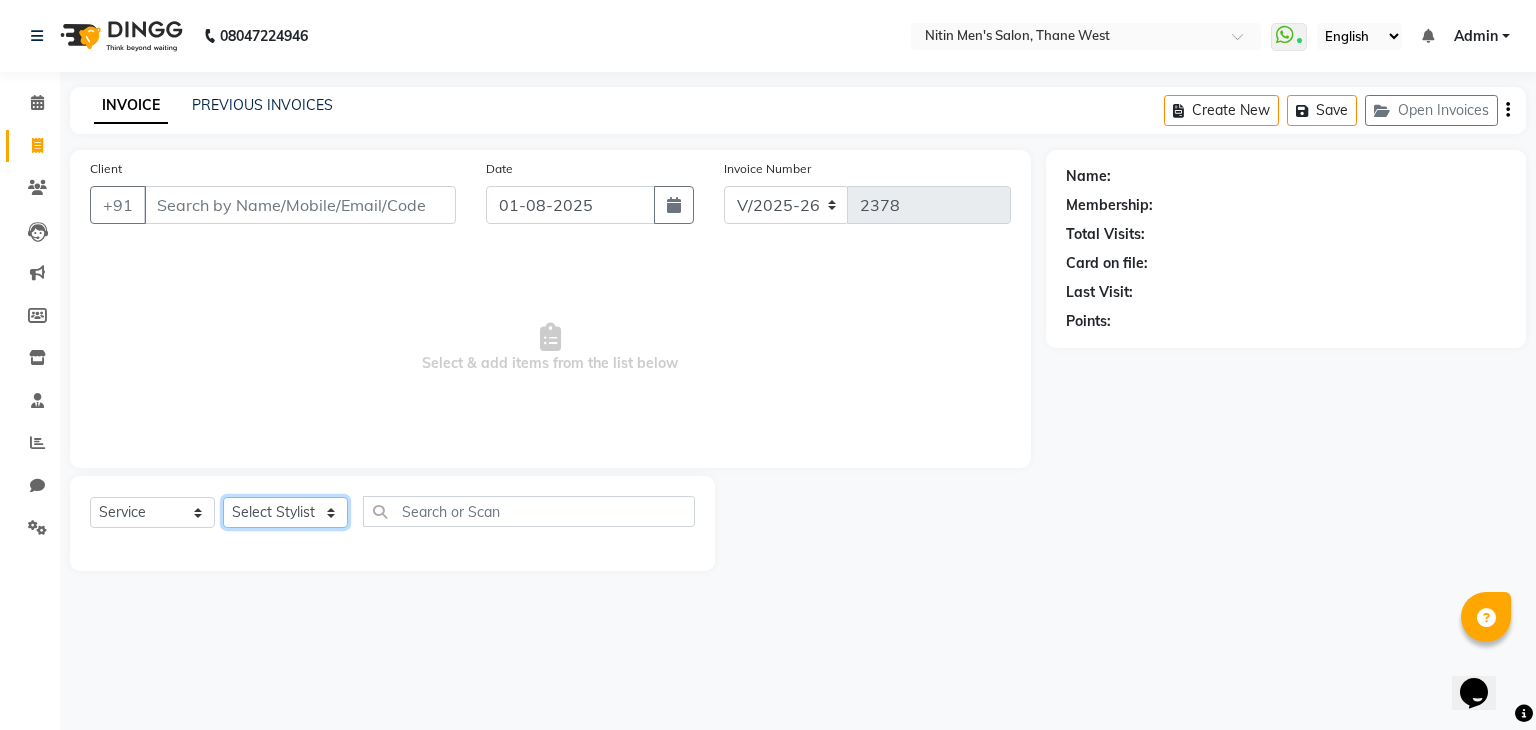 select on "82599" 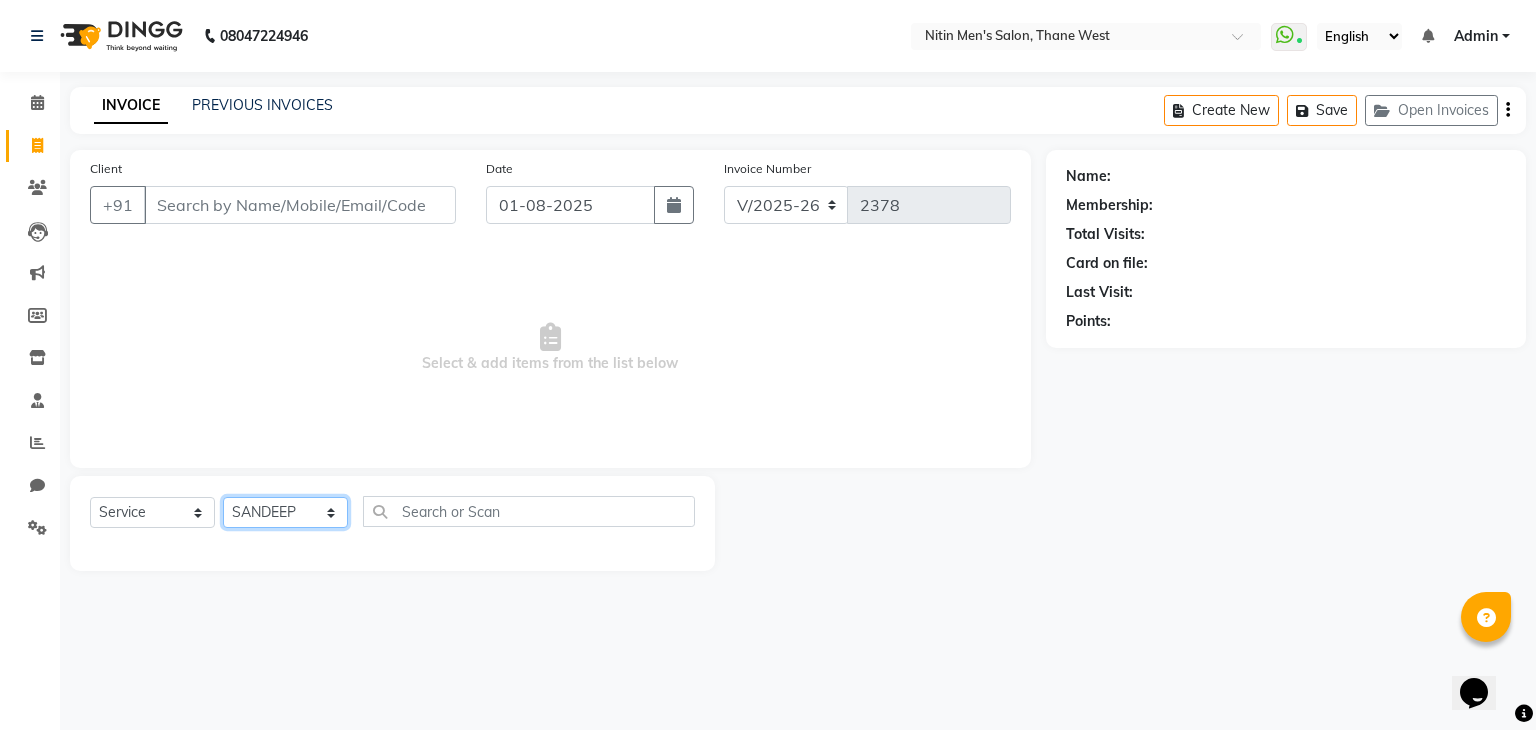 click on "Select Stylist ALAM ASHISH DEEPA HASIB JITU MEENAKSHI NITIN SIR PRAJAKTA Rupa SANDEEP SHAHIM YASEEN" 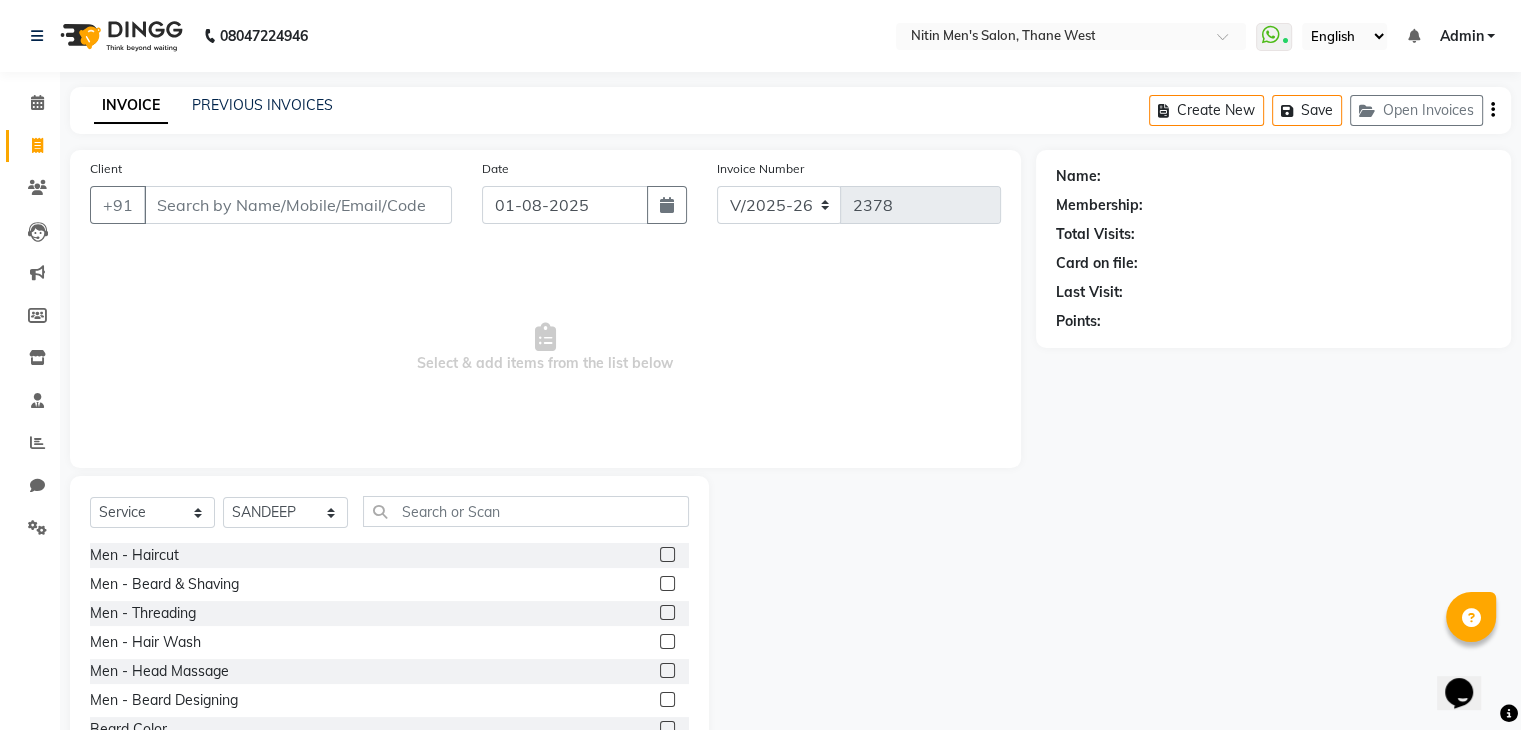drag, startPoint x: 660, startPoint y: 582, endPoint x: 649, endPoint y: 583, distance: 11.045361 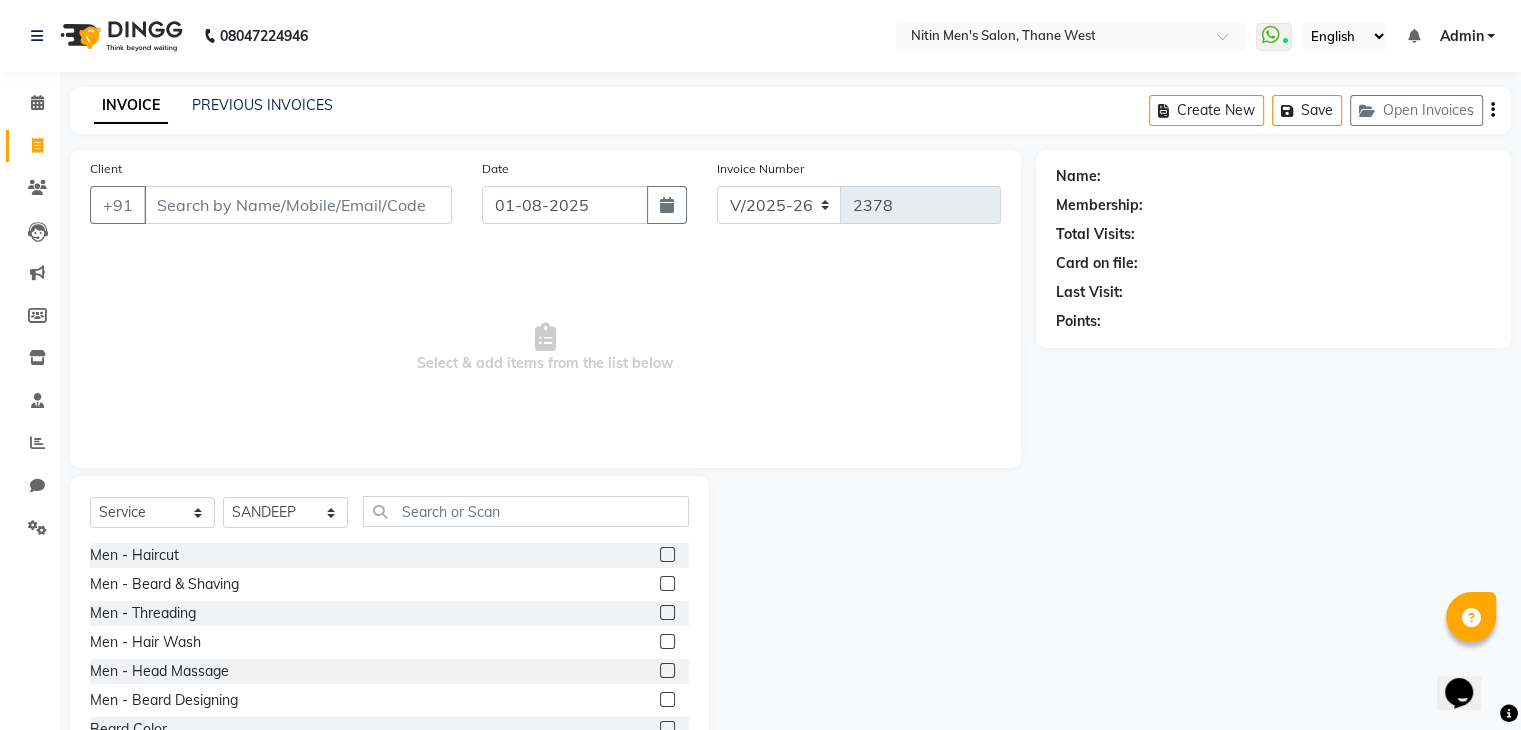 click 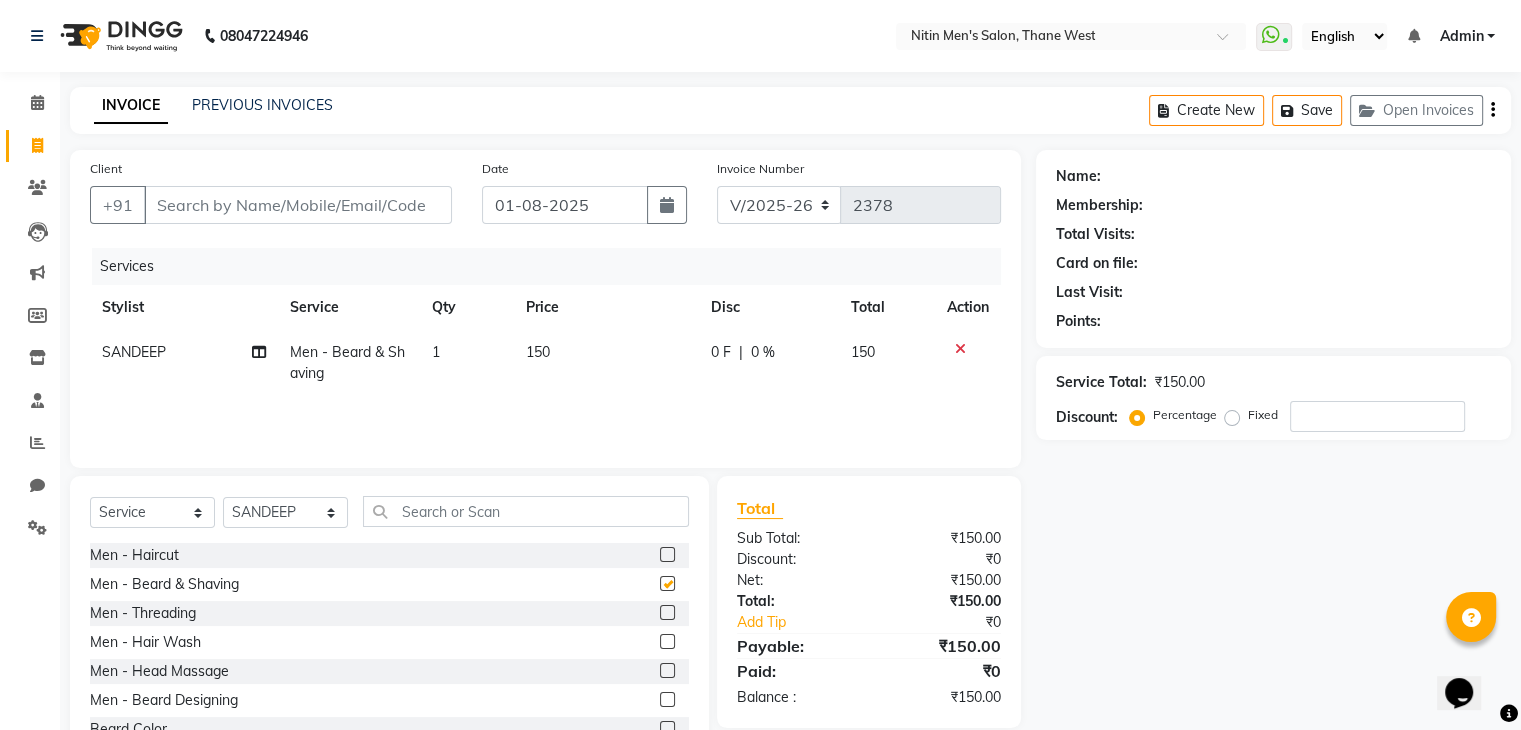 checkbox on "false" 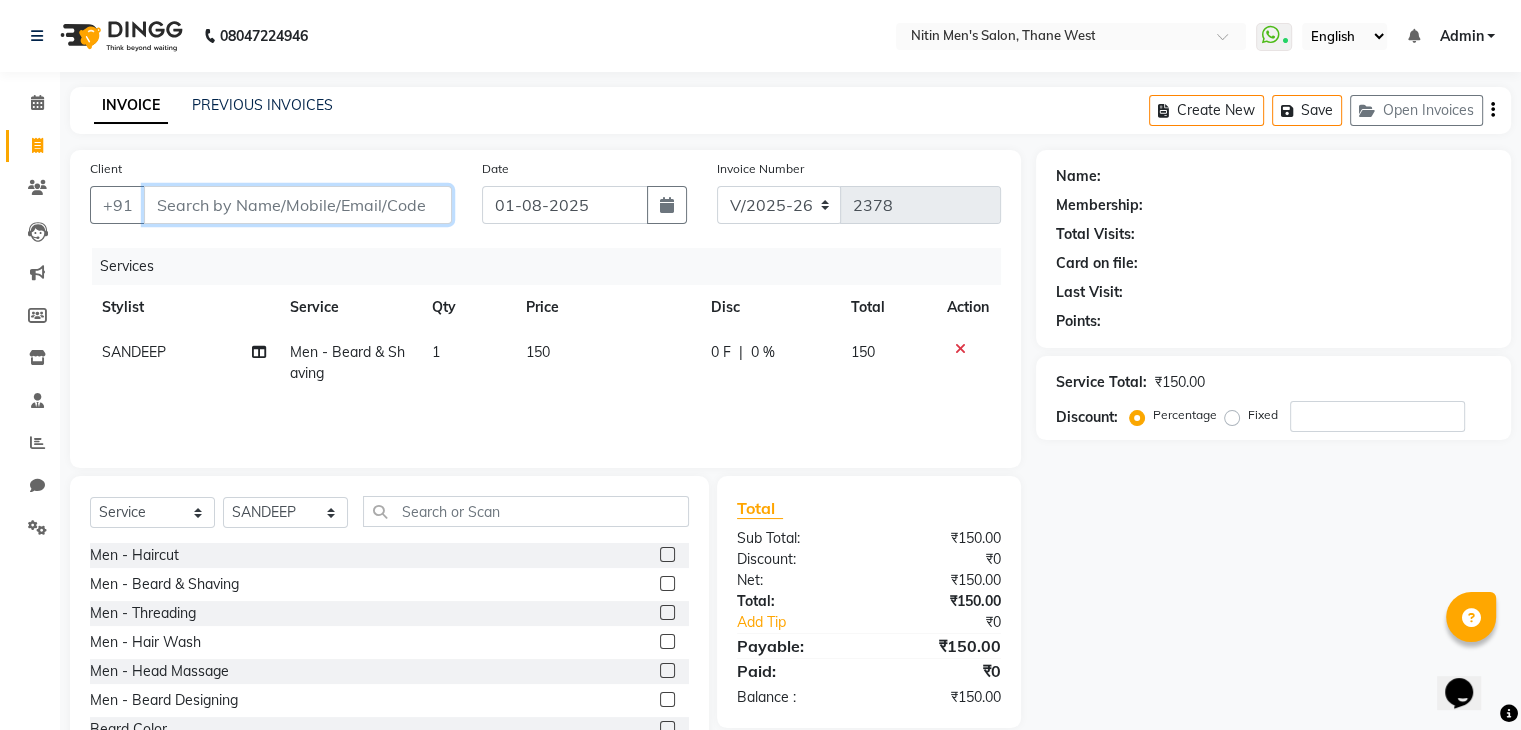 click on "Client" at bounding box center [298, 205] 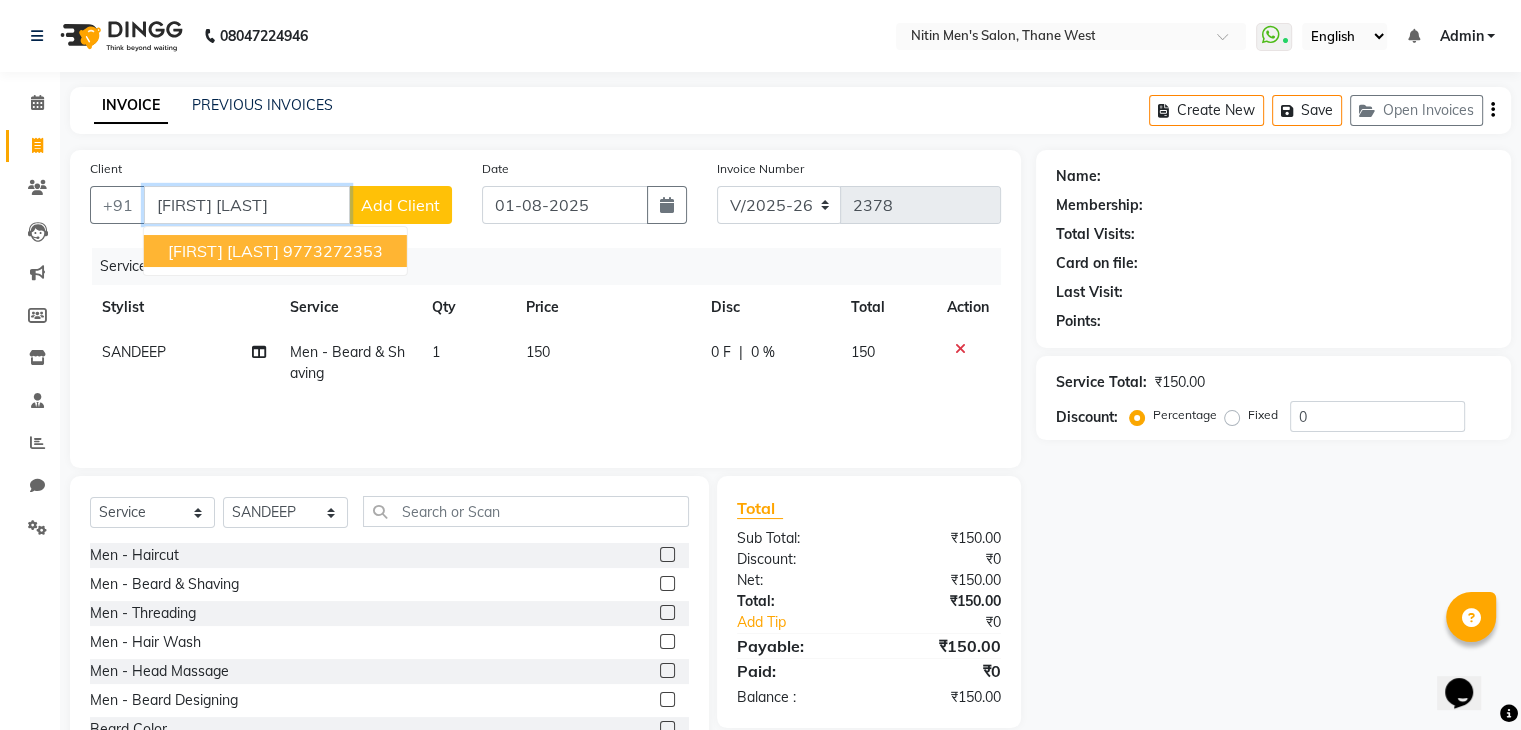 click on "9773272353" at bounding box center [333, 251] 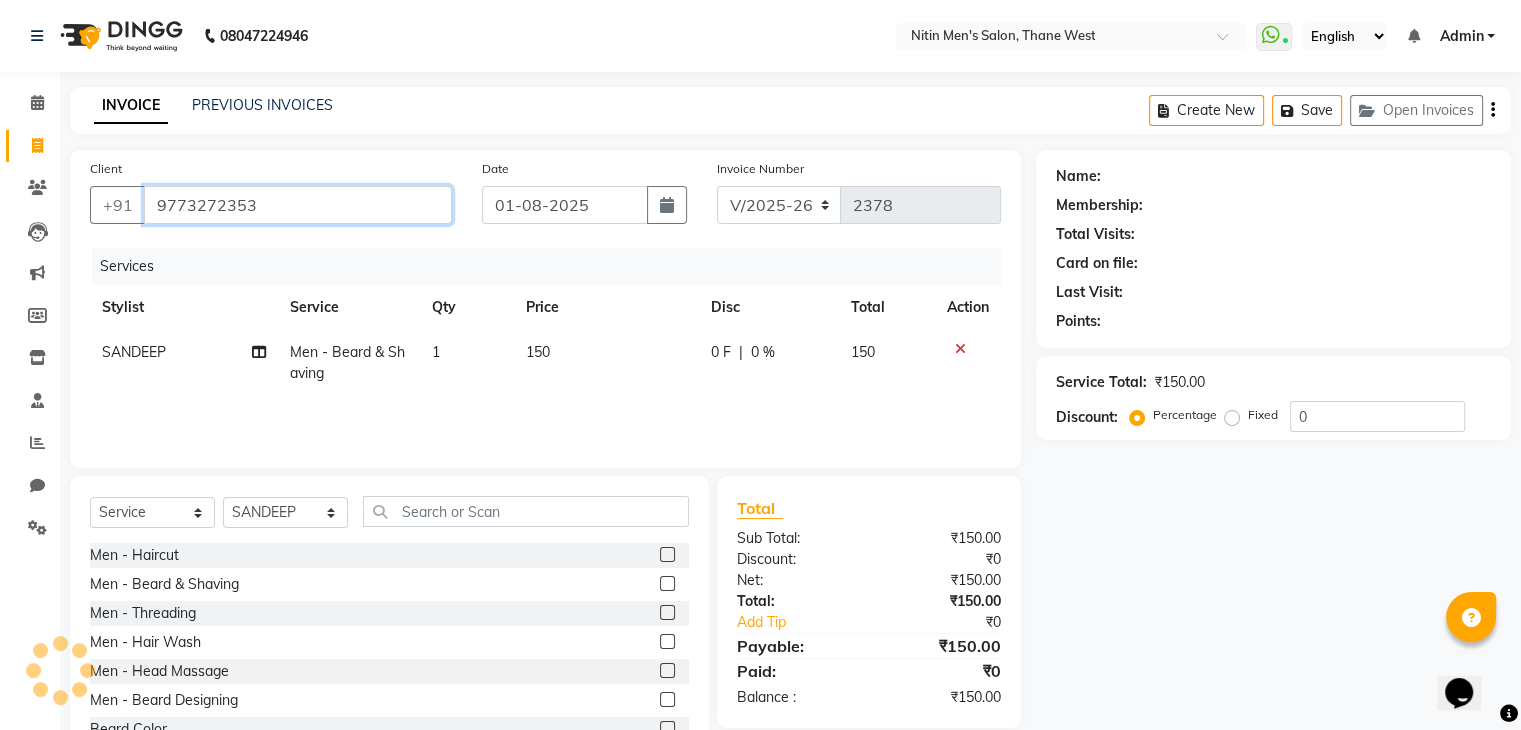 type on "9773272353" 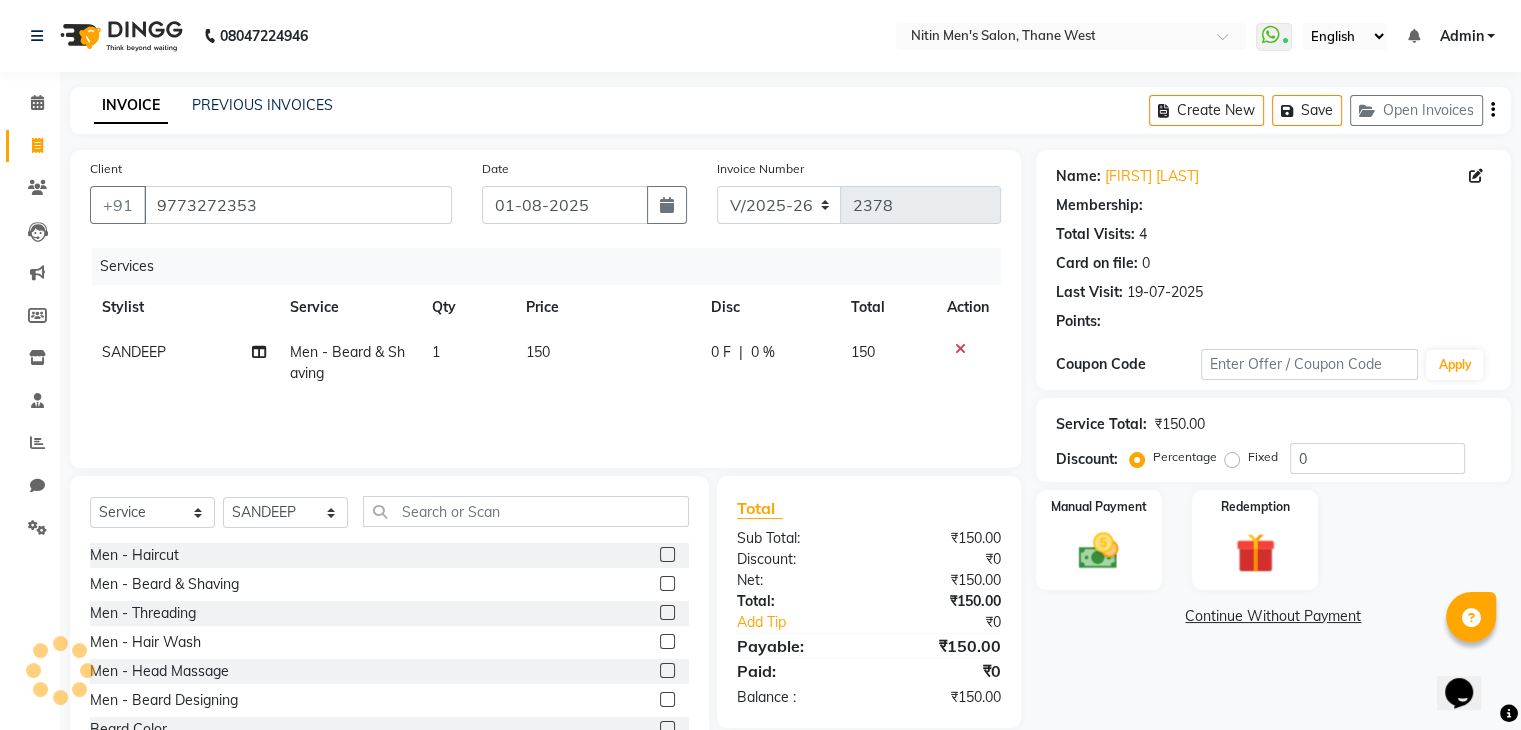 scroll, scrollTop: 72, scrollLeft: 0, axis: vertical 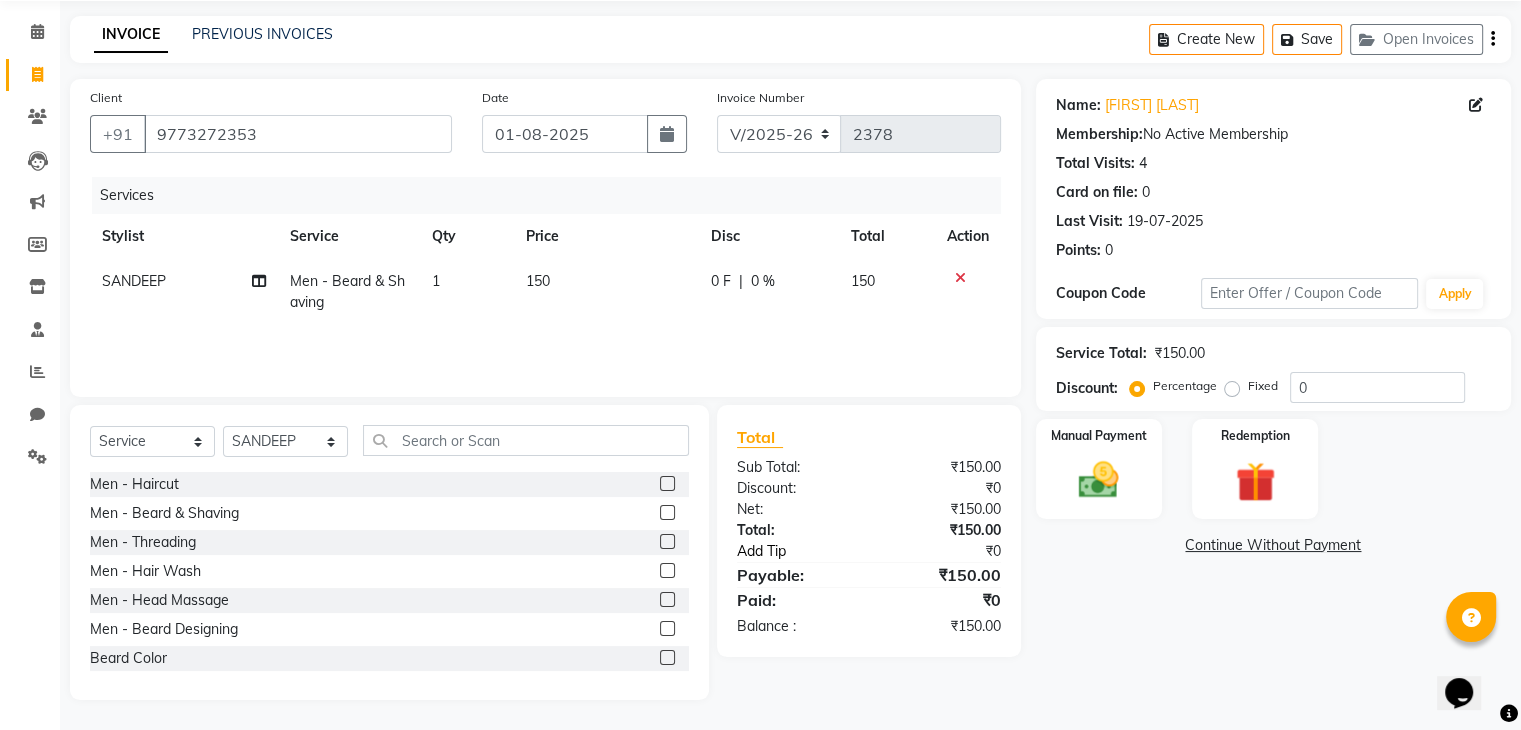 click on "Add Tip" 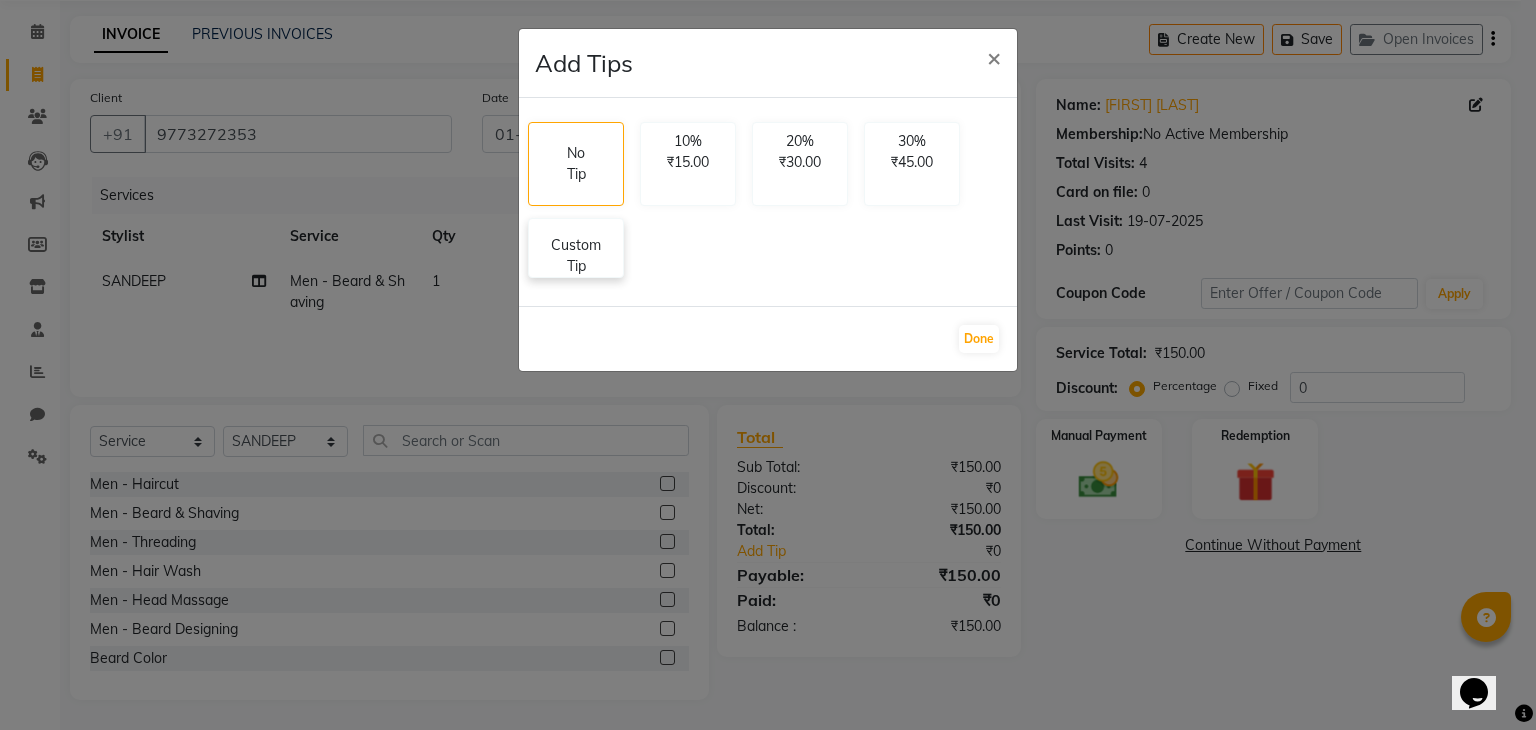 click on "Custom Tip" 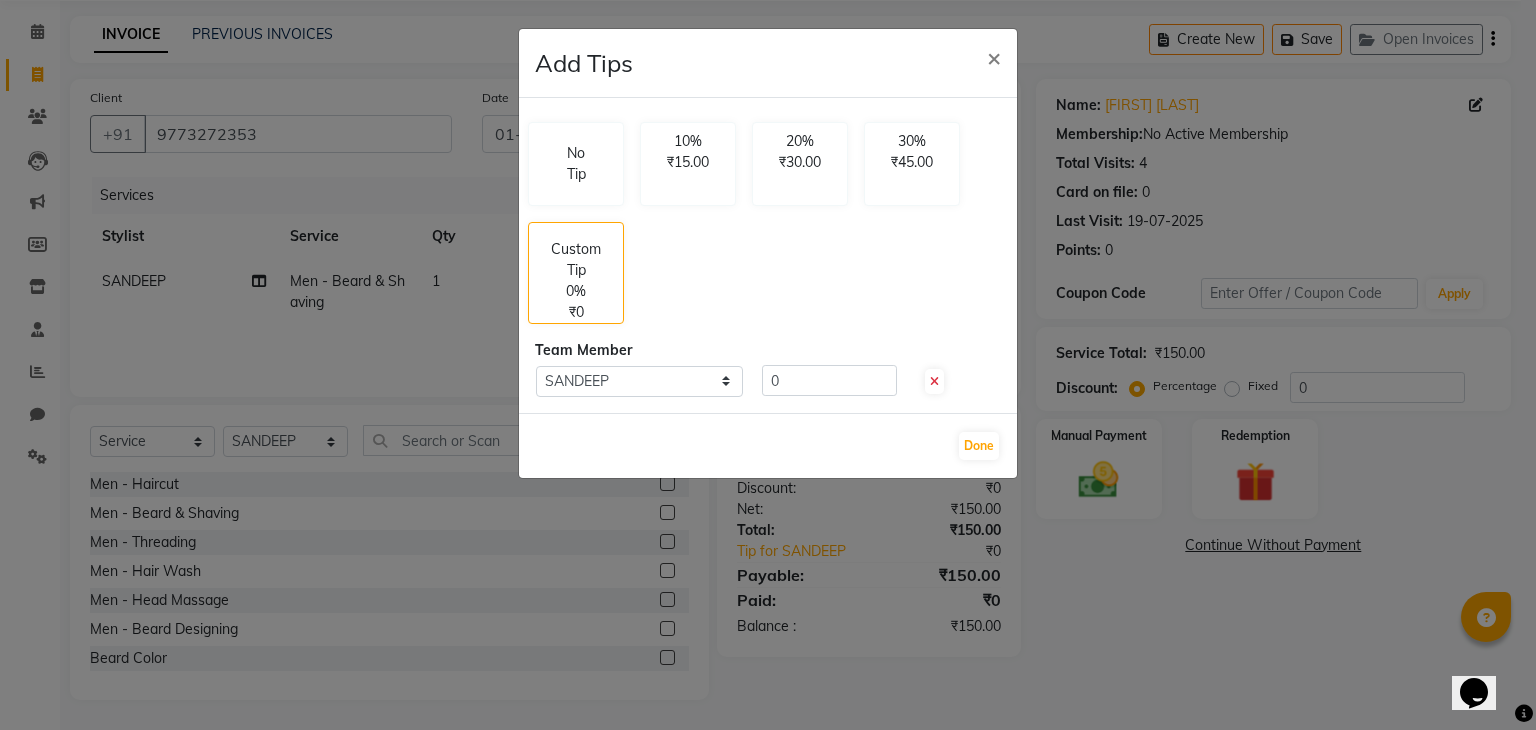 click on "No Tip 10% ₹15.00 20% ₹30.00 30% ₹45.00 Custom Tip 0% ₹0 Team Member Select  SANDEEP  0" 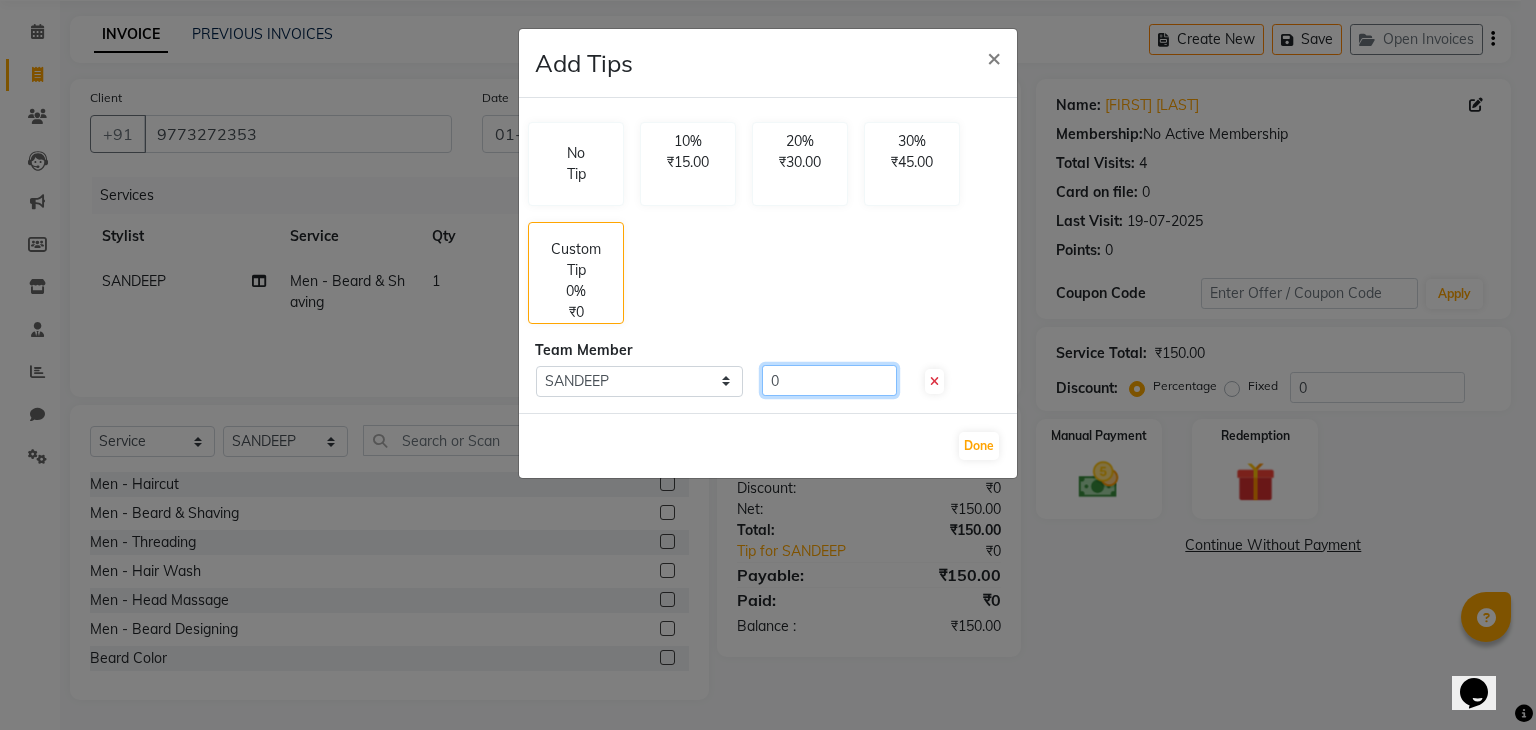 click on "0" 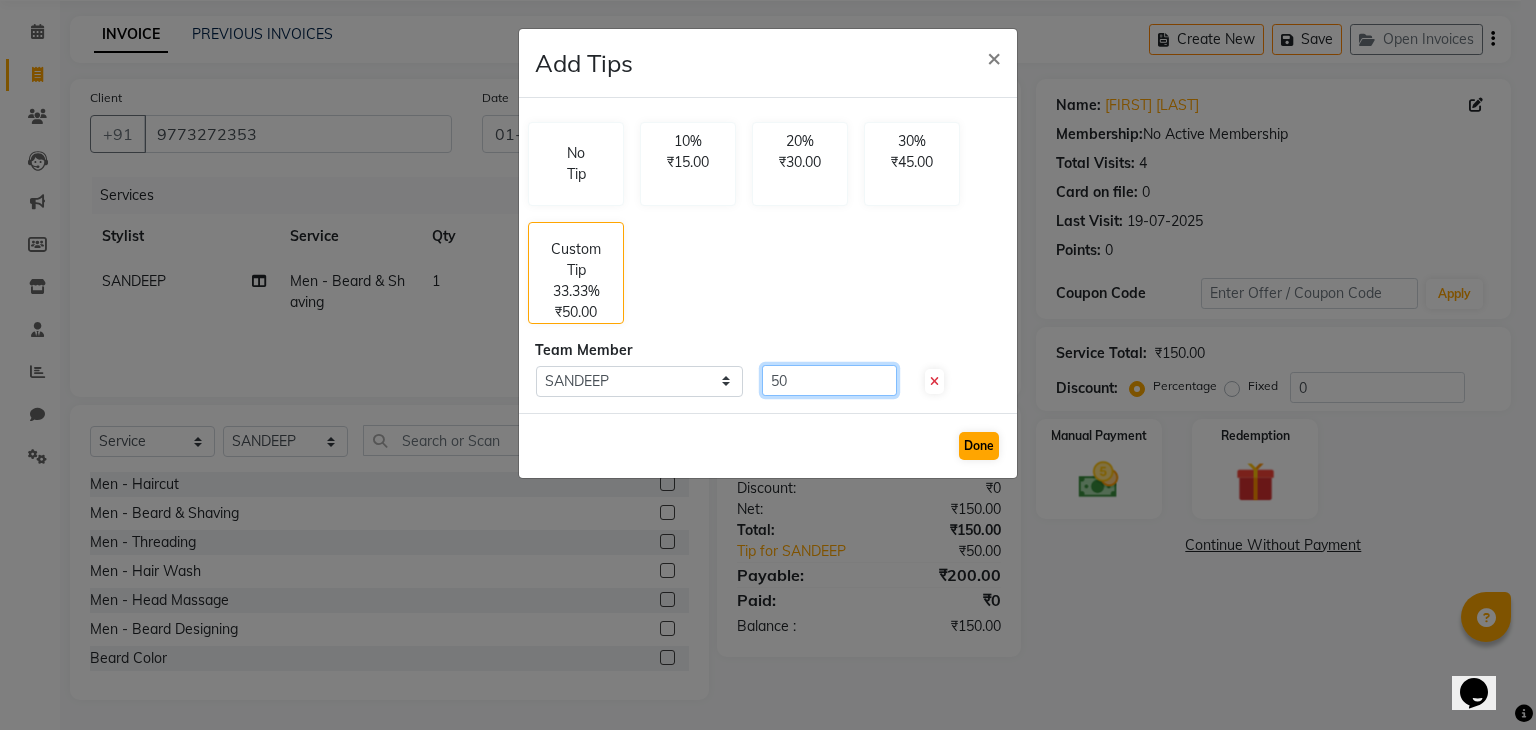 type on "50" 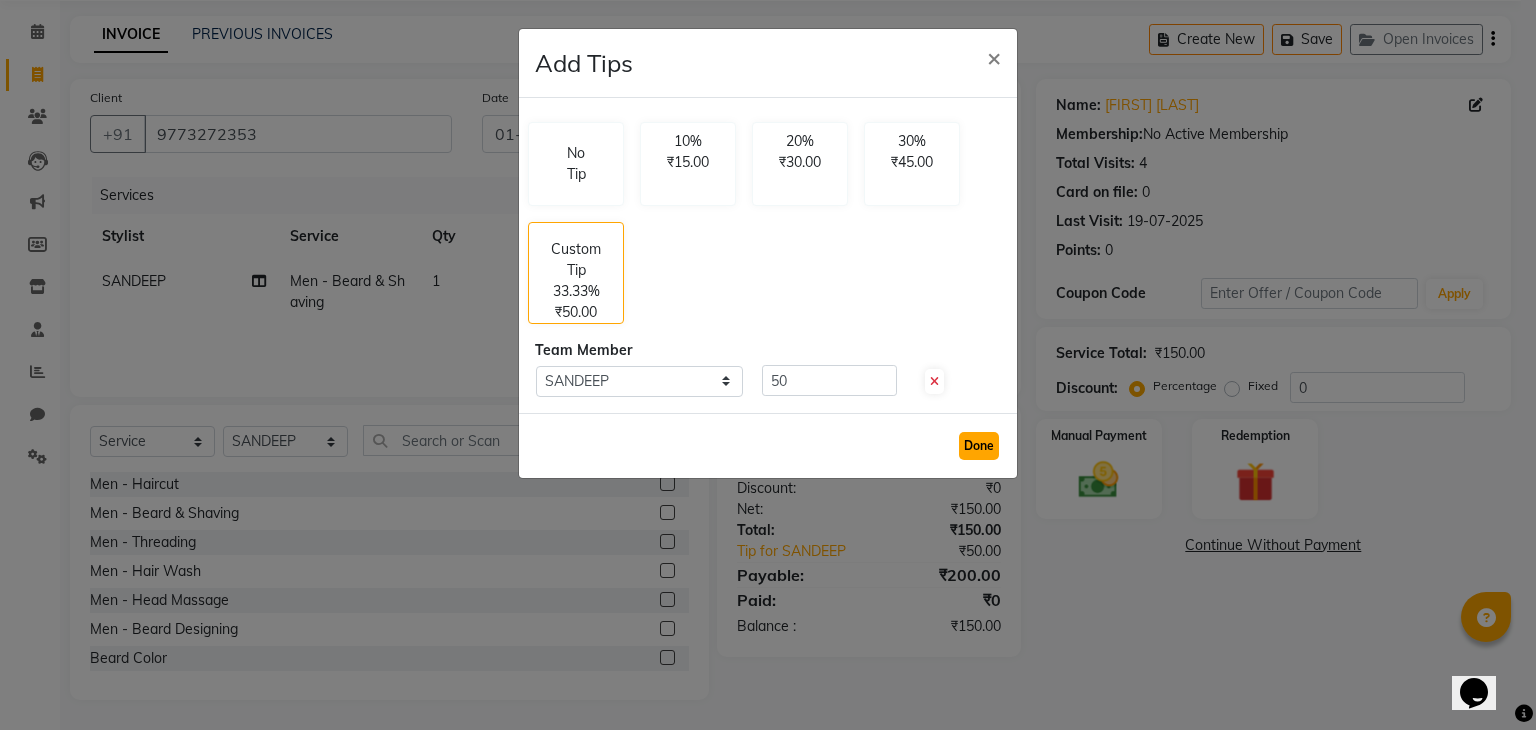 click on "Done" 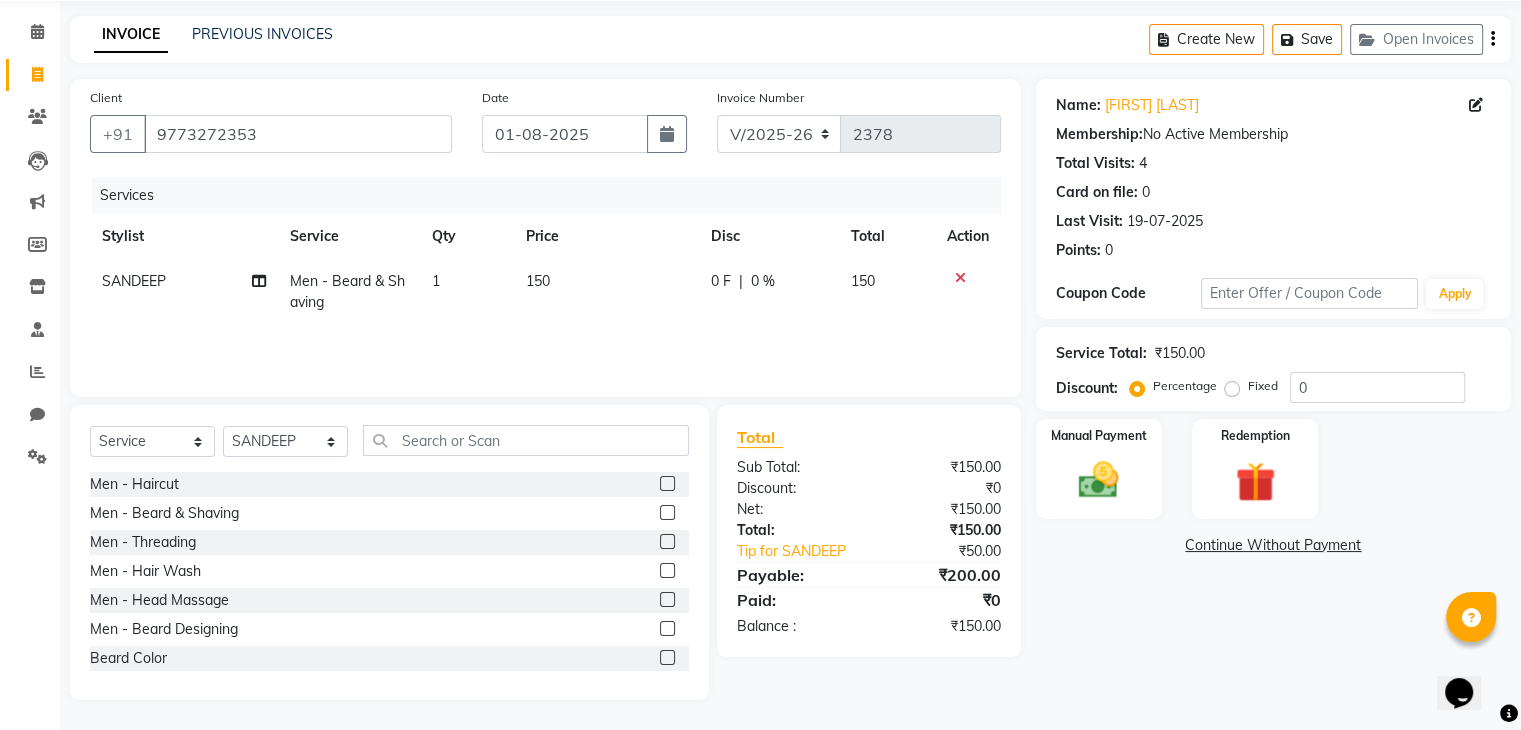 click 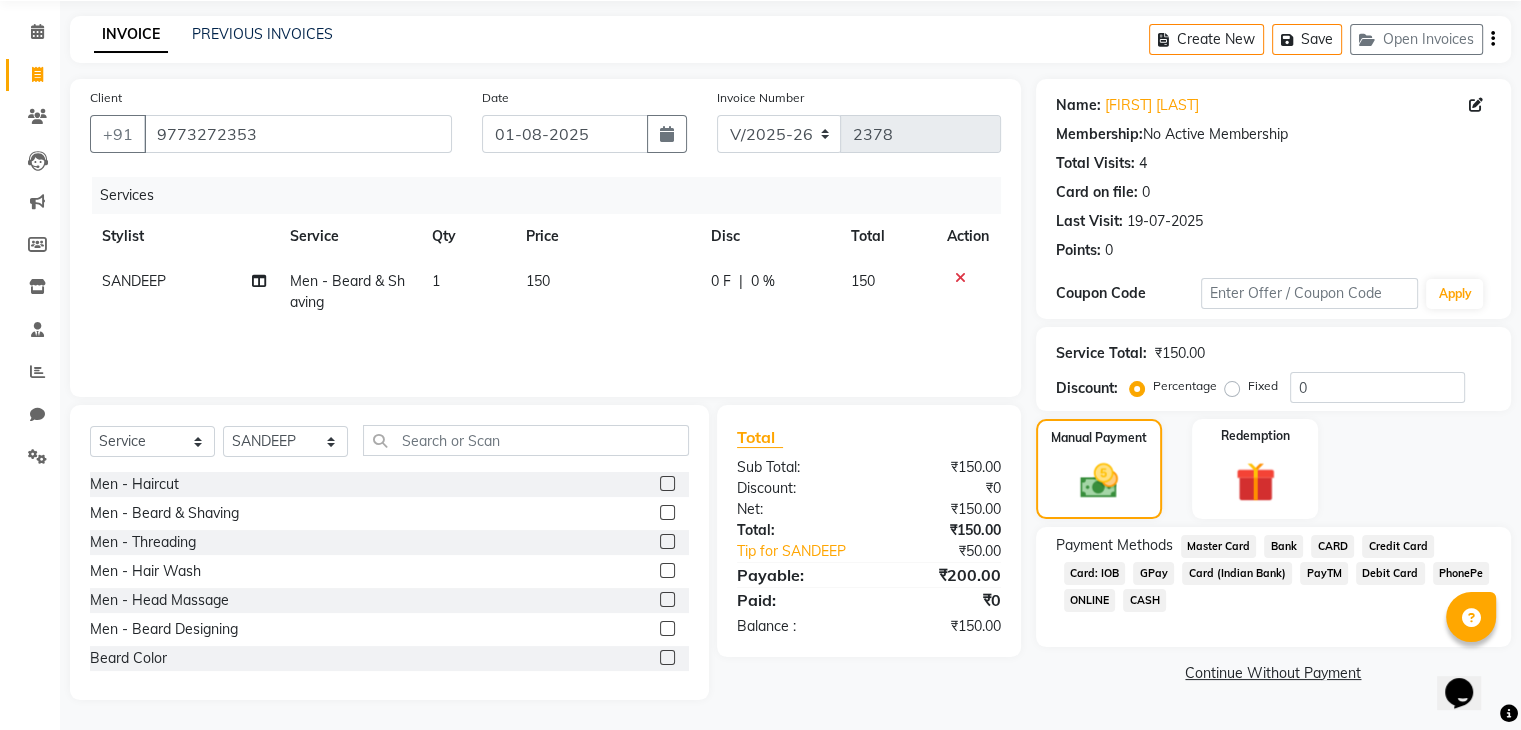 click on "GPay" 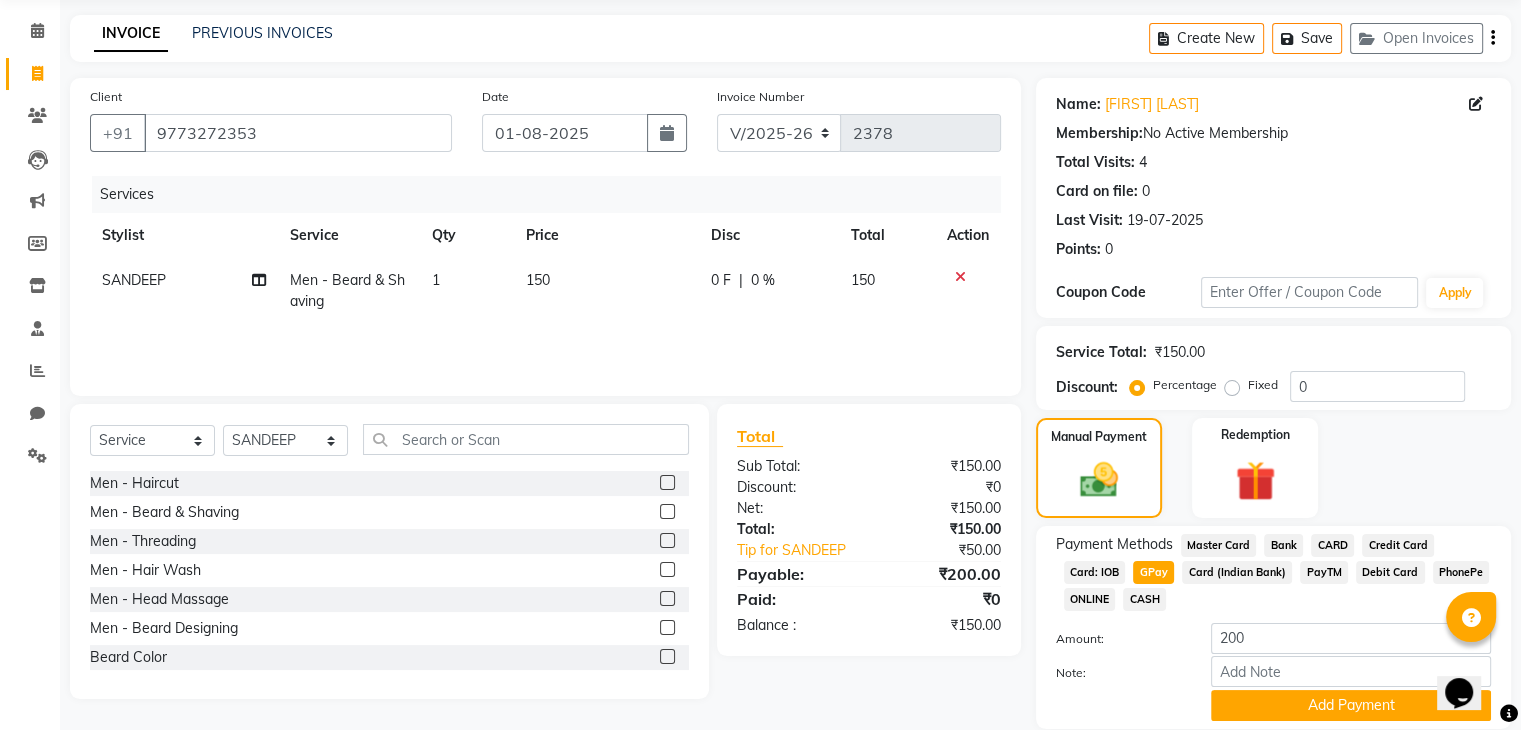 scroll, scrollTop: 145, scrollLeft: 0, axis: vertical 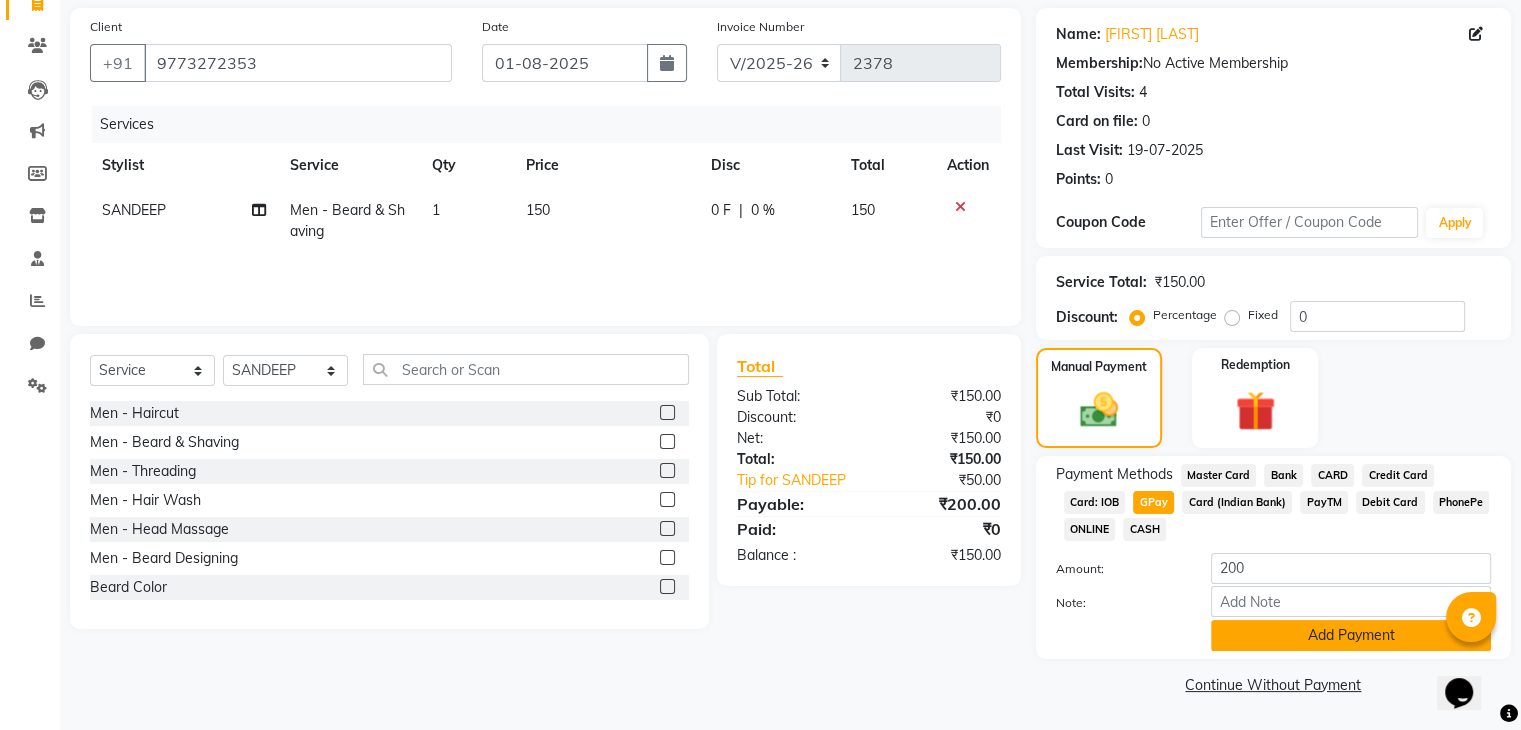 click on "Add Payment" 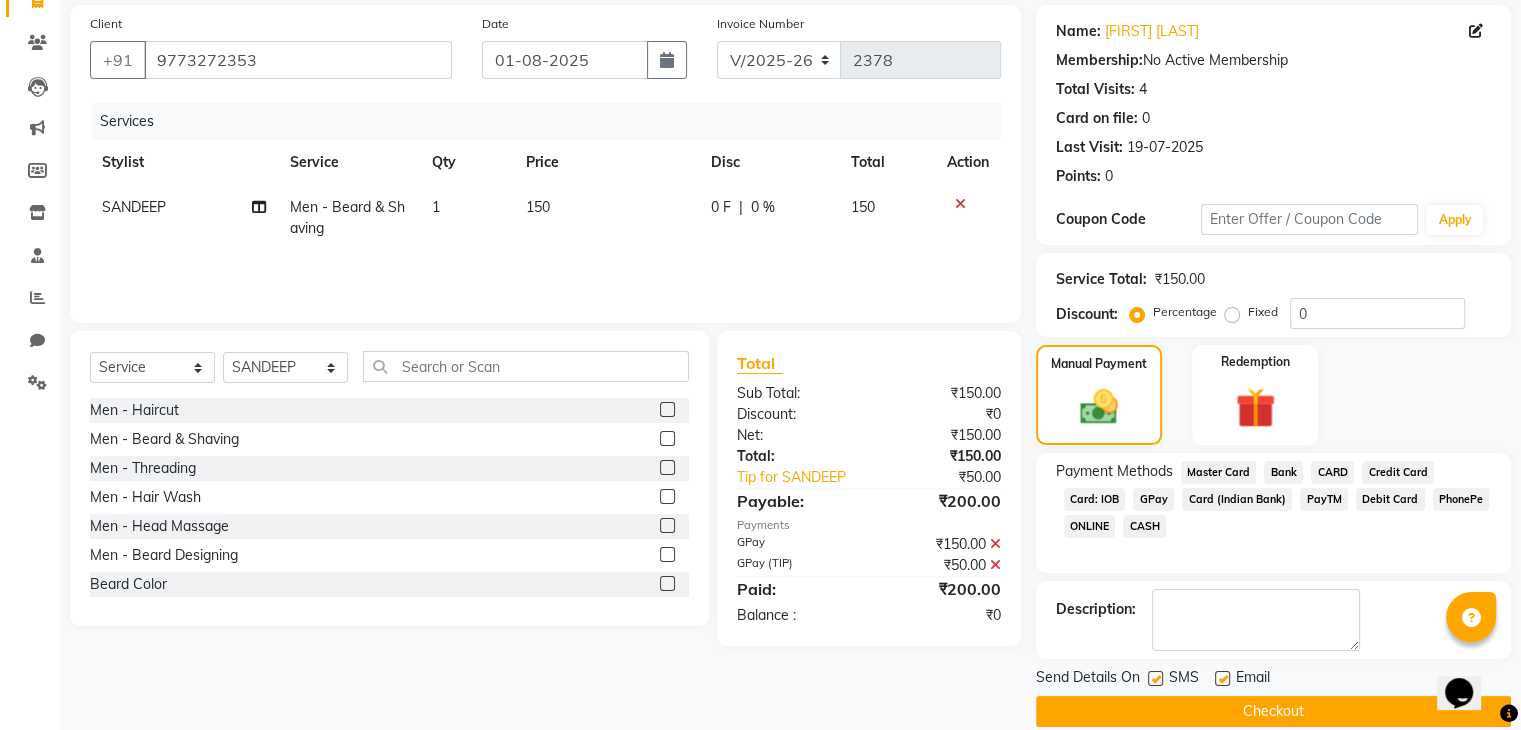 scroll, scrollTop: 171, scrollLeft: 0, axis: vertical 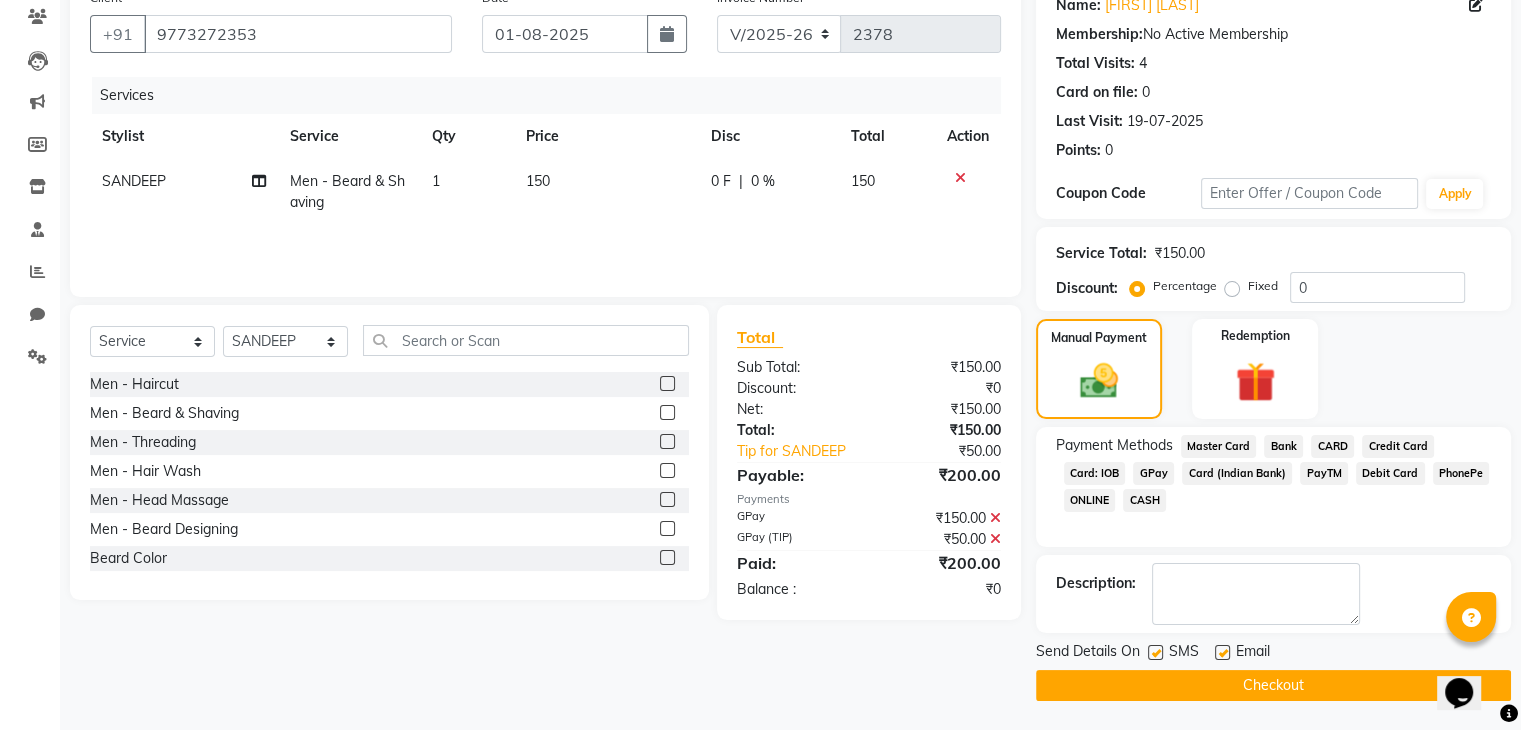 click on "Checkout" 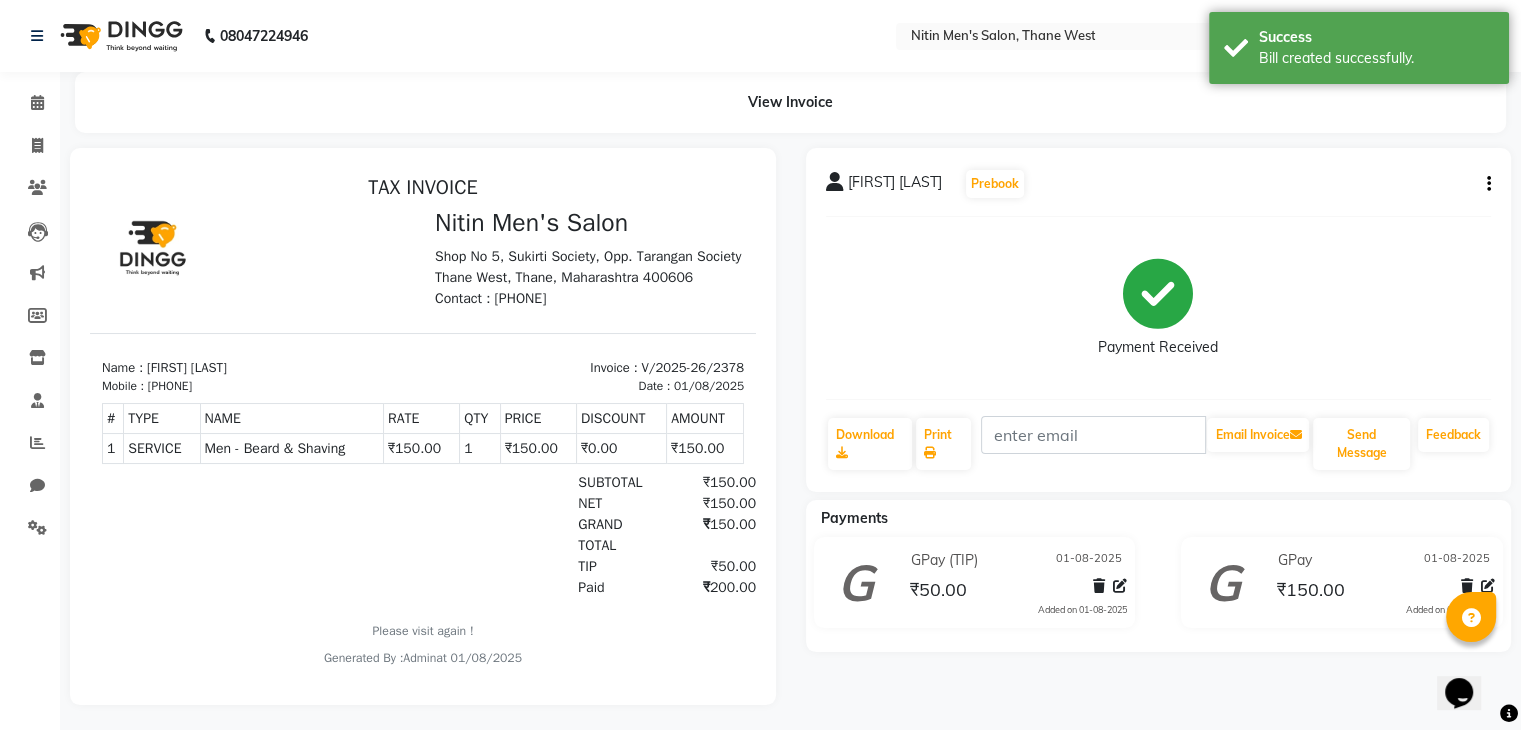 scroll, scrollTop: 0, scrollLeft: 0, axis: both 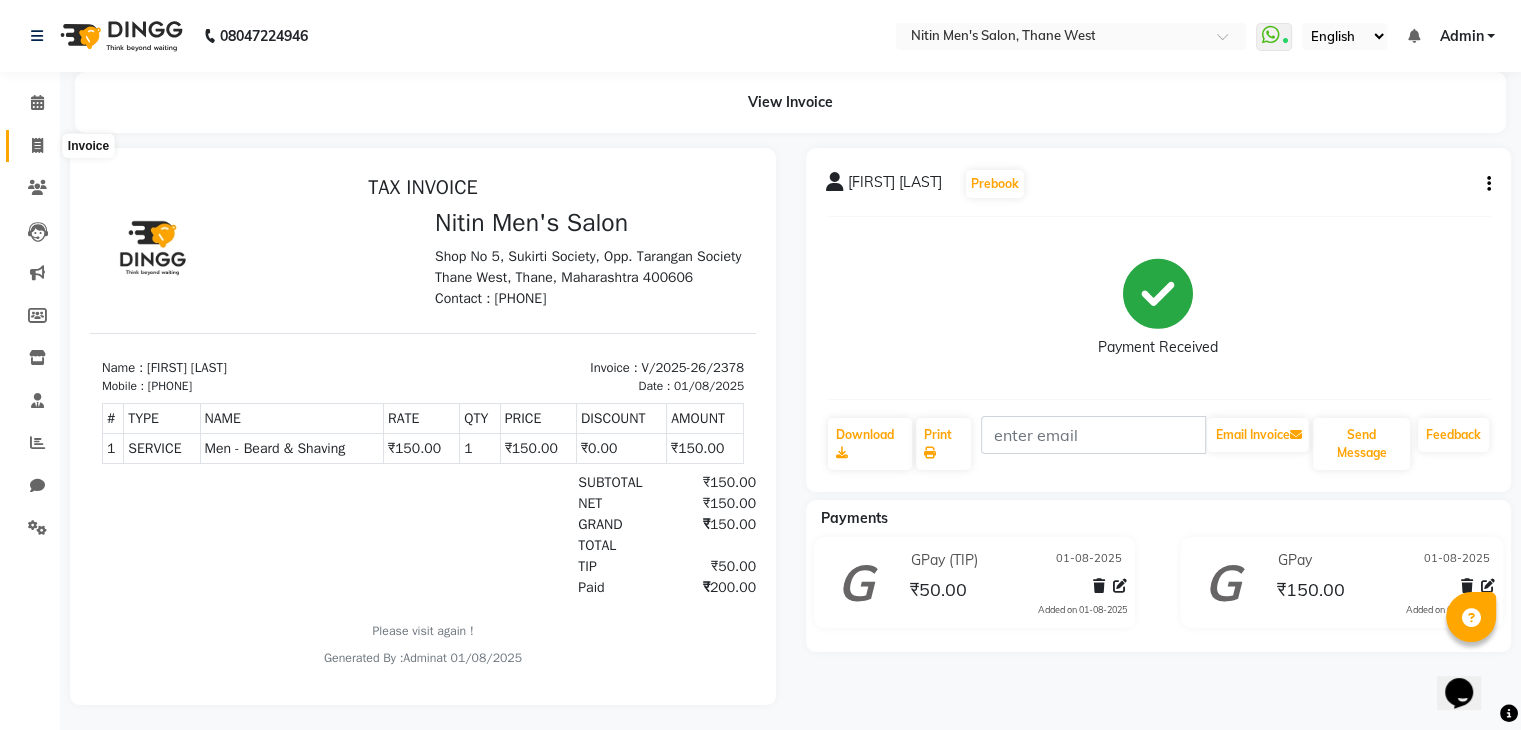 click 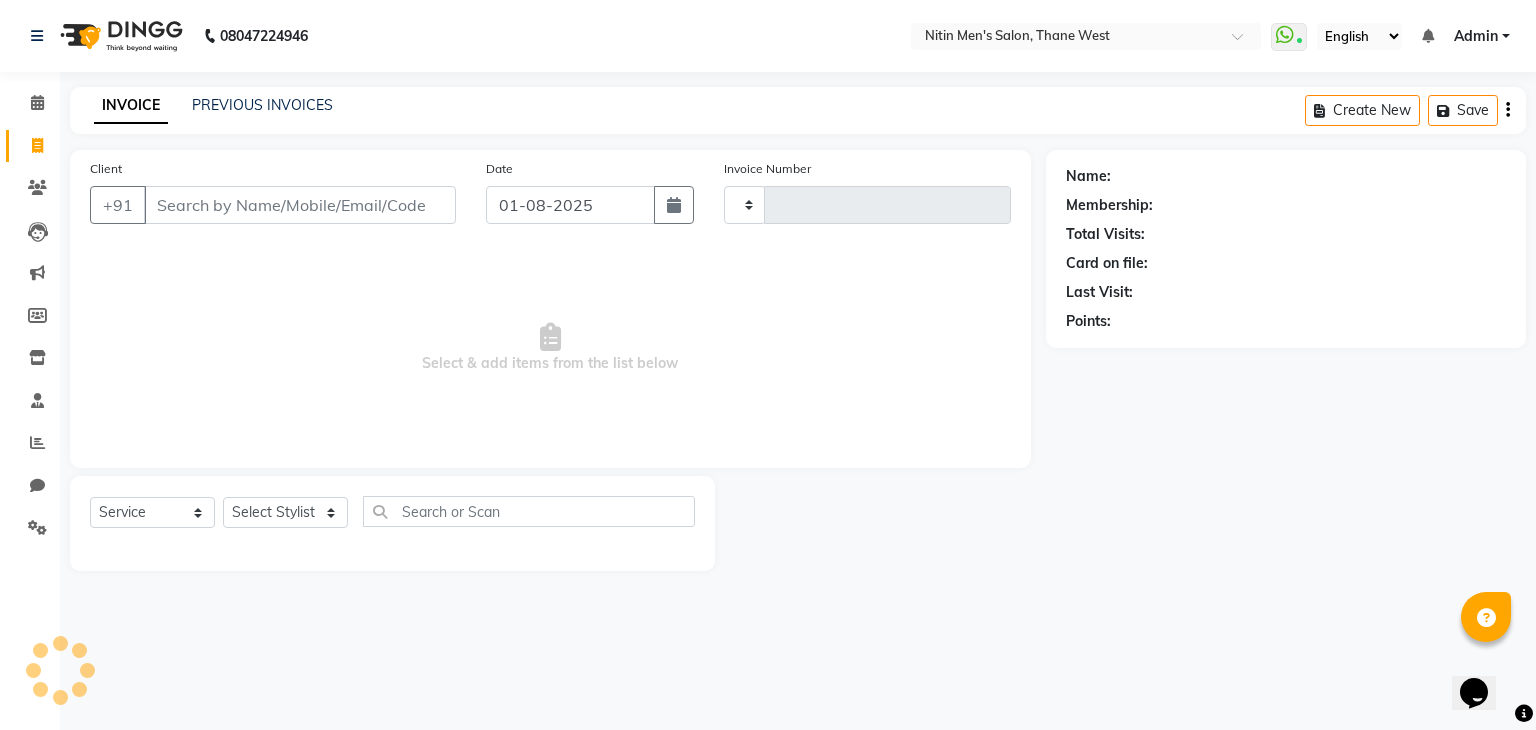 type on "2379" 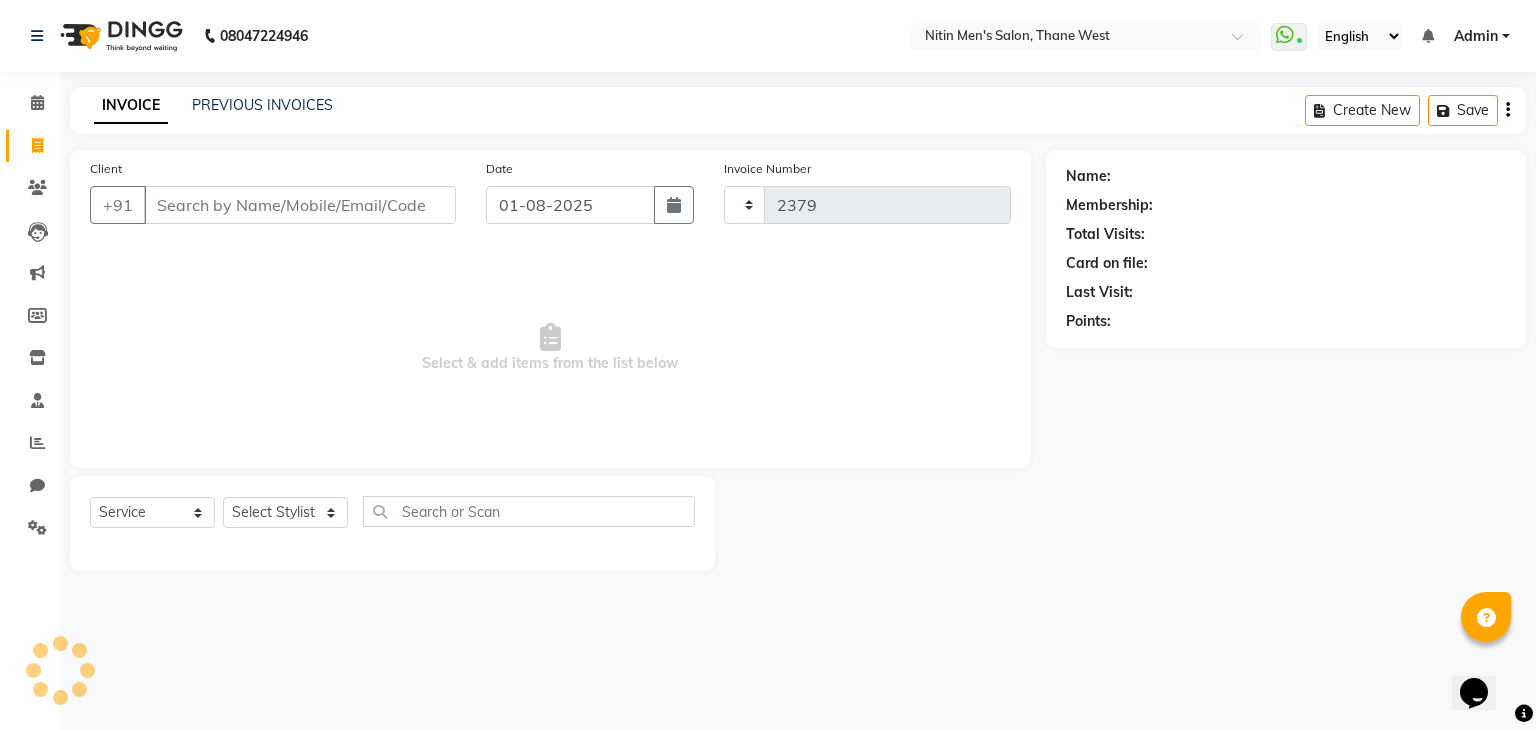 select on "7981" 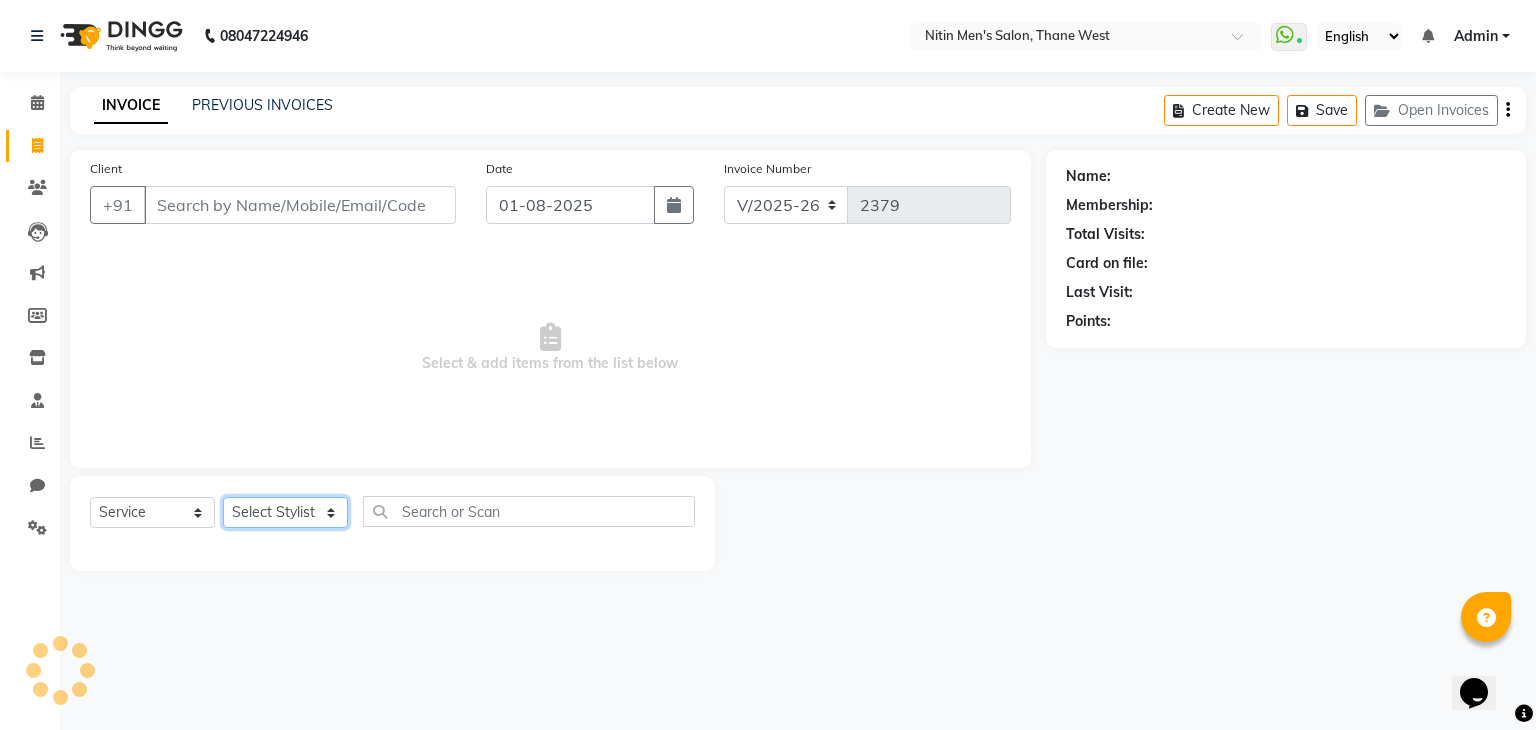 click on "Select Stylist" 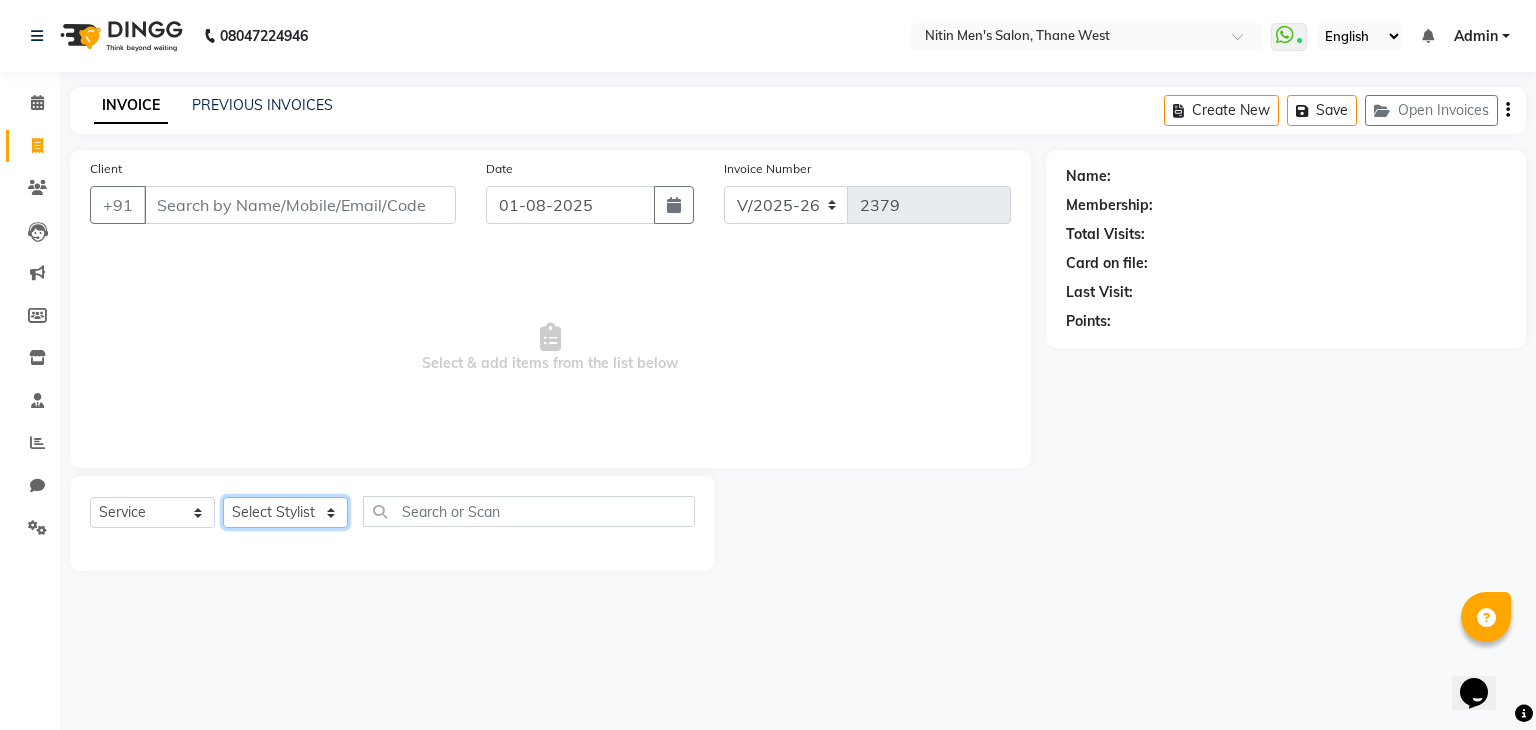 click on "Select Stylist" 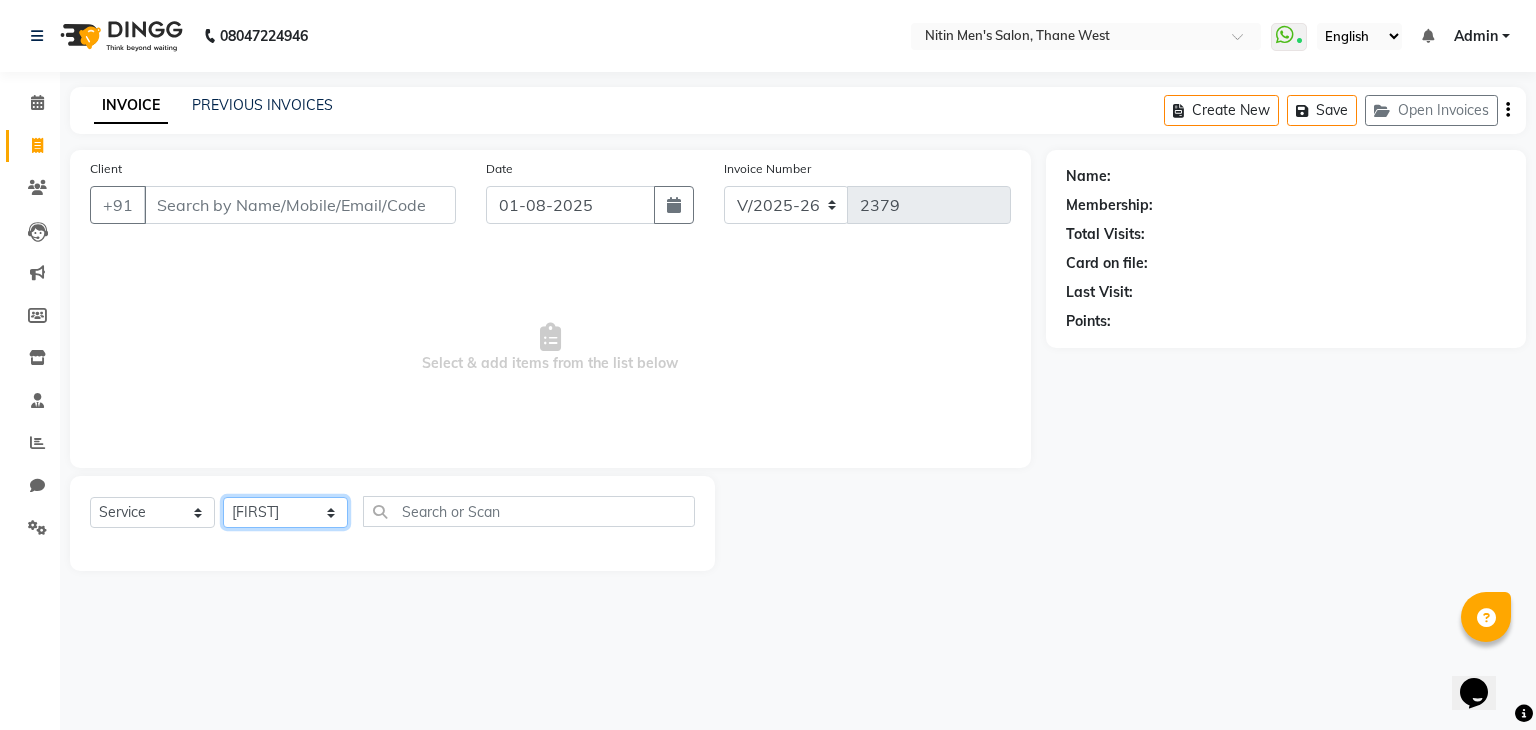 click on "Select Stylist ALAM ASHISH DEEPA HASIB JITU MEENAKSHI NITIN SIR PRAJAKTA Rupa SANDEEP SHAHIM YASEEN" 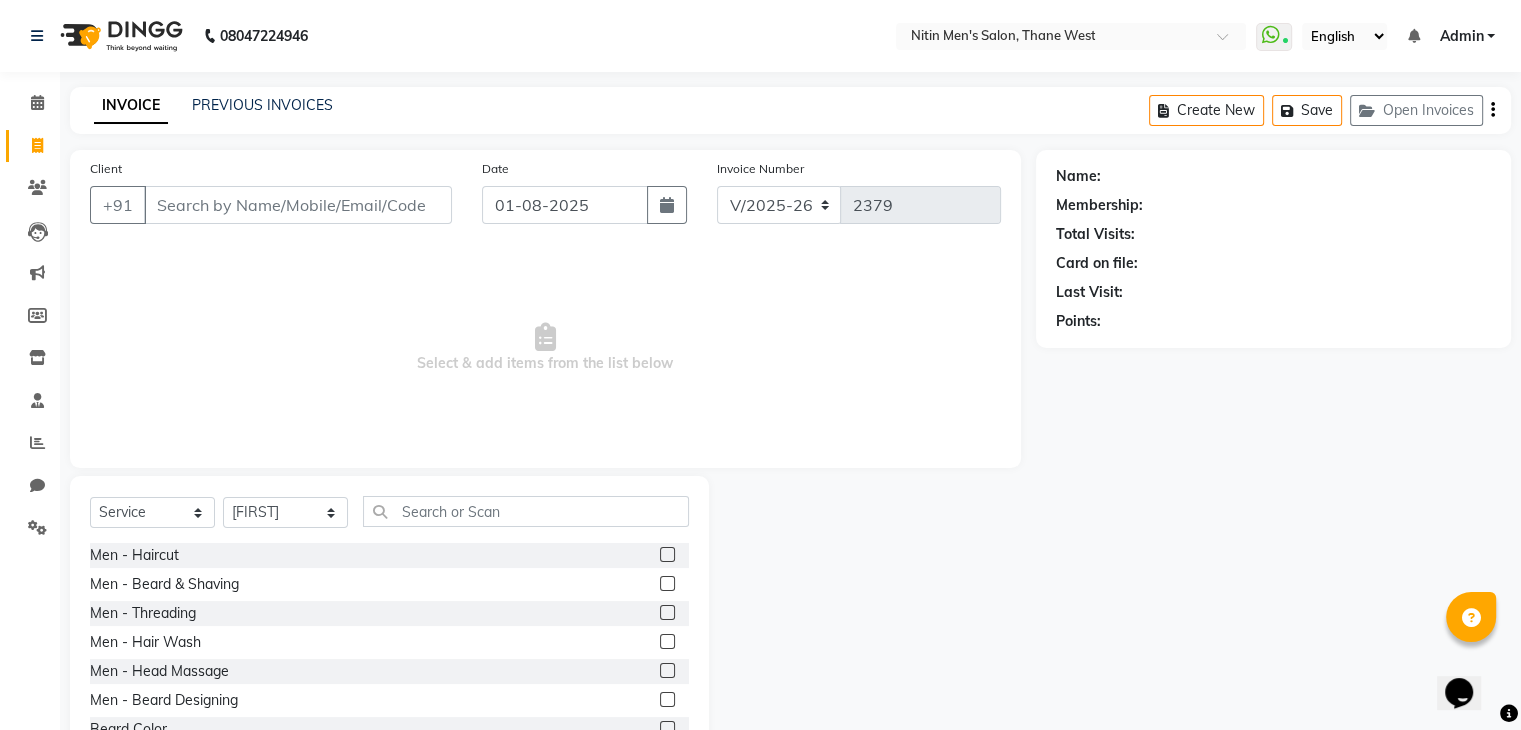 click 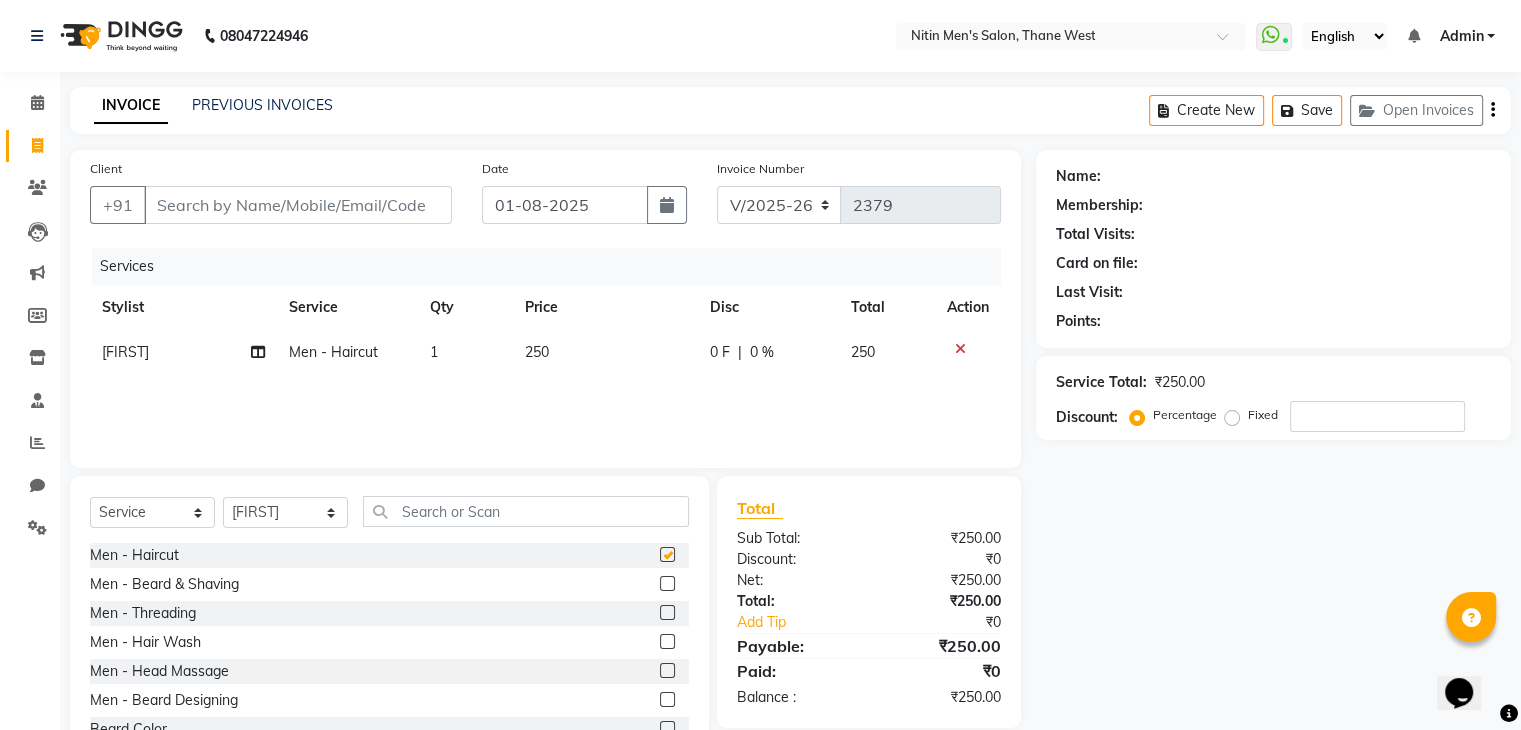 checkbox on "false" 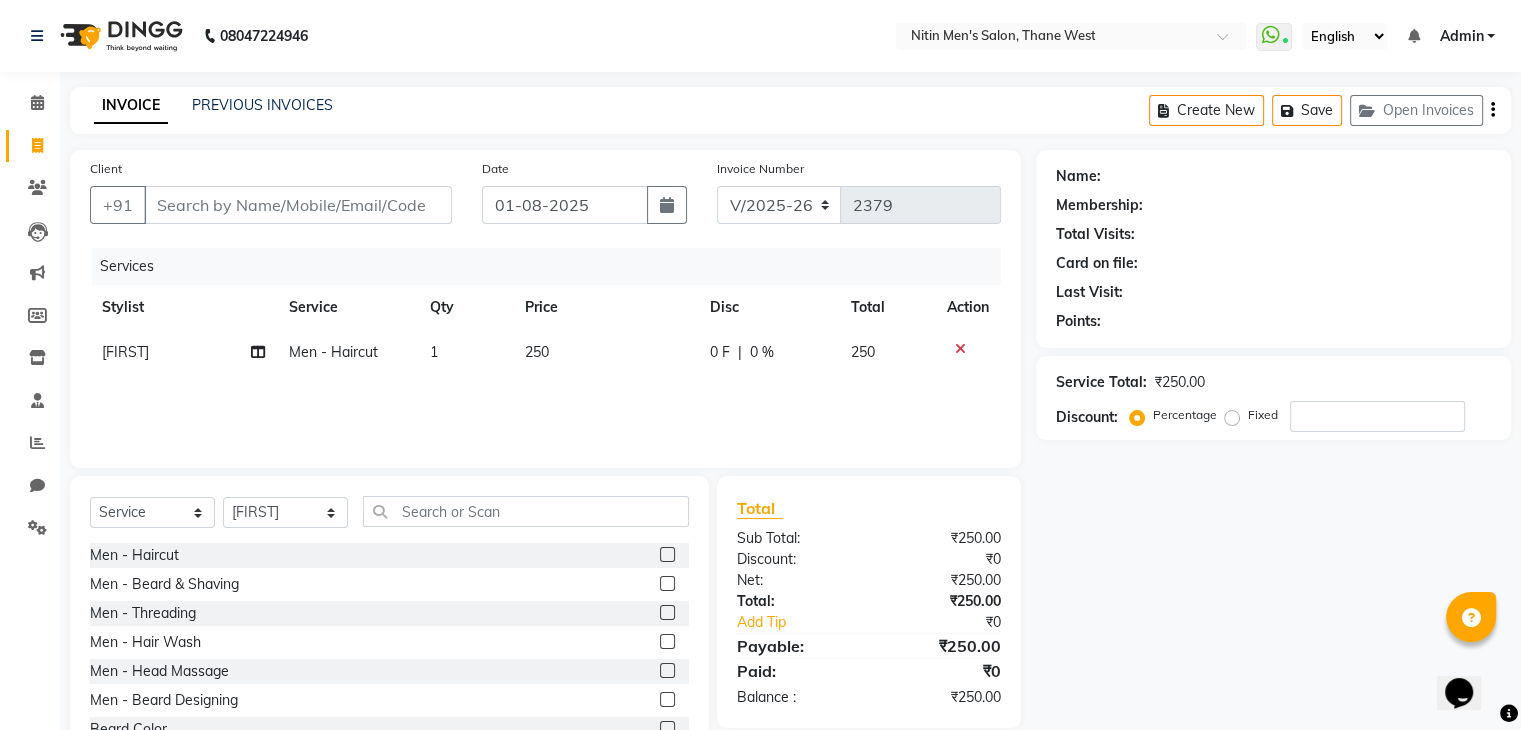 click 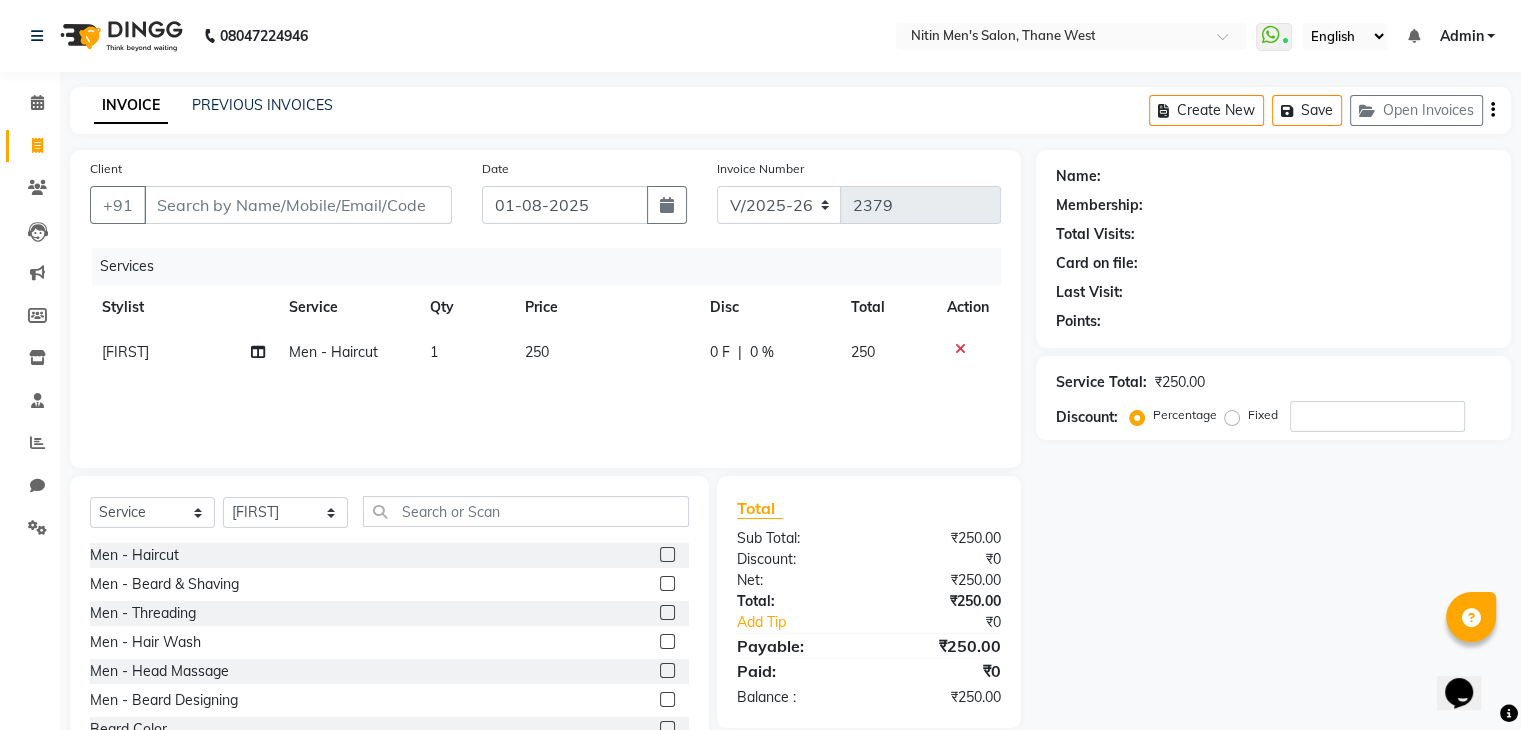 click at bounding box center (666, 584) 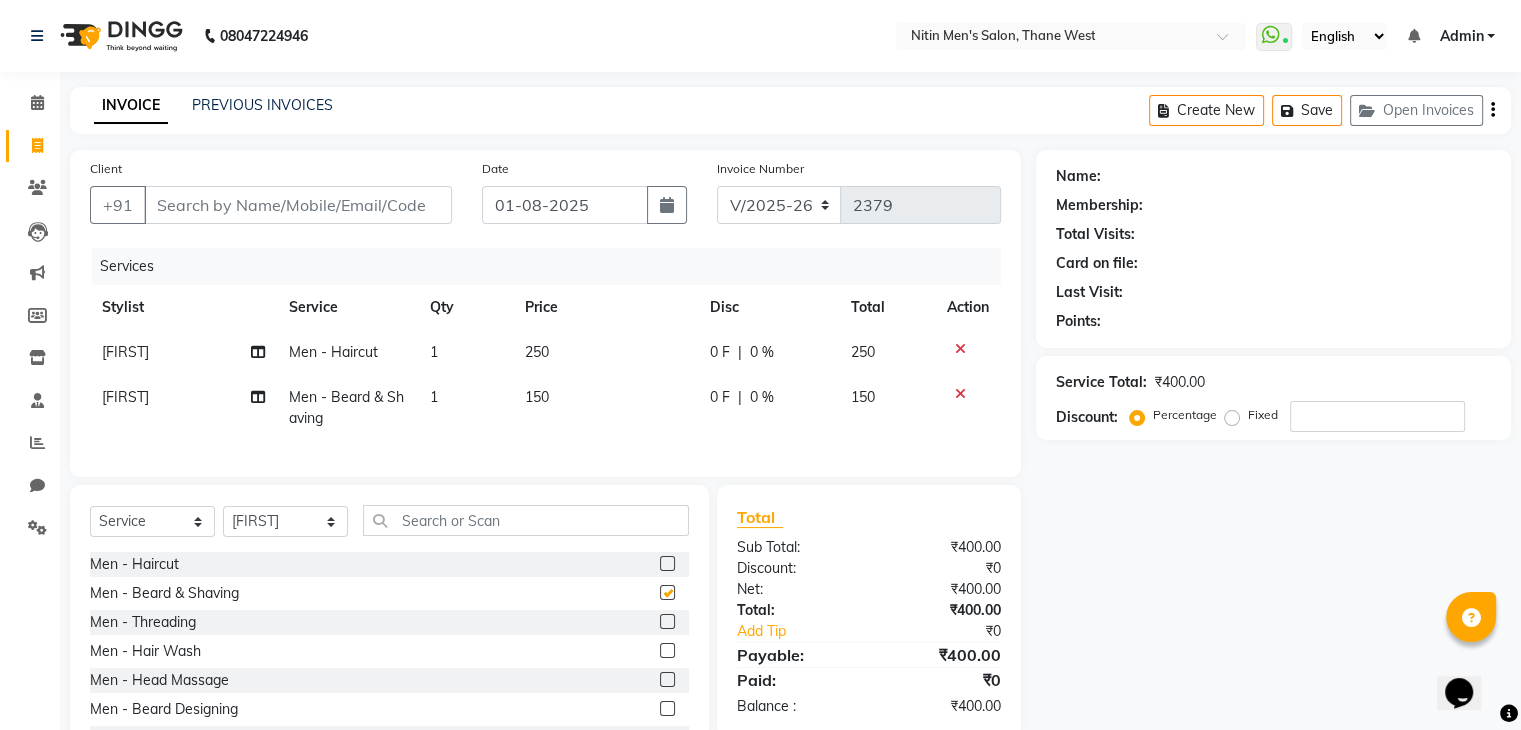 checkbox on "false" 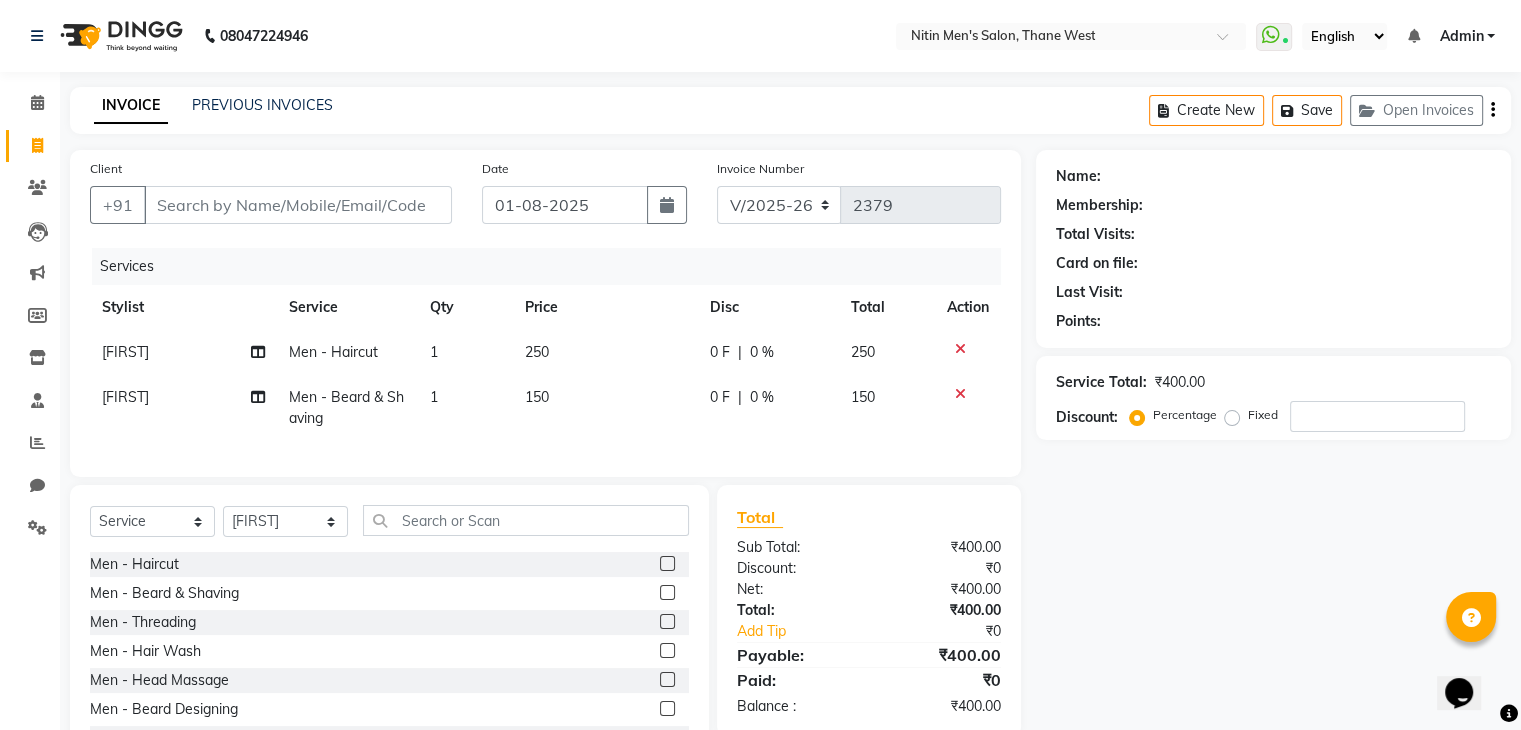 click 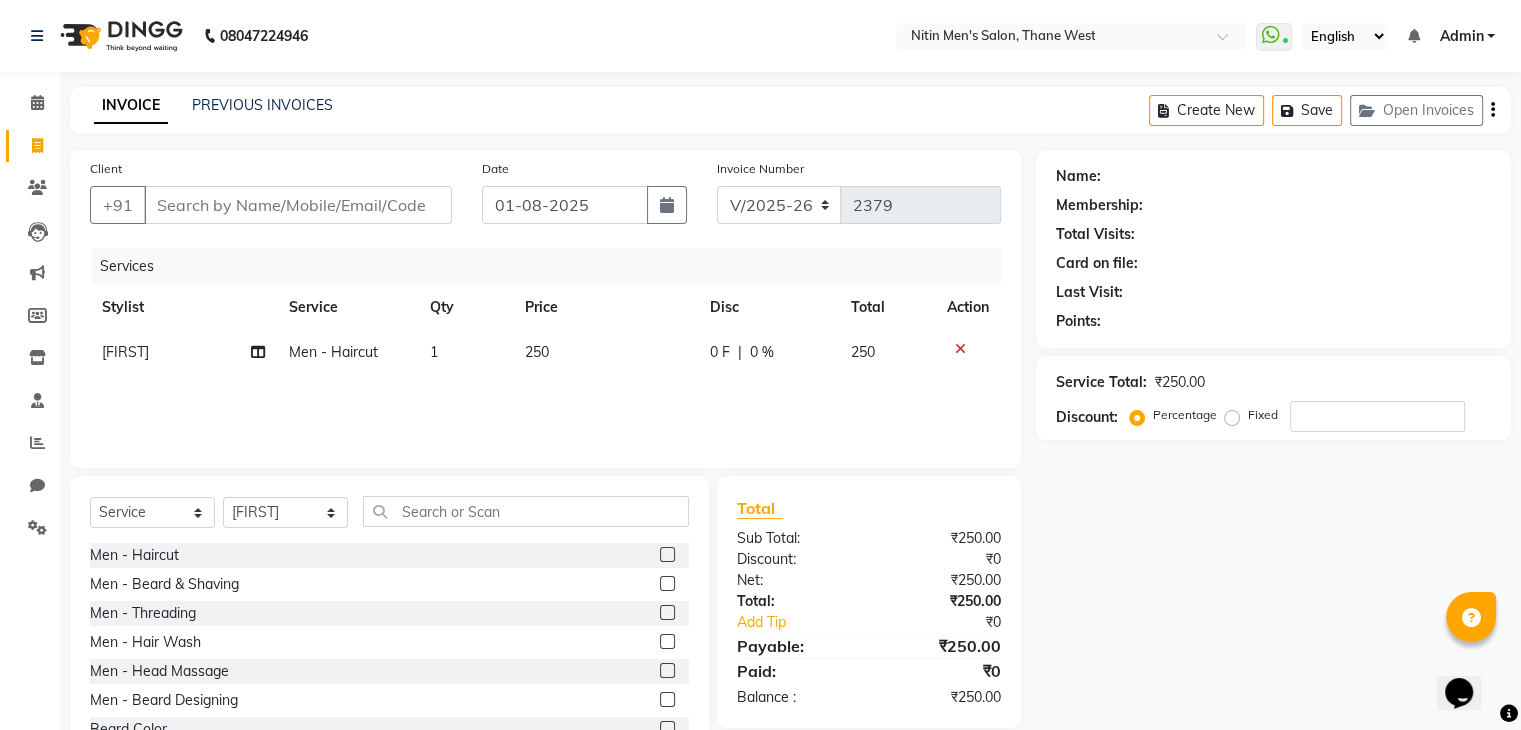 click 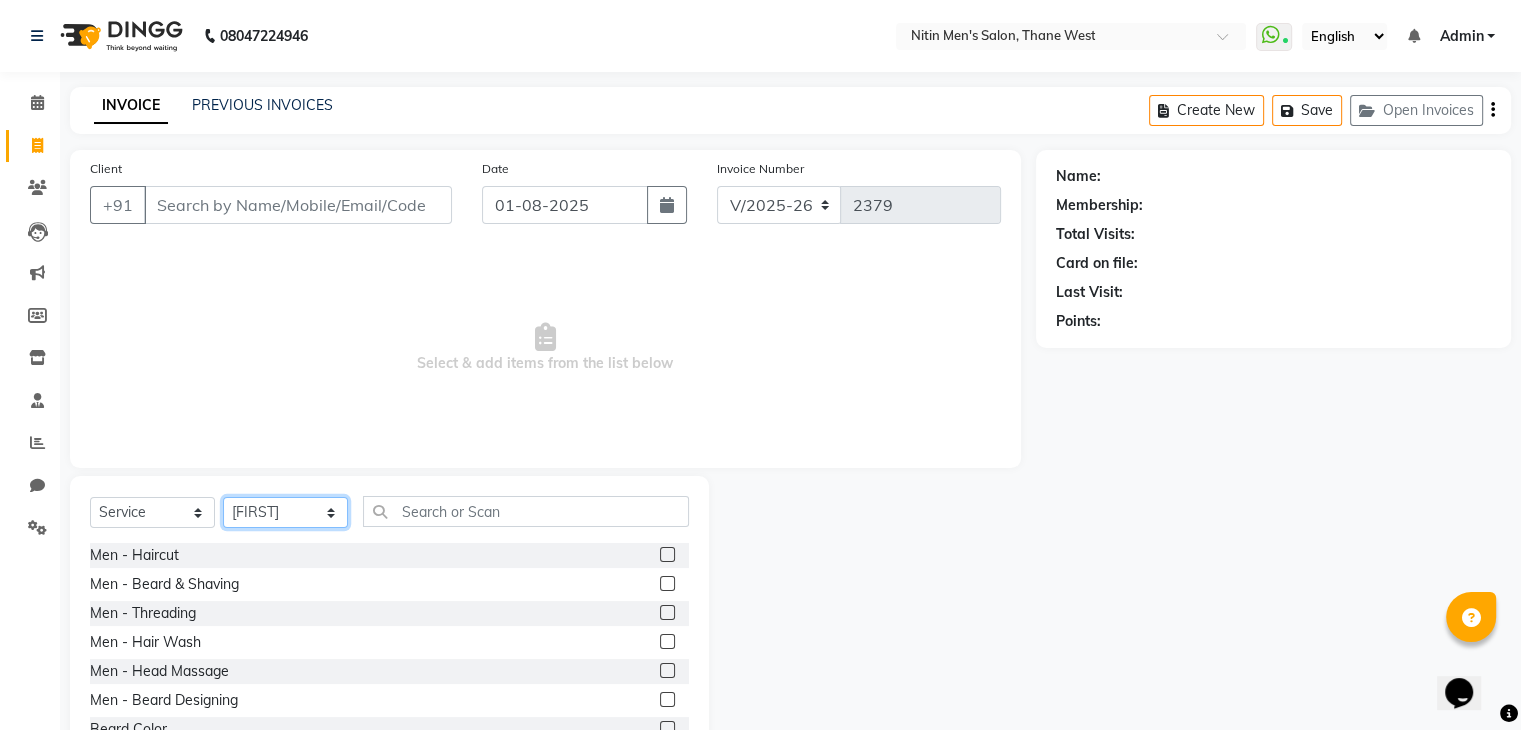 click on "Select Stylist ALAM ASHISH DEEPA HASIB JITU MEENAKSHI NITIN SIR PRAJAKTA Rupa SANDEEP SHAHIM YASEEN" 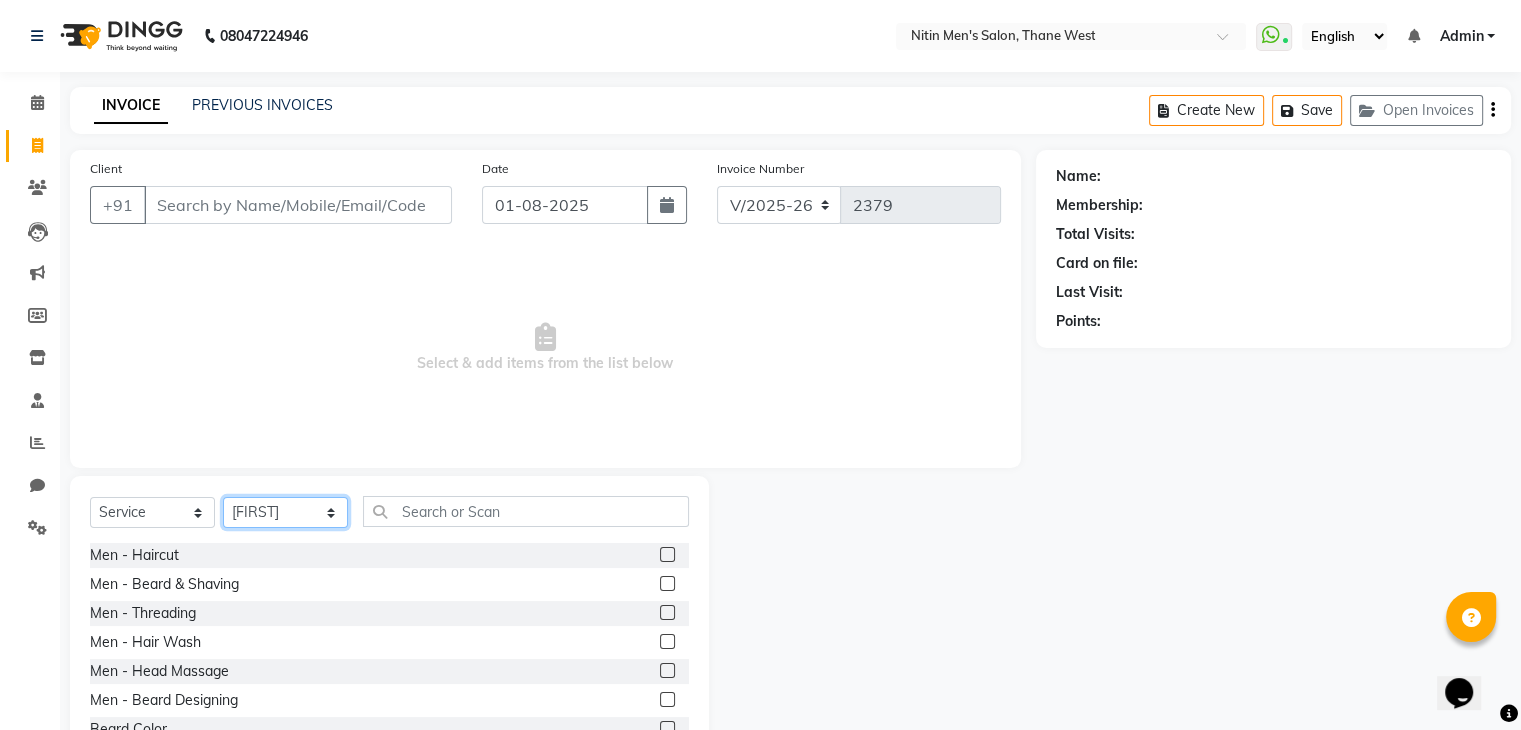 select on "82599" 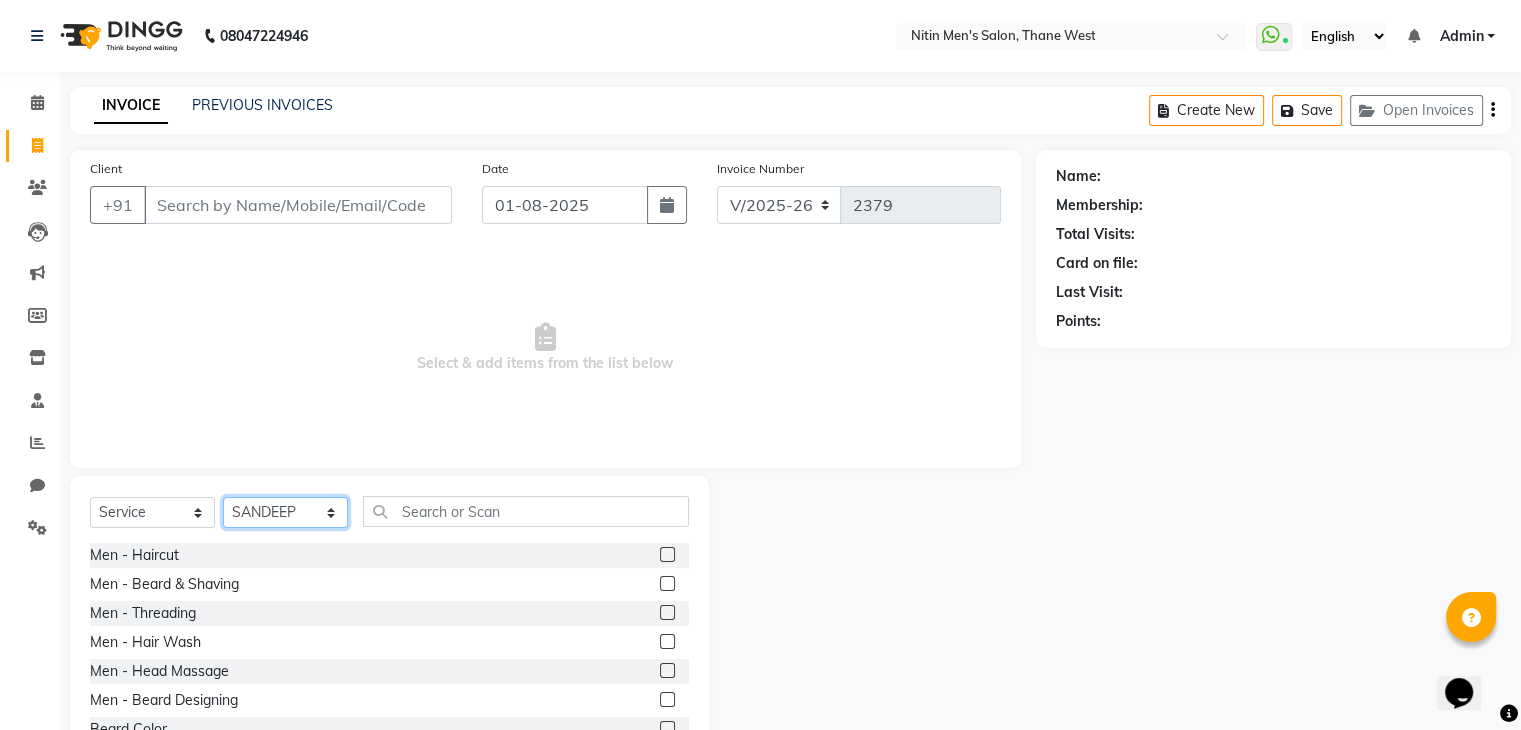 click on "Select Stylist ALAM ASHISH DEEPA HASIB JITU MEENAKSHI NITIN SIR PRAJAKTA Rupa SANDEEP SHAHIM YASEEN" 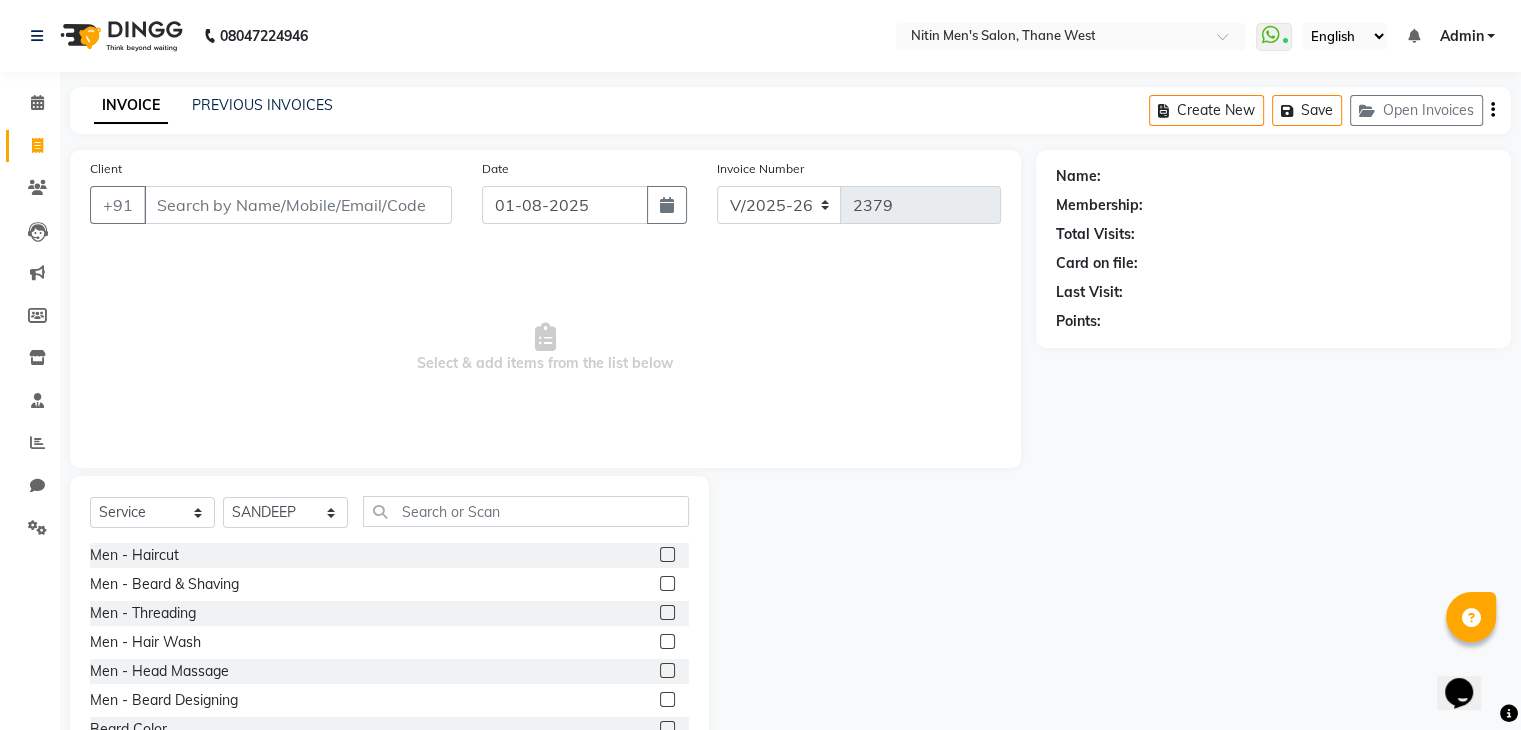 click 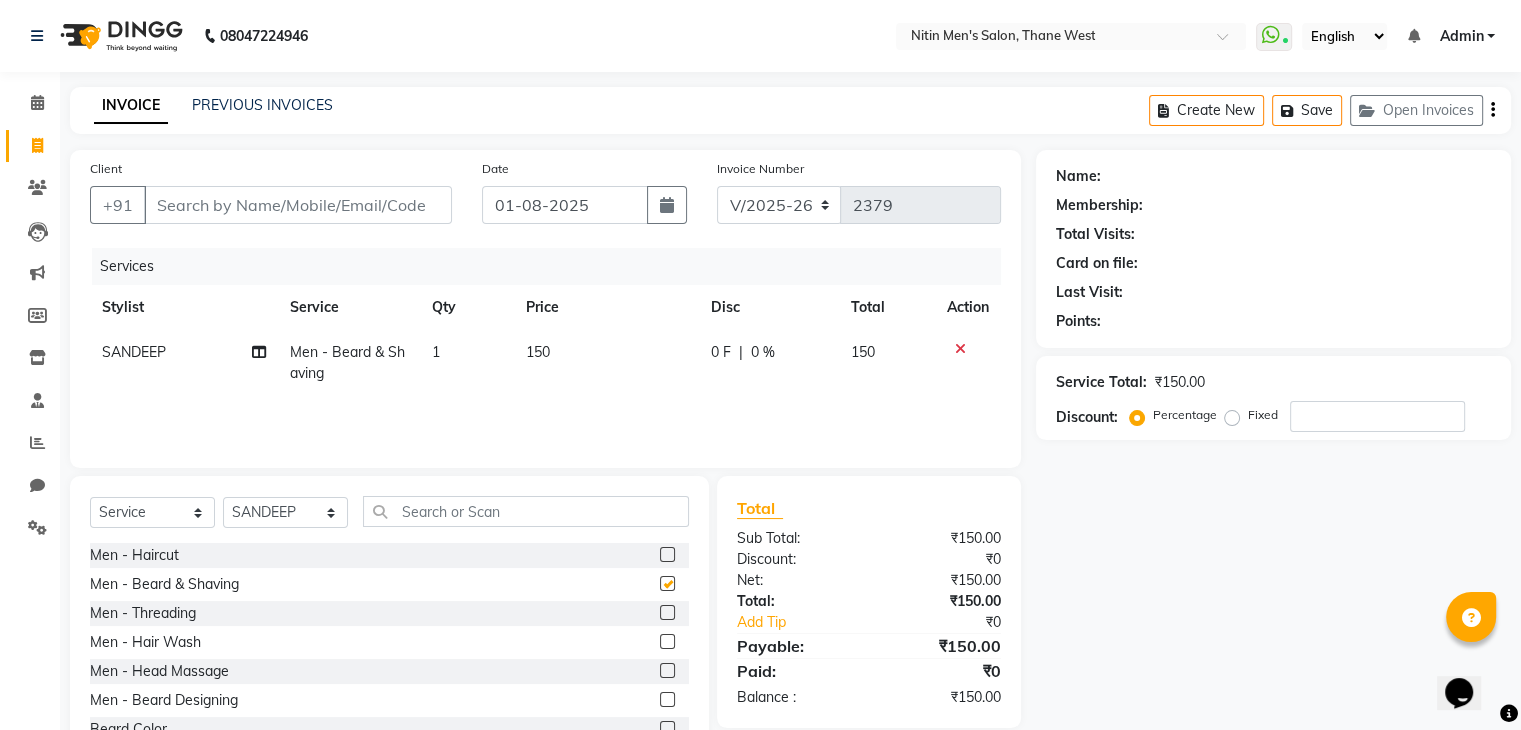 checkbox on "false" 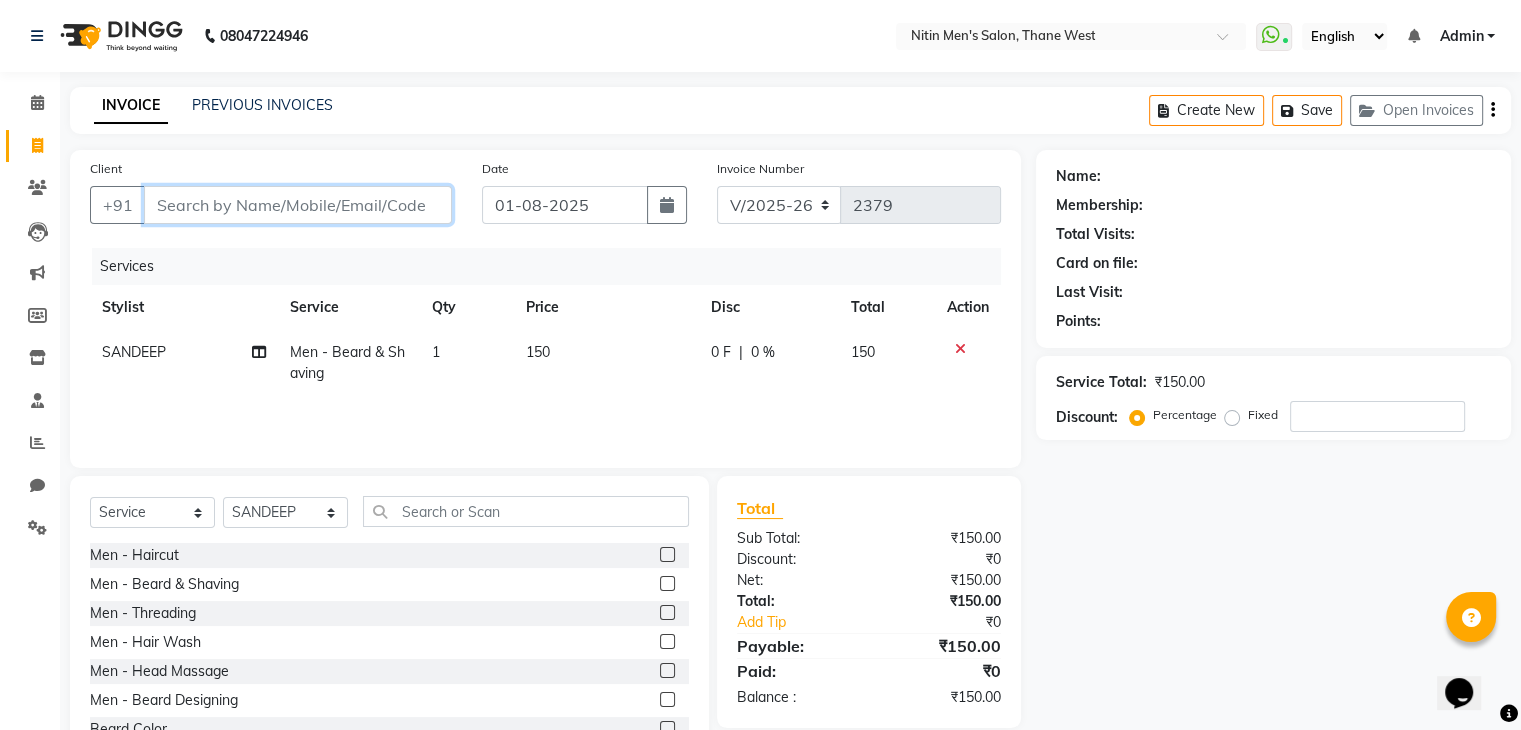 click on "Client" at bounding box center [298, 205] 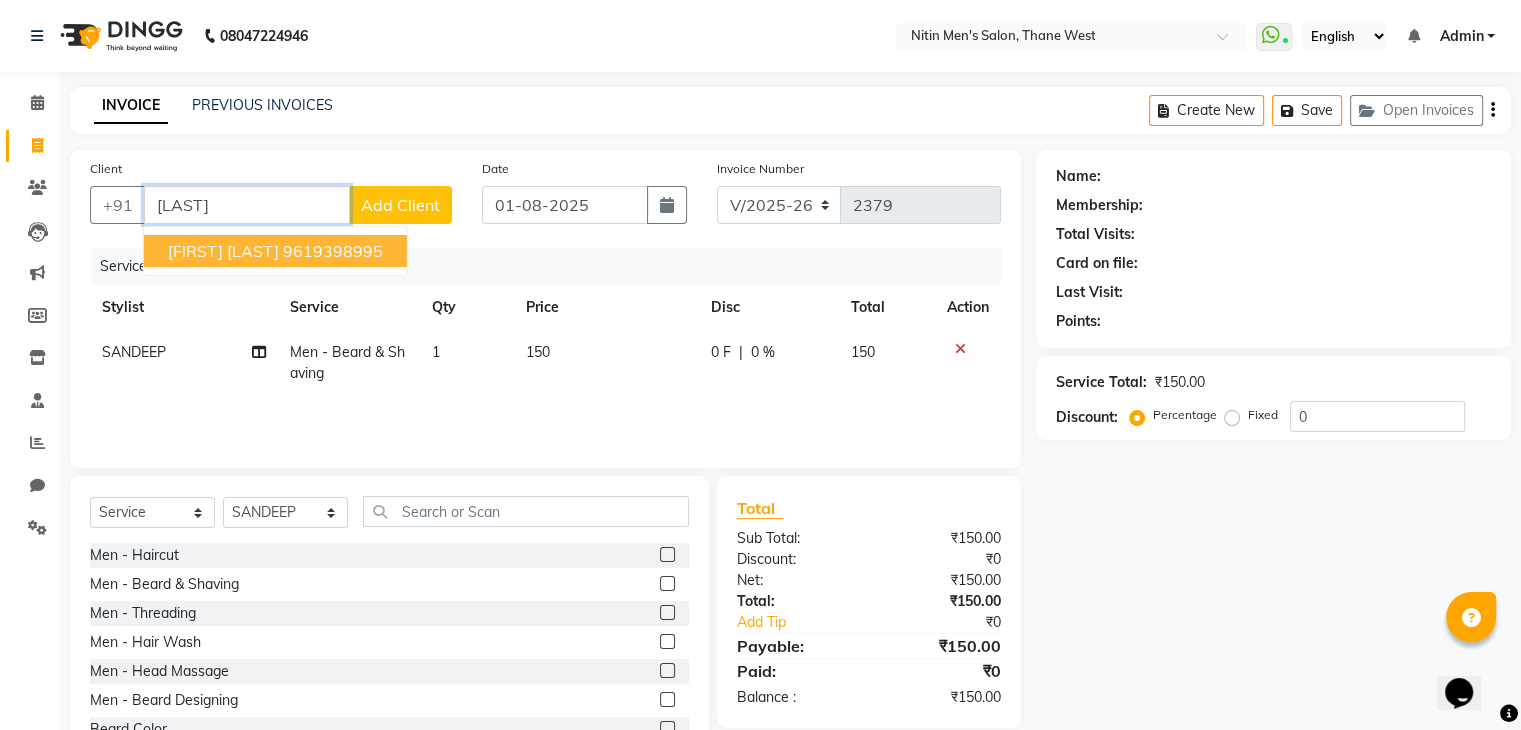 click on "KIRAN CHODANKAR" at bounding box center (223, 251) 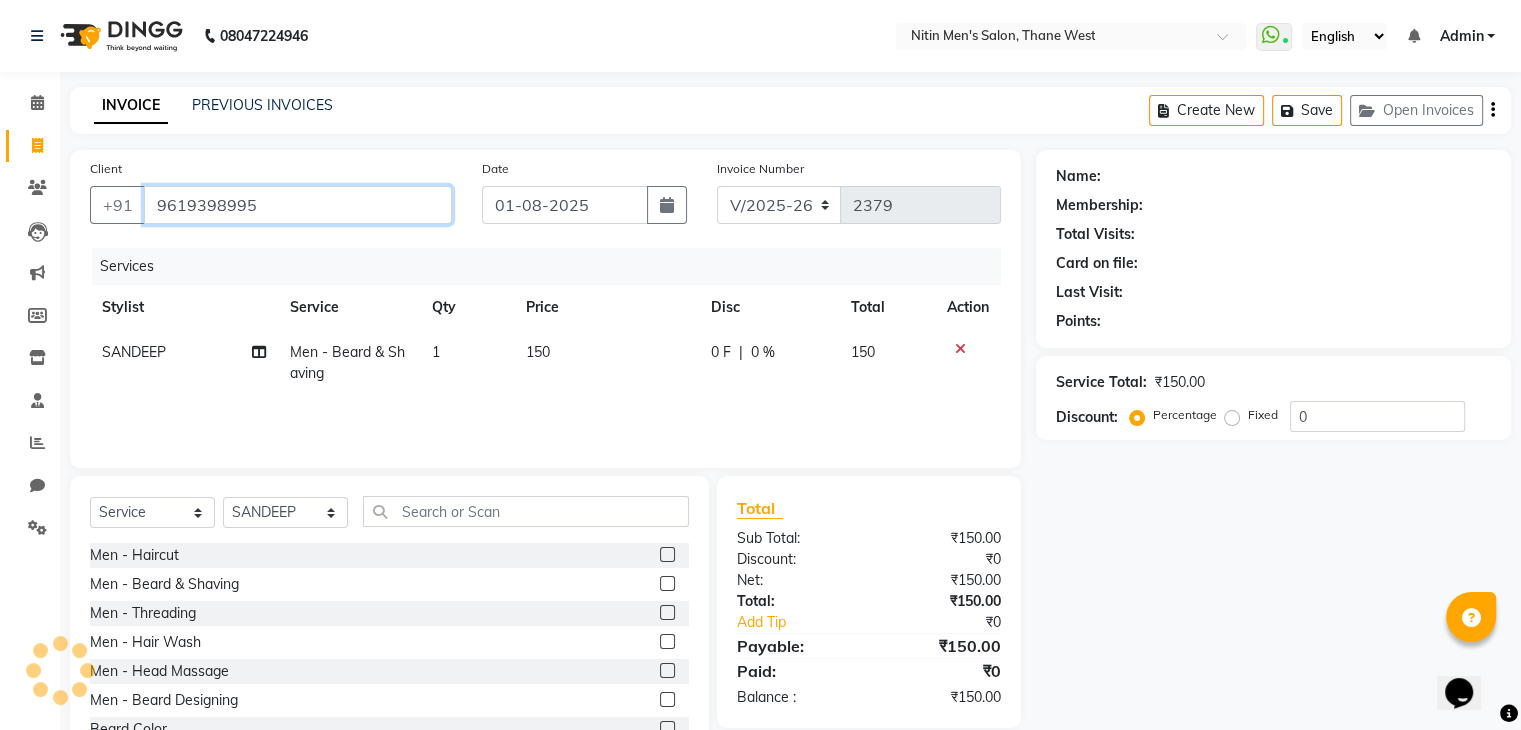 type on "9619398995" 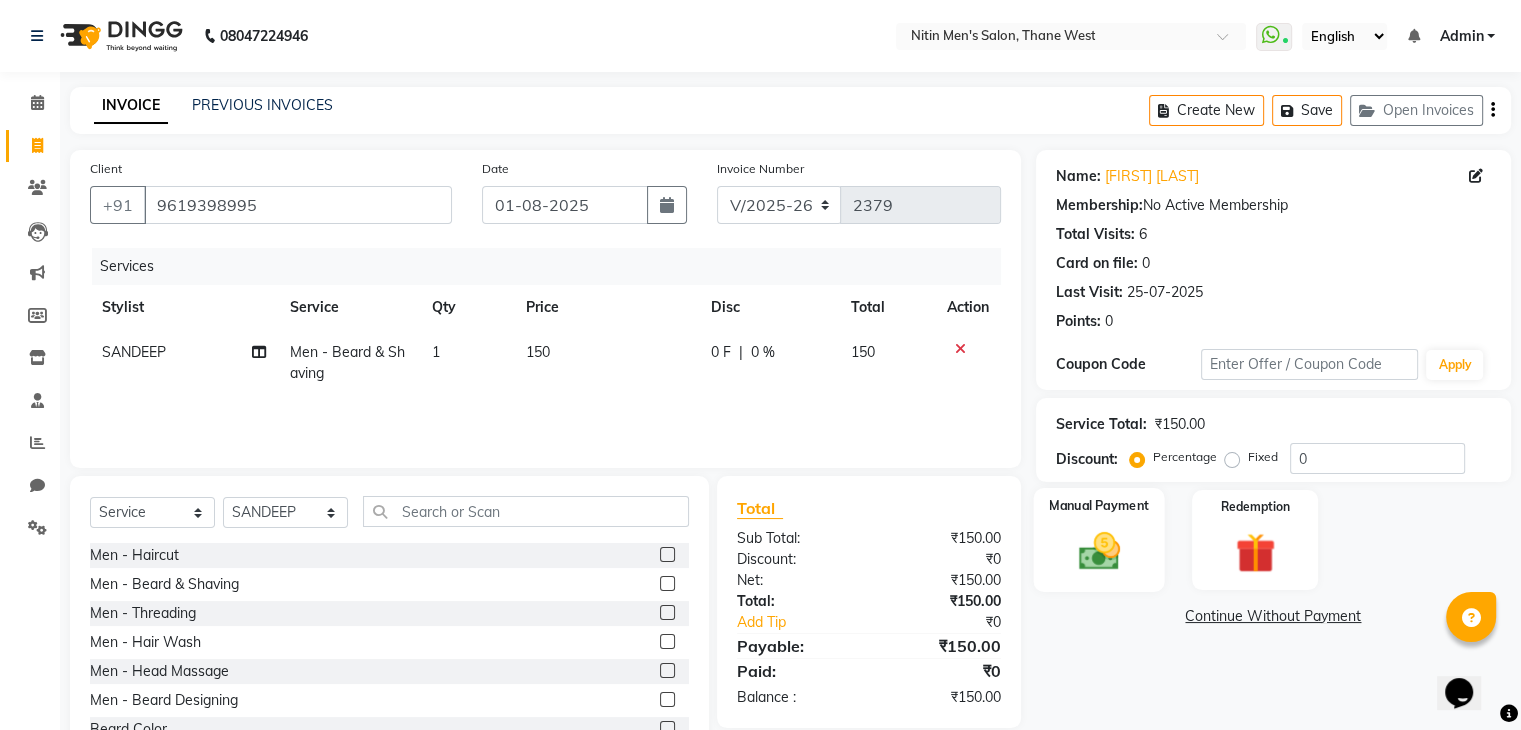 click 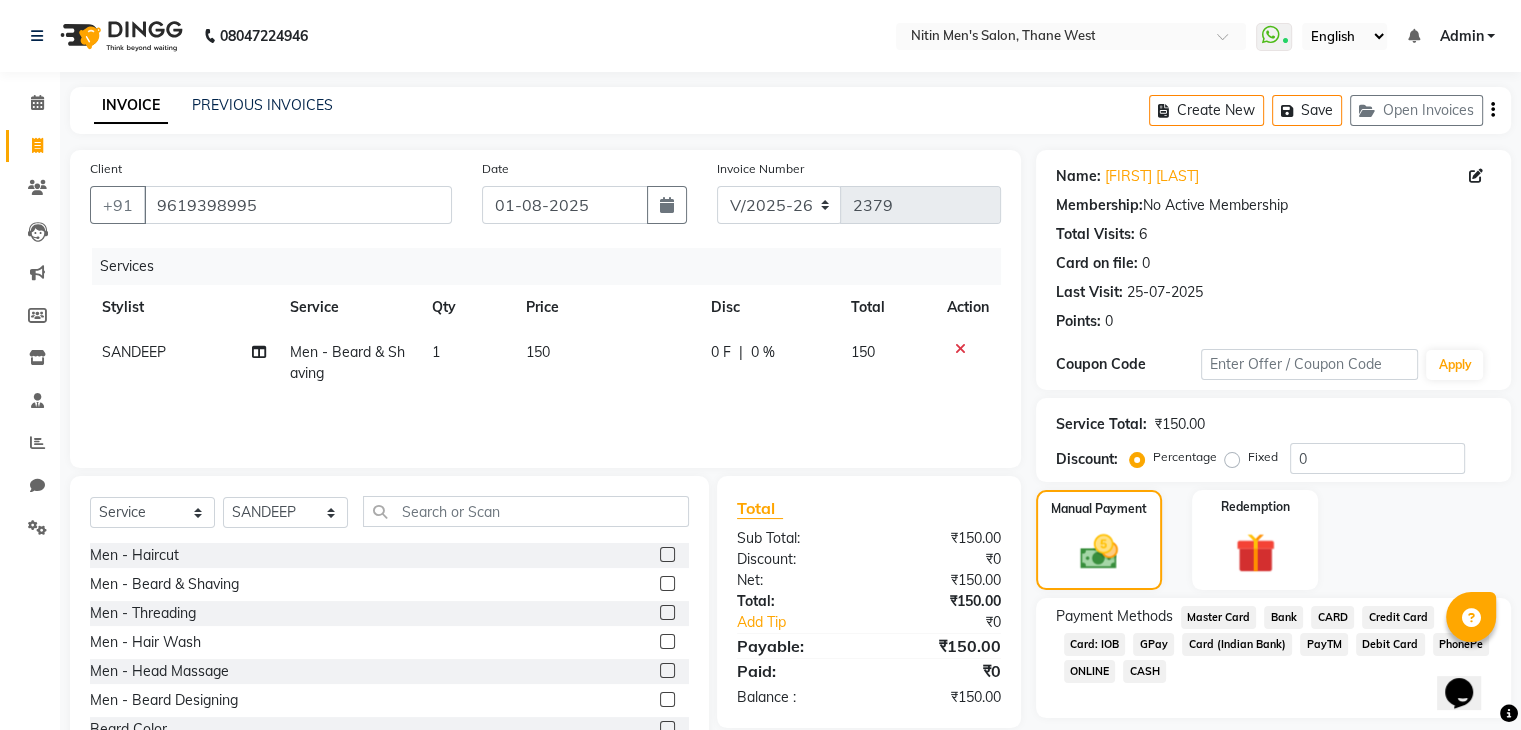 click on "CASH" 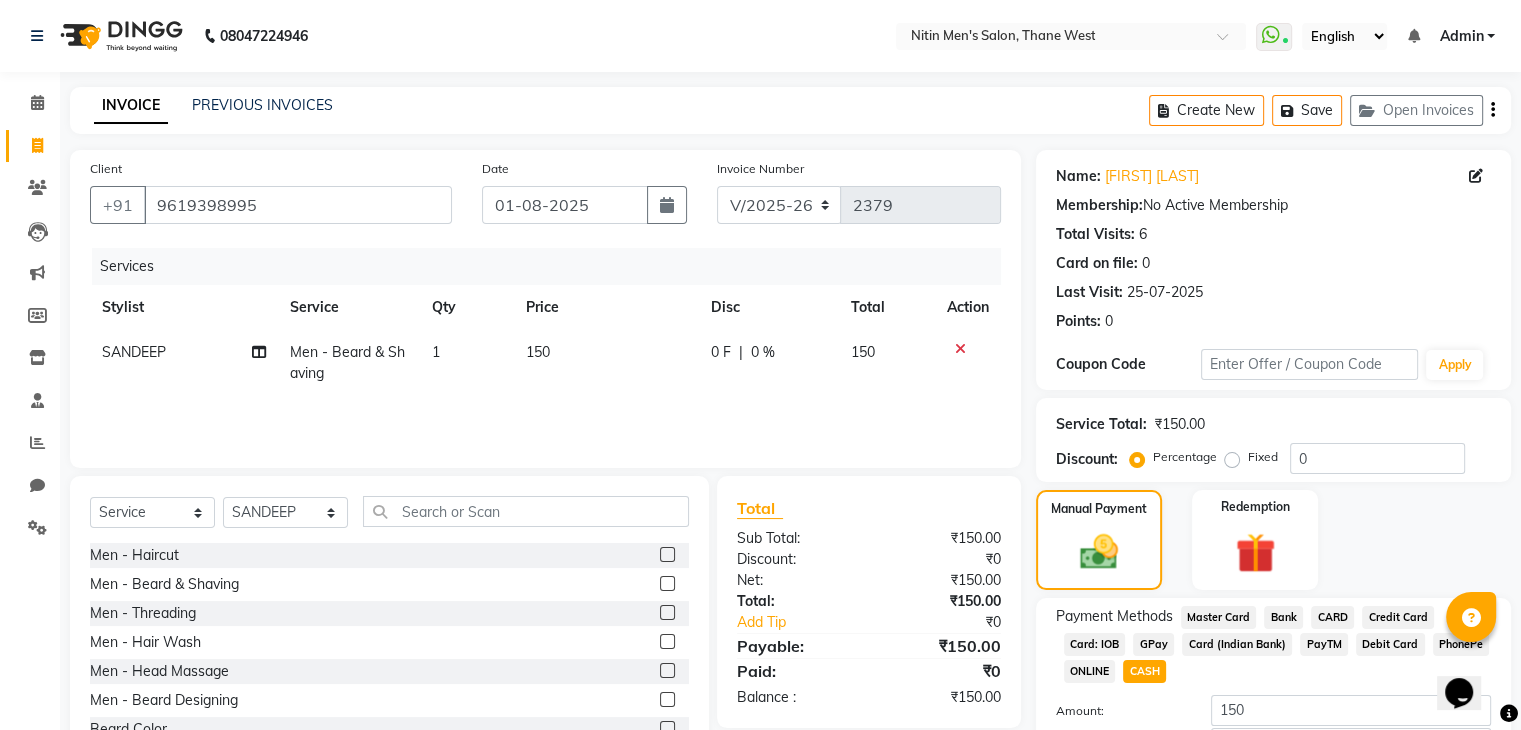 scroll, scrollTop: 145, scrollLeft: 0, axis: vertical 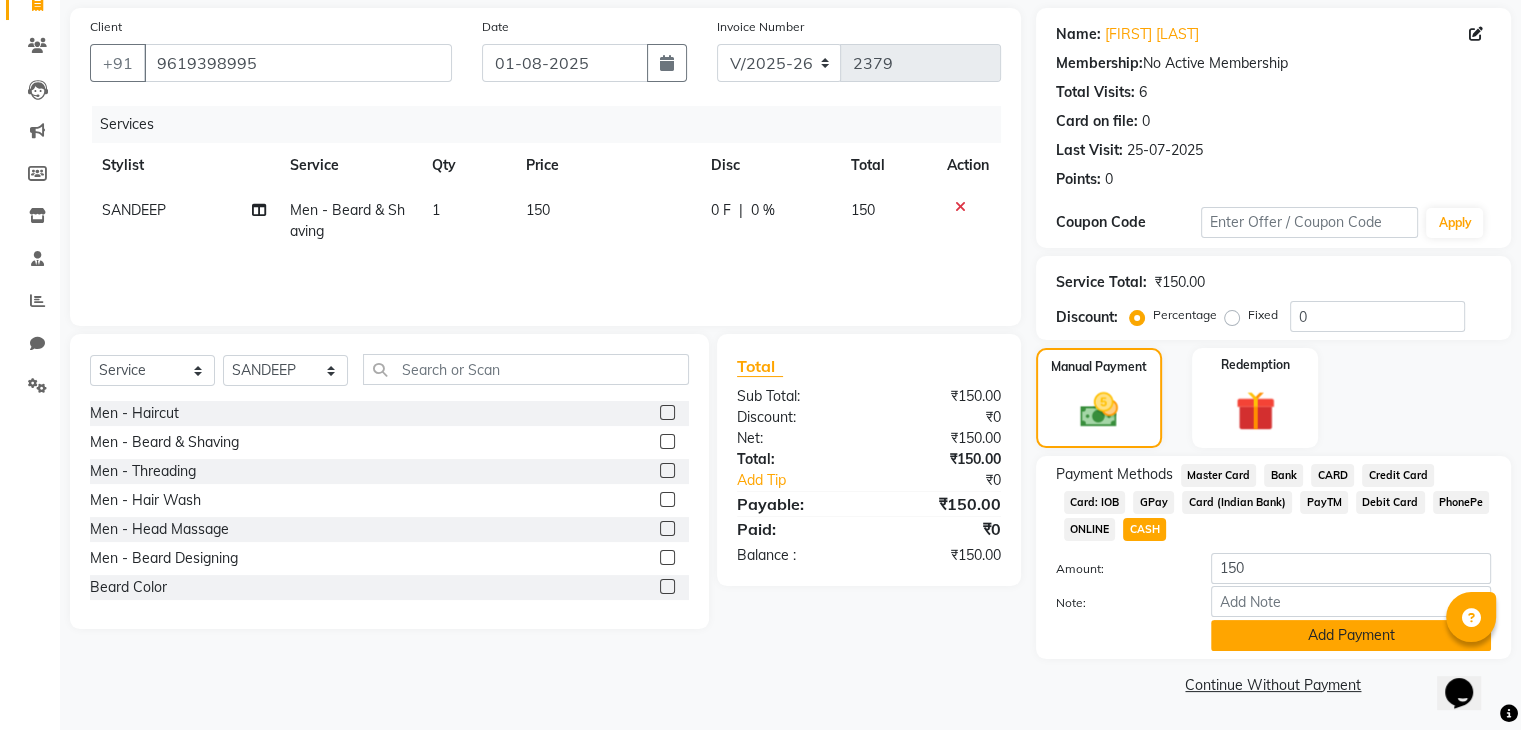 click on "Add Payment" 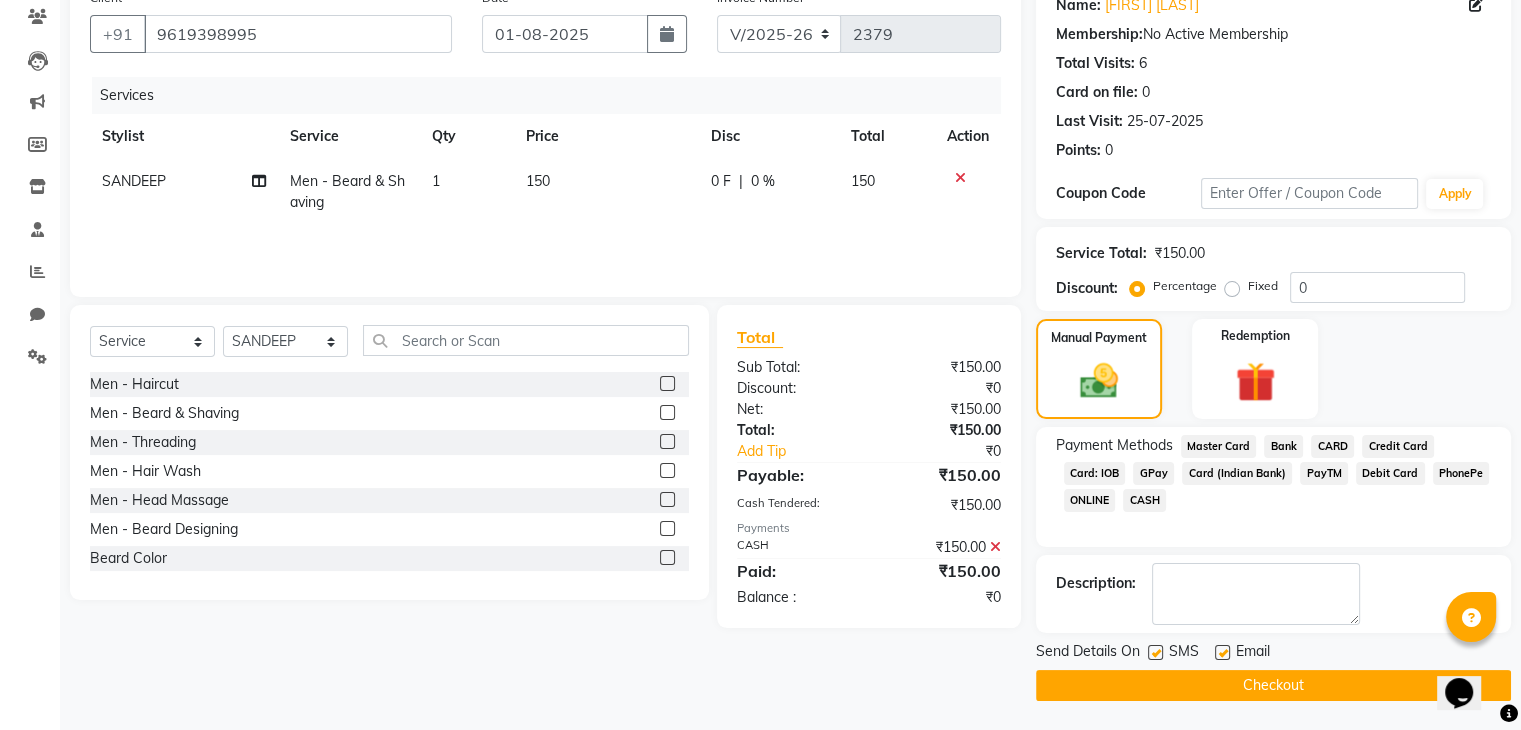 click on "Checkout" 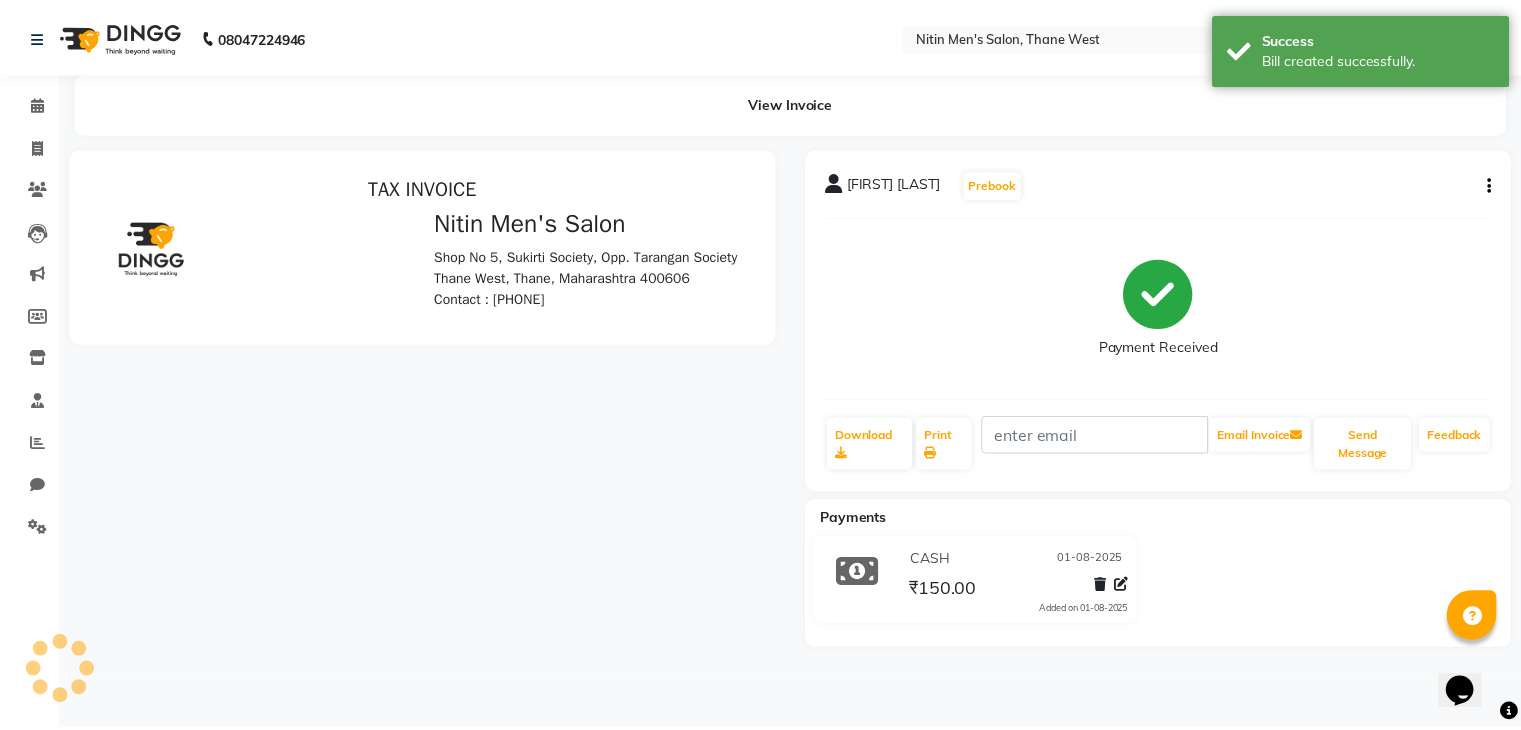 scroll, scrollTop: 0, scrollLeft: 0, axis: both 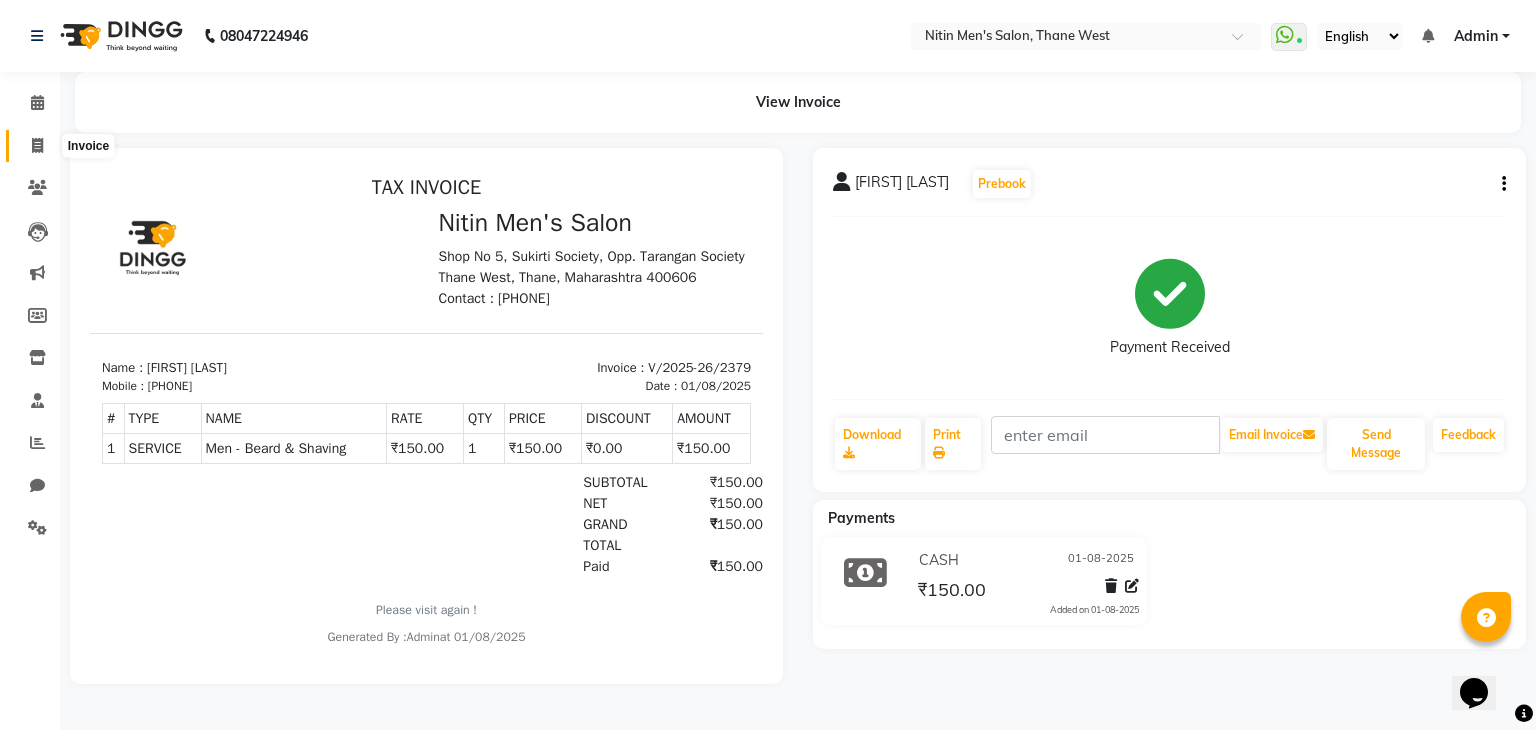 click 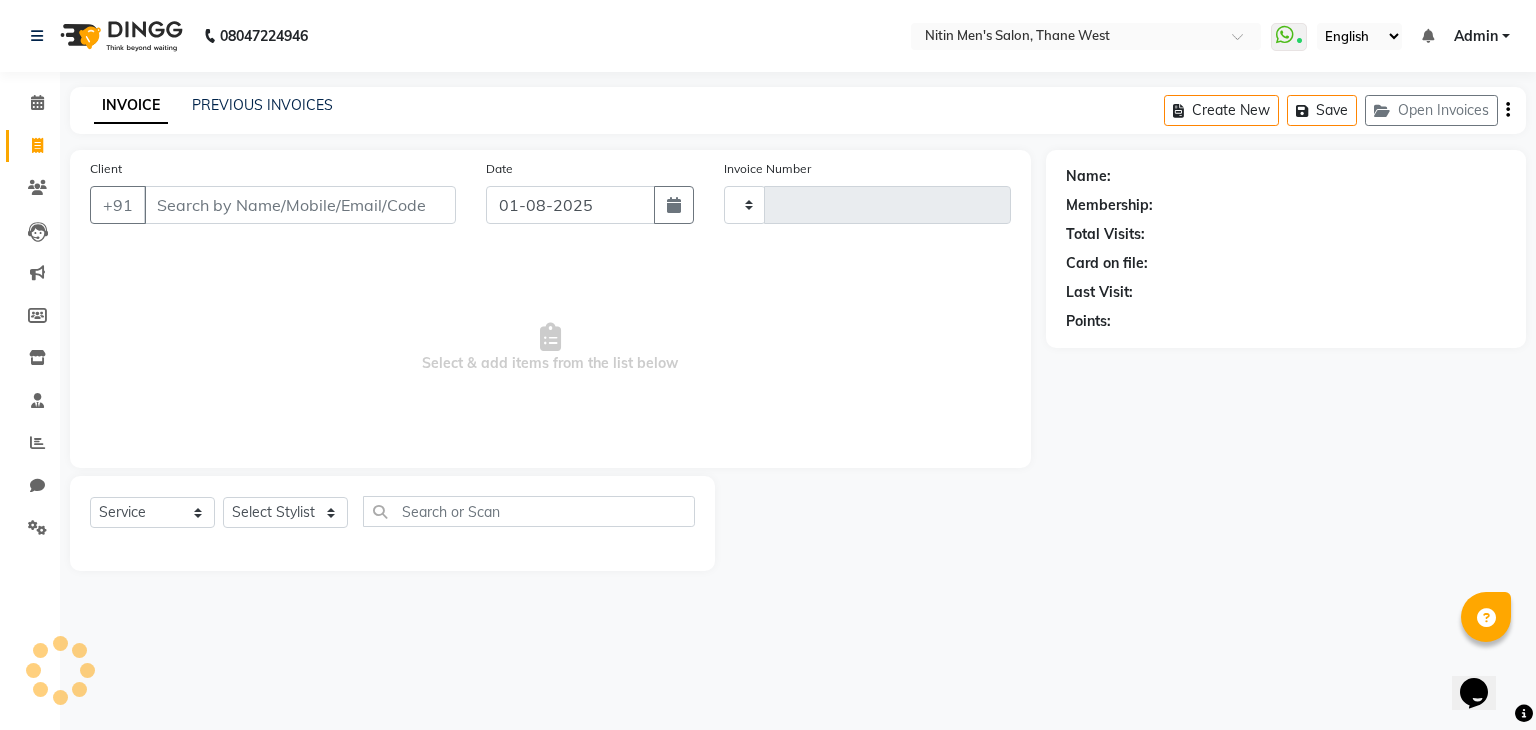 type on "2380" 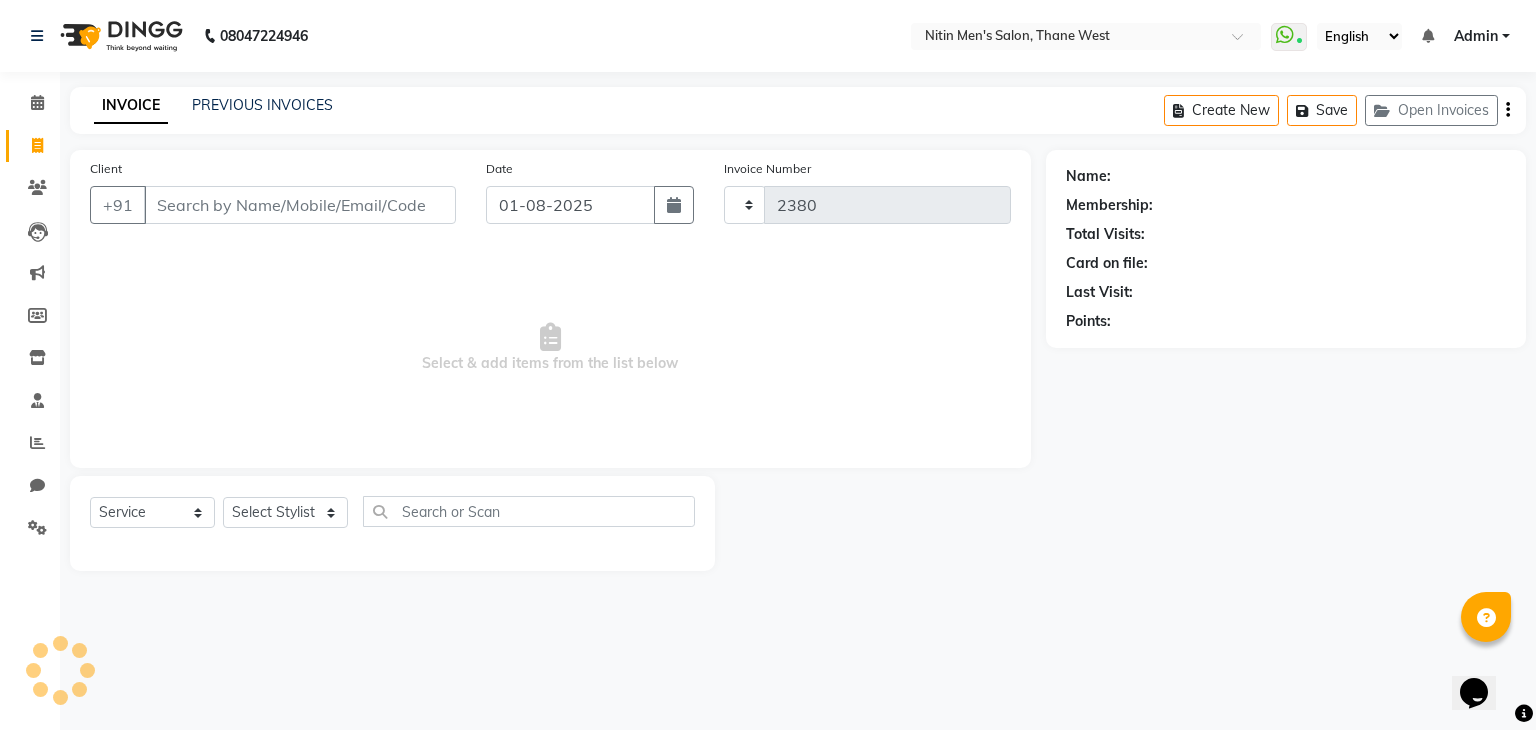 select on "7981" 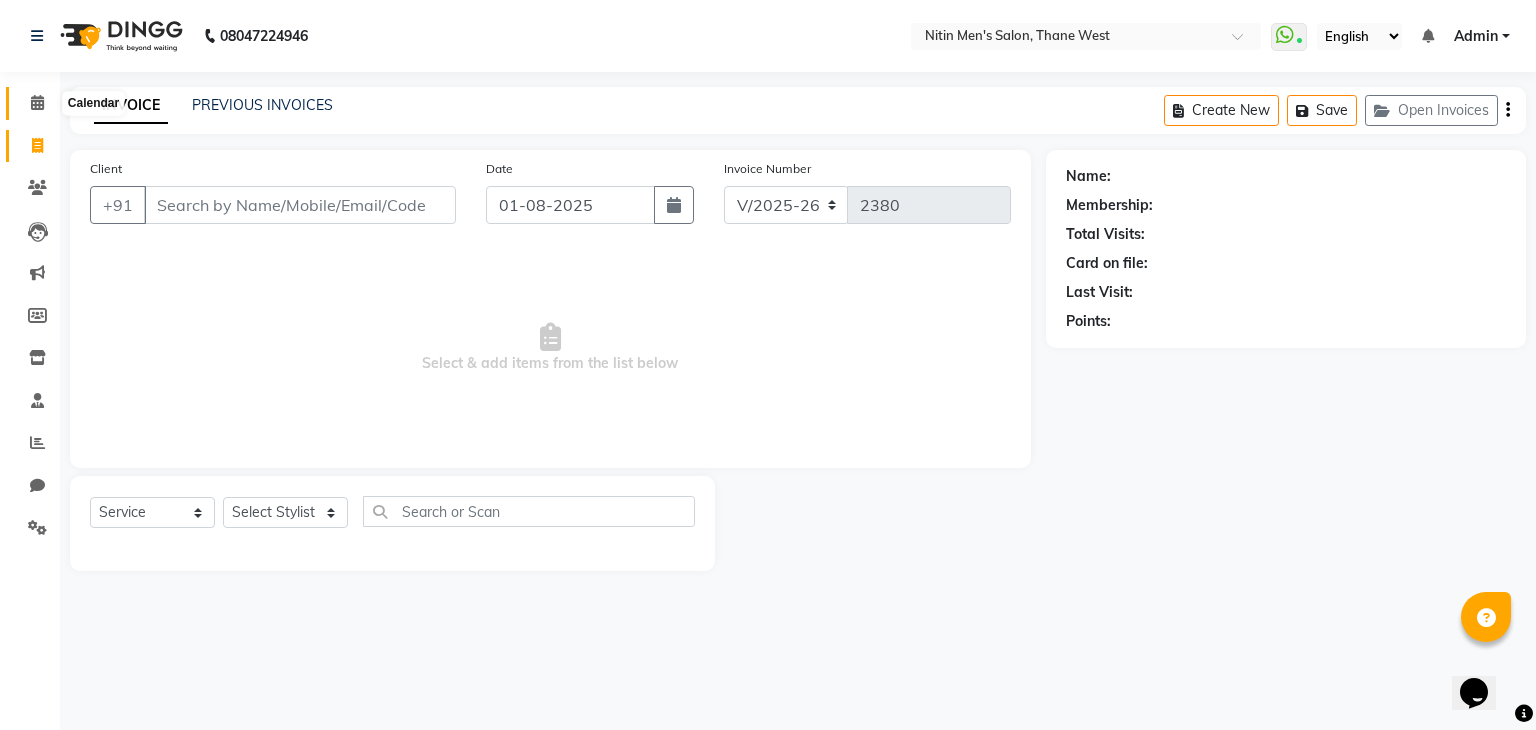 click 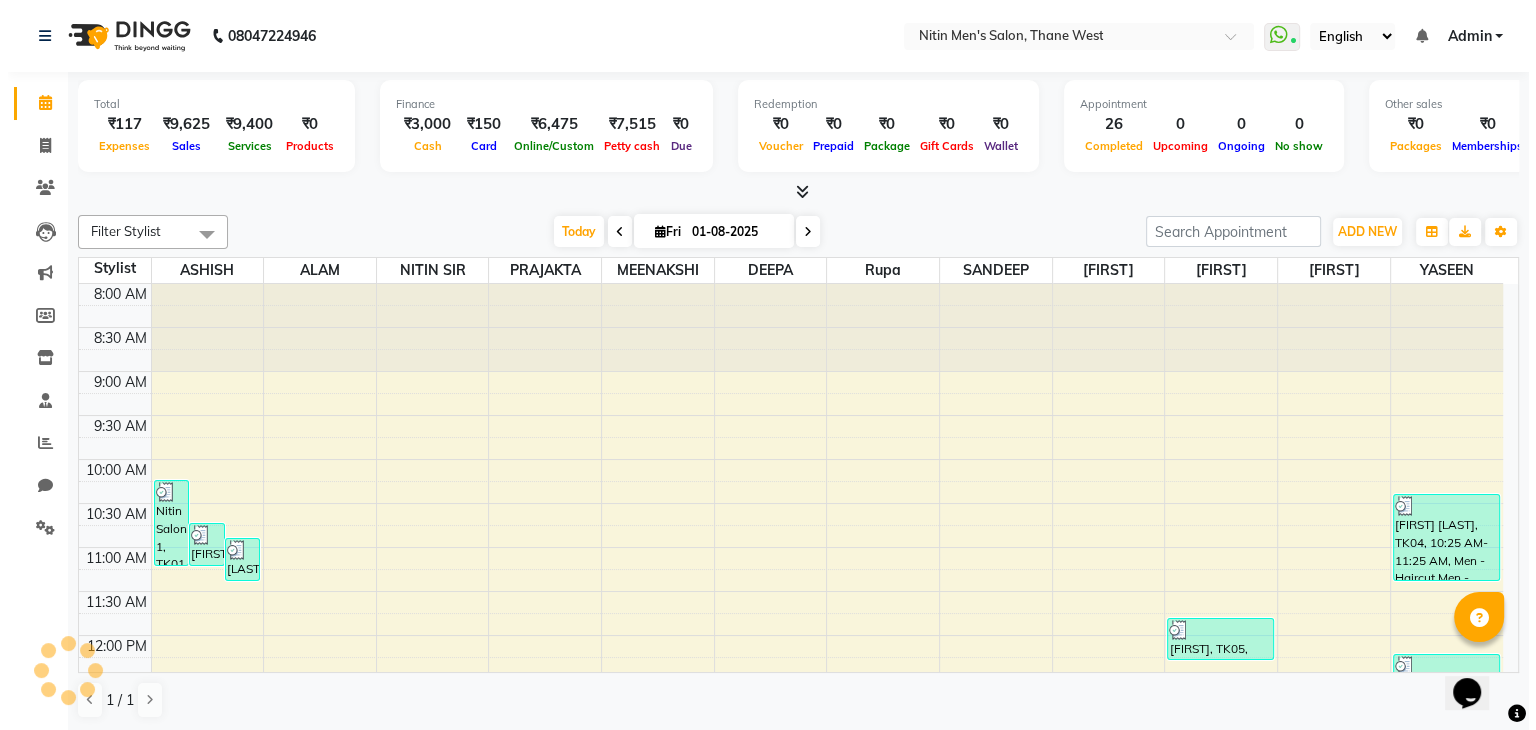 scroll, scrollTop: 0, scrollLeft: 0, axis: both 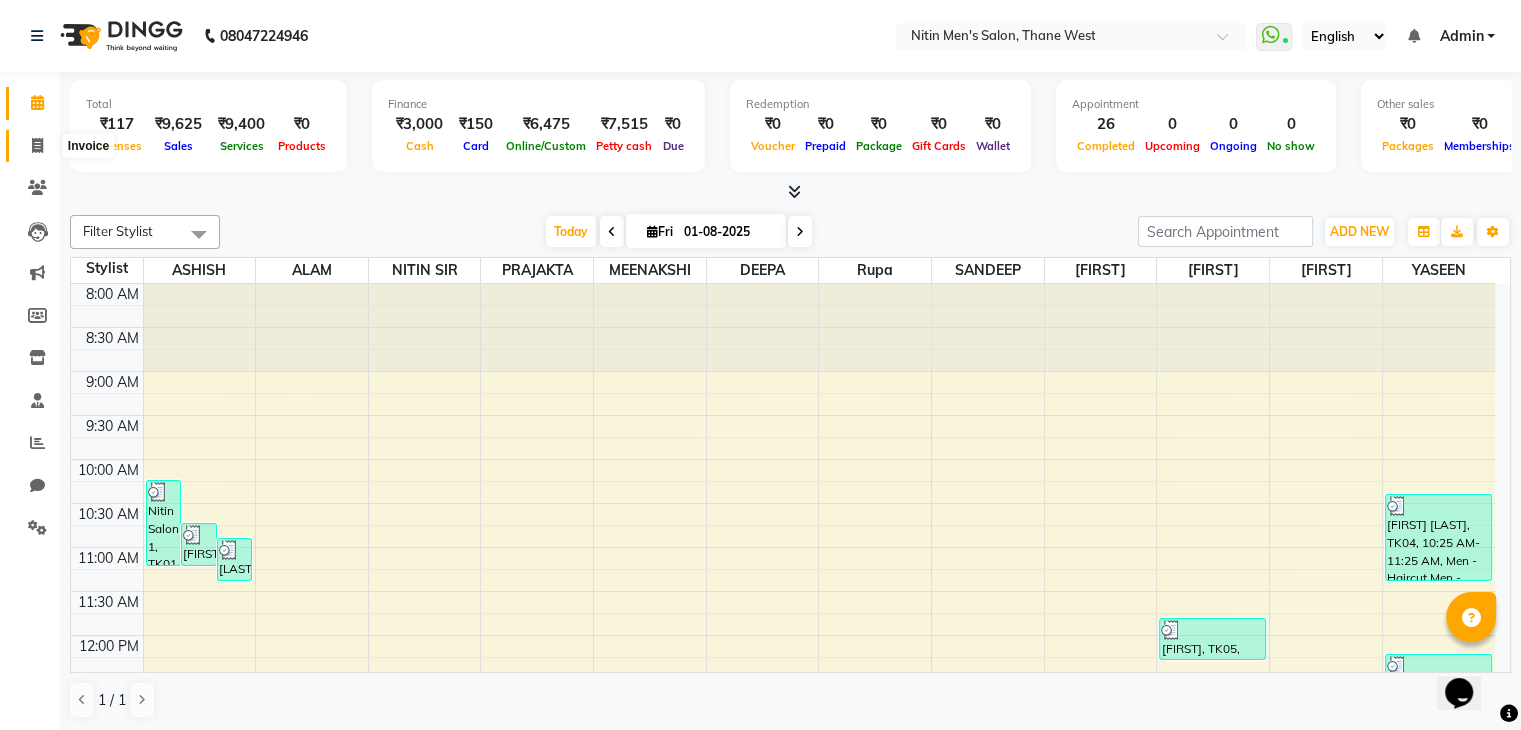 click 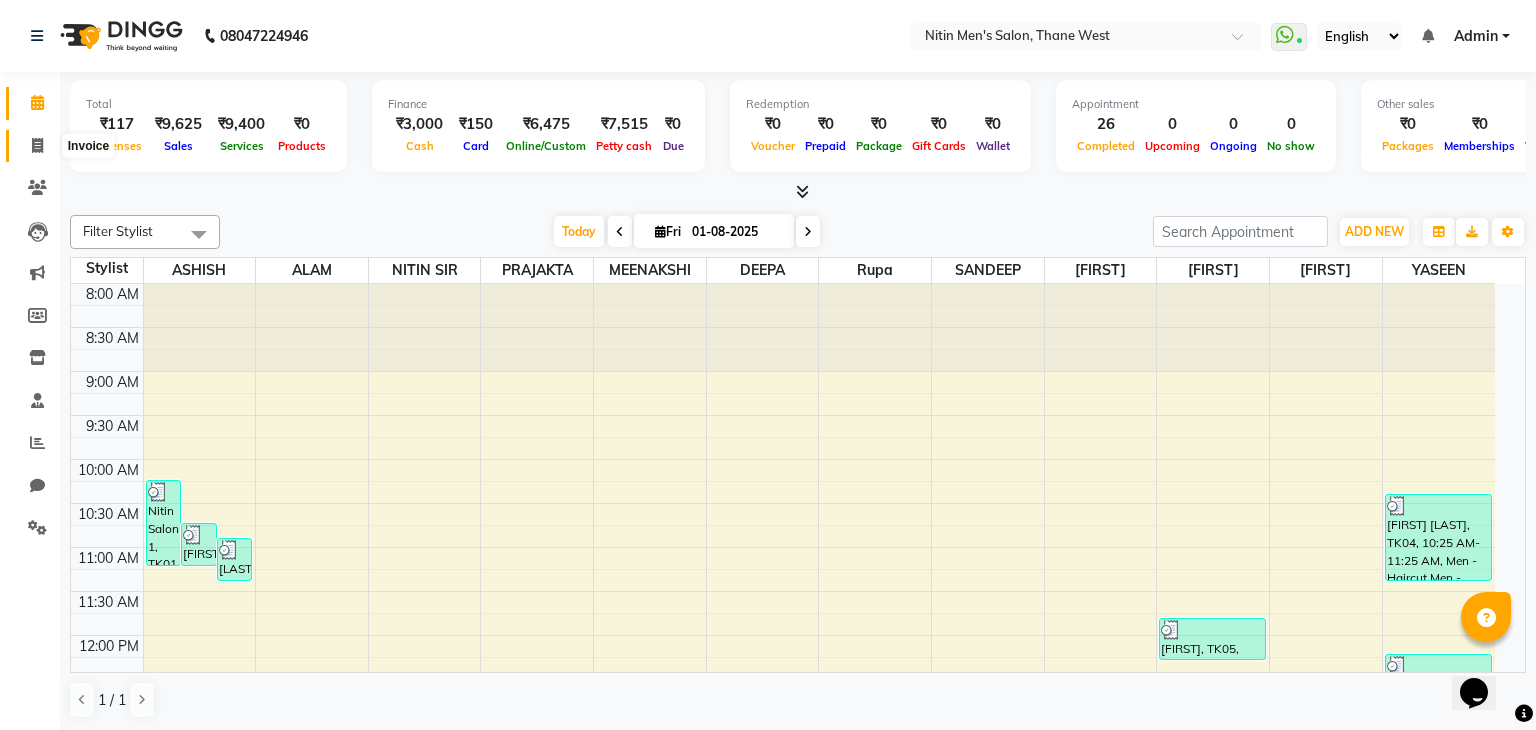select on "service" 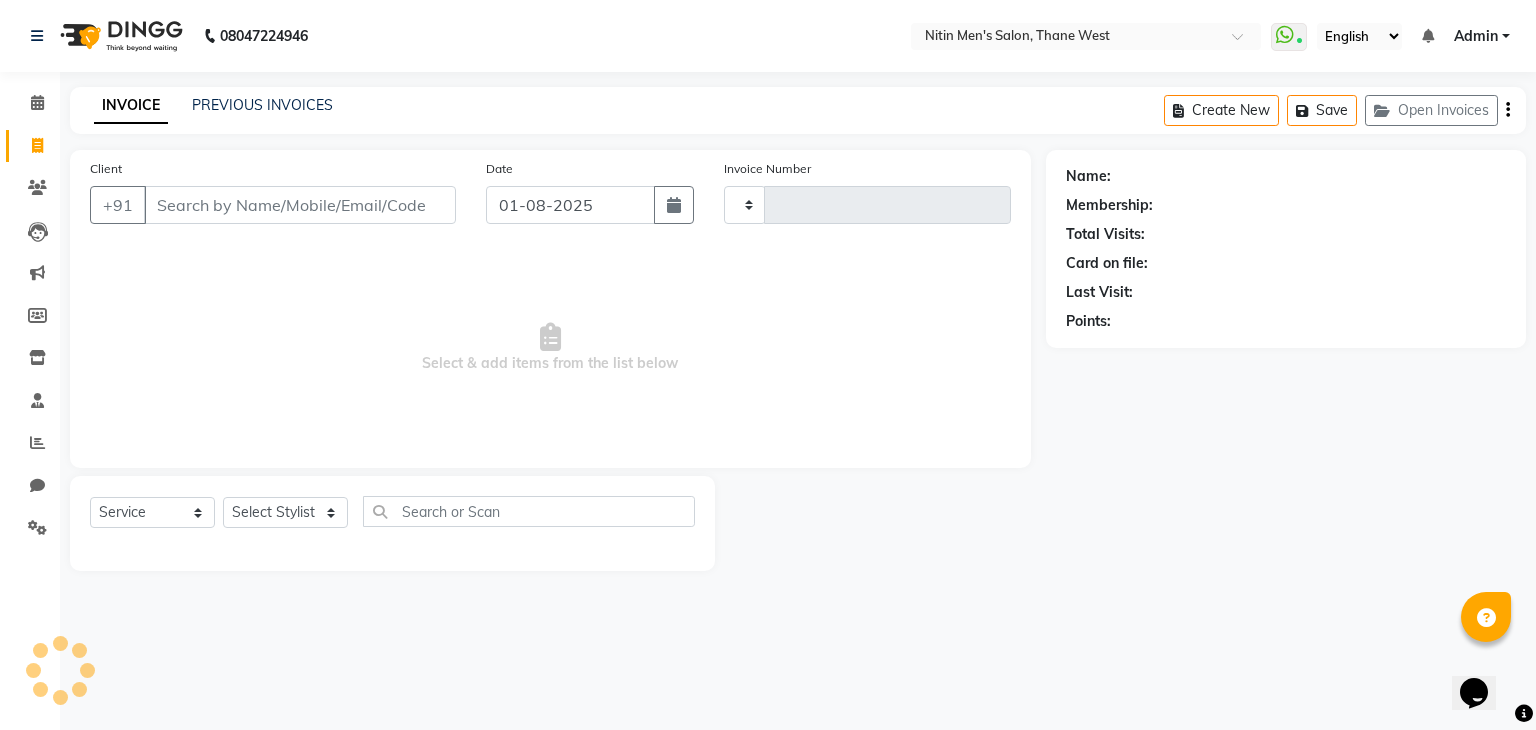 type on "2380" 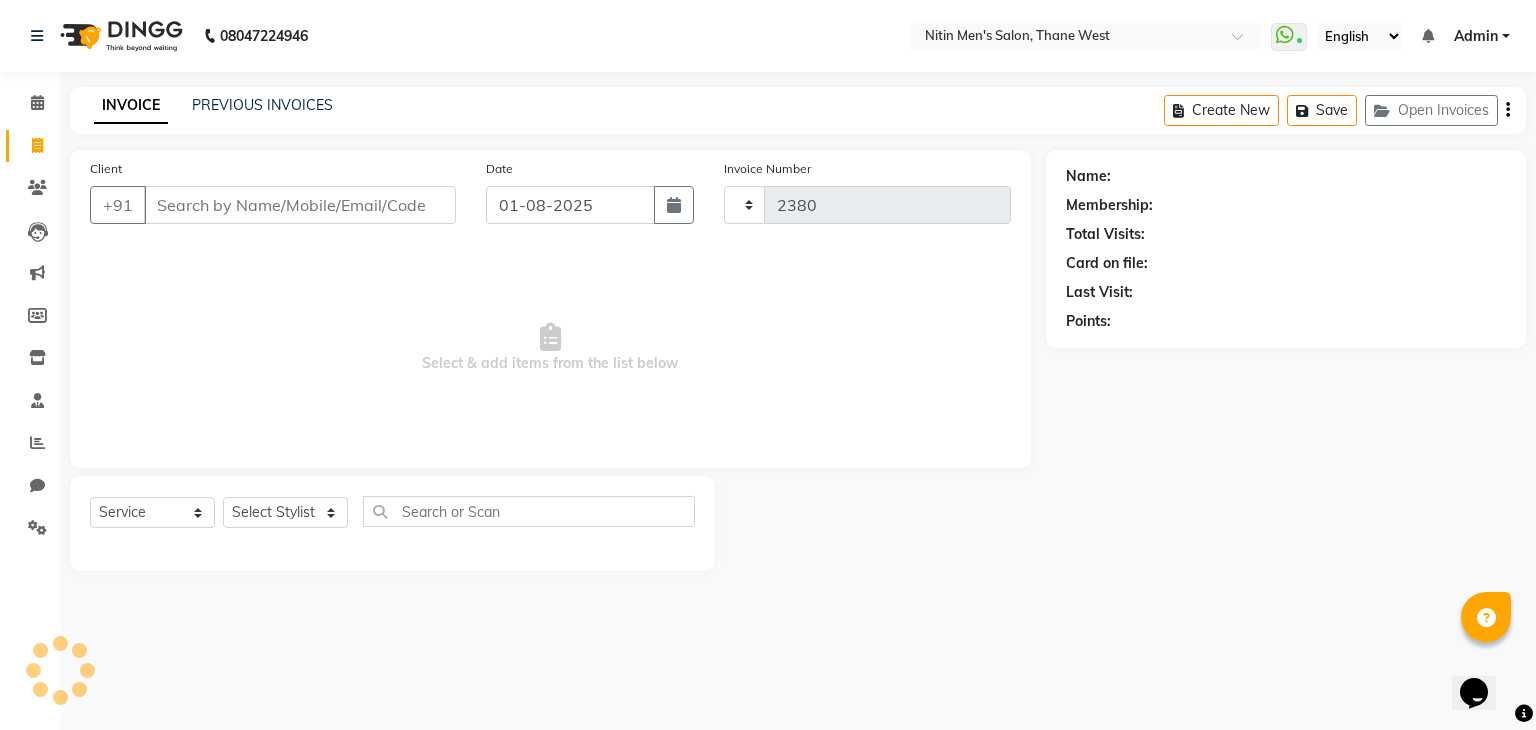 select on "7981" 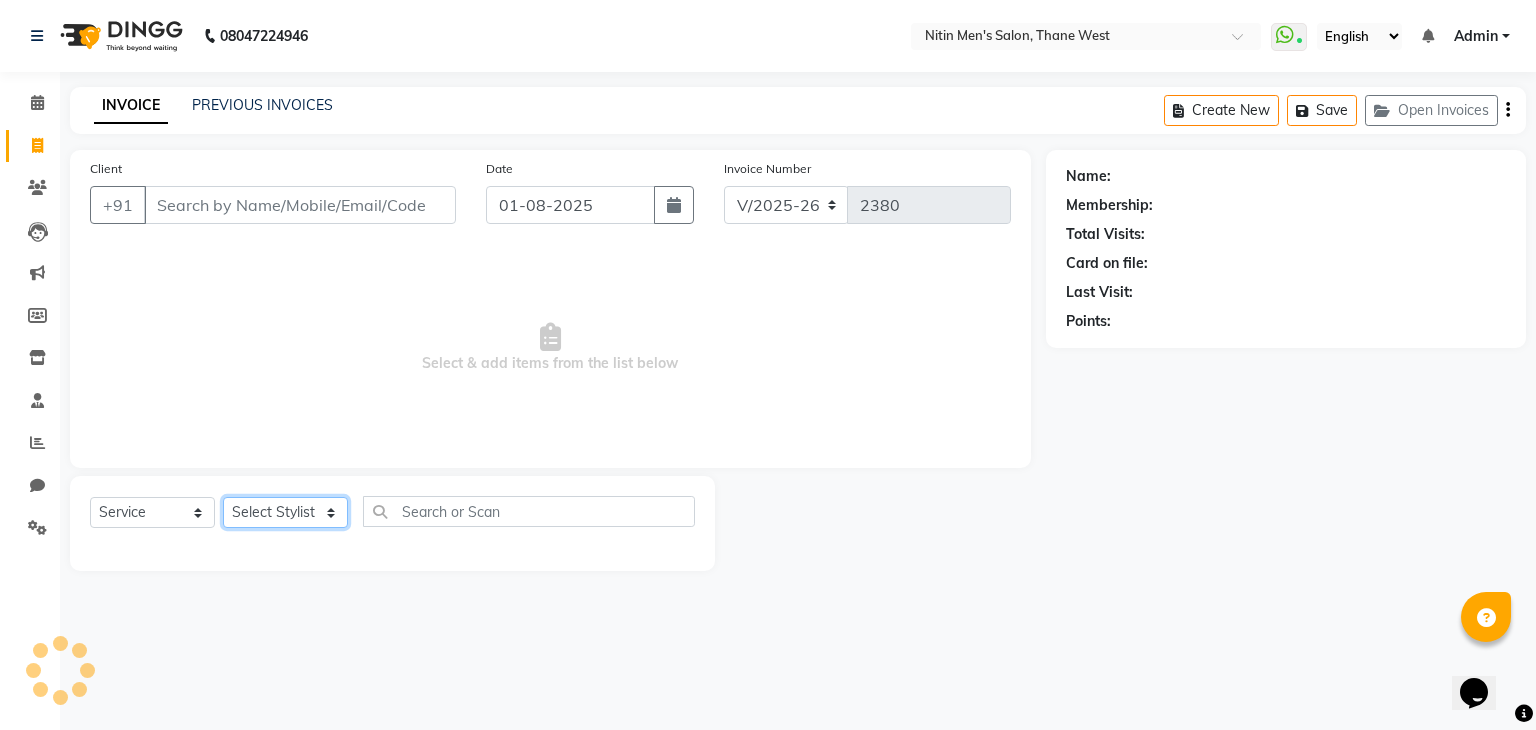 click on "Select Stylist ALAM ASHISH DEEPA HASIB JITU MEENAKSHI NITIN SIR PRAJAKTA Rupa SANDEEP SHAHIM YASEEN" 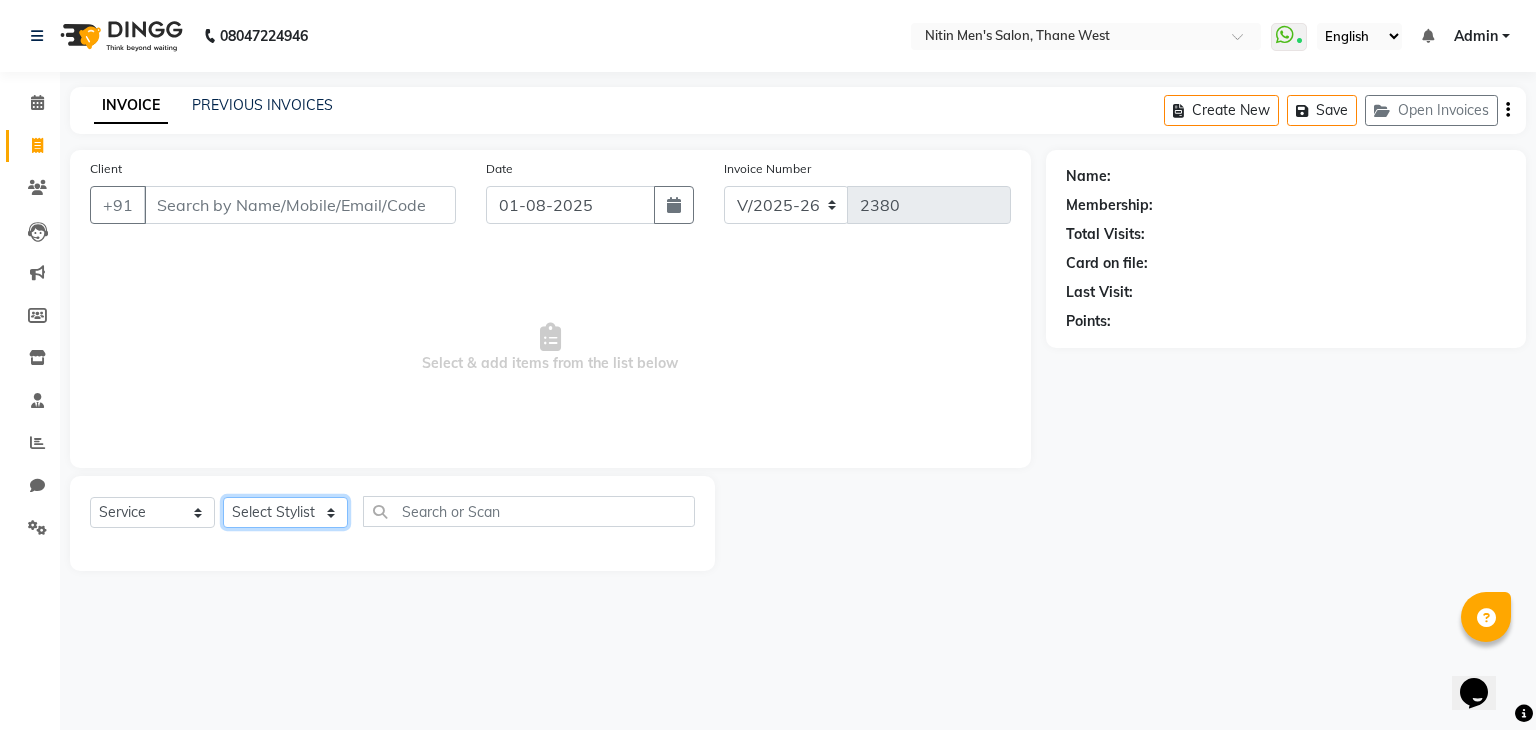 select on "75699" 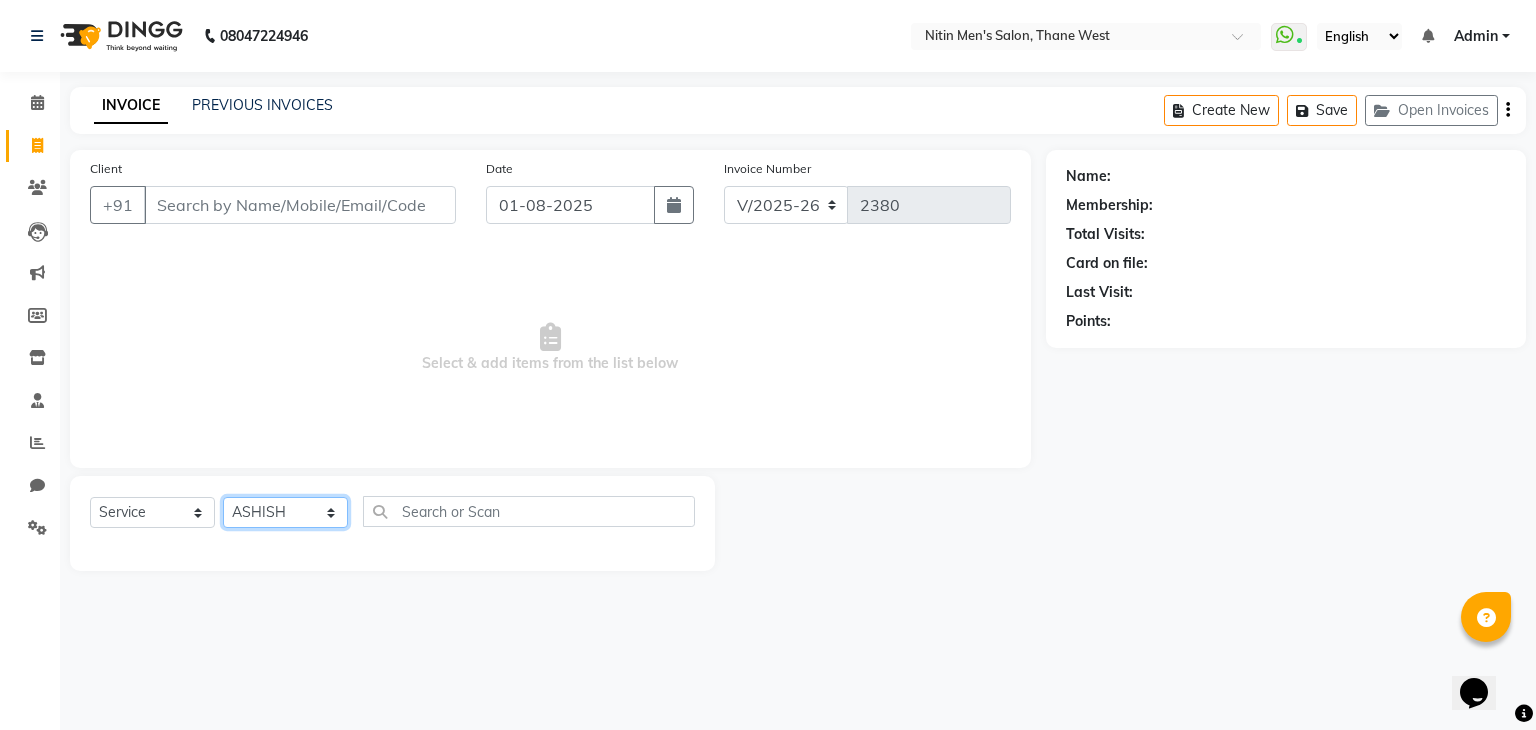 click on "Select Stylist ALAM ASHISH DEEPA HASIB JITU MEENAKSHI NITIN SIR PRAJAKTA Rupa SANDEEP SHAHIM YASEEN" 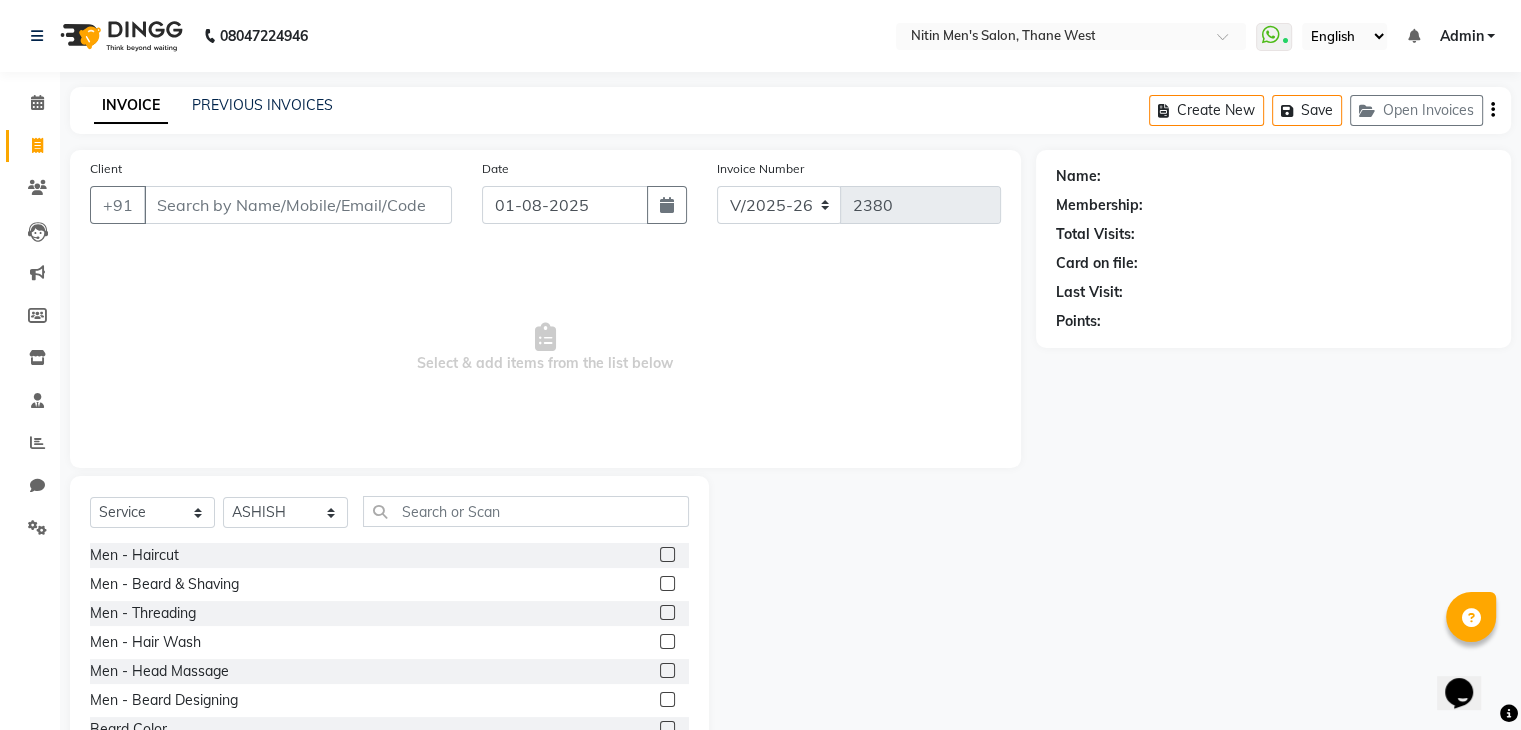 click 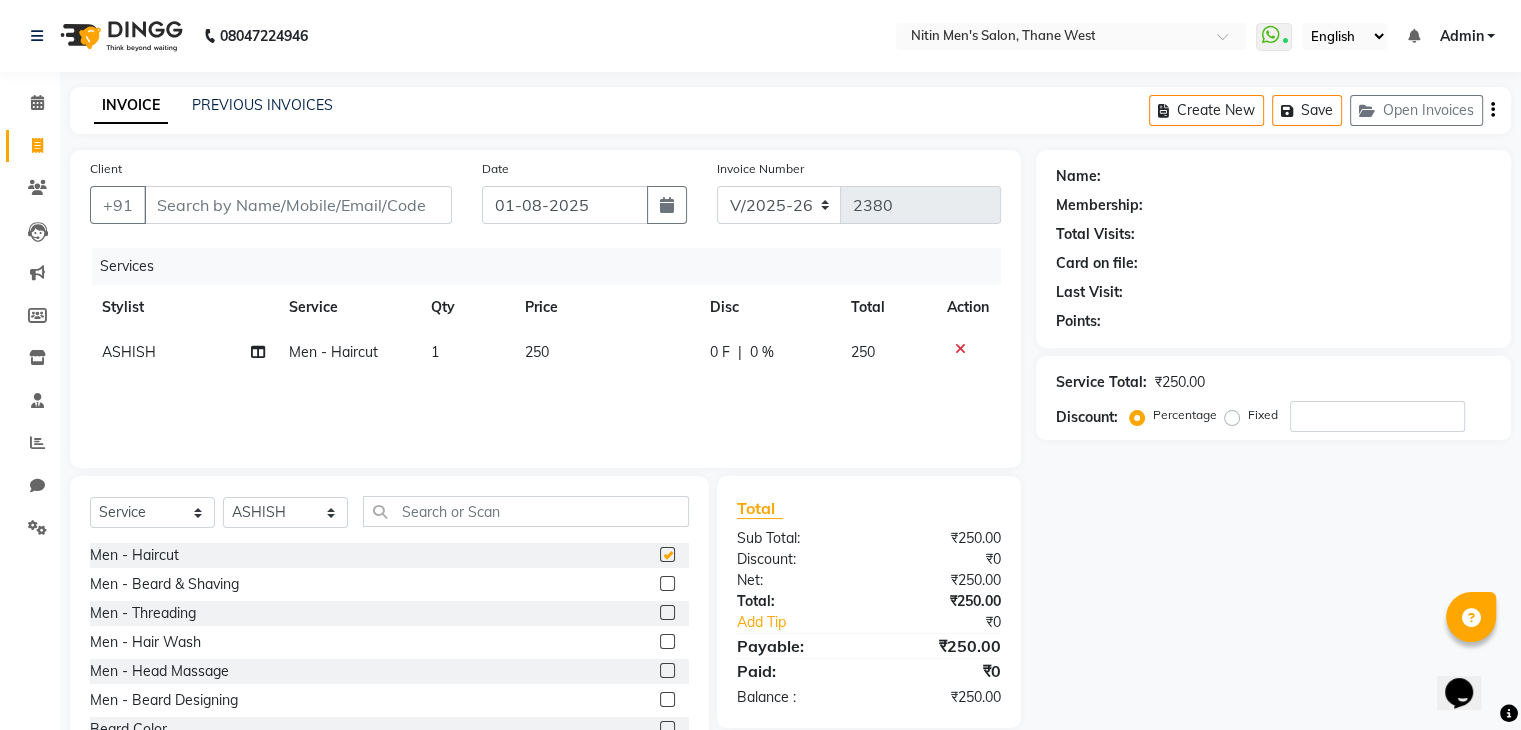 checkbox on "false" 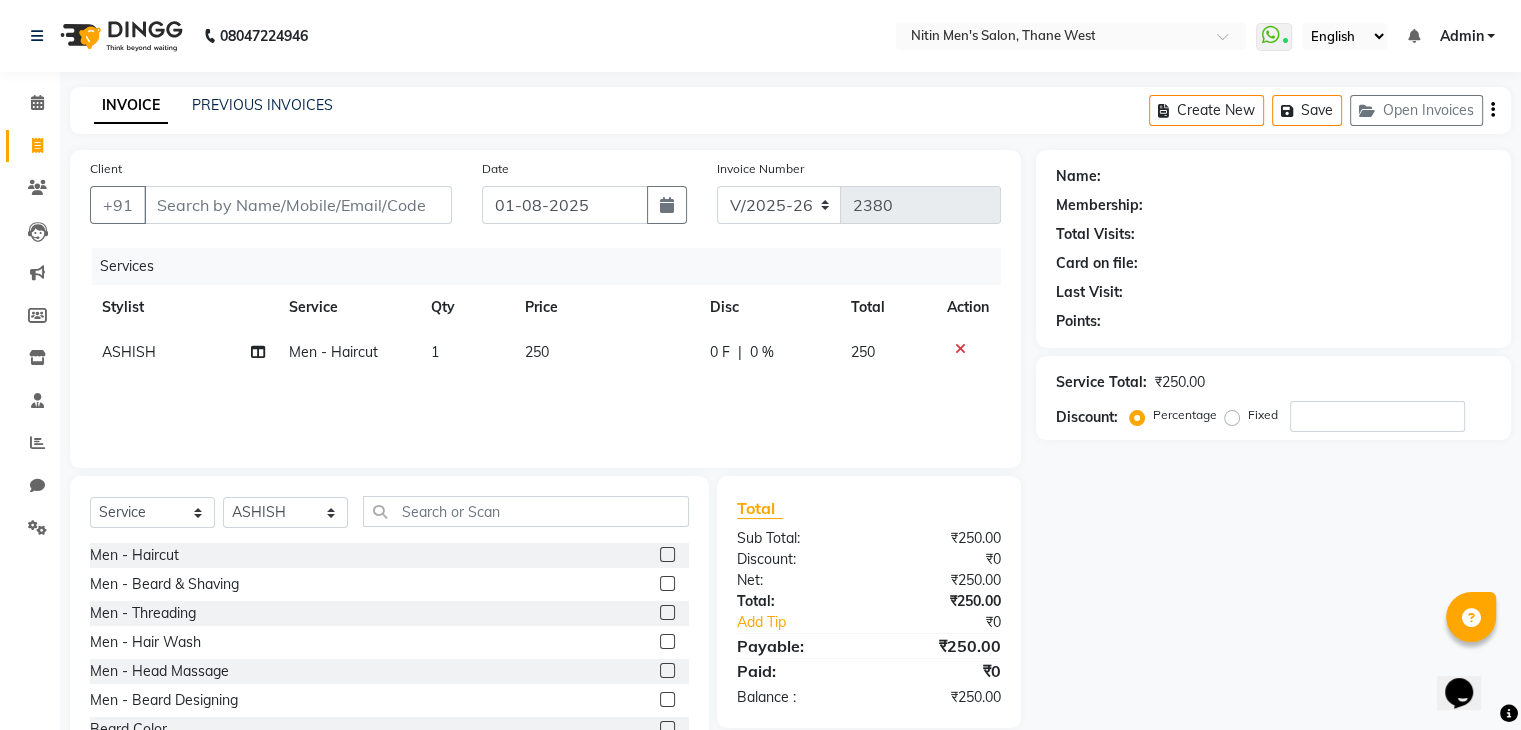 click 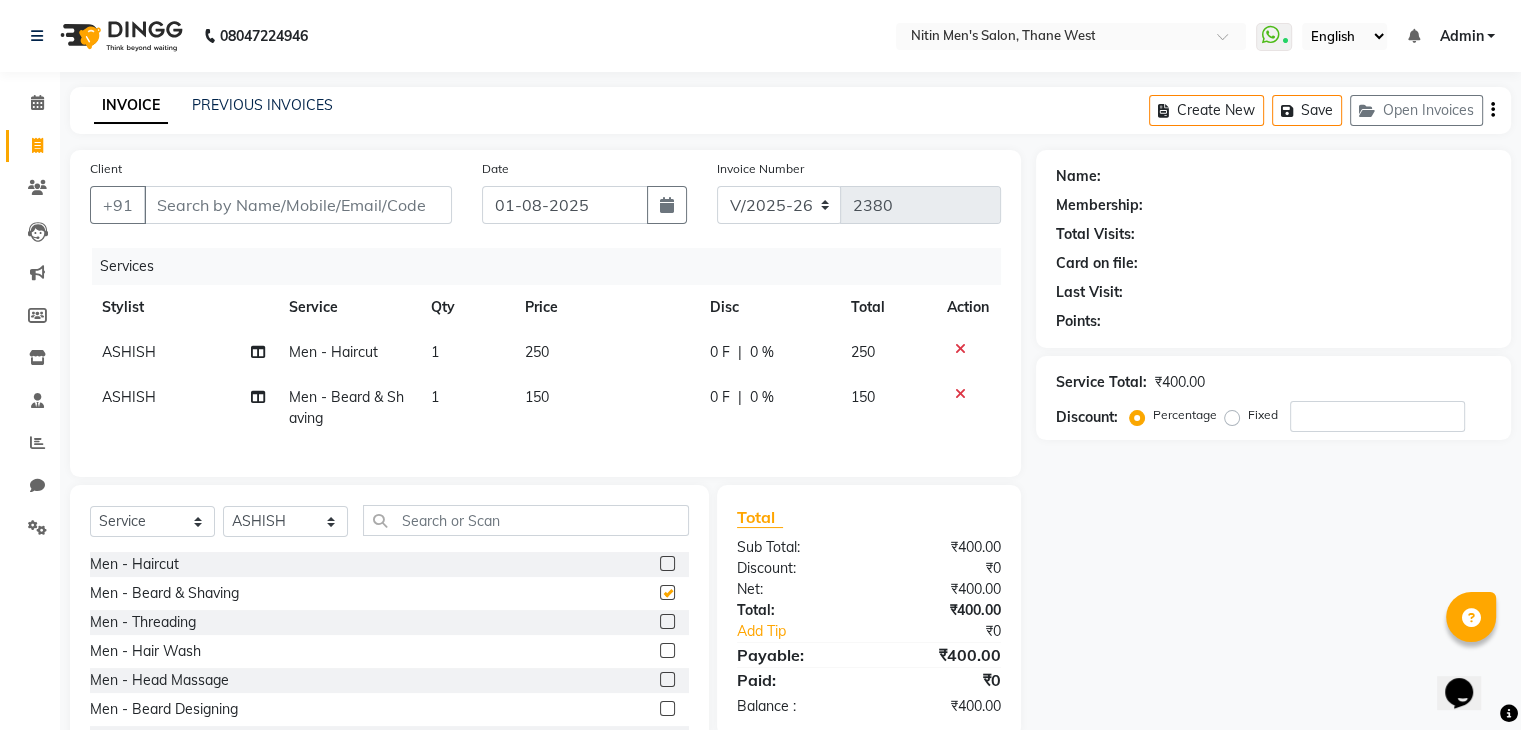 checkbox on "false" 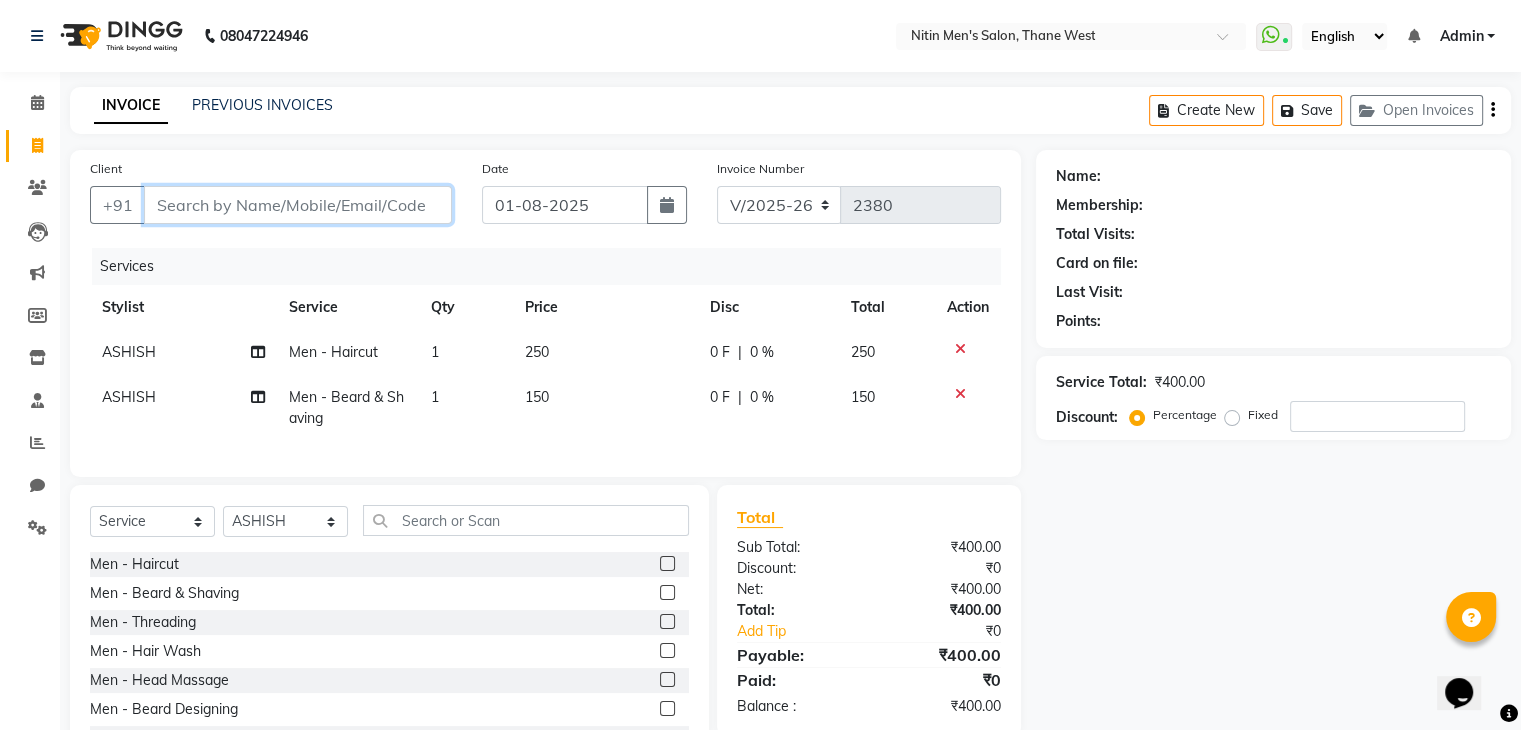 click on "Client" at bounding box center [298, 205] 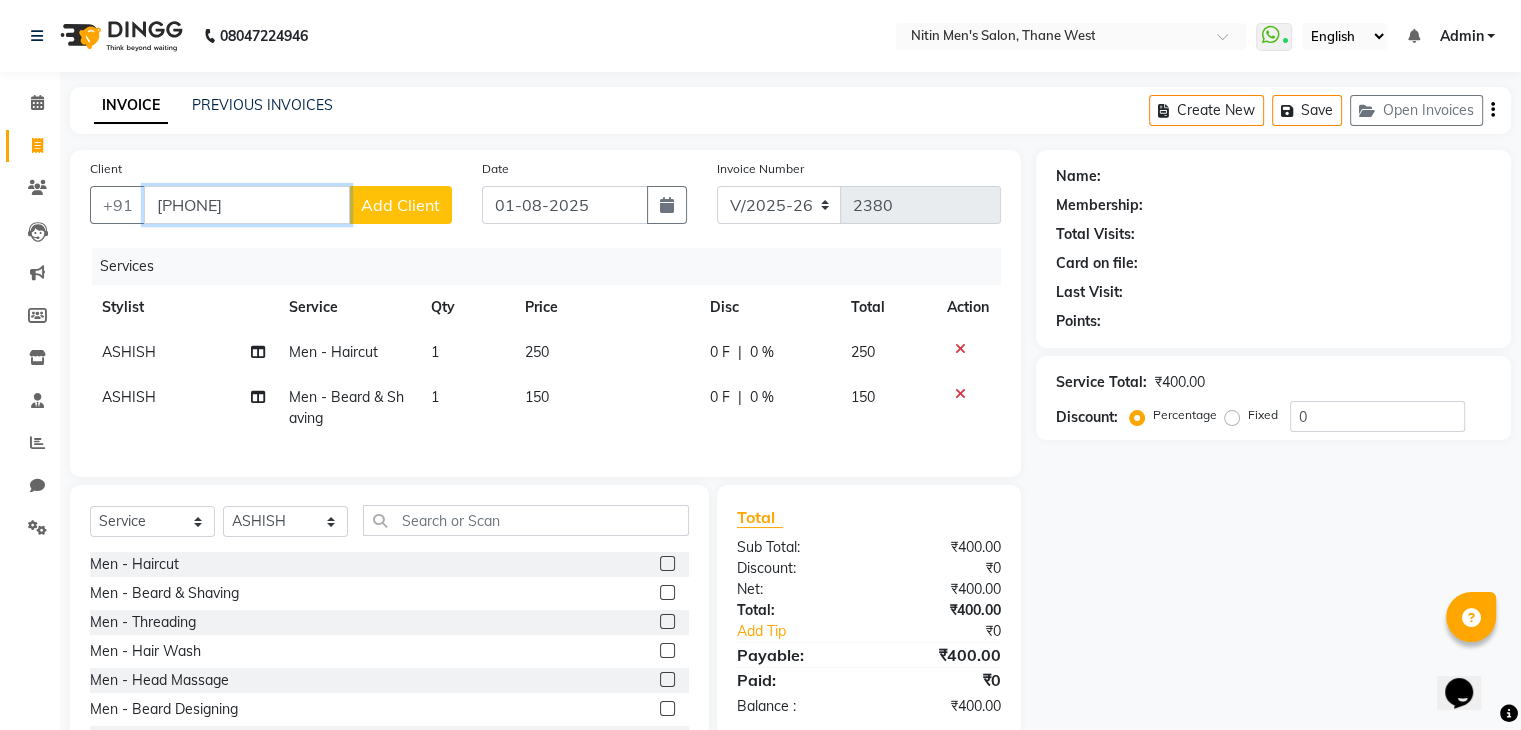 type on "9592616678" 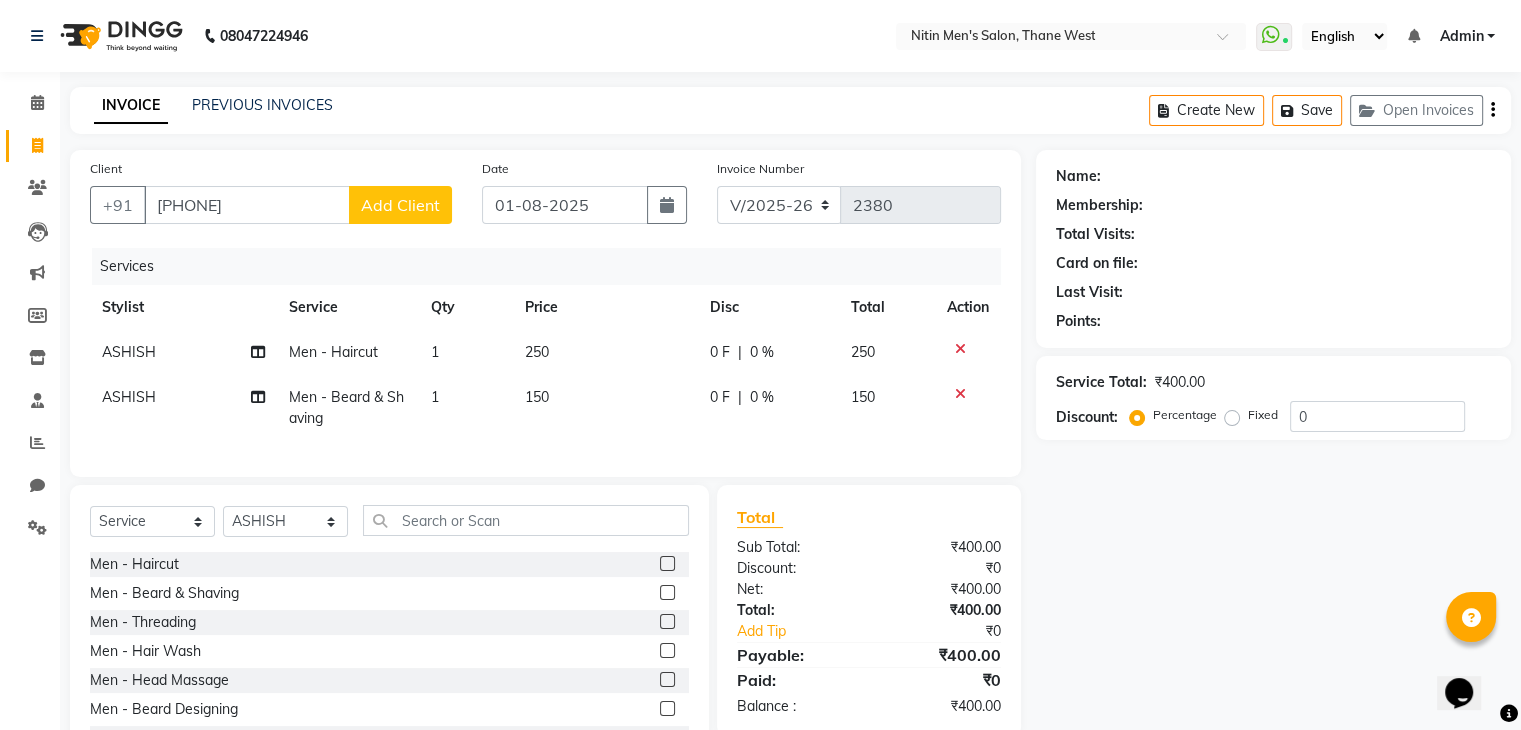 click on "Add Client" 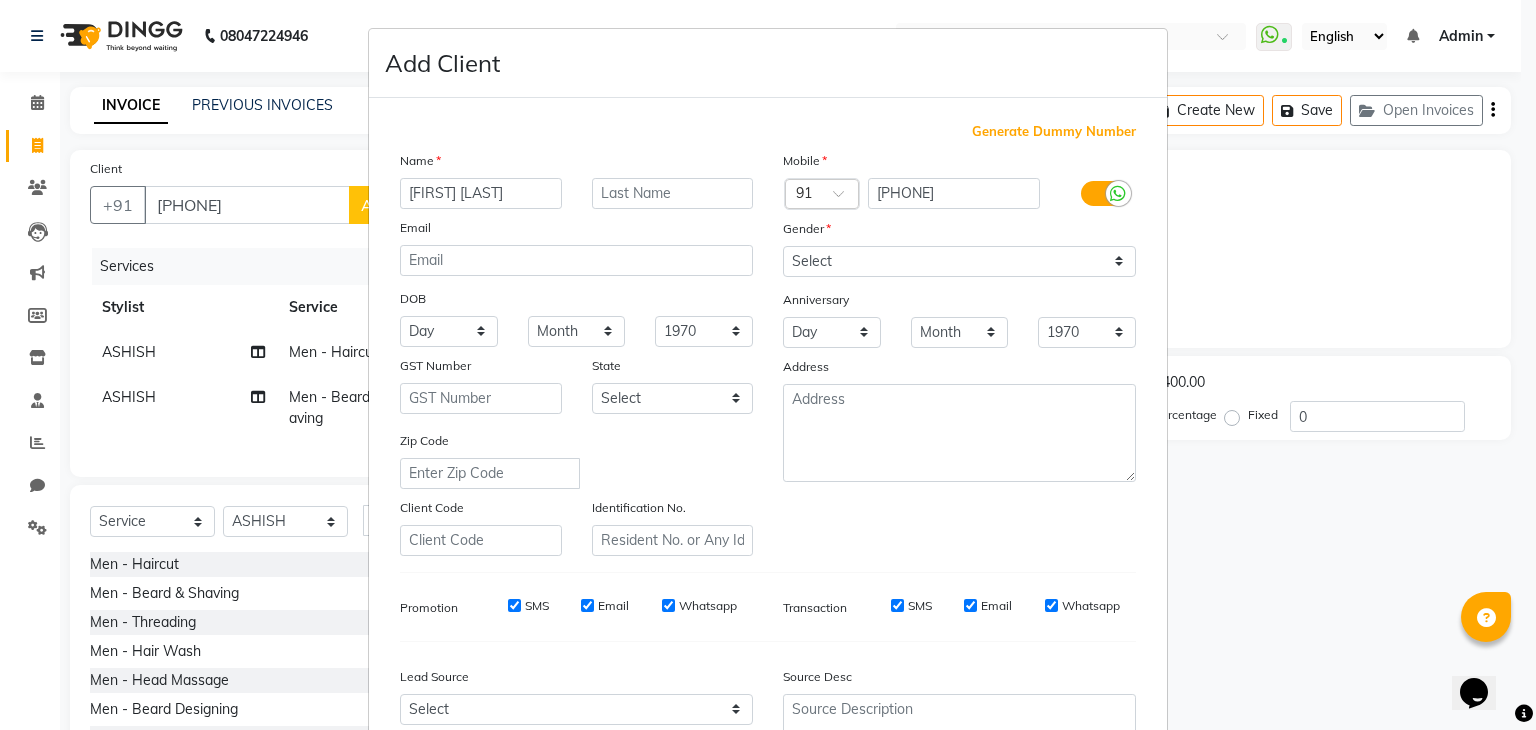 type on "SIDDHANT PATHARE" 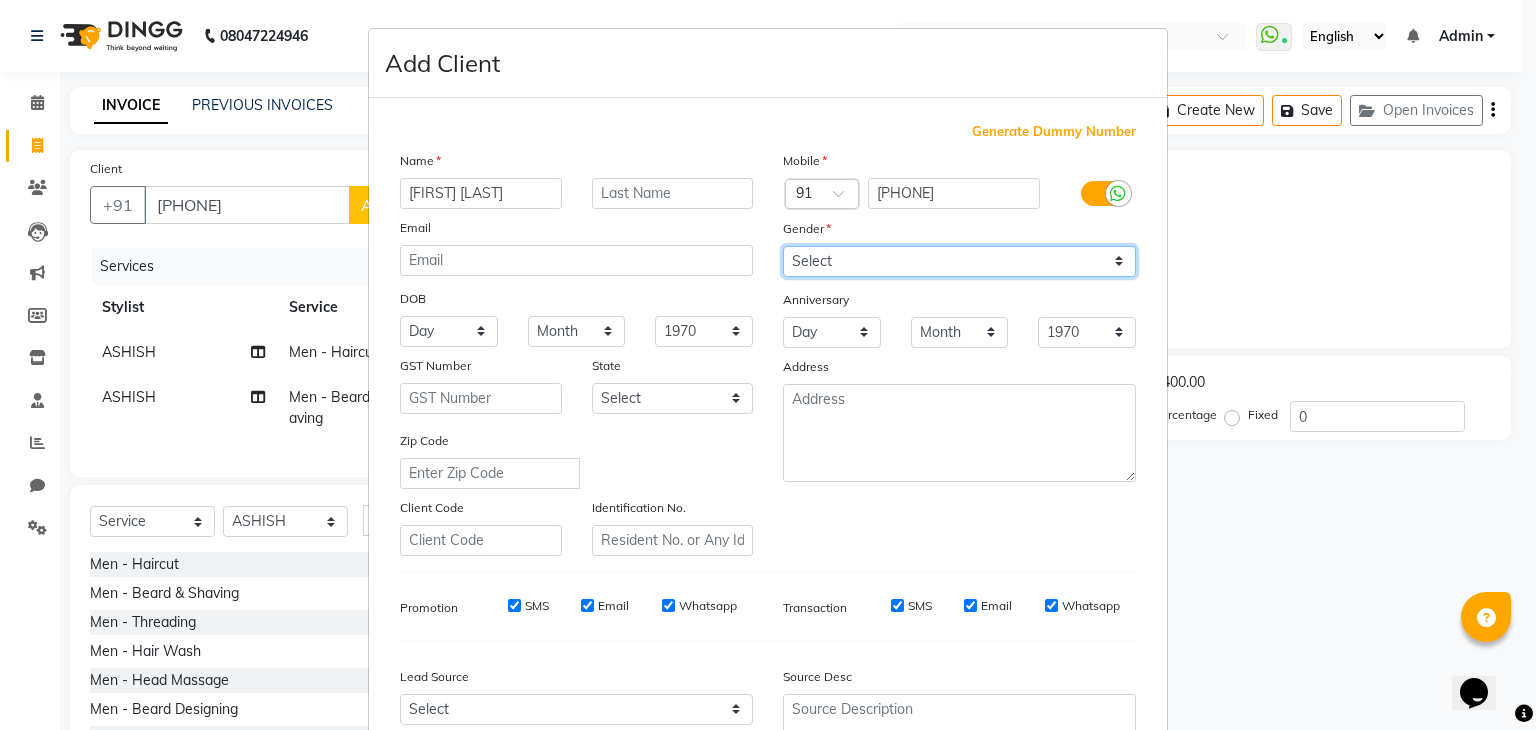 click on "Select Male Female Other Prefer Not To Say" at bounding box center [959, 261] 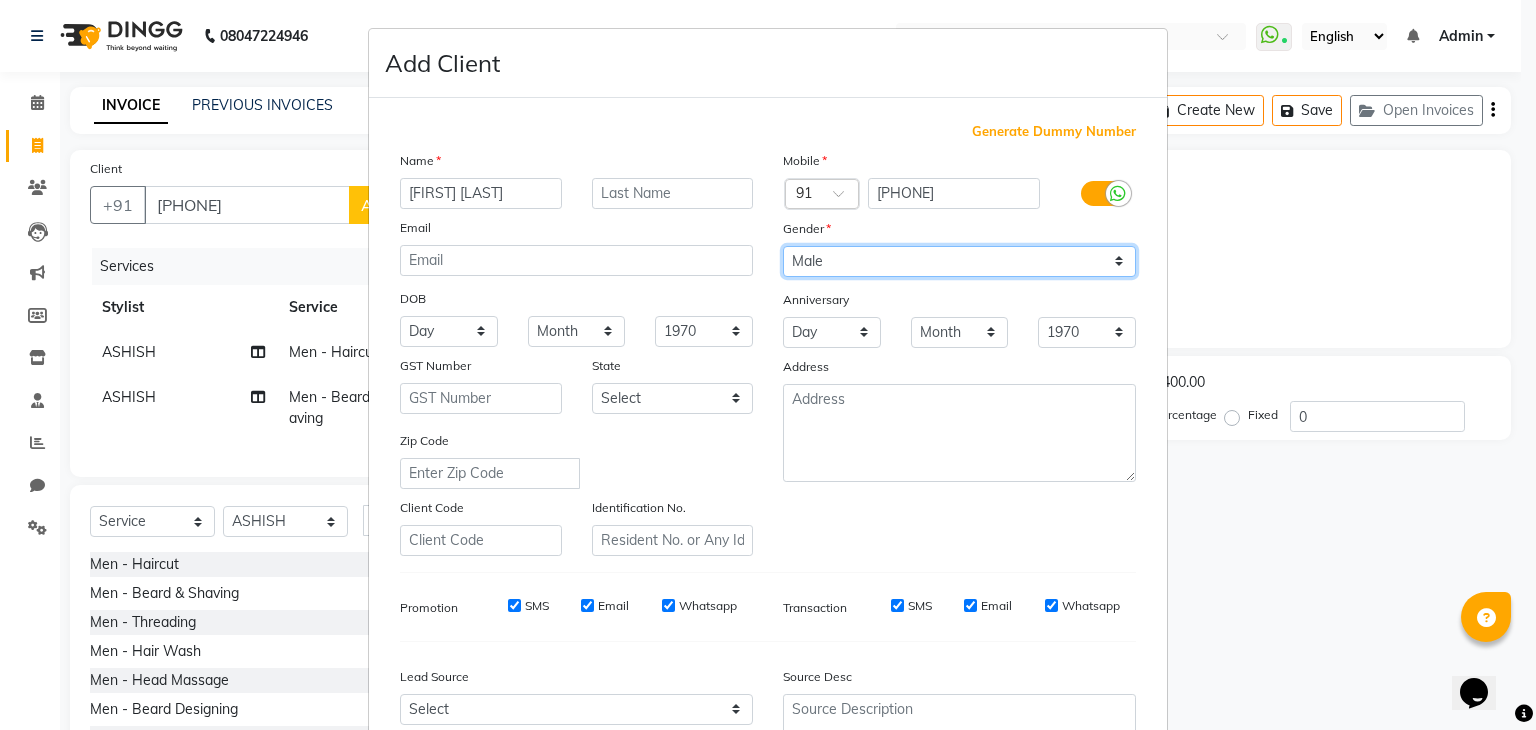 click on "Select Male Female Other Prefer Not To Say" at bounding box center [959, 261] 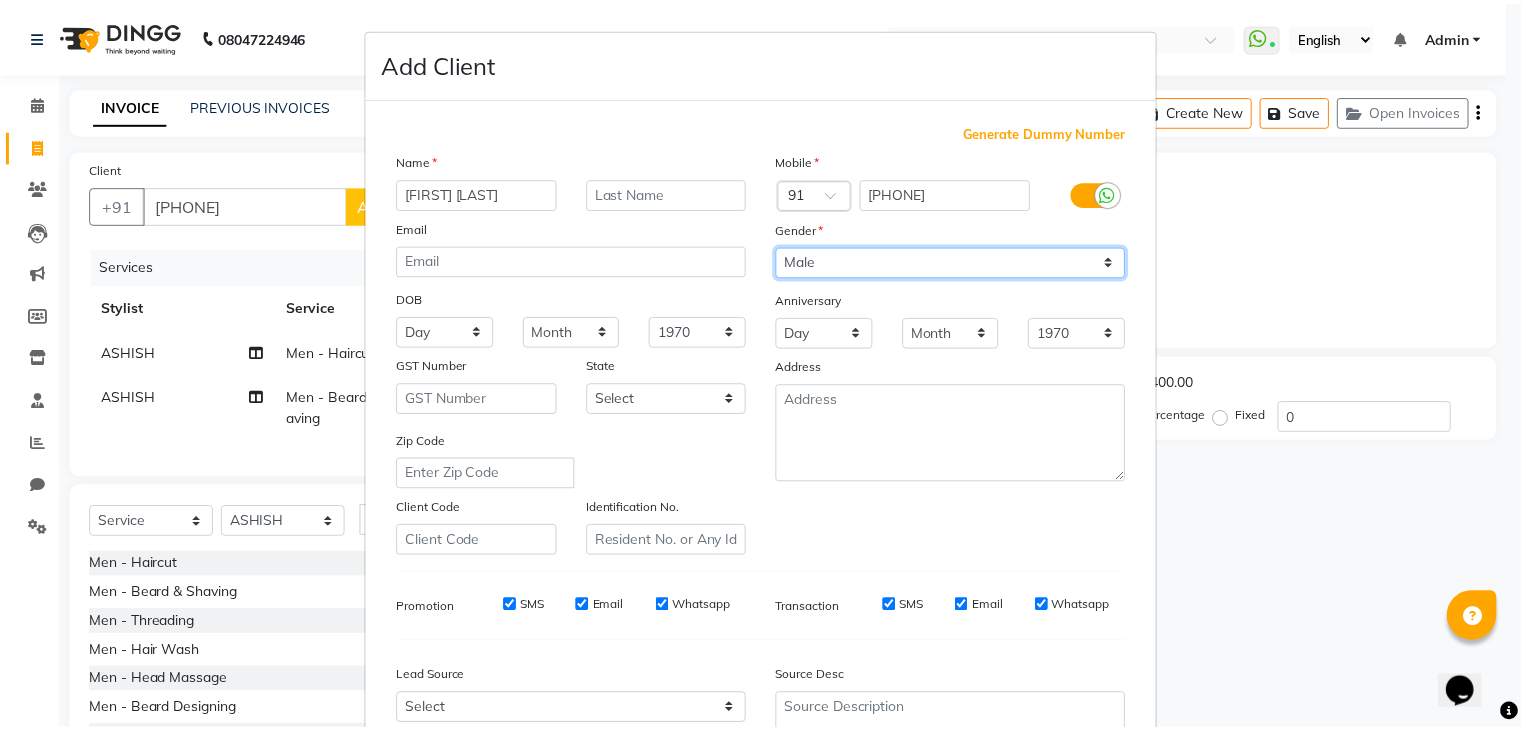 scroll, scrollTop: 203, scrollLeft: 0, axis: vertical 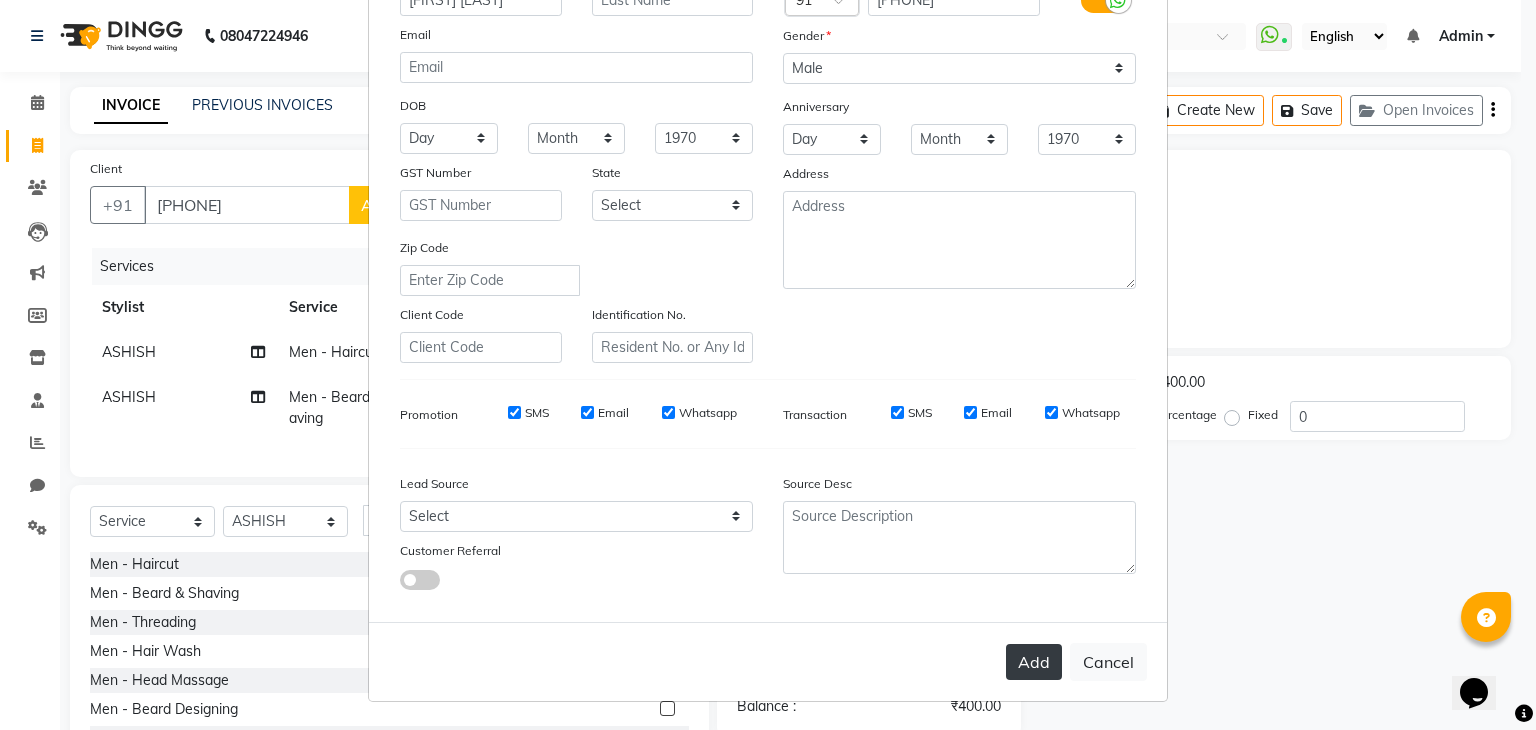 click on "Add" at bounding box center [1034, 662] 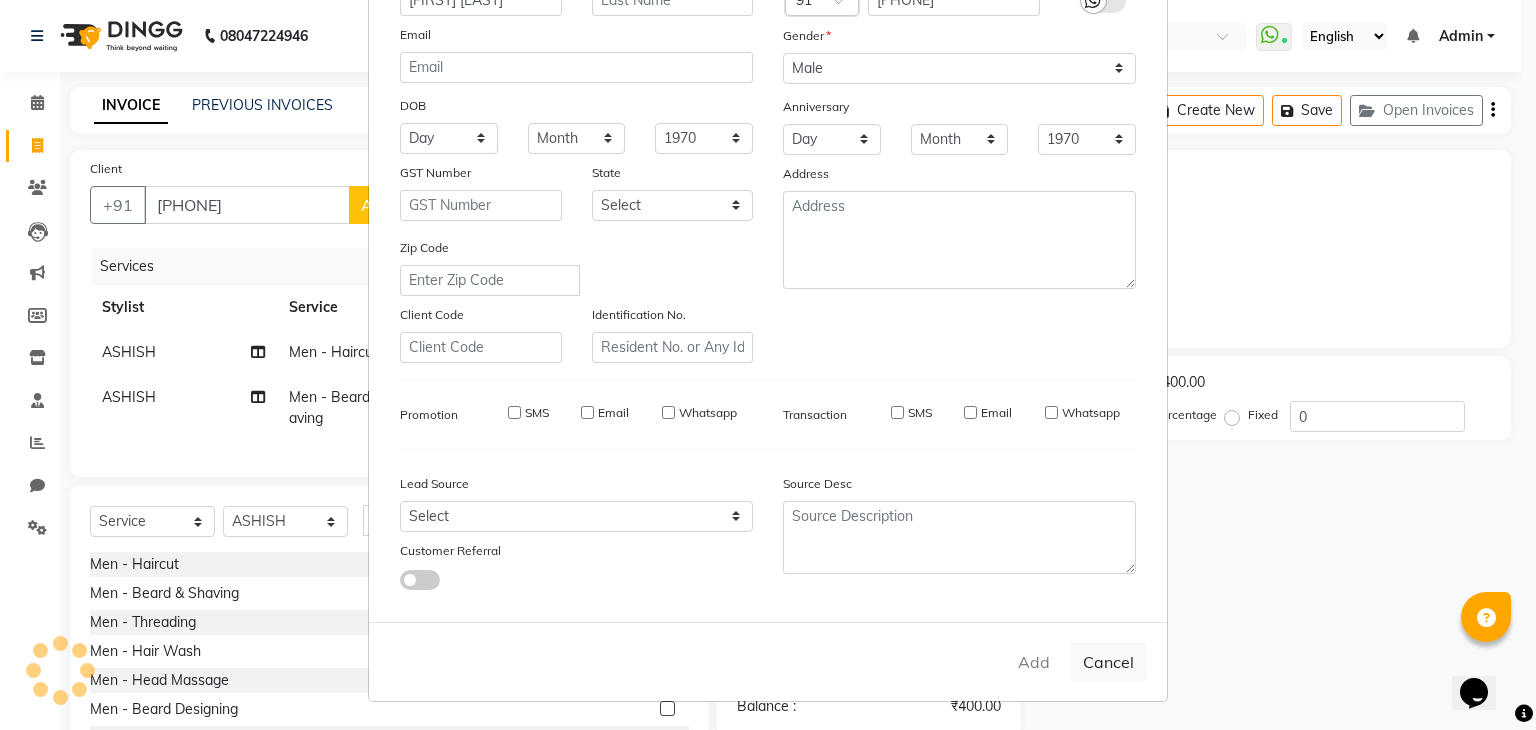 type 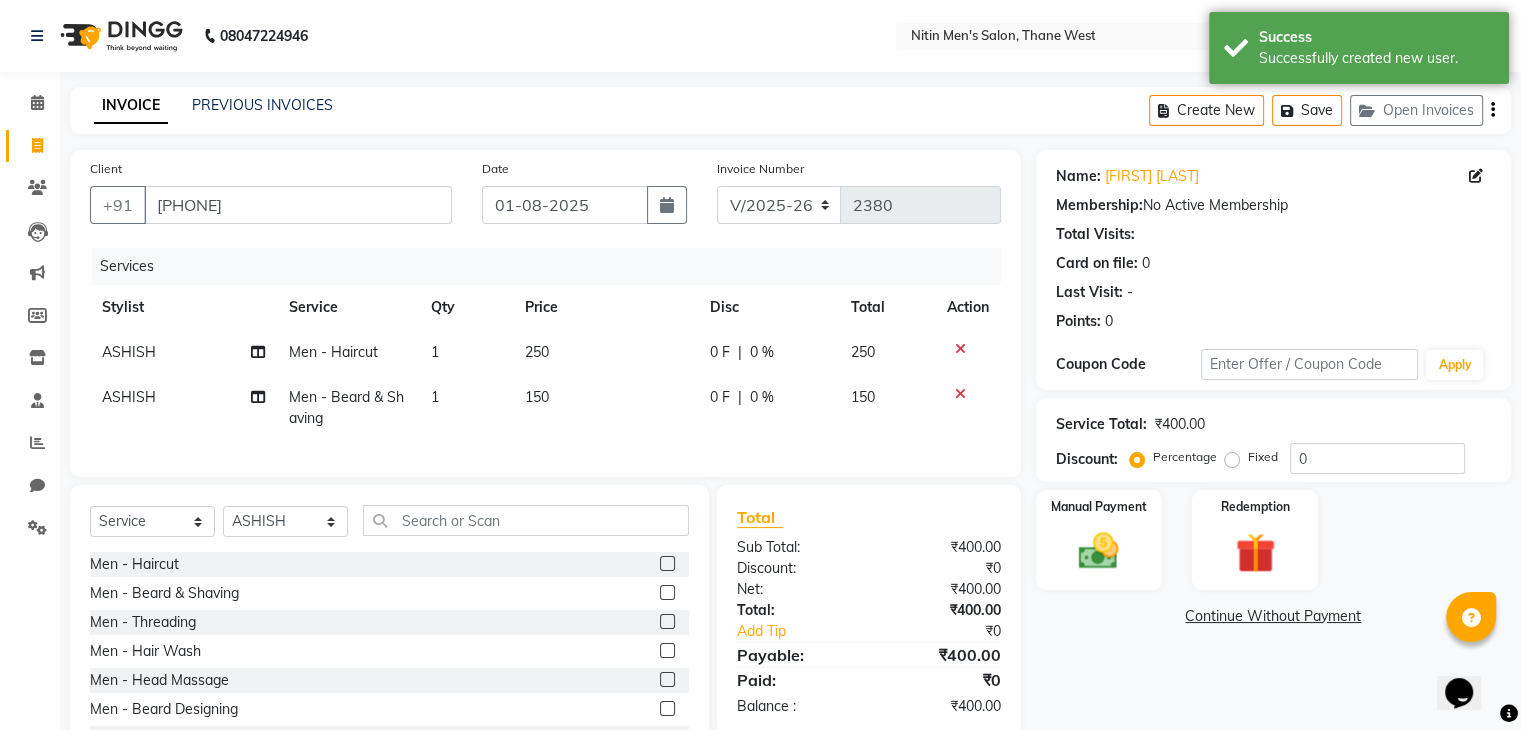 scroll, scrollTop: 96, scrollLeft: 0, axis: vertical 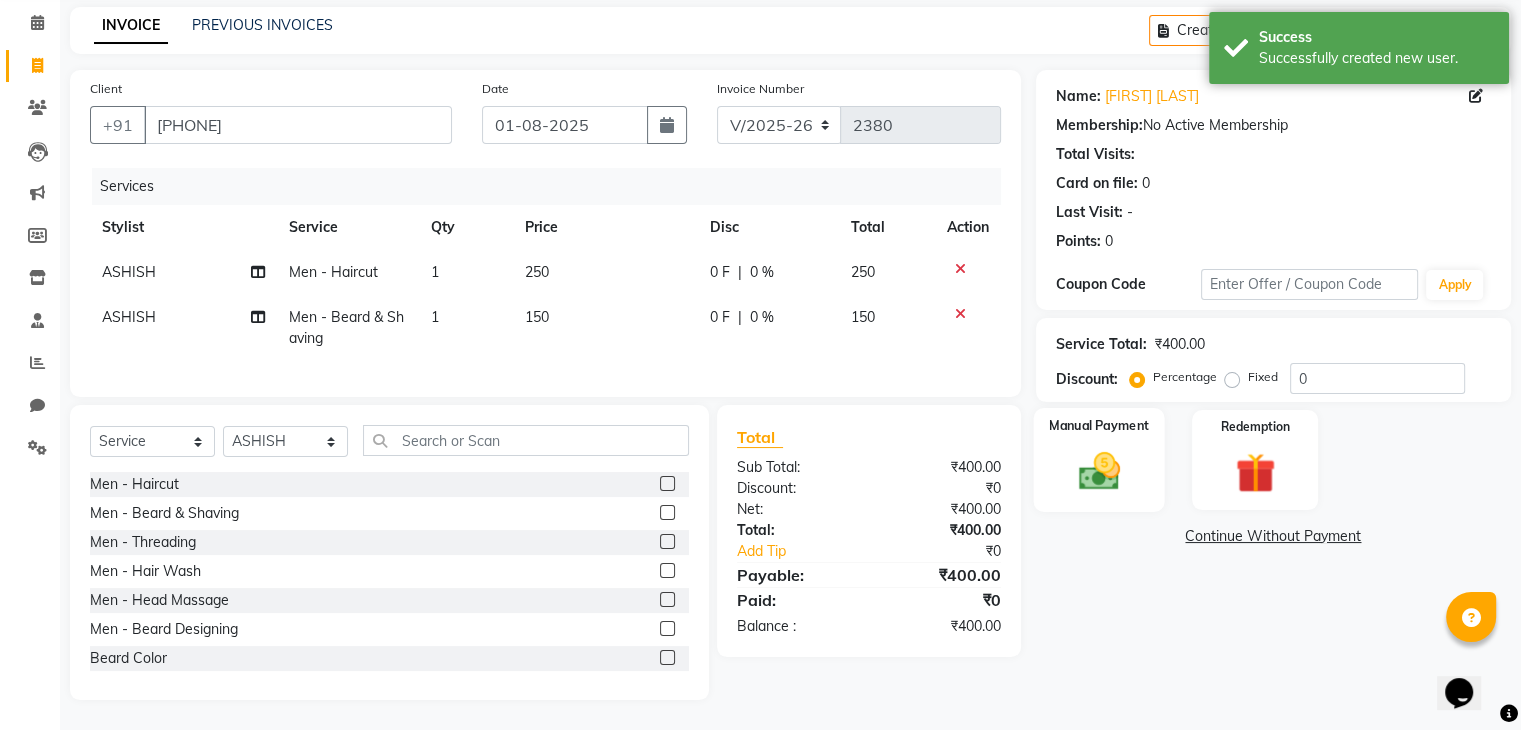 click on "Manual Payment" 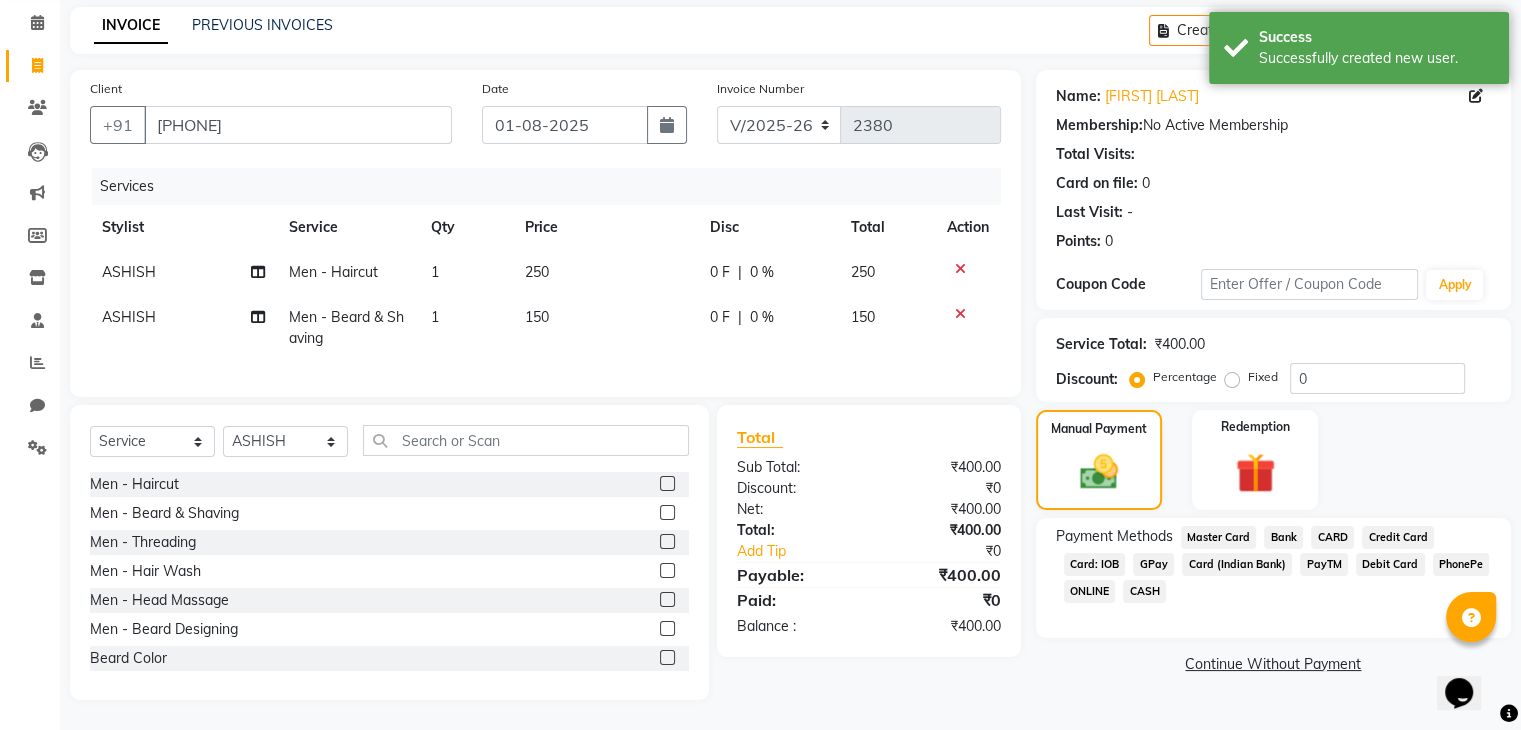 click on "GPay" 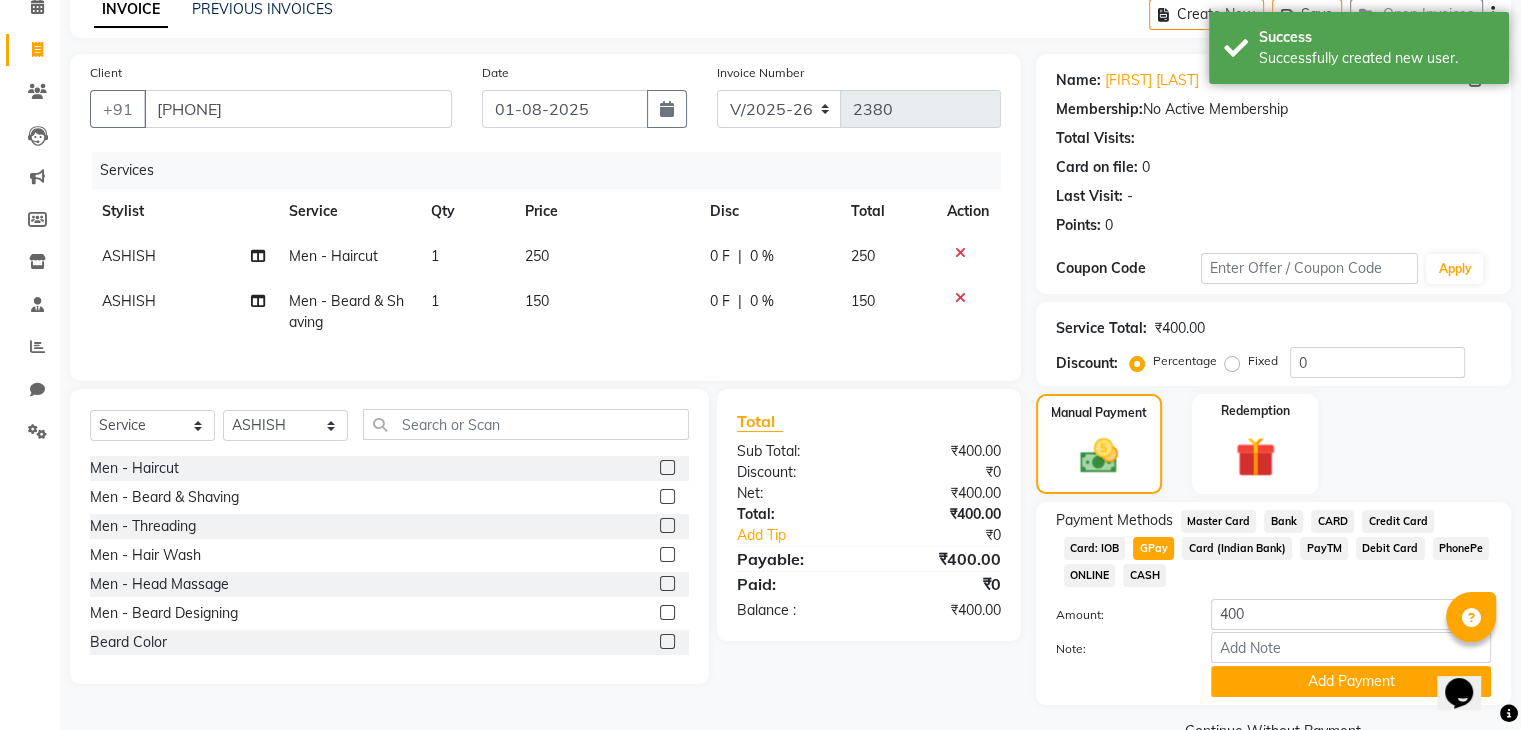 scroll, scrollTop: 145, scrollLeft: 0, axis: vertical 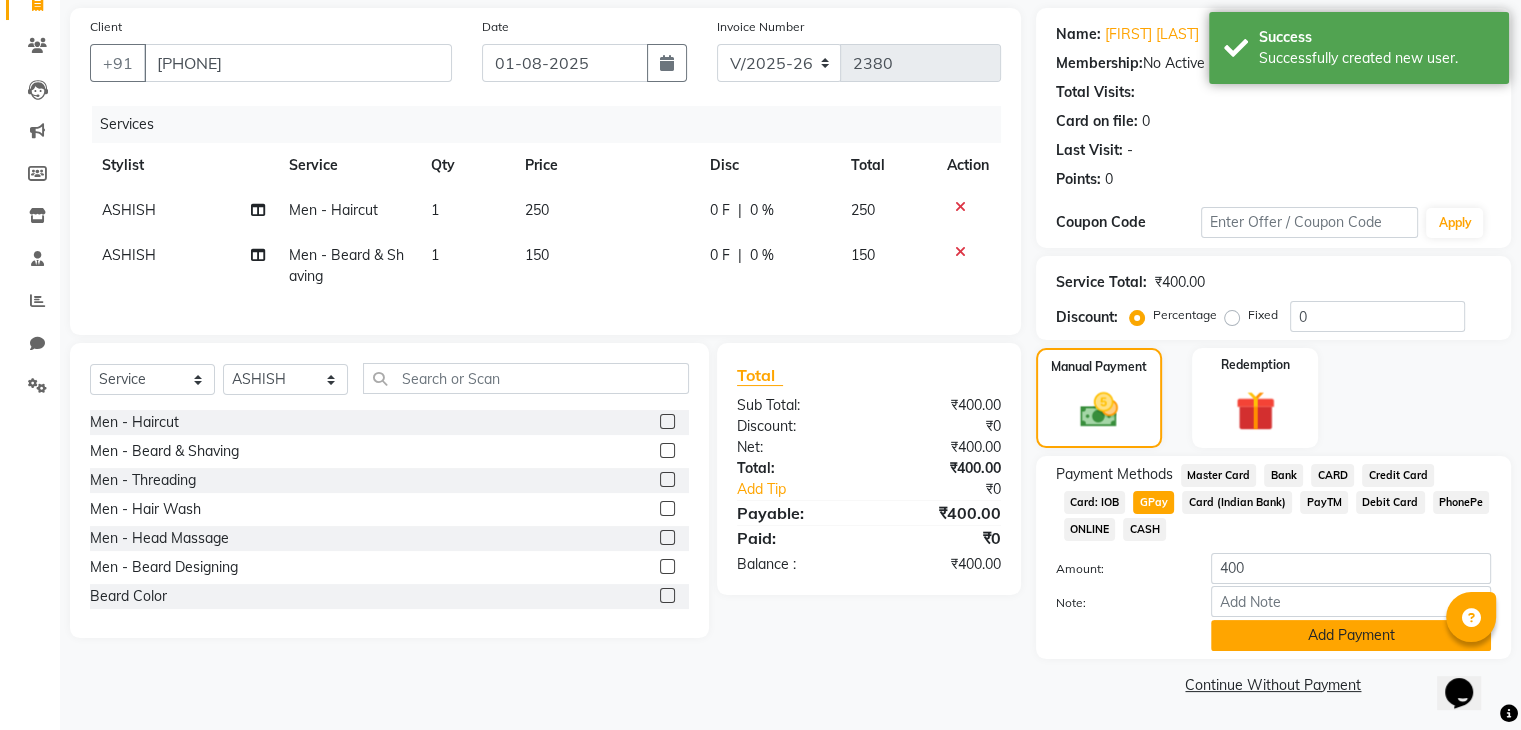 click on "Add Payment" 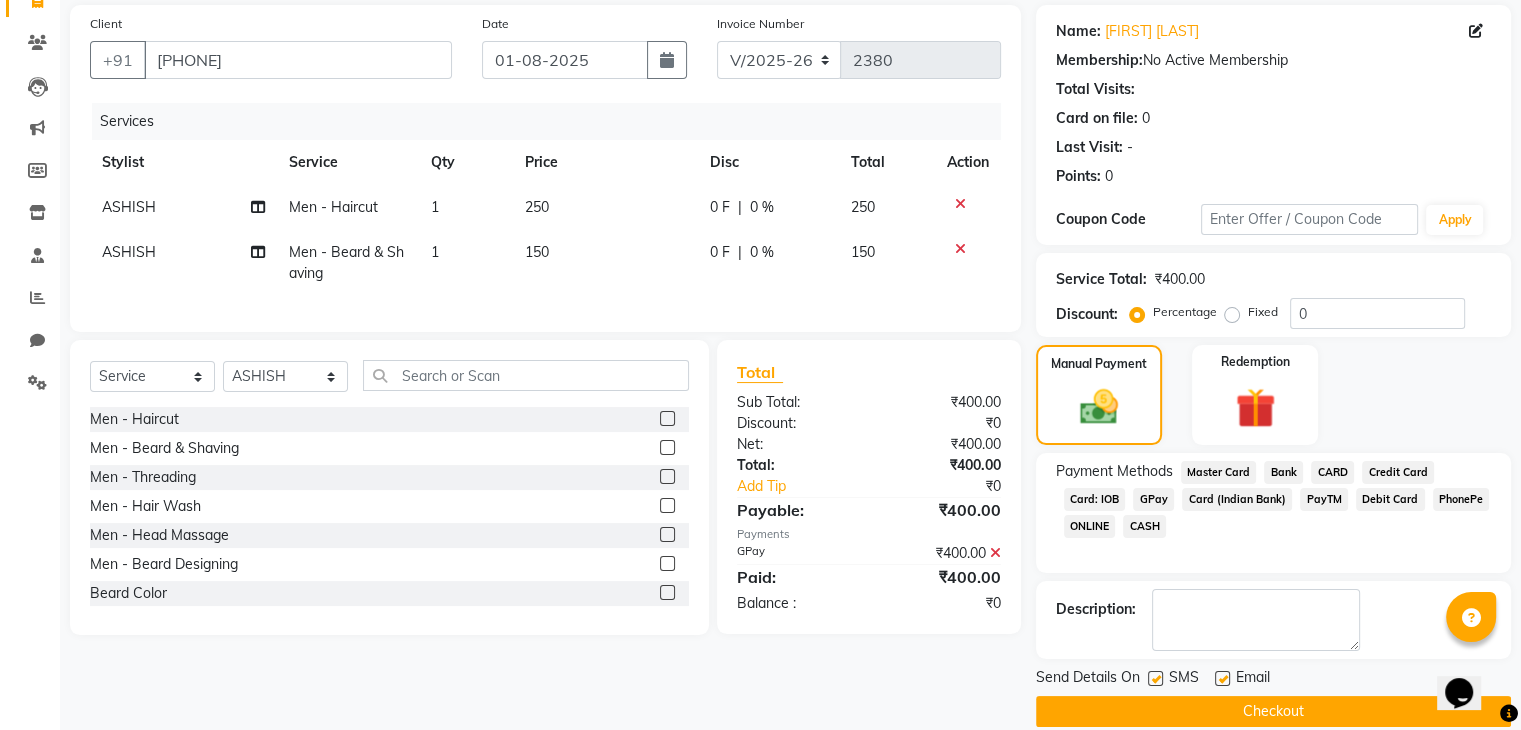 click on "Checkout" 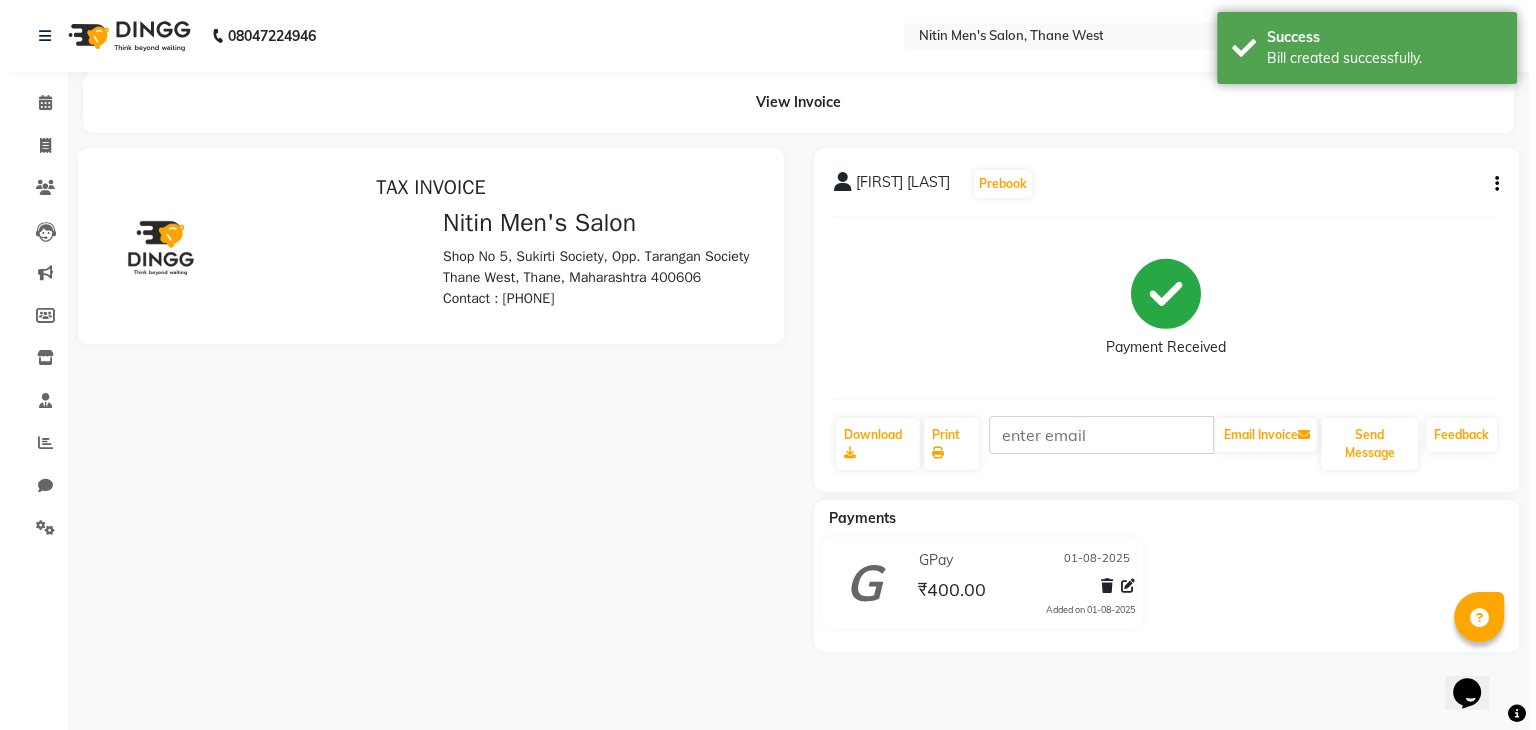 scroll, scrollTop: 0, scrollLeft: 0, axis: both 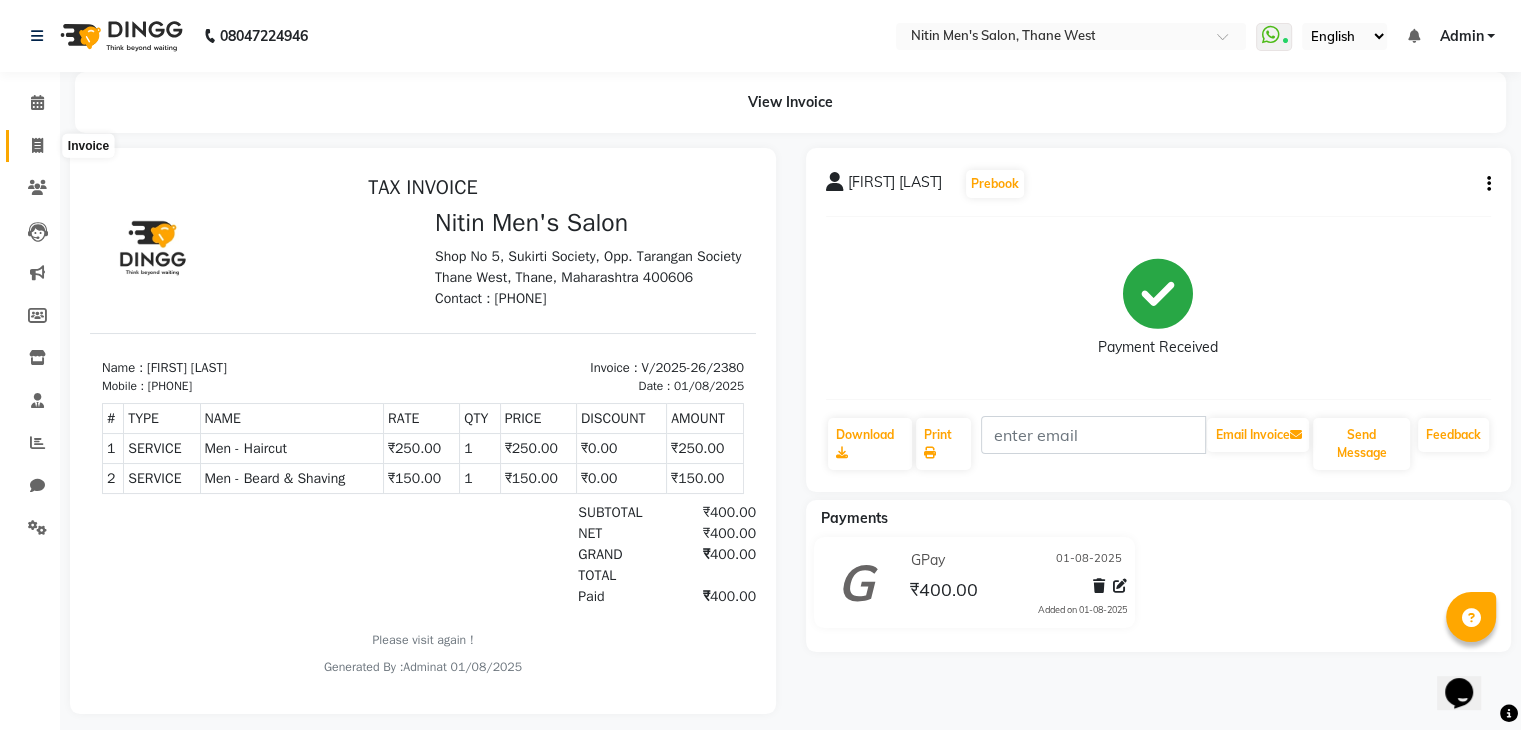 click 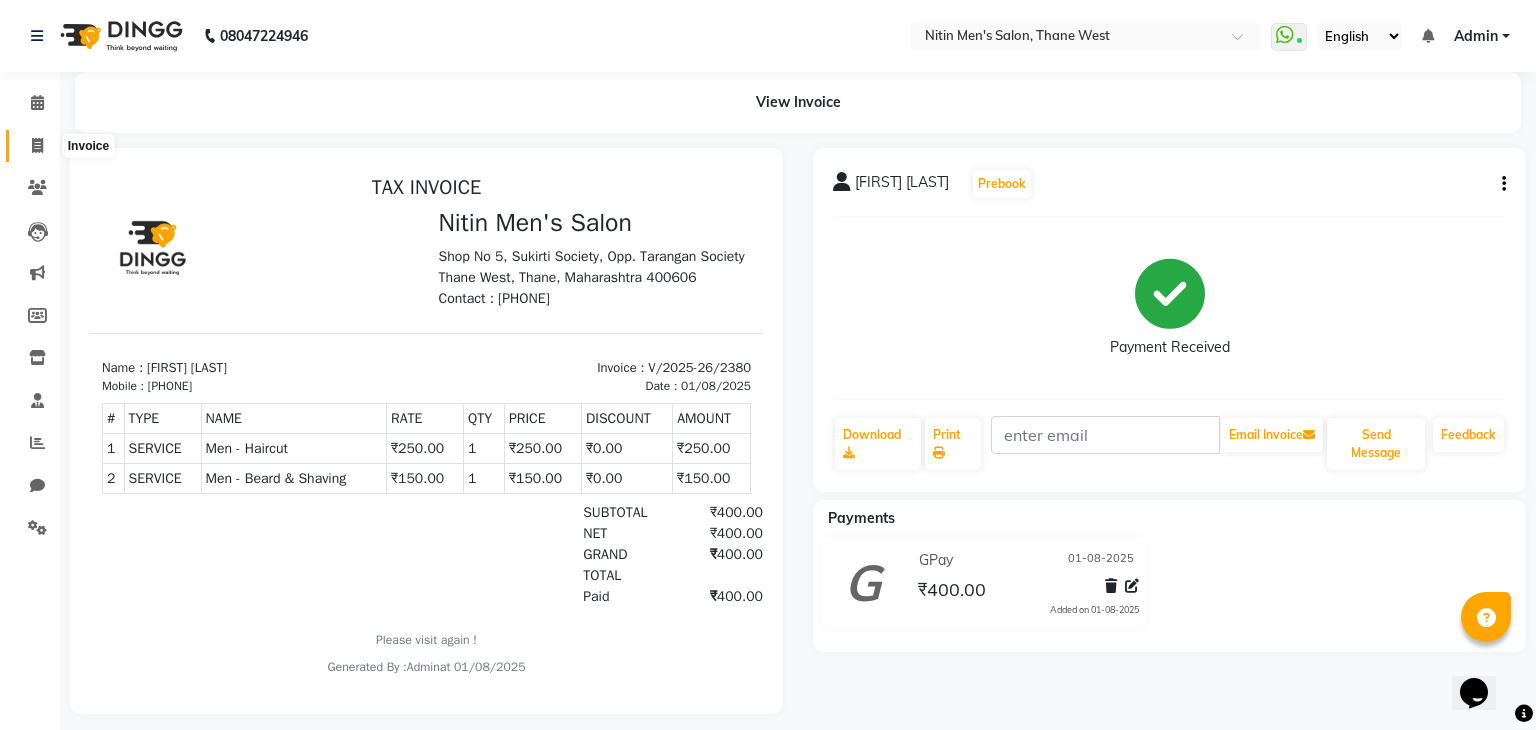 select on "service" 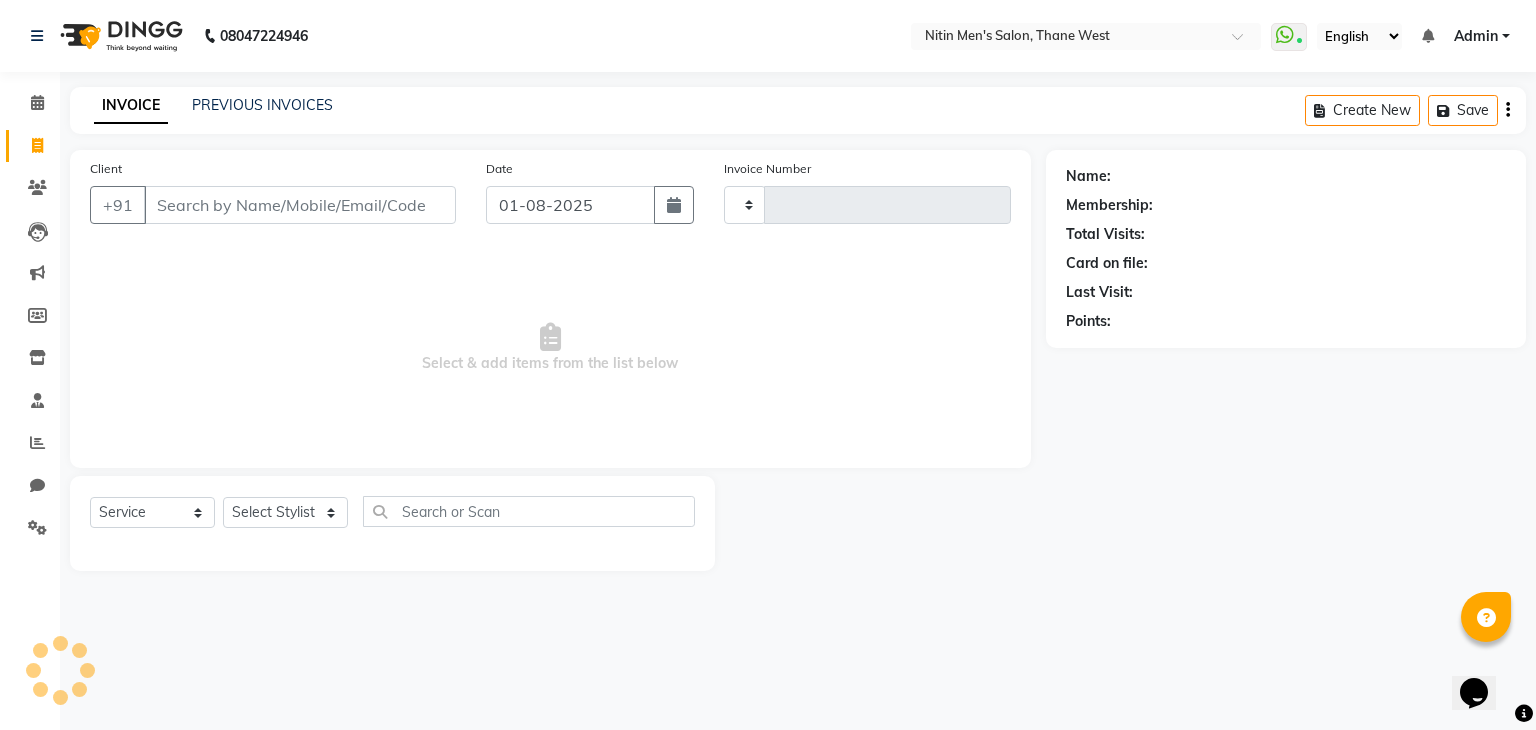 type on "2381" 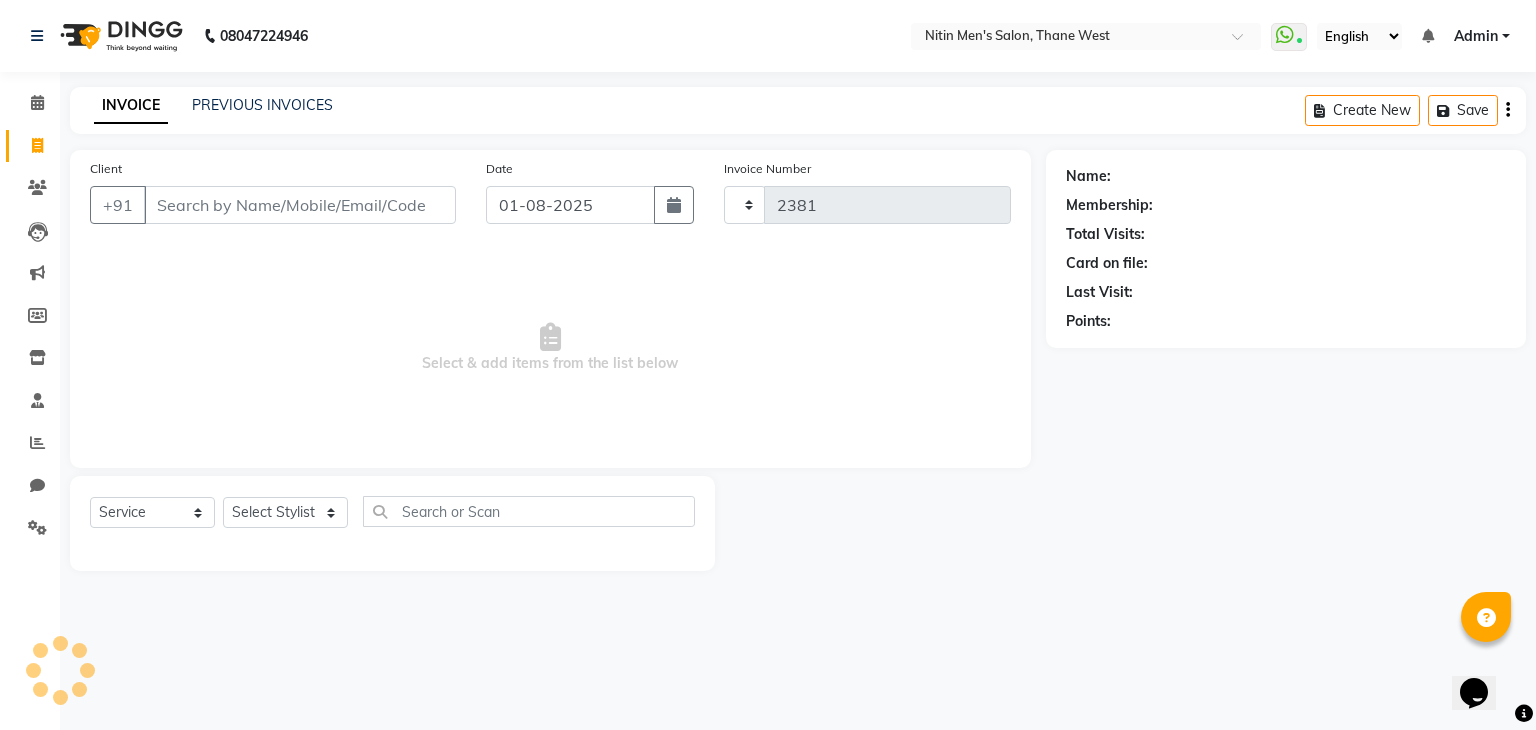 select on "7981" 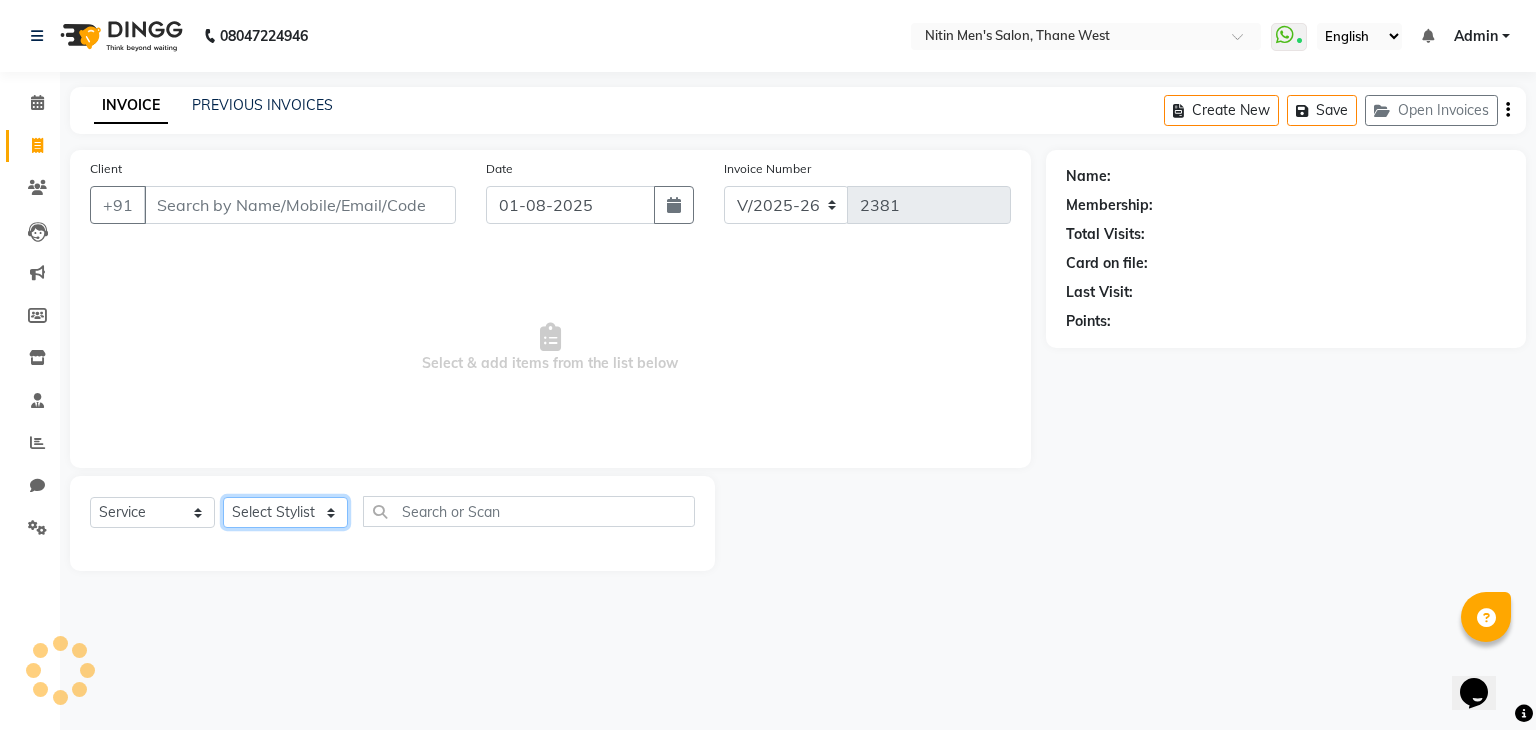 click on "Select Stylist" 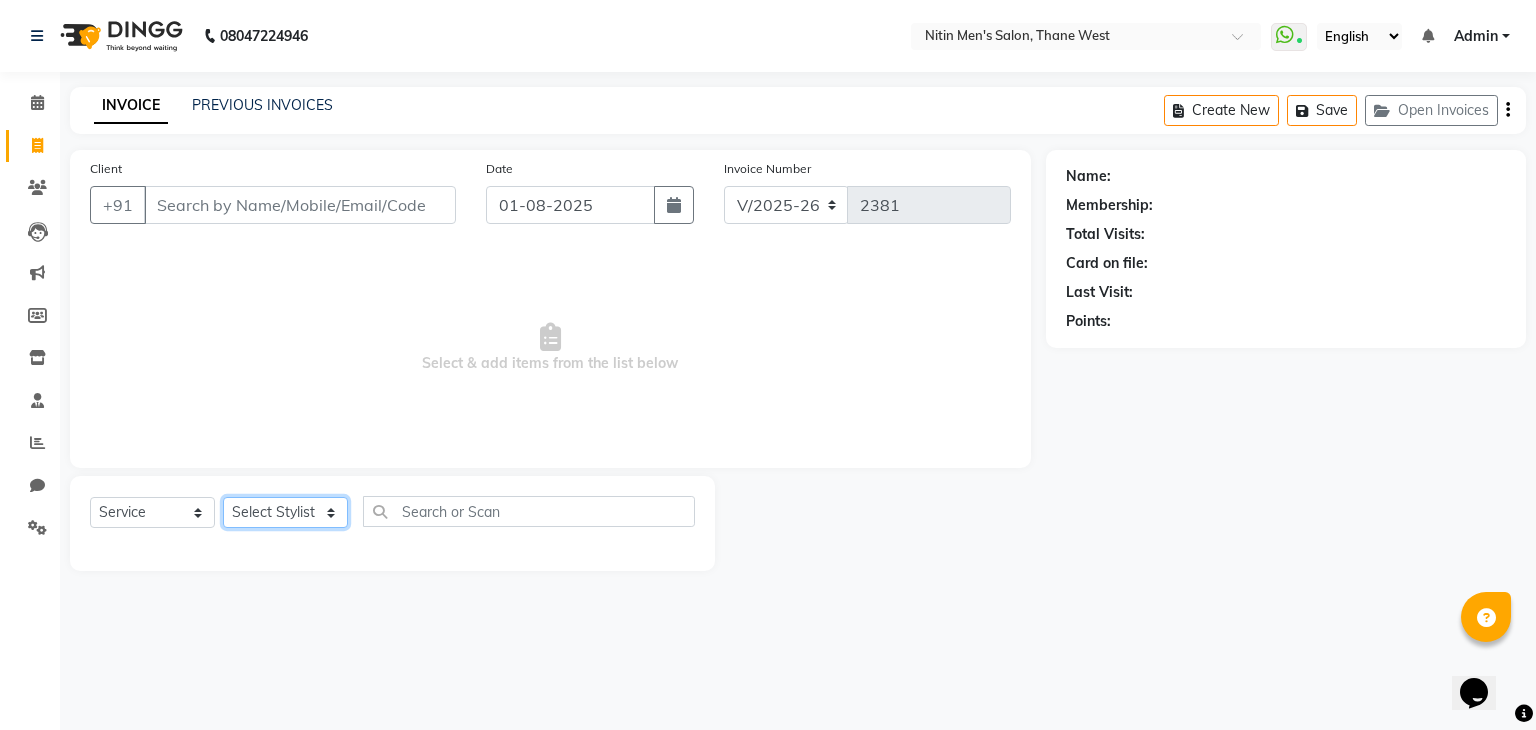 select on "87617" 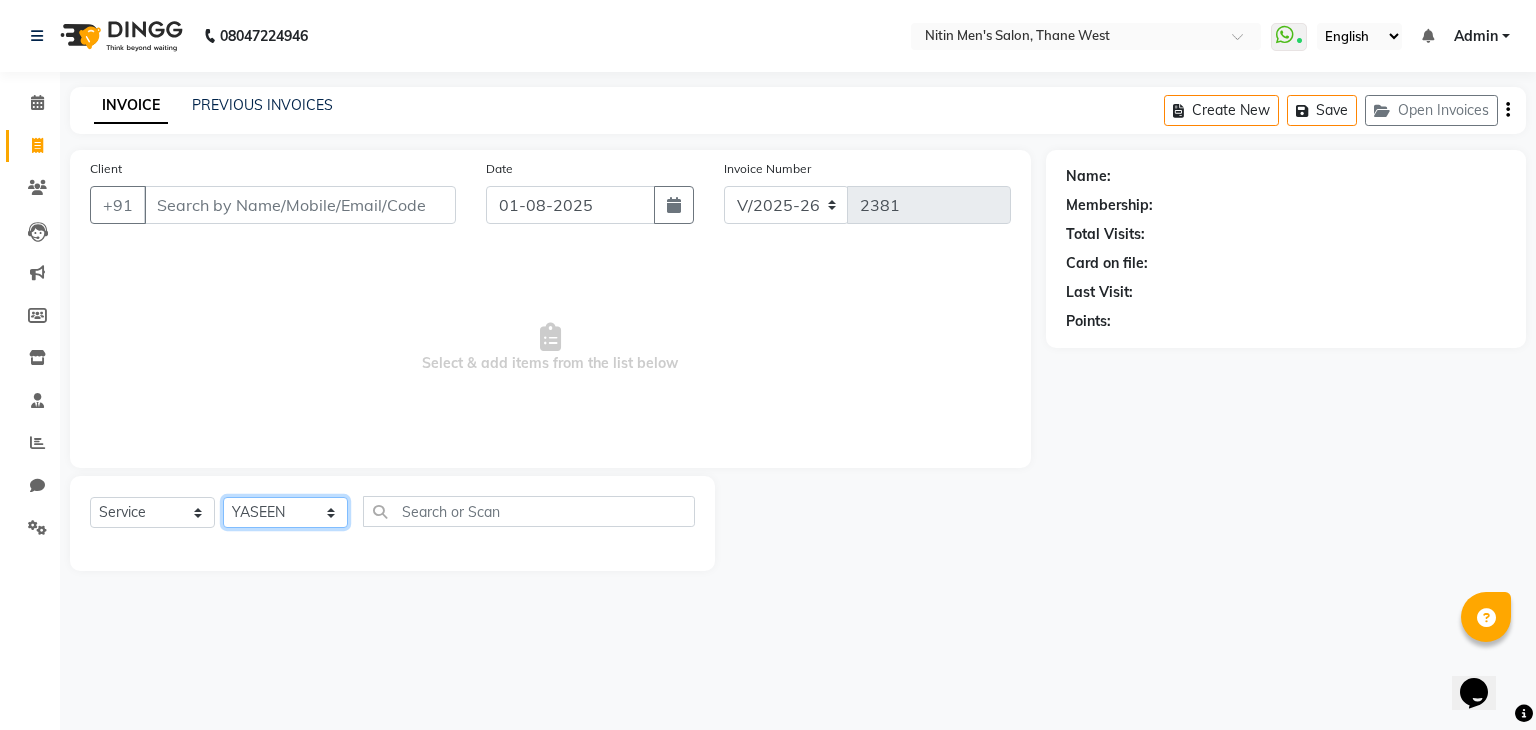 click on "Select Stylist ALAM ASHISH DEEPA HASIB JITU MEENAKSHI NITIN SIR PRAJAKTA Rupa SANDEEP SHAHIM YASEEN" 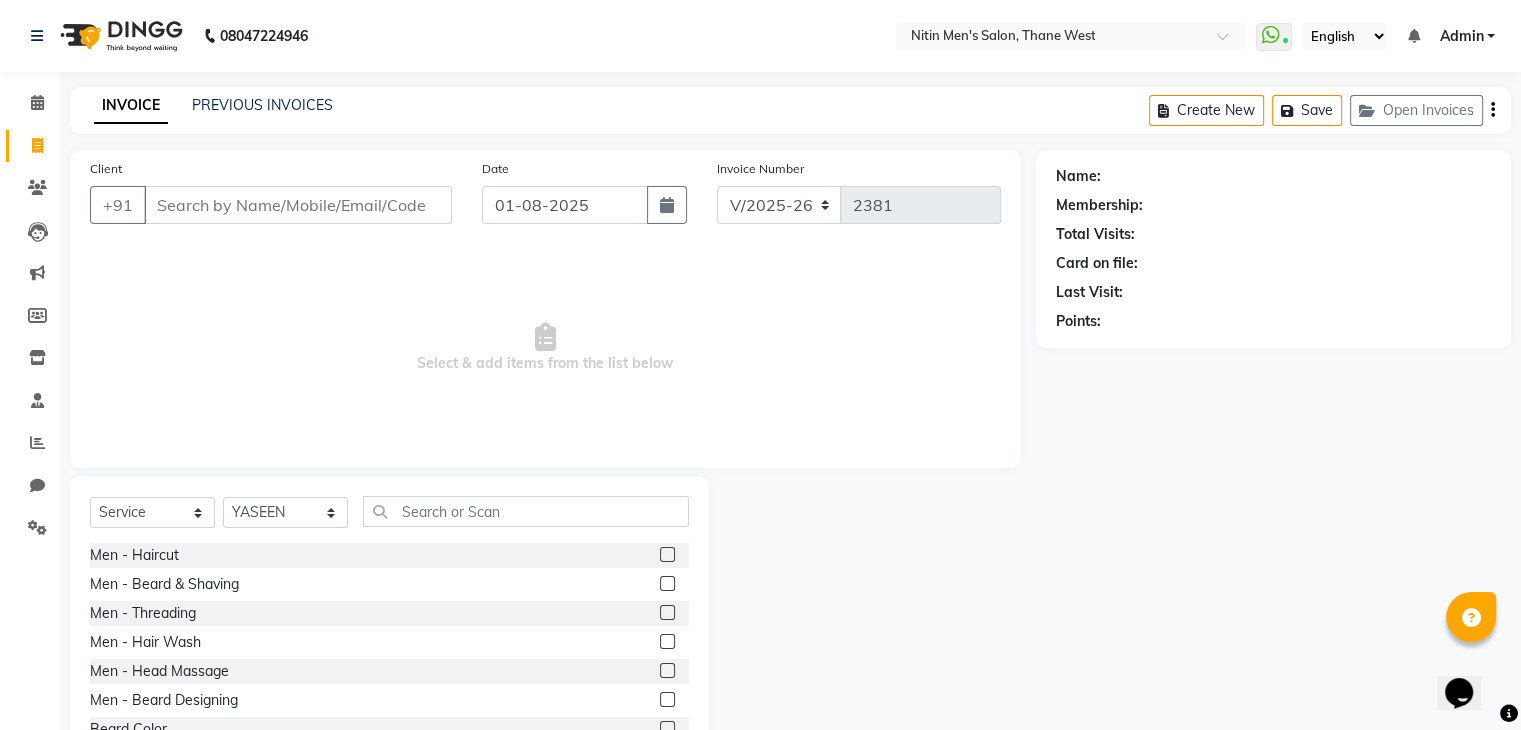 click 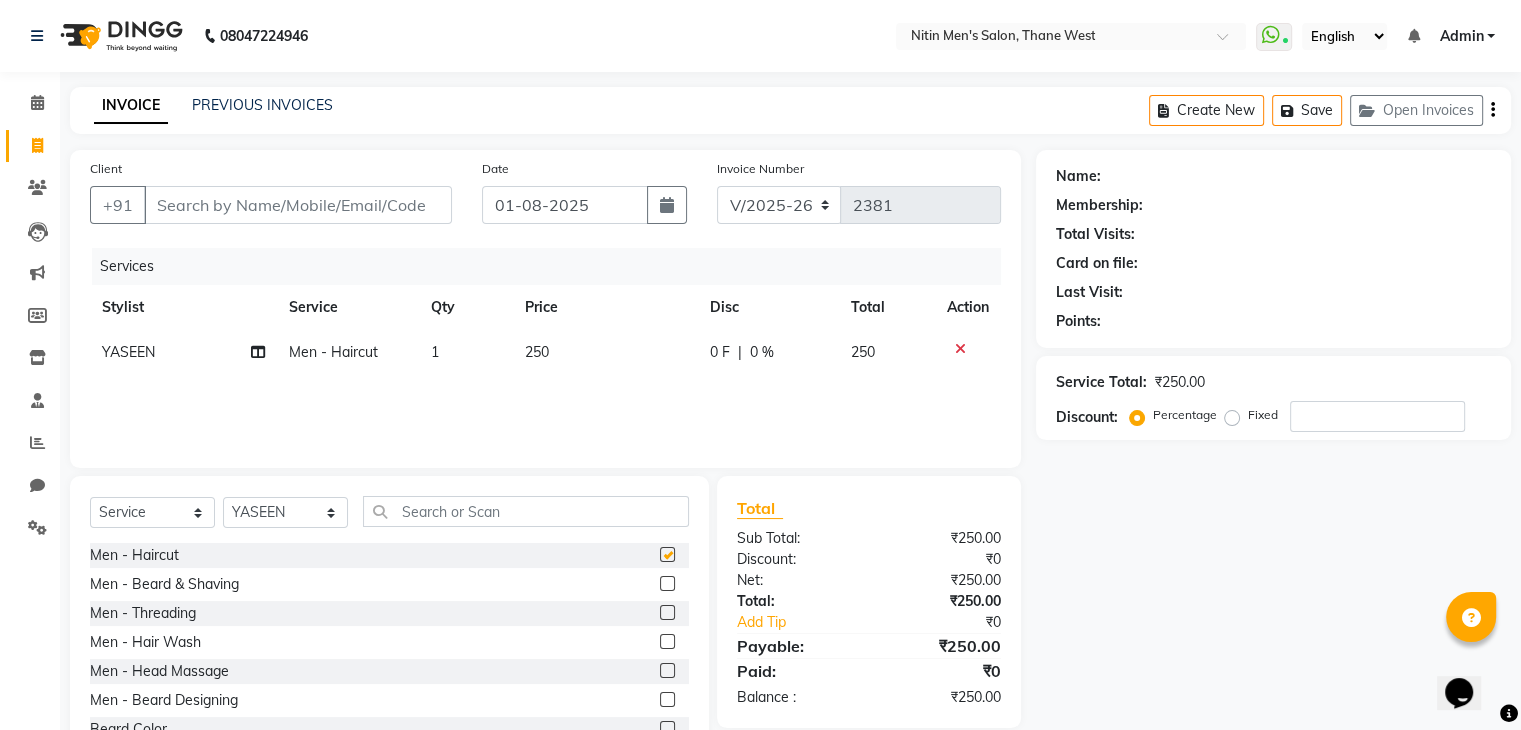 checkbox on "false" 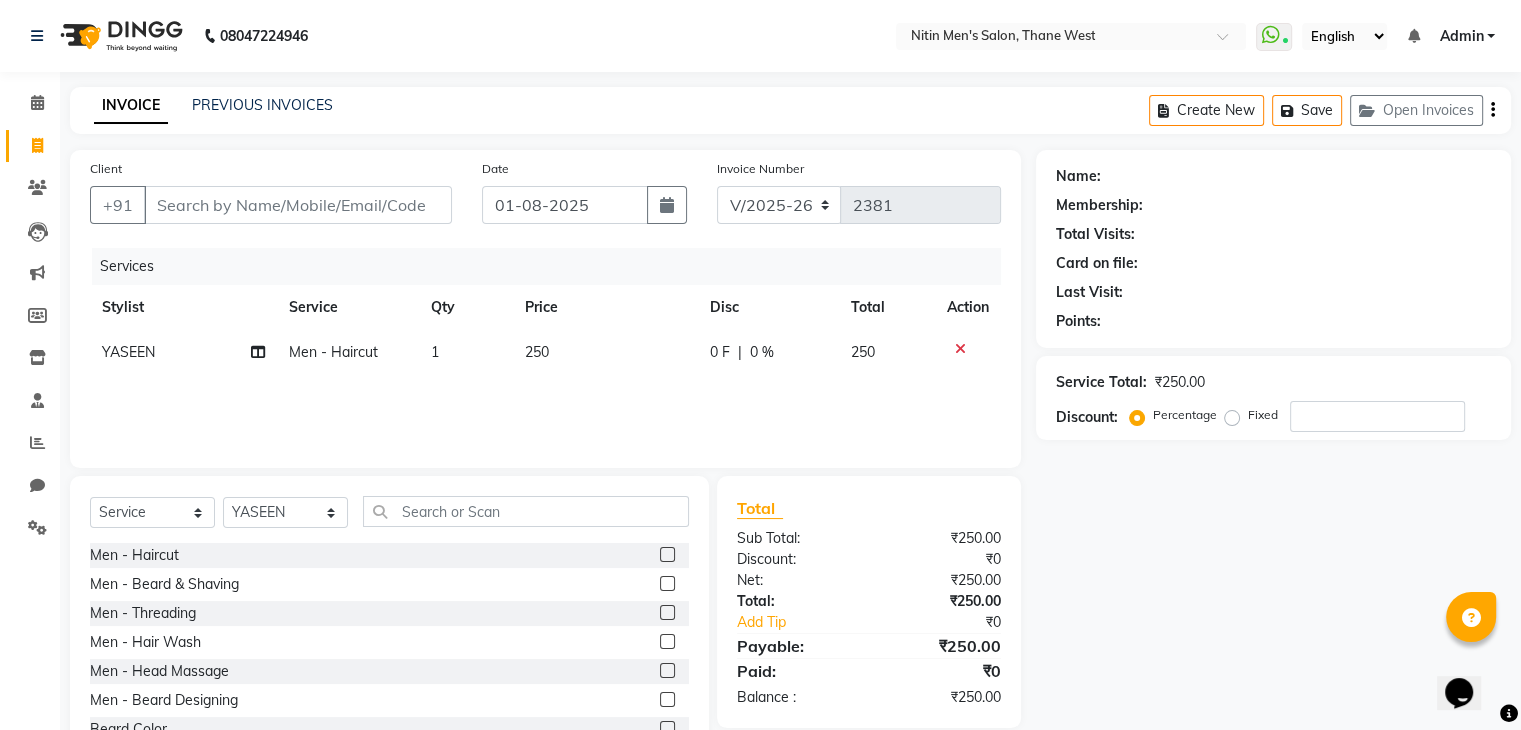 click 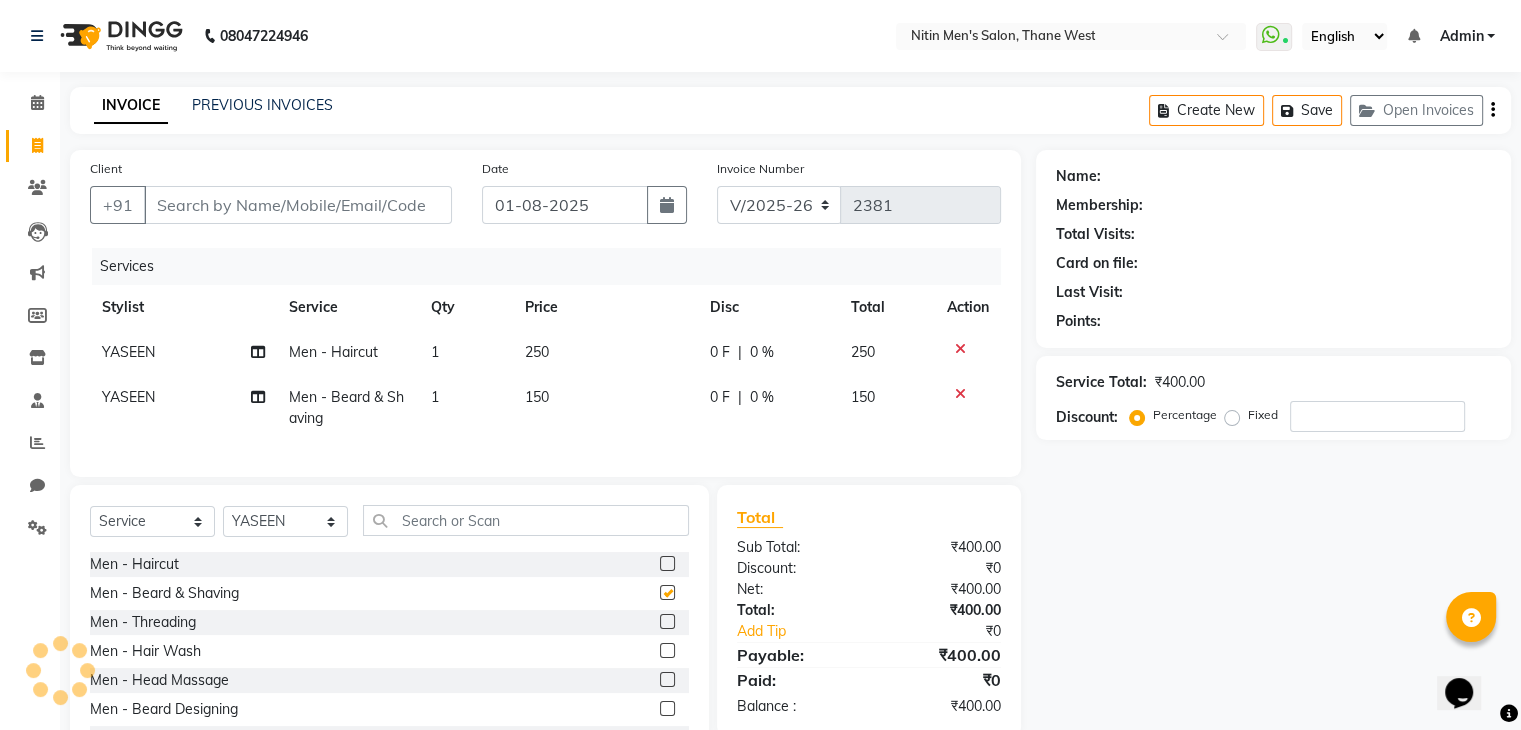 checkbox on "false" 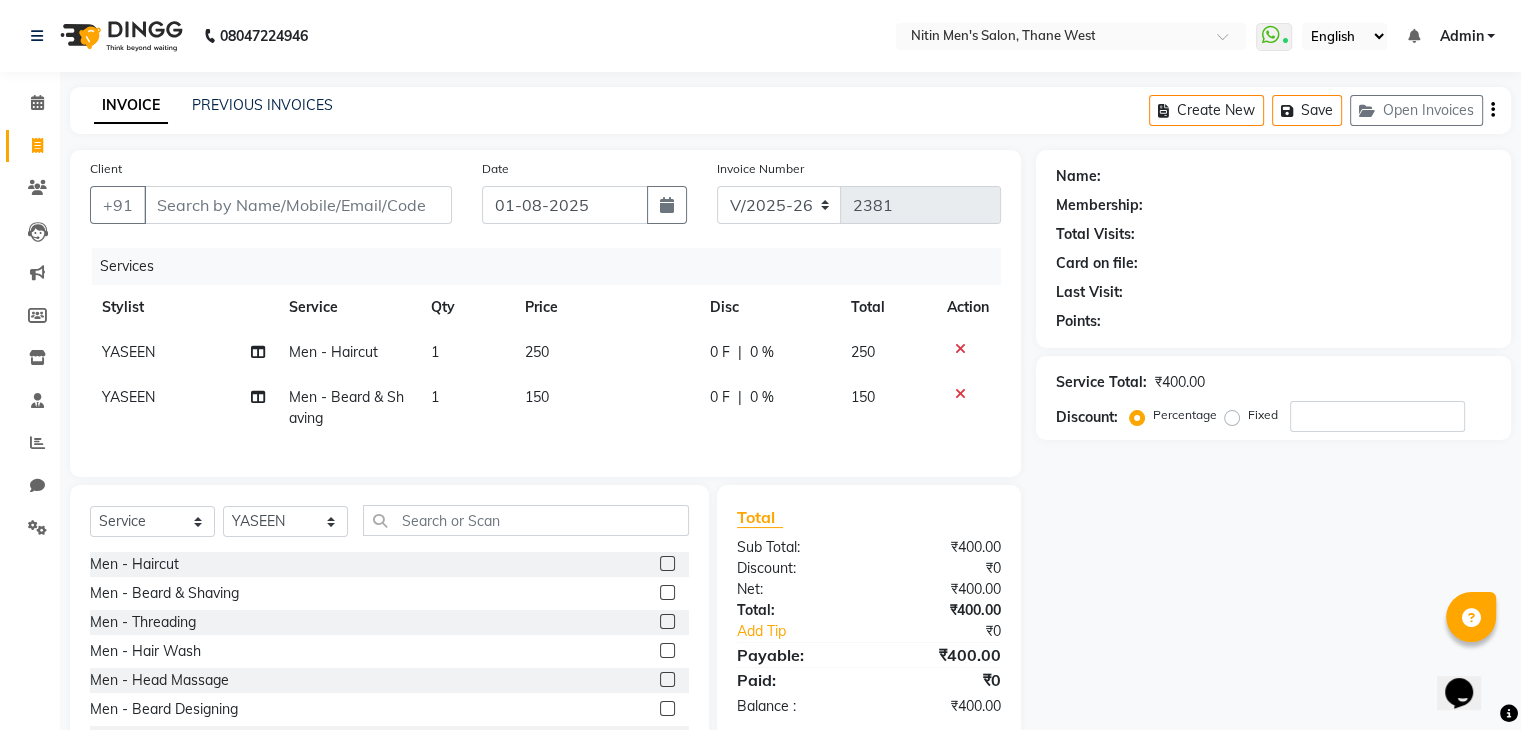 click 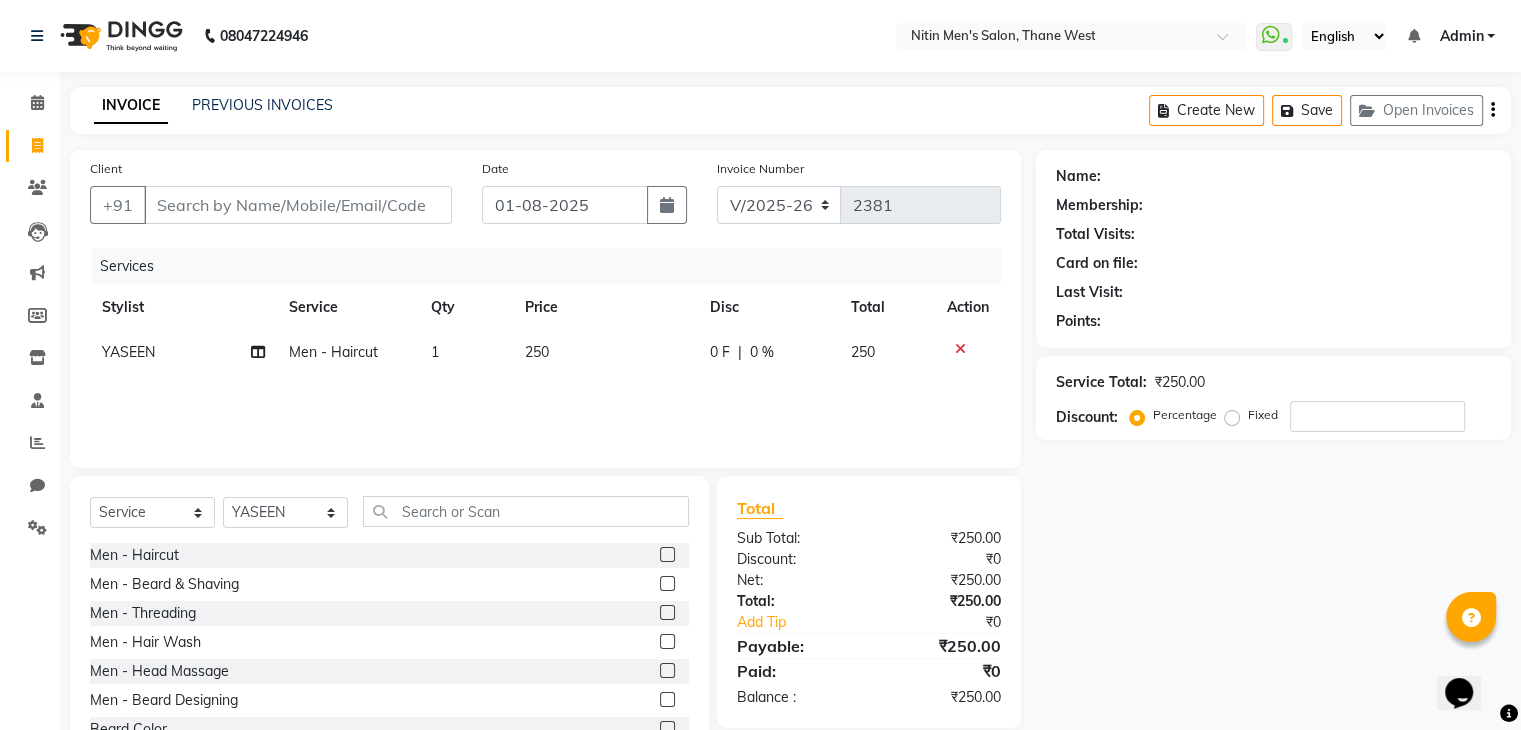 click 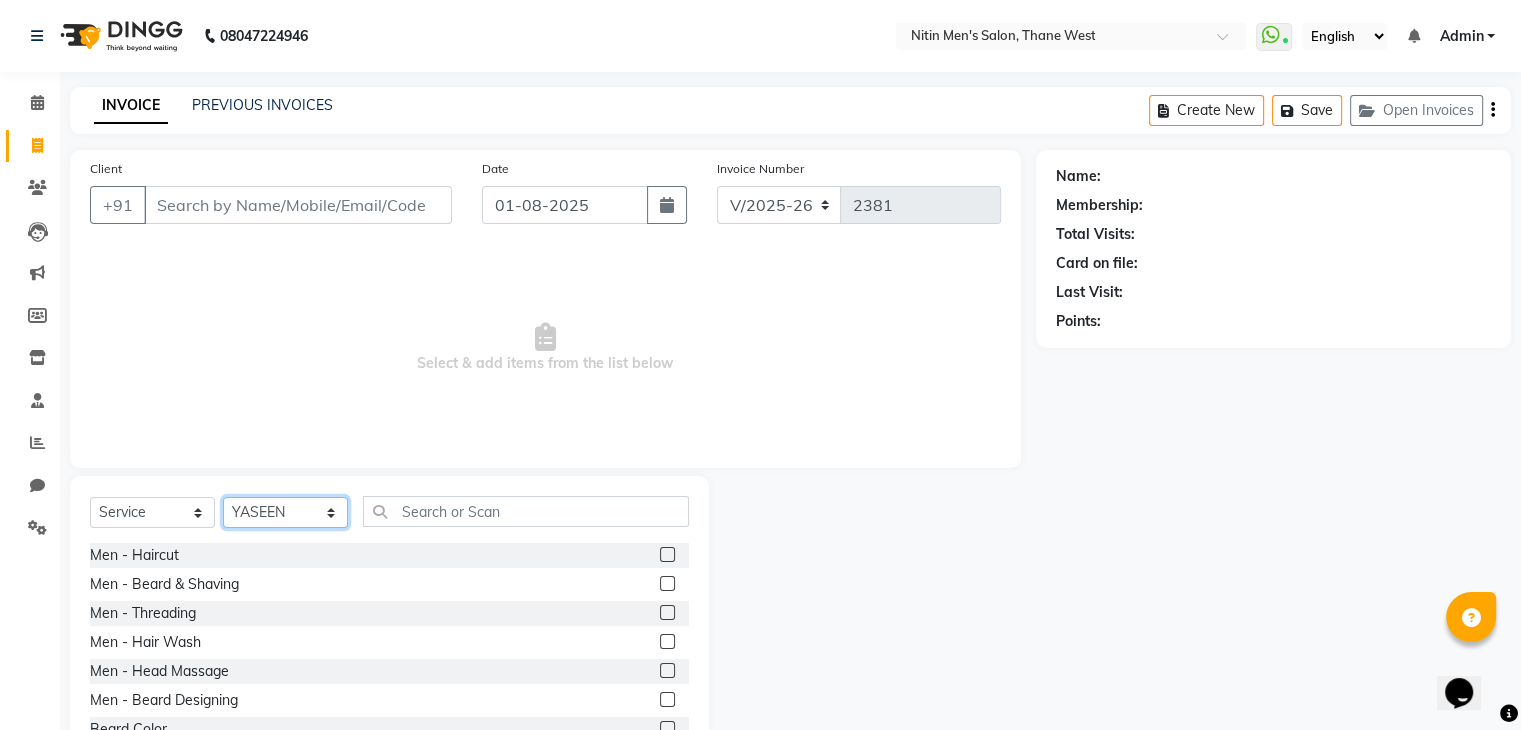 click on "Select Stylist ALAM ASHISH DEEPA HASIB JITU MEENAKSHI NITIN SIR PRAJAKTA Rupa SANDEEP SHAHIM YASEEN" 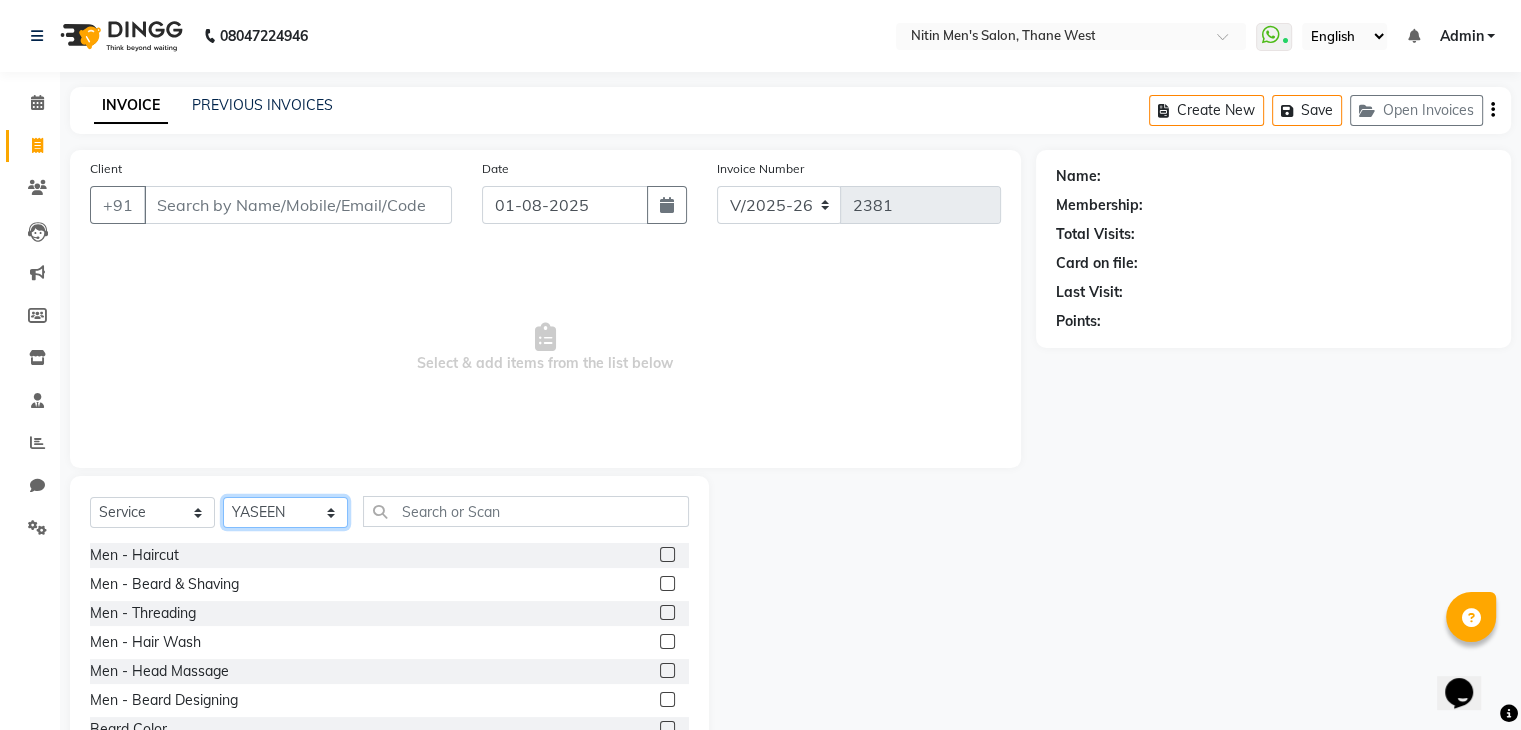 select on "82599" 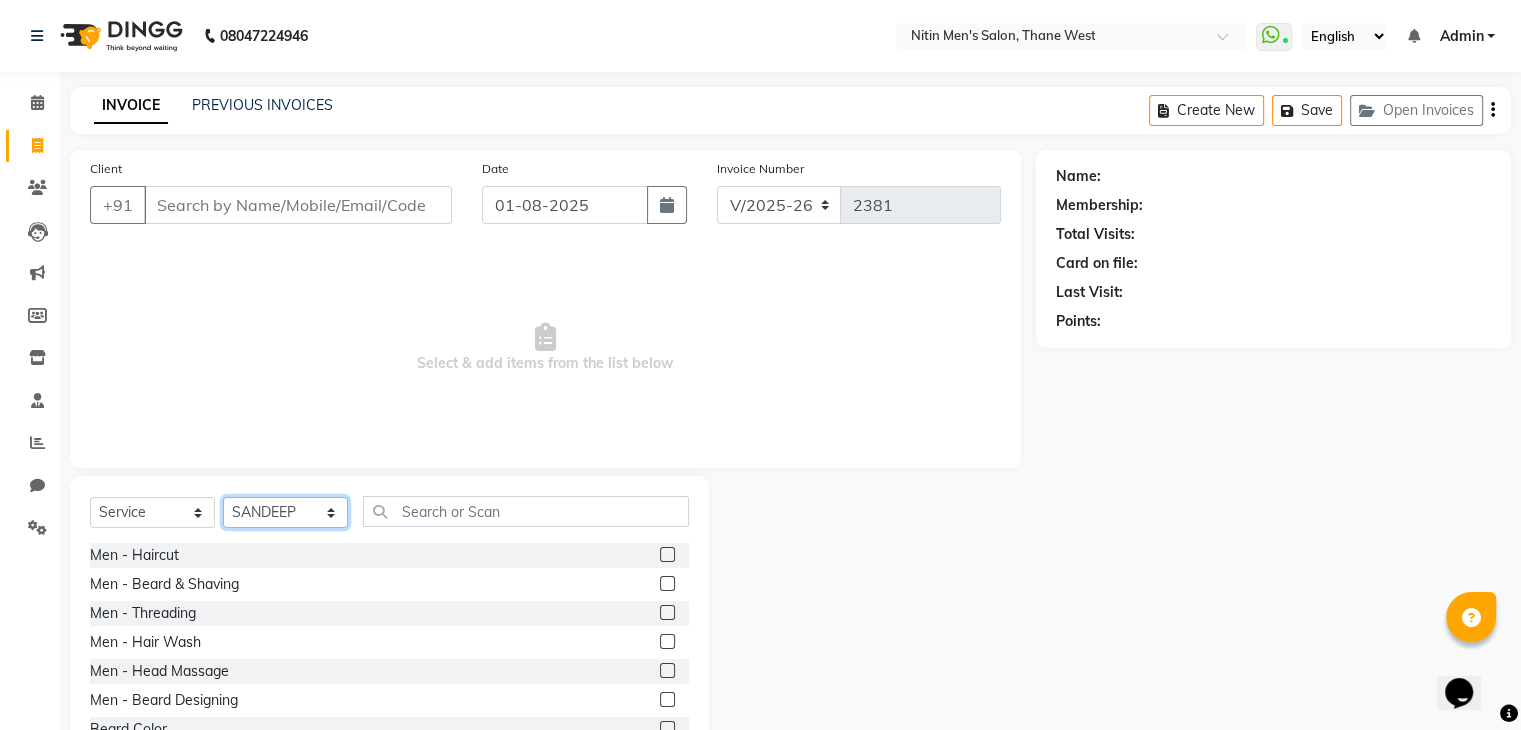 click on "Select Stylist ALAM ASHISH DEEPA HASIB JITU MEENAKSHI NITIN SIR PRAJAKTA Rupa SANDEEP SHAHIM YASEEN" 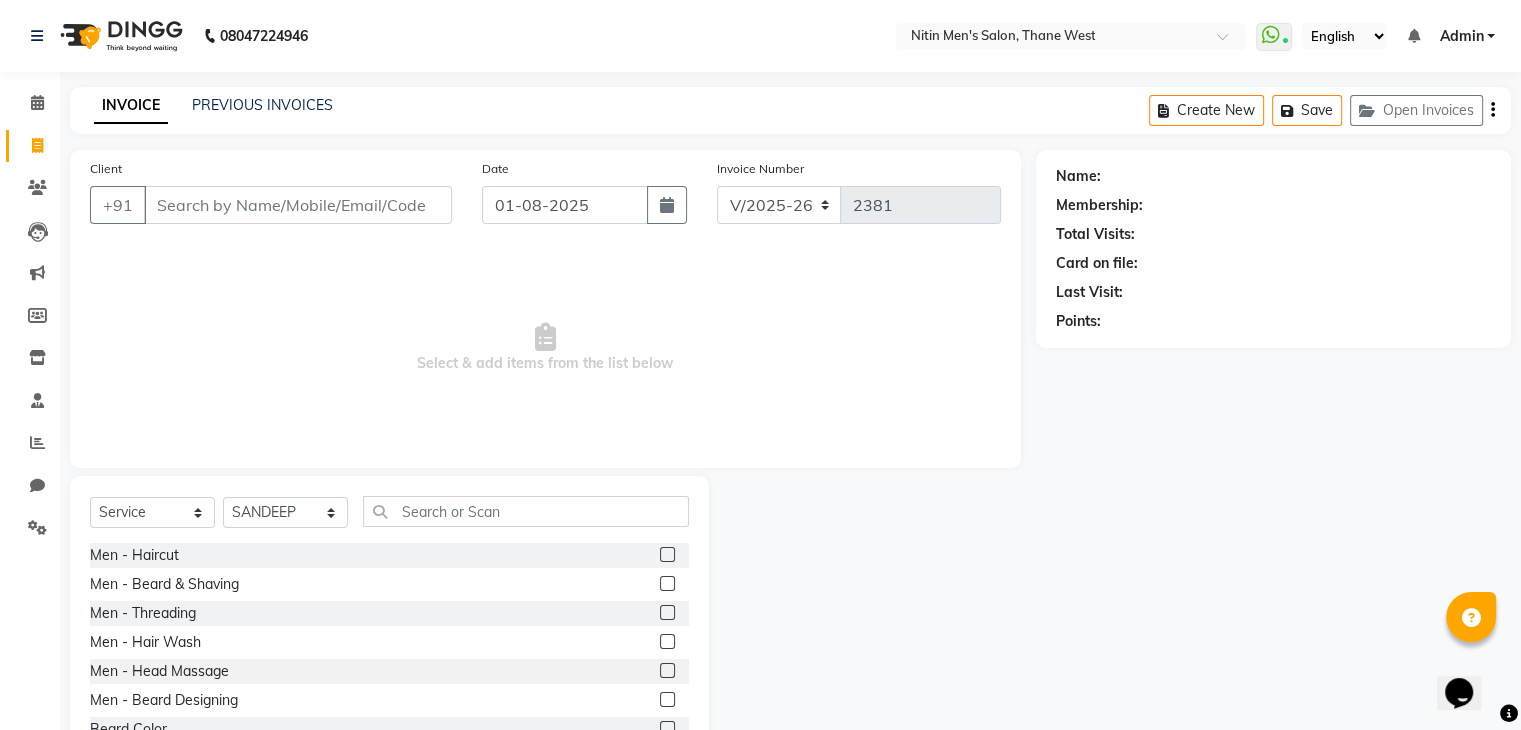 click 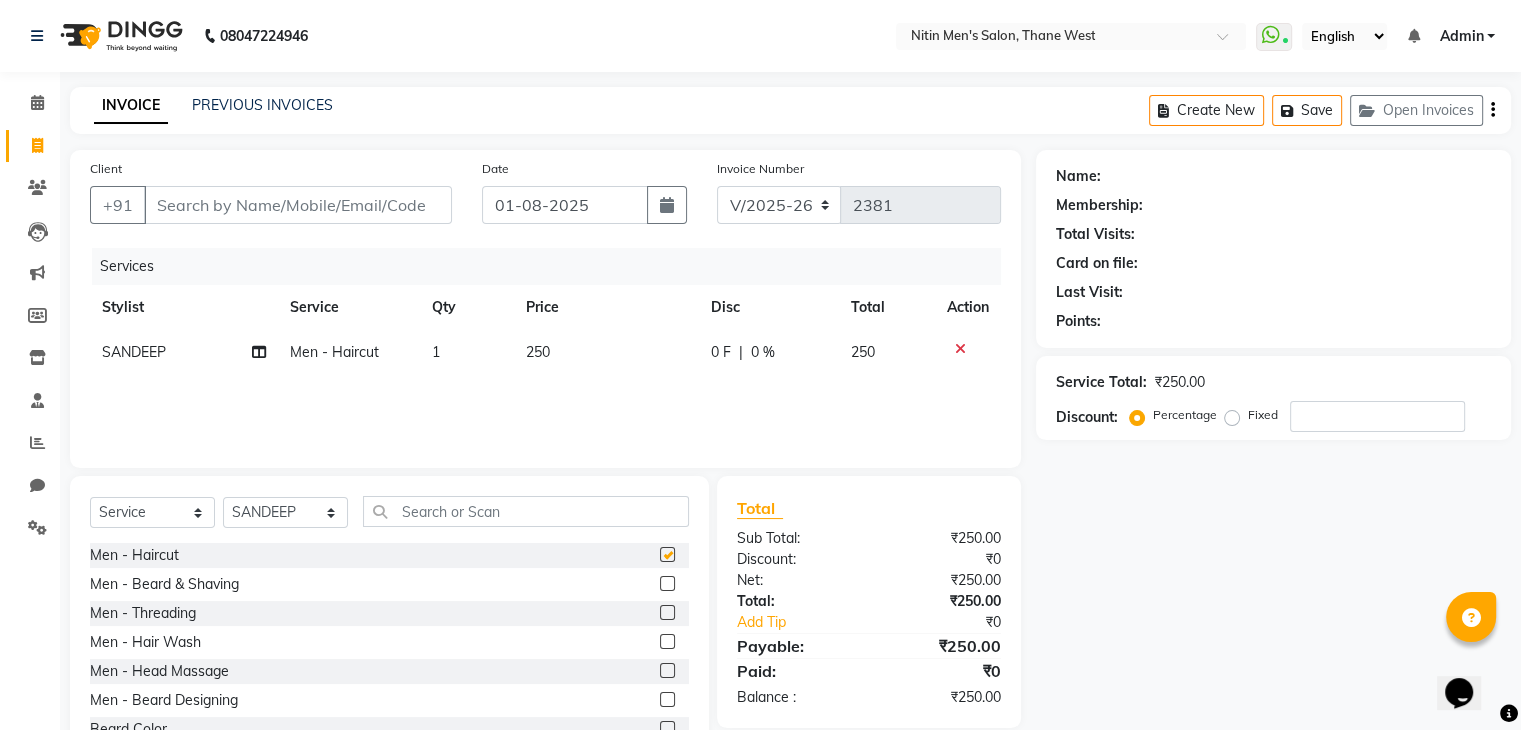 checkbox on "false" 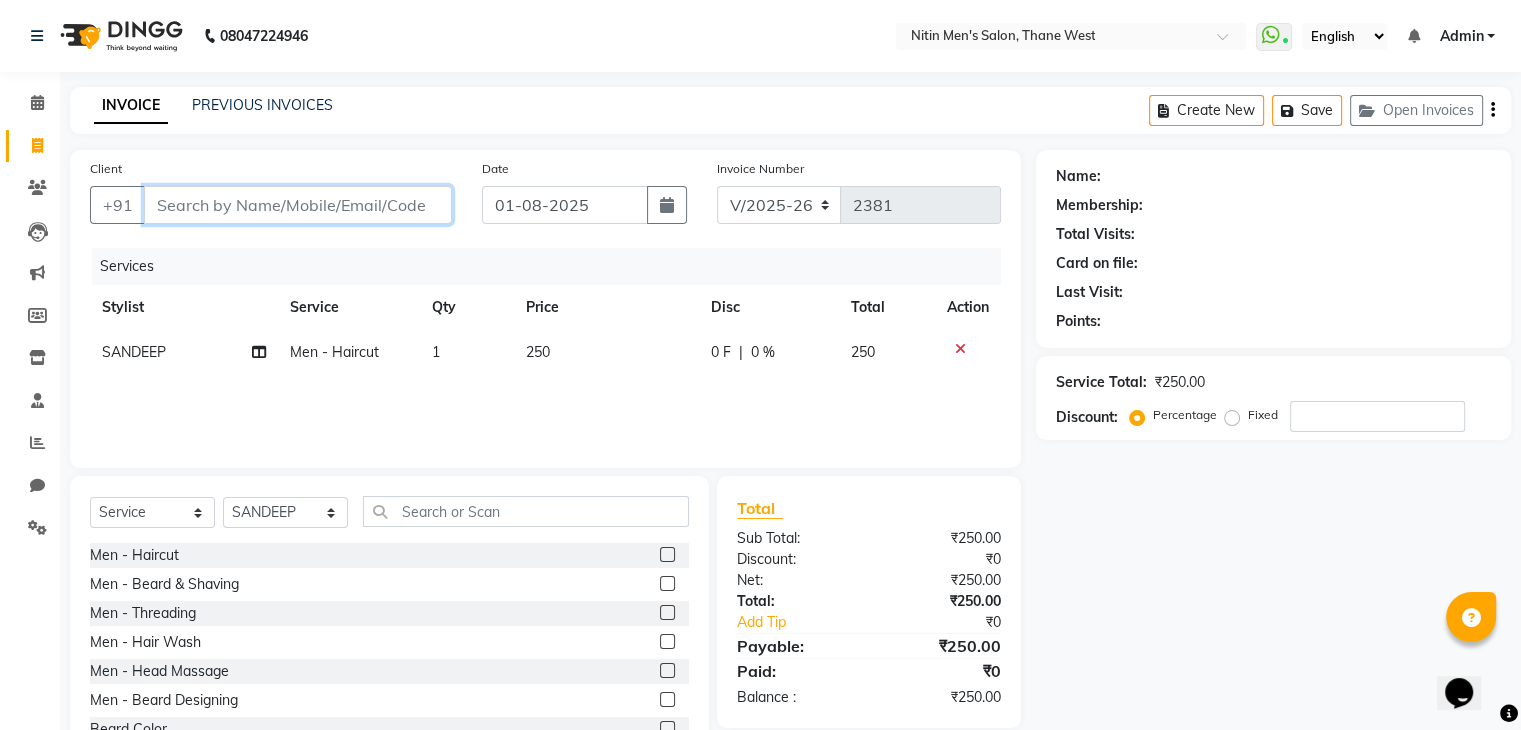 click on "Client" at bounding box center (298, 205) 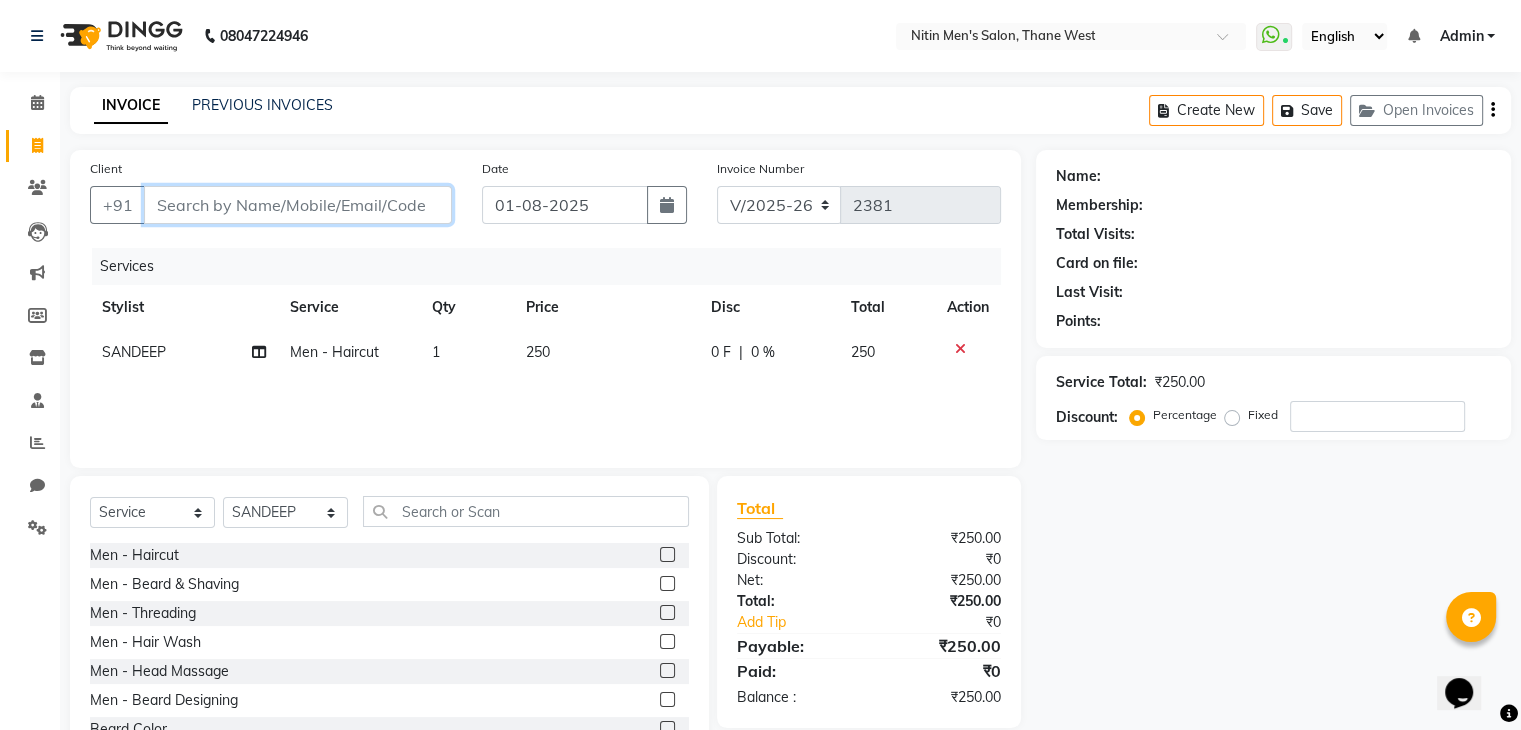 type on "7" 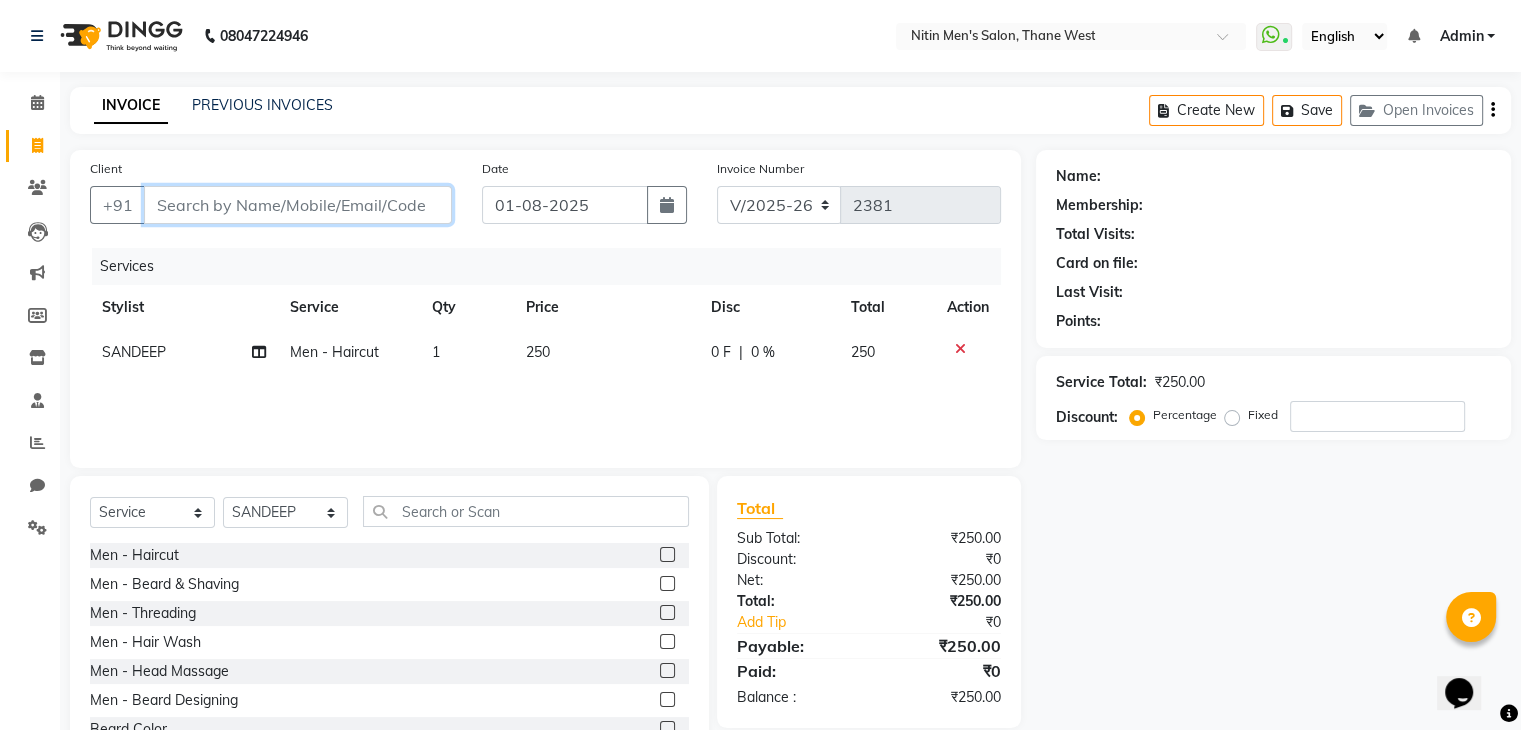 type on "0" 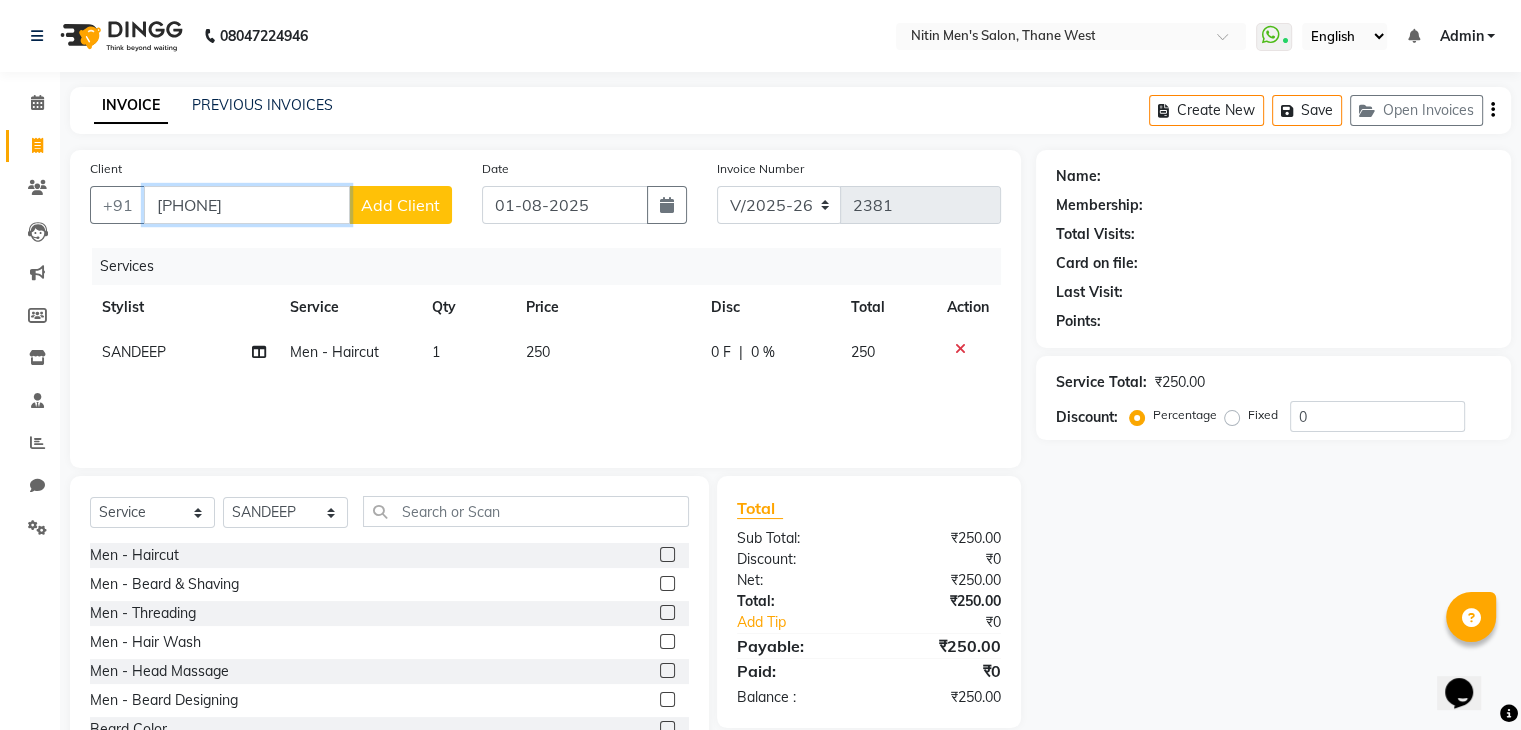 type on "7021843408" 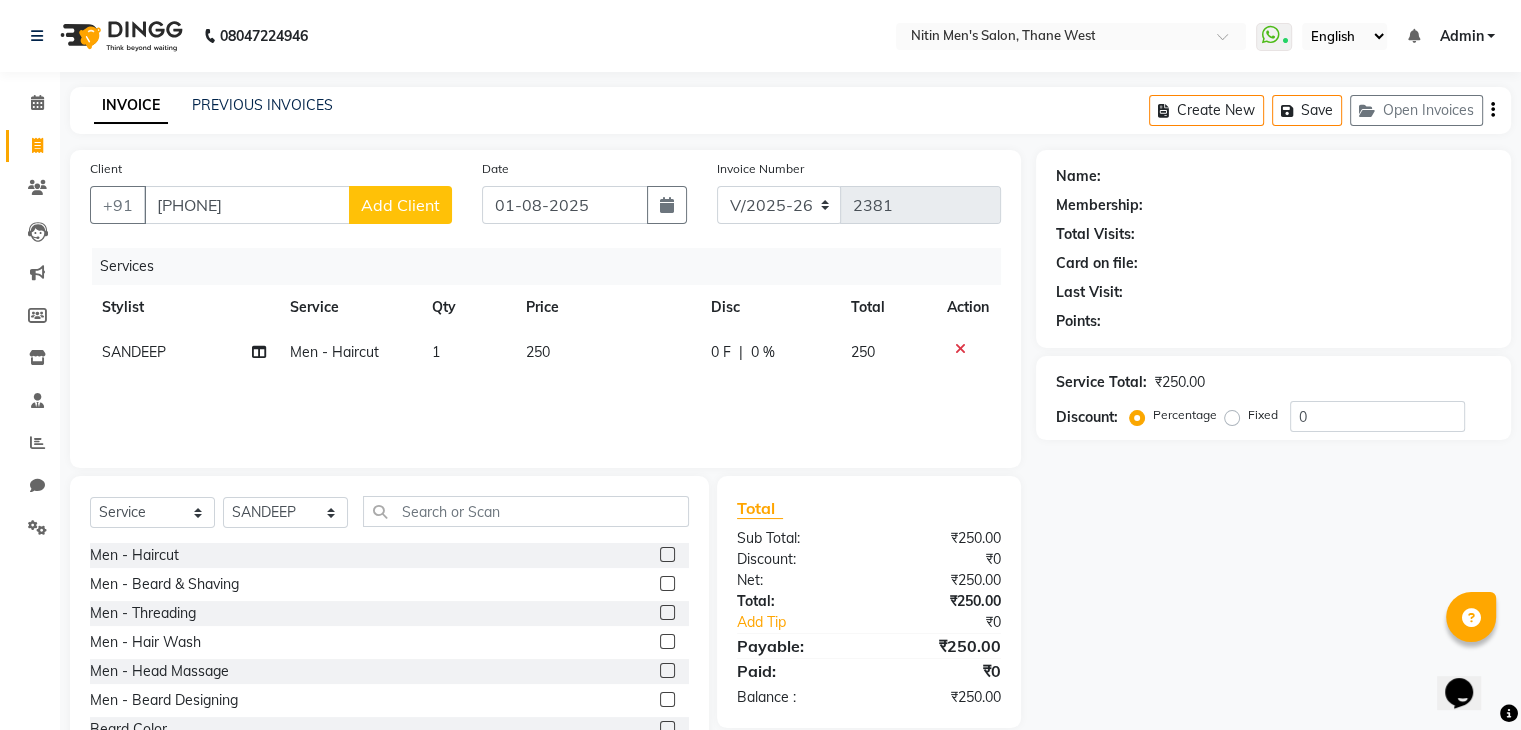 click on "Add Client" 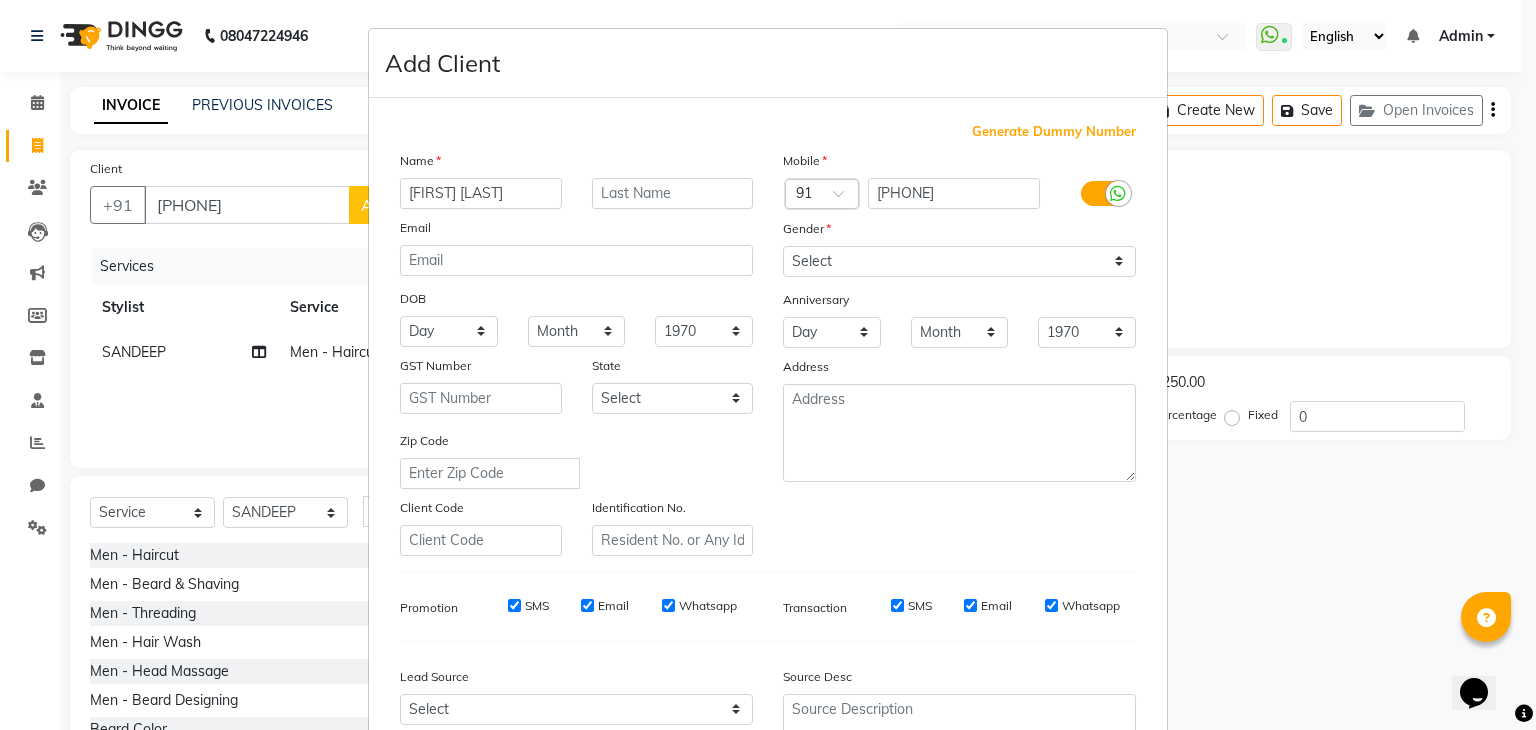 type on "RAJENDRA LAD" 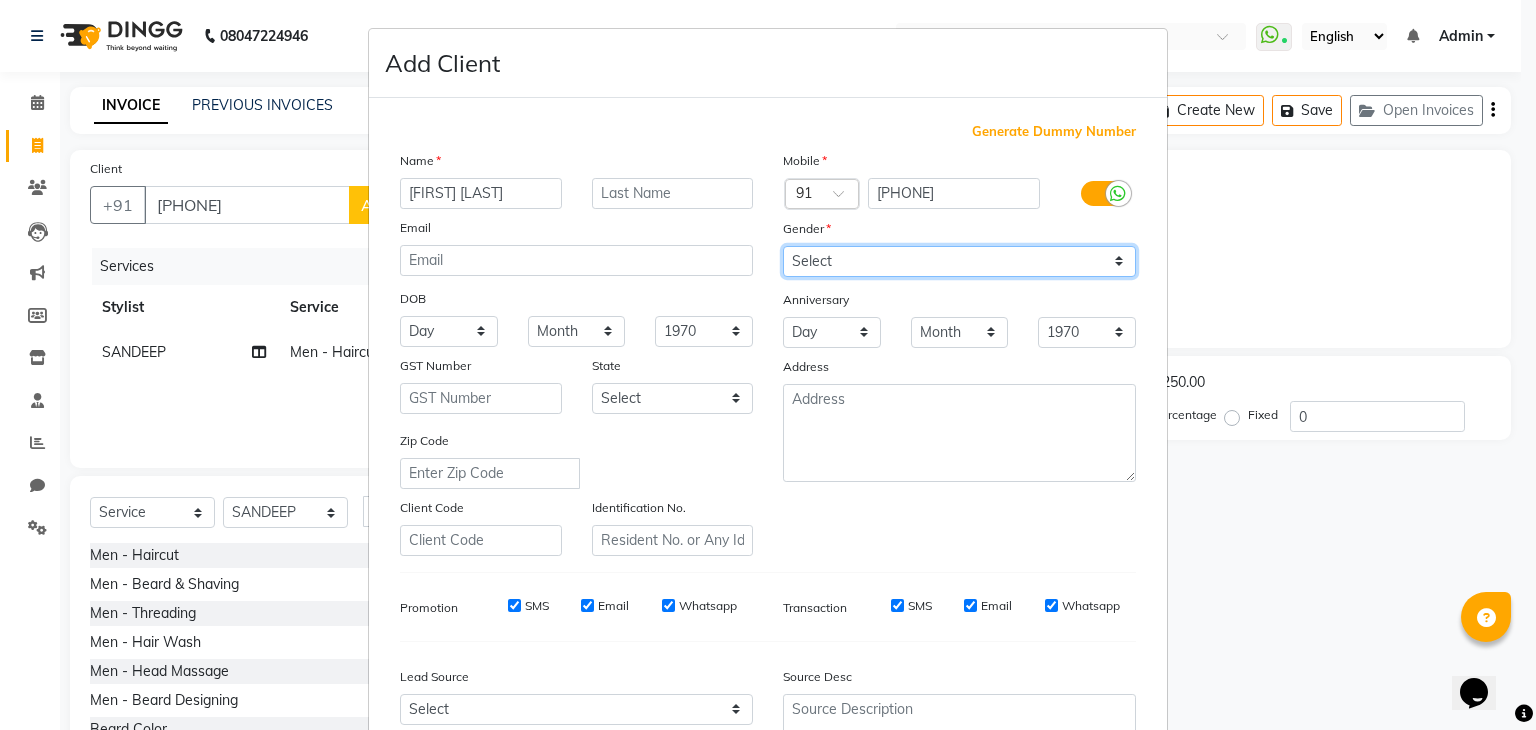 drag, startPoint x: 941, startPoint y: 266, endPoint x: 871, endPoint y: 313, distance: 84.31489 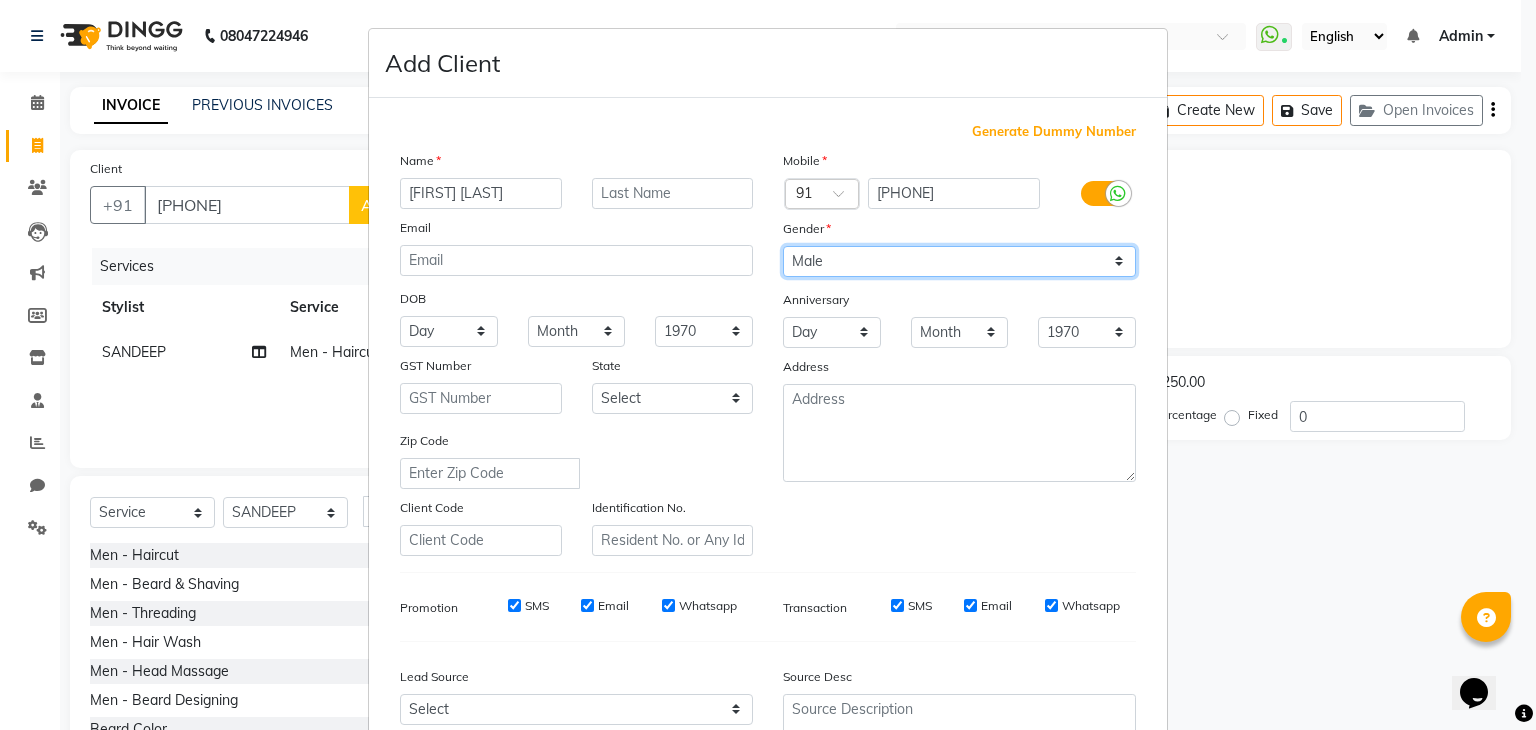 click on "Select Male Female Other Prefer Not To Say" at bounding box center (959, 261) 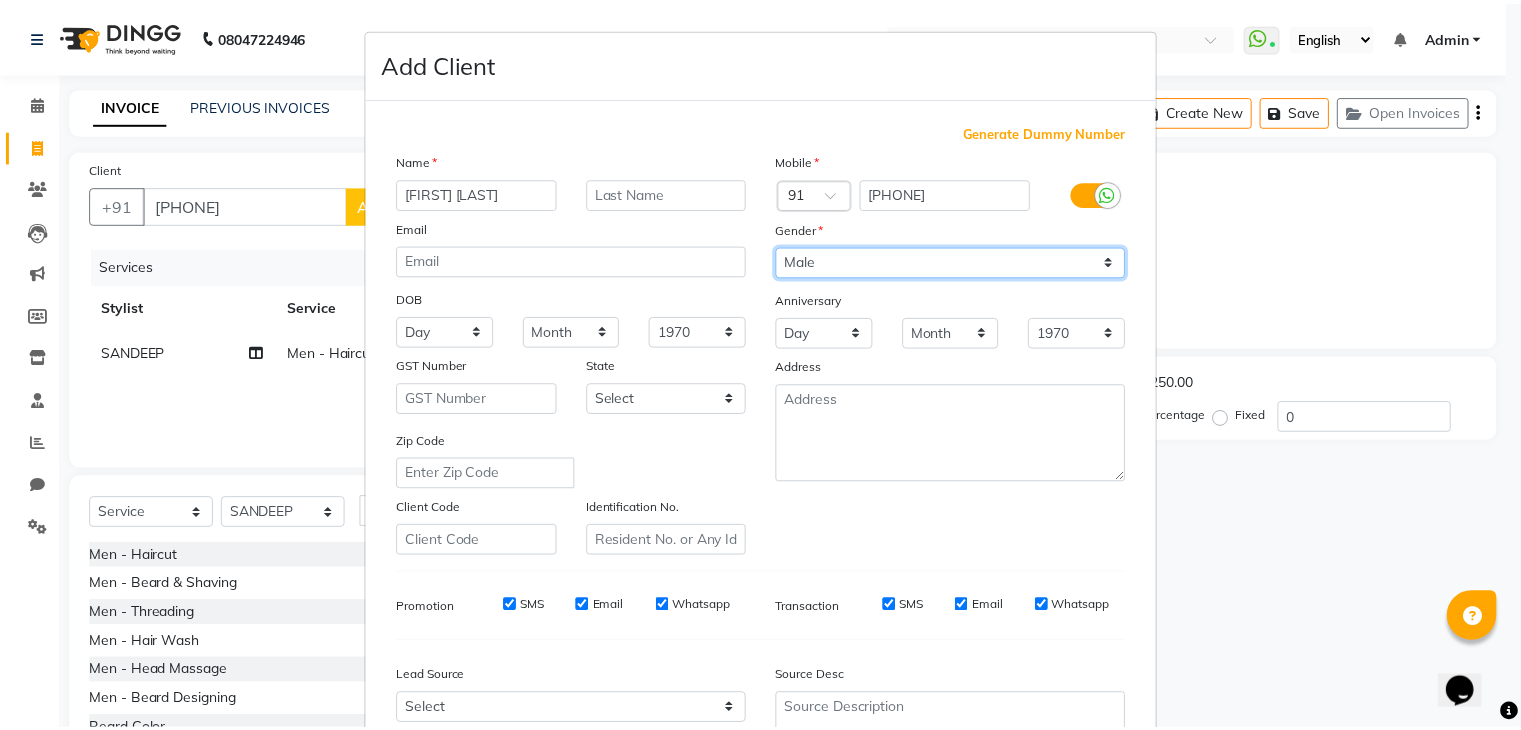 scroll, scrollTop: 203, scrollLeft: 0, axis: vertical 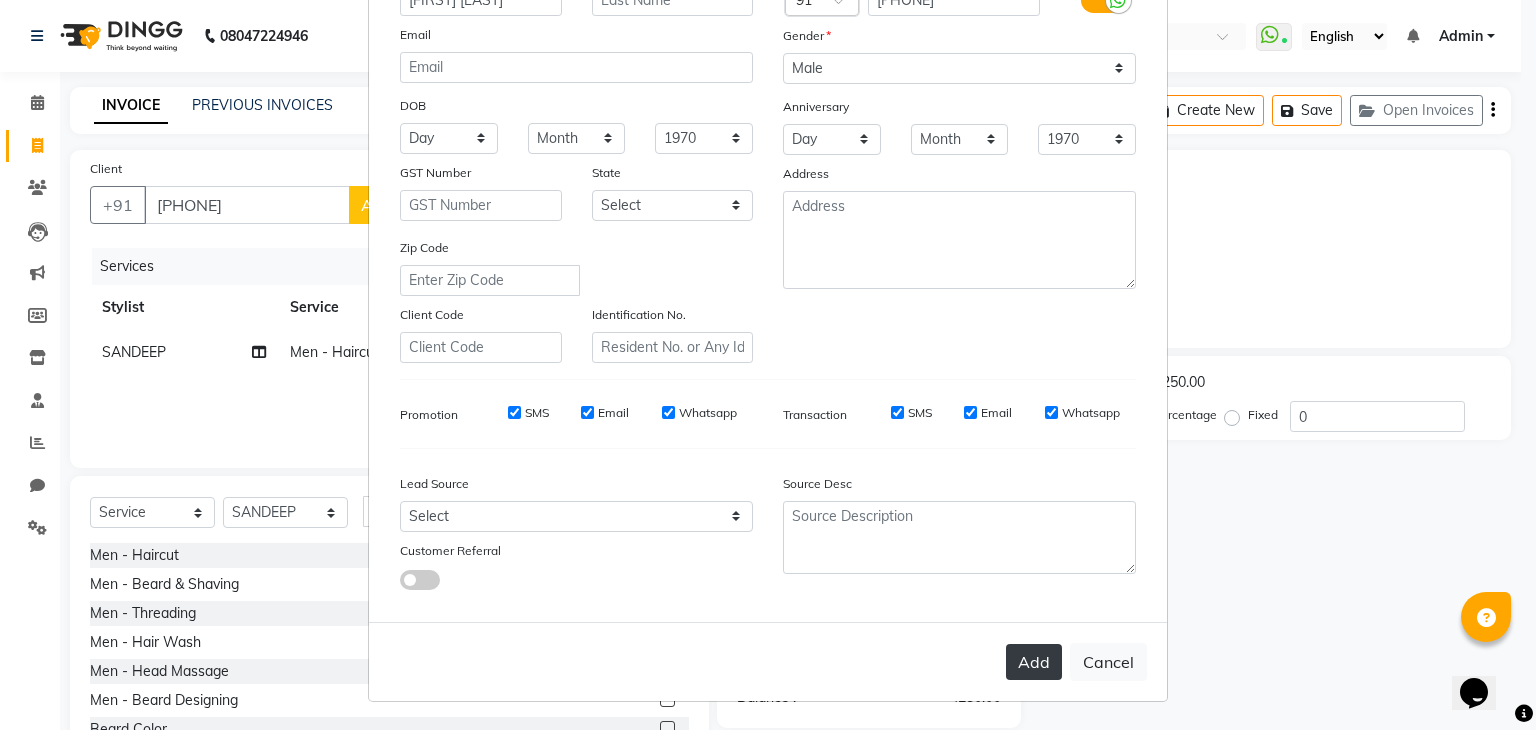 click on "Add" at bounding box center [1034, 662] 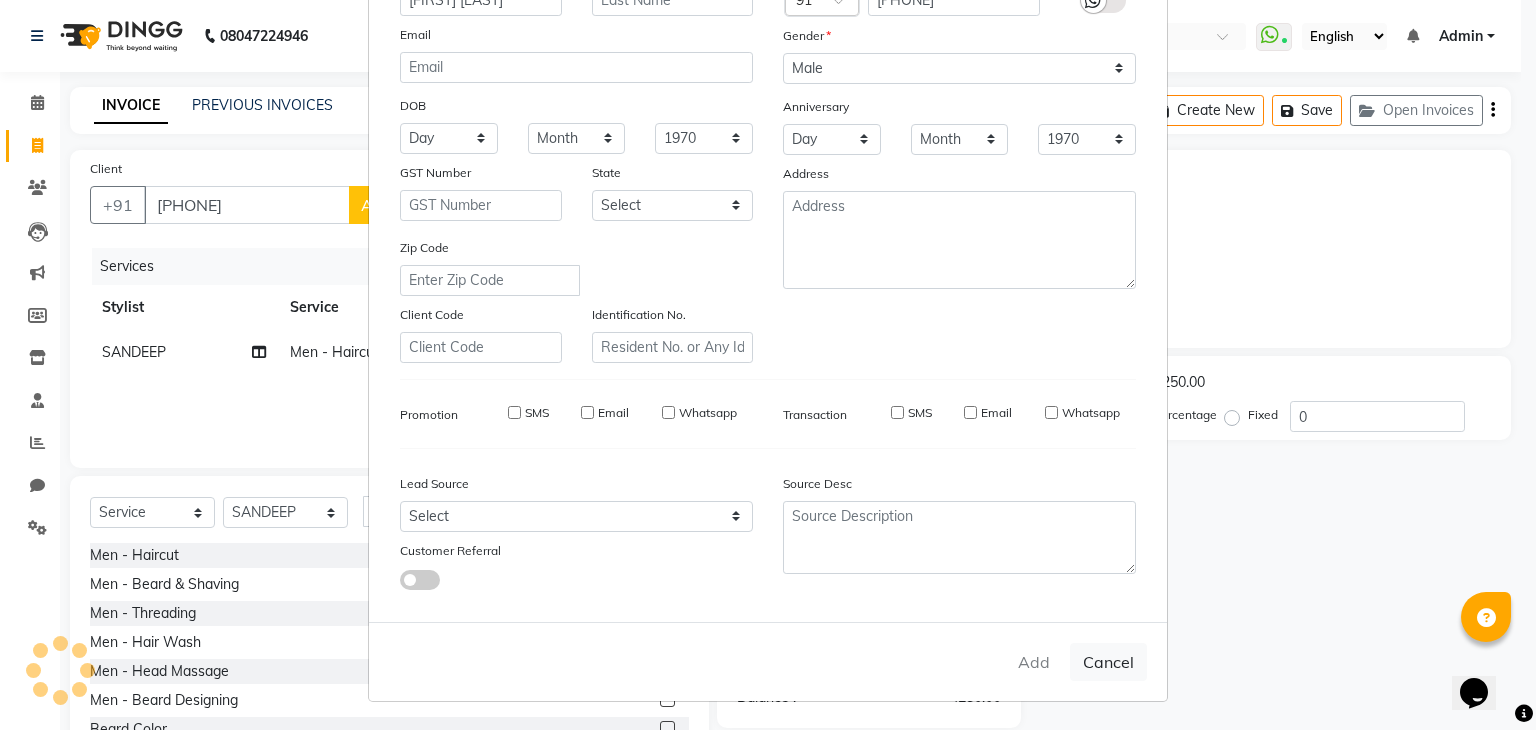 type 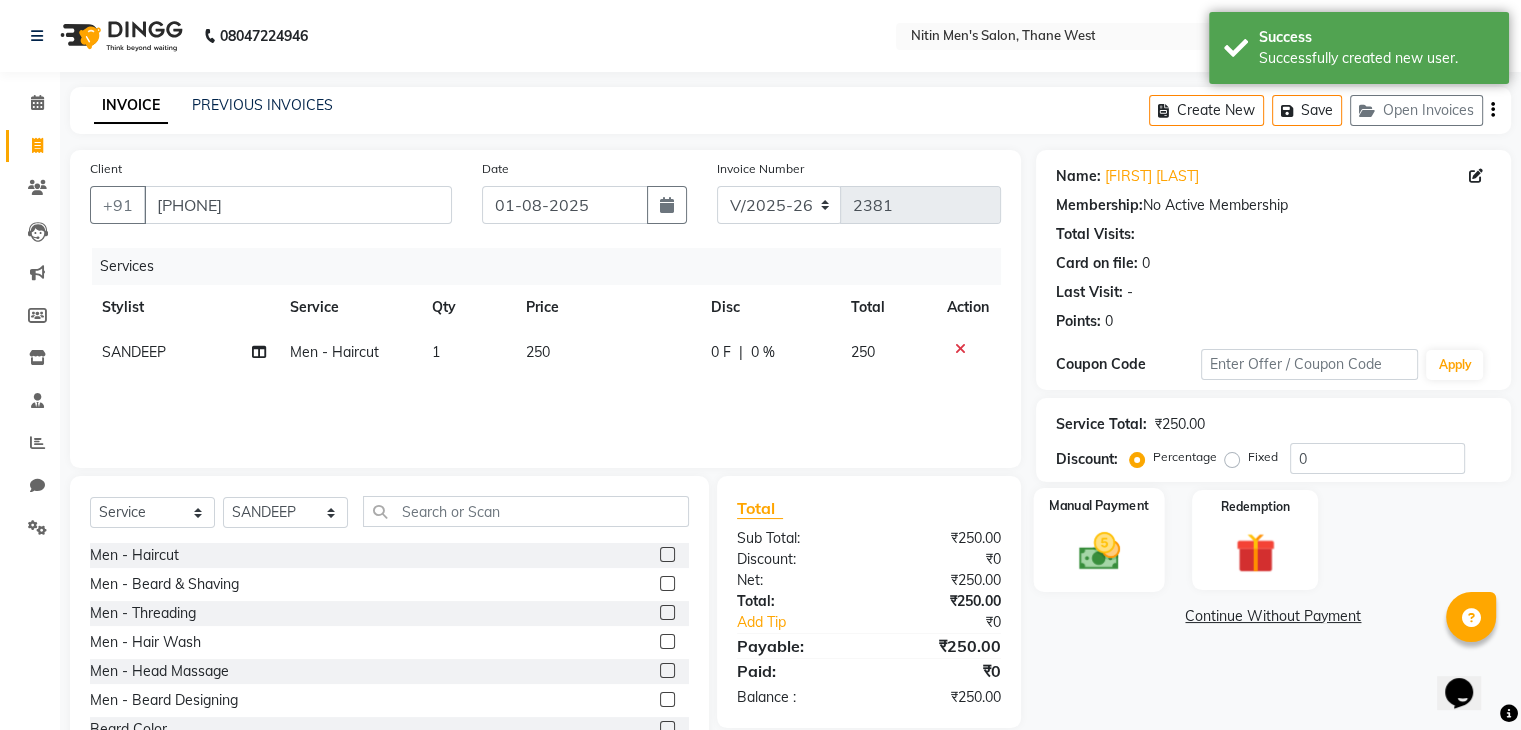 click on "Manual Payment" 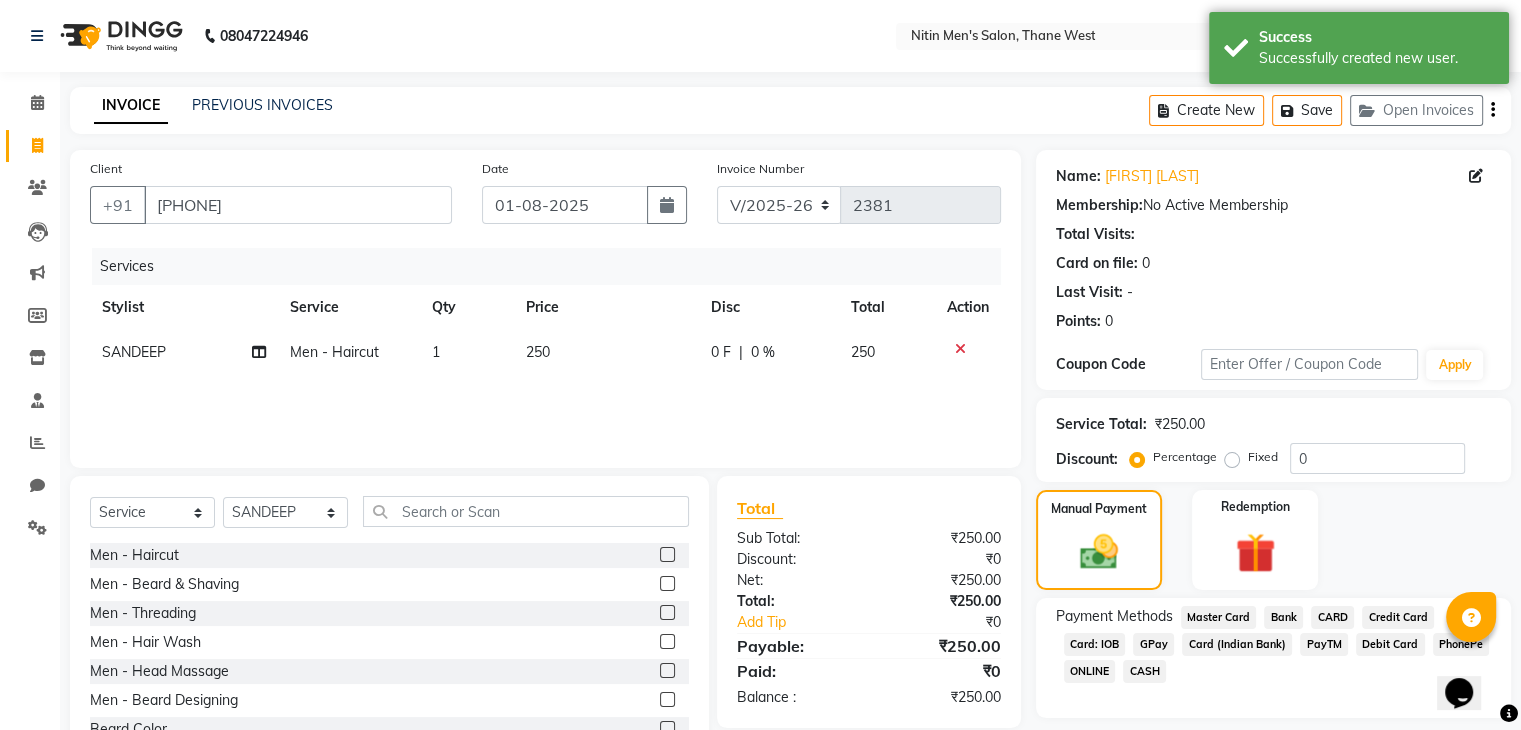 click on "GPay" 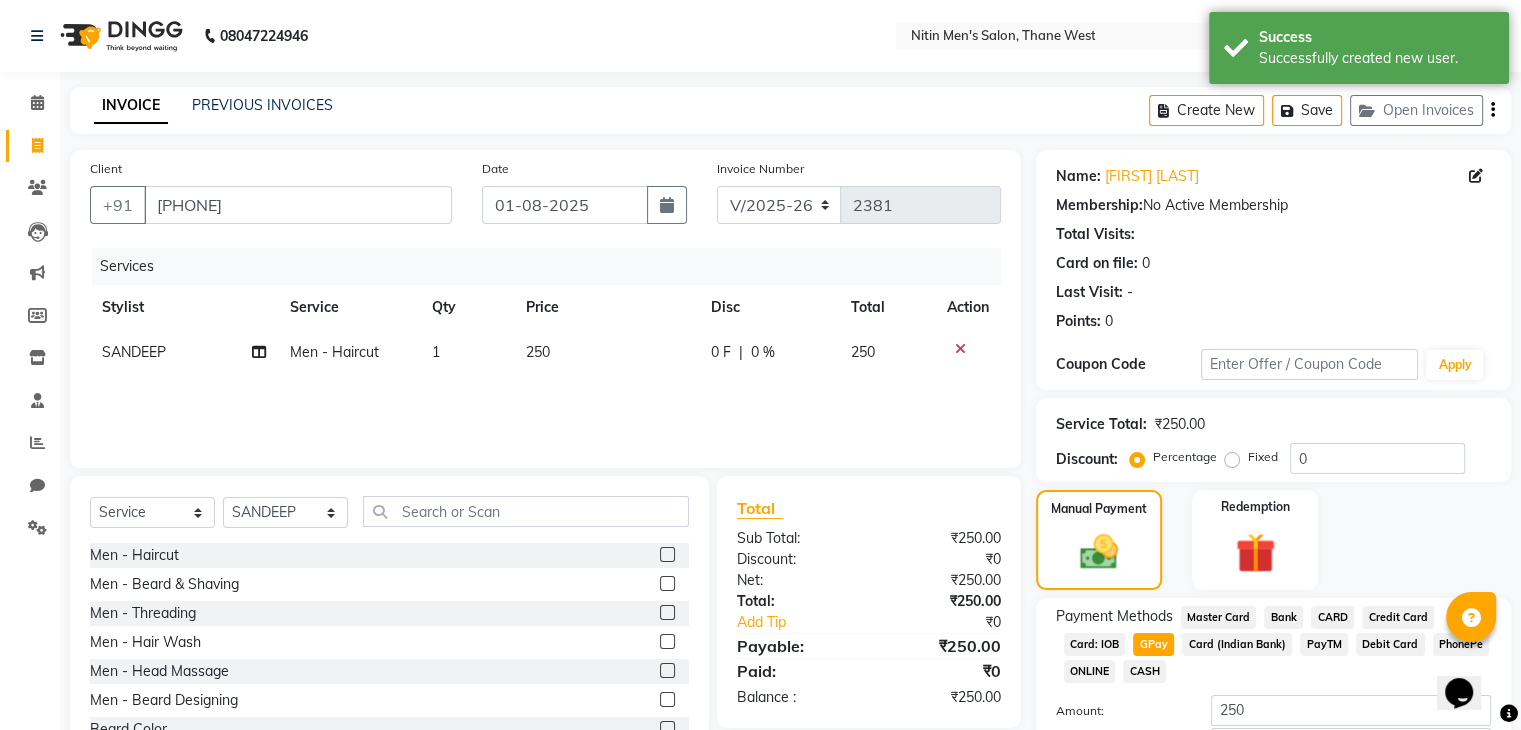 scroll, scrollTop: 120, scrollLeft: 0, axis: vertical 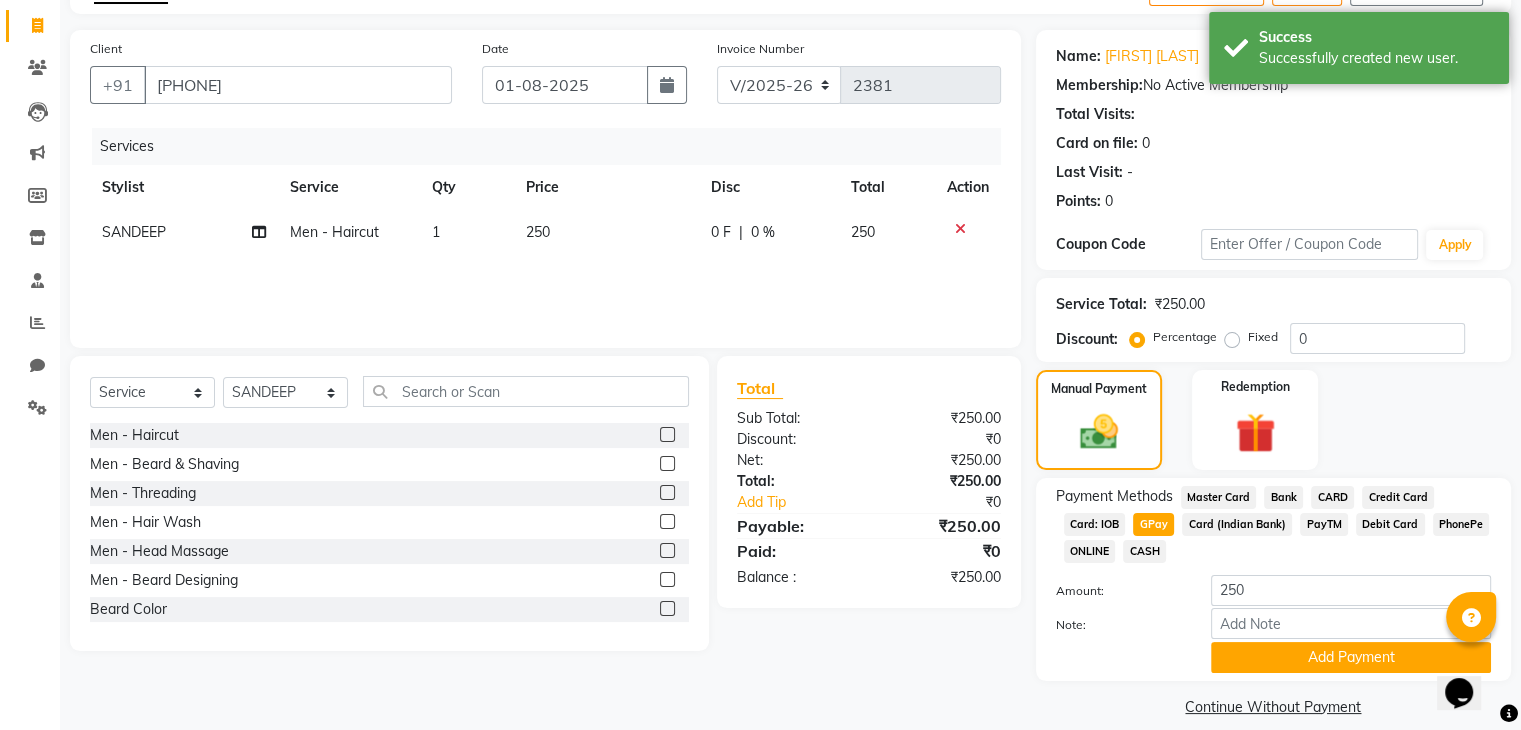 click on "Note:" 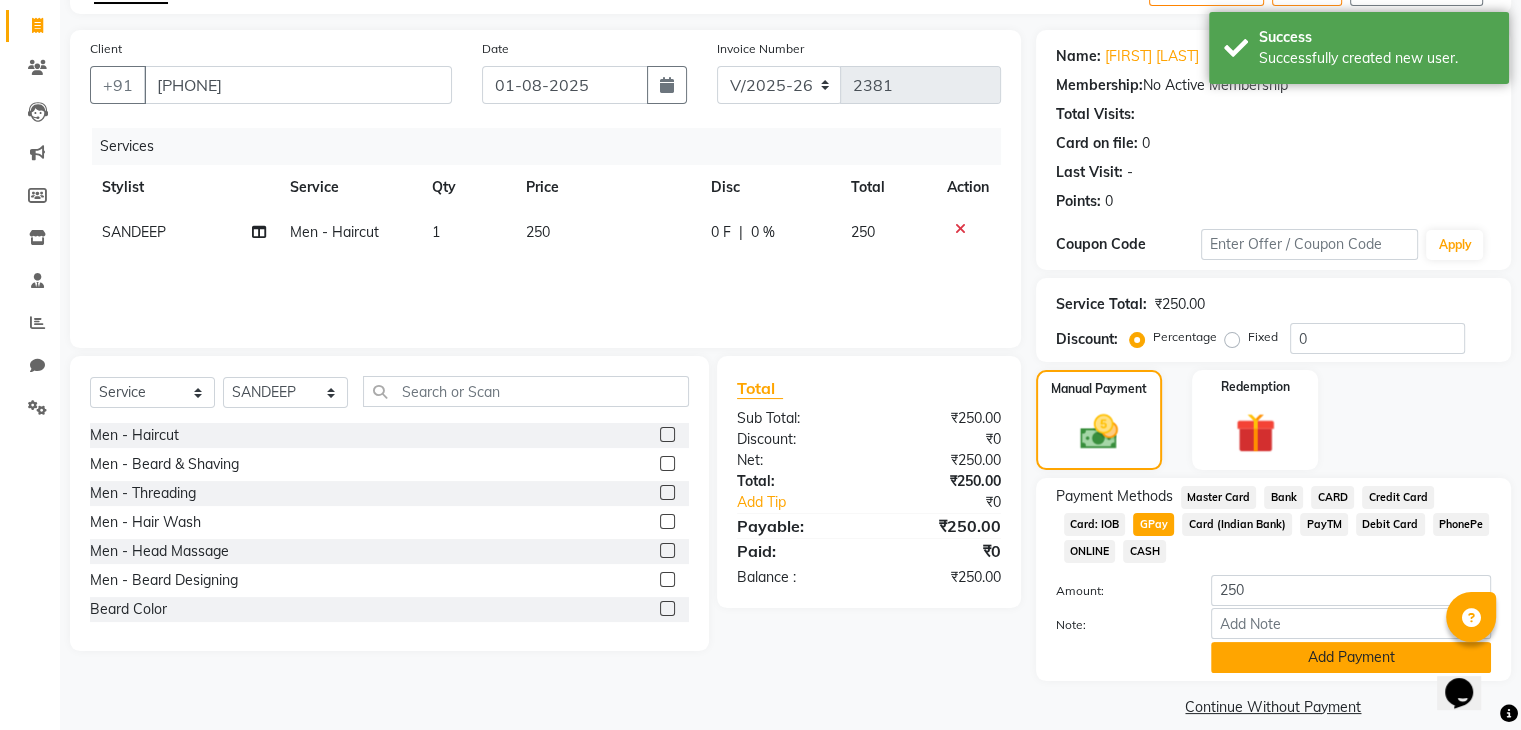 click on "Add Payment" 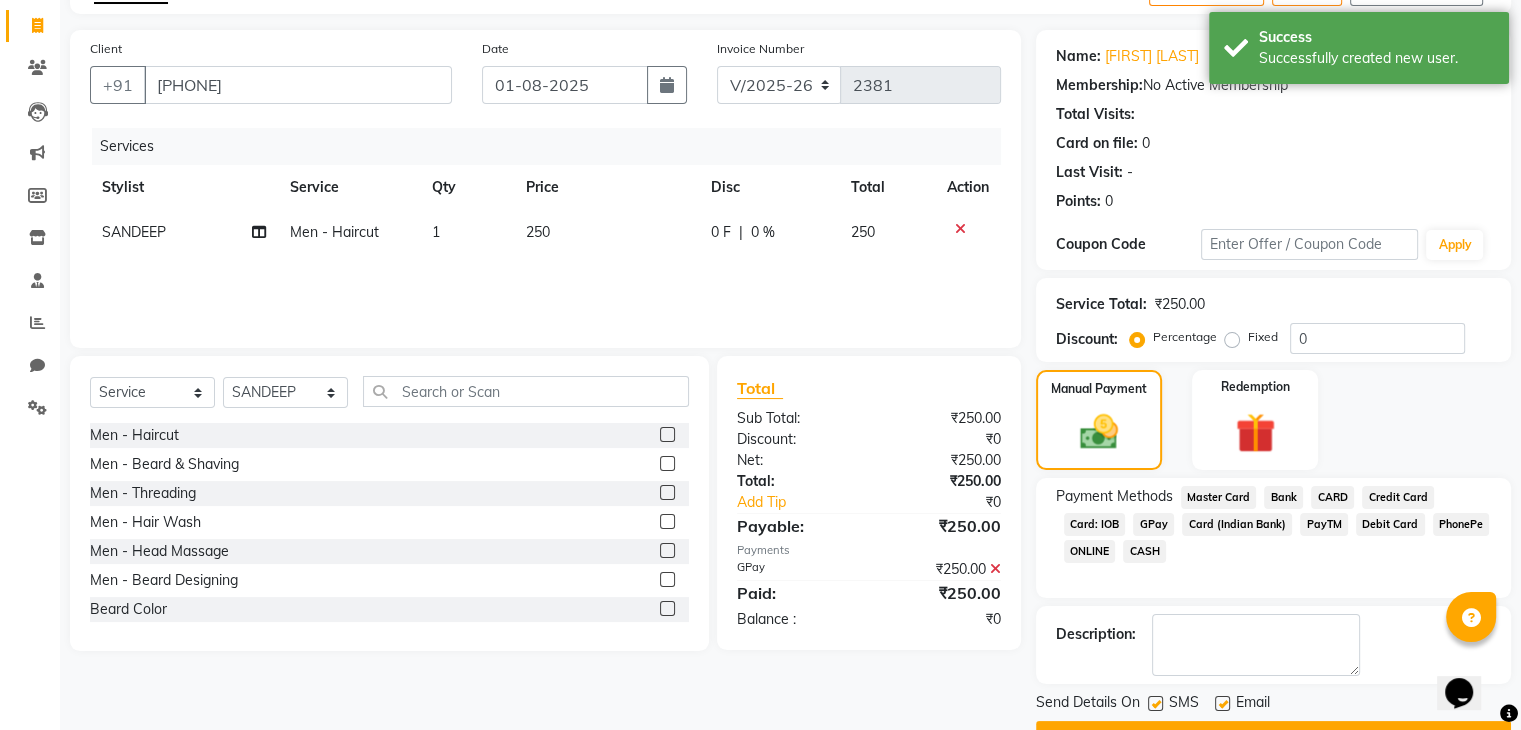 scroll, scrollTop: 171, scrollLeft: 0, axis: vertical 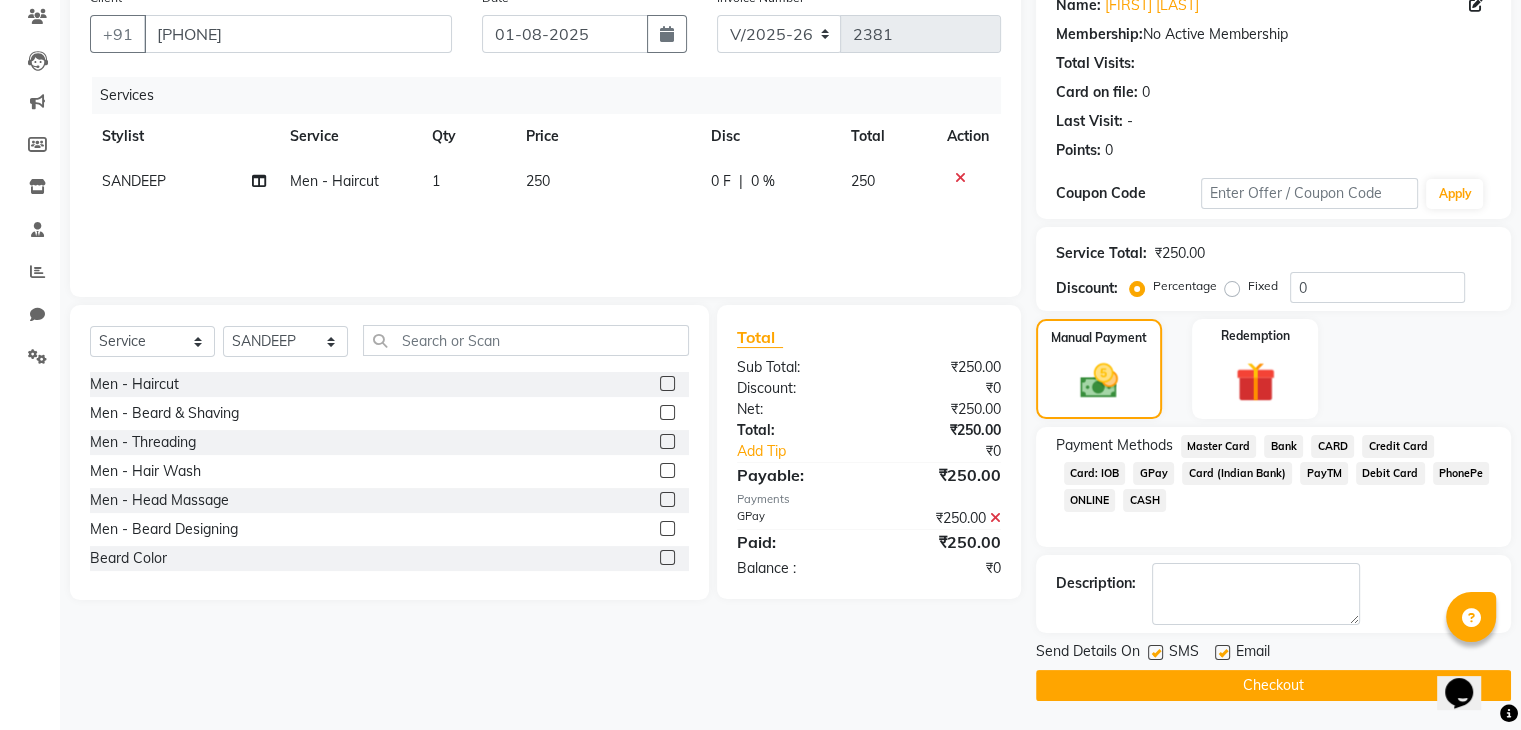 click on "Checkout" 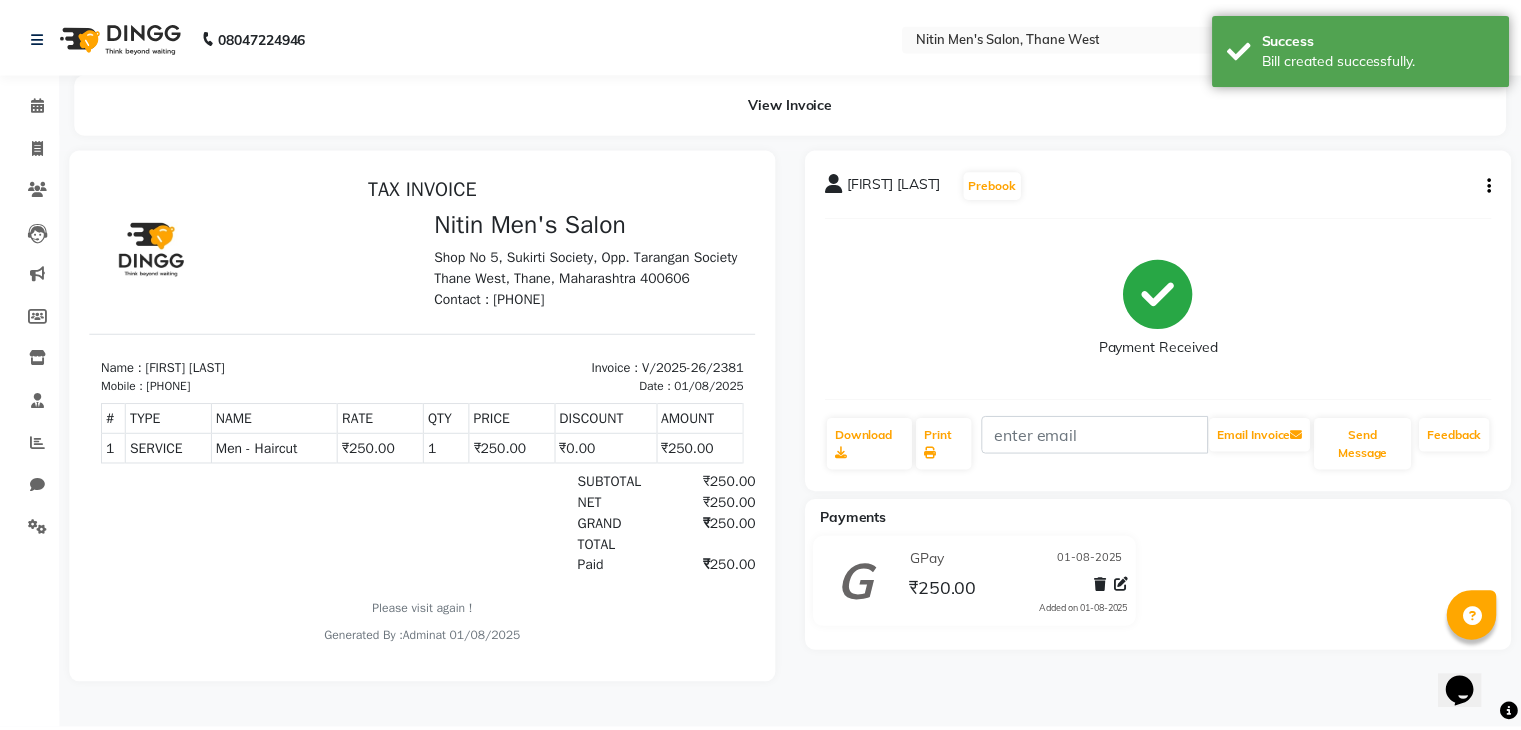 scroll, scrollTop: 0, scrollLeft: 0, axis: both 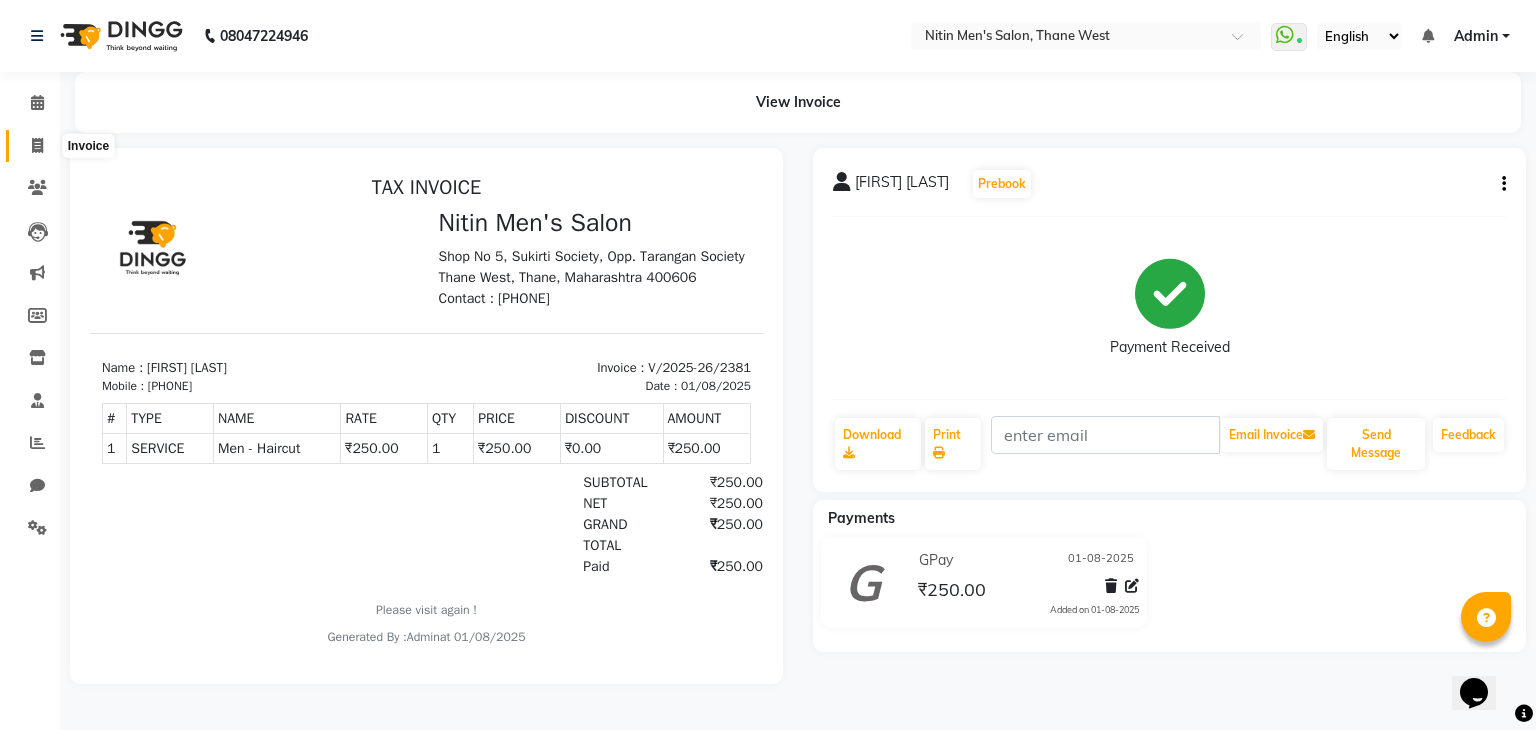 click 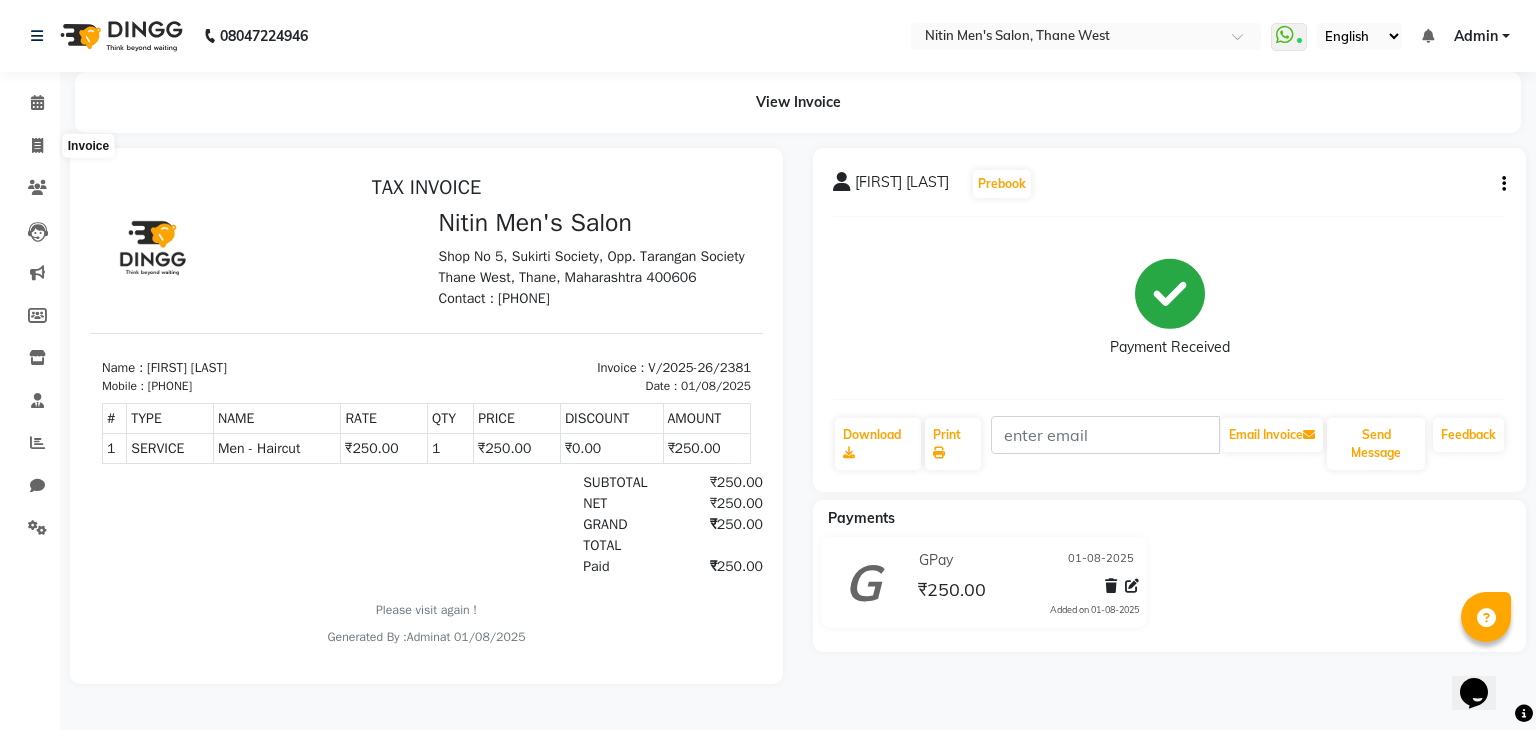 select on "service" 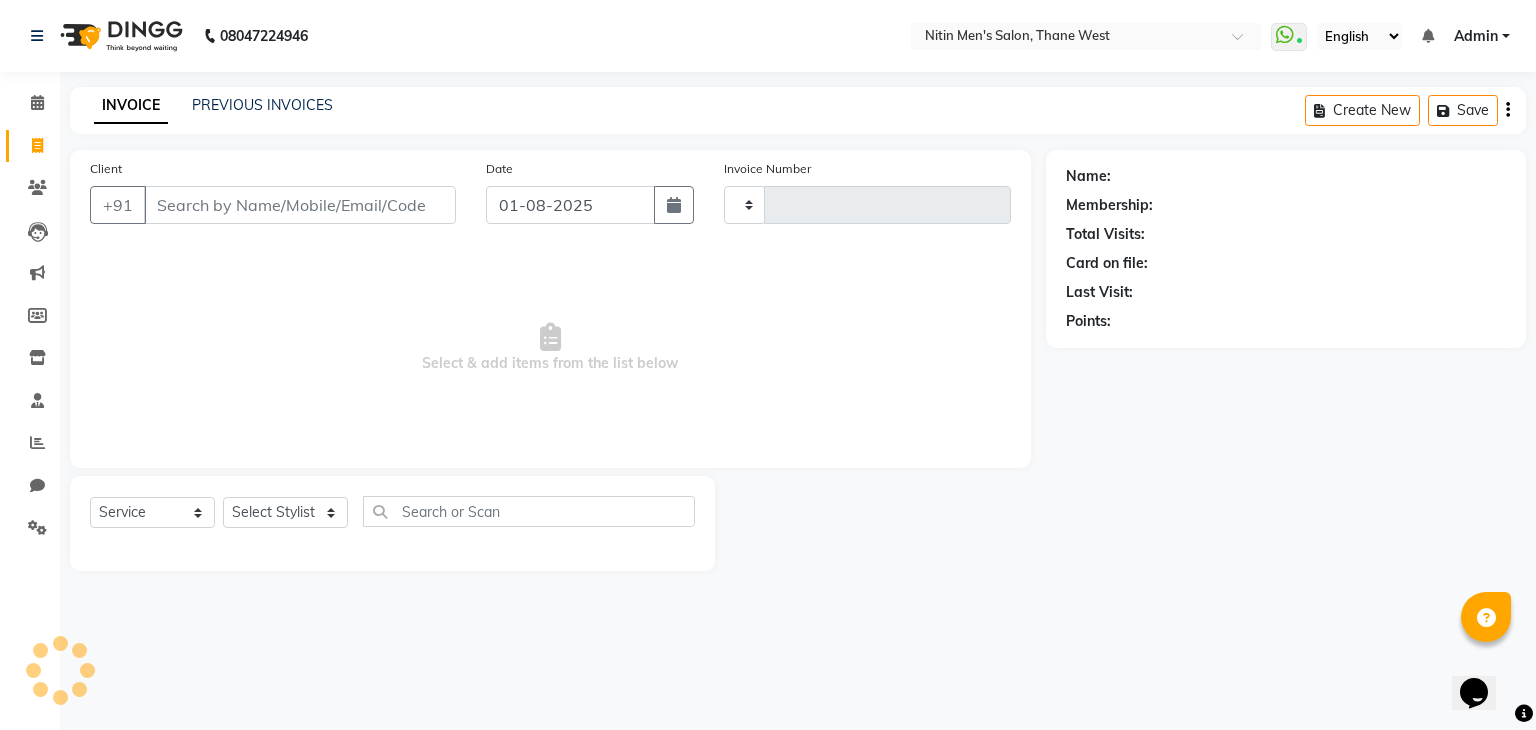 type on "2382" 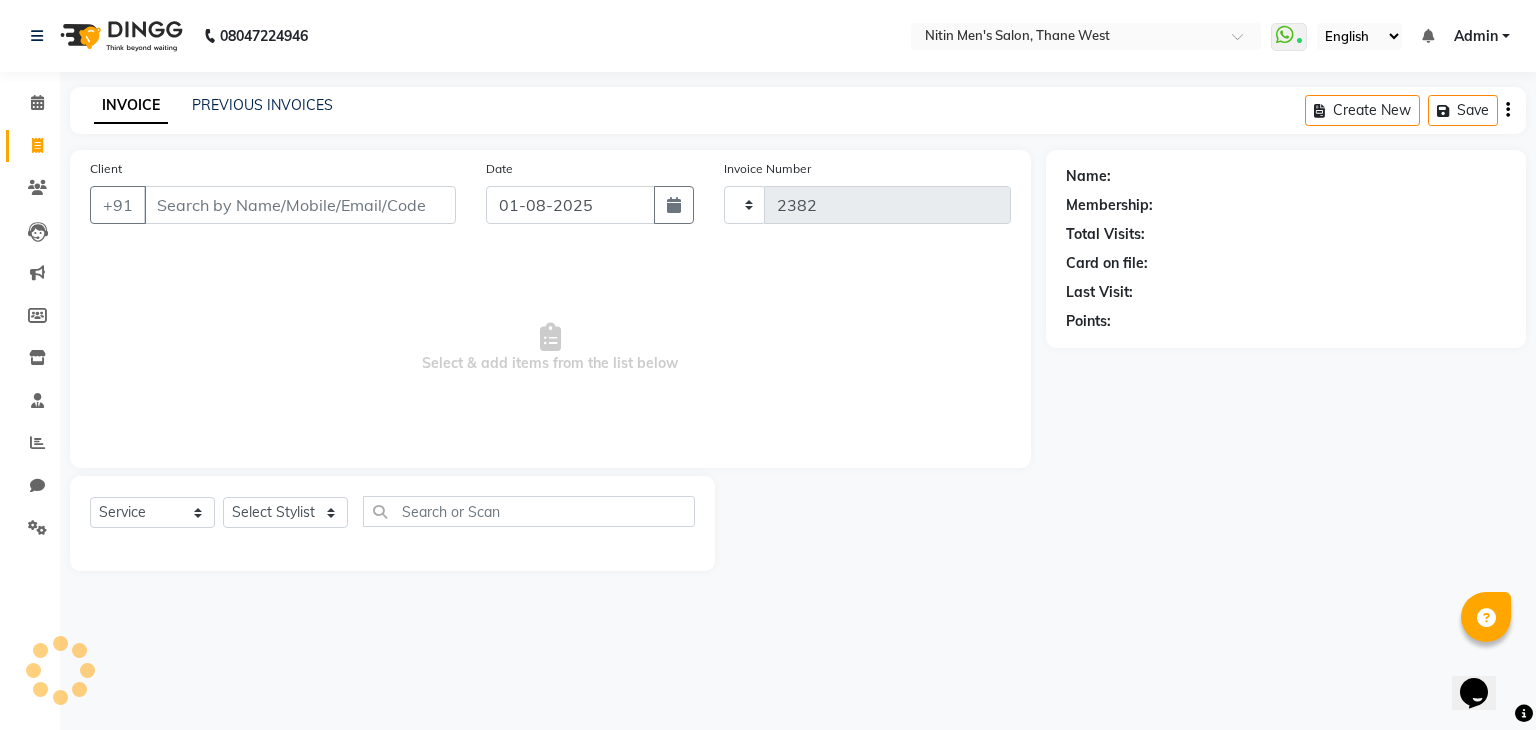 select on "7981" 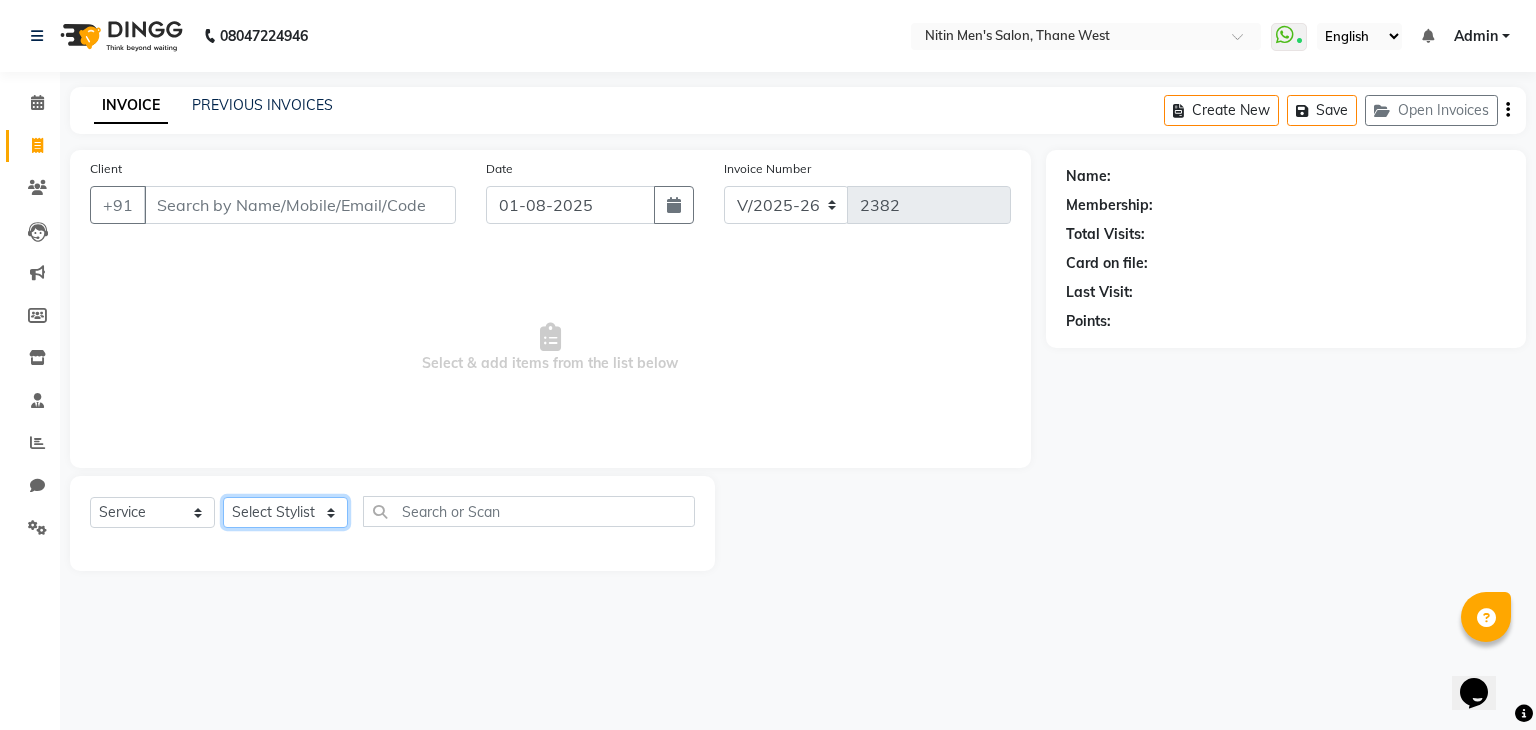click on "Select Stylist" 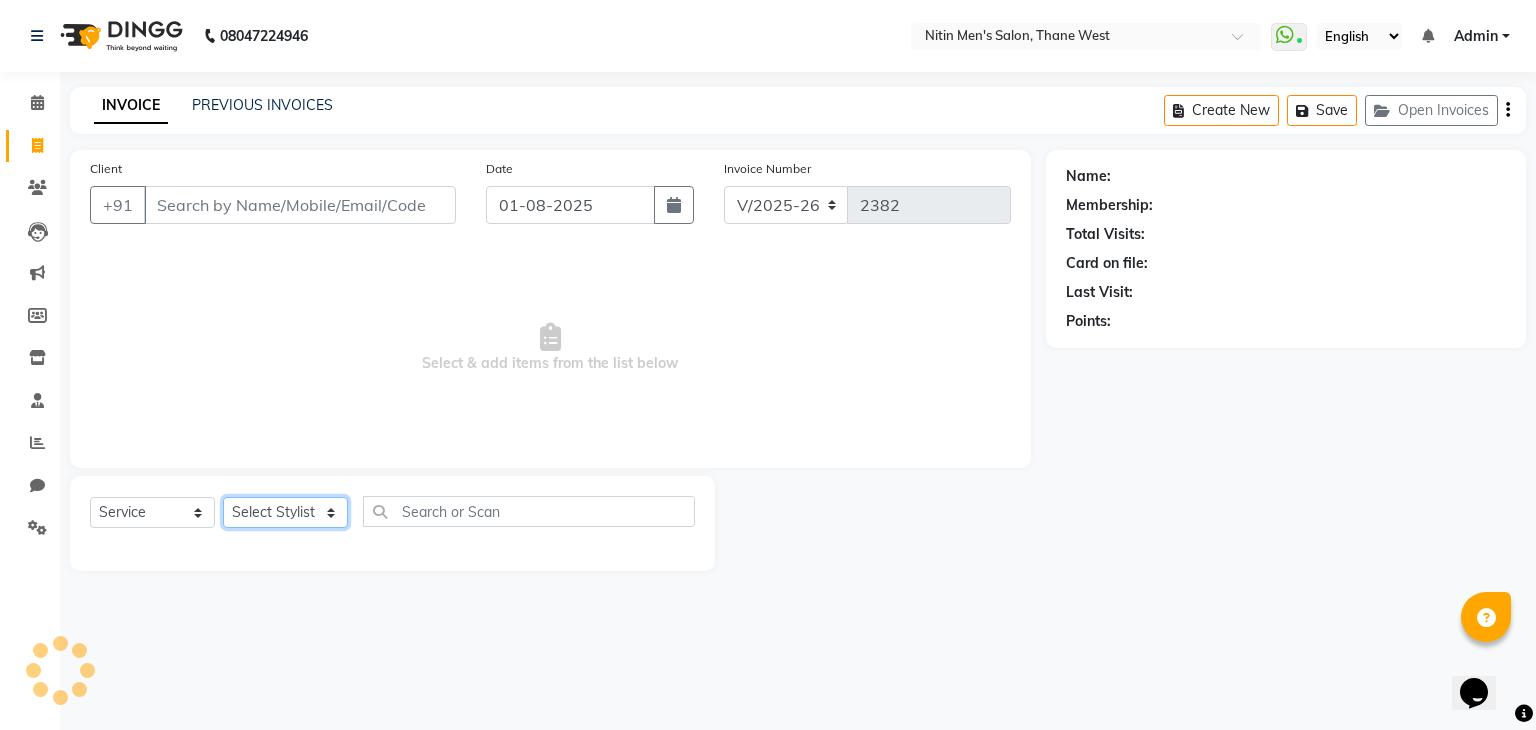 click on "Select Stylist ALAM ASHISH DEEPA HASIB JITU MEENAKSHI NITIN SIR PRAJAKTA Rupa SANDEEP SHAHIM YASEEN" 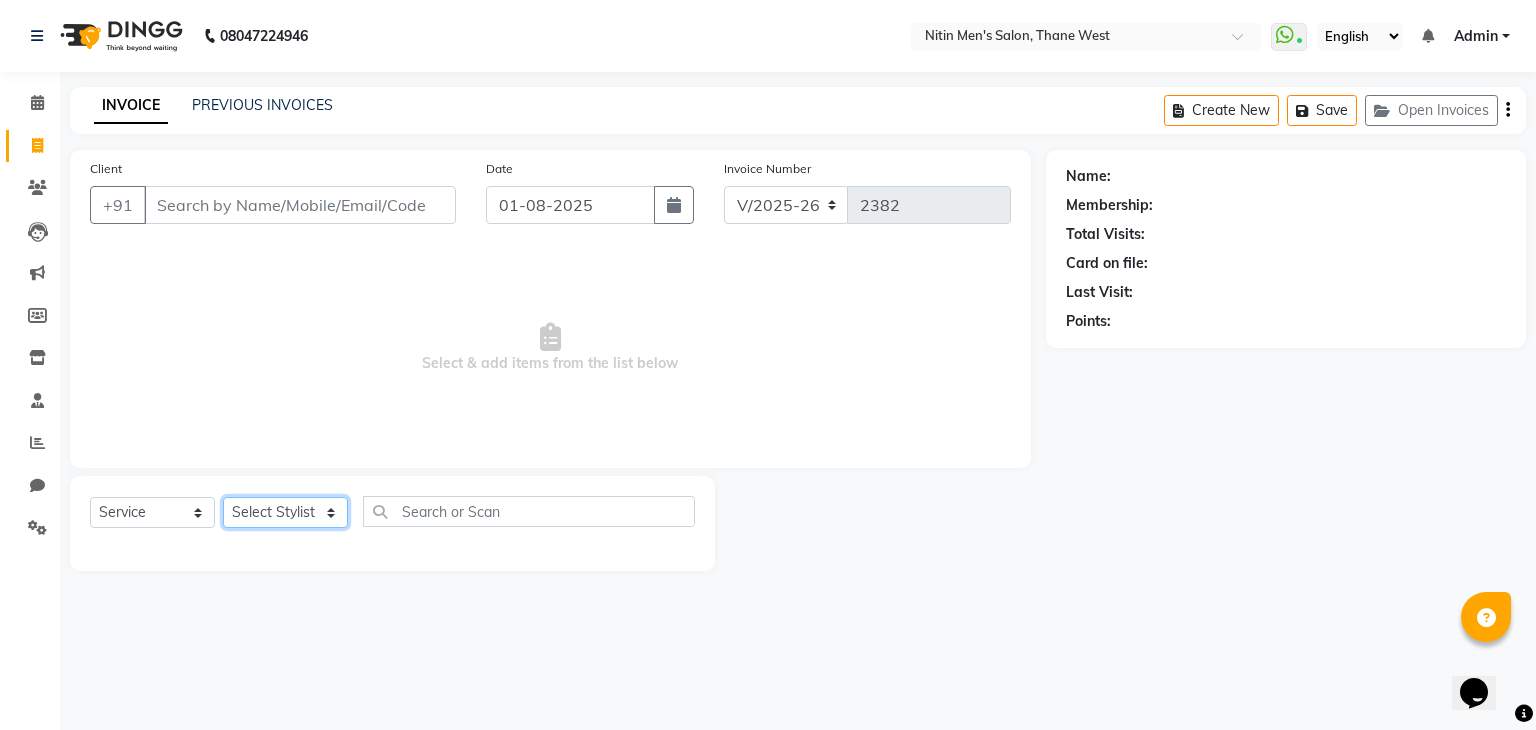 click on "Select Stylist ALAM ASHISH DEEPA HASIB JITU MEENAKSHI NITIN SIR PRAJAKTA Rupa SANDEEP SHAHIM YASEEN" 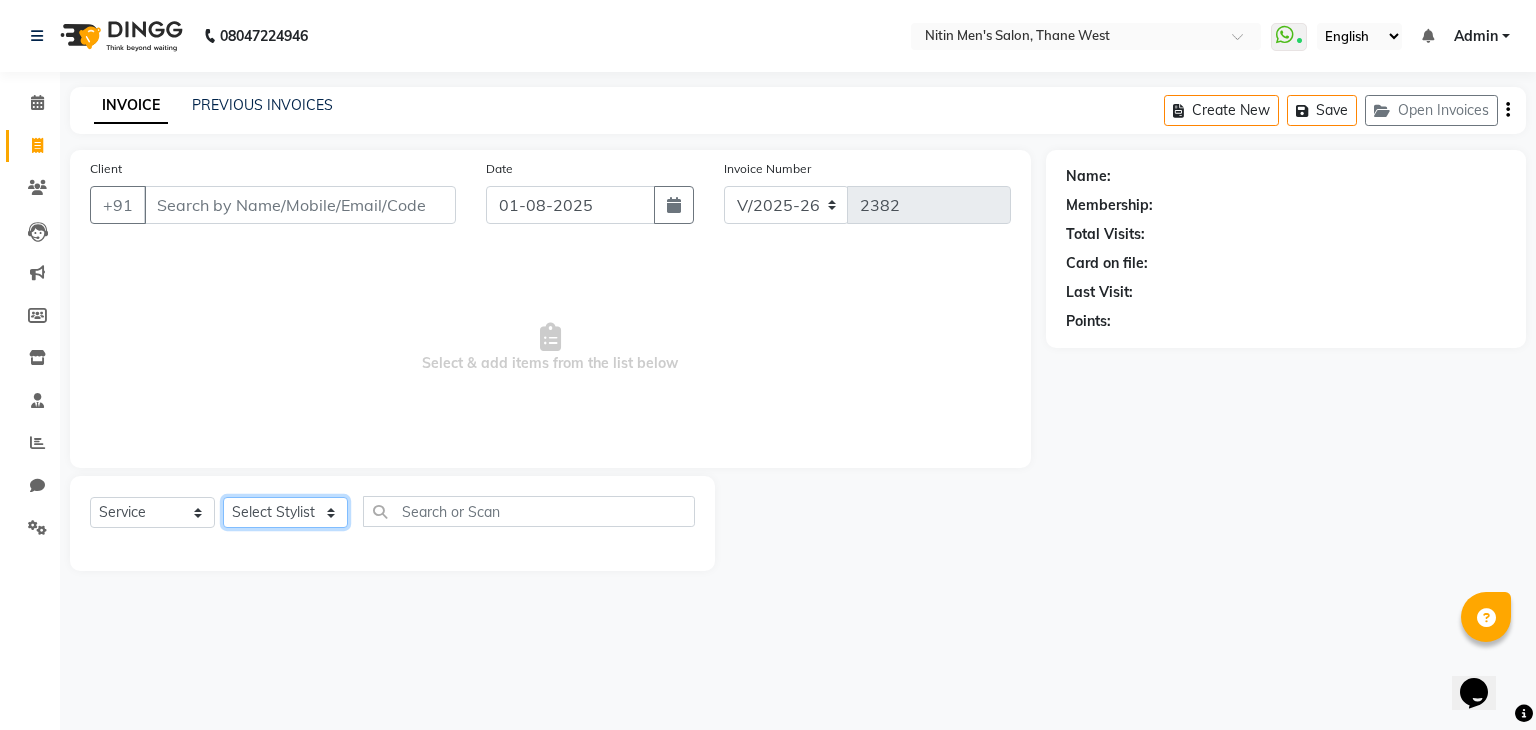 select on "85157" 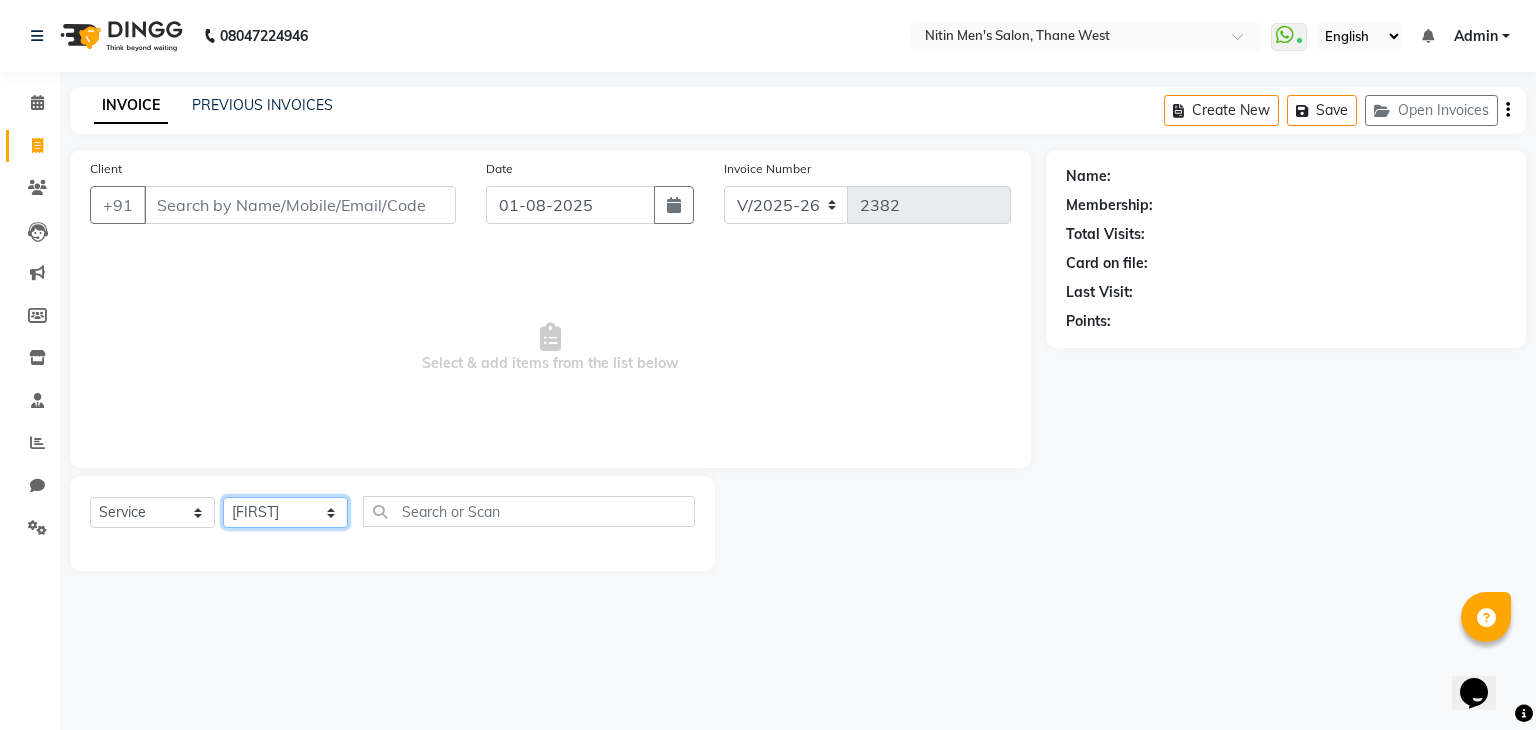 click on "Select Stylist ALAM ASHISH DEEPA HASIB JITU MEENAKSHI NITIN SIR PRAJAKTA Rupa SANDEEP SHAHIM YASEEN" 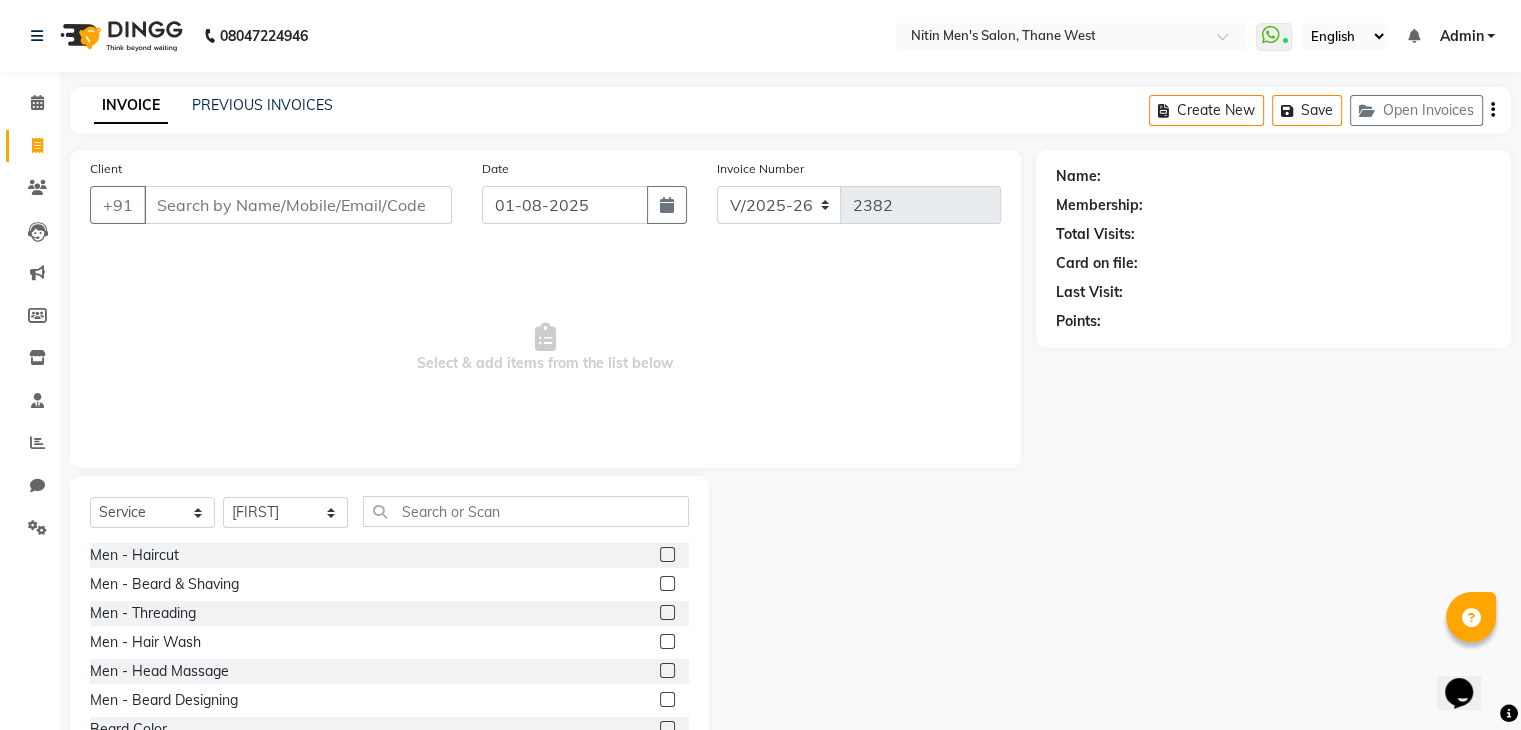 click 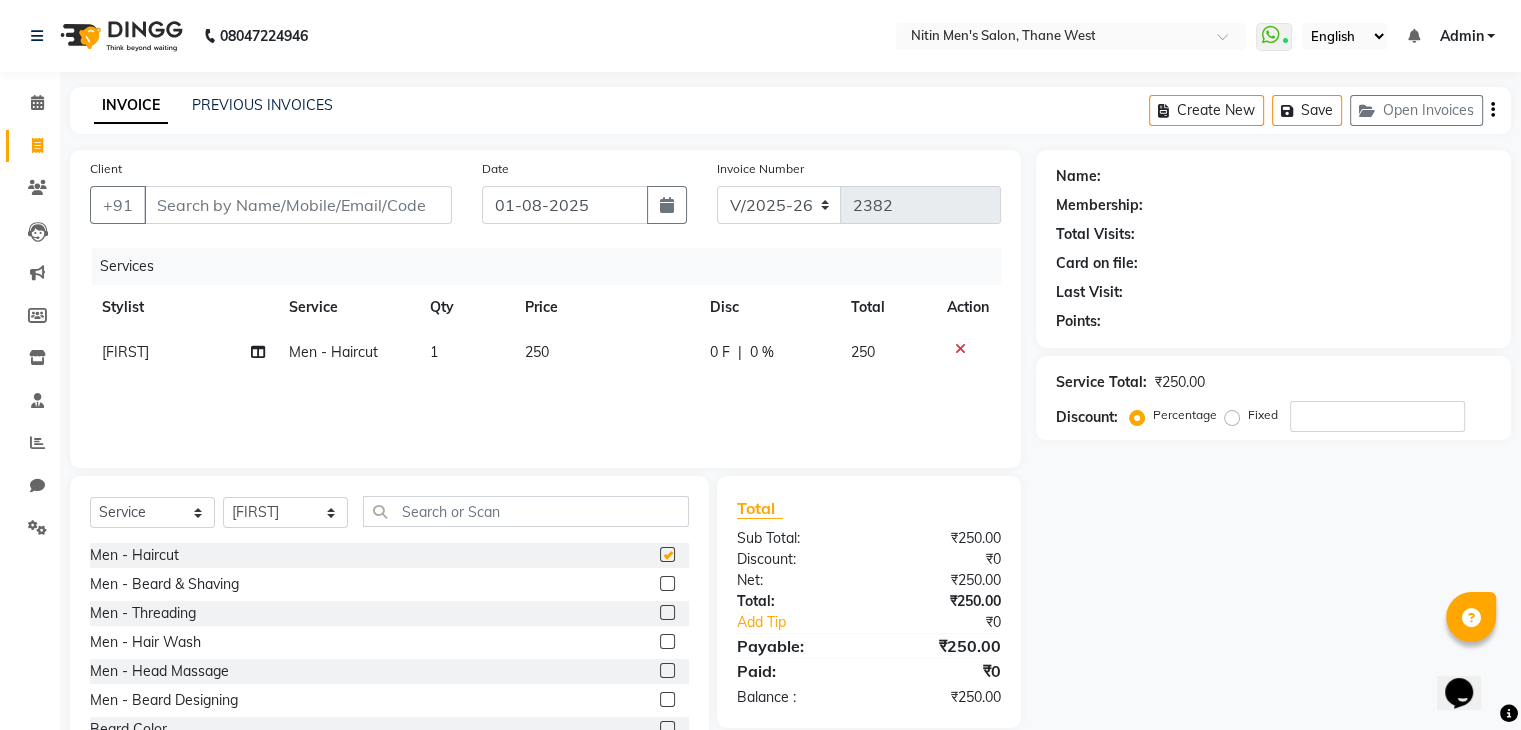 checkbox on "false" 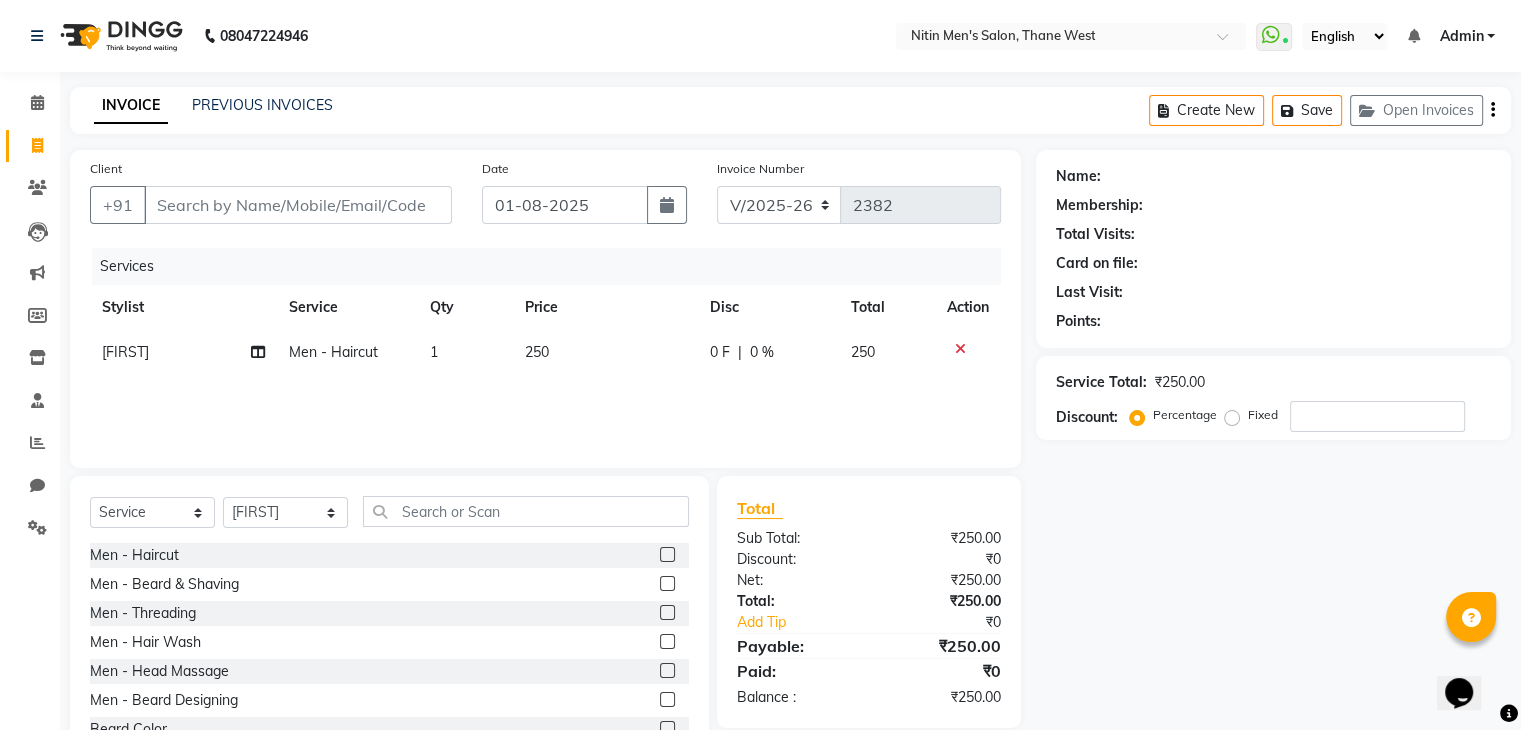 click 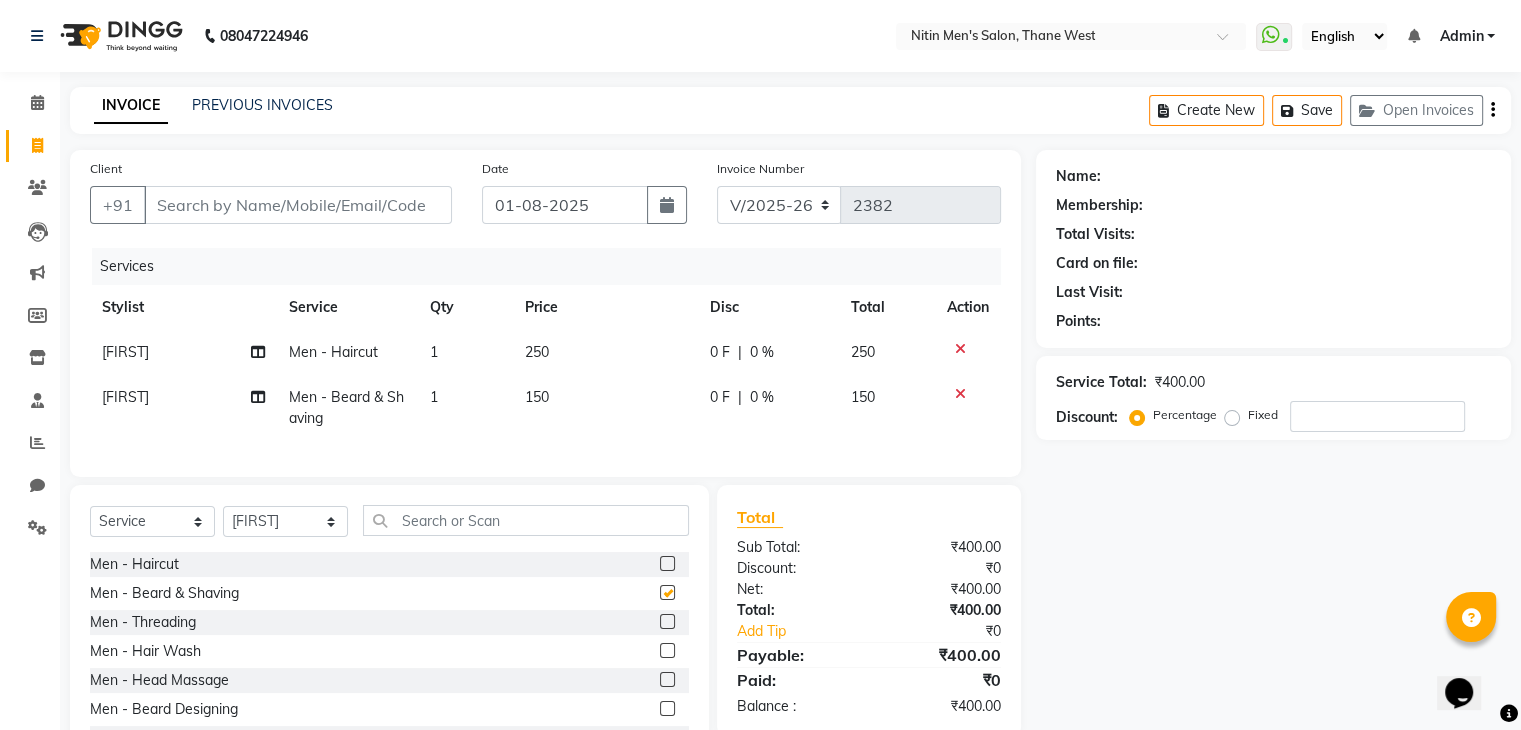 checkbox on "false" 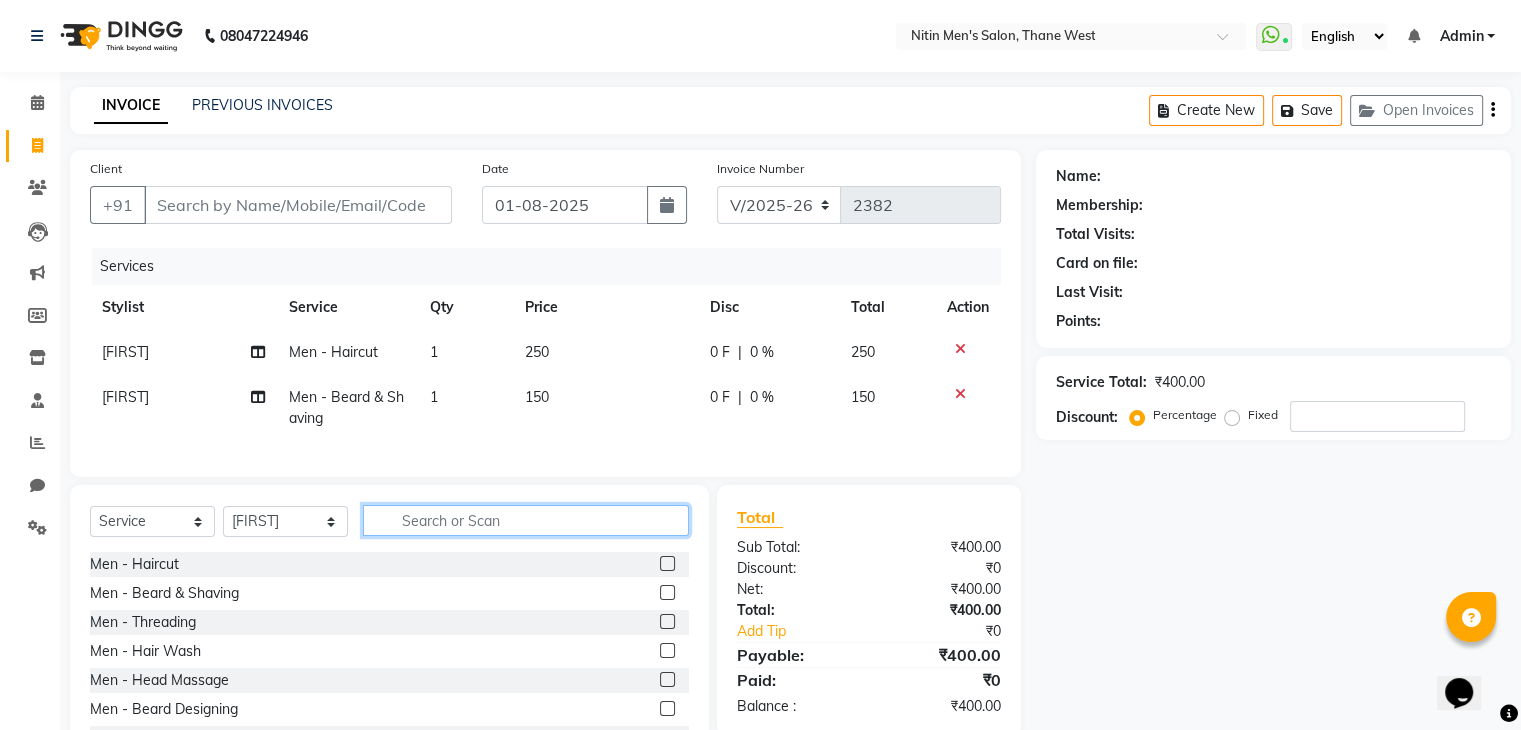 click 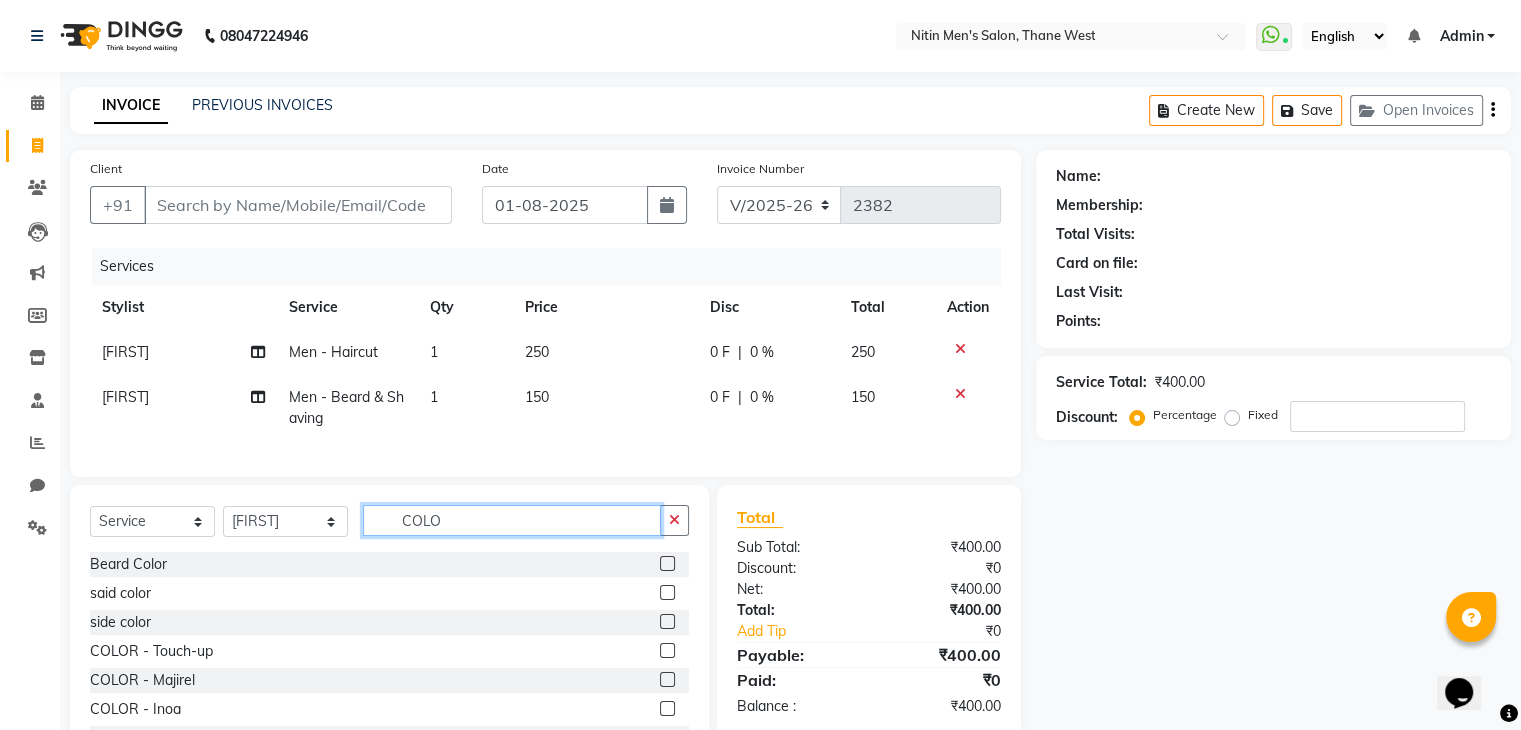 type on "COLO" 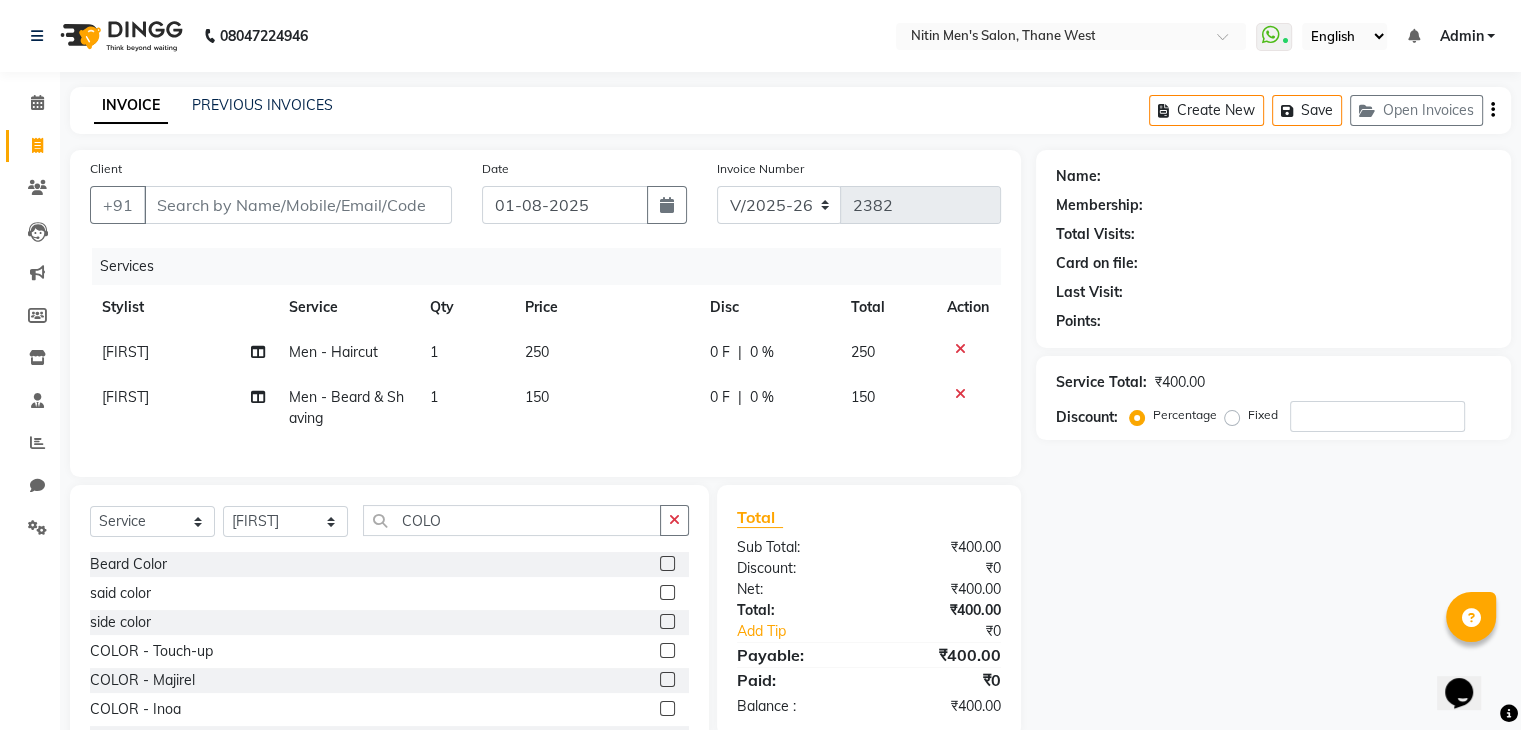 click 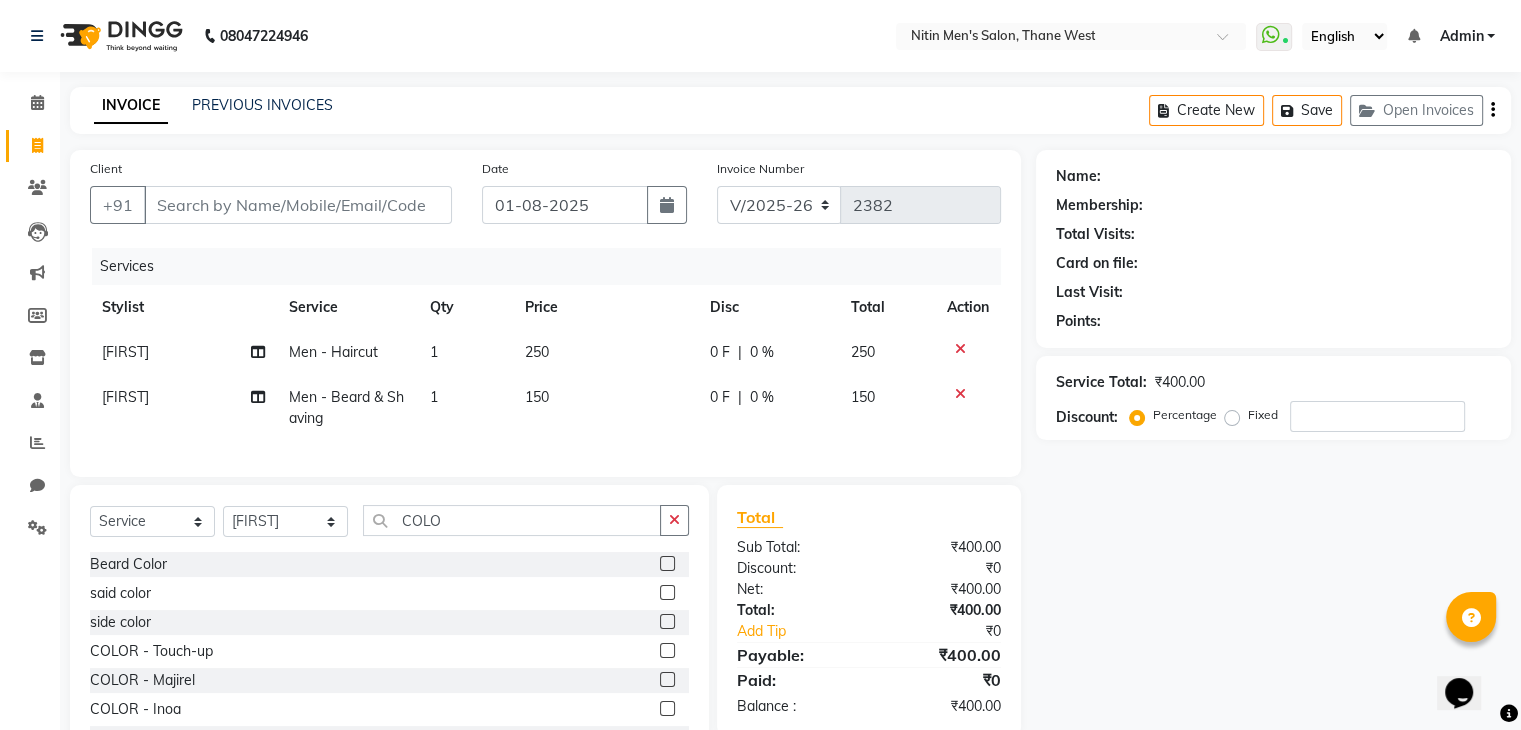 click 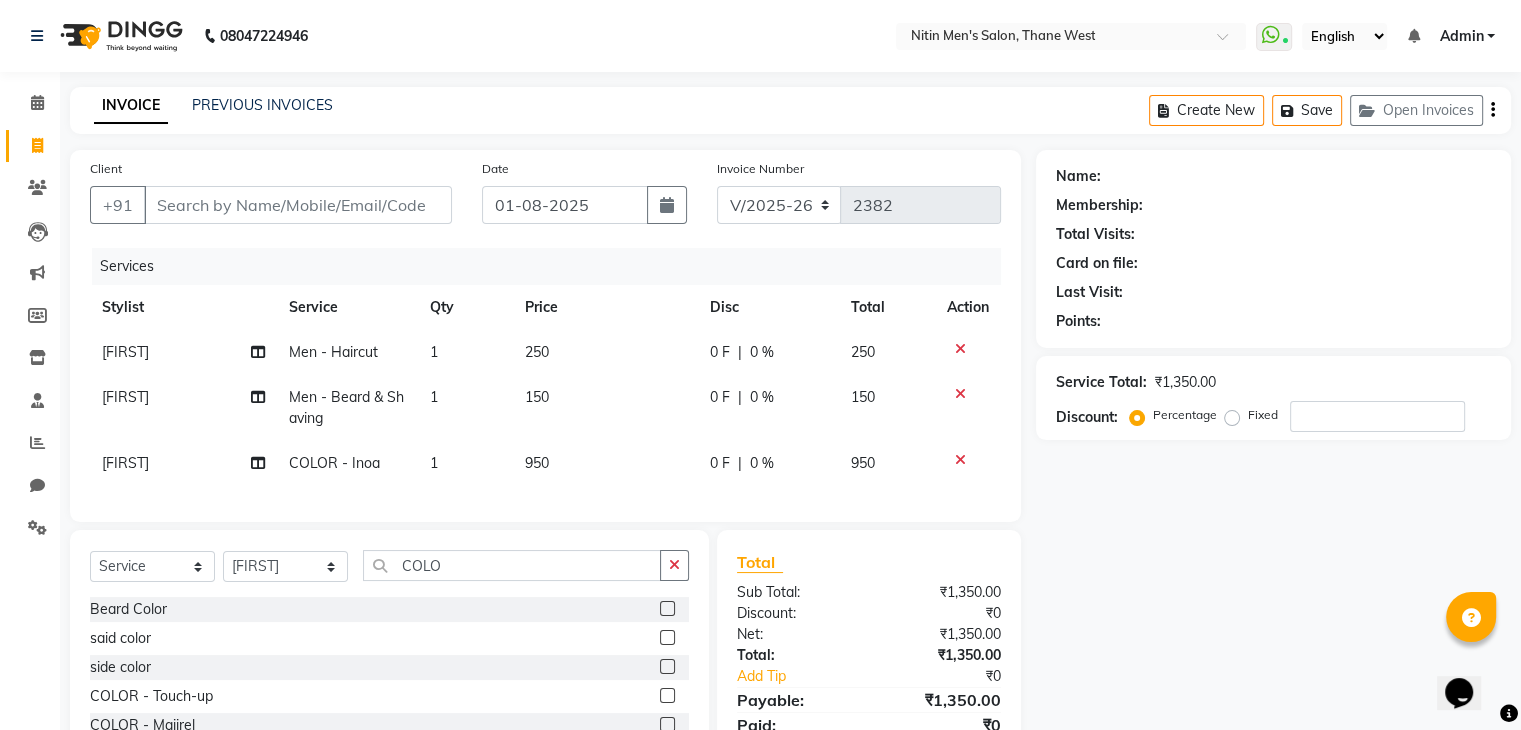 checkbox on "false" 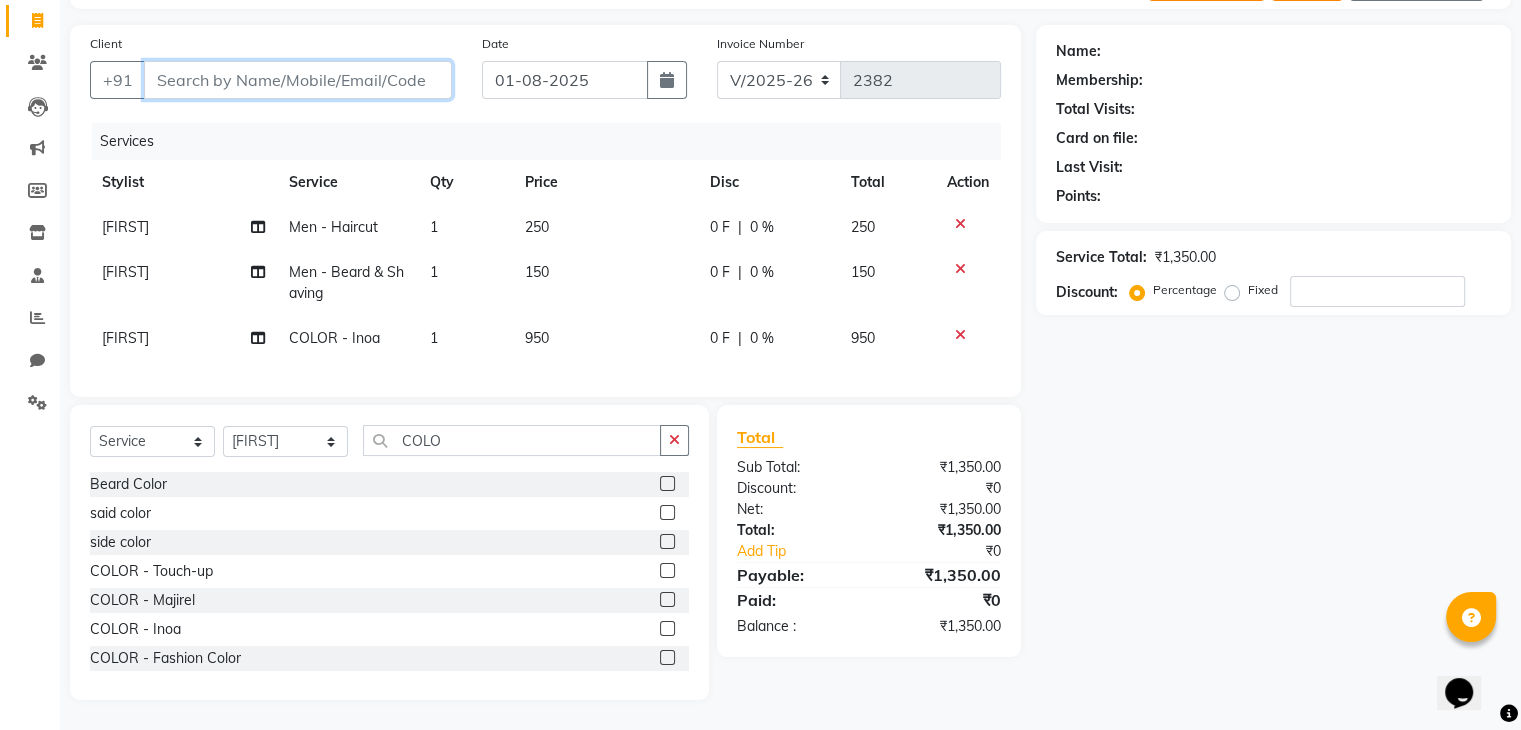 click on "Client" at bounding box center [298, 80] 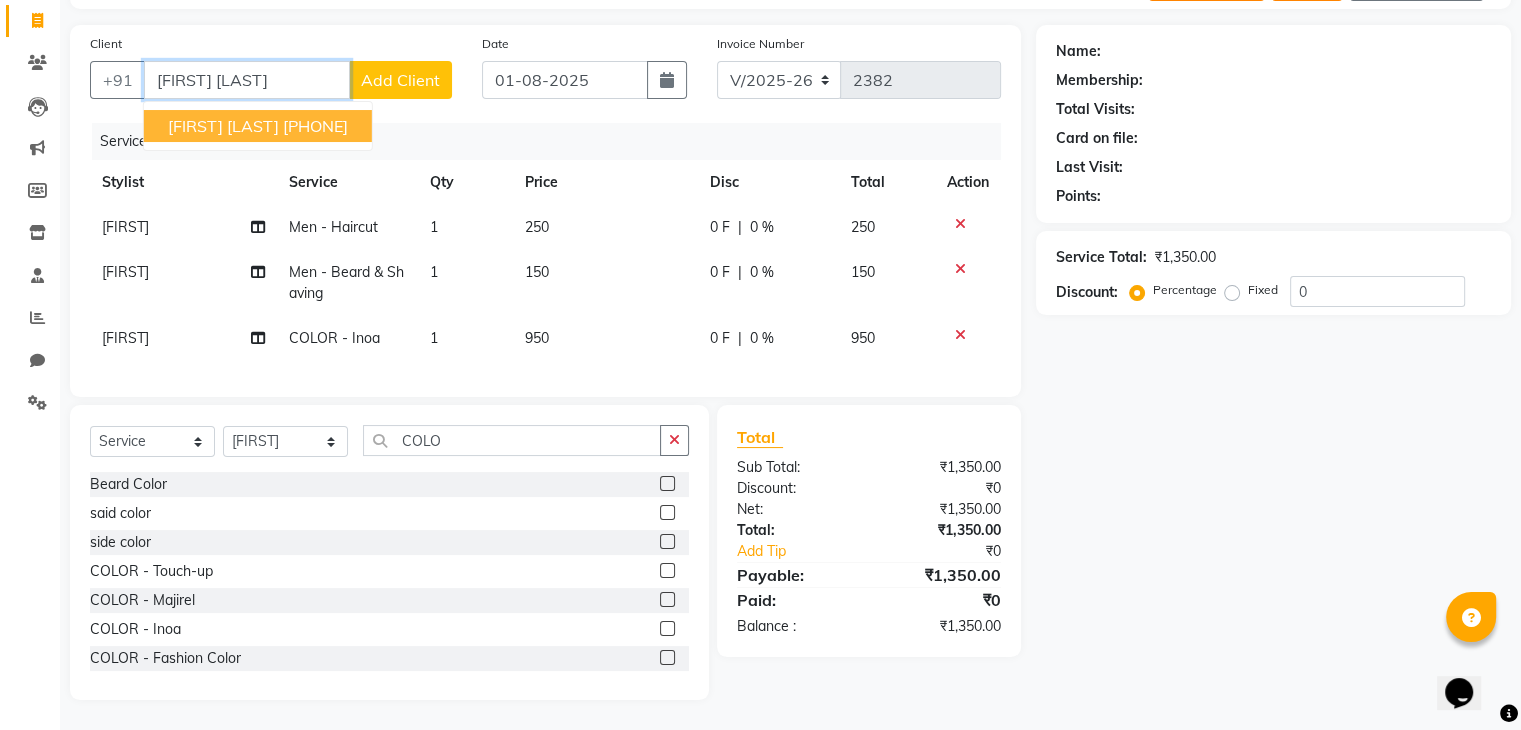 click on "9920227981" at bounding box center (315, 126) 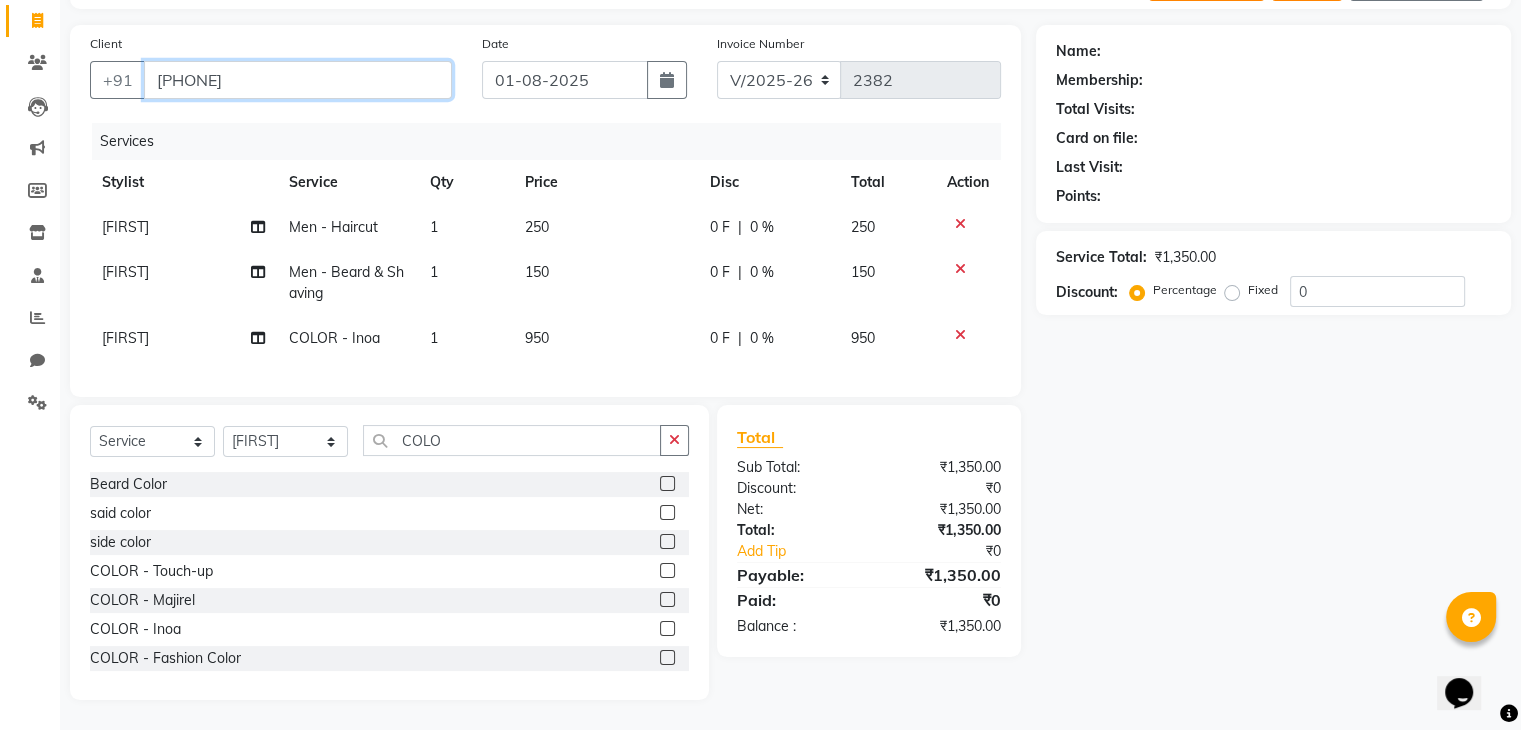 type on "9920227981" 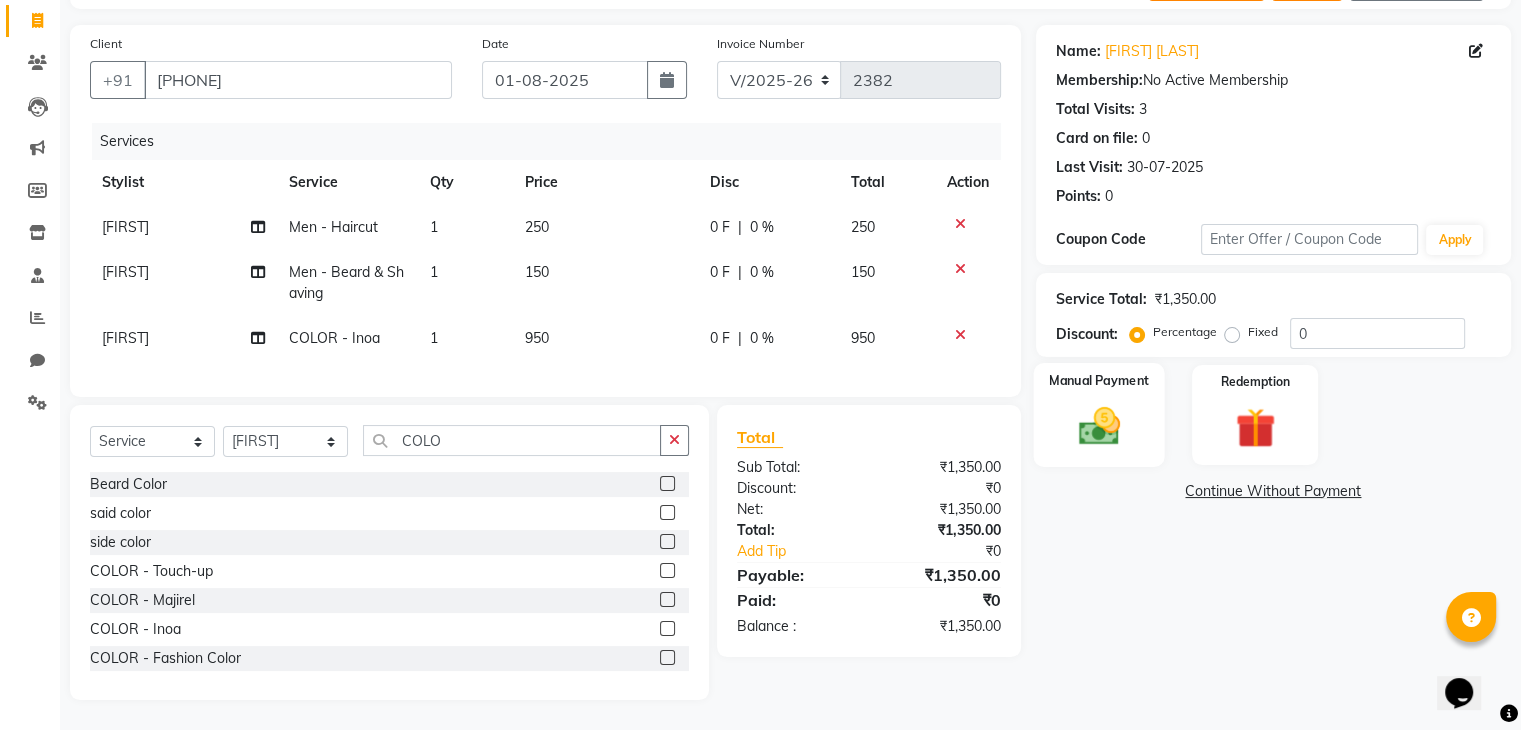 click on "Manual Payment" 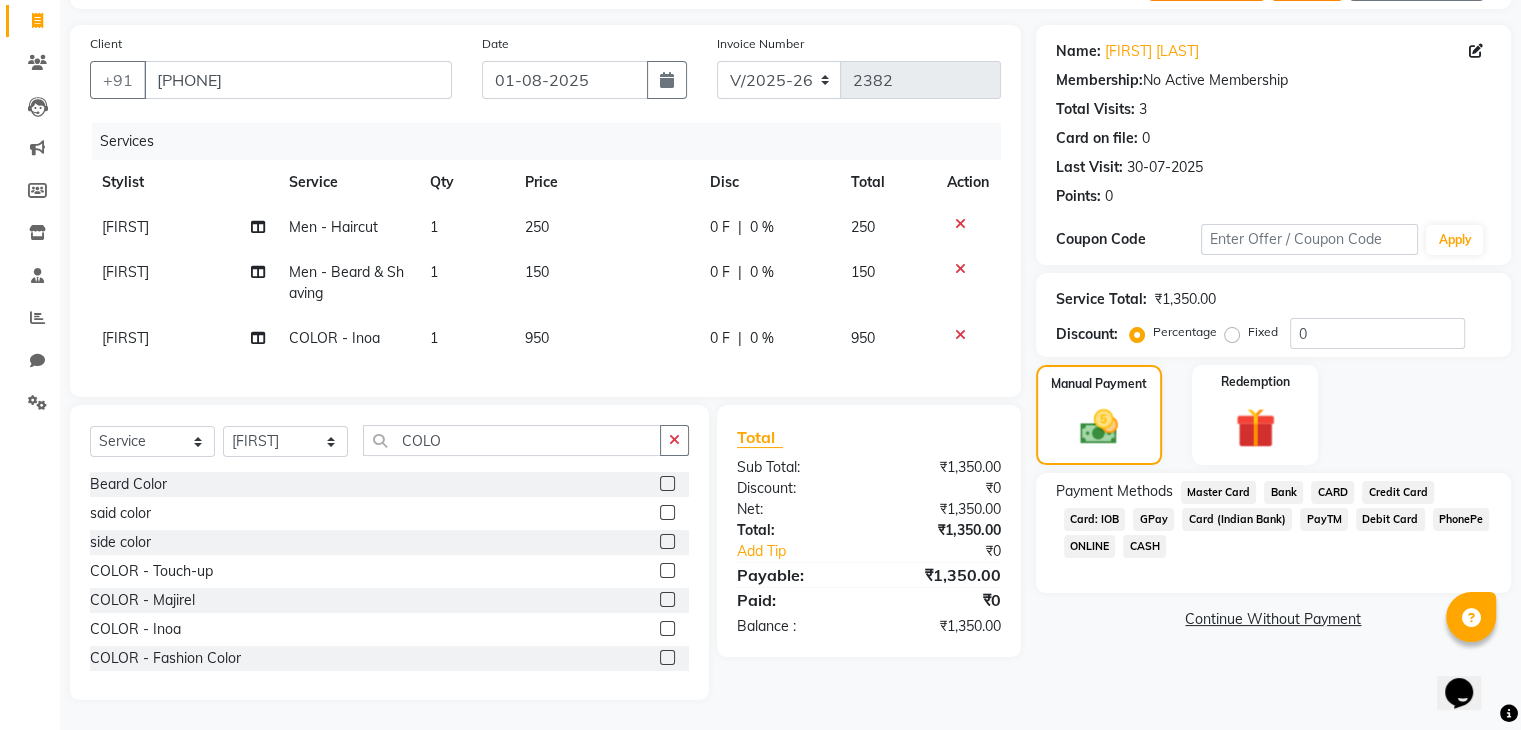 click on "GPay" 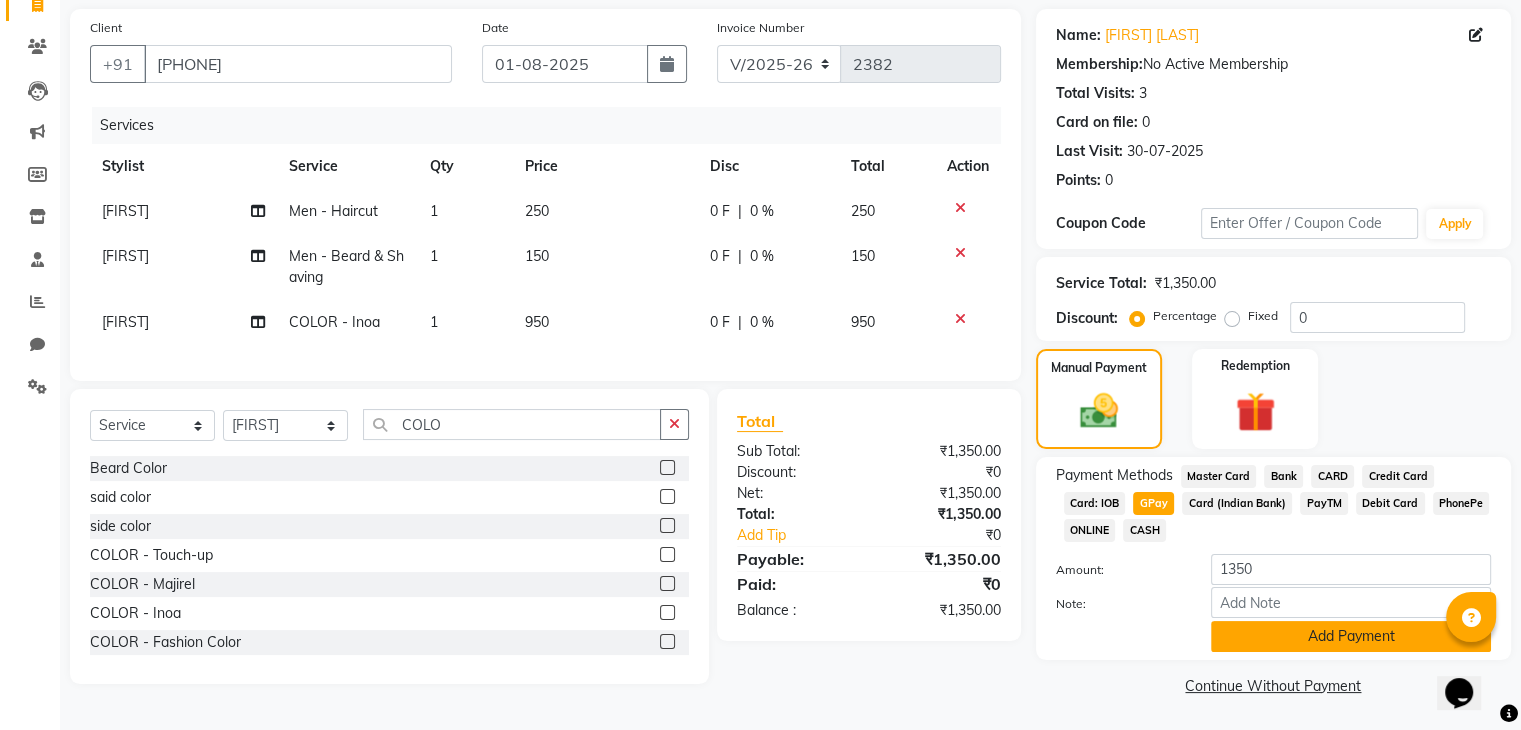 click on "Add Payment" 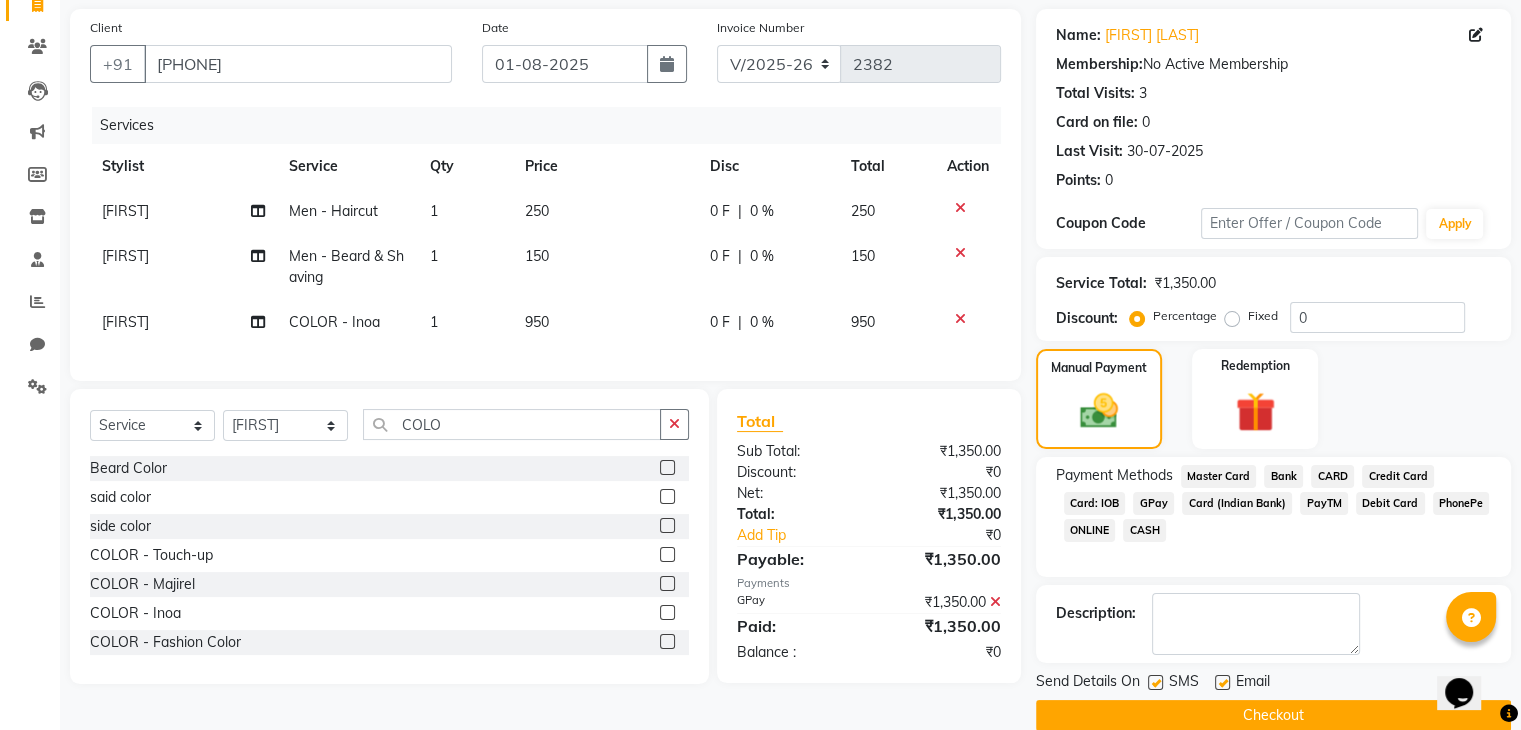 scroll, scrollTop: 171, scrollLeft: 0, axis: vertical 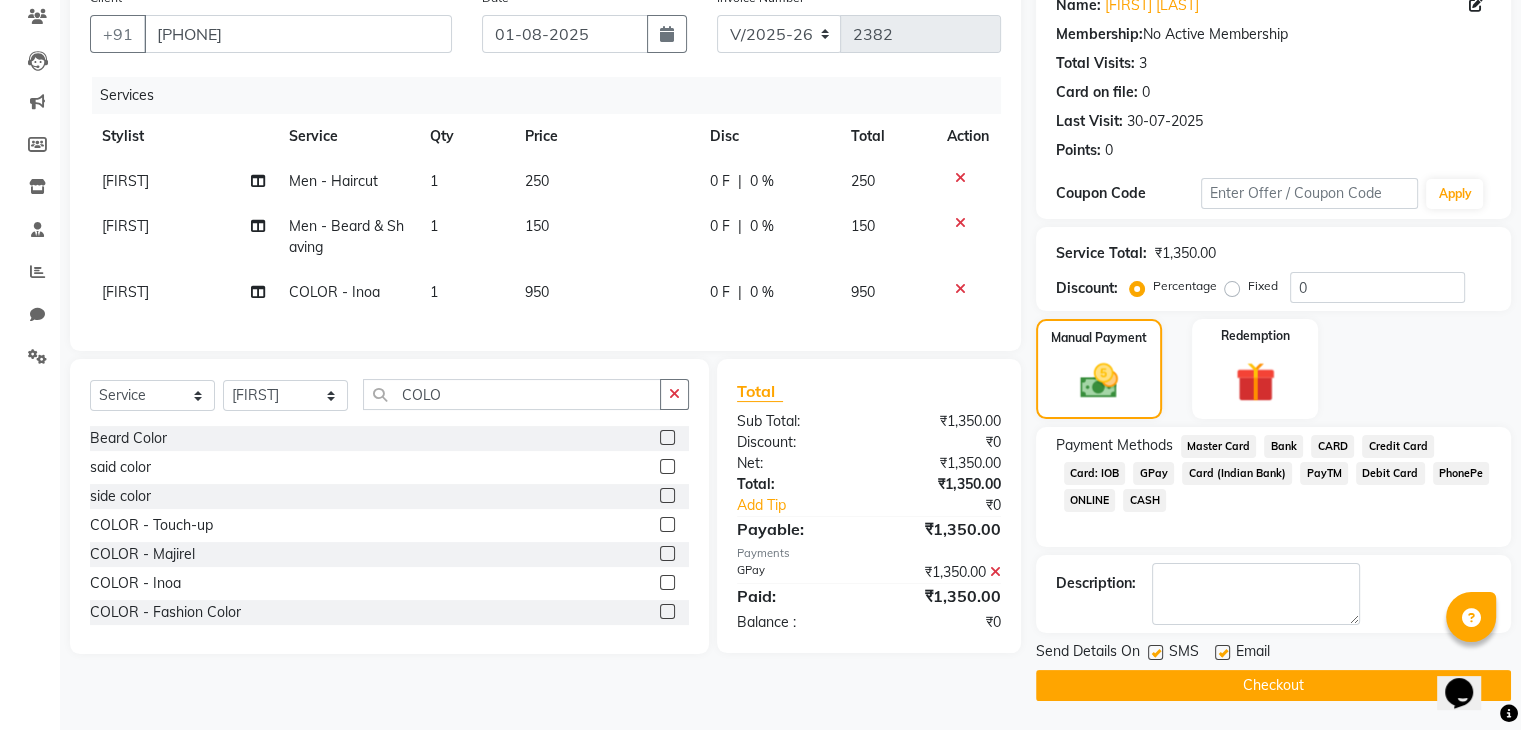 click on "Checkout" 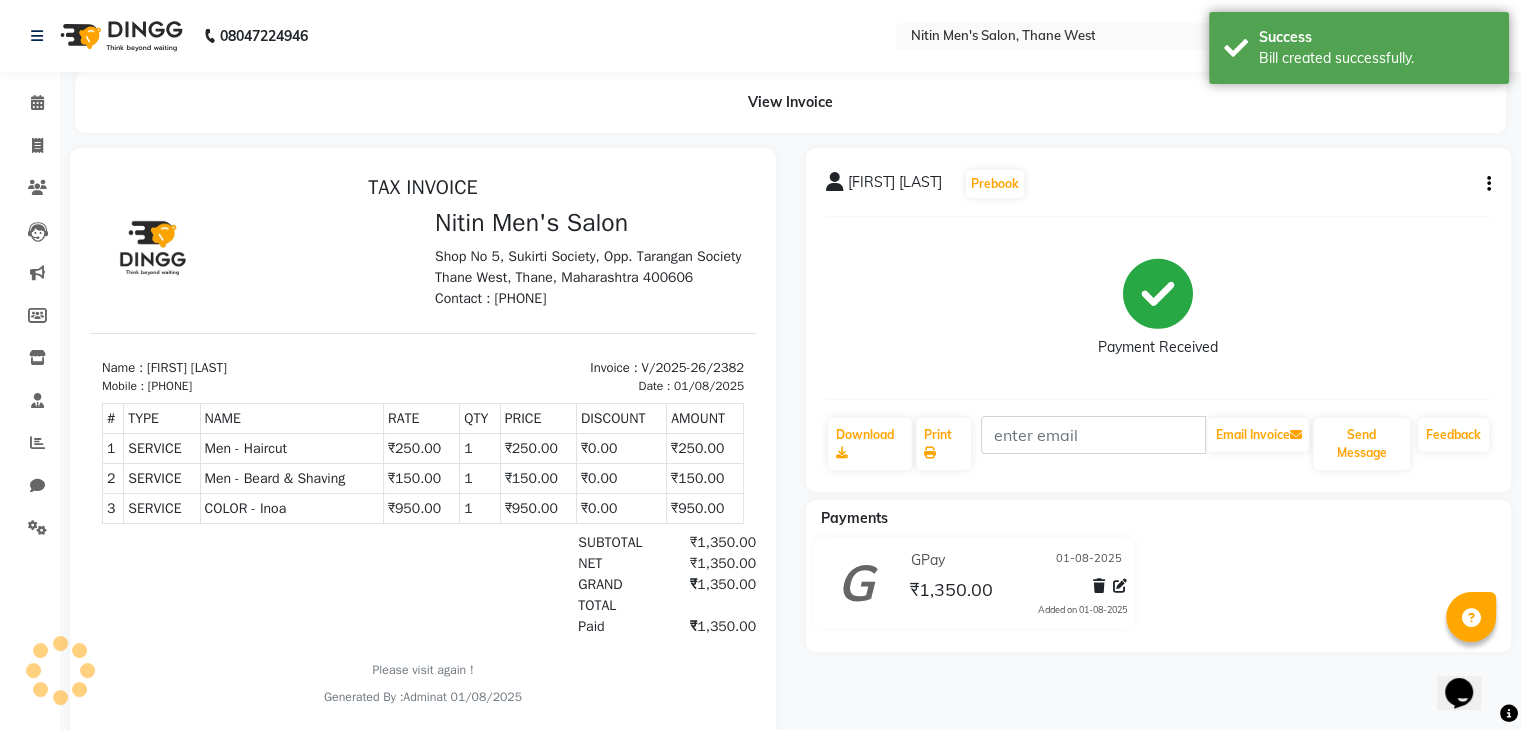 scroll, scrollTop: 0, scrollLeft: 0, axis: both 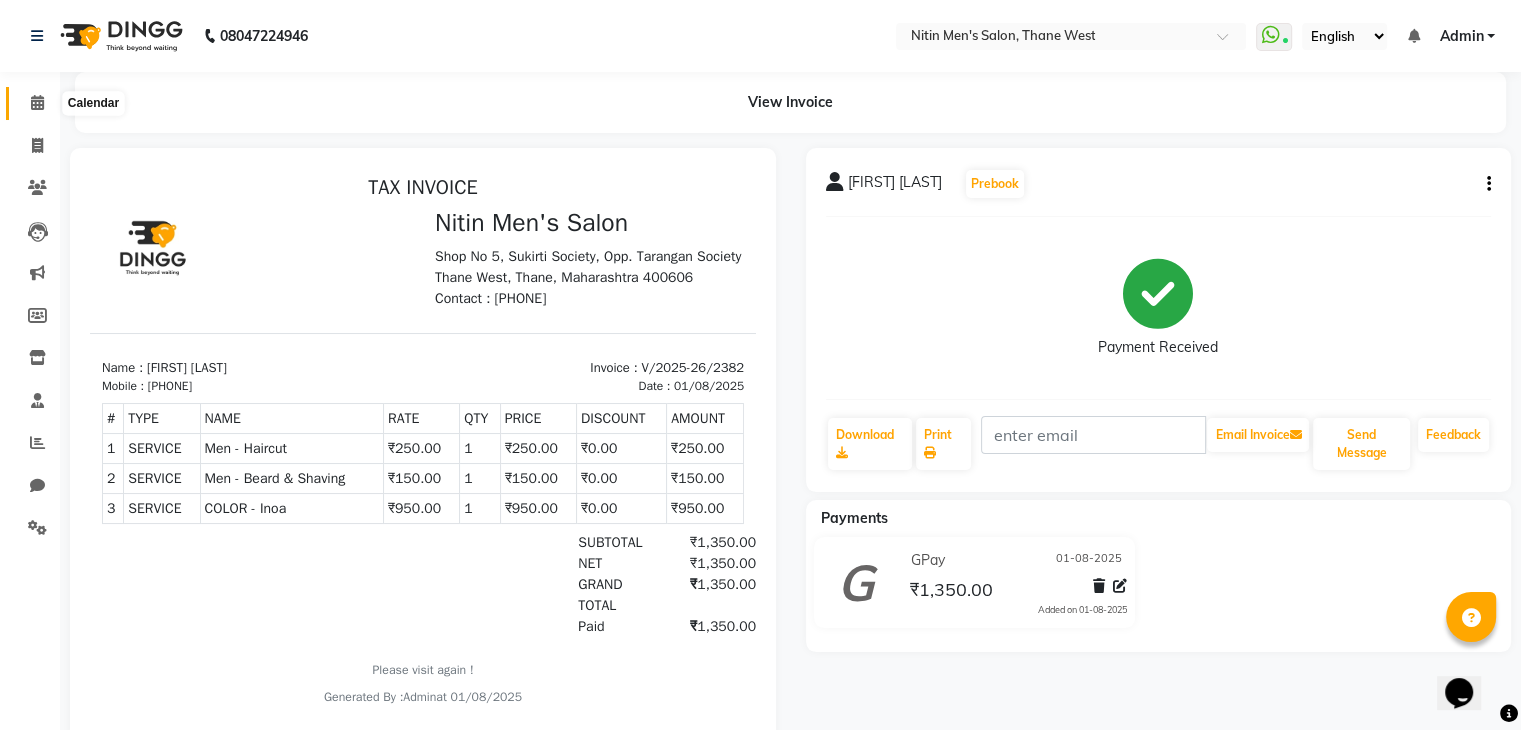 click 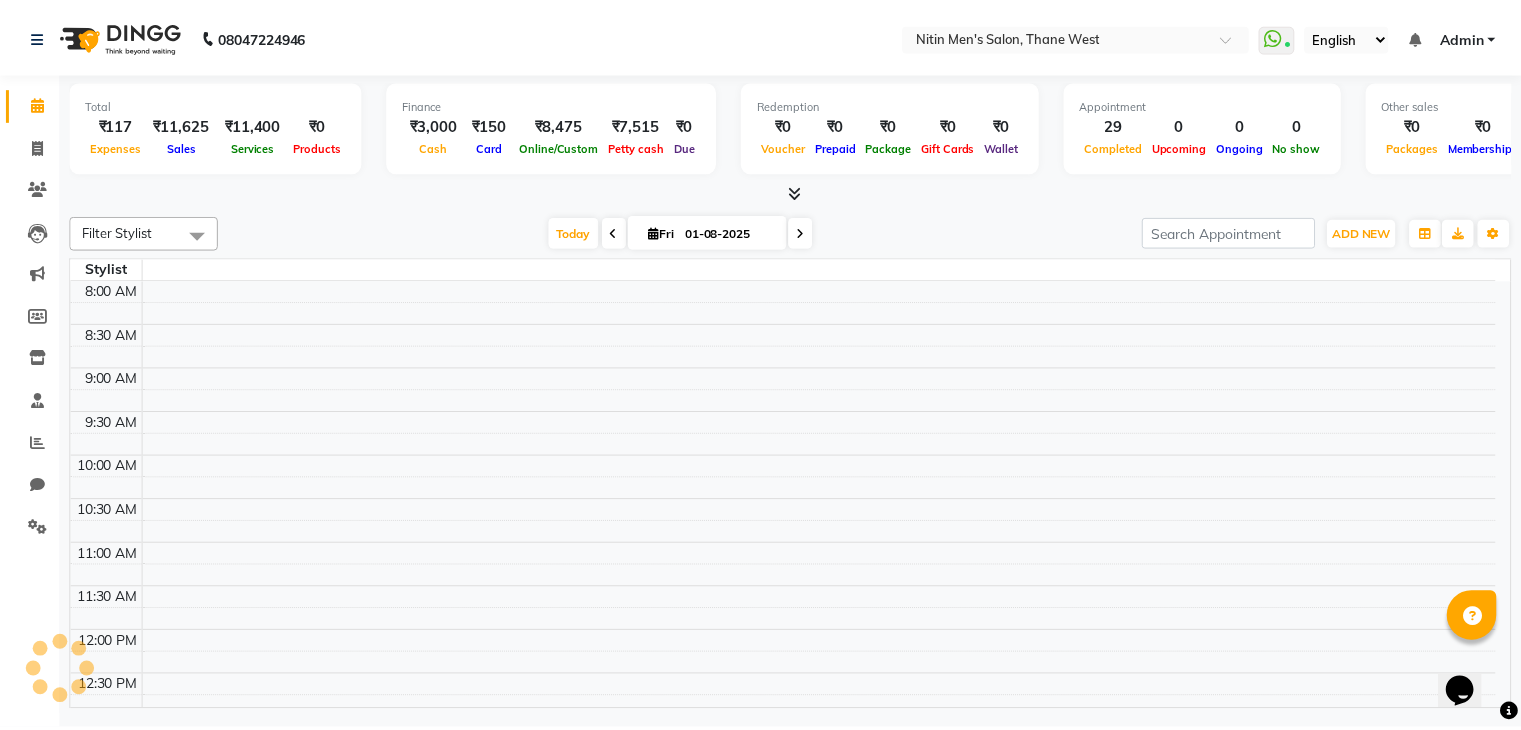 scroll, scrollTop: 705, scrollLeft: 0, axis: vertical 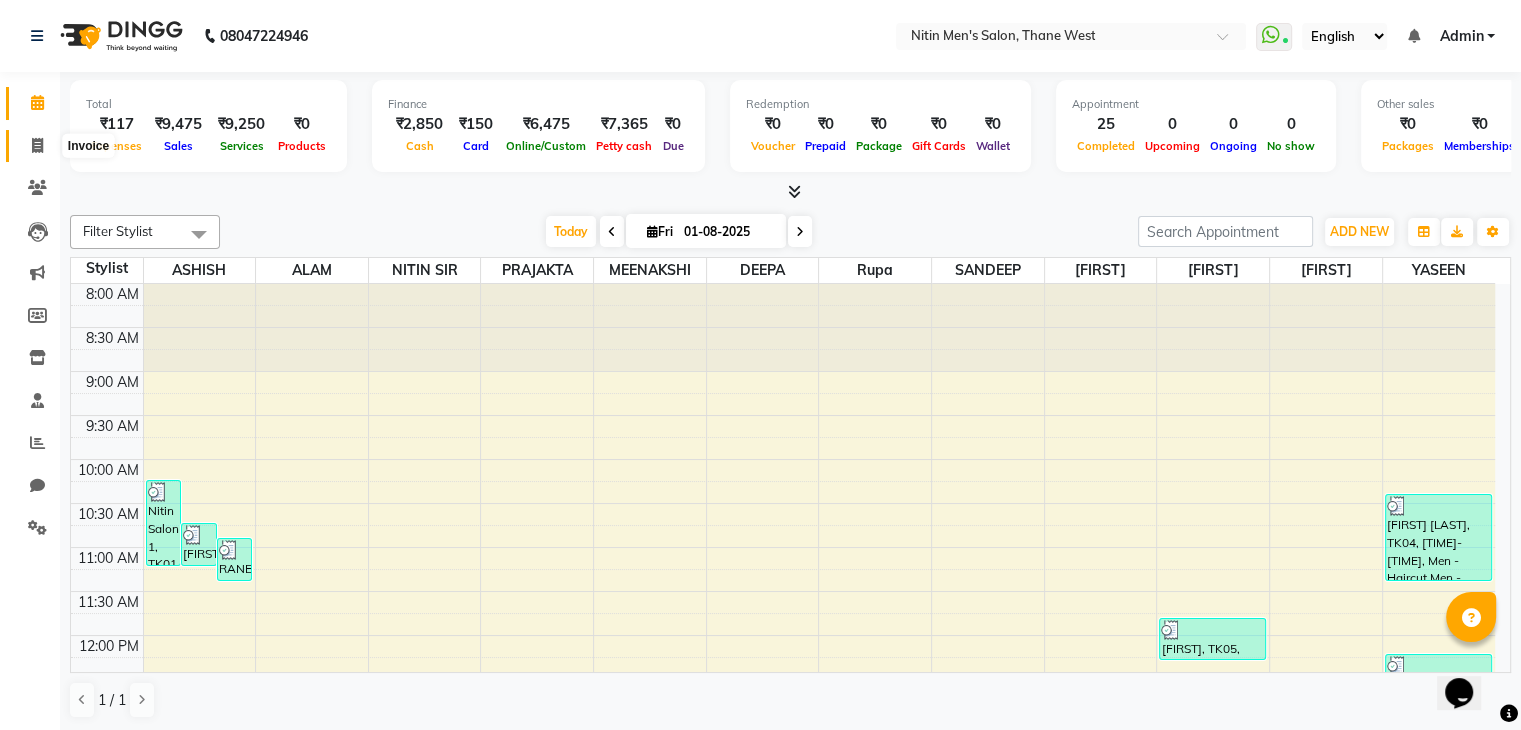 click 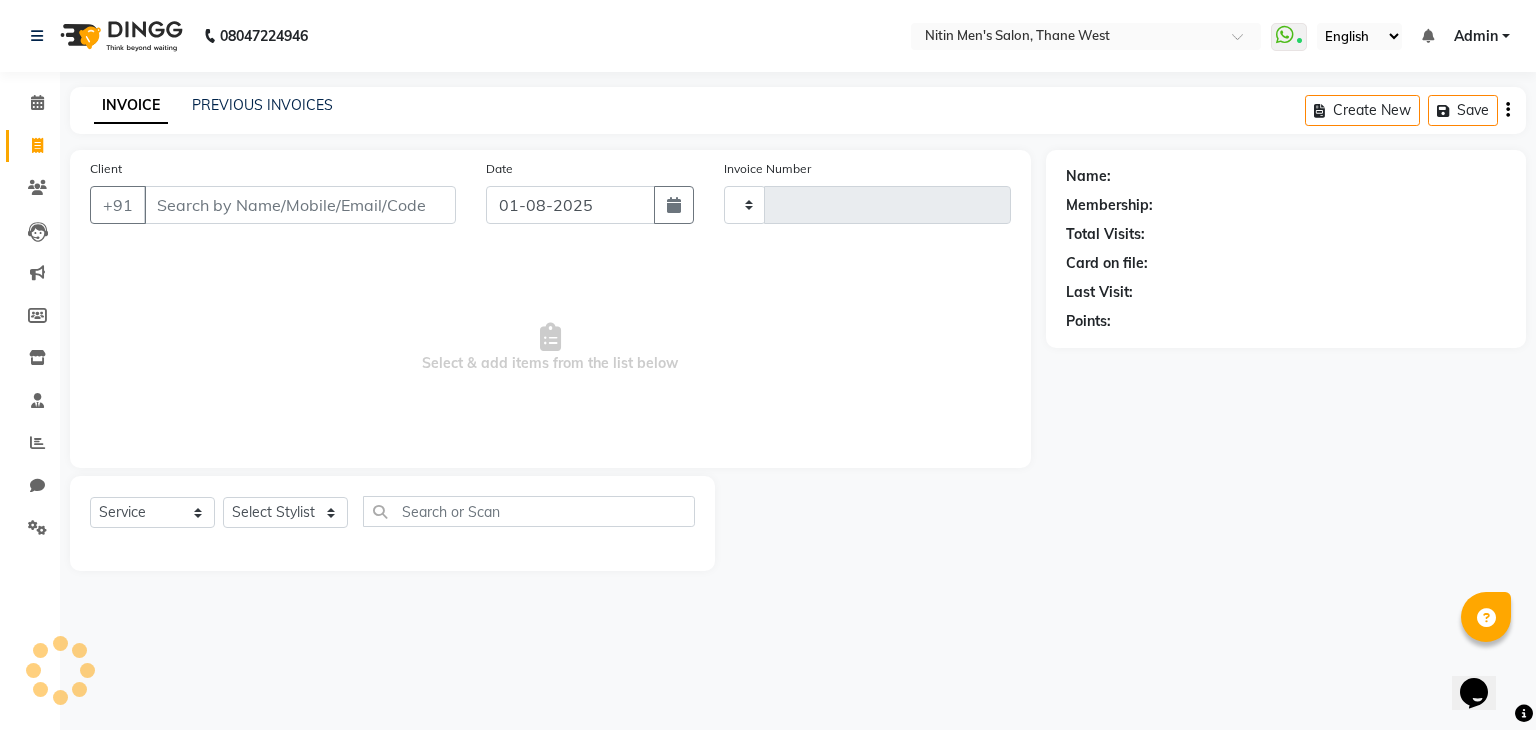type on "2379" 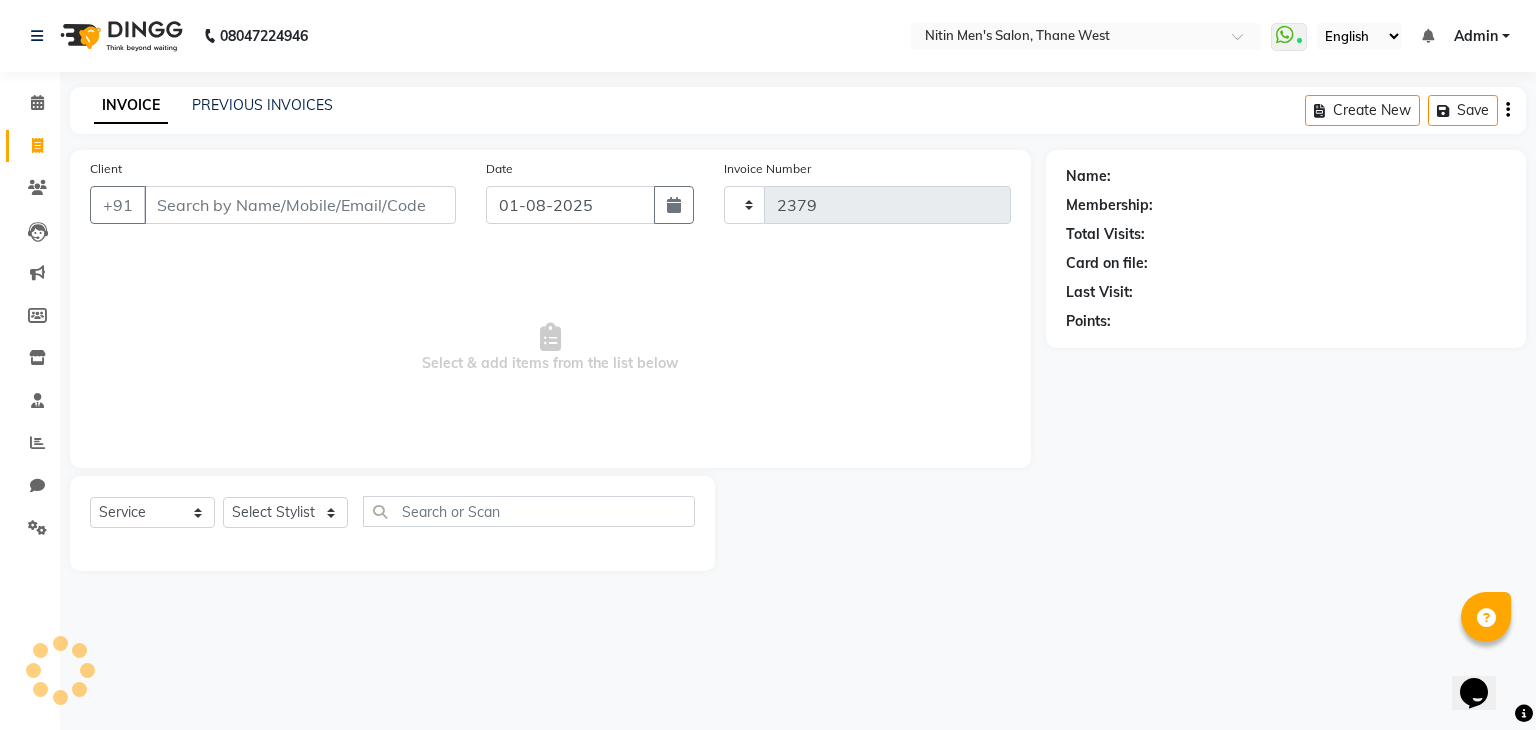 select on "7981" 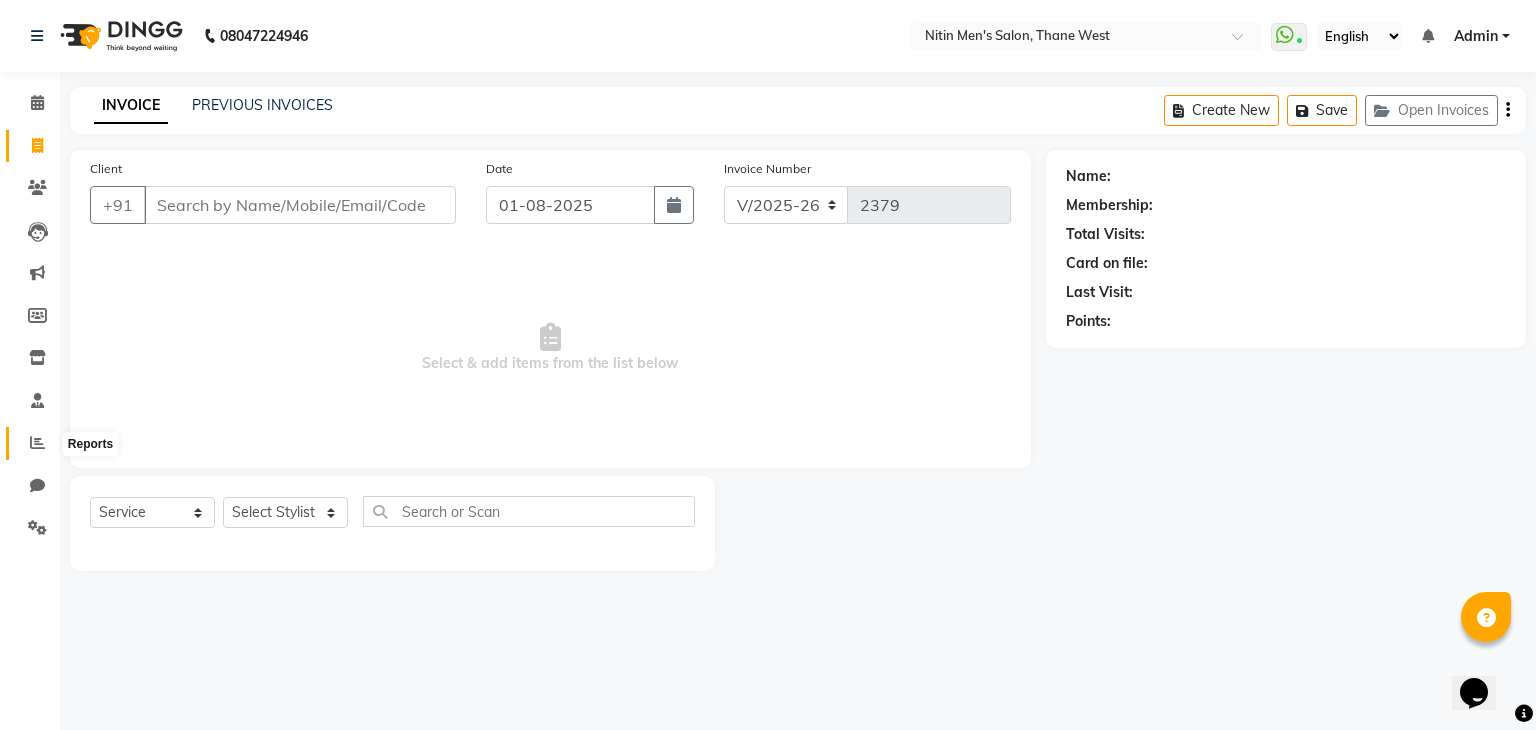 click 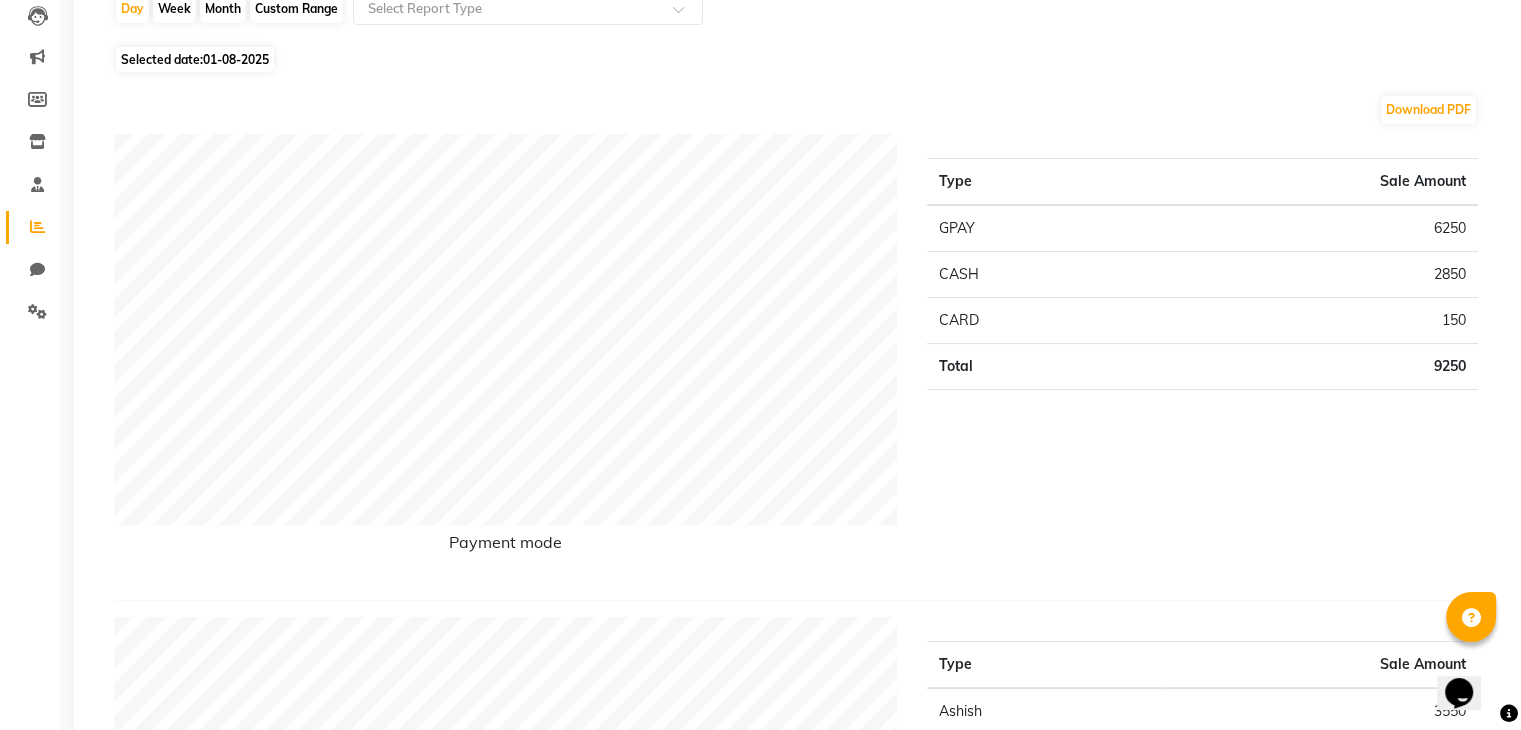 scroll, scrollTop: 215, scrollLeft: 0, axis: vertical 